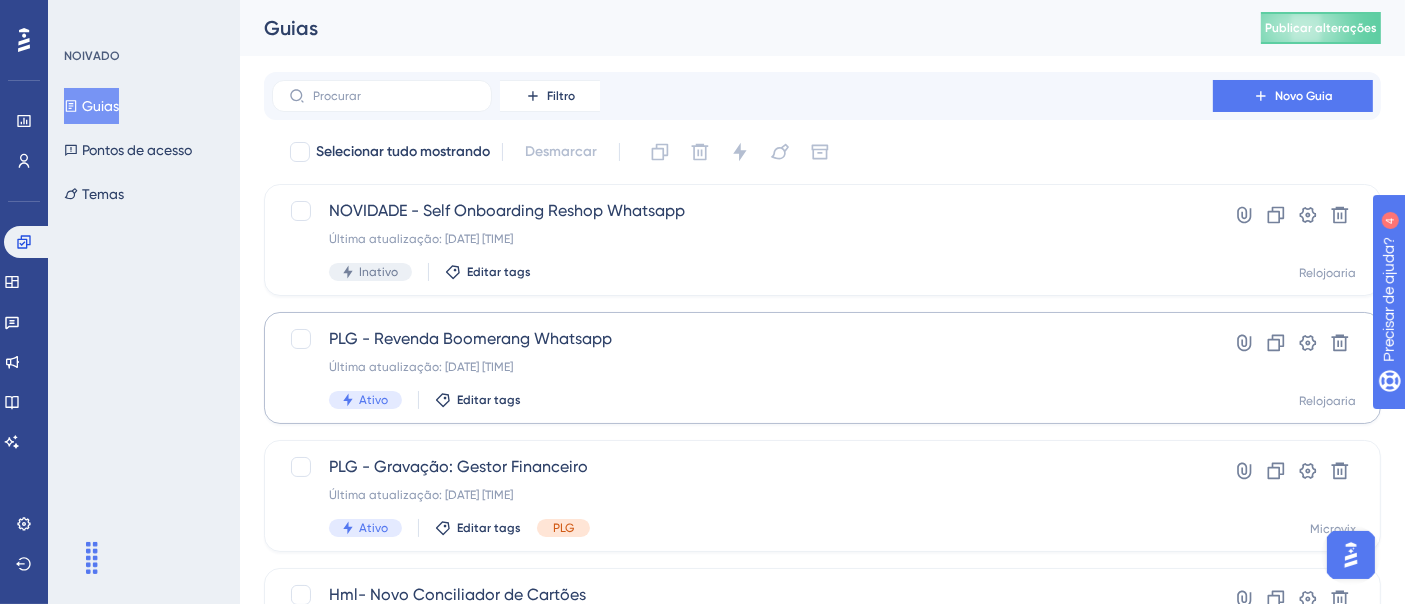 scroll, scrollTop: 0, scrollLeft: 0, axis: both 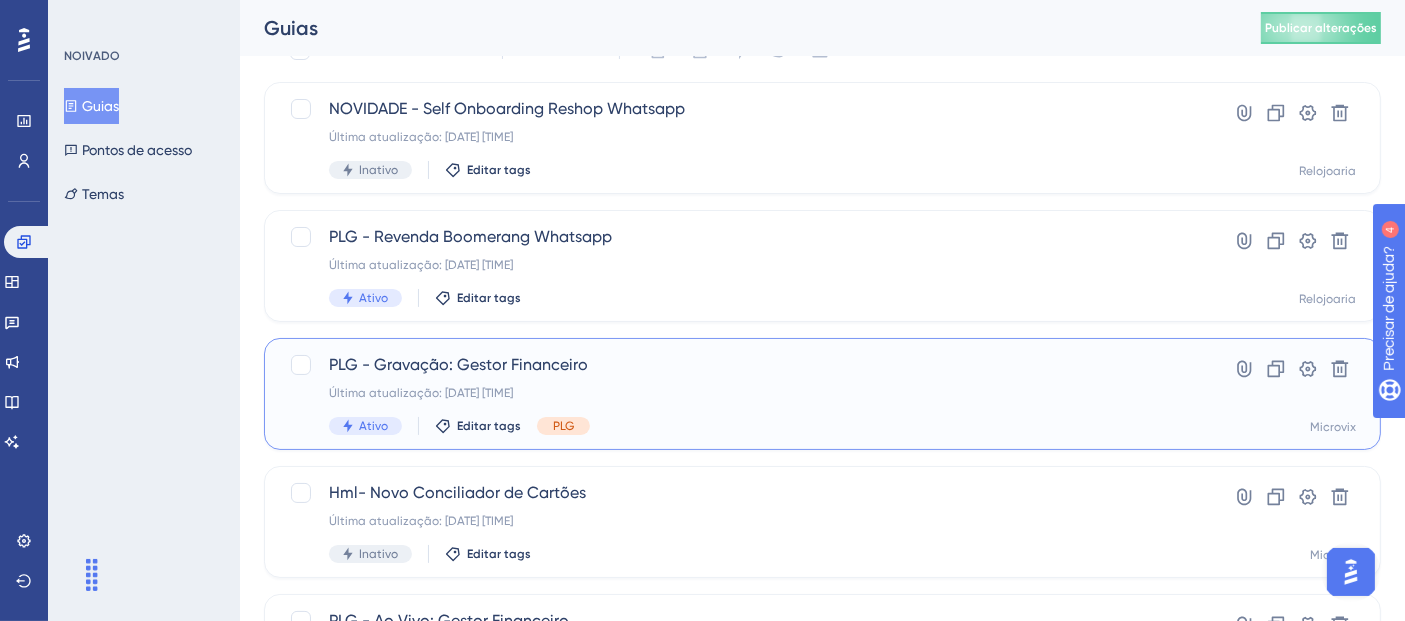 click on "Última atualização: [DATE] [TIME]" at bounding box center [742, 393] 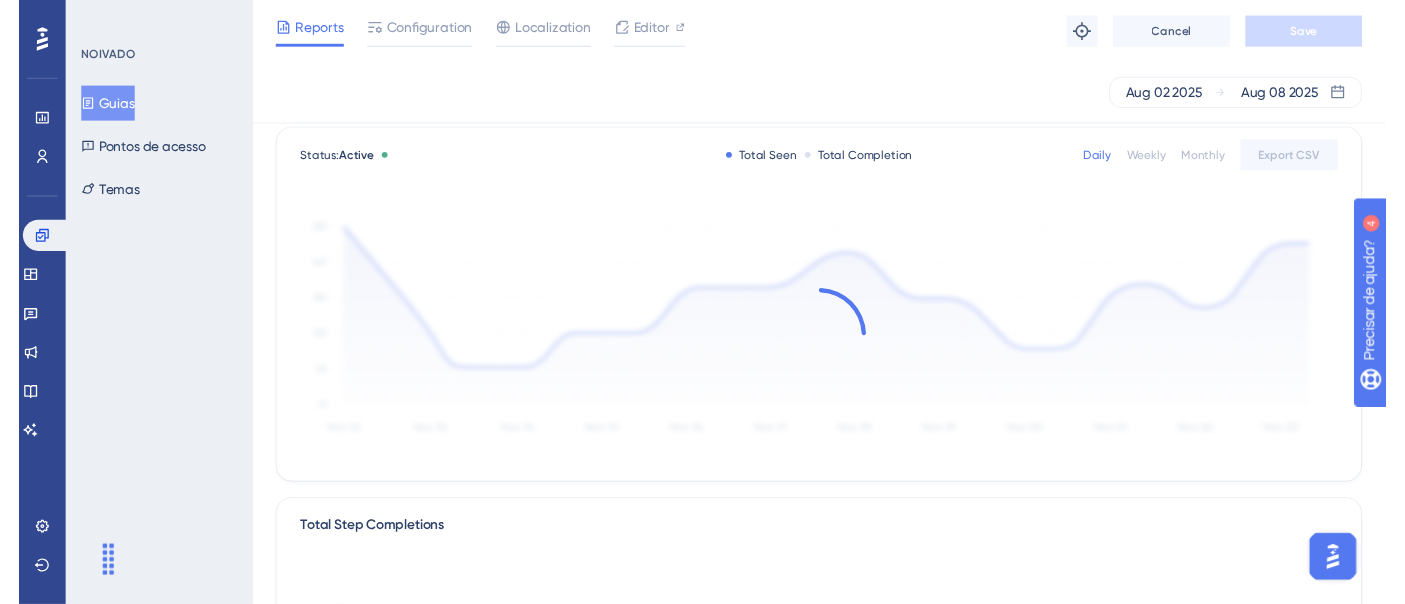 scroll, scrollTop: 0, scrollLeft: 0, axis: both 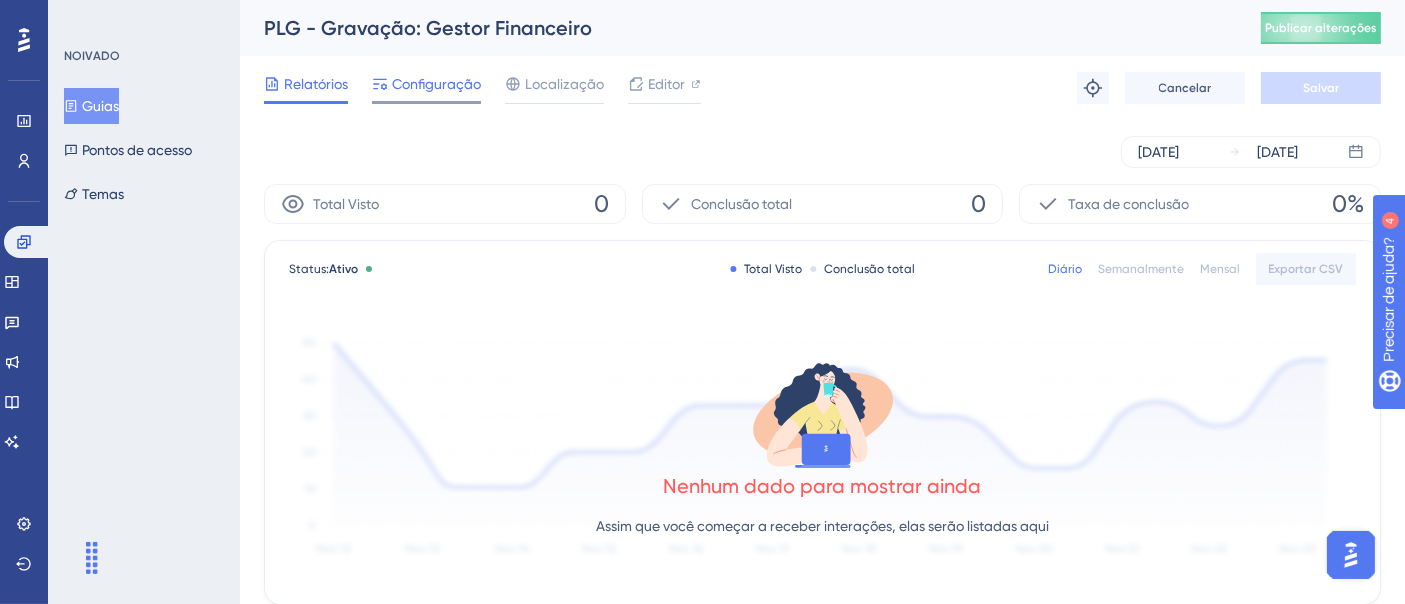 click on "Configuração" at bounding box center (436, 84) 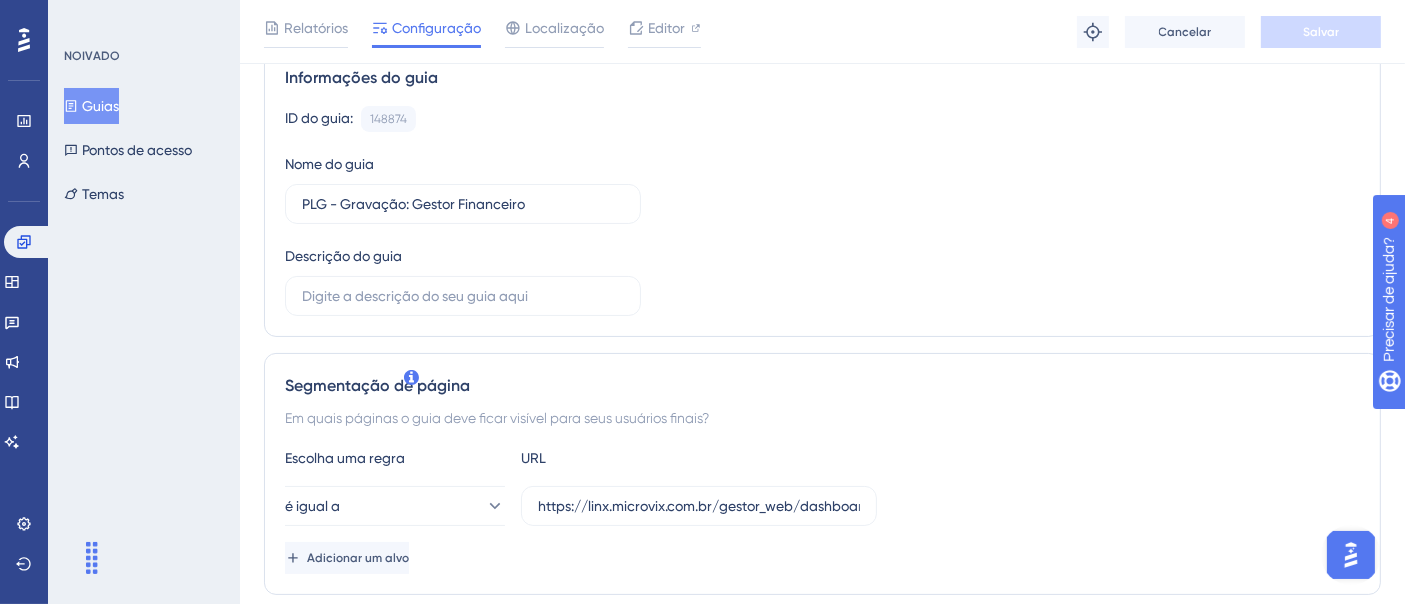 scroll, scrollTop: 195, scrollLeft: 0, axis: vertical 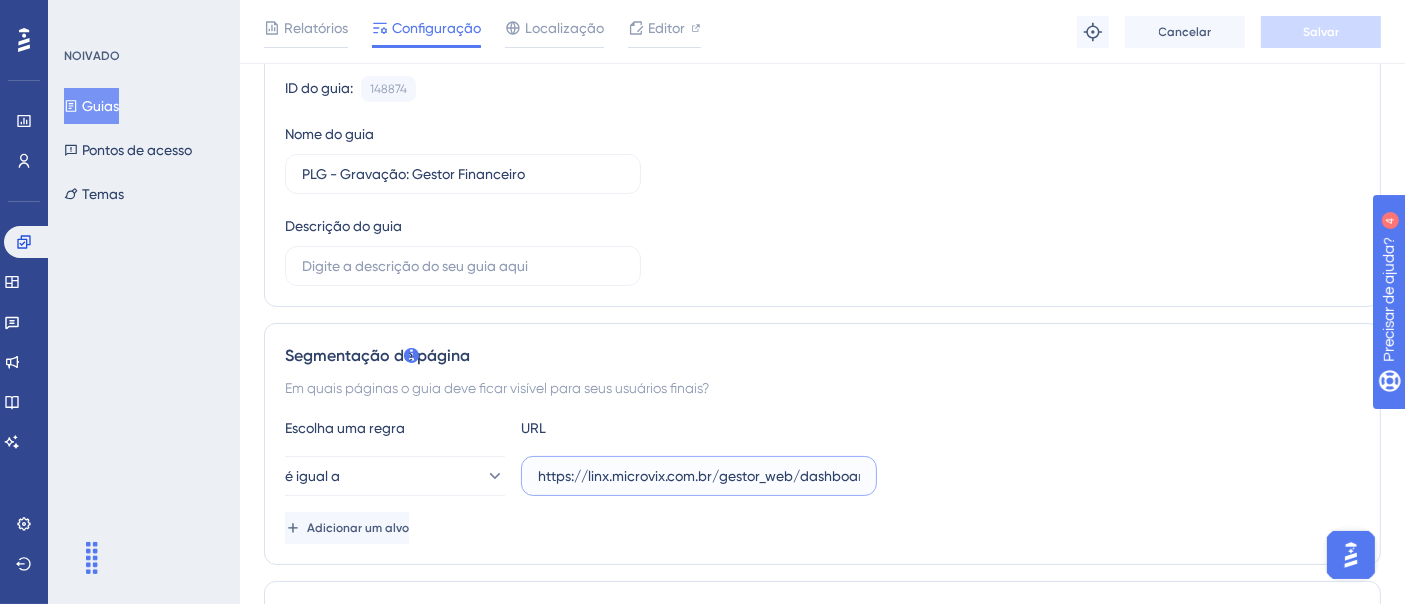 click on "https://linx.microvix.com.br/gestor_web/dashboard/index.html?v=7" at bounding box center [699, 476] 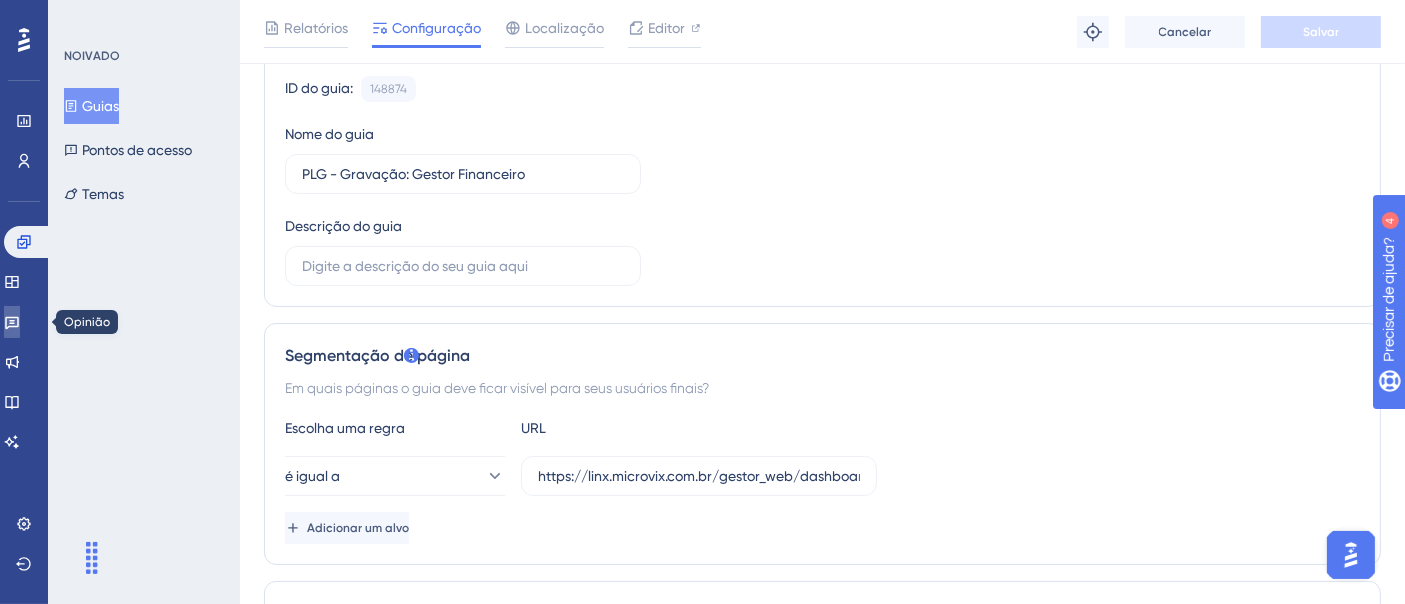 click 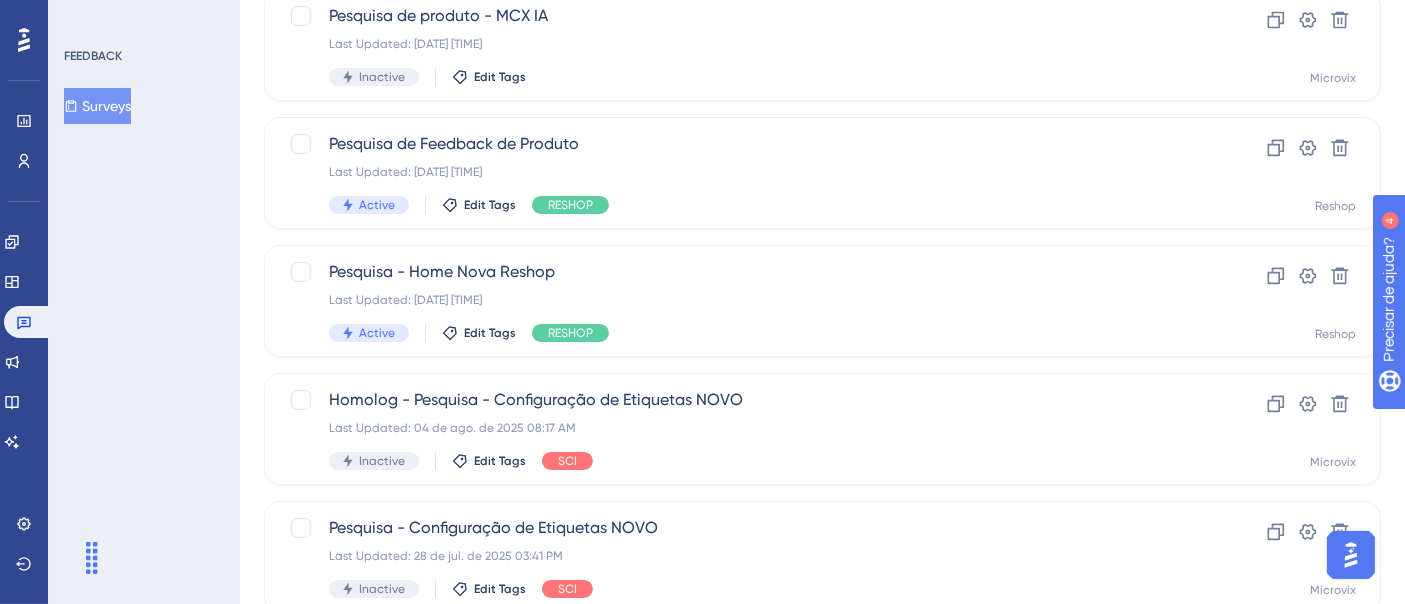 scroll, scrollTop: 0, scrollLeft: 0, axis: both 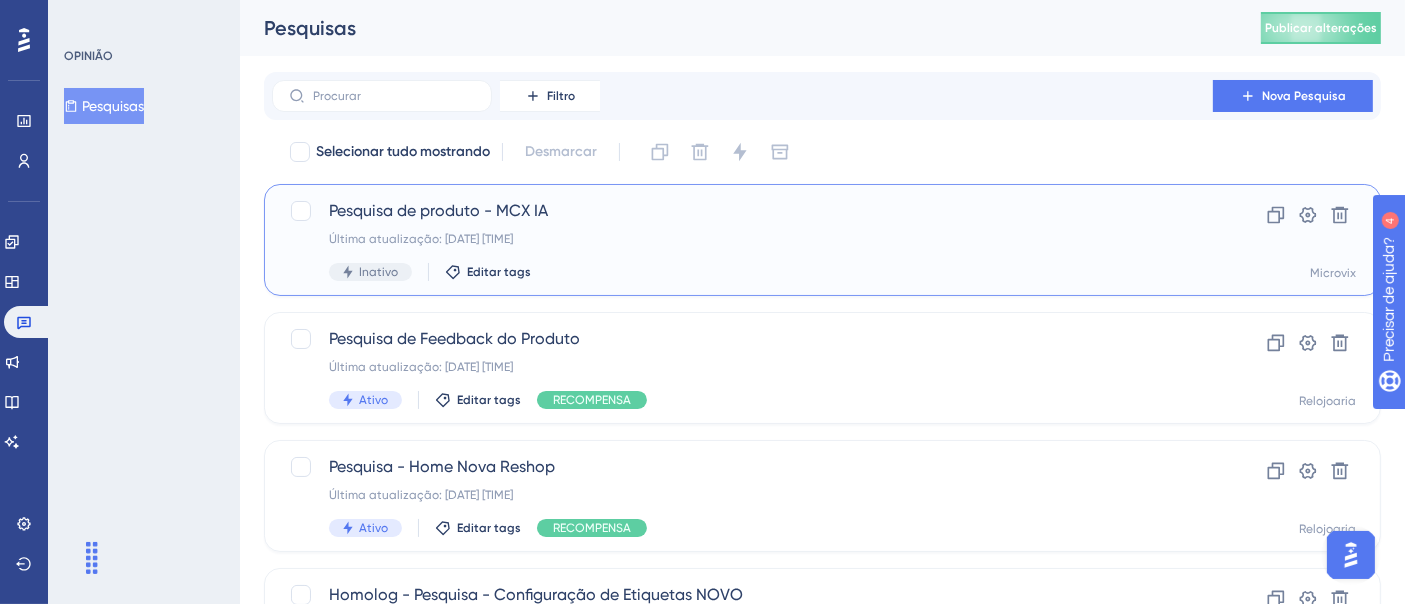 click on "Pesquisa de produto - MCX IA Última atualização: [DATE] [TIME] Inativo Editar tags" at bounding box center (742, 240) 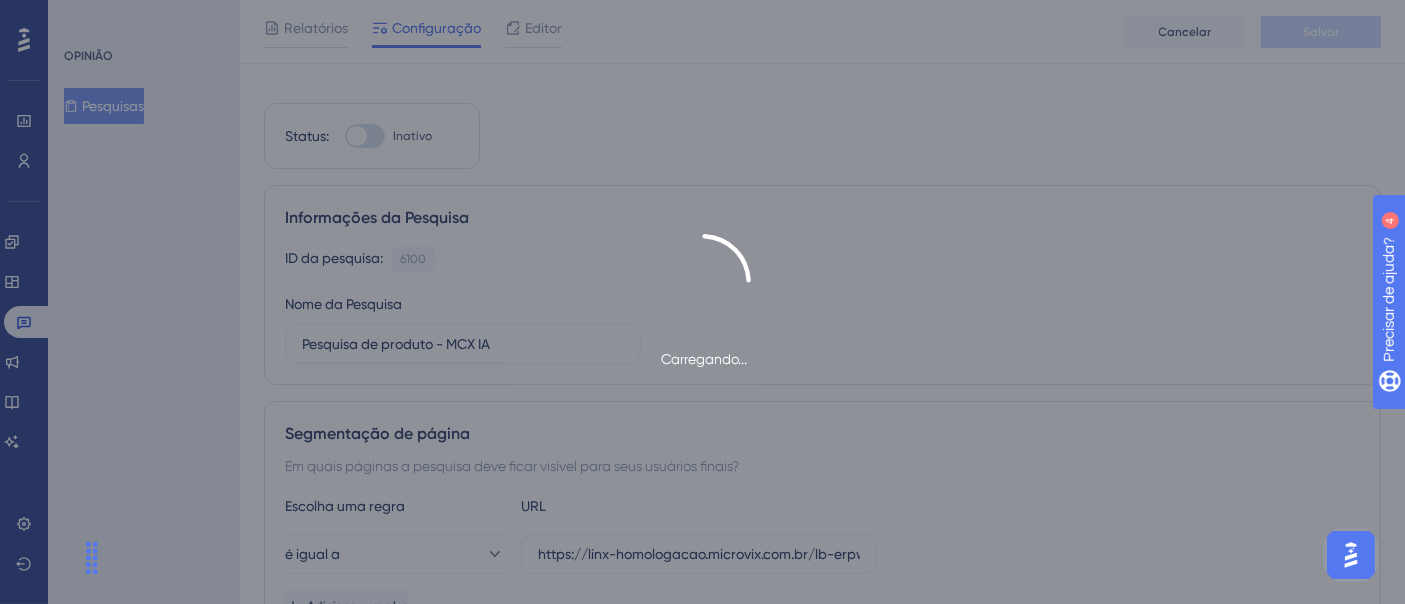 scroll, scrollTop: 0, scrollLeft: 0, axis: both 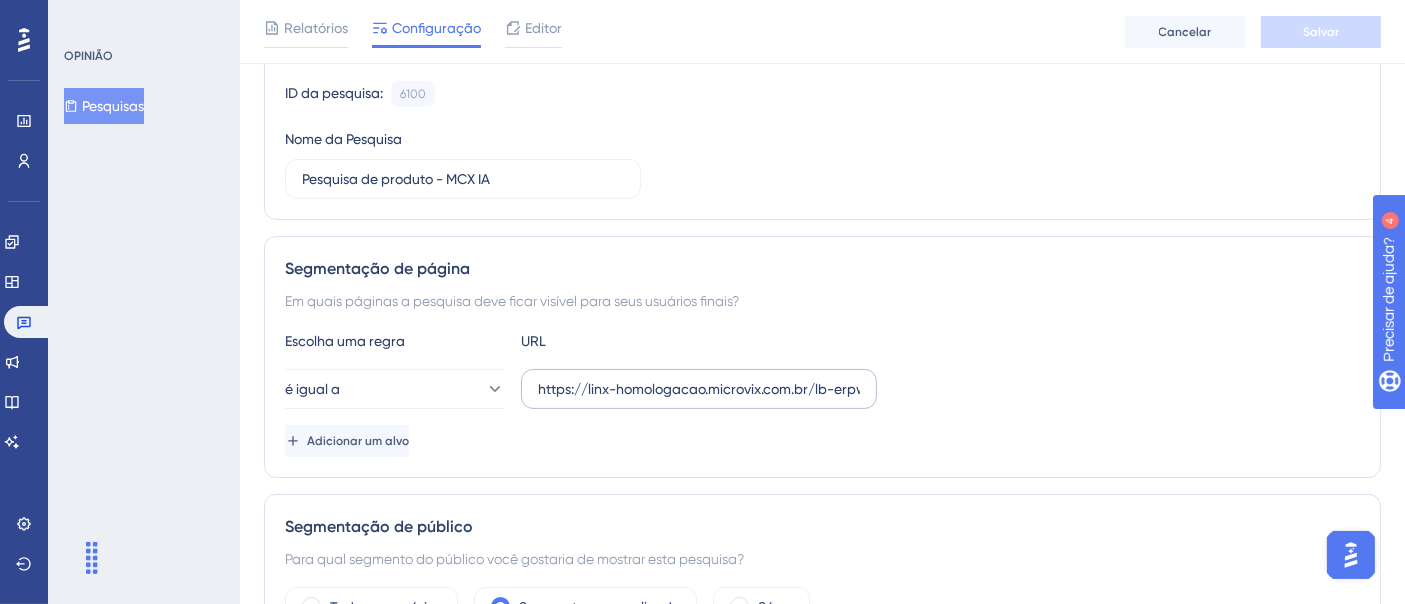click on "https://linx-homologacao.microvix.com.br/lb-erpwebapp/etiquetas/listagem" at bounding box center [699, 389] 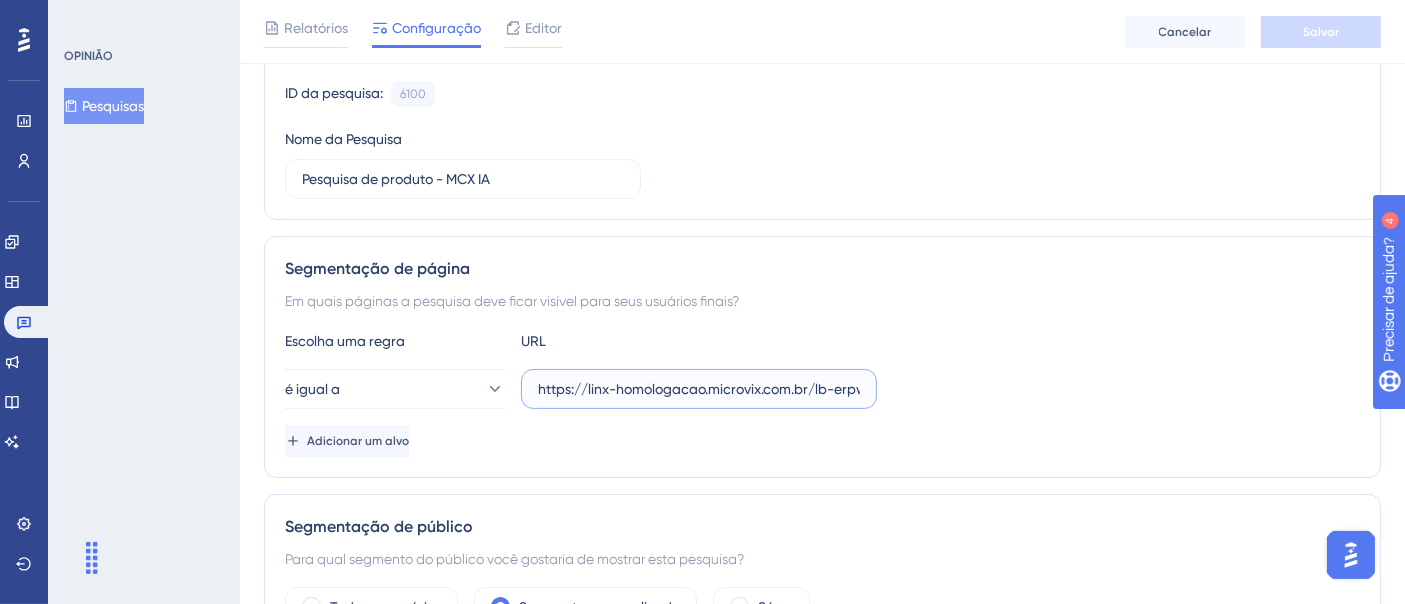 click on "https://linx-homologacao.microvix.com.br/lb-erpwebapp/etiquetas/listagem" at bounding box center [699, 389] 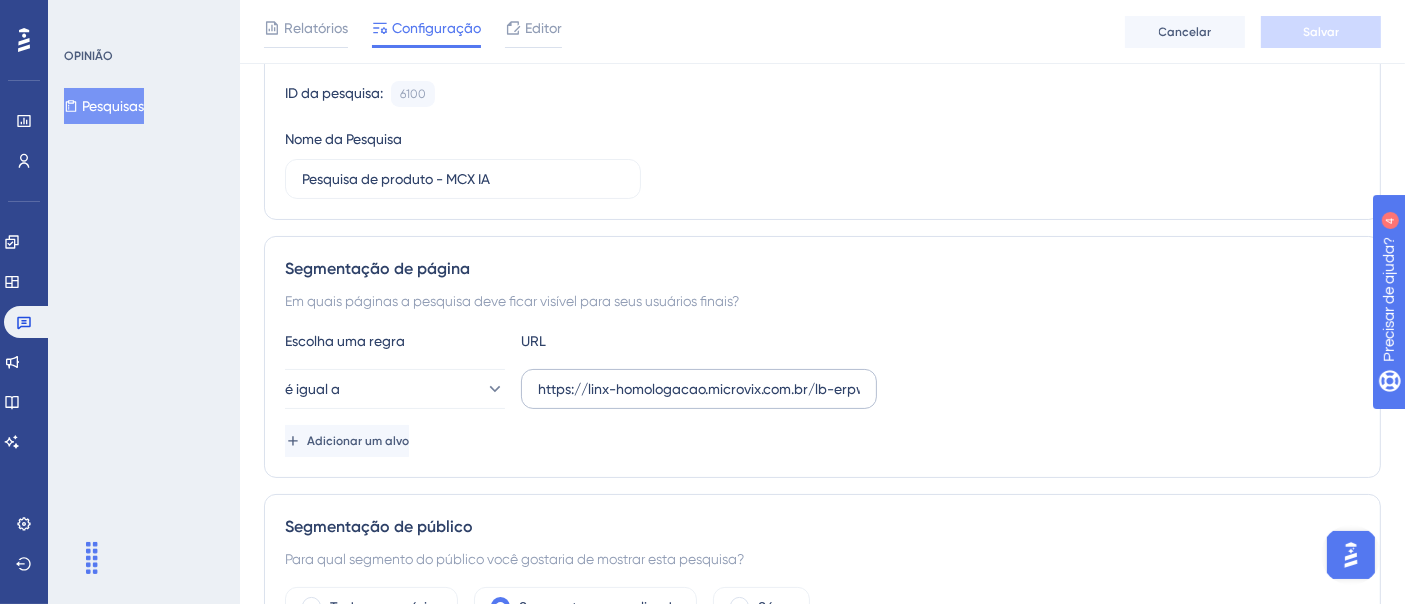 click on "https://linx-homologacao.microvix.com.br/lb-erpwebapp/etiquetas/listagem" at bounding box center [699, 389] 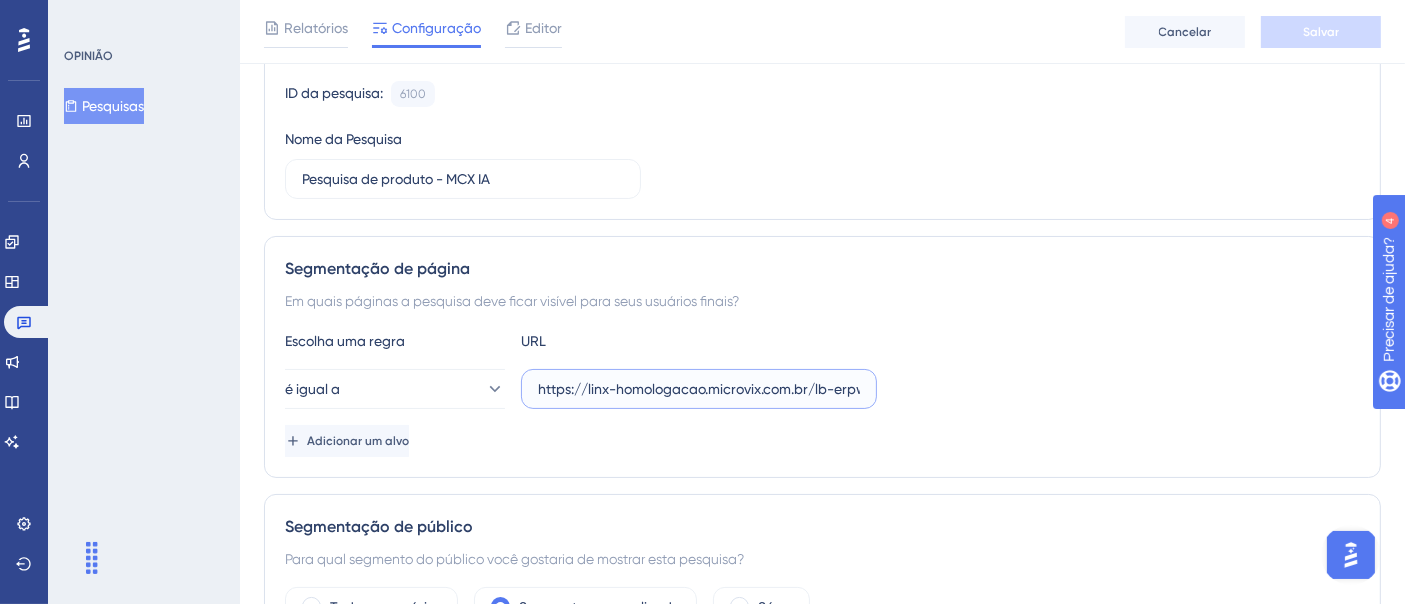 click on "https://linx-homologacao.microvix.com.br/lb-erpwebapp/etiquetas/listagem" at bounding box center [699, 389] 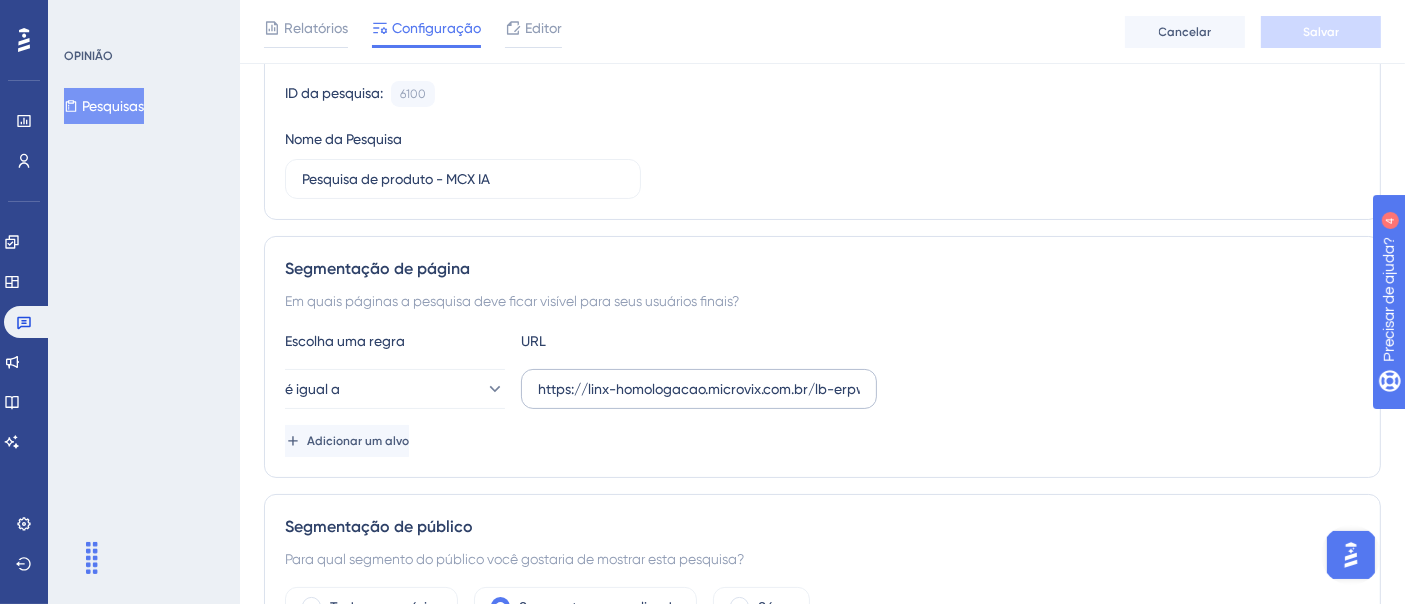 click on "https://linx-homologacao.microvix.com.br/lb-erpwebapp/etiquetas/listagem" at bounding box center (699, 389) 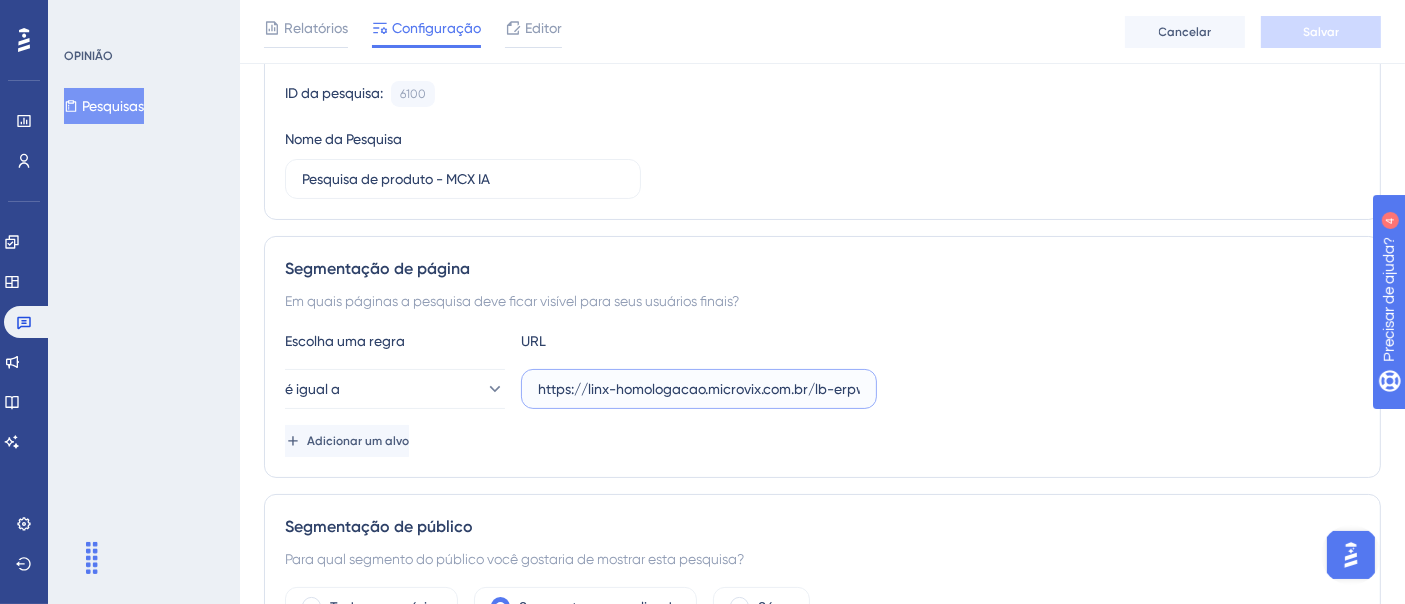 click on "https://linx-homologacao.microvix.com.br/lb-erpwebapp/etiquetas/listagem" at bounding box center (699, 389) 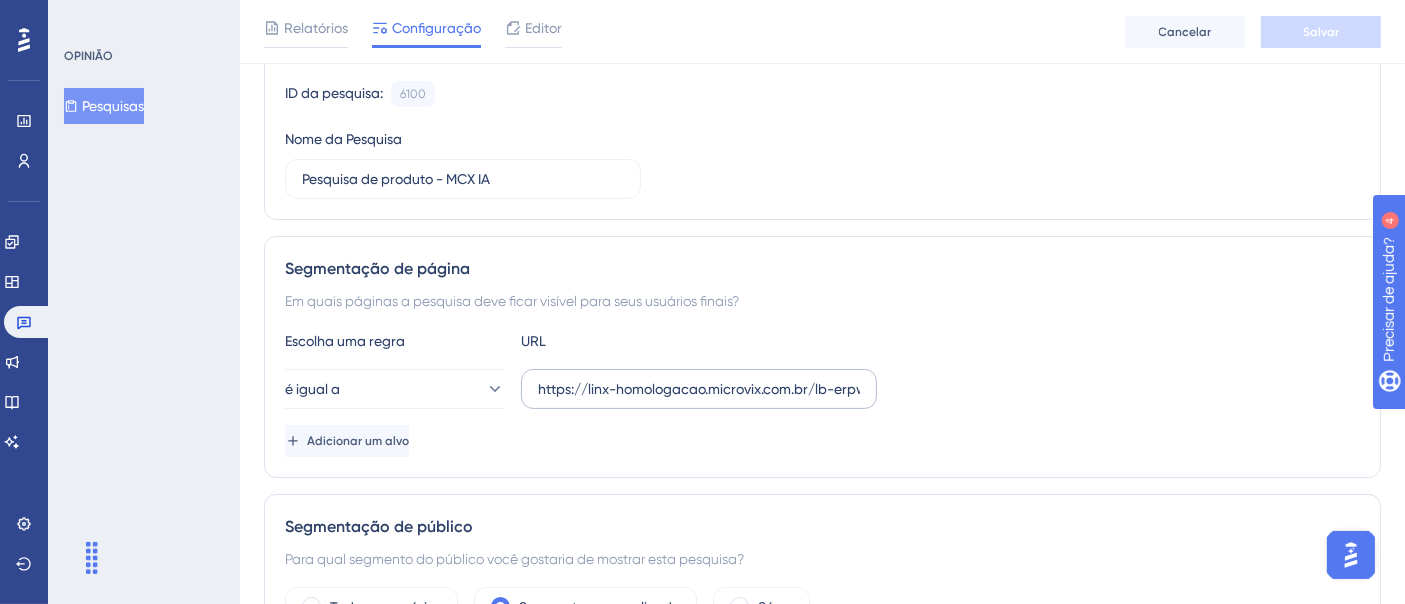 scroll, scrollTop: 0, scrollLeft: 0, axis: both 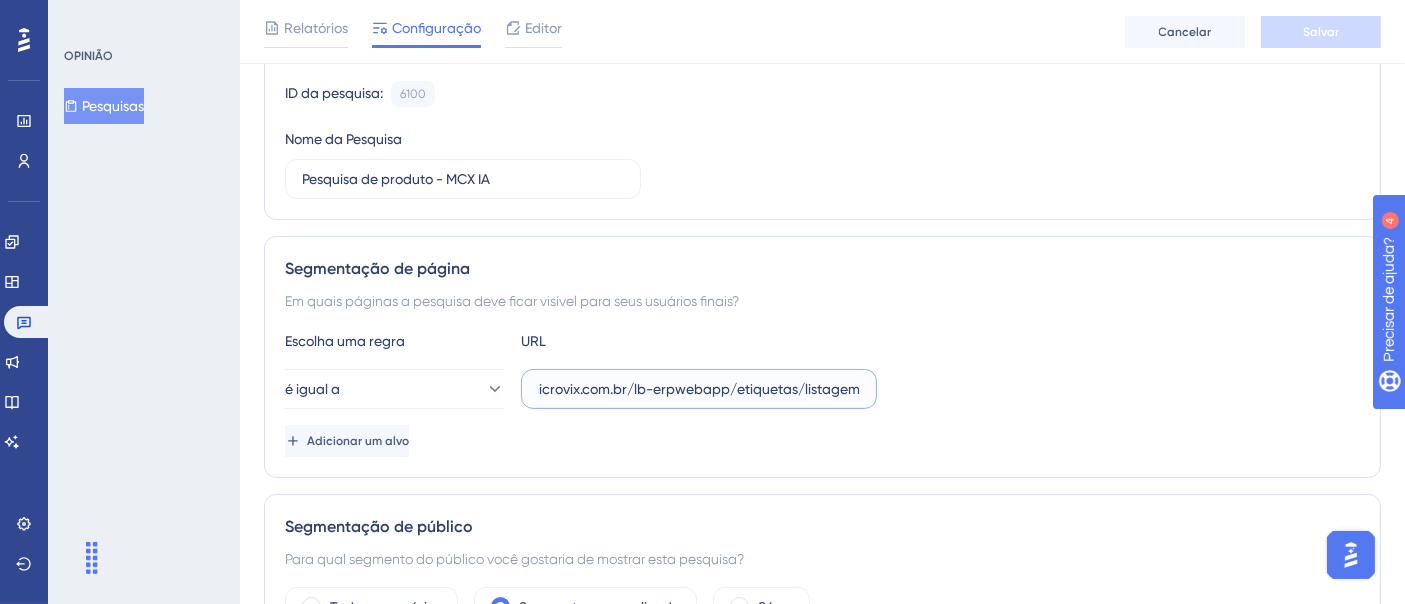 click on "https://linx-homologacao.microvix.com.br/lb-erpwebapp/etiquetas/listagem" at bounding box center (699, 389) 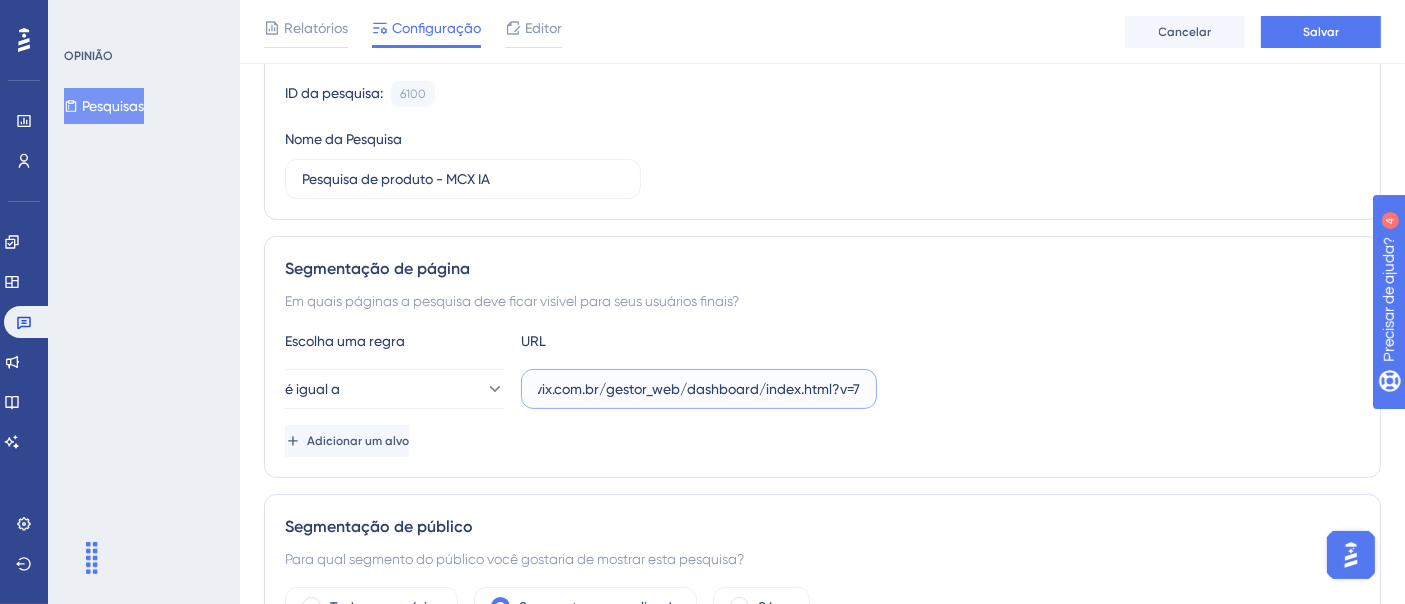 scroll, scrollTop: 0, scrollLeft: 114, axis: horizontal 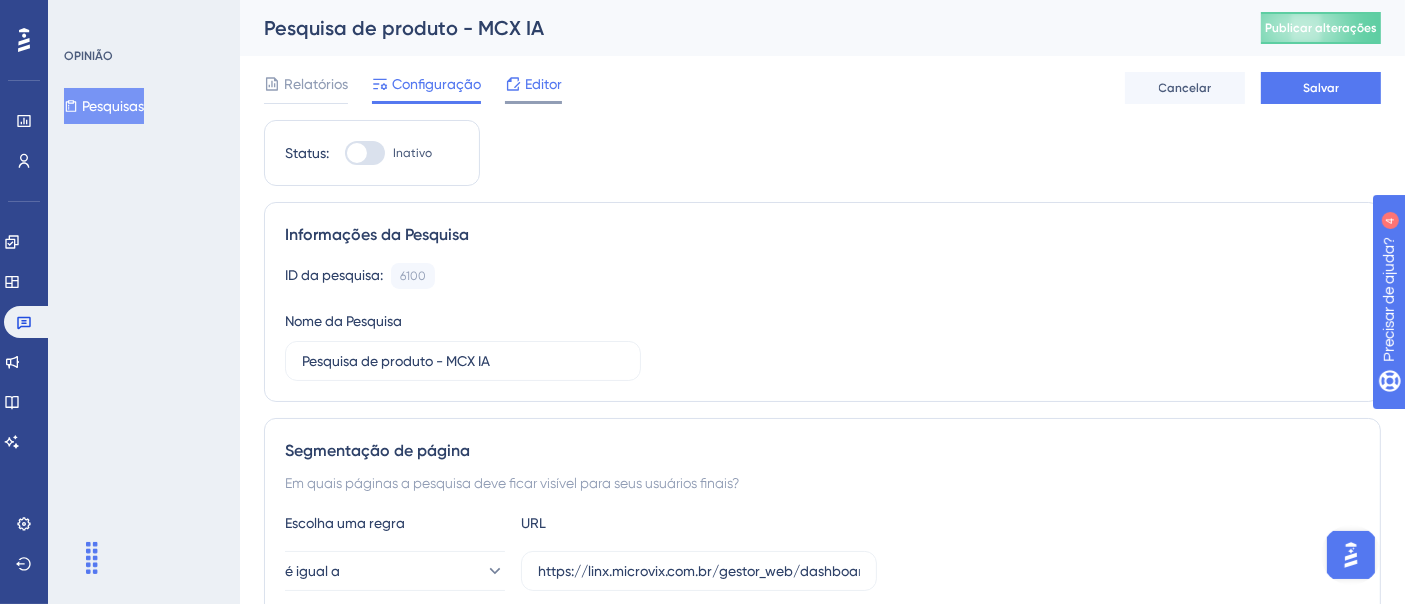 click on "Editor" at bounding box center (543, 84) 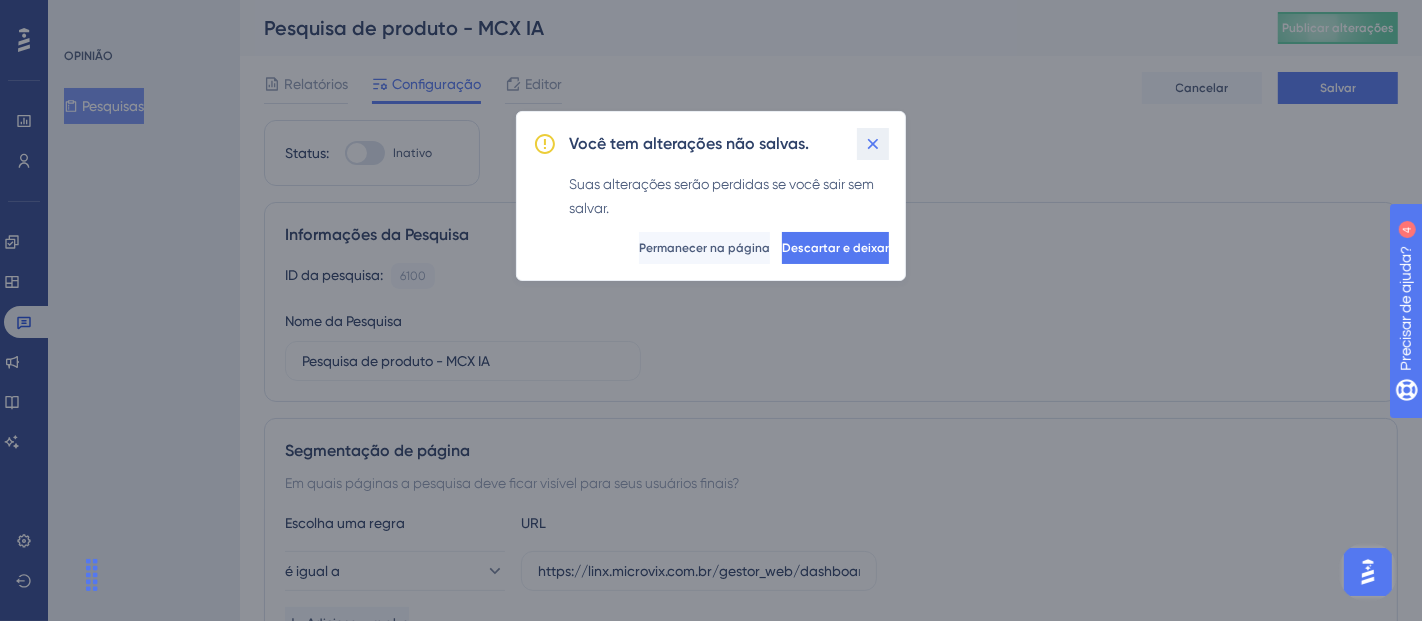 click 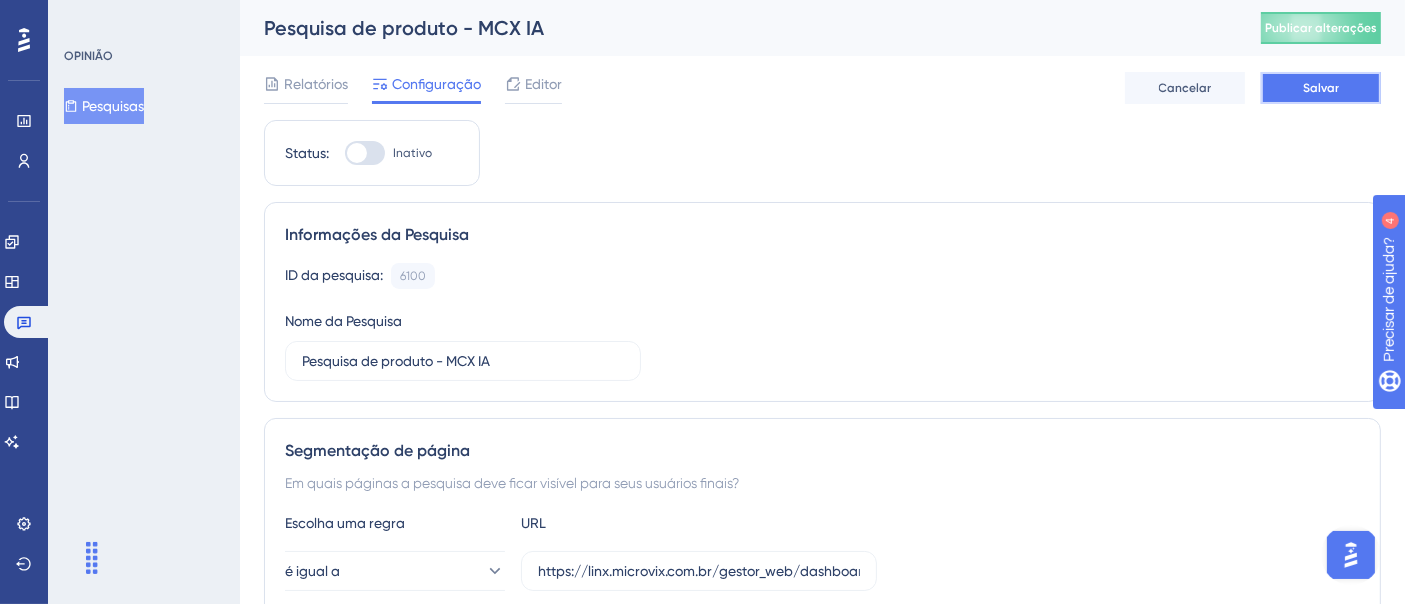 click on "Salvar" at bounding box center (1321, 88) 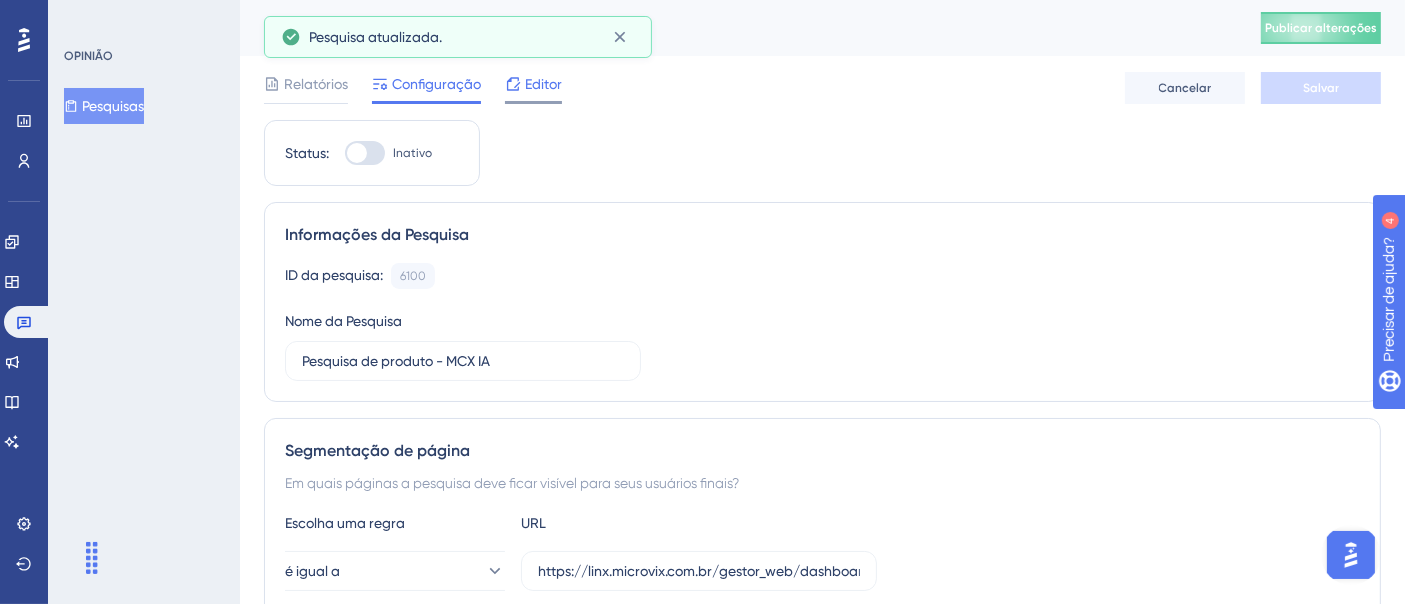 click on "Editor" at bounding box center (543, 84) 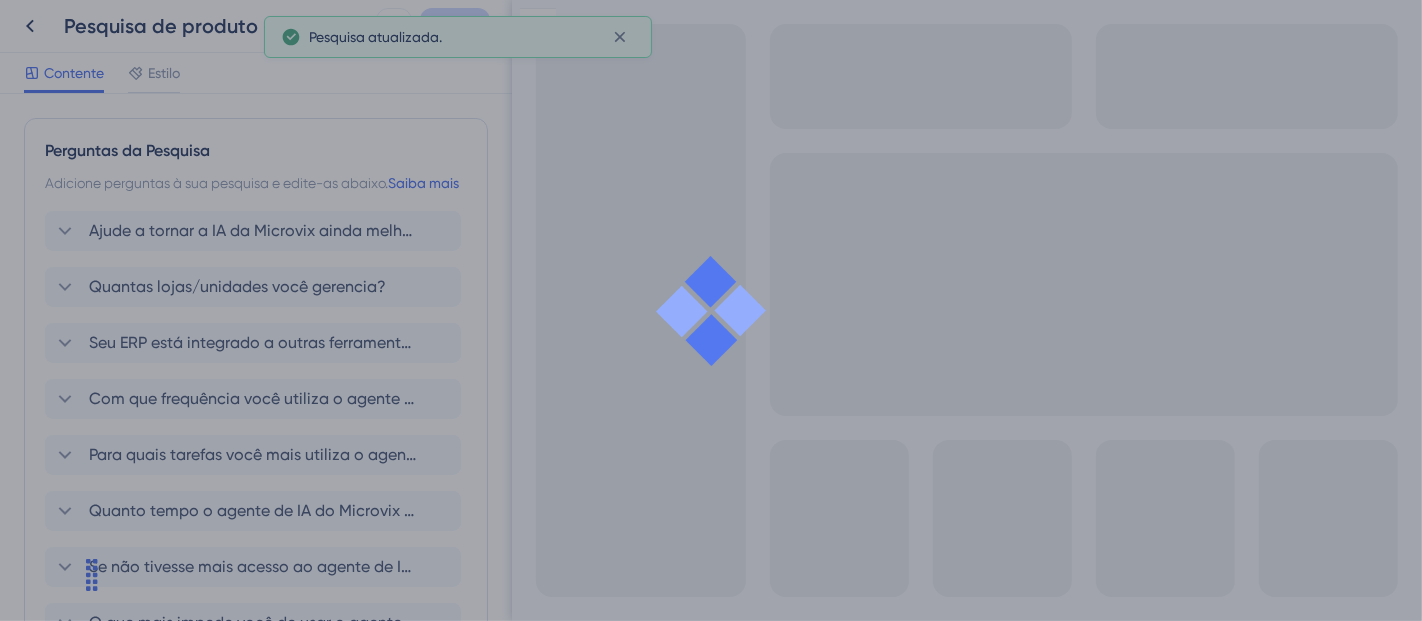 scroll, scrollTop: 0, scrollLeft: 0, axis: both 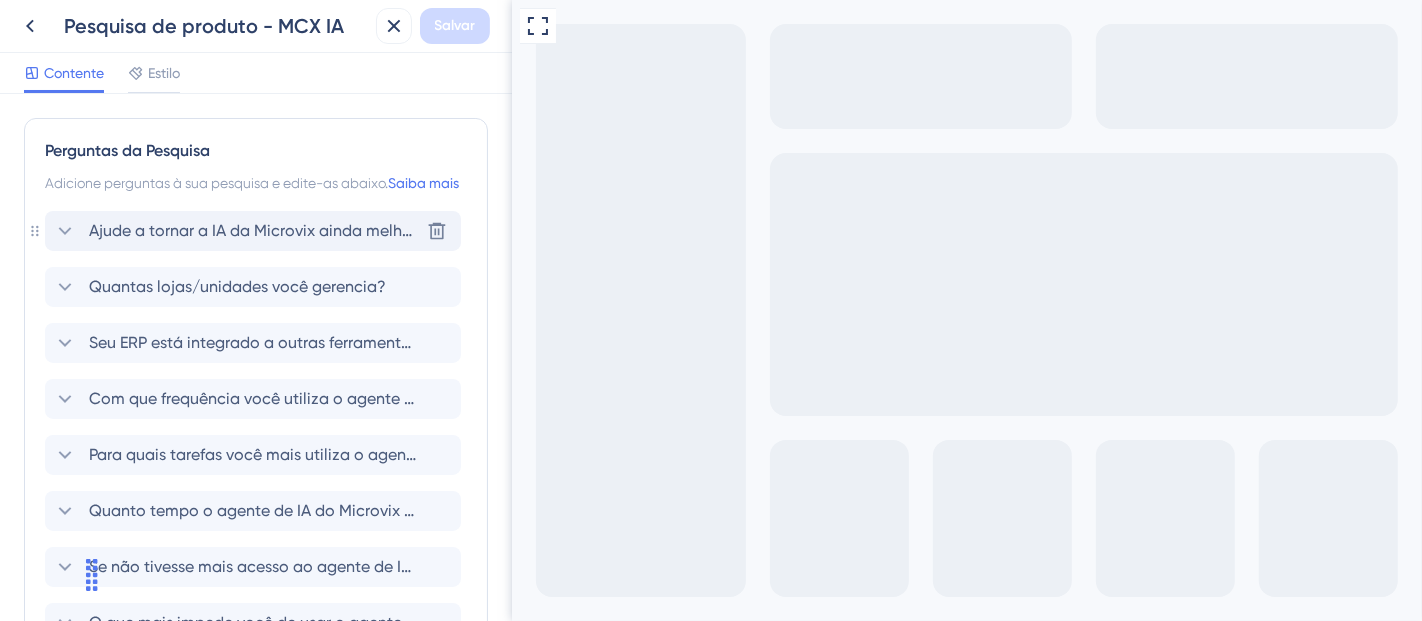 click on "Ajude a tornar a IA da Microvix ainda melhor! Sua opinião é fundamental para evoluirmos. Se você já utiliza a ferramenta, queremos ouvir suas sugestões e experiências. Para começarmos, qual é a sua carga principal?" at bounding box center (891, 230) 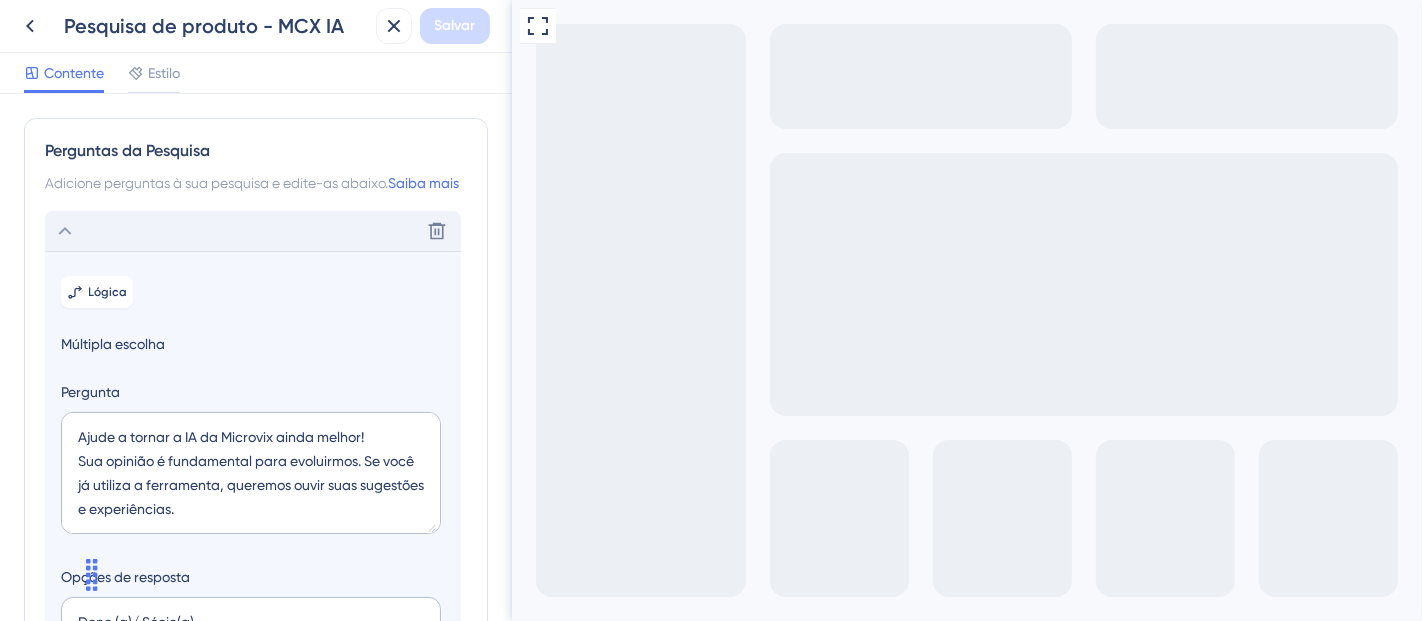 scroll, scrollTop: 140, scrollLeft: 0, axis: vertical 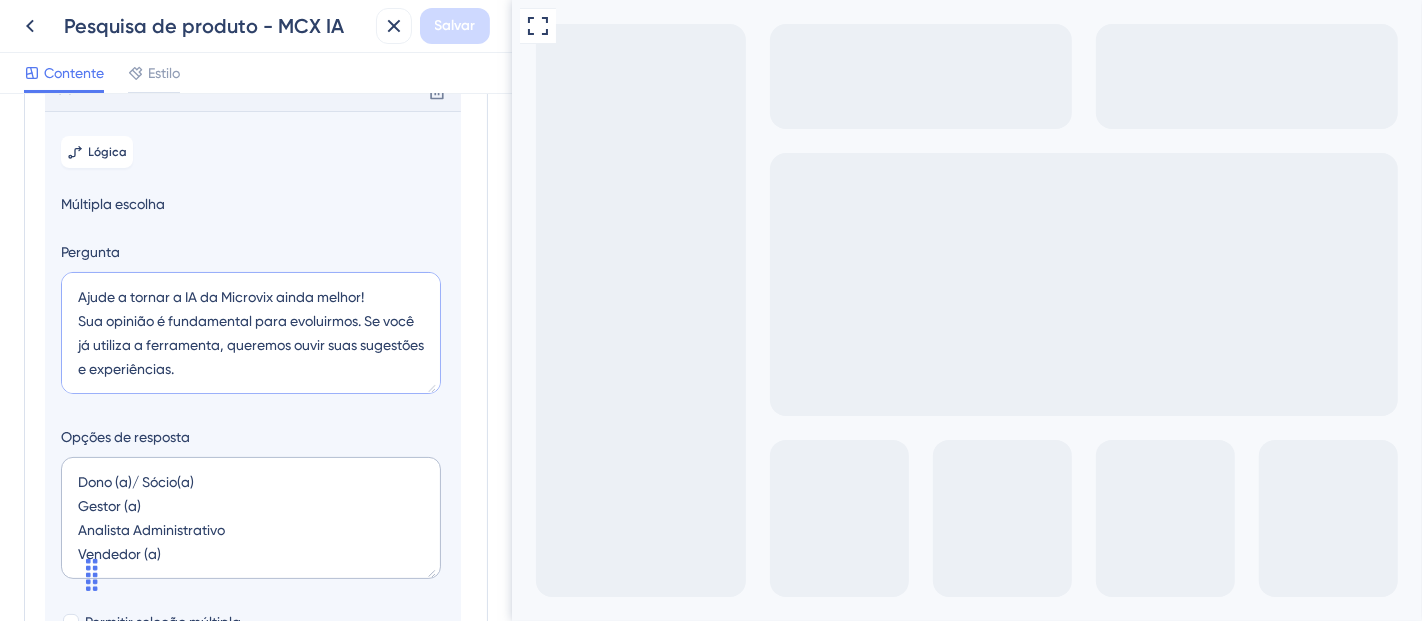 click on "Ajude a tornar a IA da Microvix ainda melhor!
Sua opinião é fundamental para evoluirmos. Se você já utiliza a ferramenta, queremos ouvir suas sugestões e experiências.
Para começarmos, qual é o seu cargo principal?" at bounding box center (251, 333) 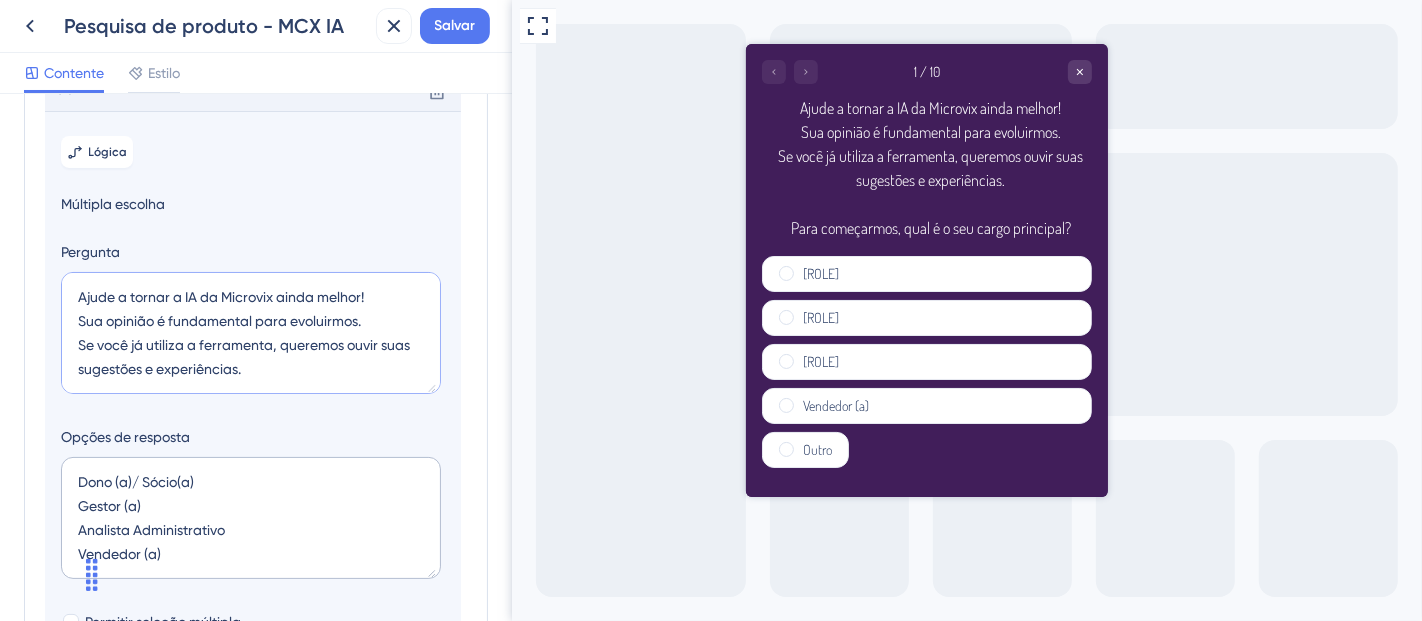 drag, startPoint x: 288, startPoint y: 388, endPoint x: 76, endPoint y: 364, distance: 213.35417 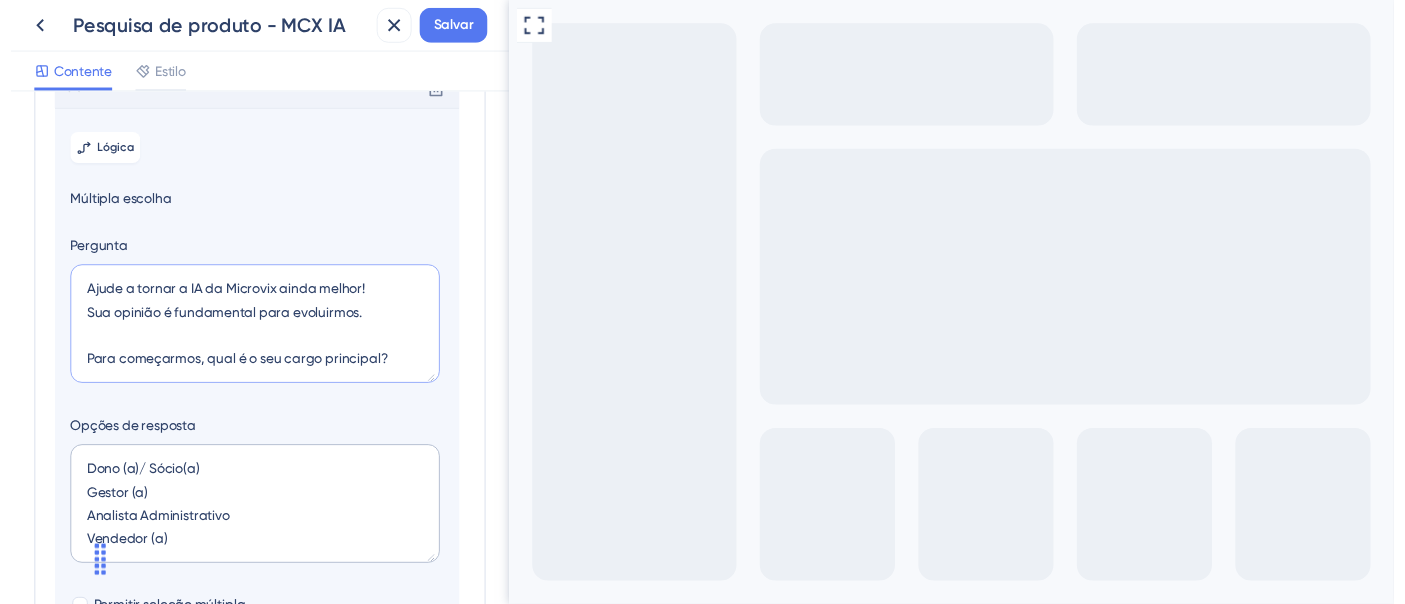 scroll, scrollTop: 152, scrollLeft: 0, axis: vertical 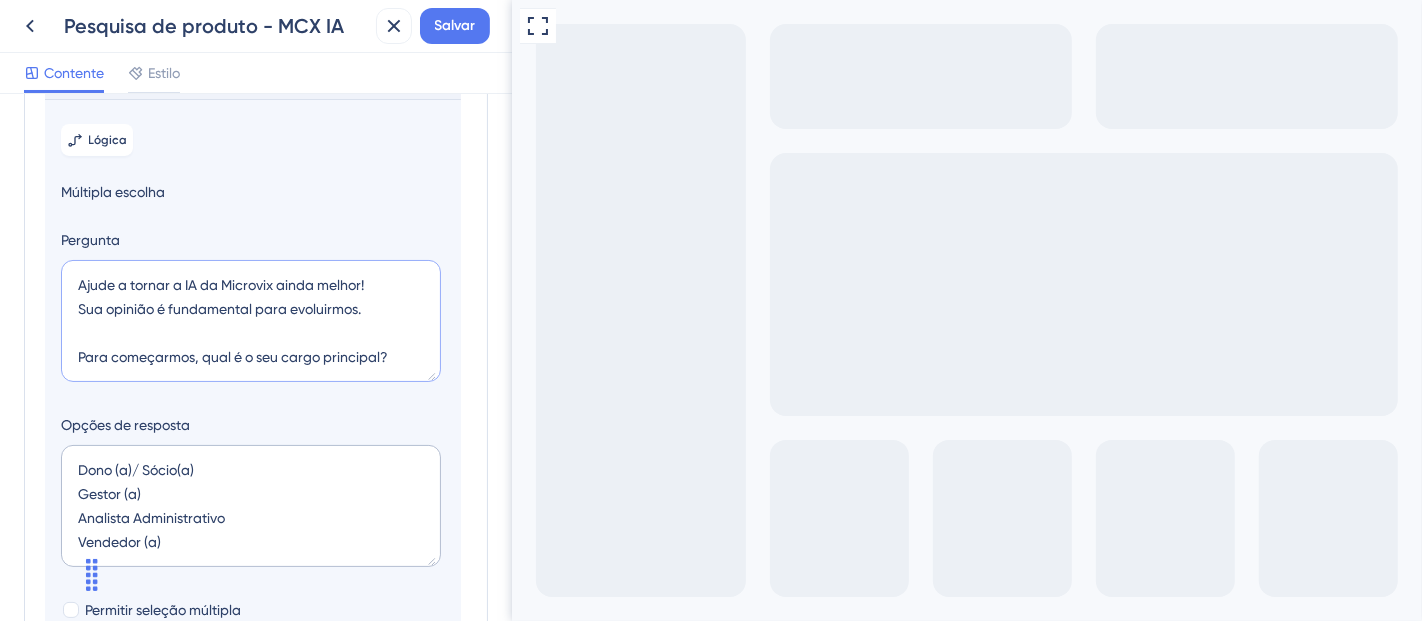 type on "Ajude a tornar a IA da Microvix ainda melhor!
Sua opinião é fundamental para evoluirmos.
Para começarmos, qual é o seu cargo principal?" 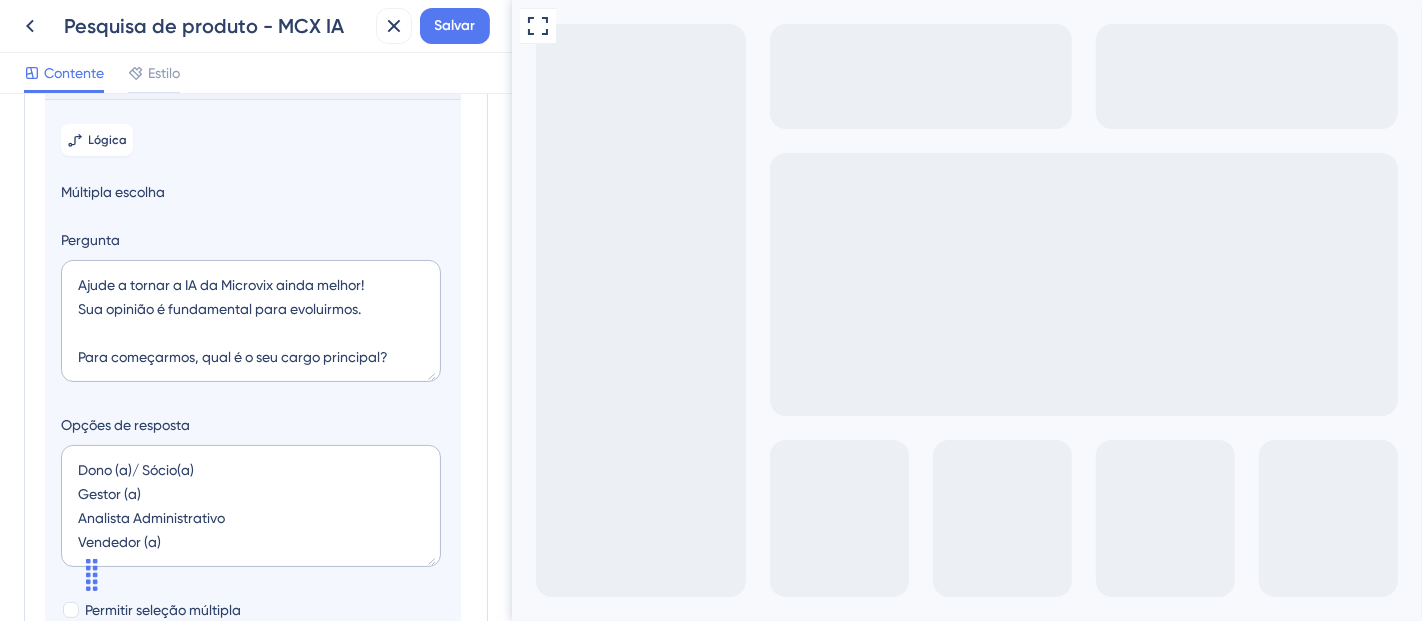 click on "[ROLE]" at bounding box center (586, 801) 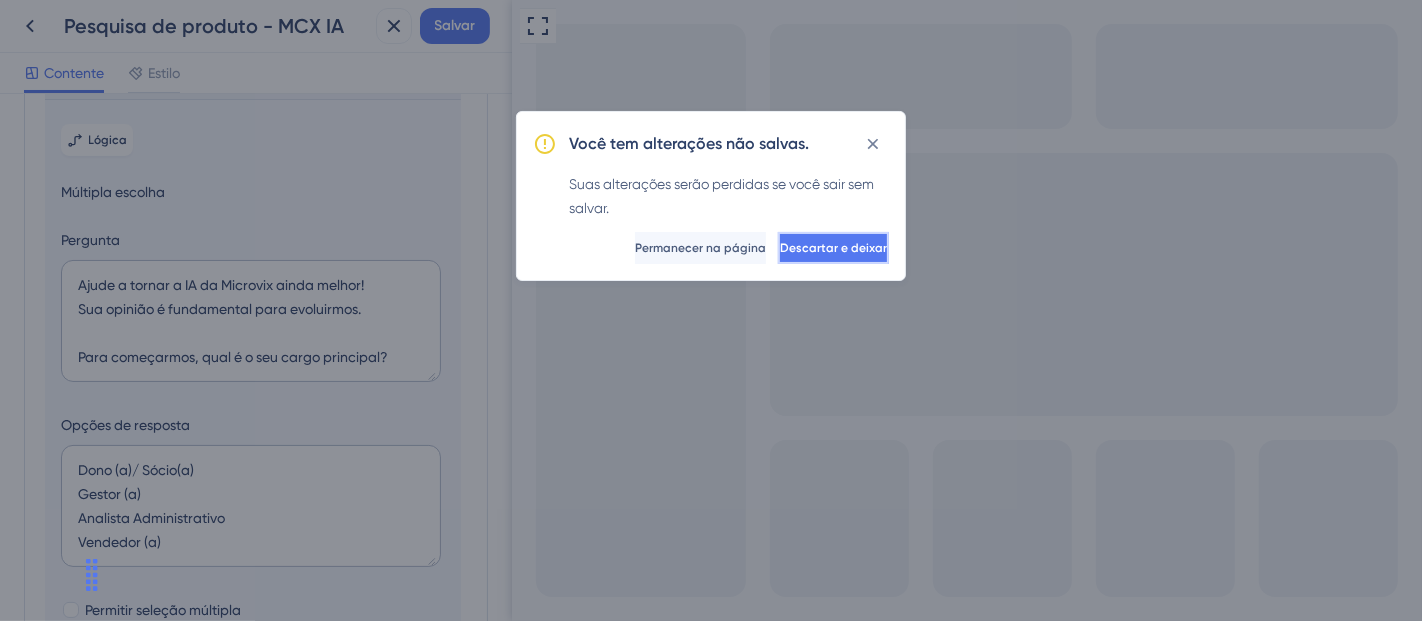 click on "Descartar e deixar" at bounding box center [833, 248] 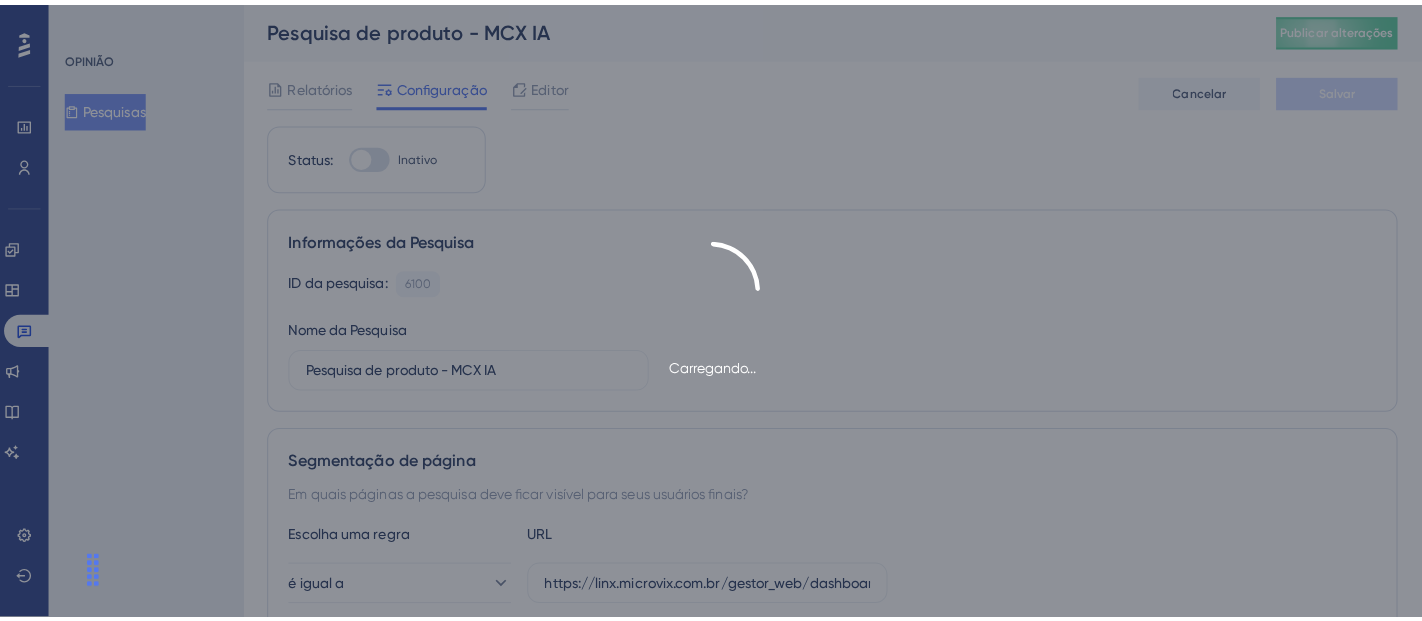 scroll, scrollTop: 0, scrollLeft: 0, axis: both 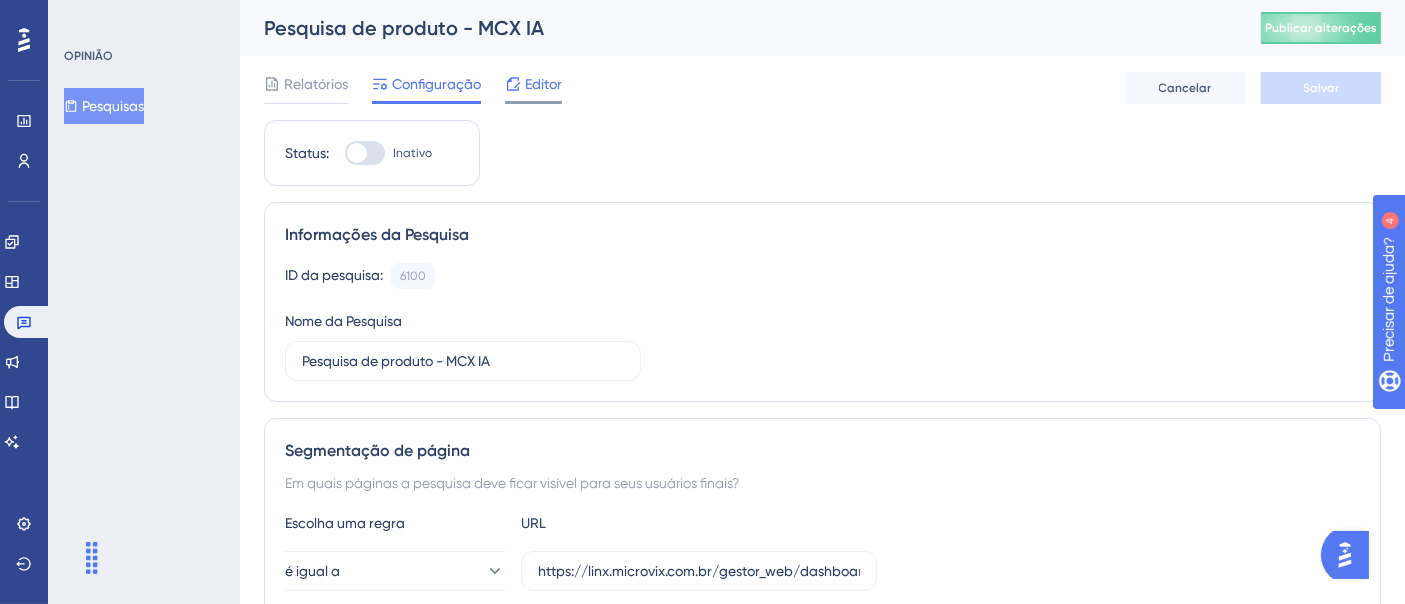 click 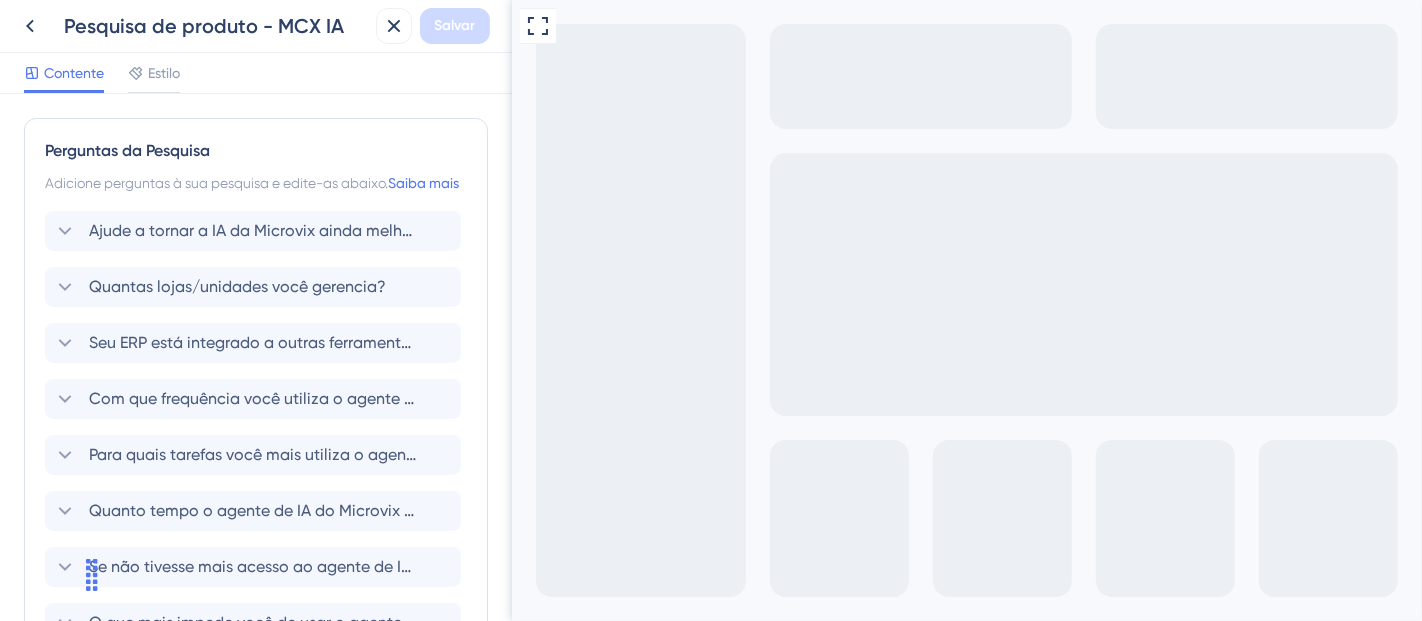 scroll, scrollTop: 0, scrollLeft: 0, axis: both 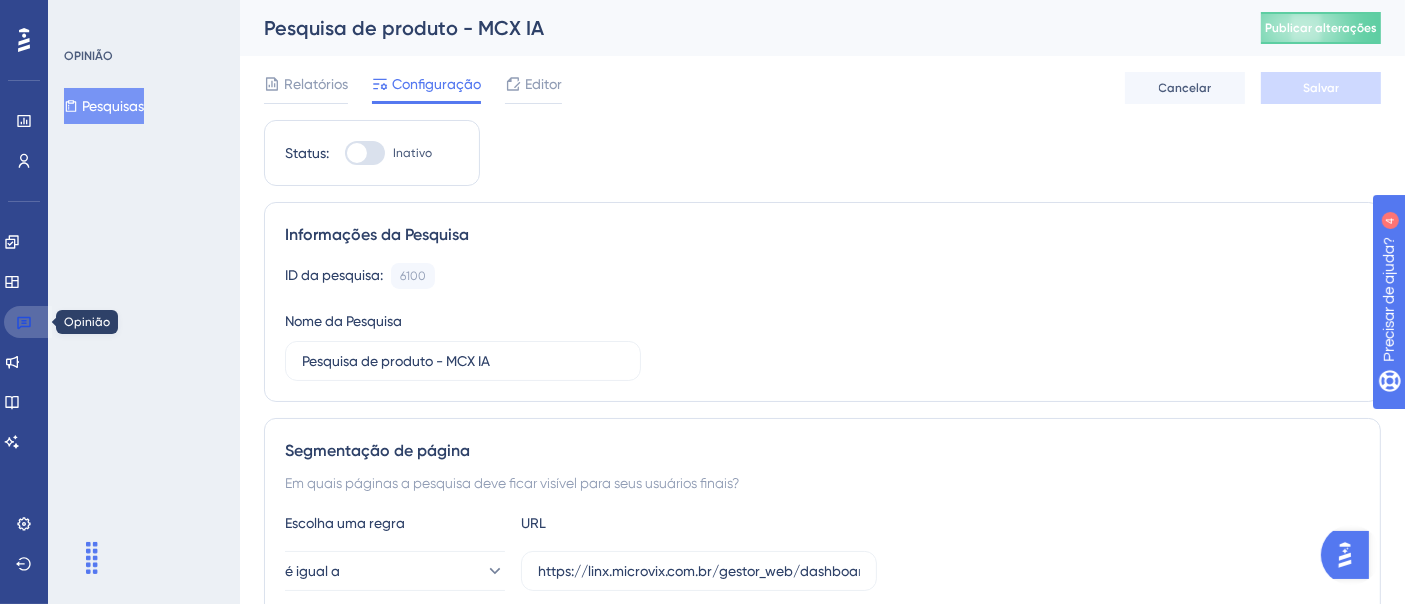 click at bounding box center [28, 322] 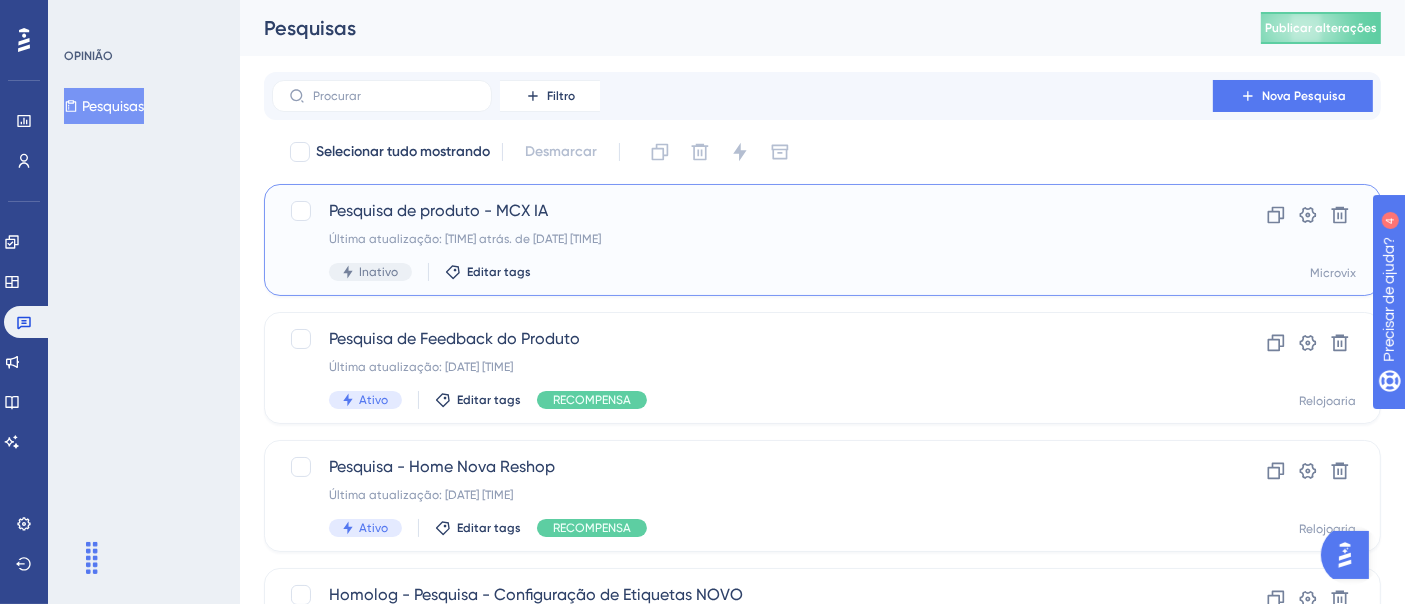 click on "Pesquisa de produto - MCX IA" at bounding box center [742, 211] 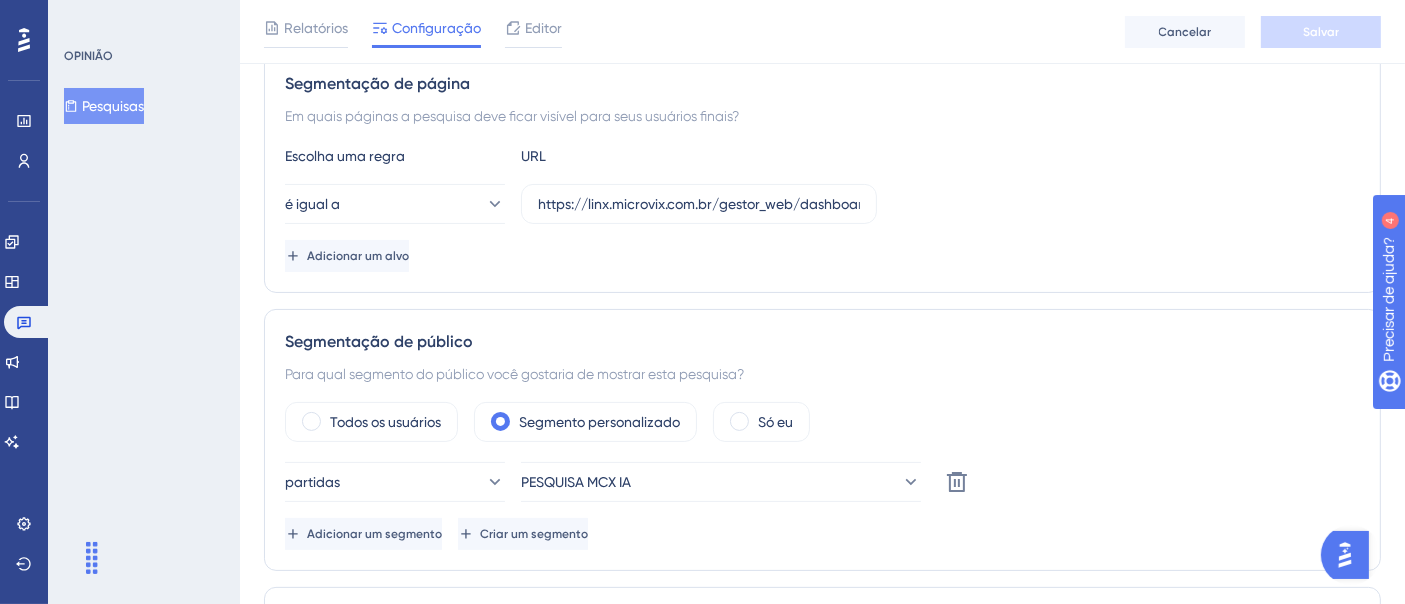 scroll, scrollTop: 412, scrollLeft: 0, axis: vertical 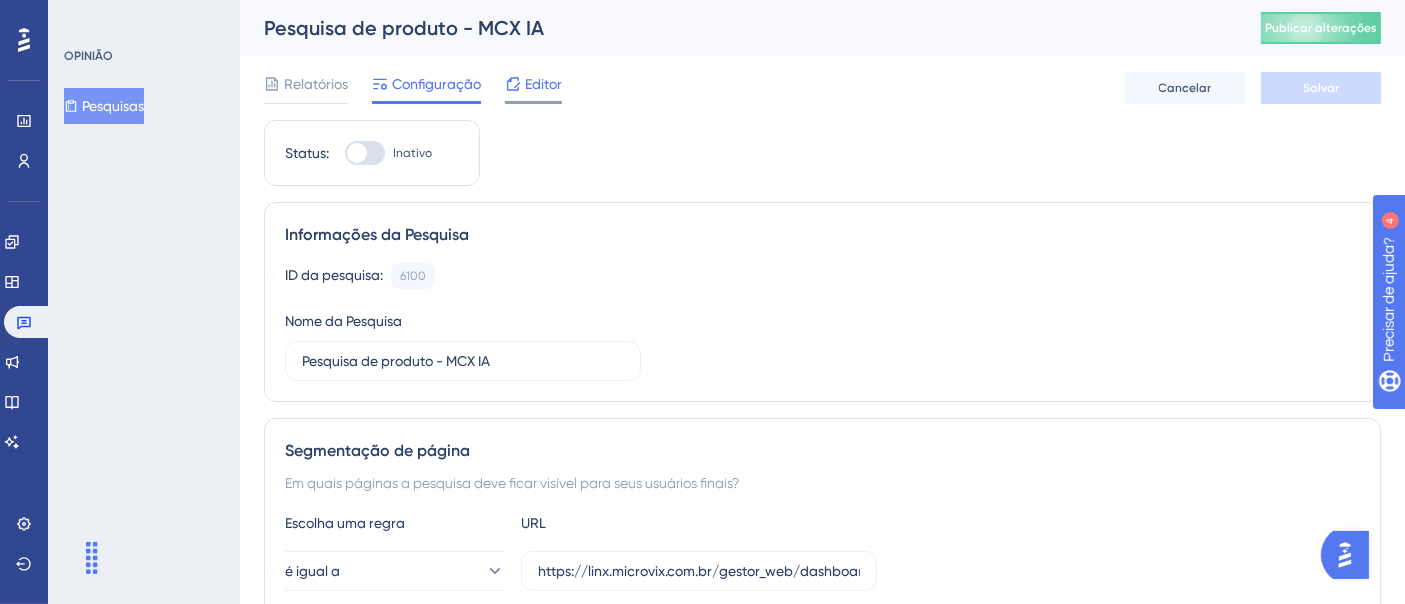 click on "Editor" at bounding box center (543, 84) 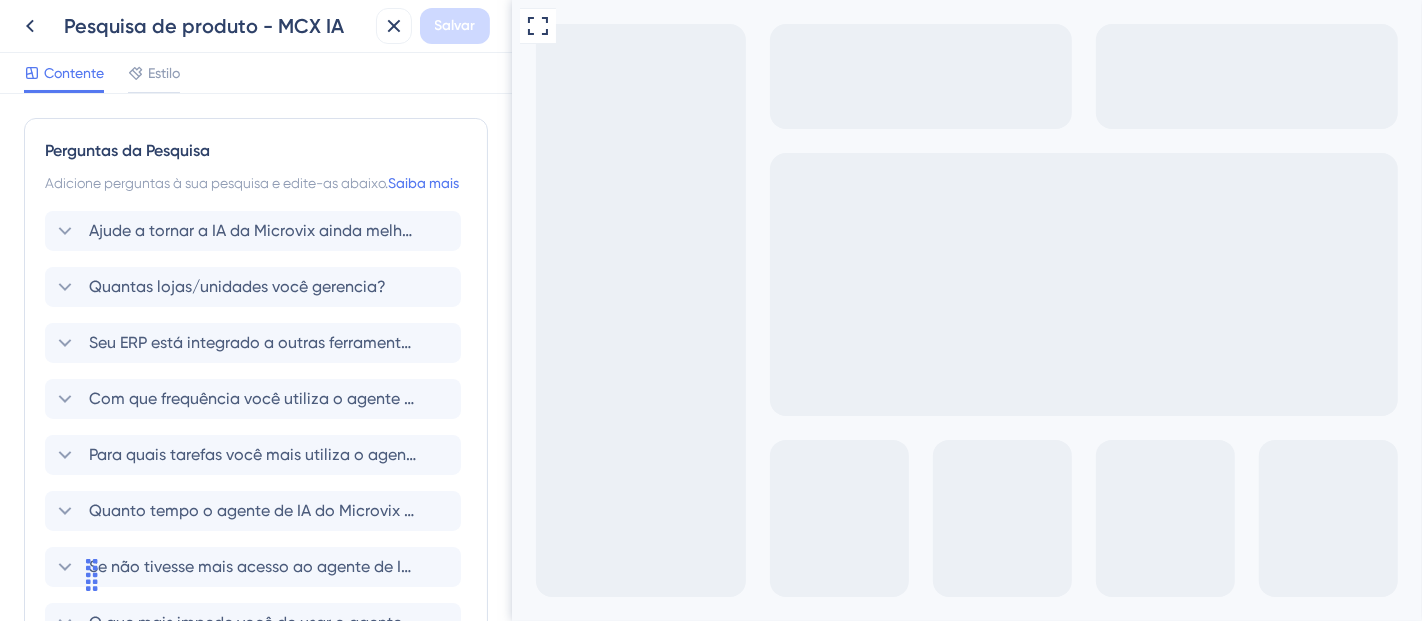 scroll, scrollTop: 0, scrollLeft: 0, axis: both 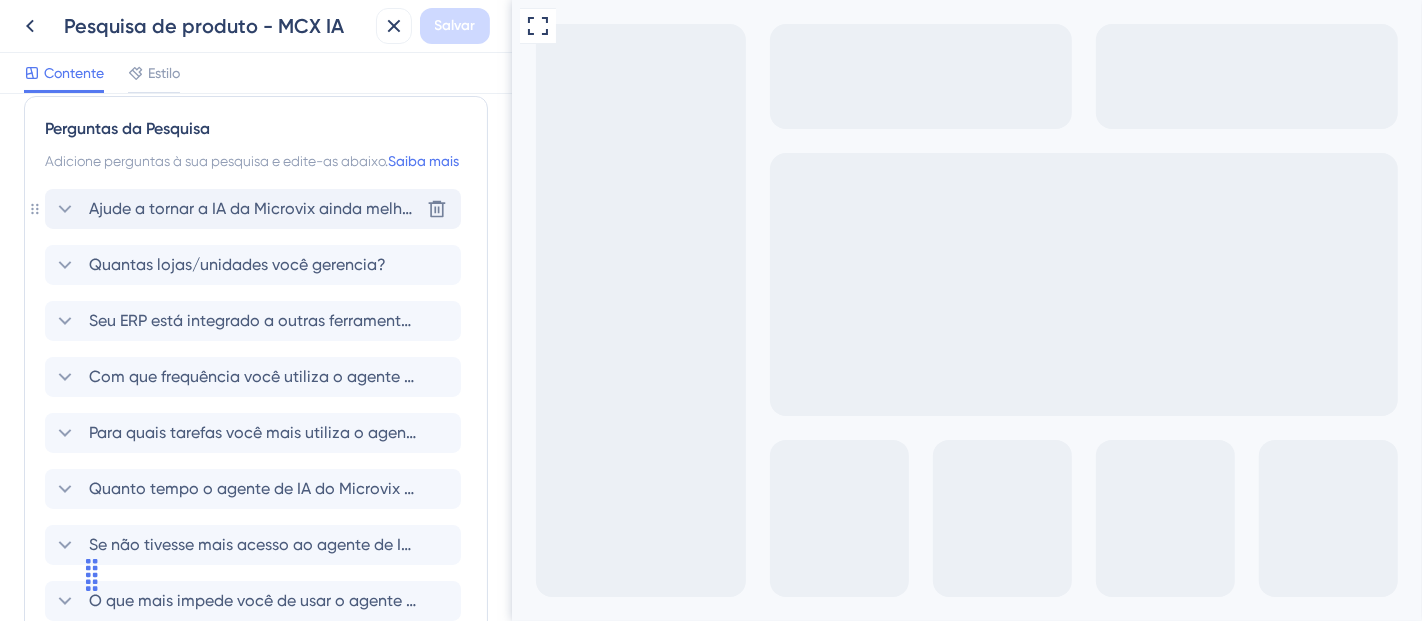 click on "Ajude a tornar a IA da Microvix ainda melhor! Sua opinião é fundamental para evoluirmos. Se você já utiliza a ferramenta, queremos ouvir suas sugestões e experiências. Para começarmos, qual é a sua carga principal?" at bounding box center (891, 208) 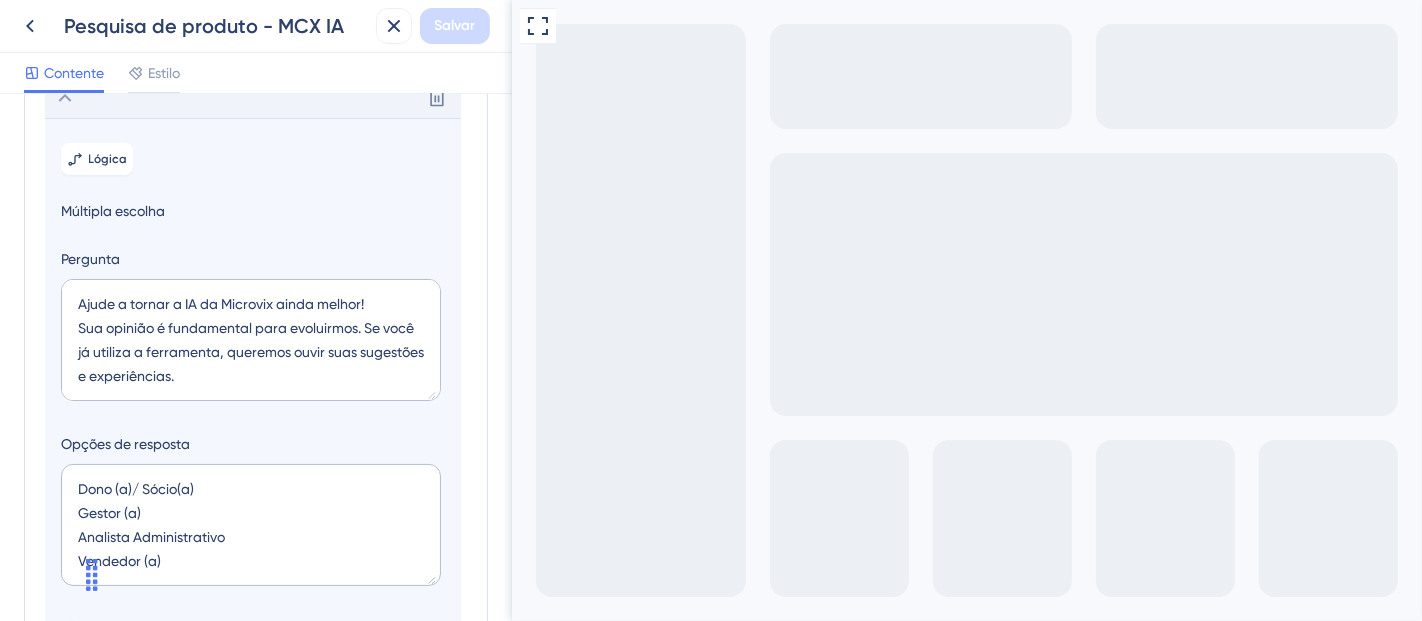 scroll, scrollTop: 140, scrollLeft: 0, axis: vertical 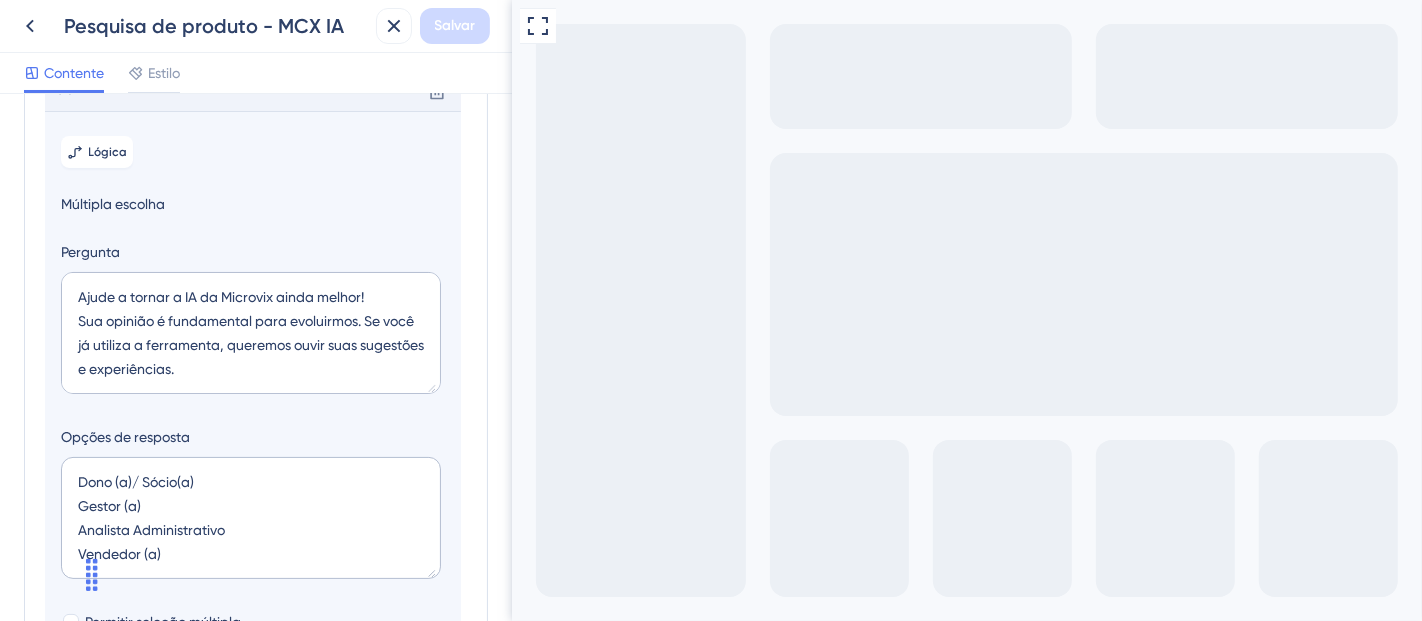 click on "Excluir" at bounding box center [253, 91] 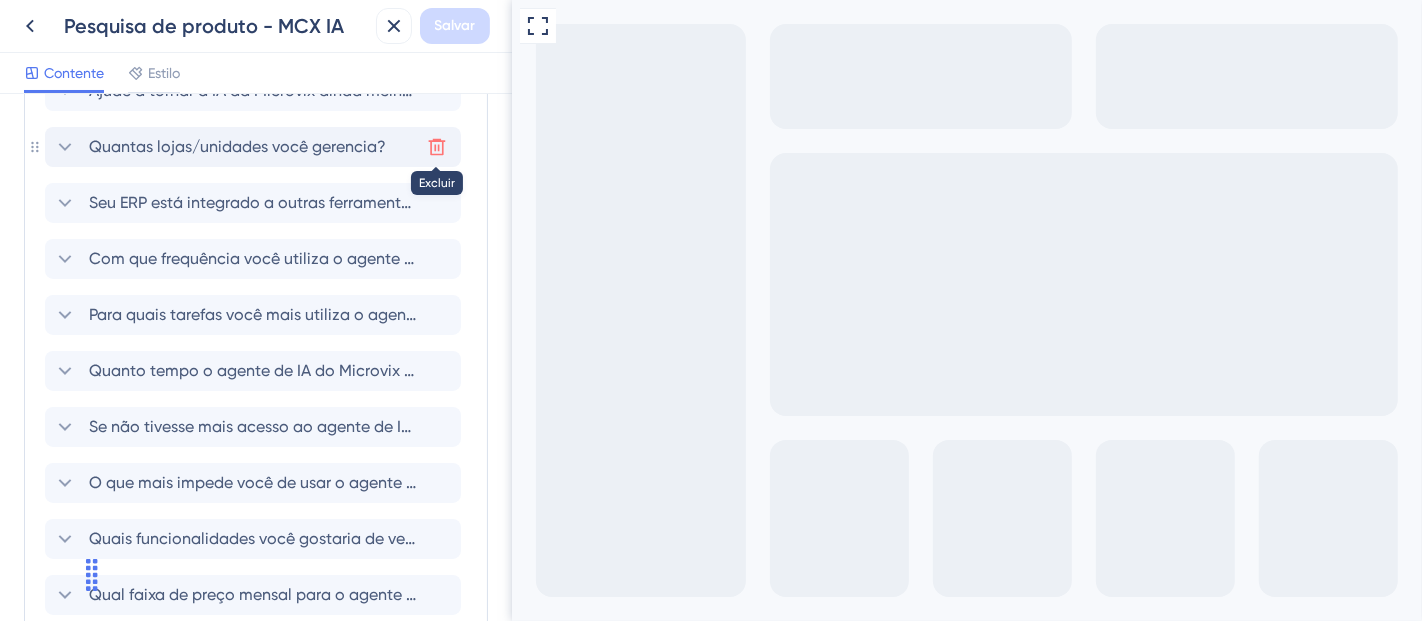 click 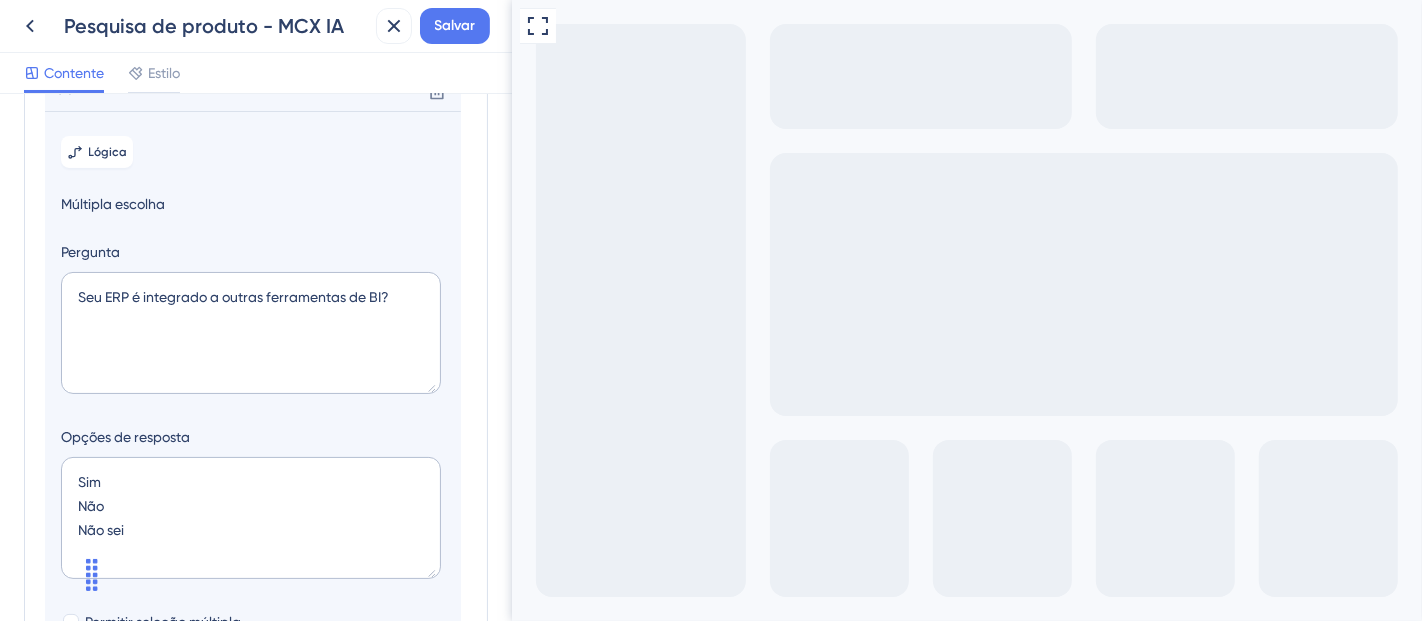scroll, scrollTop: 197, scrollLeft: 0, axis: vertical 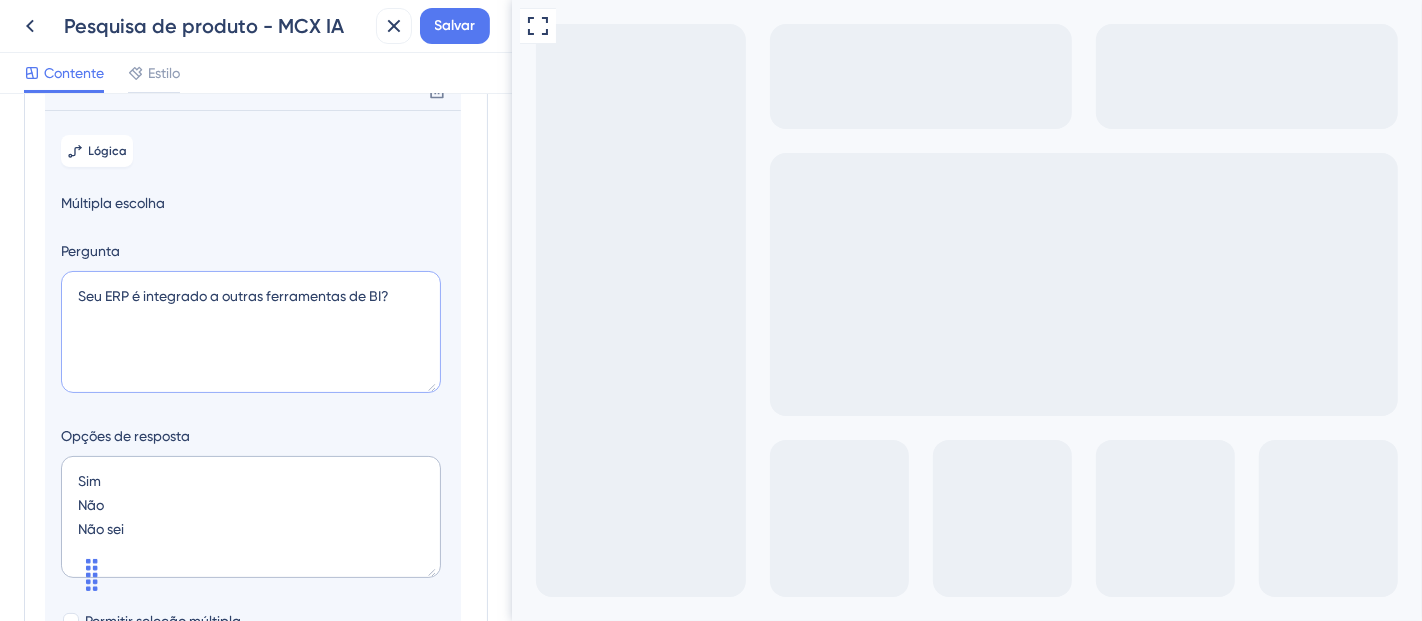 click on "Seu ERP é integrado a outras ferramentas de BI?" at bounding box center [251, 332] 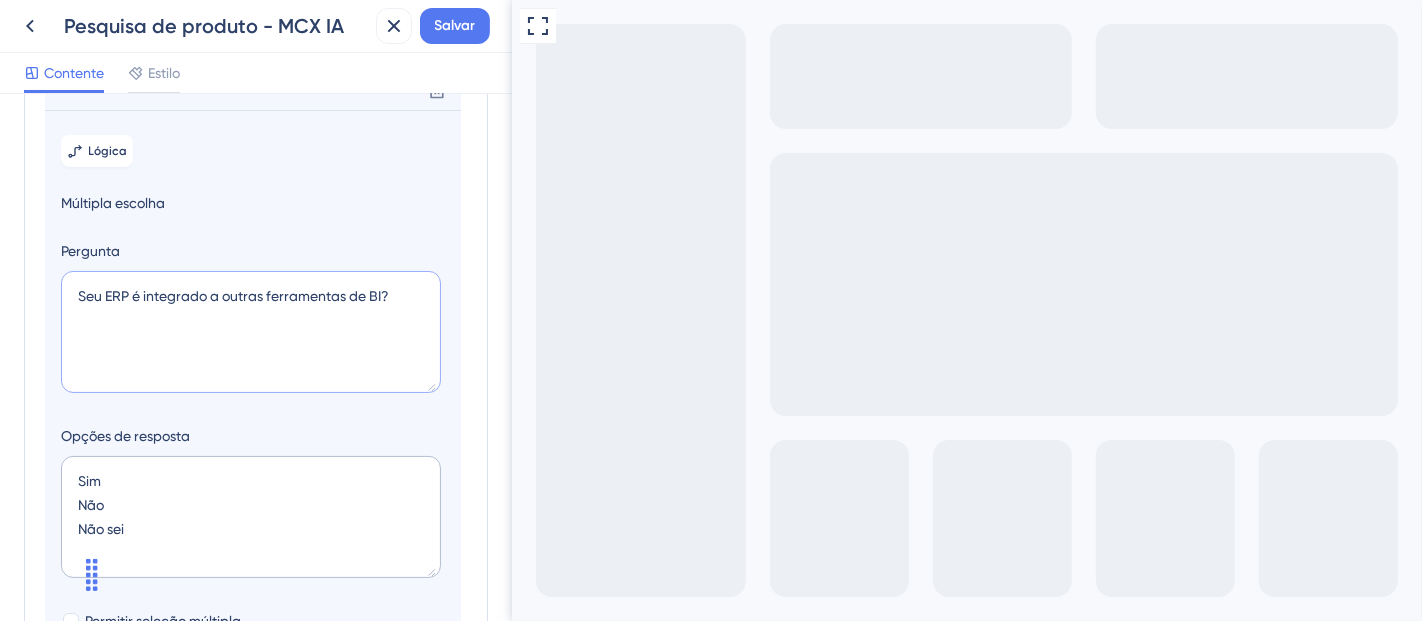 click on "Seu ERP é integrado a outras ferramentas de BI?" at bounding box center [251, 332] 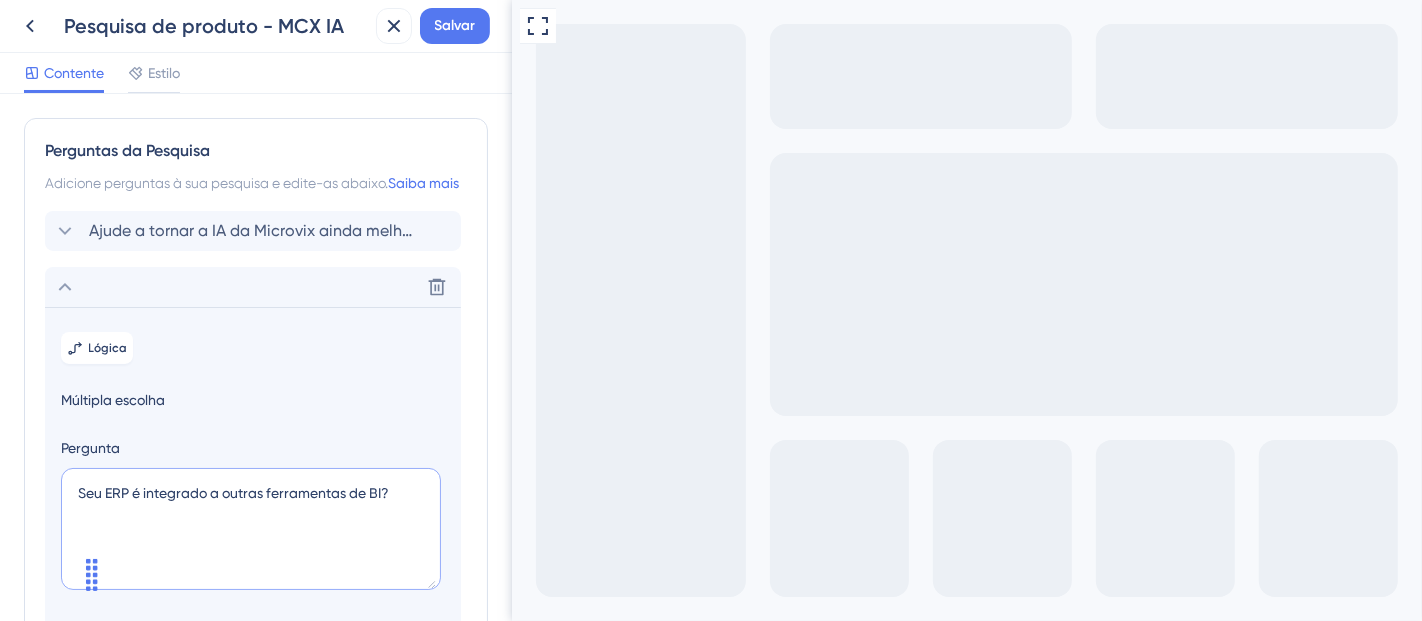scroll, scrollTop: 2, scrollLeft: 0, axis: vertical 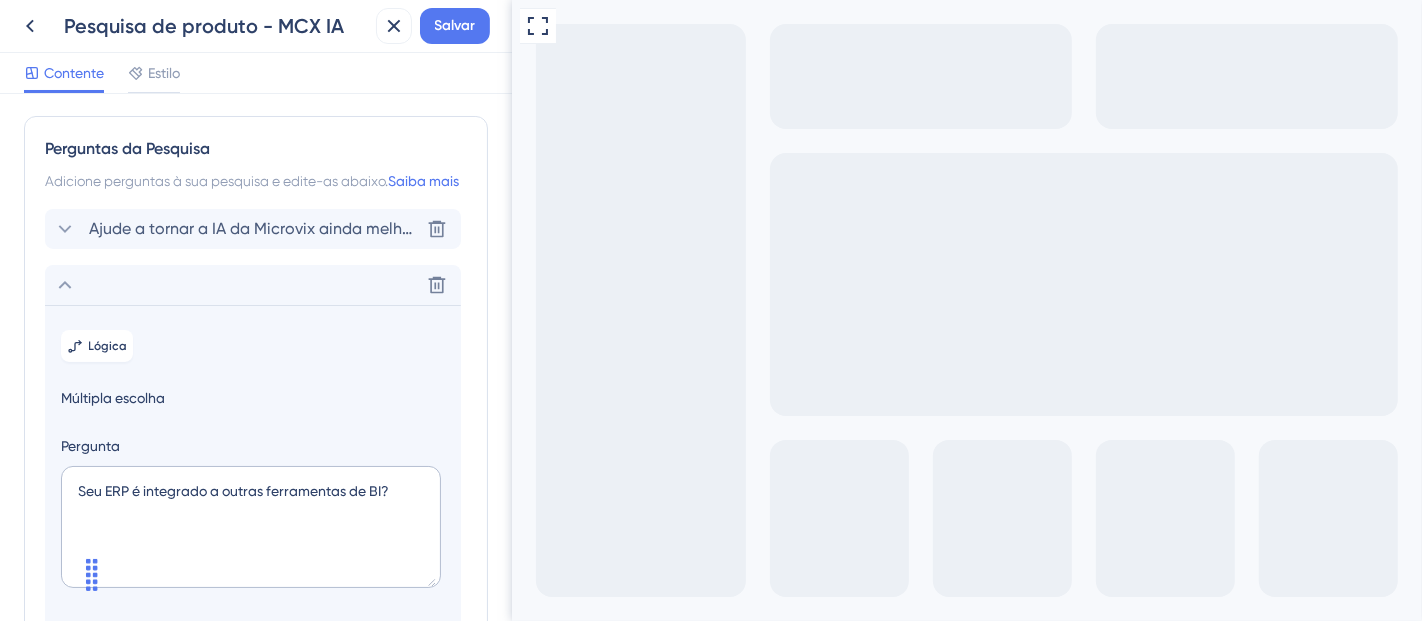 click on "Ajude a tornar a IA da Microvix ainda melhor! Sua opinião é fundamental para evoluirmos. Se você já utiliza a ferramenta, queremos ouvir suas sugestões e experiências. Para começarmos, qual é a sua carga principal?" at bounding box center [891, 228] 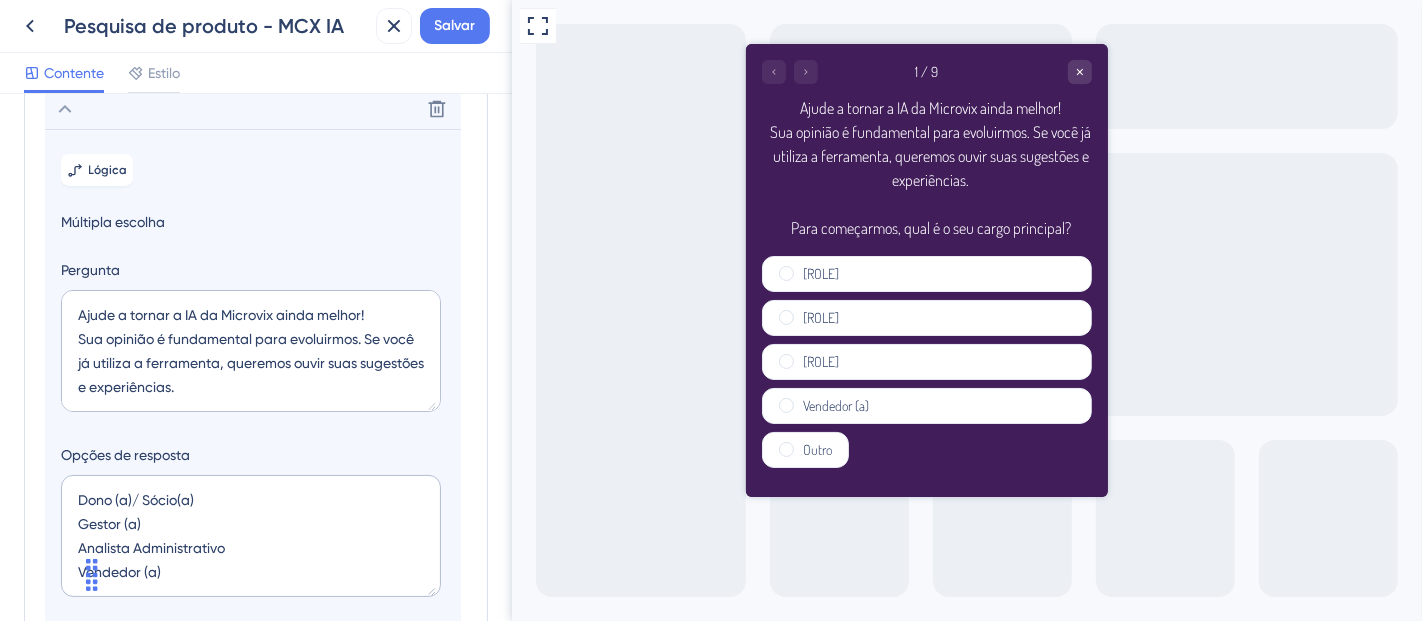 scroll, scrollTop: 140, scrollLeft: 0, axis: vertical 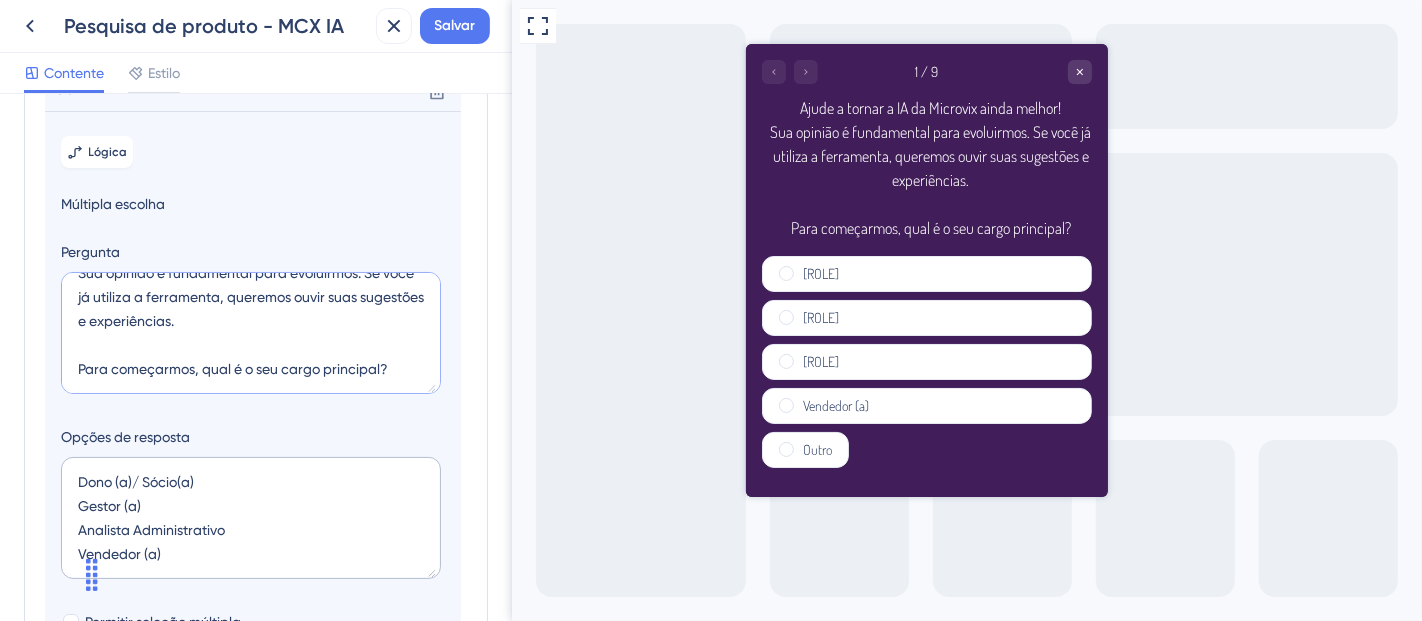 drag, startPoint x: 366, startPoint y: 343, endPoint x: 397, endPoint y: 428, distance: 90.47652 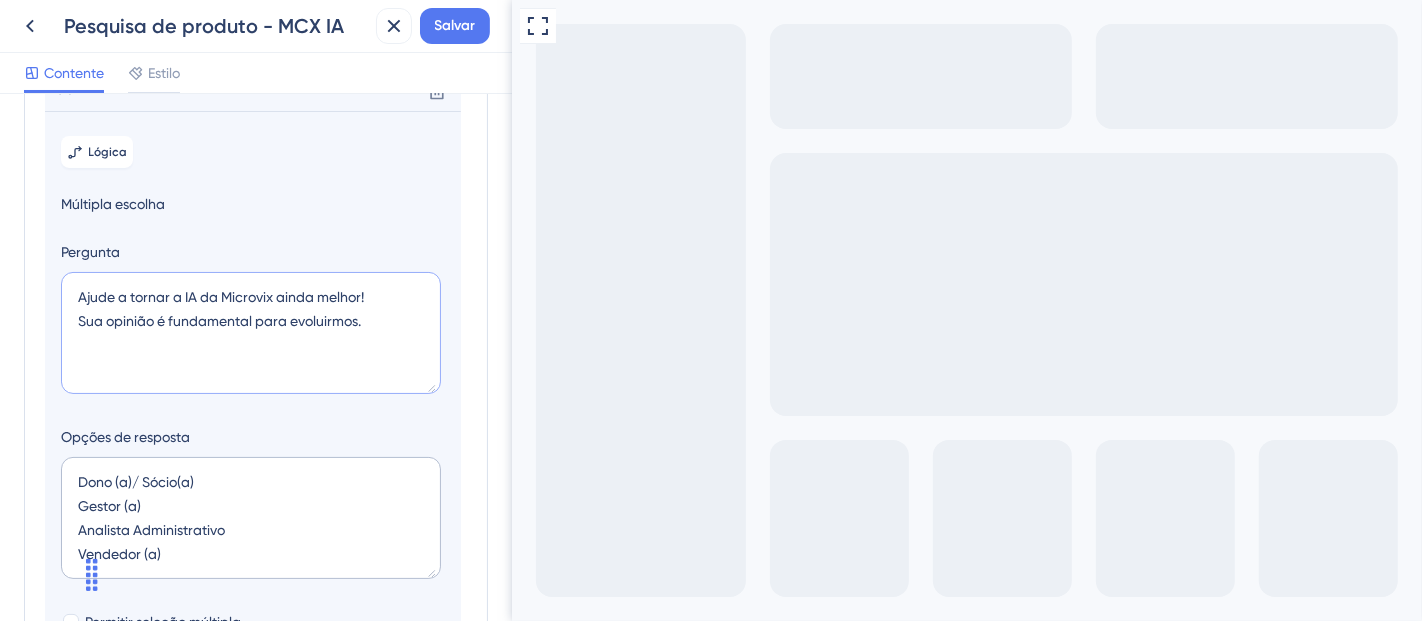 scroll, scrollTop: 0, scrollLeft: 0, axis: both 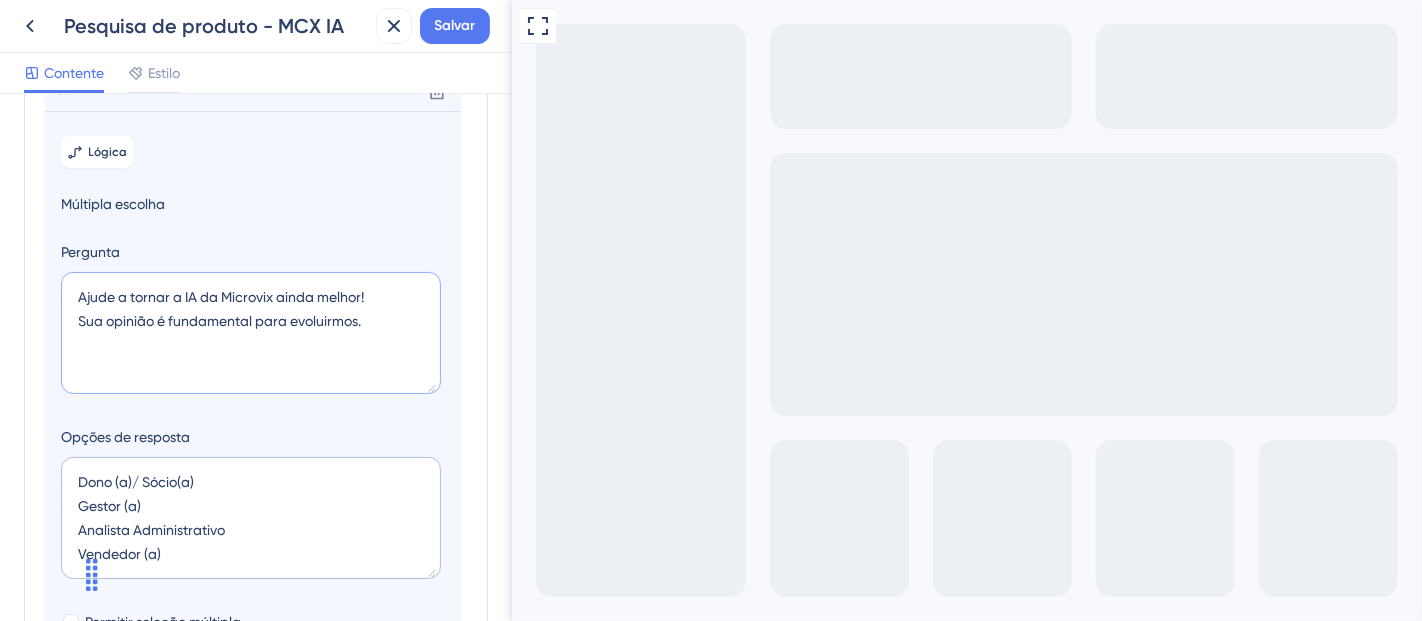 paste on "Seu ERP é integrado a outras ferramentas de BI?" 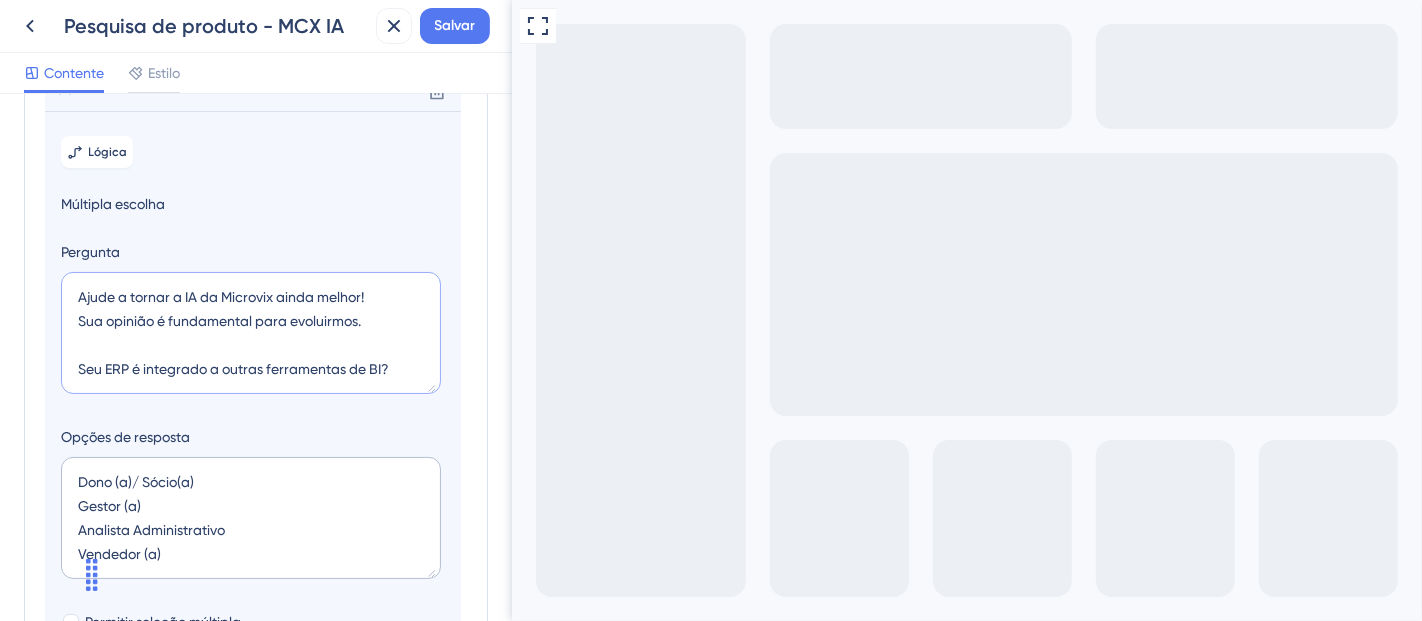 click on "Ajude a tornar a IA da Microvix ainda melhor!
Sua opinião é fundamental para evoluirmos.
Seu ERP é integrado a outras ferramentas de BI?" at bounding box center (251, 333) 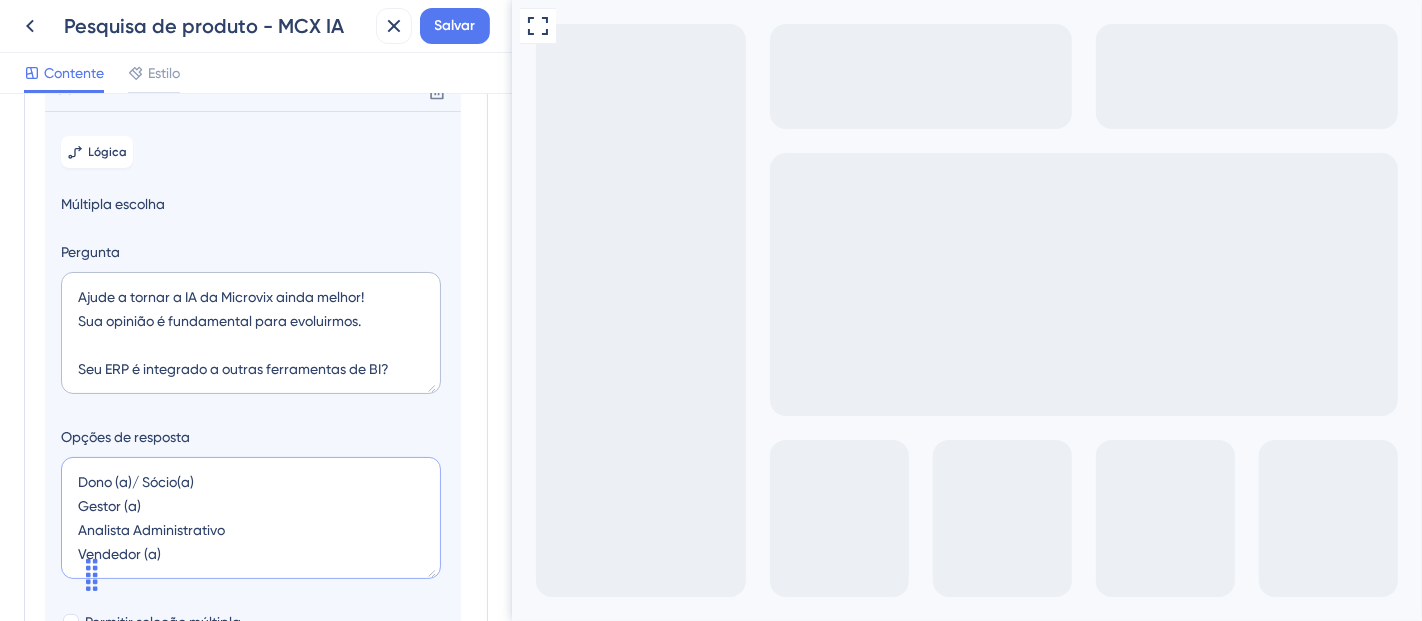 drag, startPoint x: 215, startPoint y: 519, endPoint x: 81, endPoint y: 482, distance: 139.01439 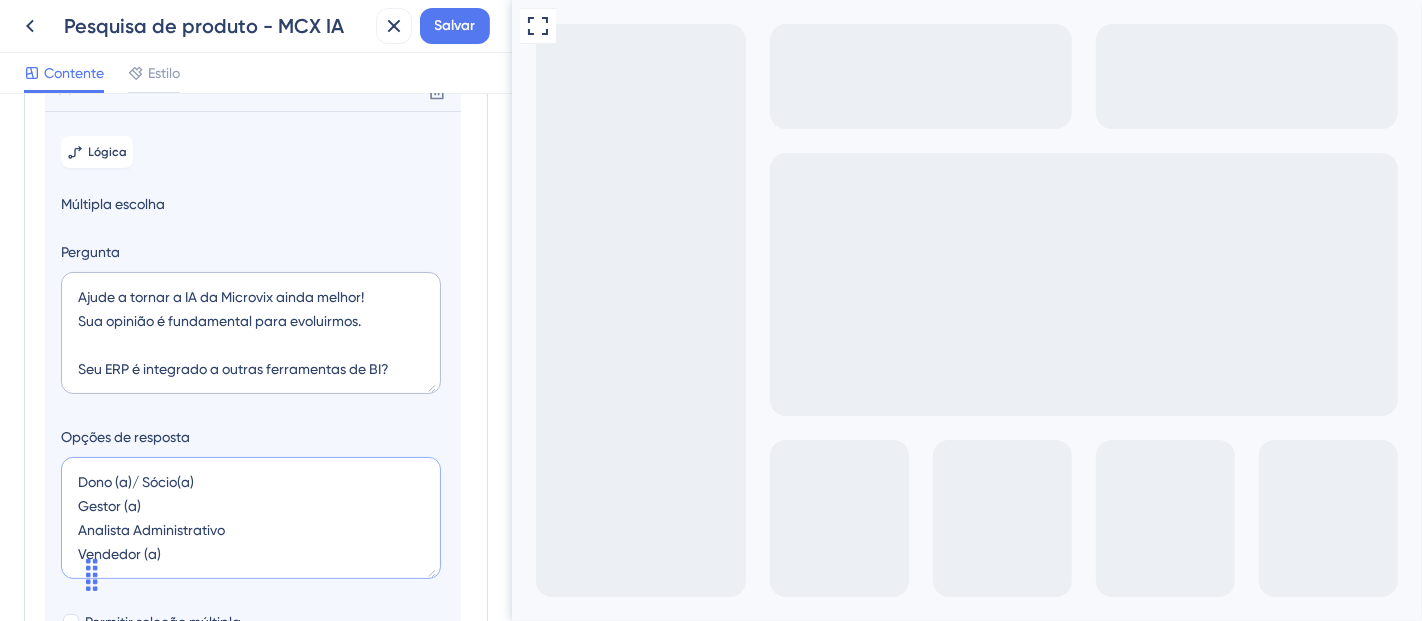 drag, startPoint x: 237, startPoint y: 487, endPoint x: 0, endPoint y: 484, distance: 237.01898 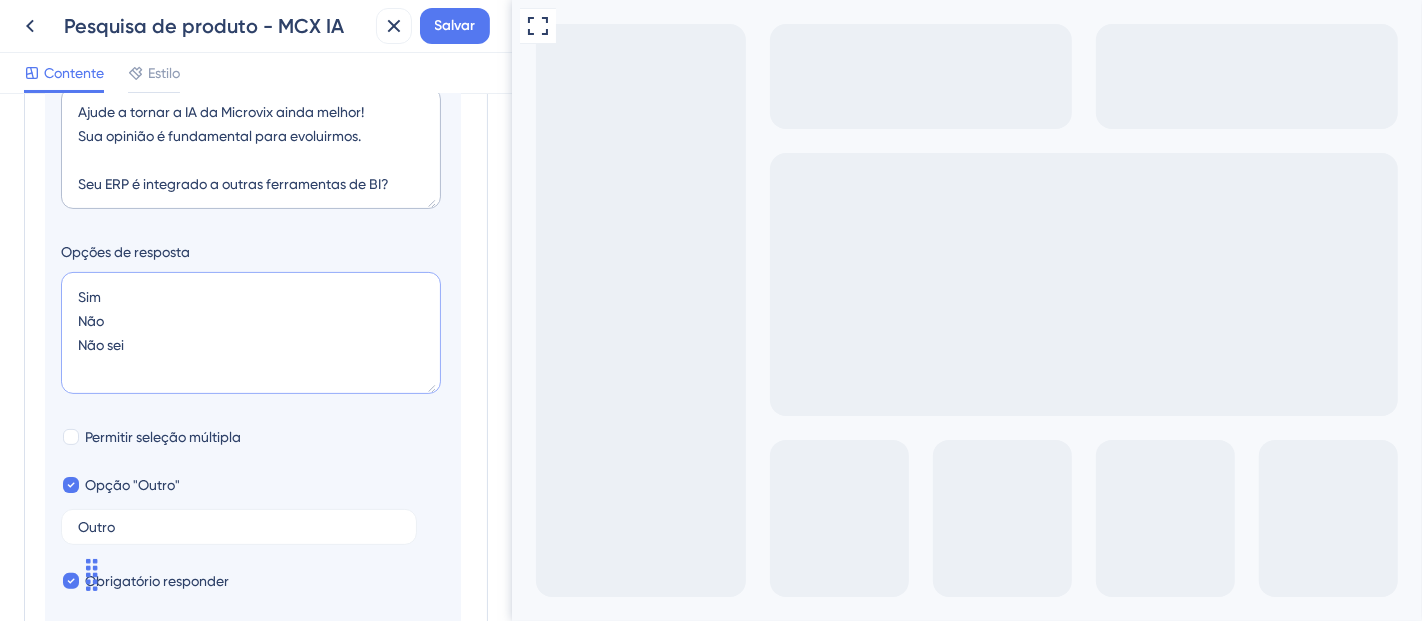 scroll, scrollTop: 334, scrollLeft: 0, axis: vertical 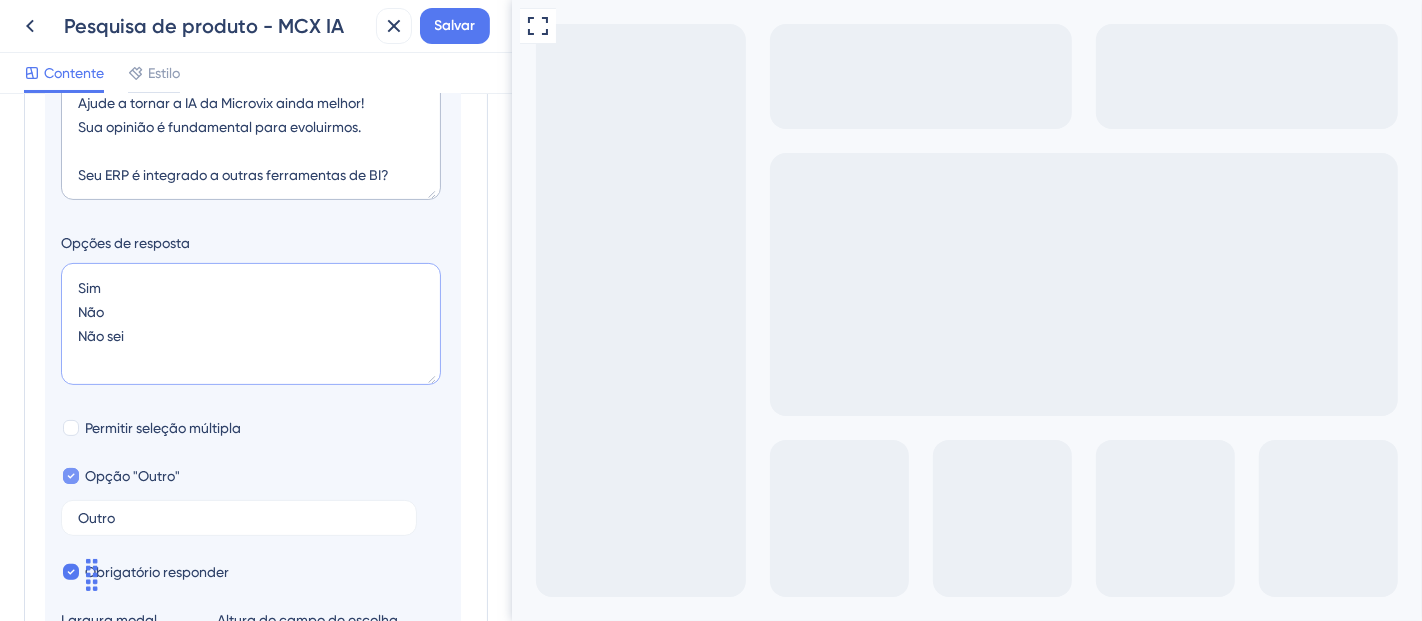 type on "Sim
Não
Não sei" 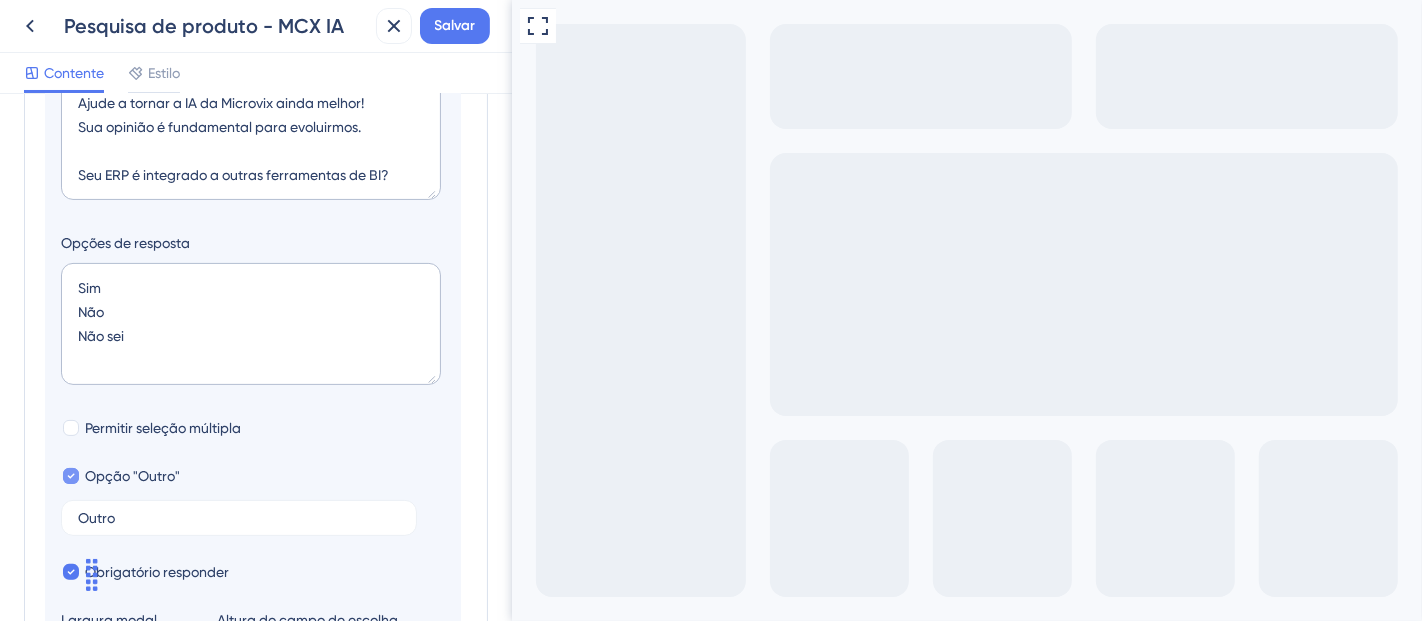 click at bounding box center (71, 476) 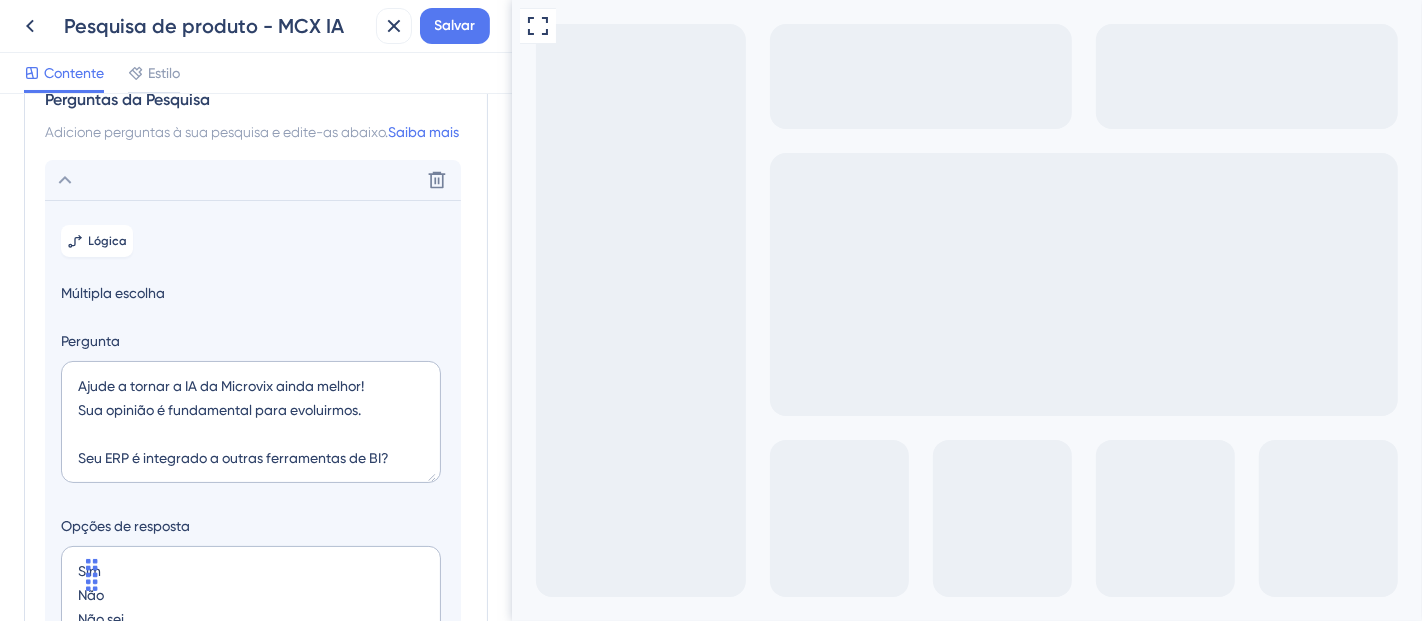scroll, scrollTop: 74, scrollLeft: 0, axis: vertical 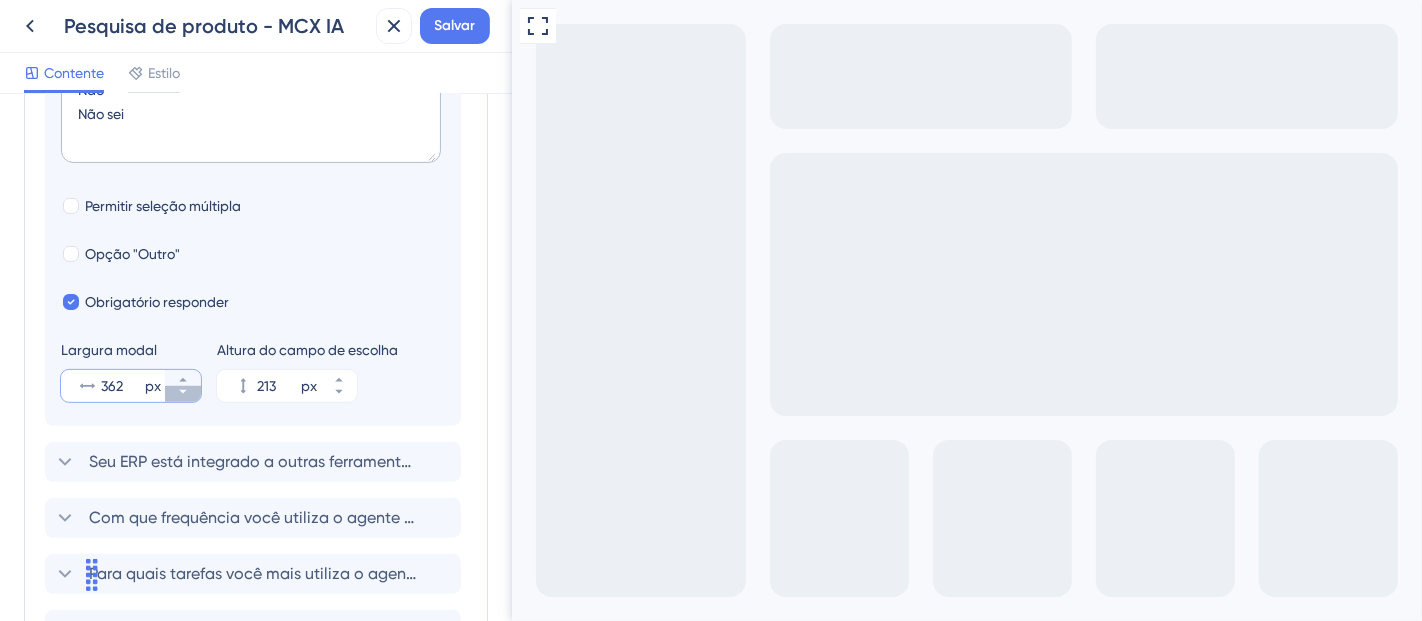 click 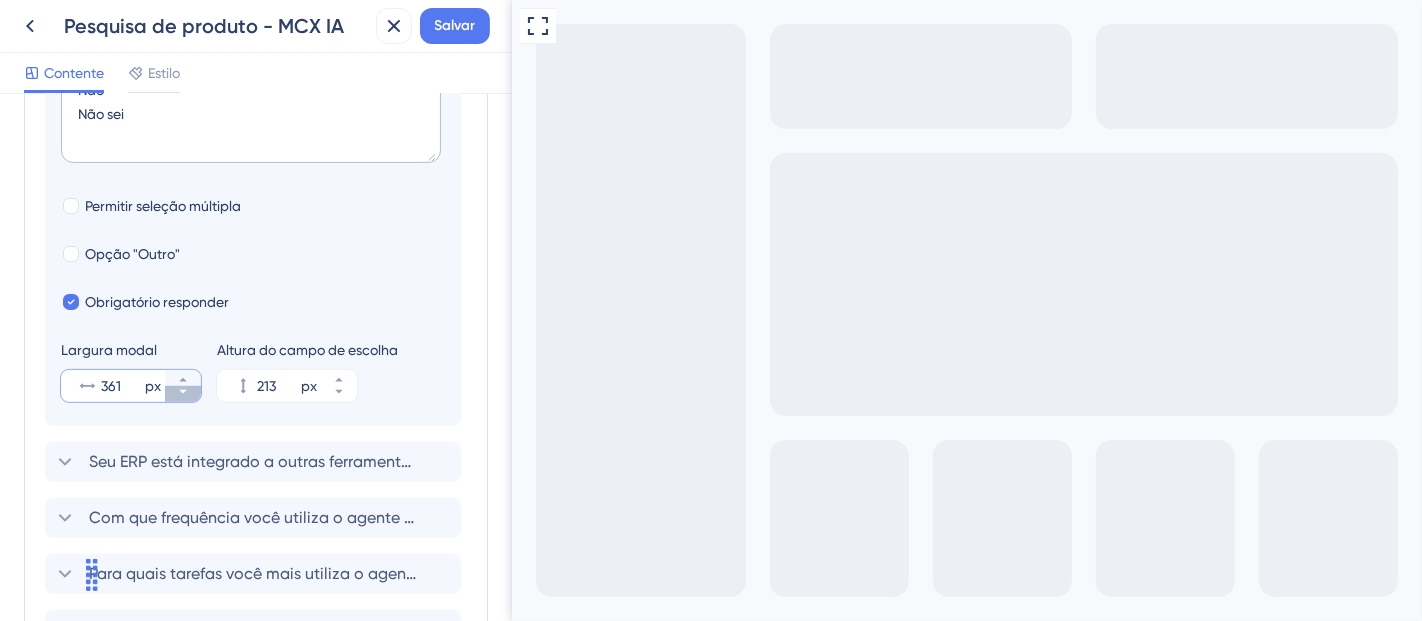 click 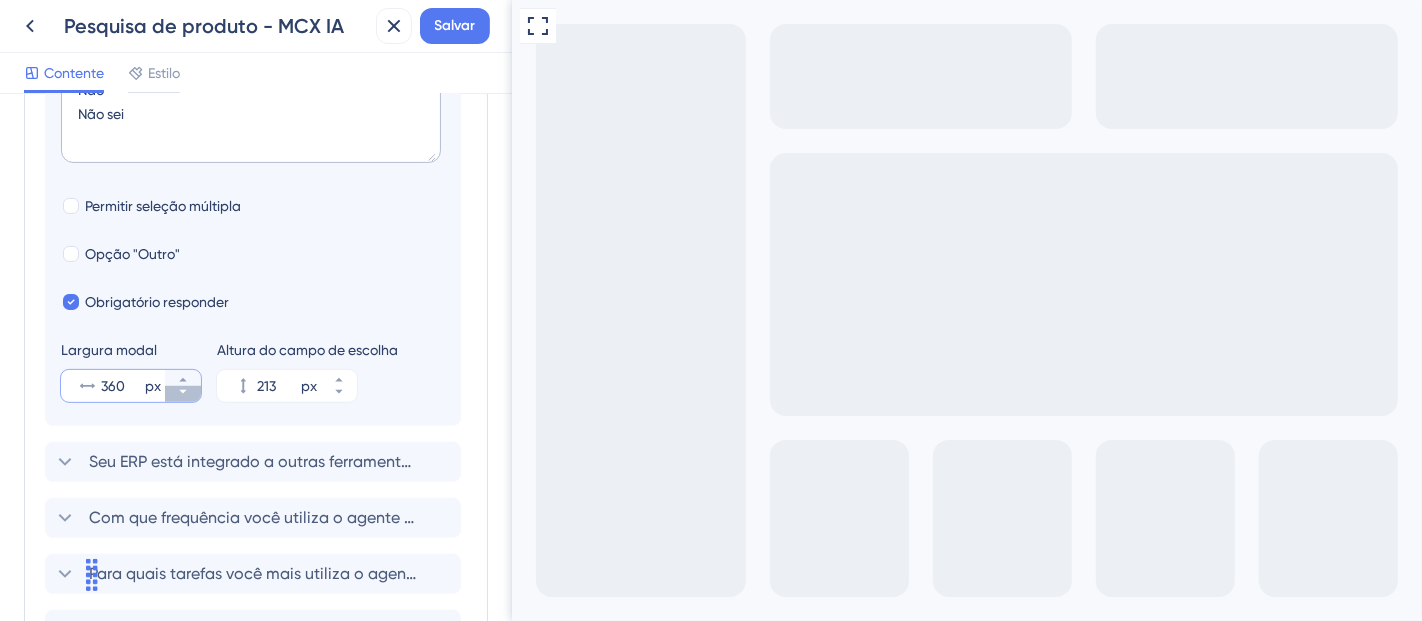 click 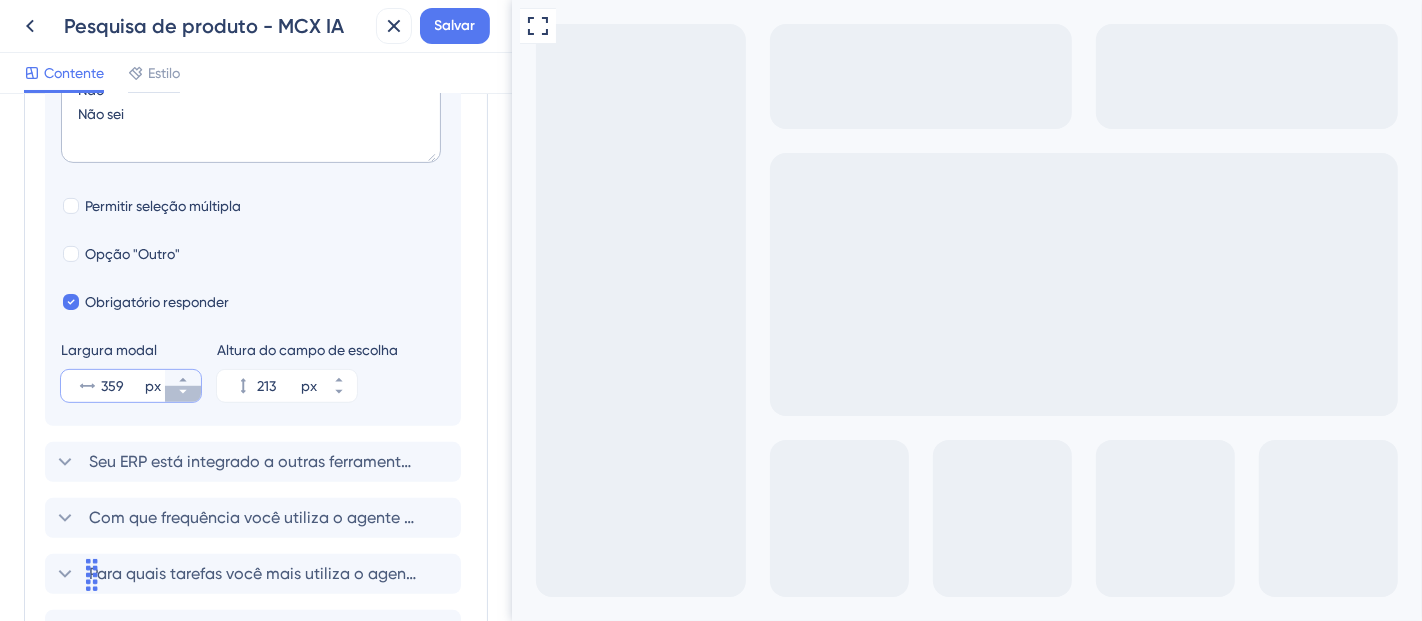 click 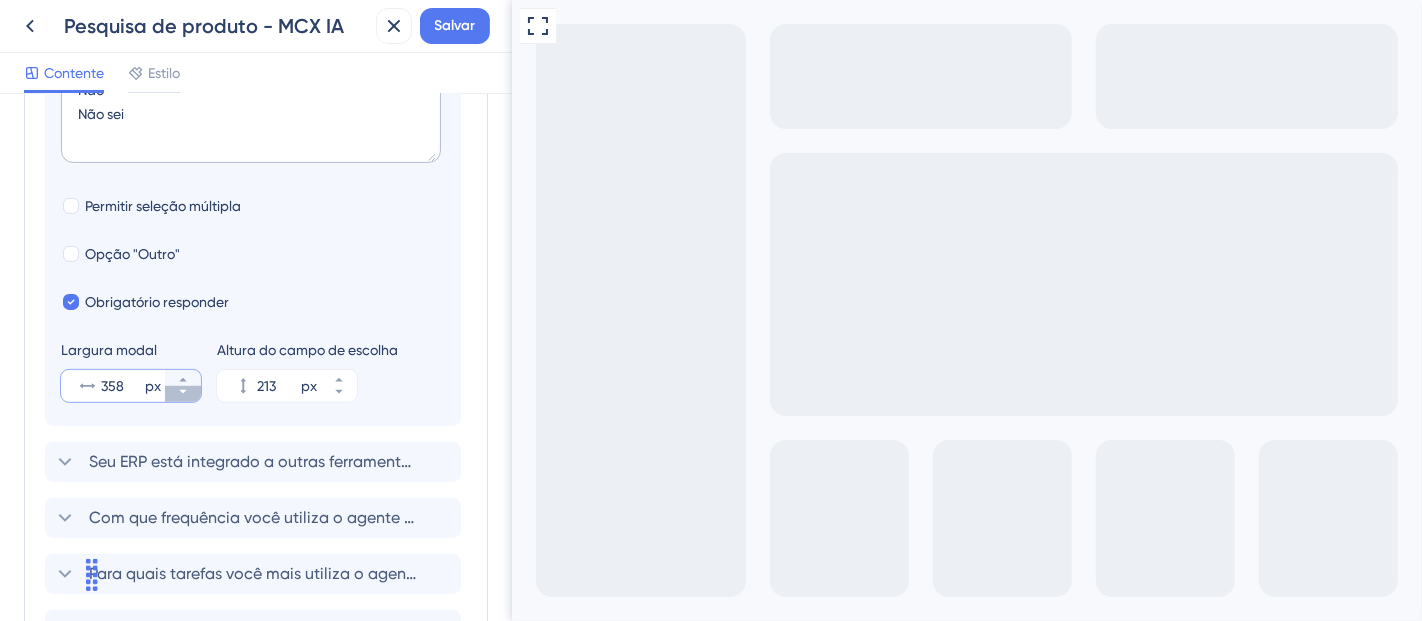 click 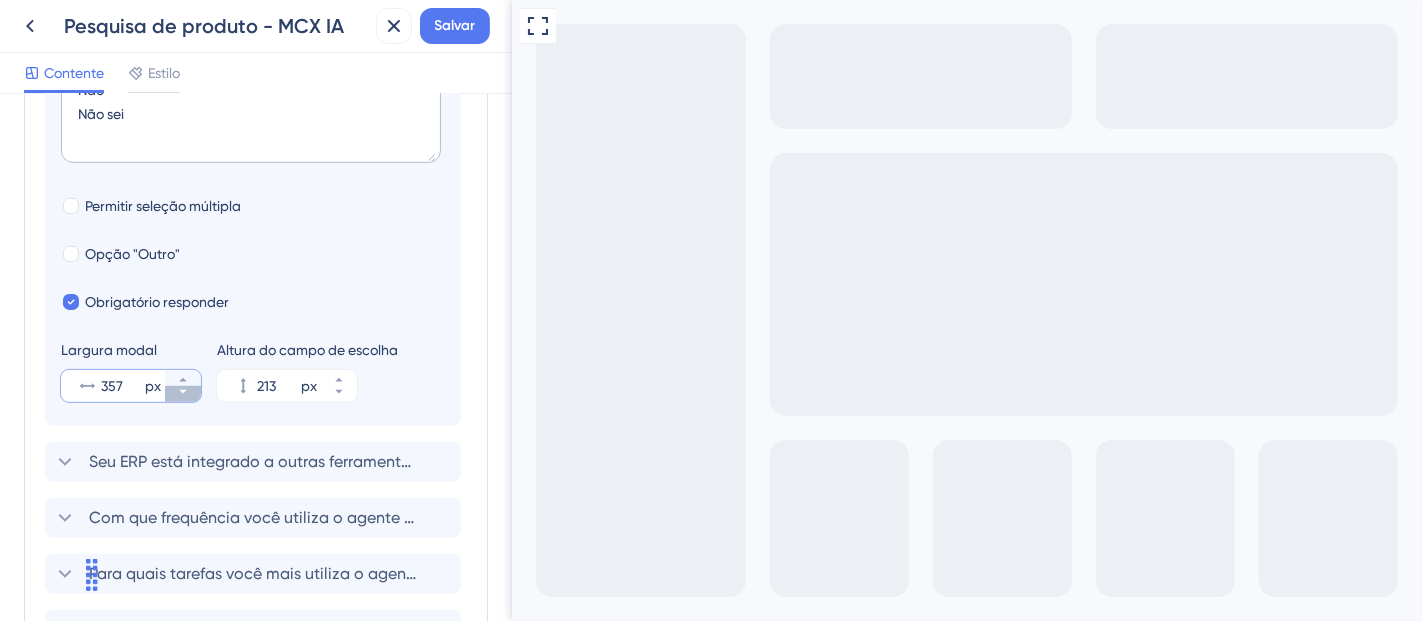 click 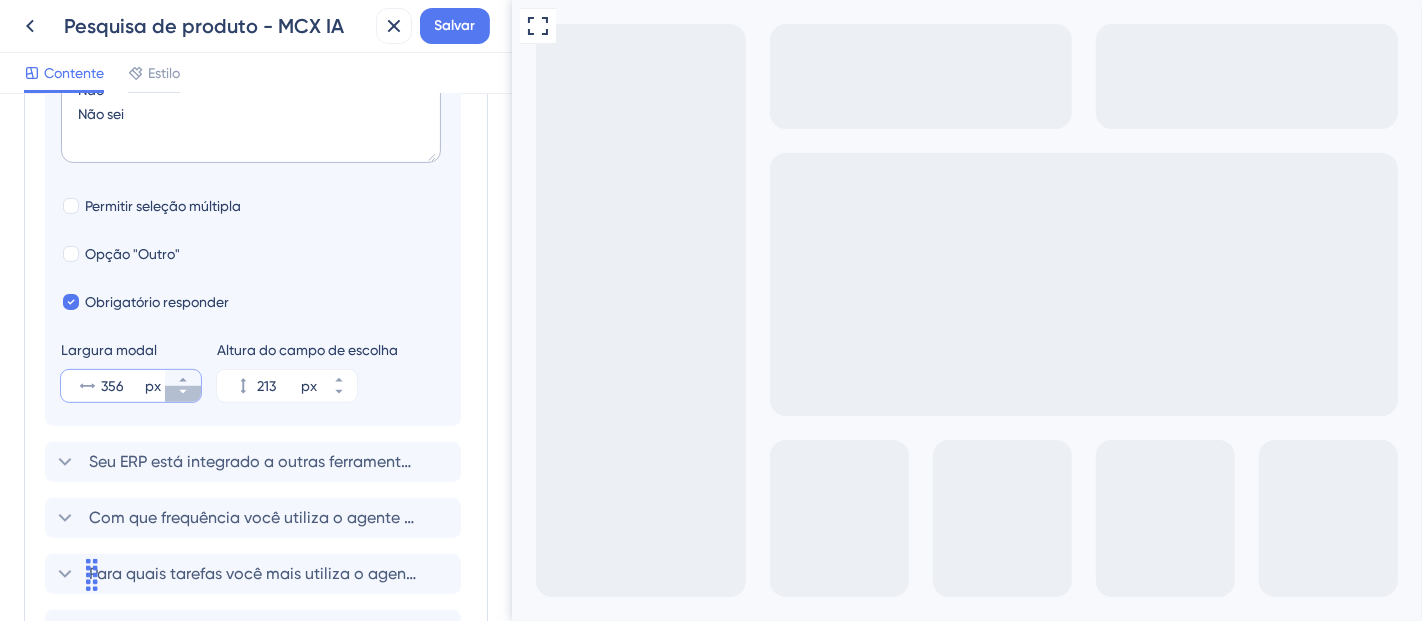 click 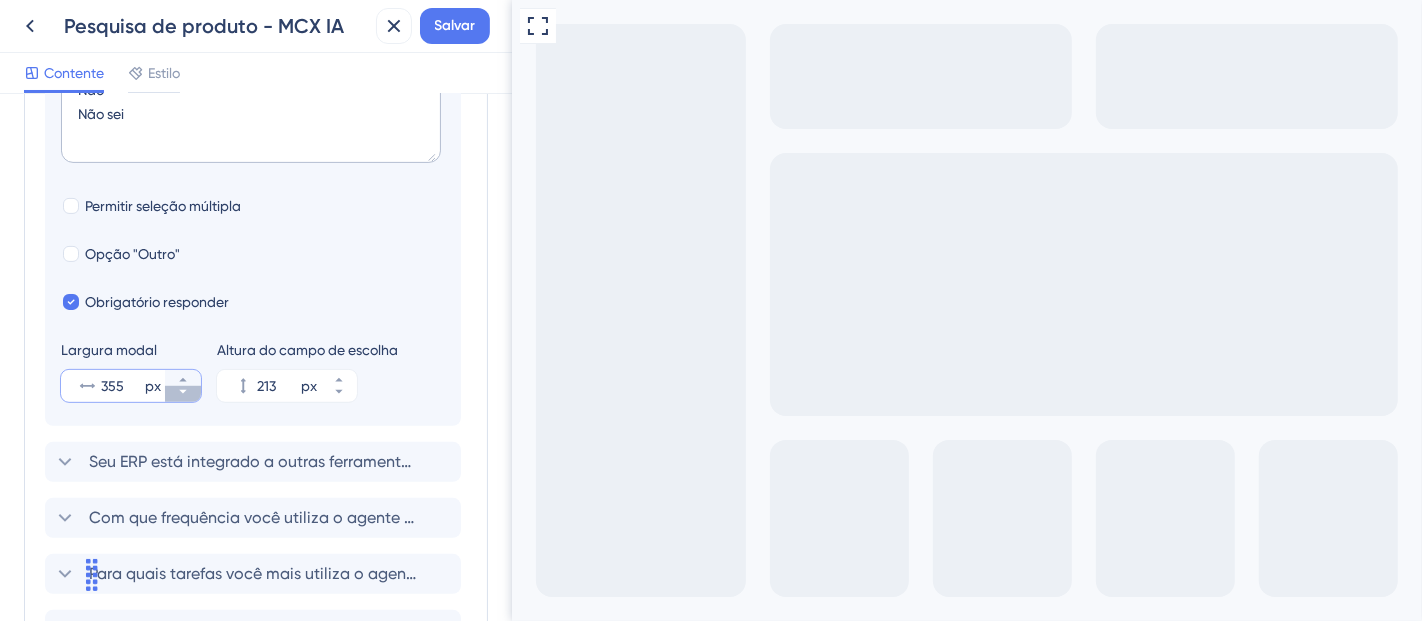 click 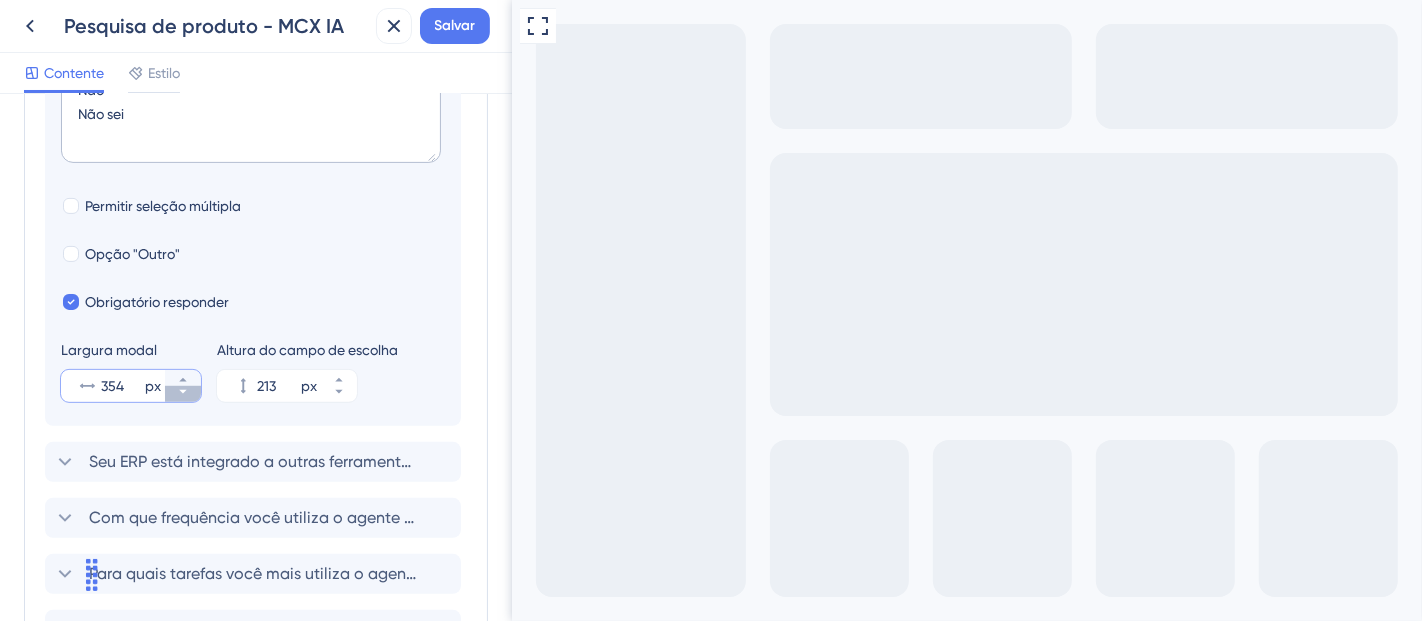 click 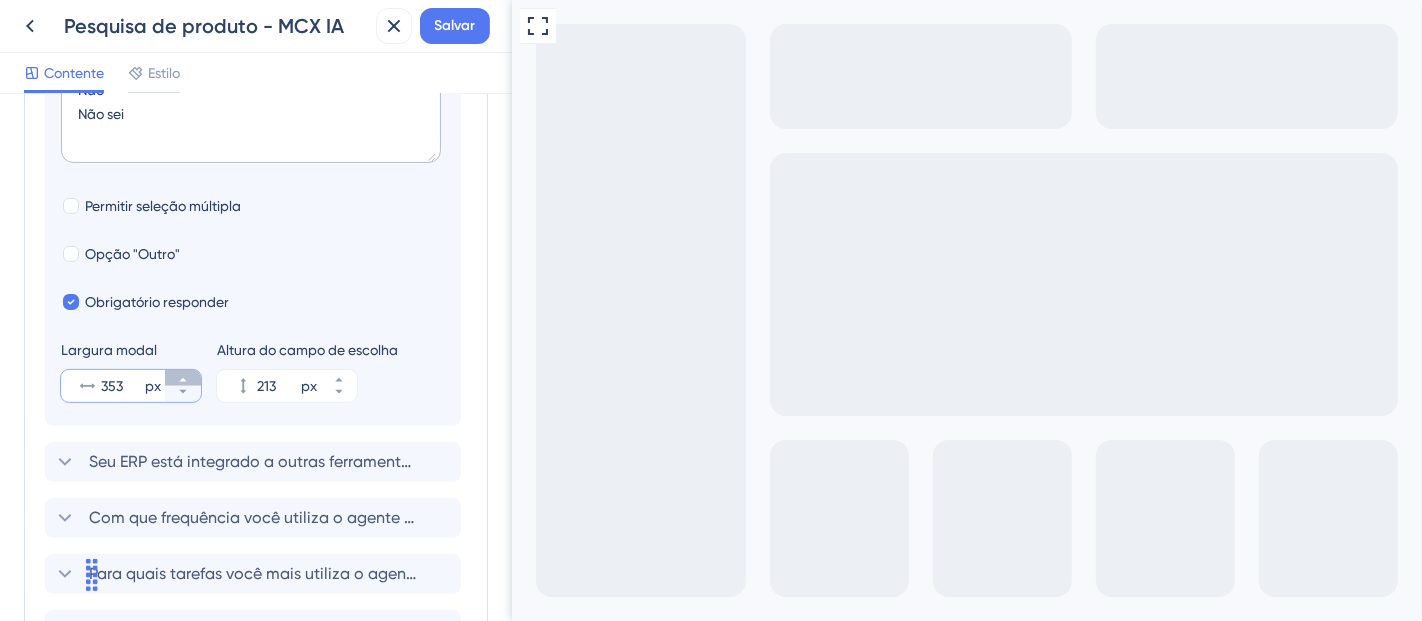 click 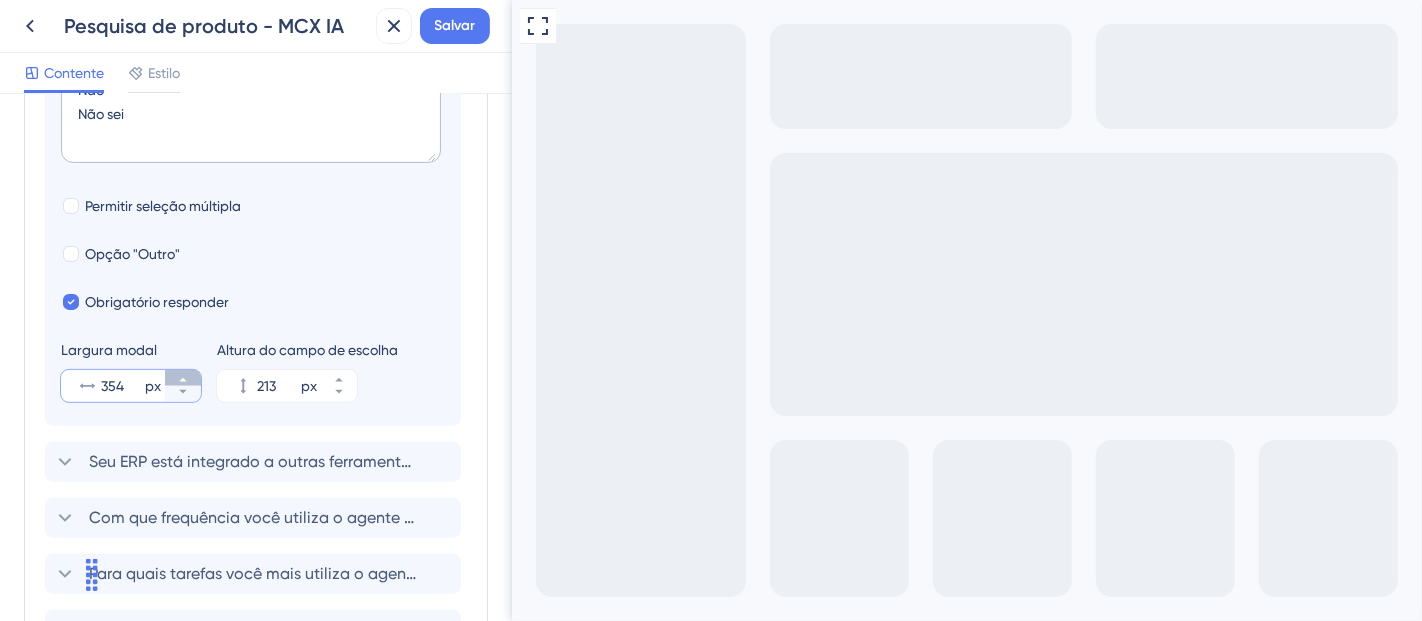 click 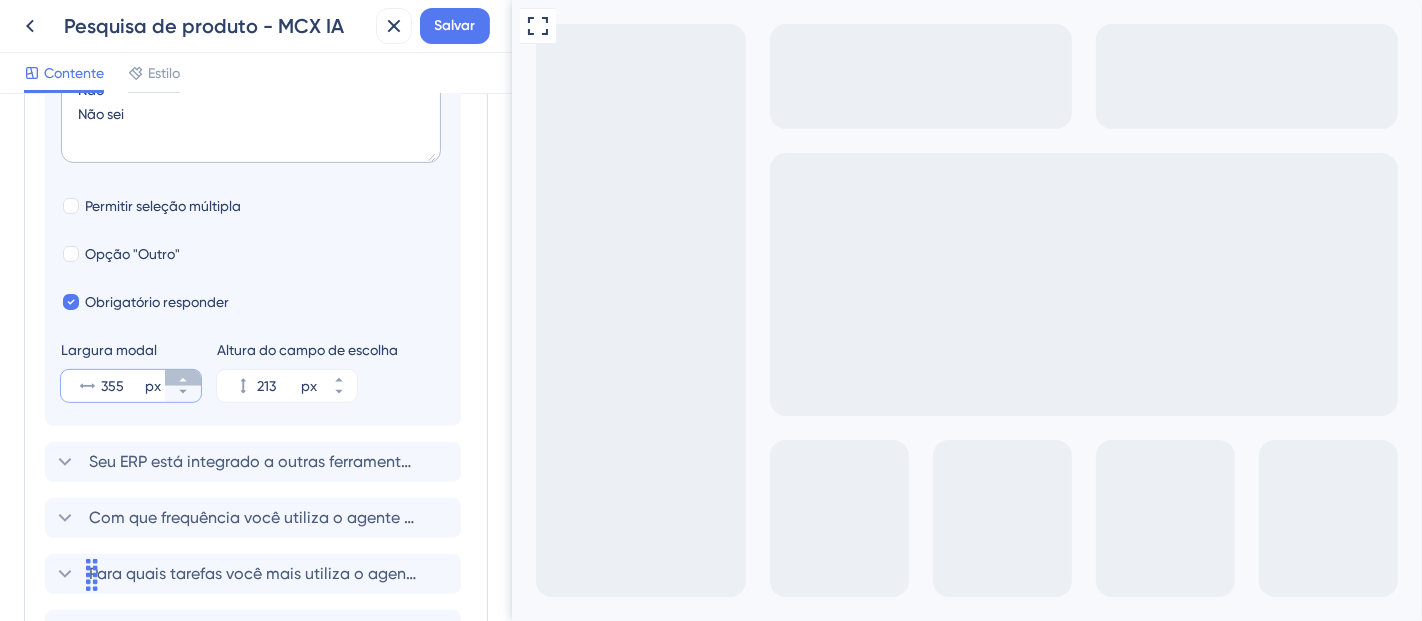 click 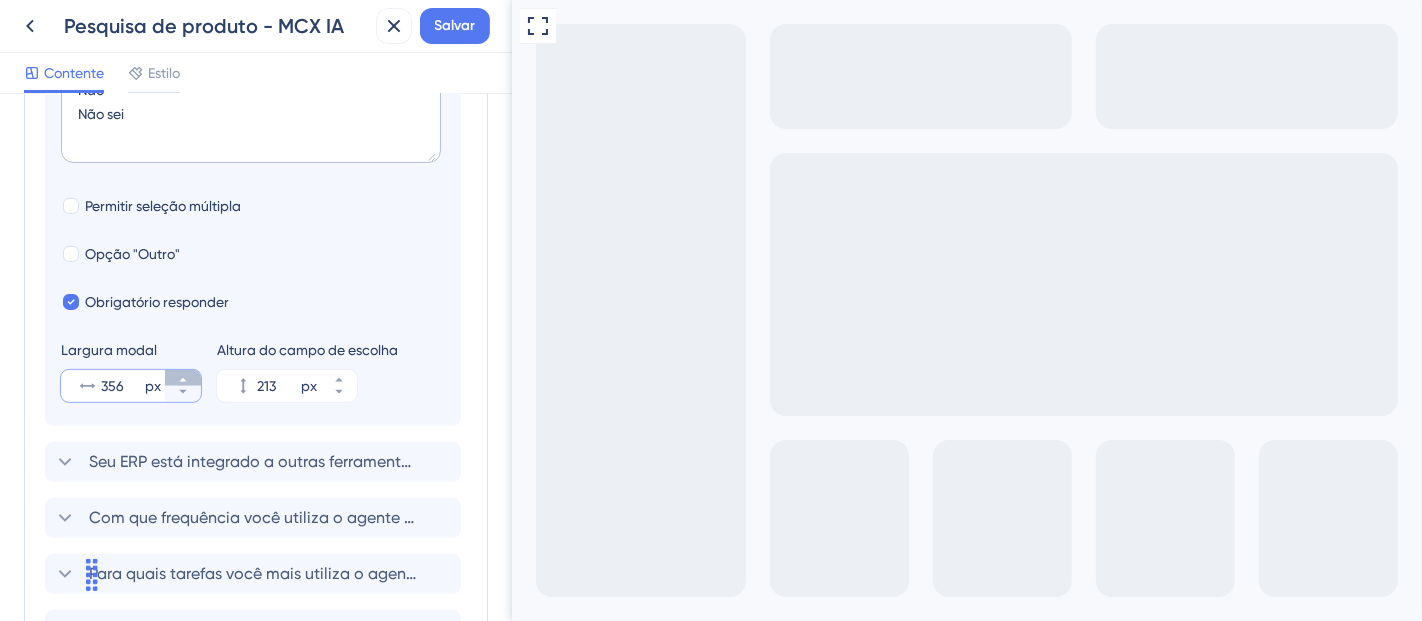 click 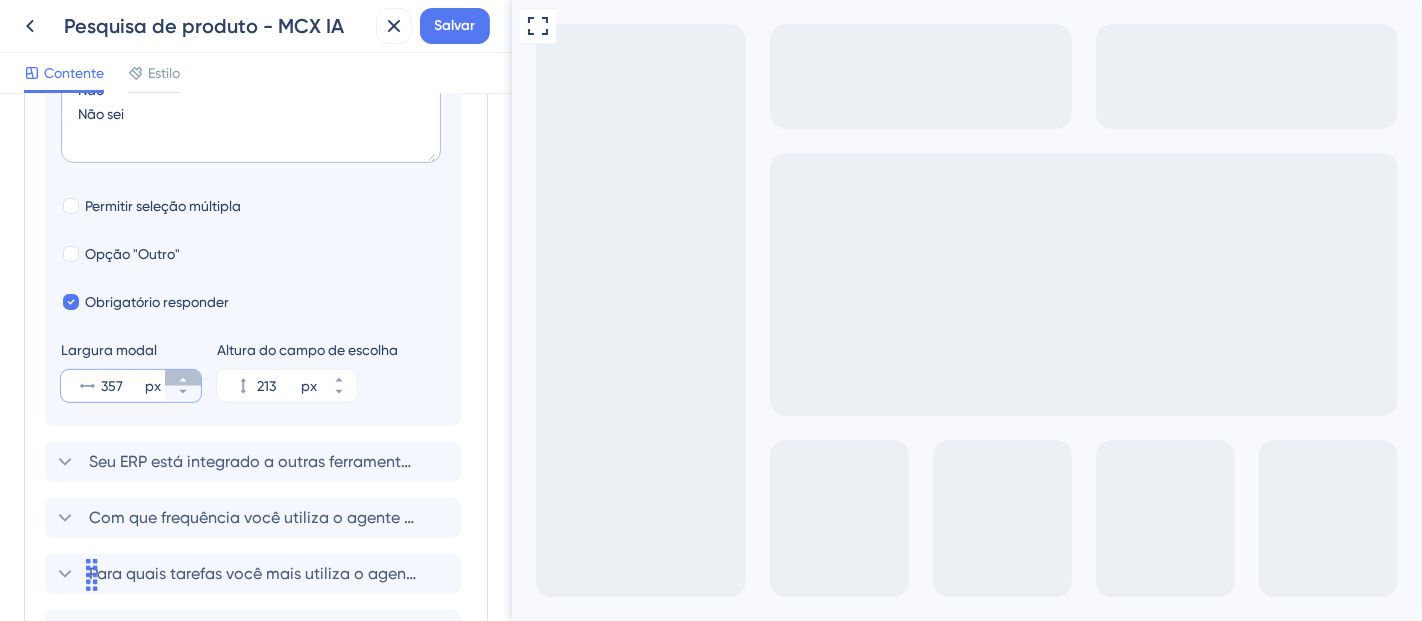 click 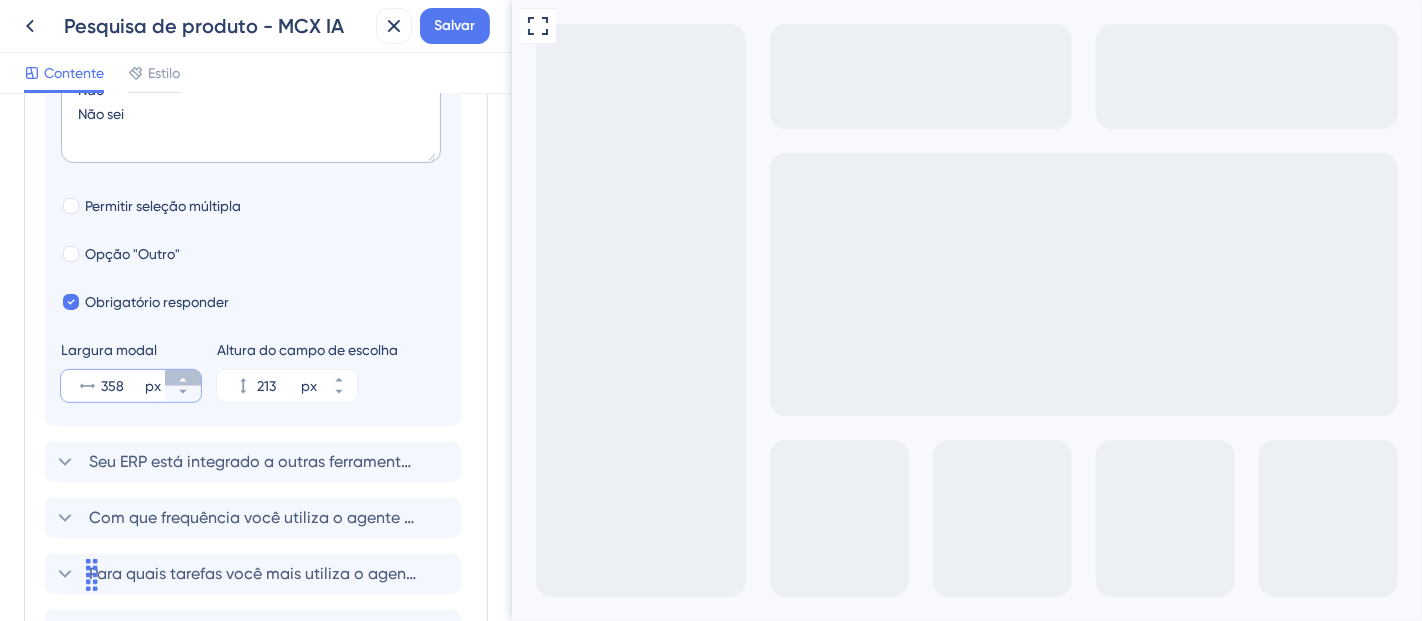 click 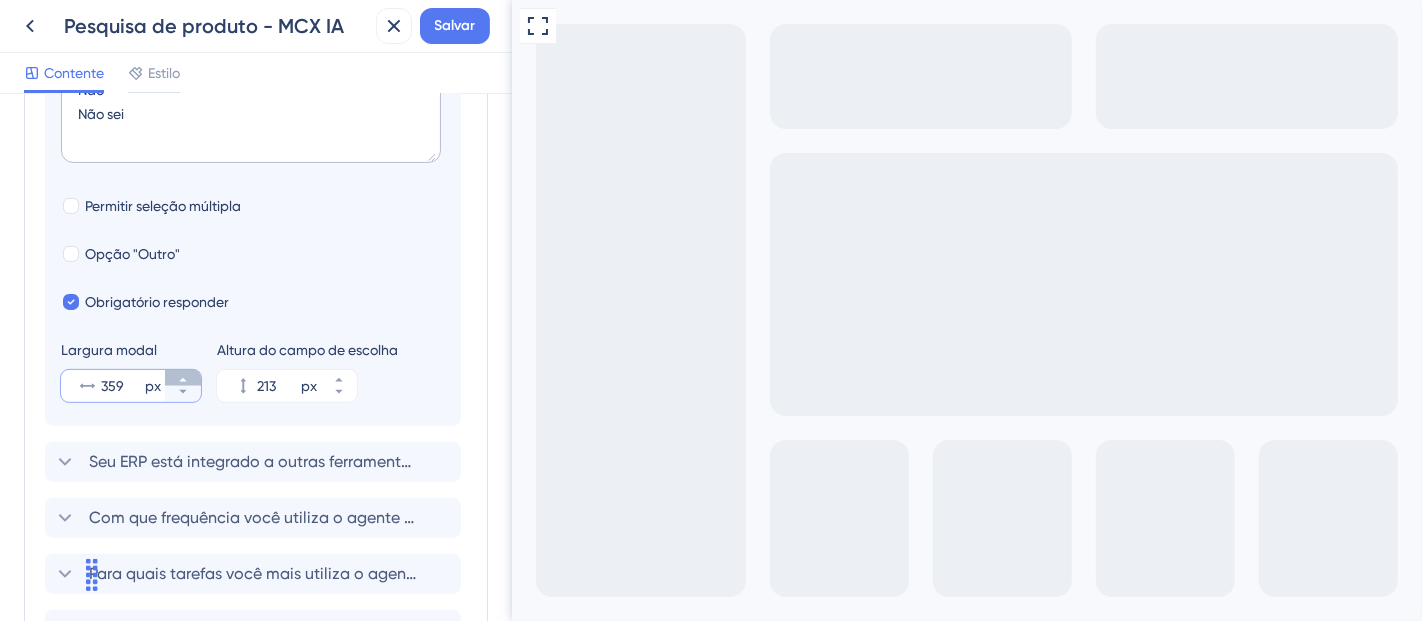 click 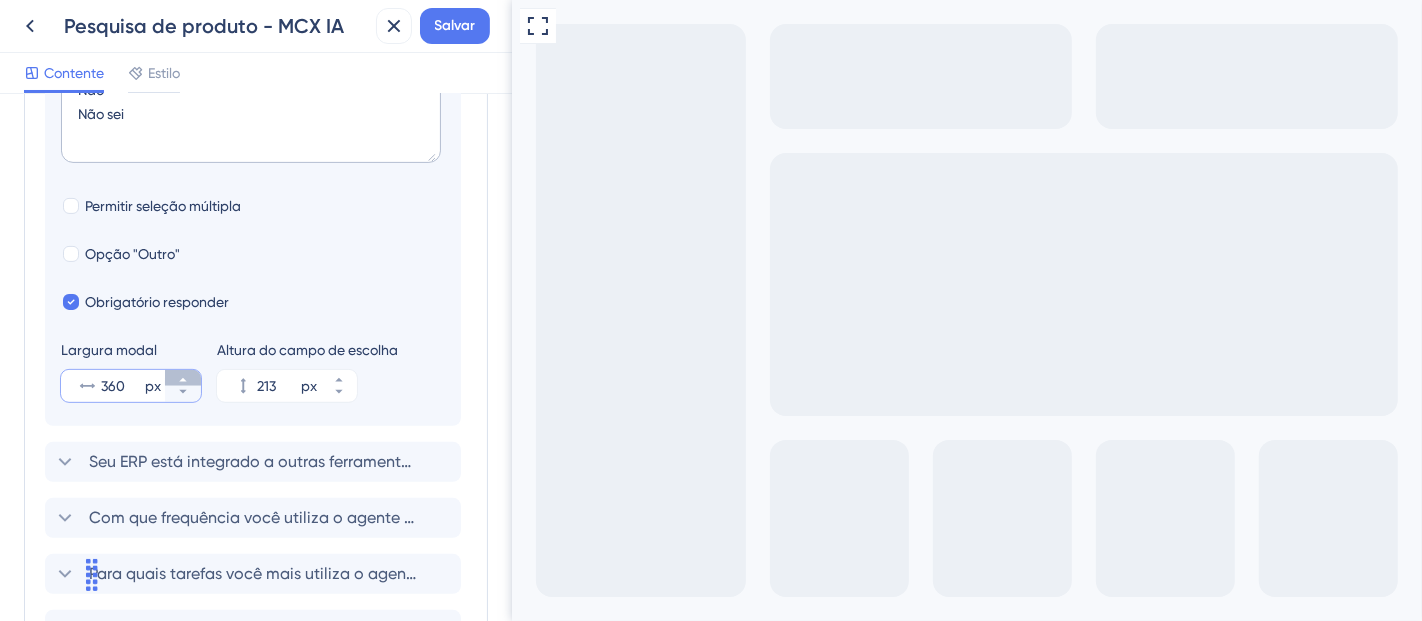 click 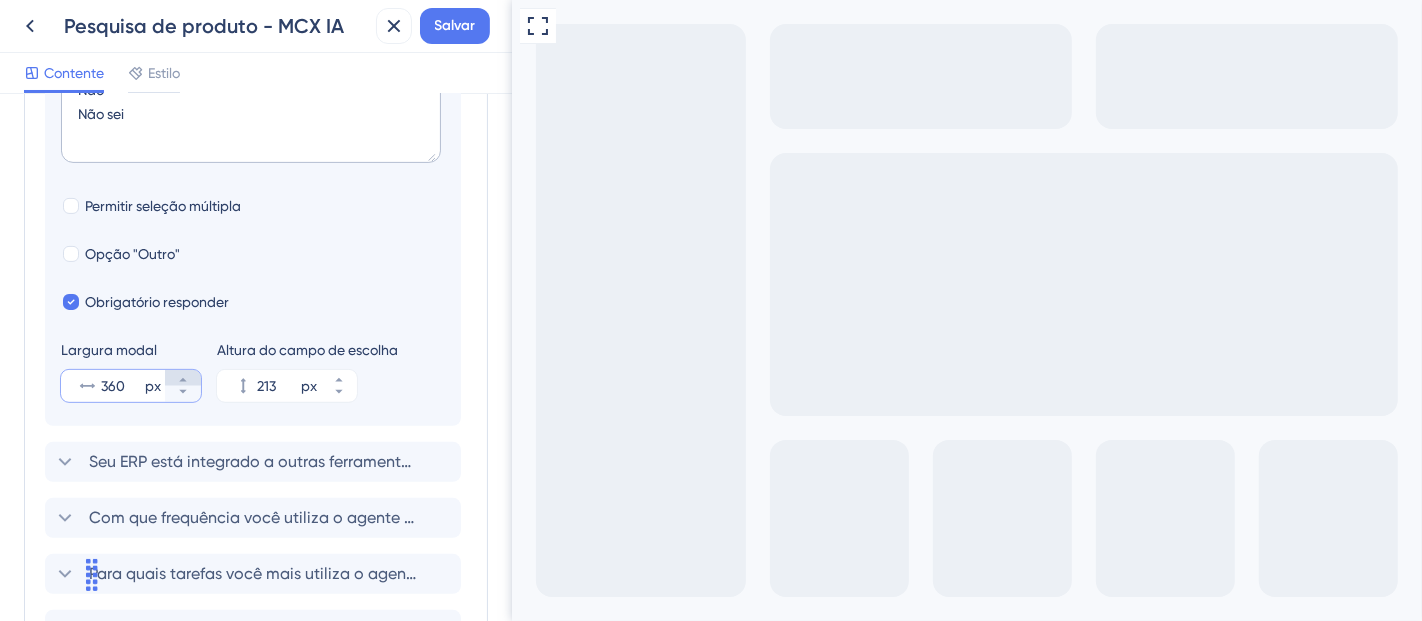 type on "361" 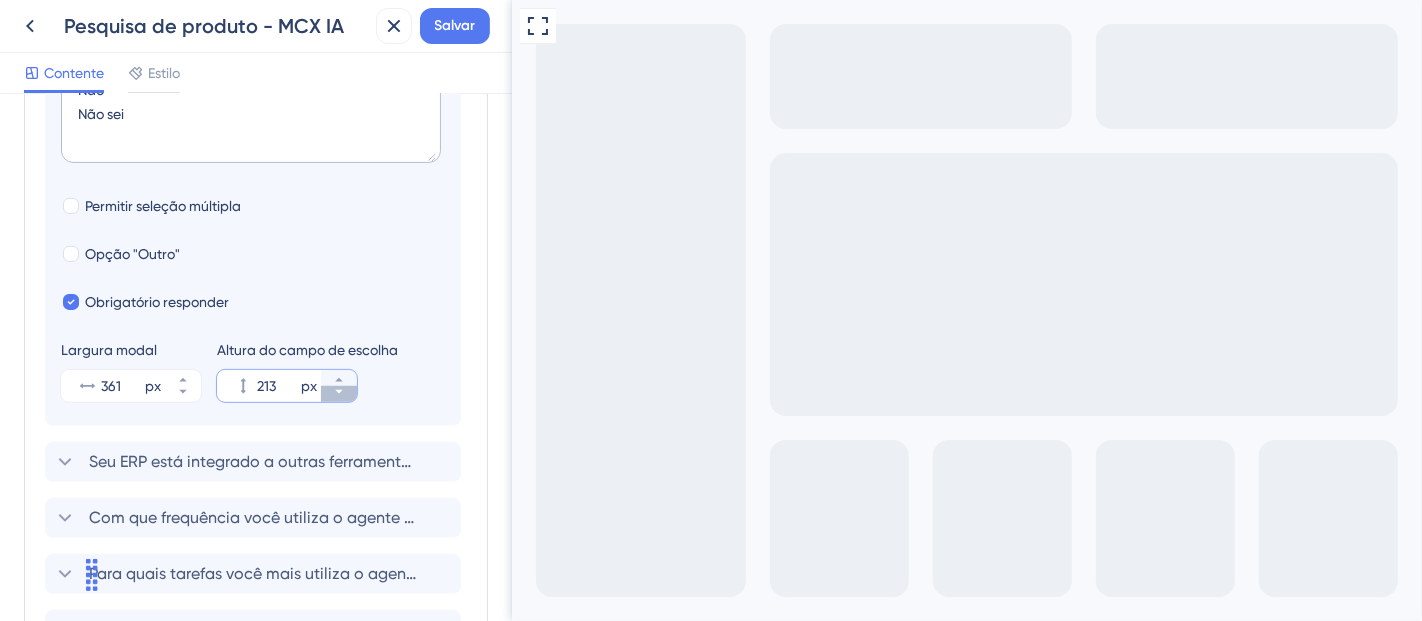 click on "213 px" at bounding box center [339, 394] 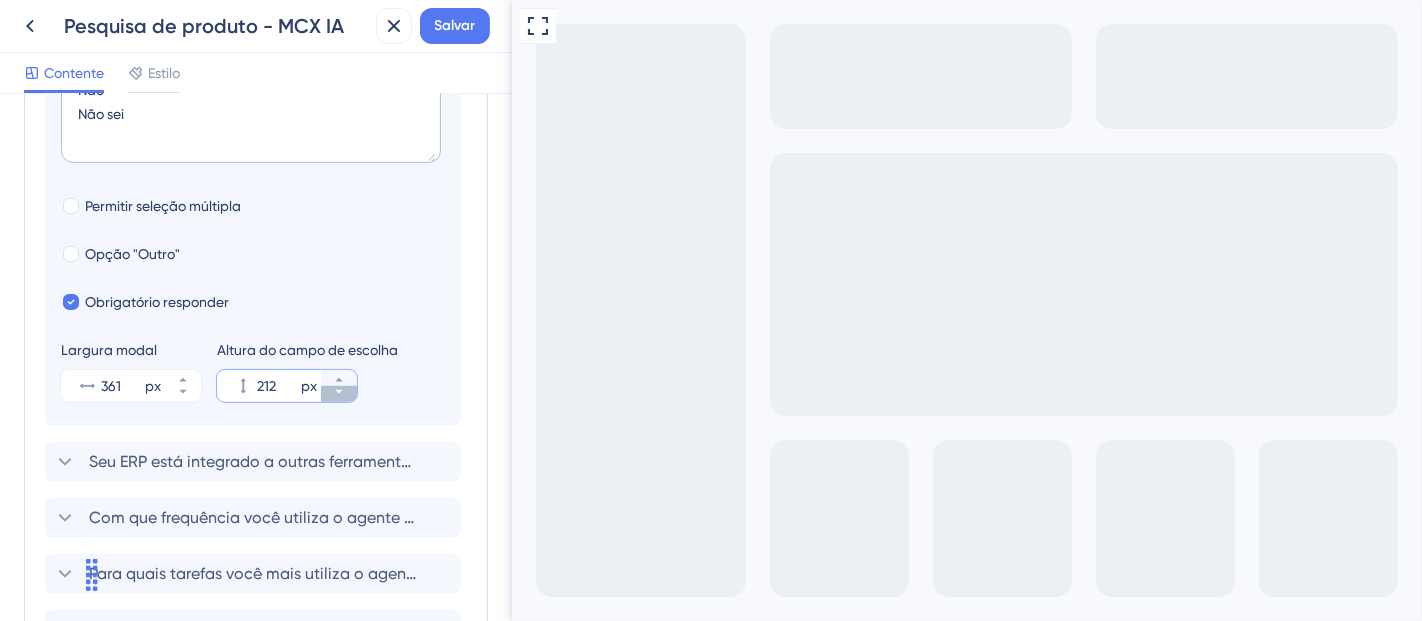 click on "212 px" at bounding box center [339, 394] 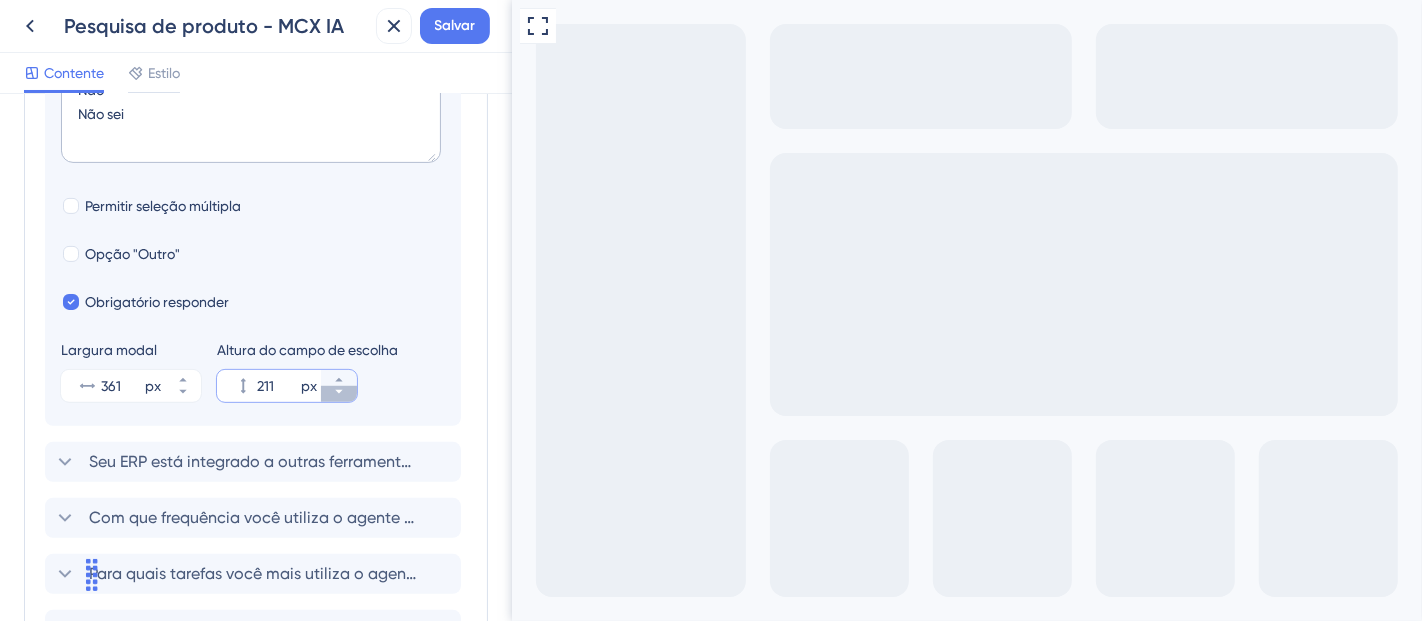 click on "211 px" at bounding box center (339, 394) 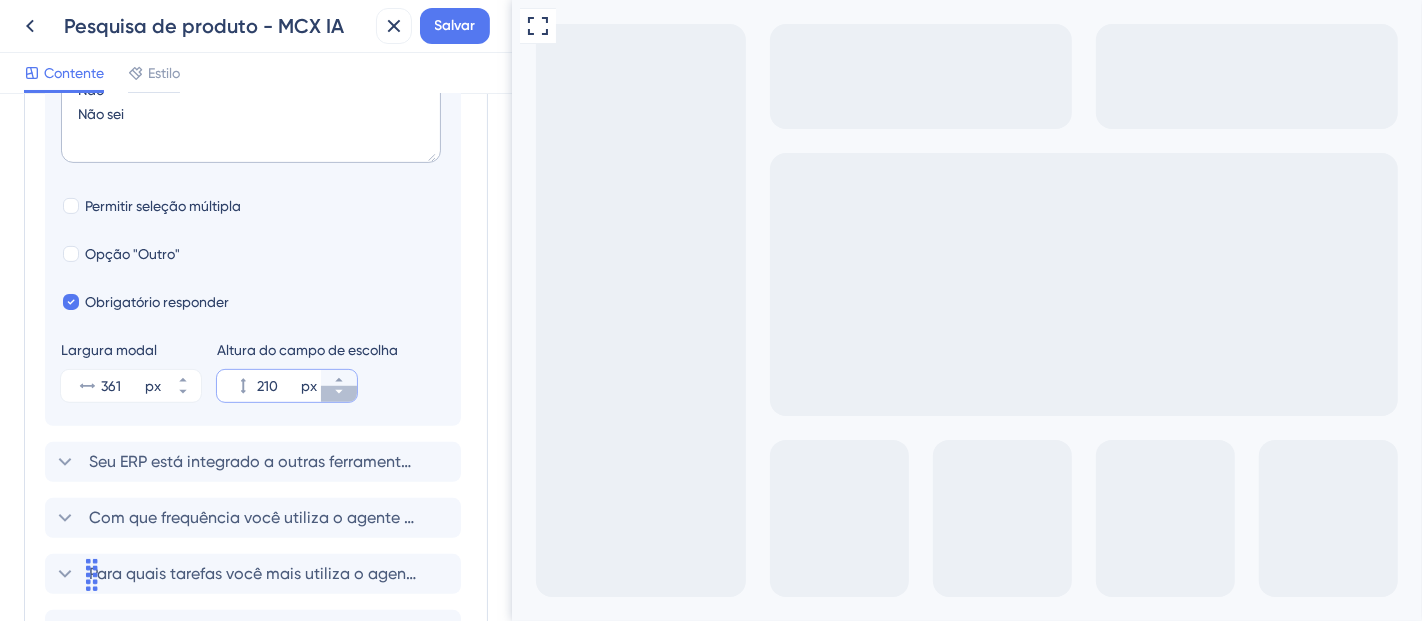 click on "210 px" at bounding box center (339, 394) 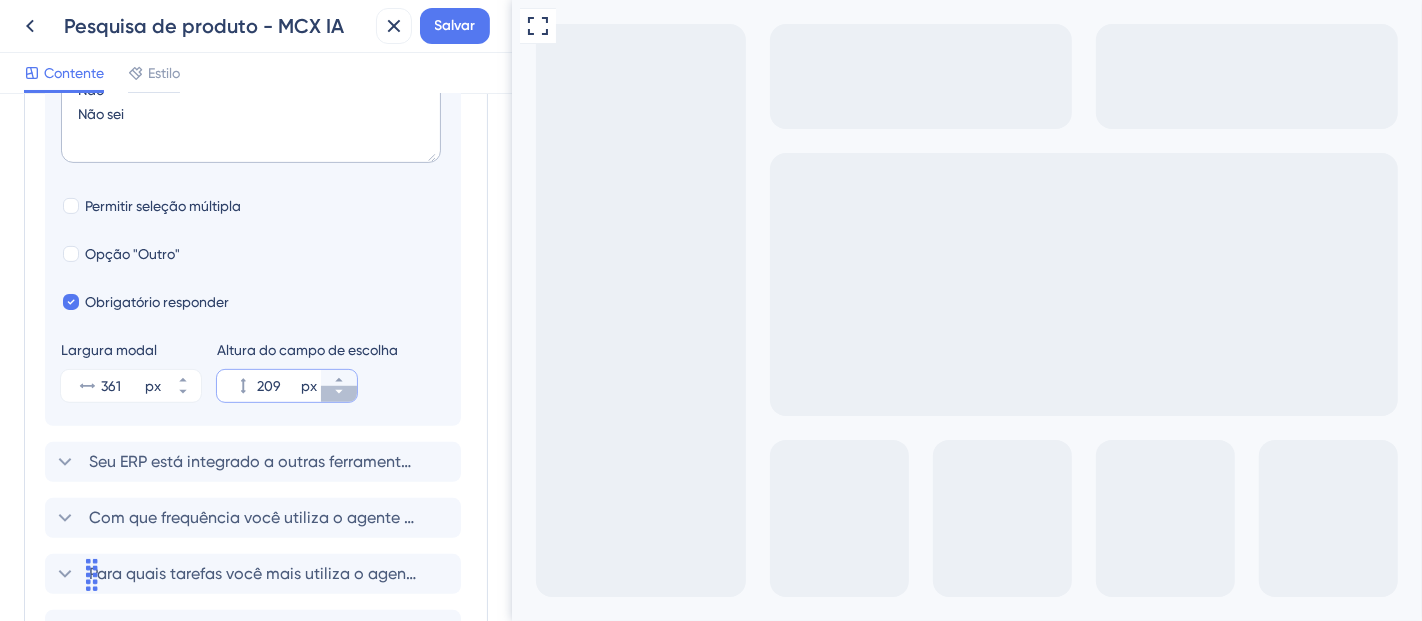 click on "209 px" at bounding box center [339, 394] 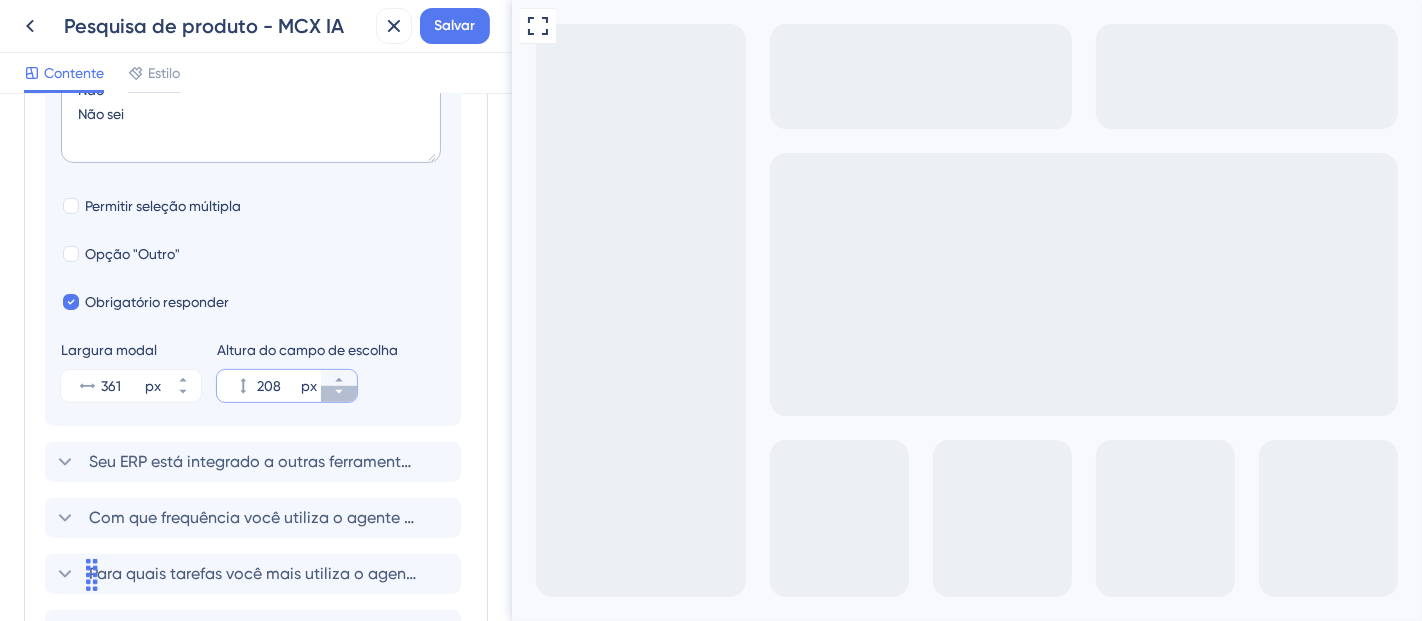 click on "208 px" at bounding box center (339, 394) 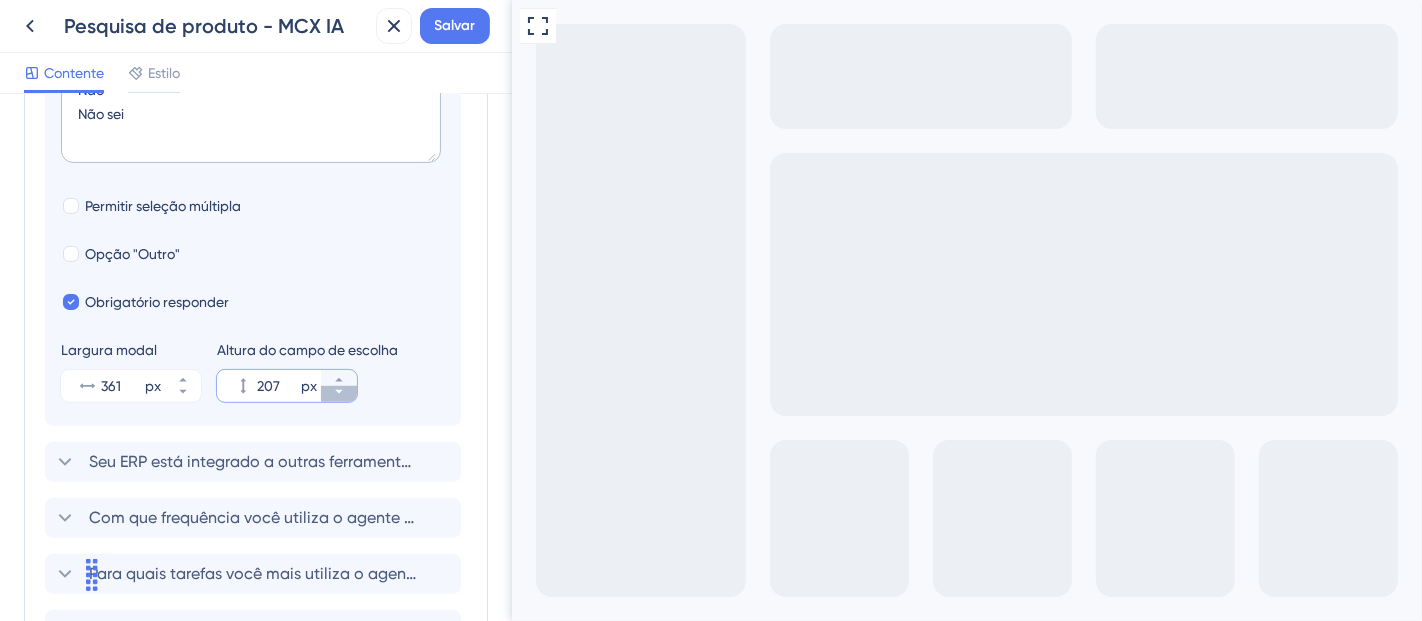 click on "207 px" at bounding box center [339, 394] 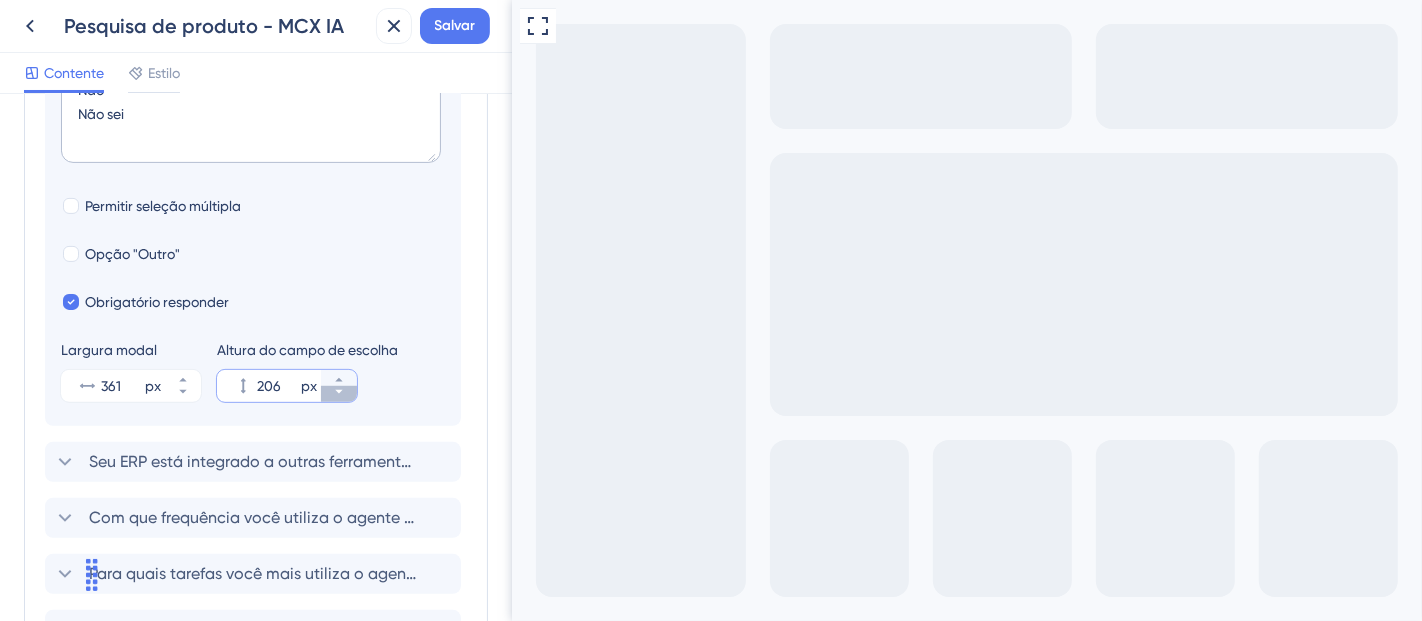 click on "206 px" at bounding box center (339, 394) 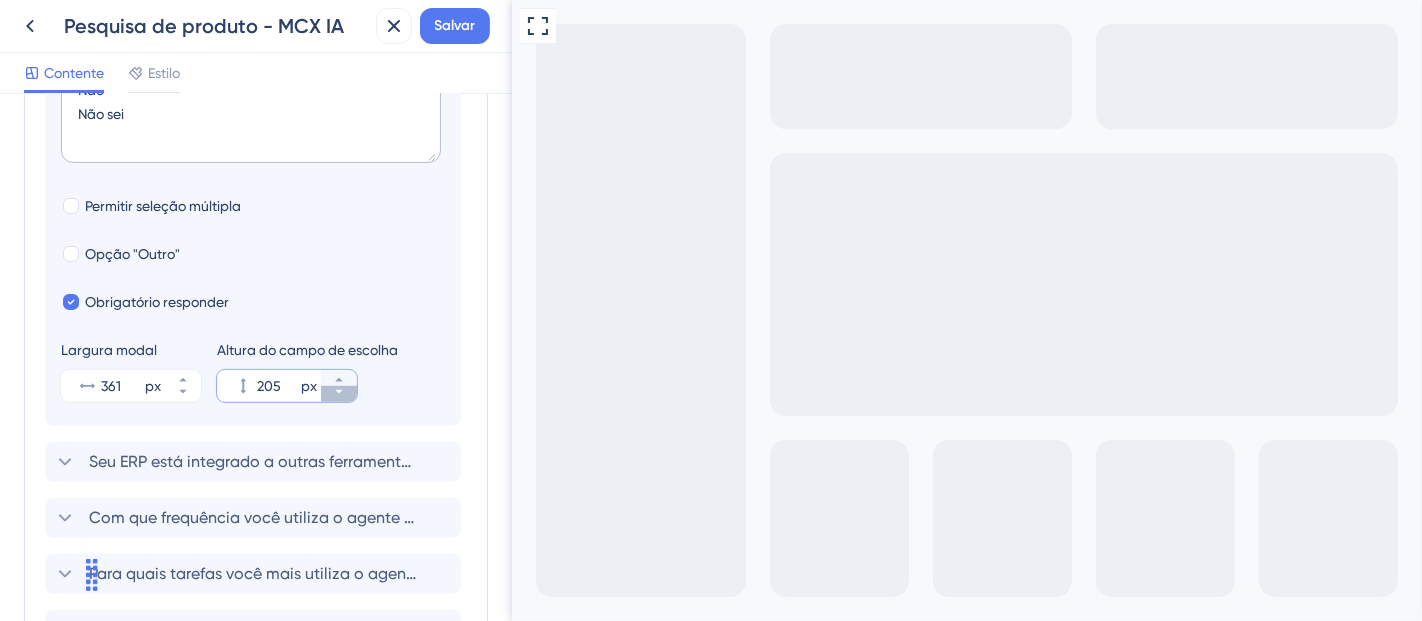 click on "205 px" at bounding box center (339, 394) 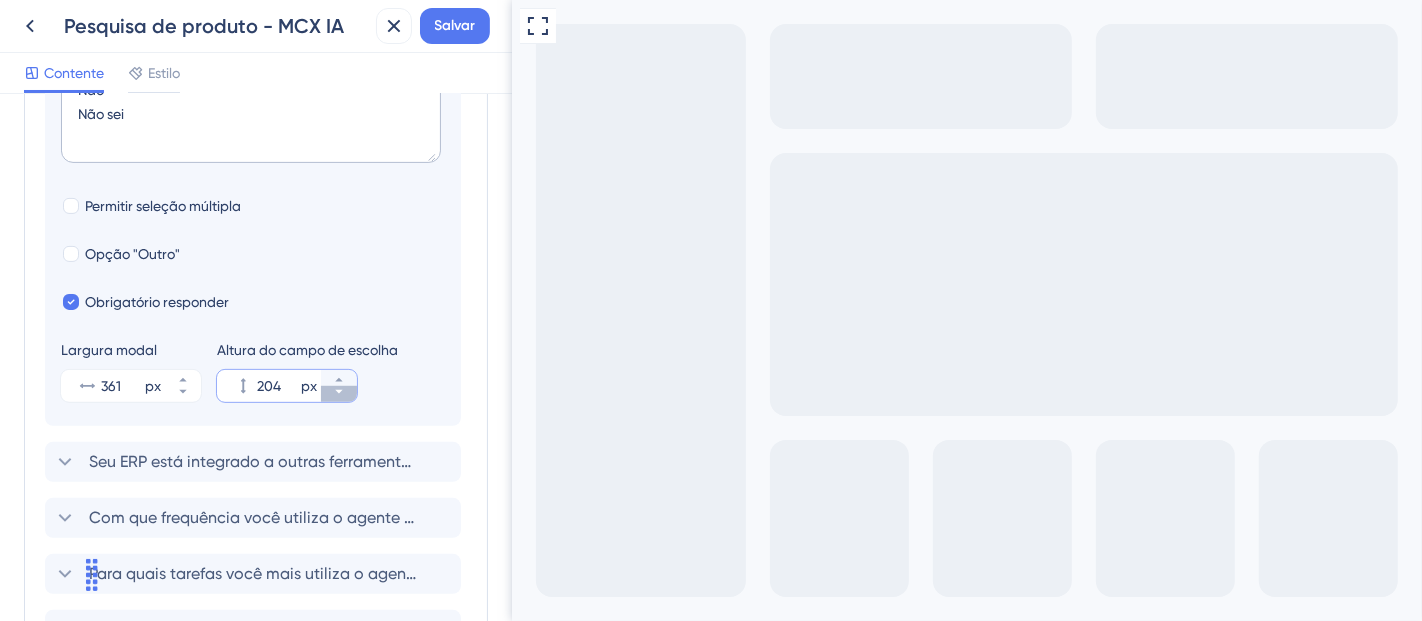 click on "204 px" at bounding box center [339, 394] 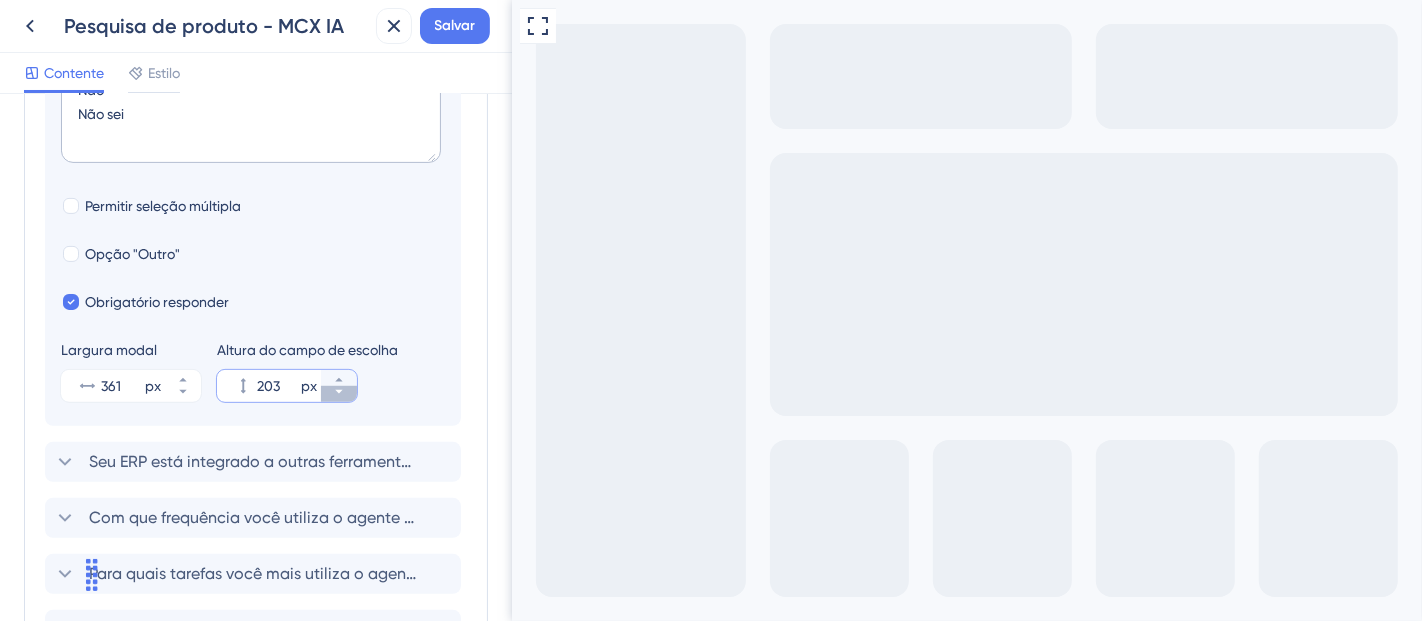 click on "203 px" at bounding box center (339, 394) 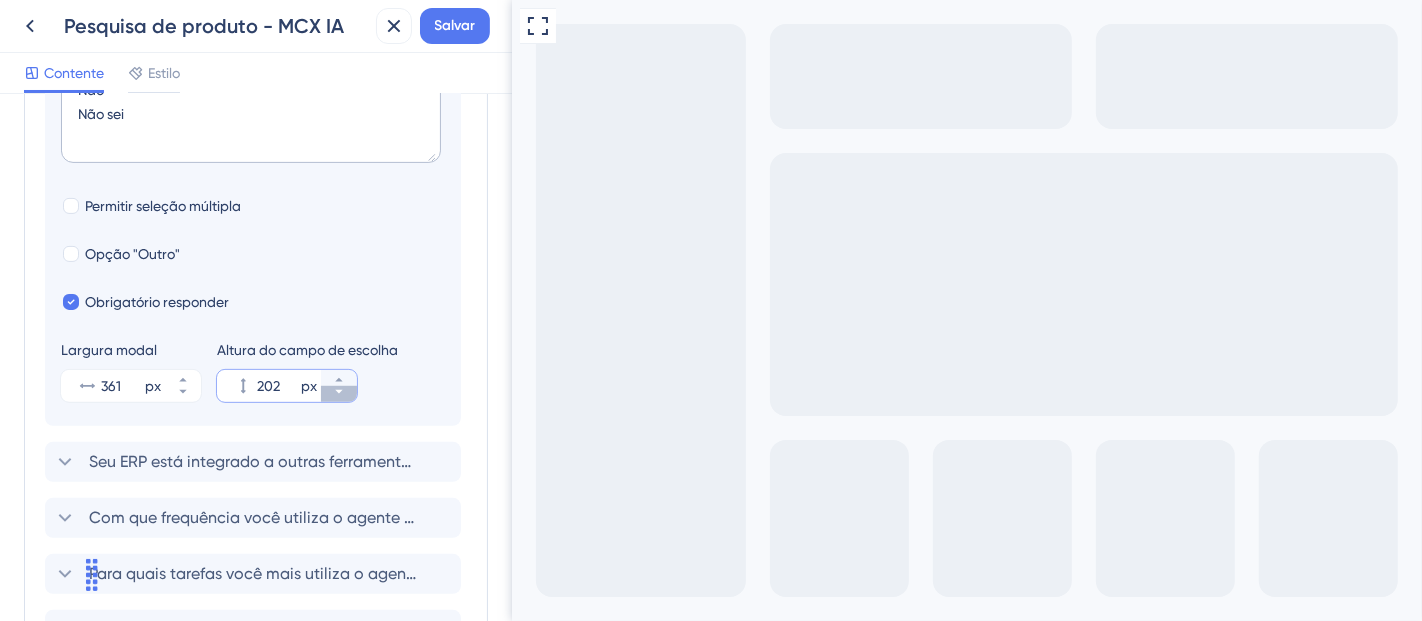 click on "202 px" at bounding box center (339, 394) 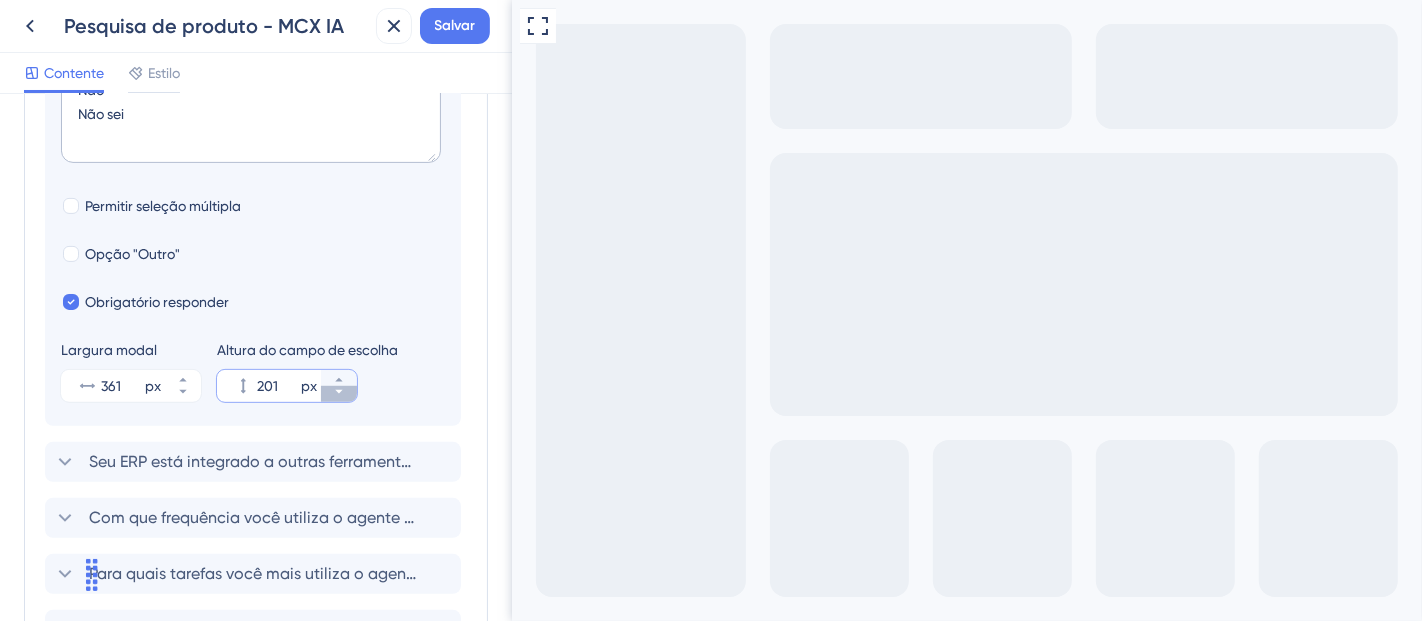click on "201 px" at bounding box center [339, 394] 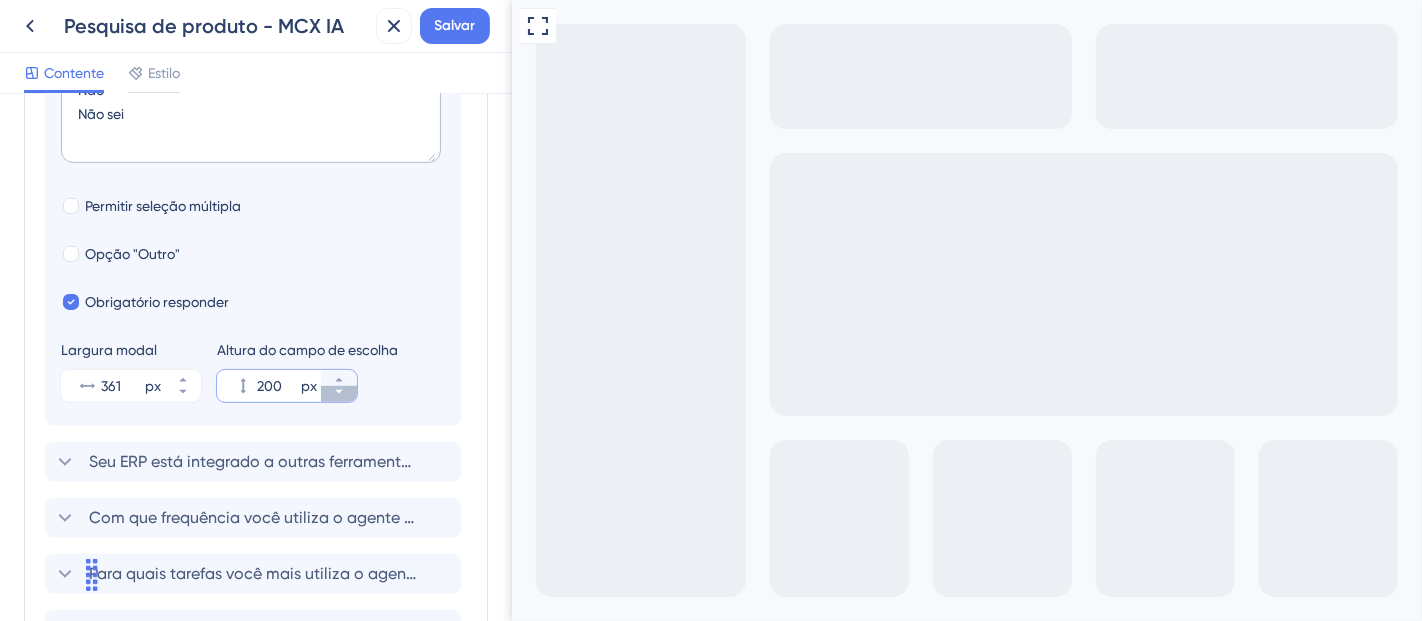 click on "200 px" at bounding box center (339, 394) 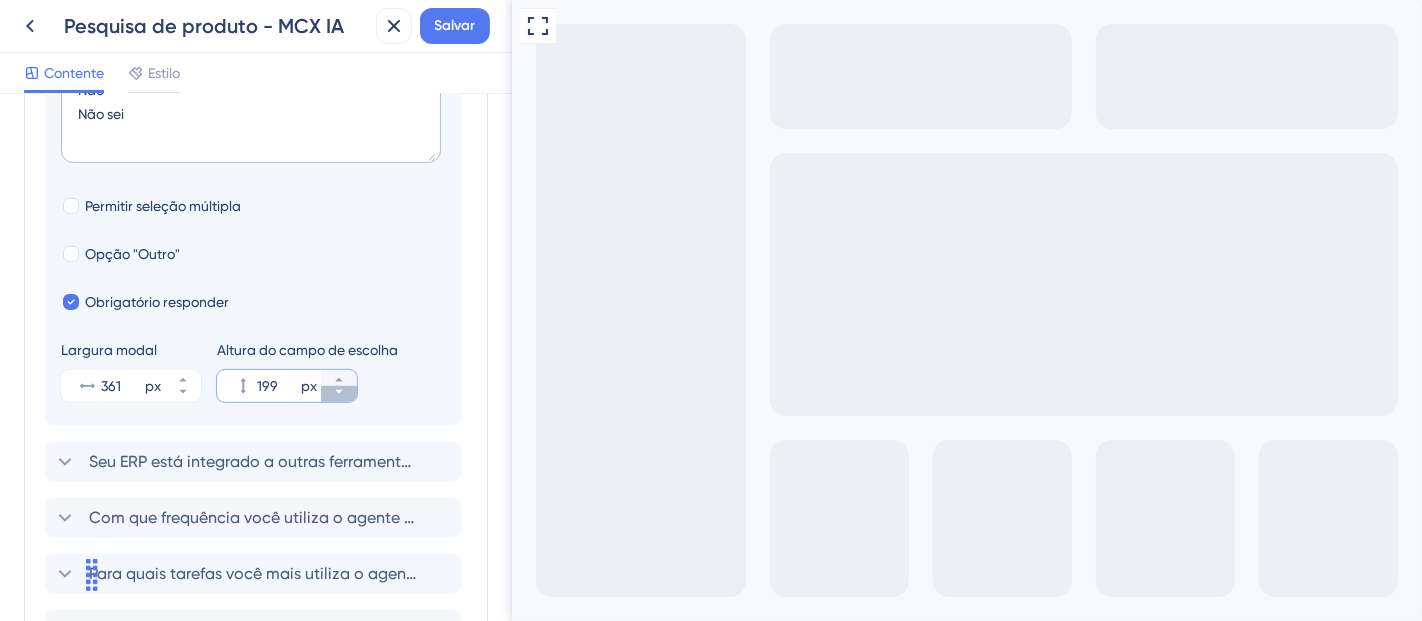 click on "199 px" at bounding box center (339, 394) 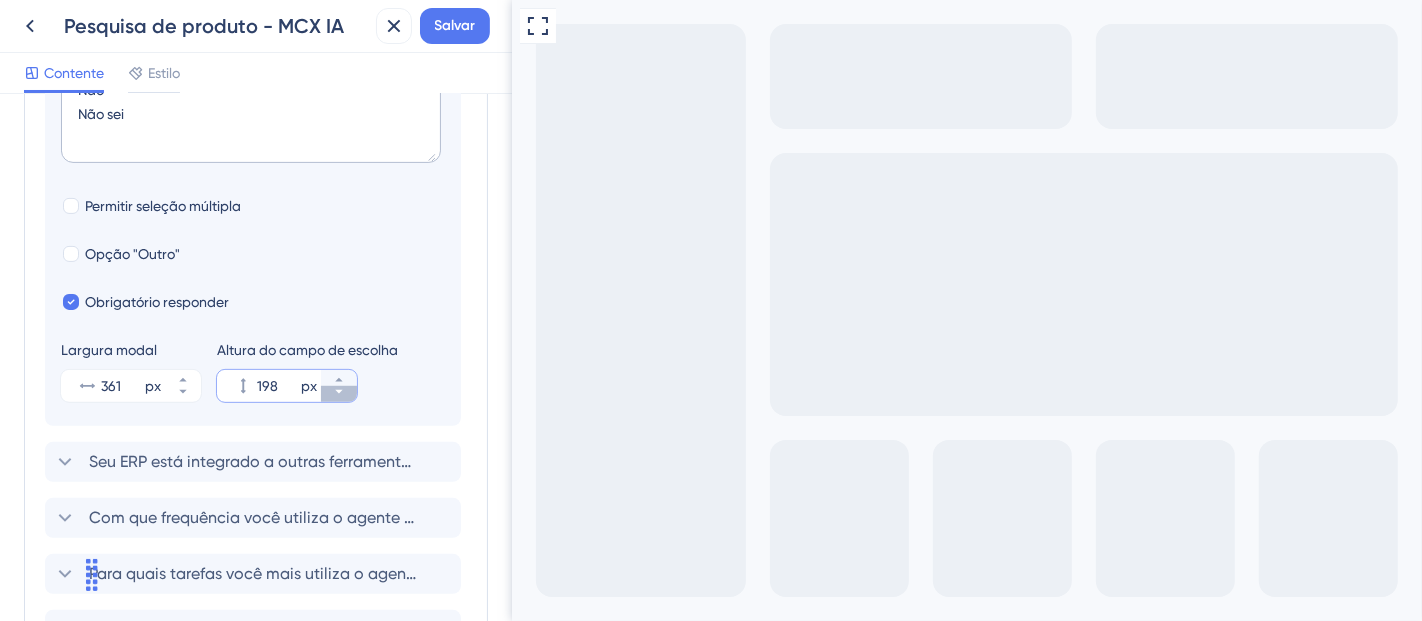 click on "198 px" at bounding box center [339, 394] 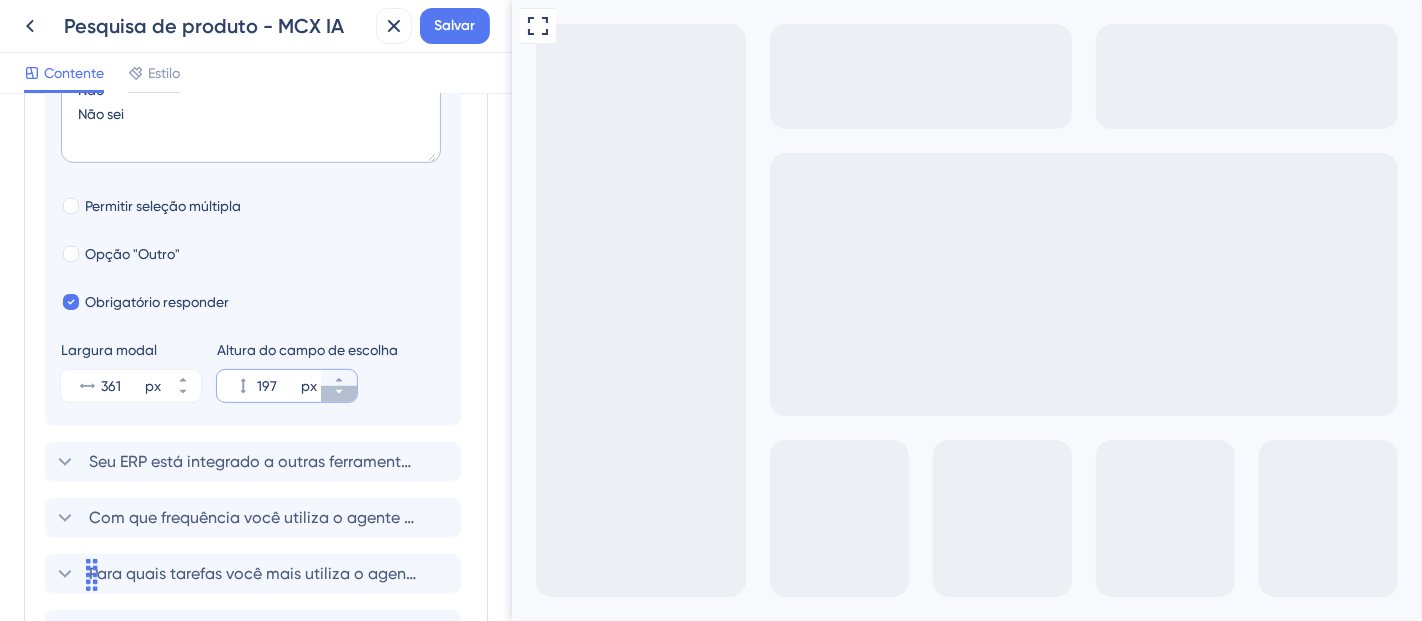 click on "197 px" at bounding box center [339, 394] 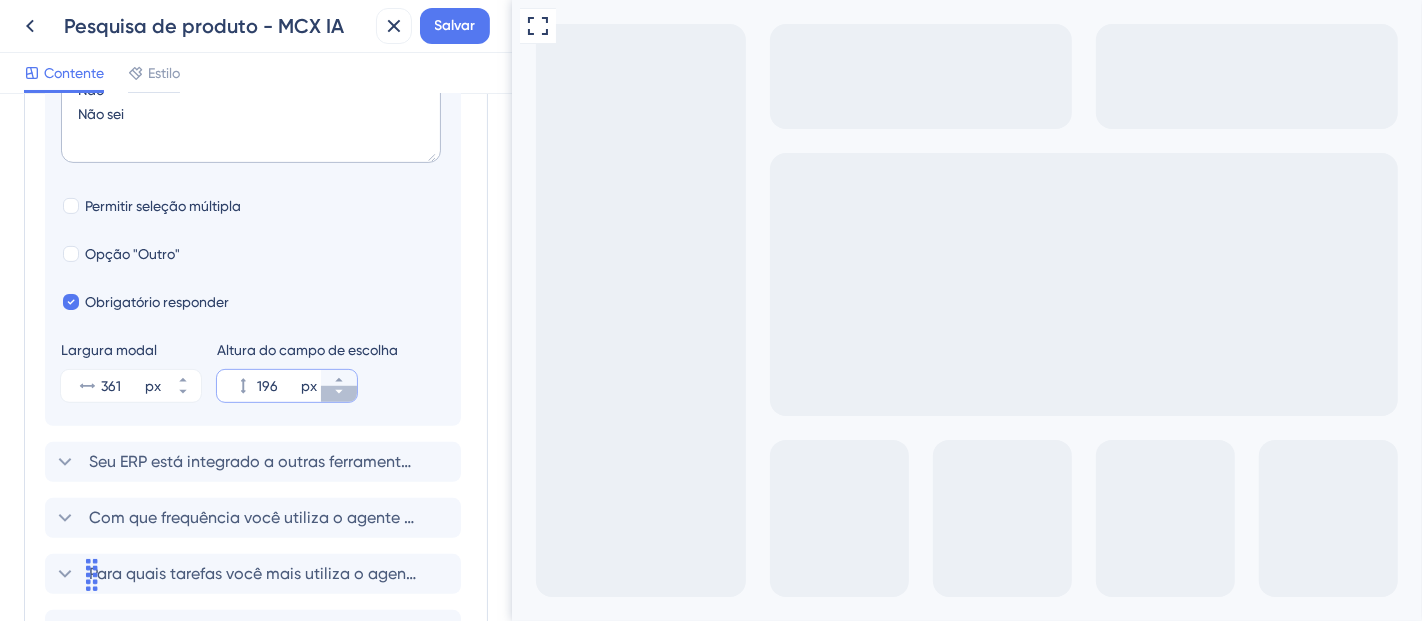 click on "196 px" at bounding box center (339, 394) 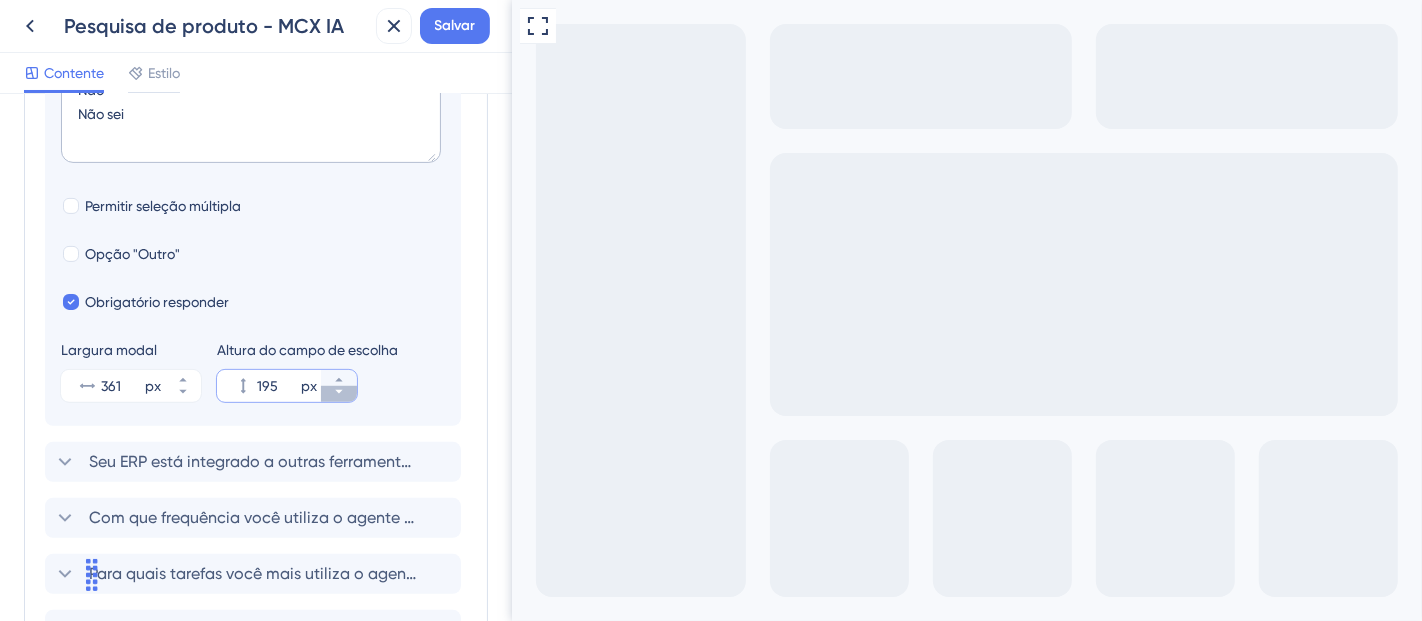 click on "195 px" at bounding box center [339, 394] 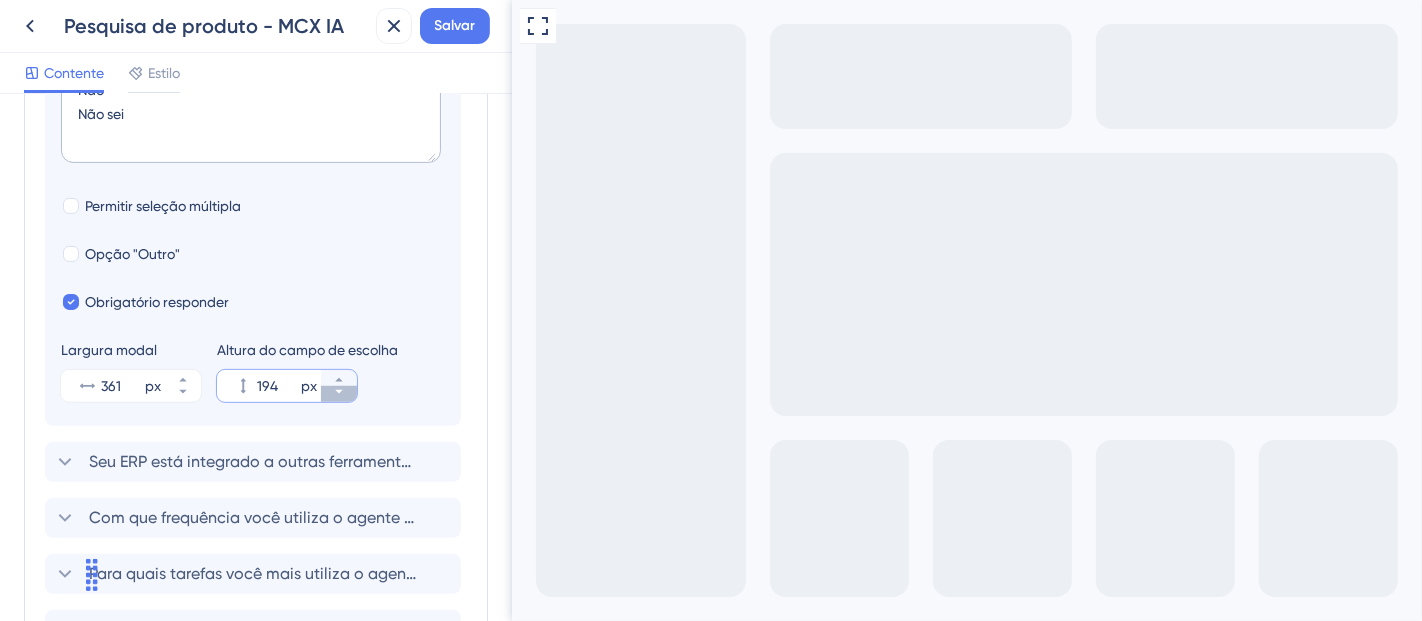 click on "194 px" at bounding box center [339, 394] 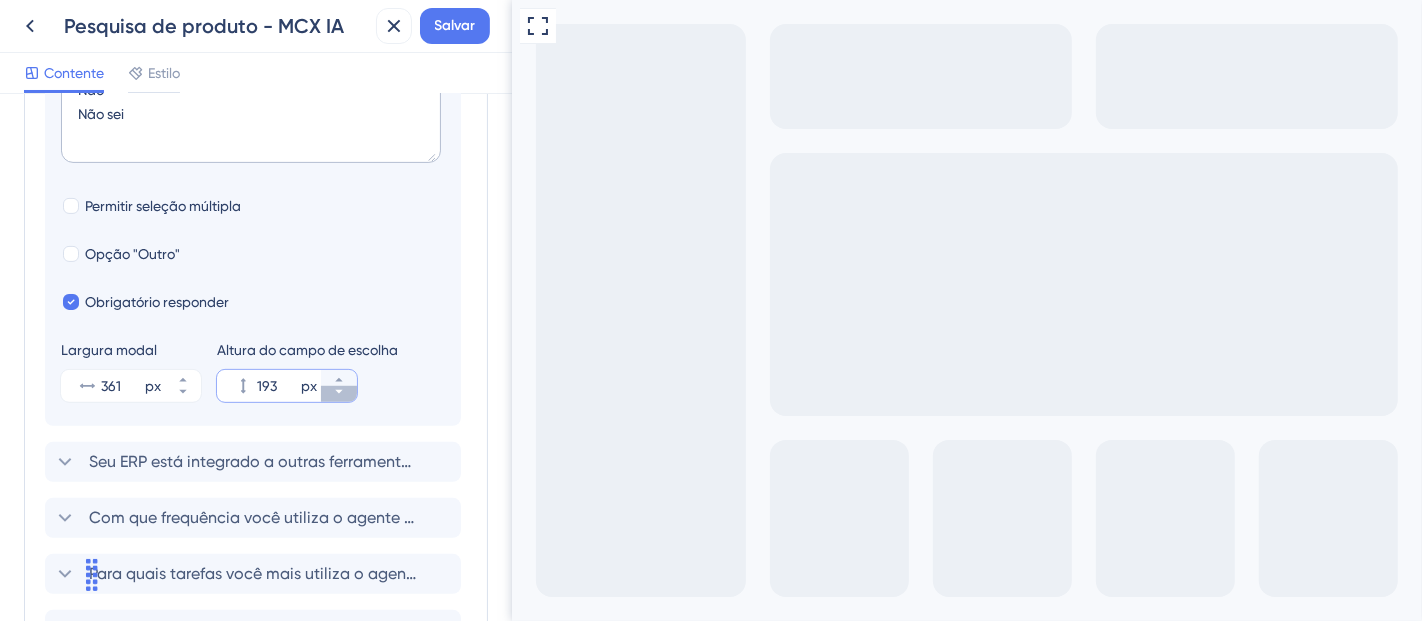 click on "193 px" at bounding box center (339, 394) 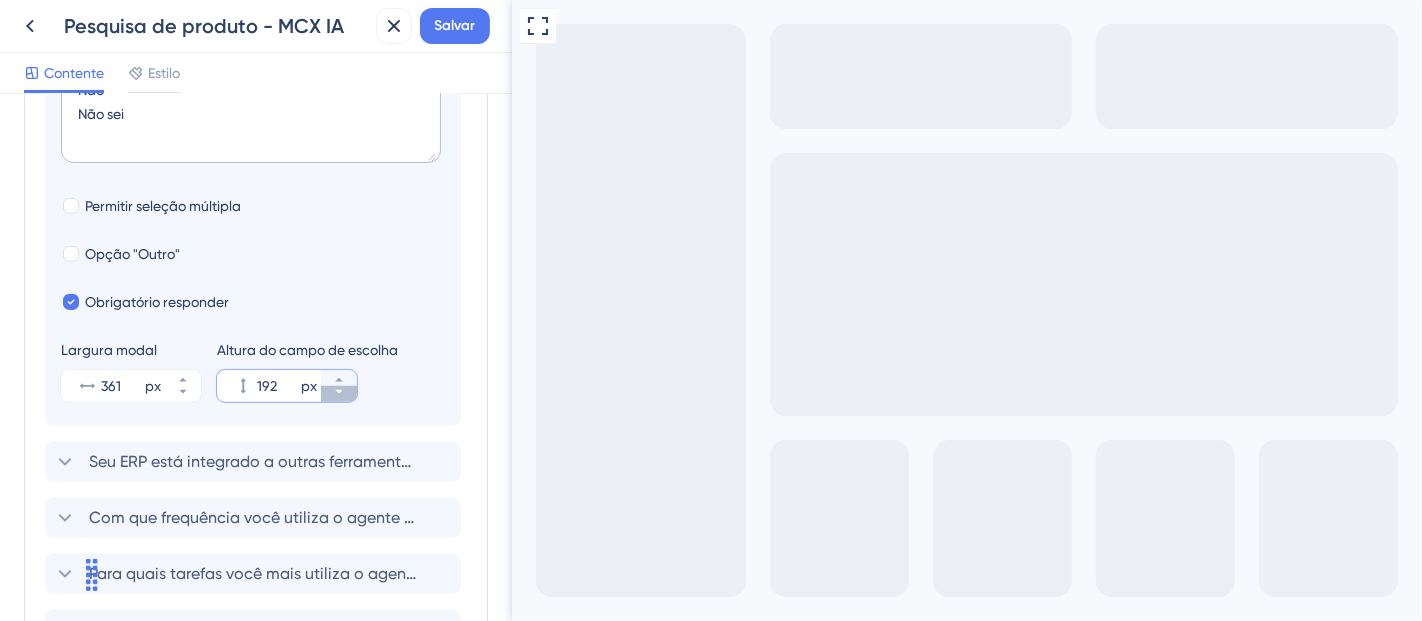 click on "192 px" at bounding box center [339, 394] 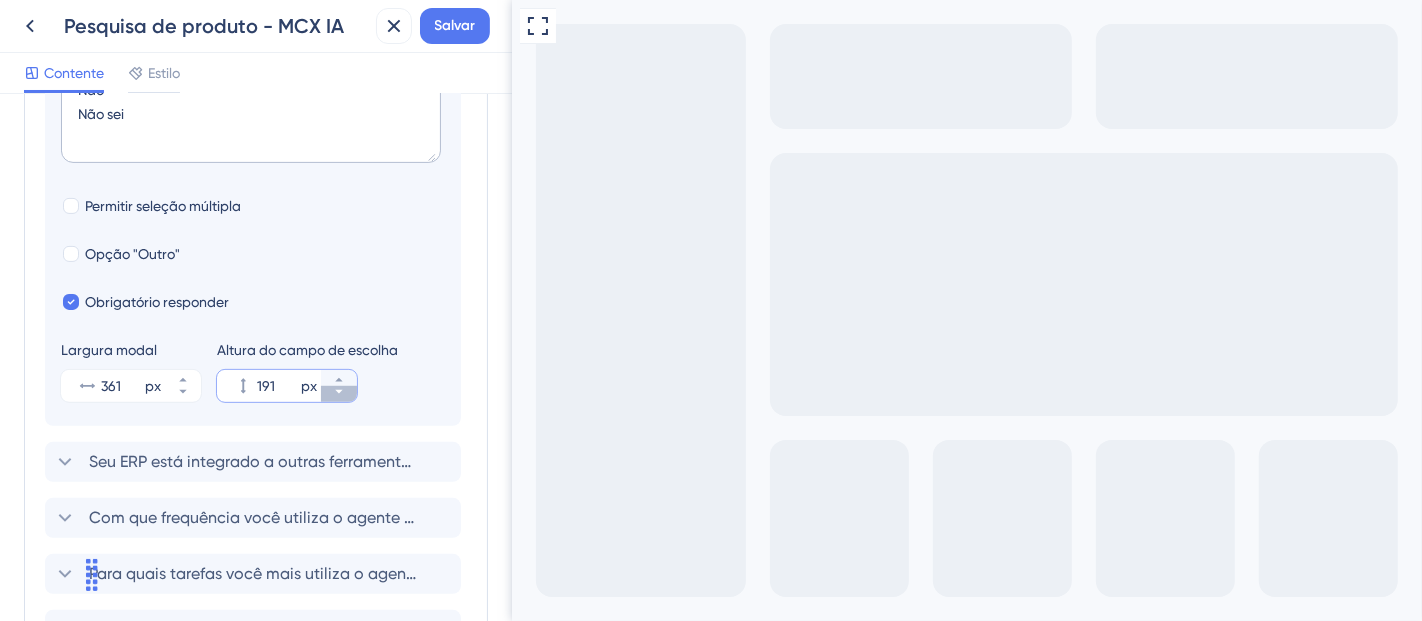 click on "191 px" at bounding box center (339, 394) 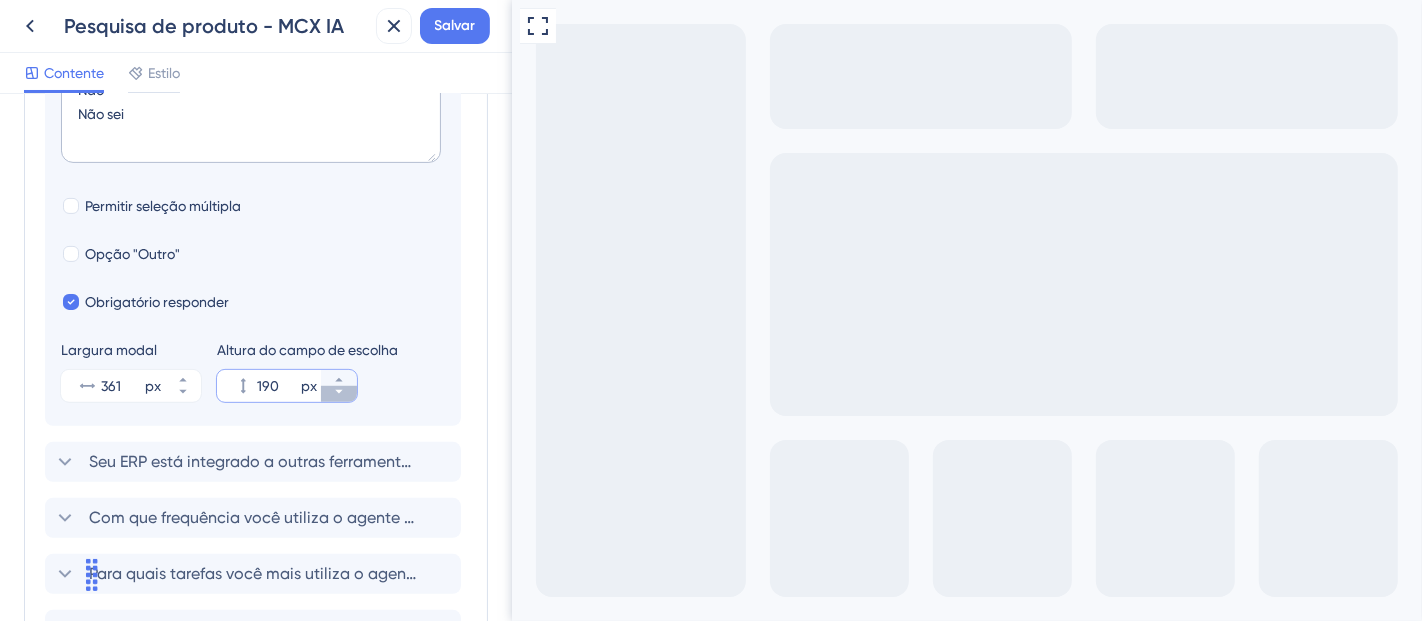 click on "190 px" at bounding box center [339, 394] 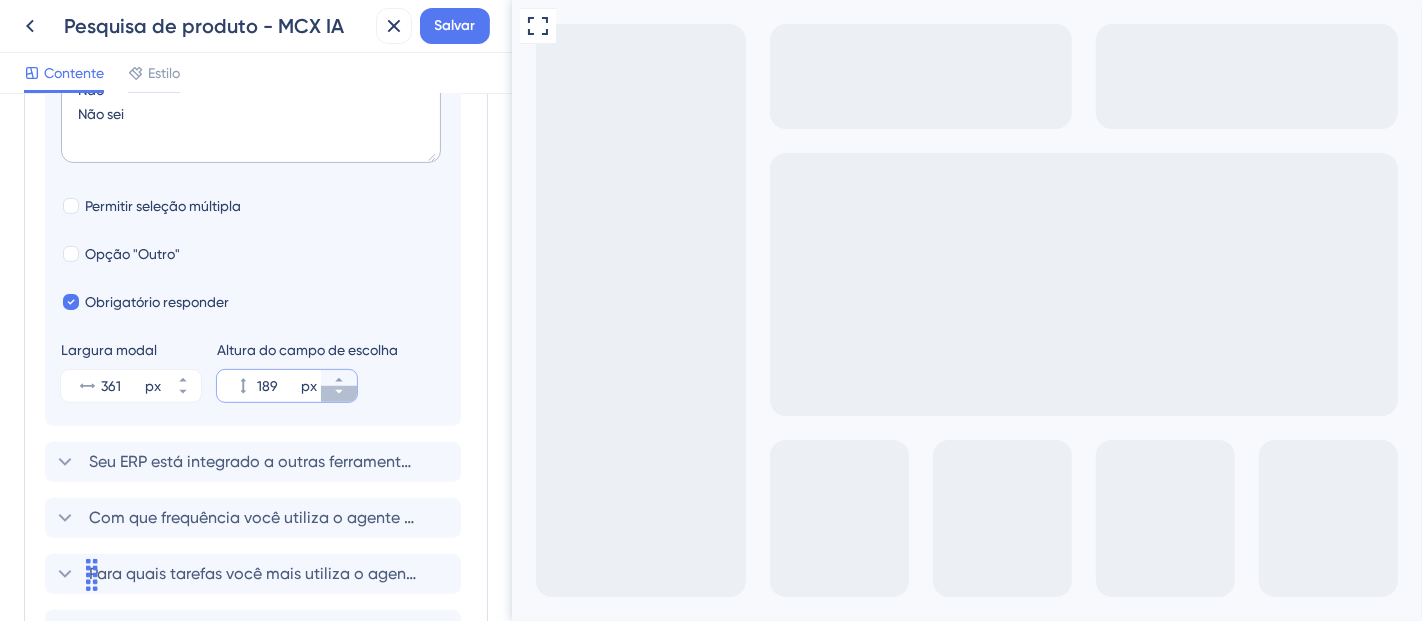 click on "189 px" at bounding box center (339, 394) 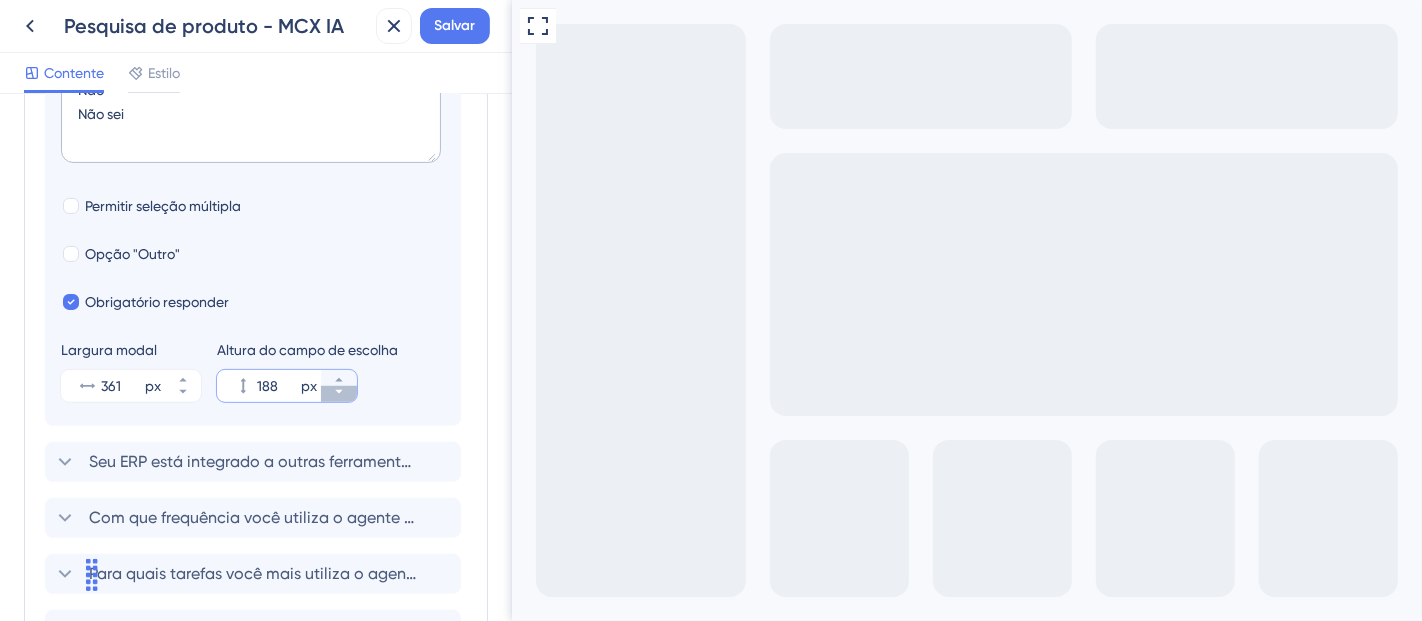 click on "188 px" at bounding box center (339, 394) 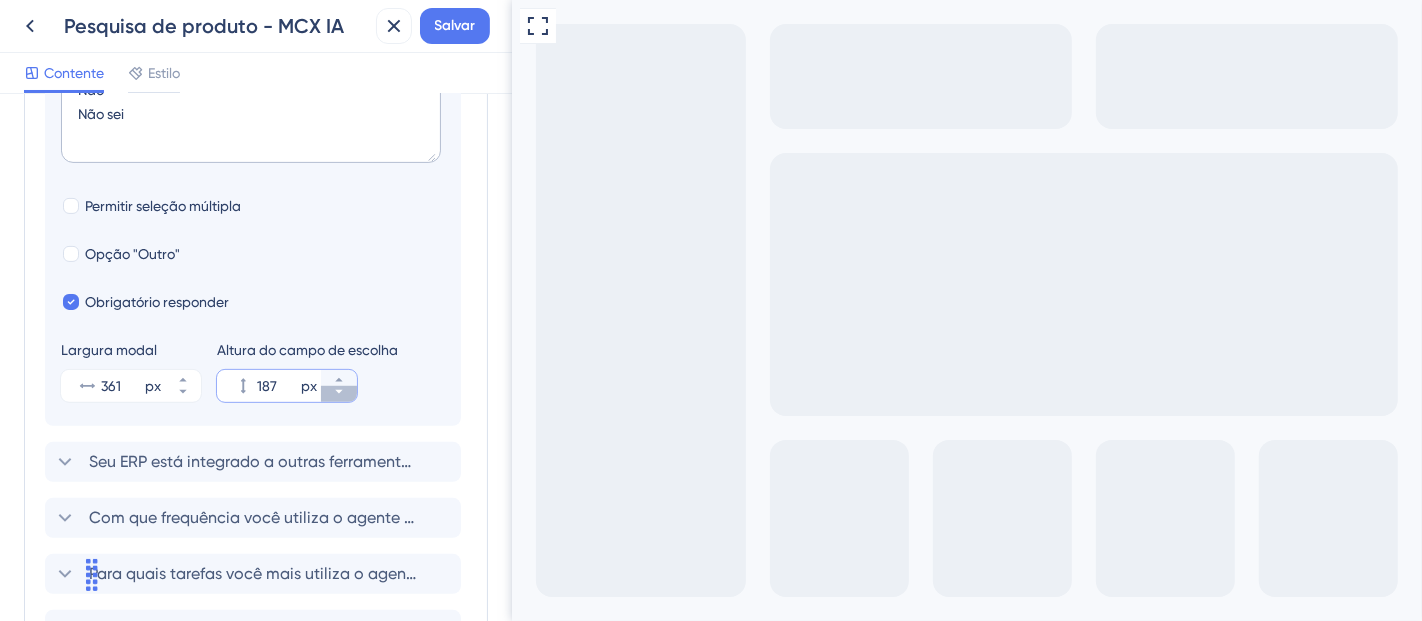 click on "187 px" at bounding box center [339, 394] 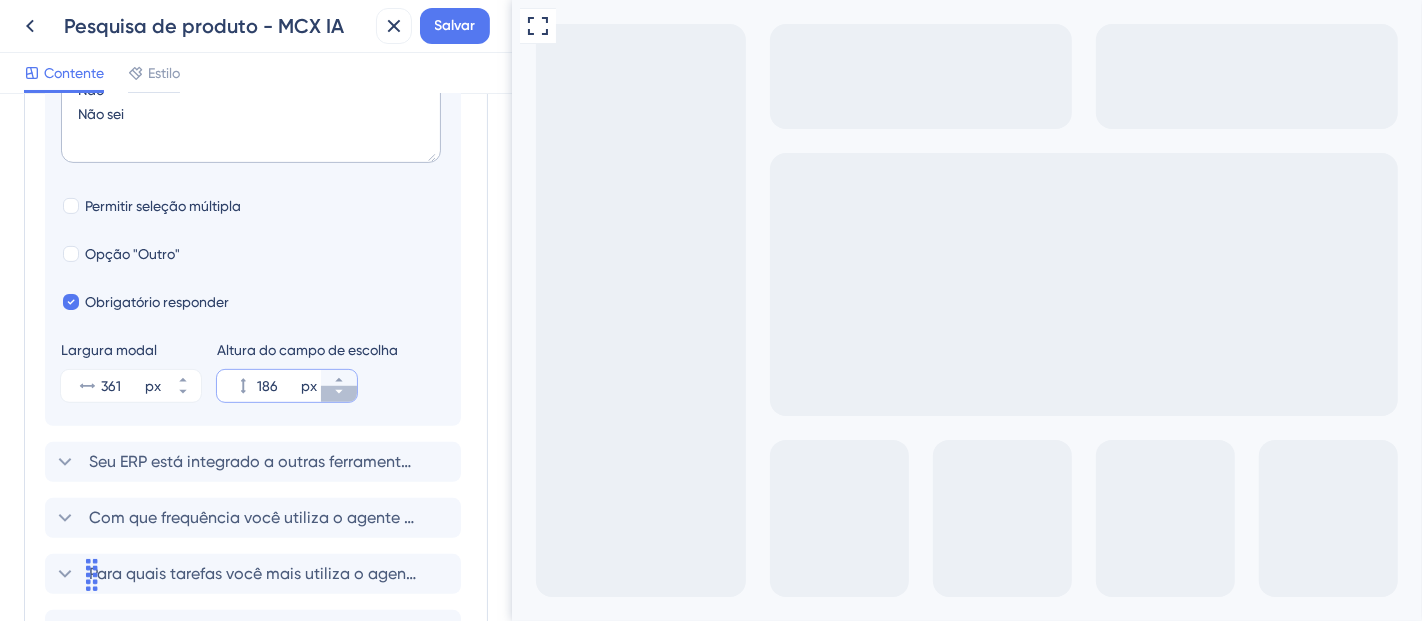 click on "186 px" at bounding box center (339, 394) 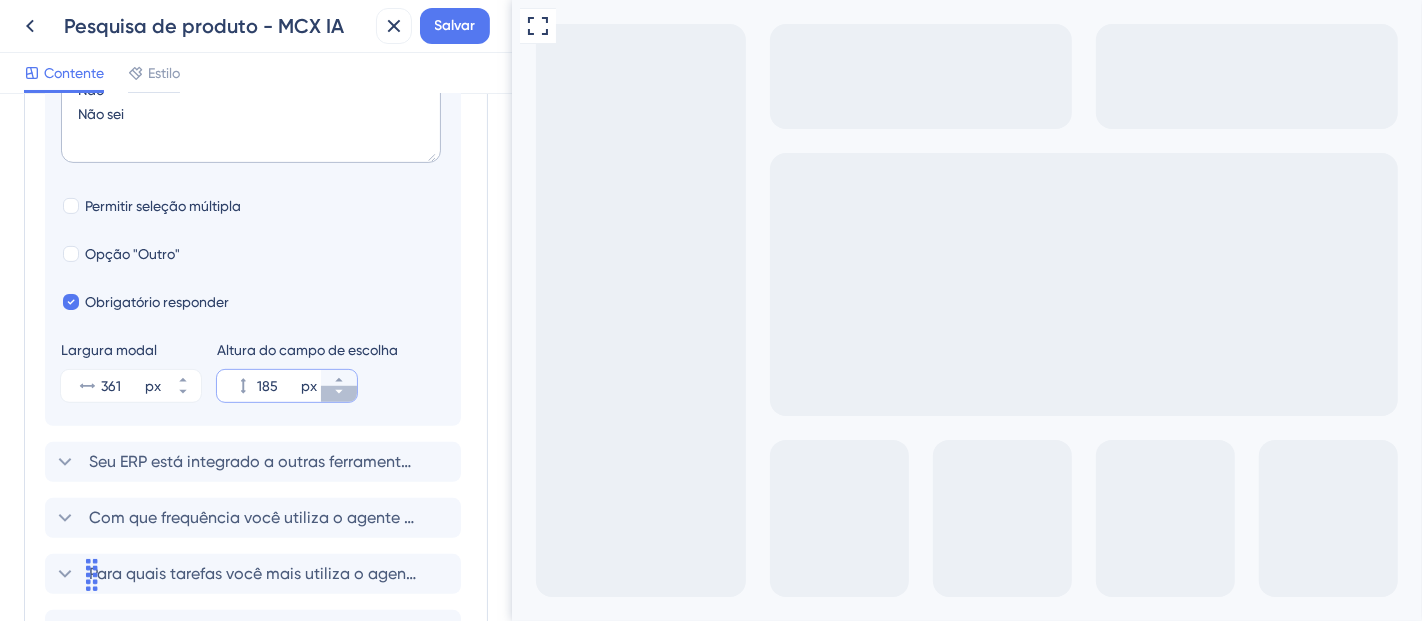 click on "185 px" at bounding box center [339, 394] 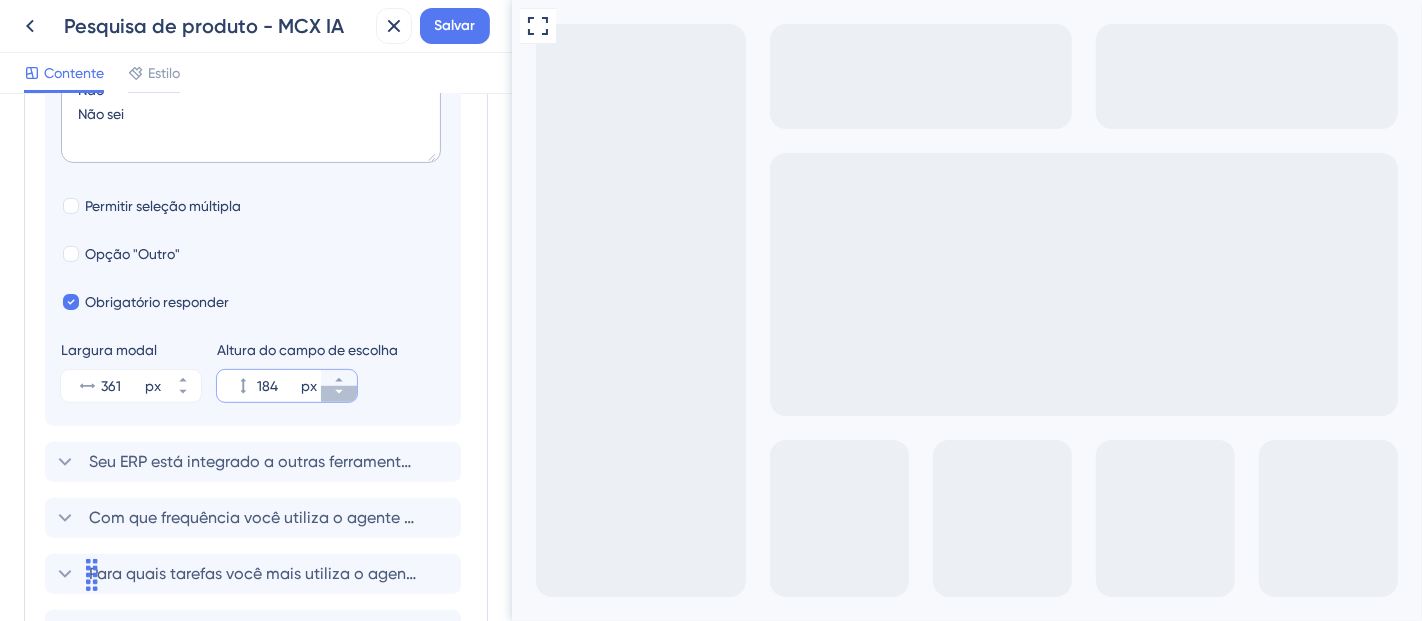 click on "184 px" at bounding box center [339, 394] 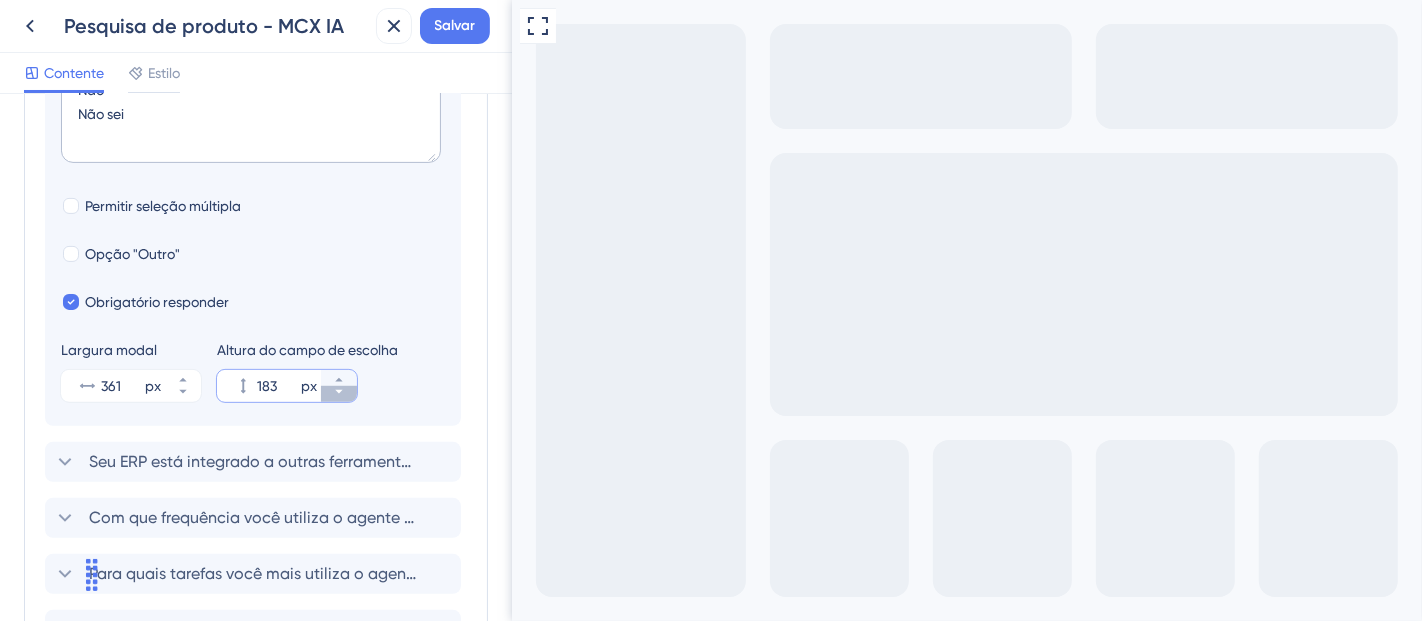 click on "183 px" at bounding box center (339, 394) 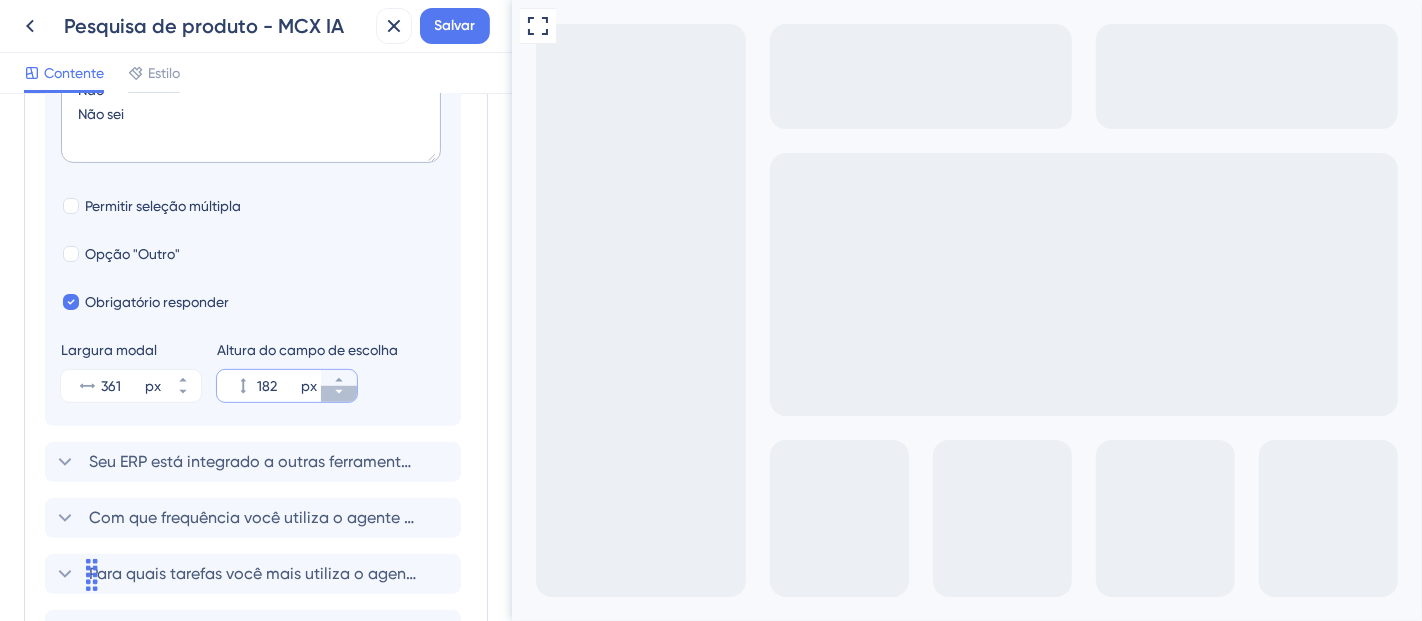click on "182 px" at bounding box center (339, 394) 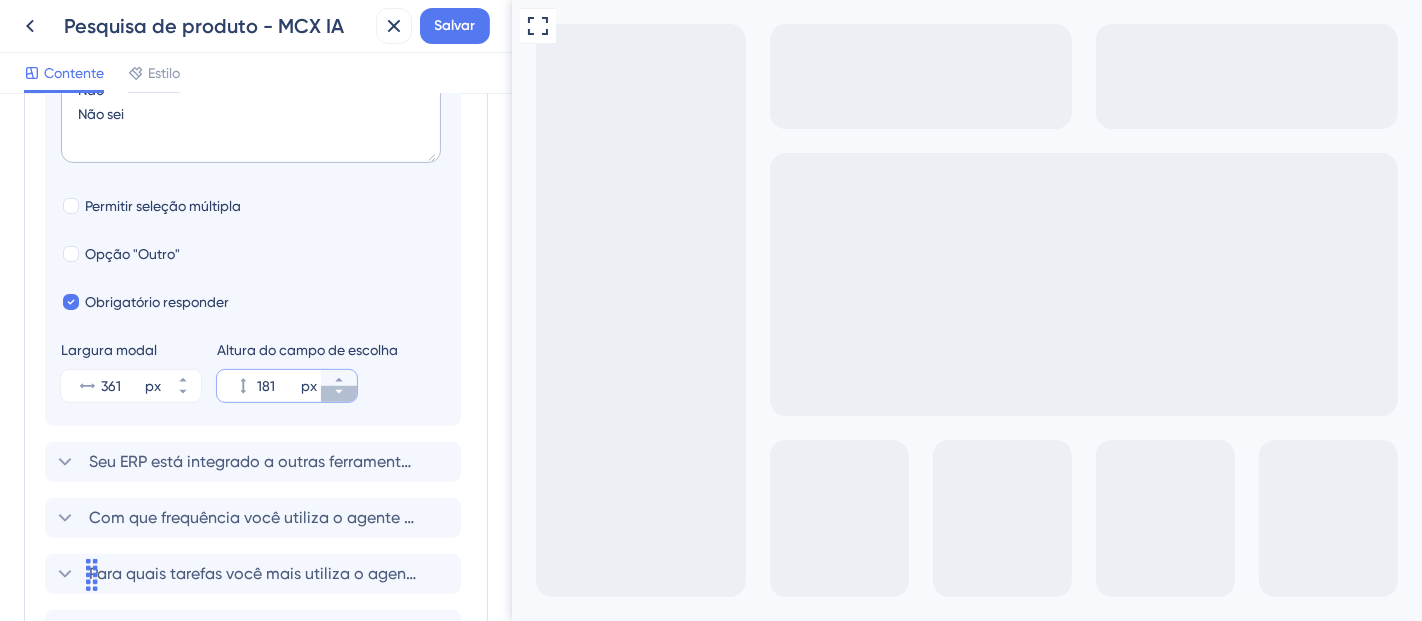 click on "181 px" at bounding box center [339, 394] 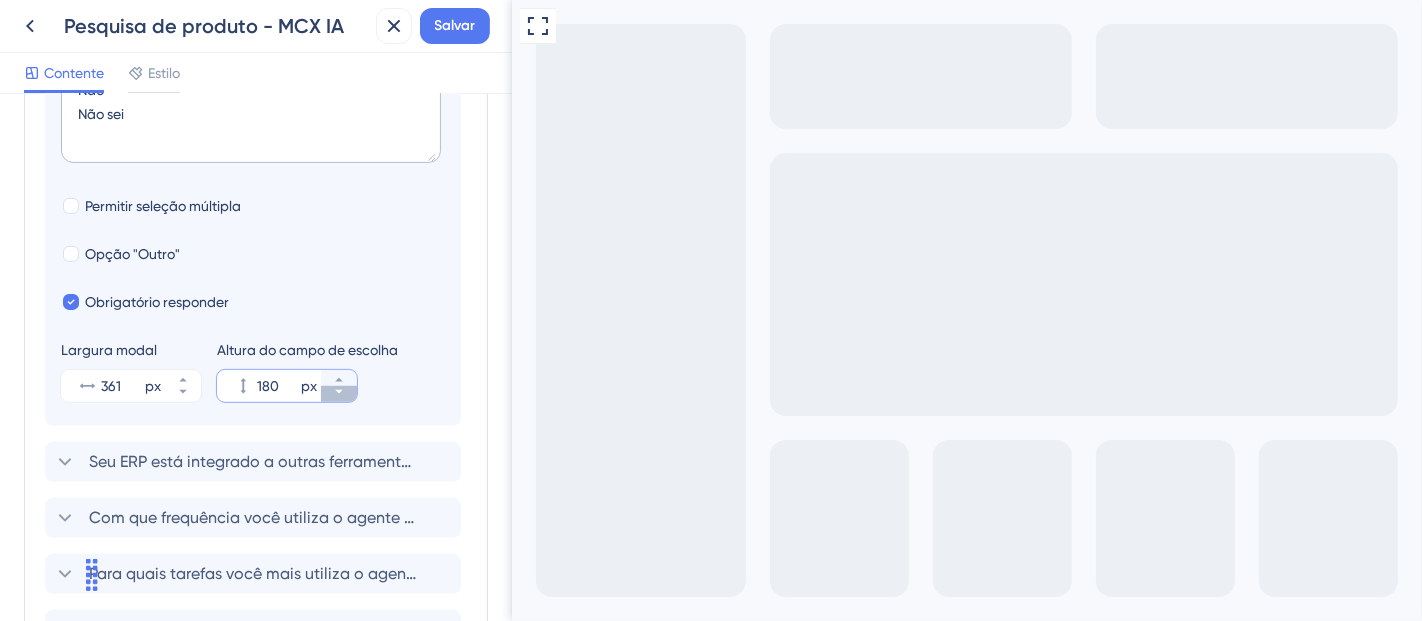 click on "180 px" at bounding box center [339, 394] 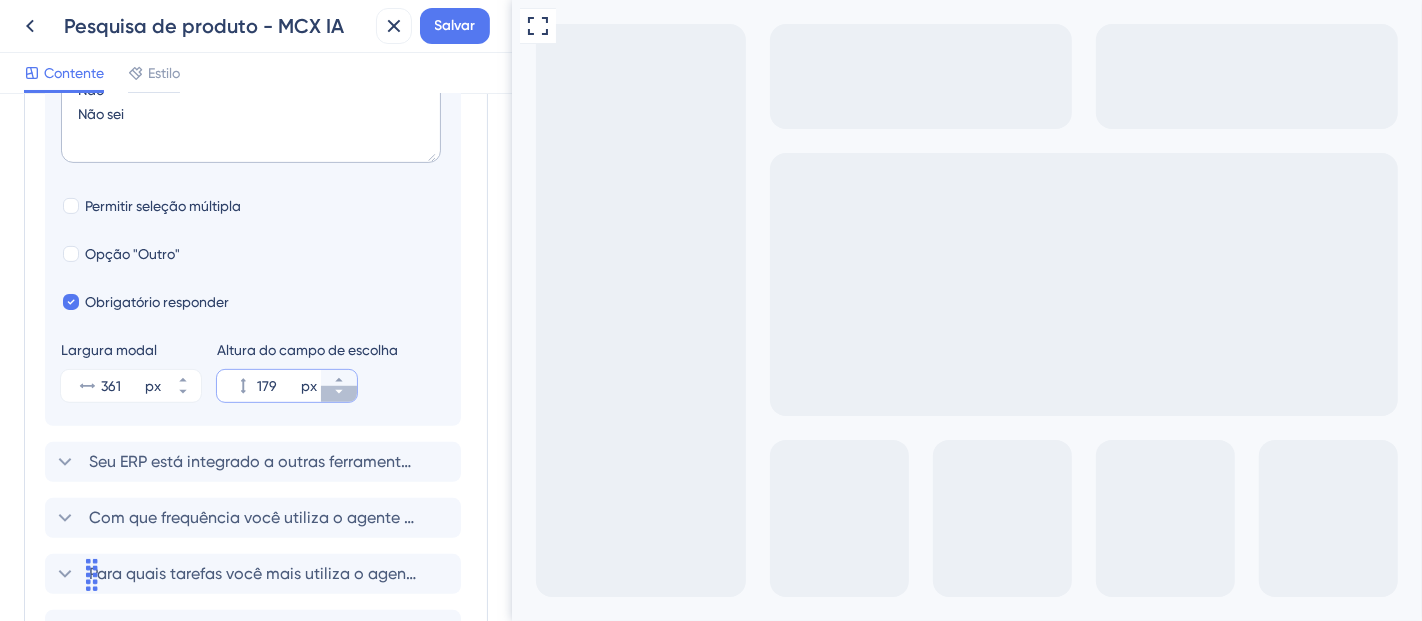 click on "179 px" at bounding box center (339, 394) 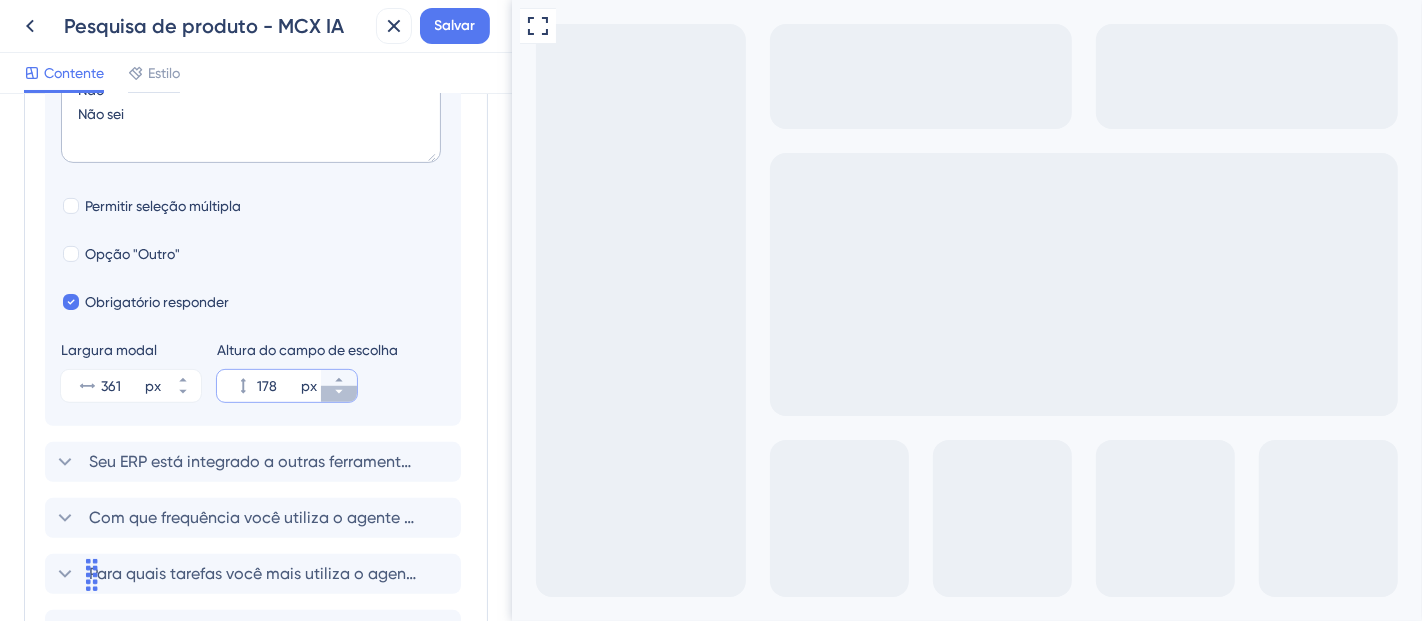 click on "178 px" at bounding box center (339, 394) 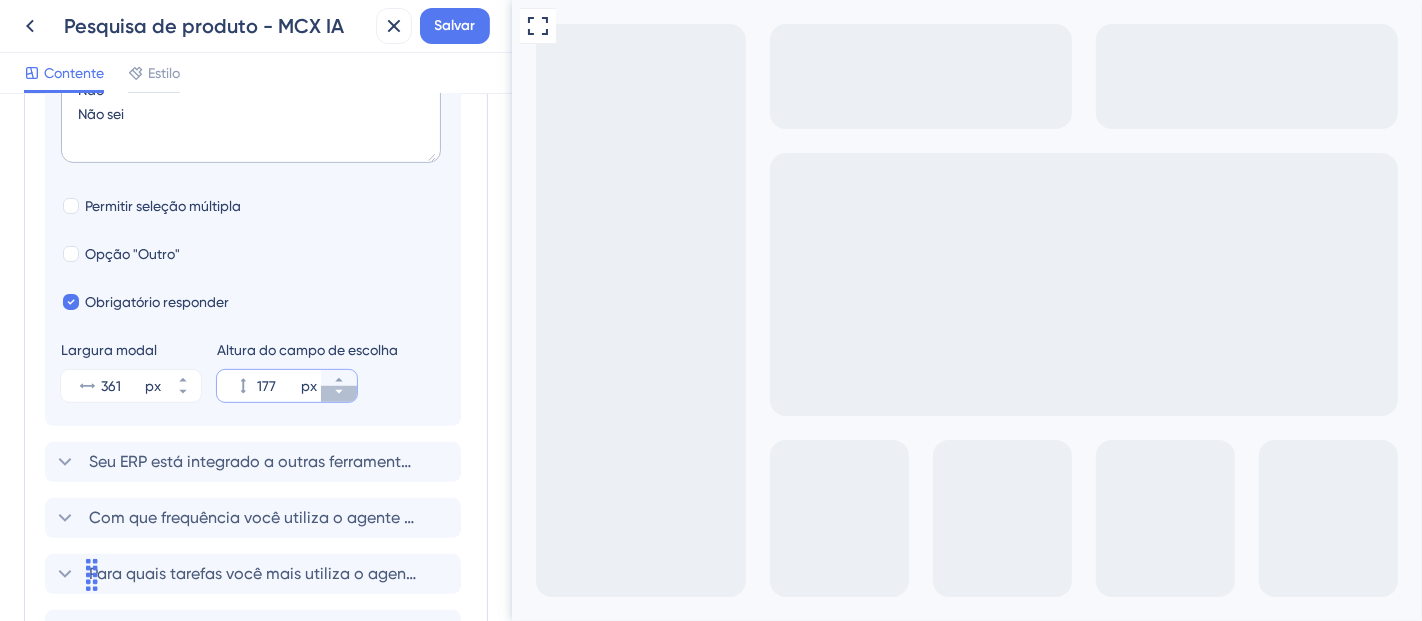 click on "177 px" at bounding box center (339, 394) 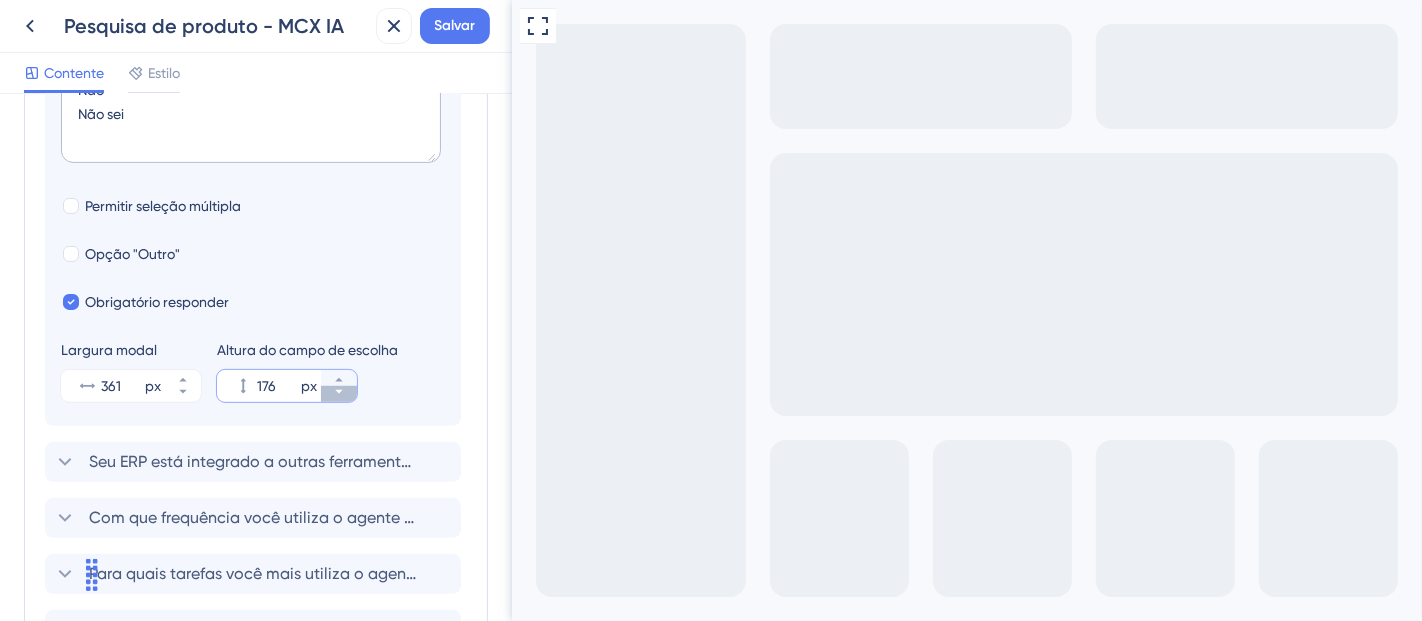 click on "176 px" at bounding box center (339, 394) 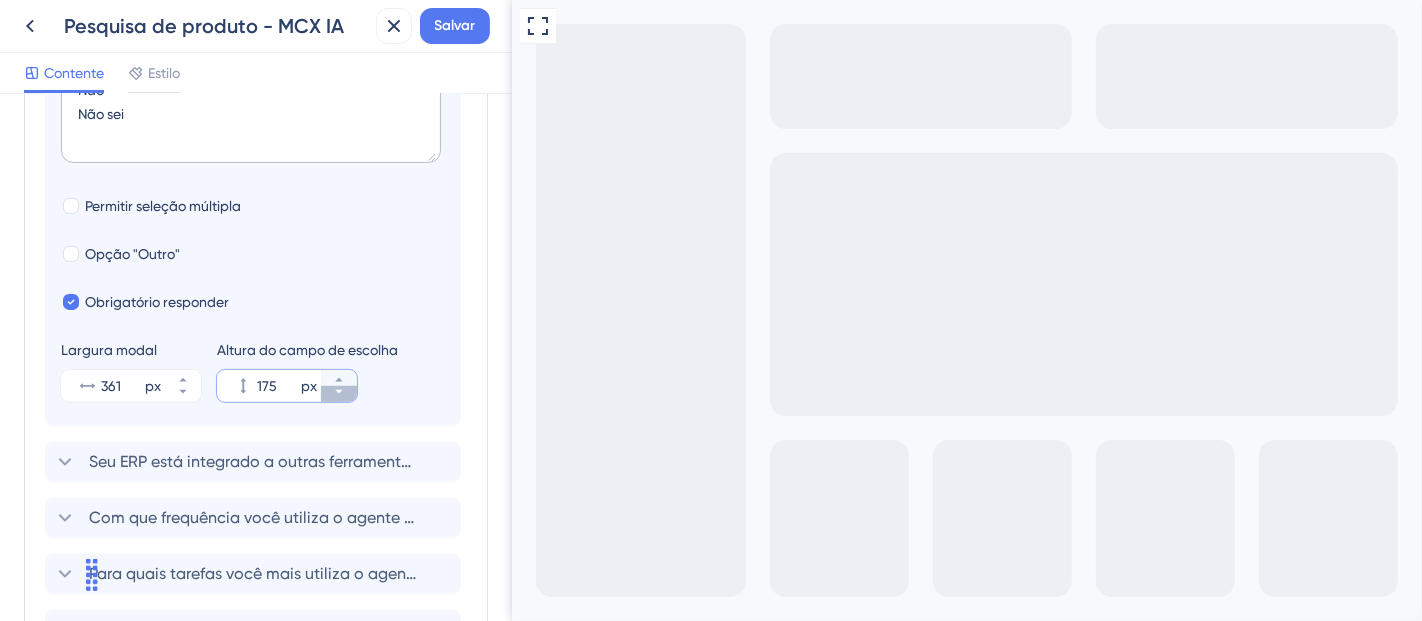click on "175 px" at bounding box center (339, 394) 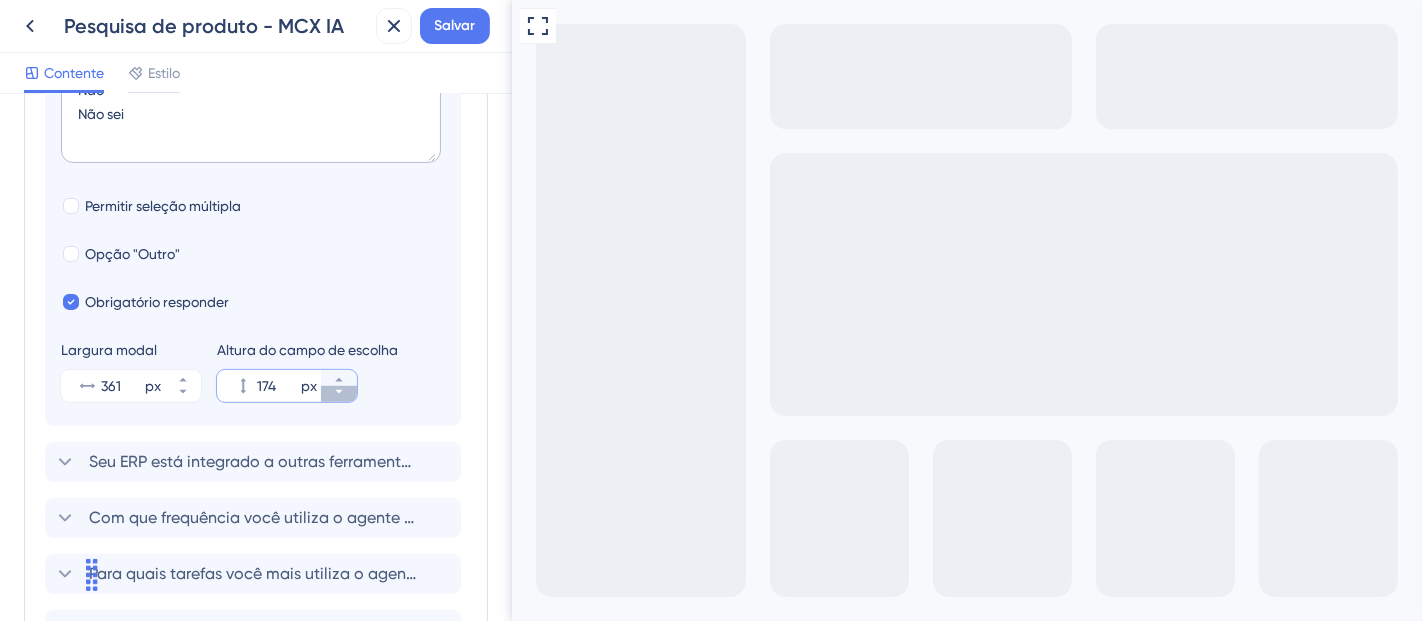 click on "174 px" at bounding box center [339, 394] 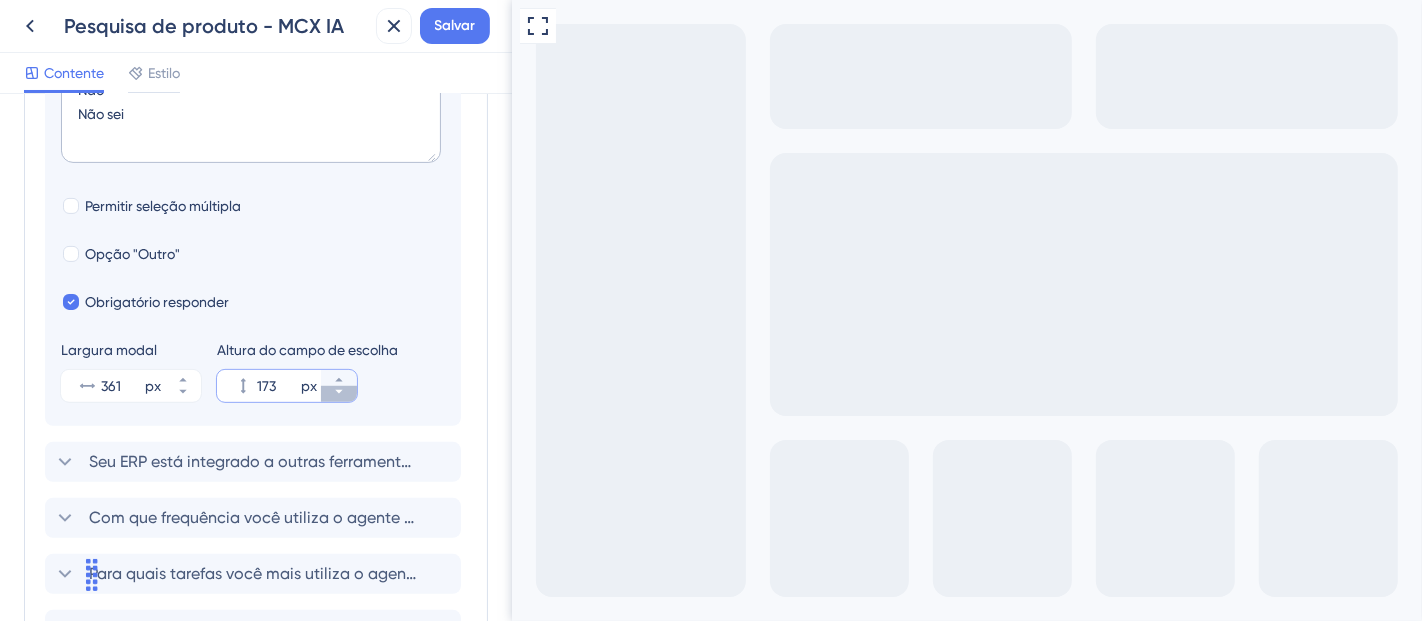 click on "173 px" at bounding box center (339, 394) 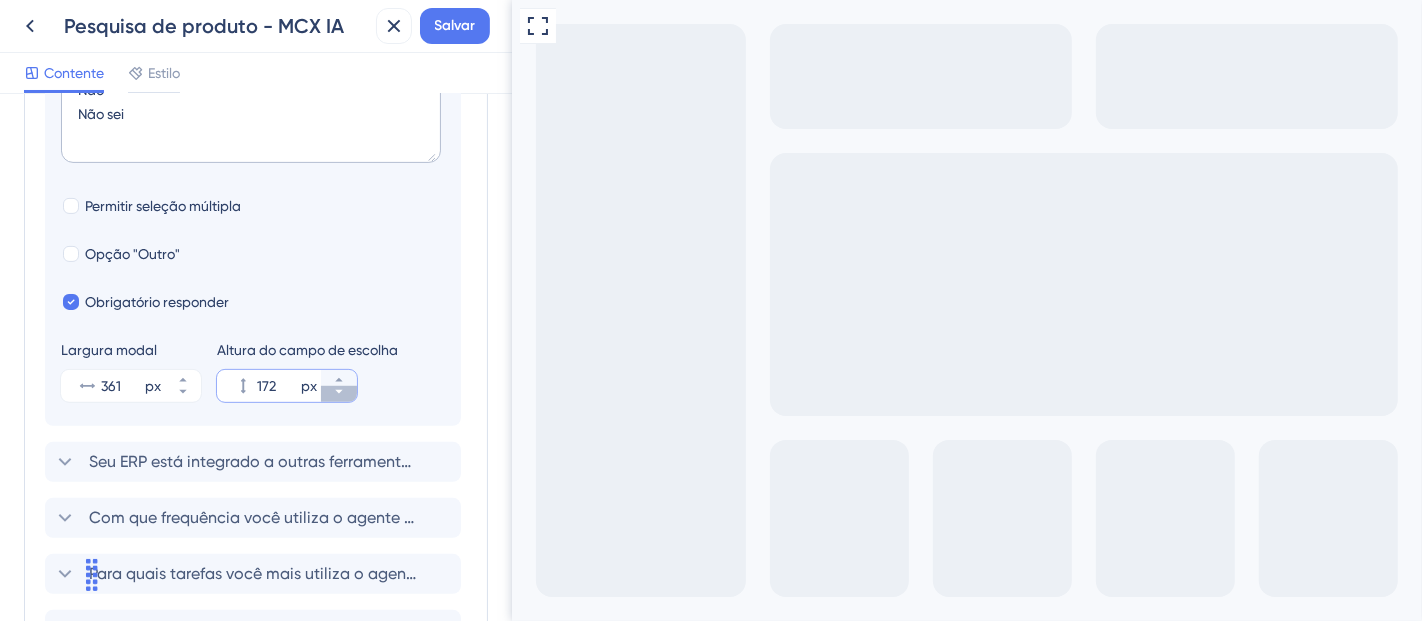 click on "172 px" at bounding box center [339, 394] 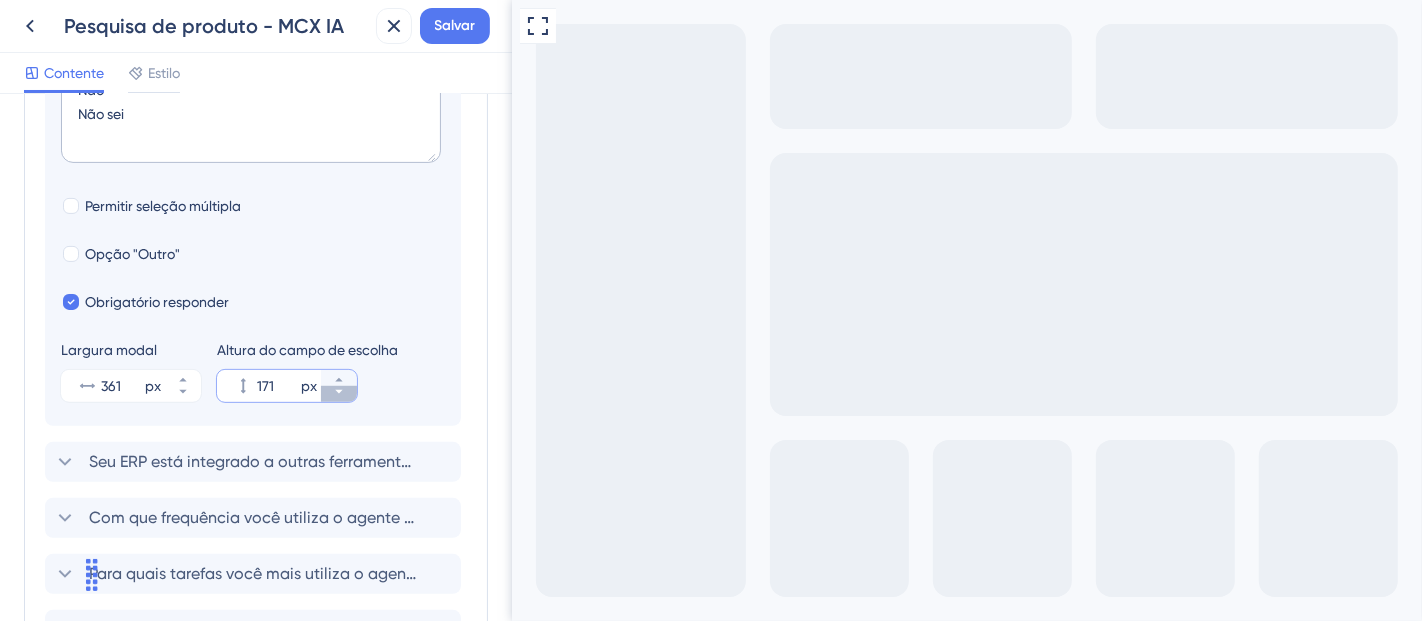 click on "171 px" at bounding box center (339, 394) 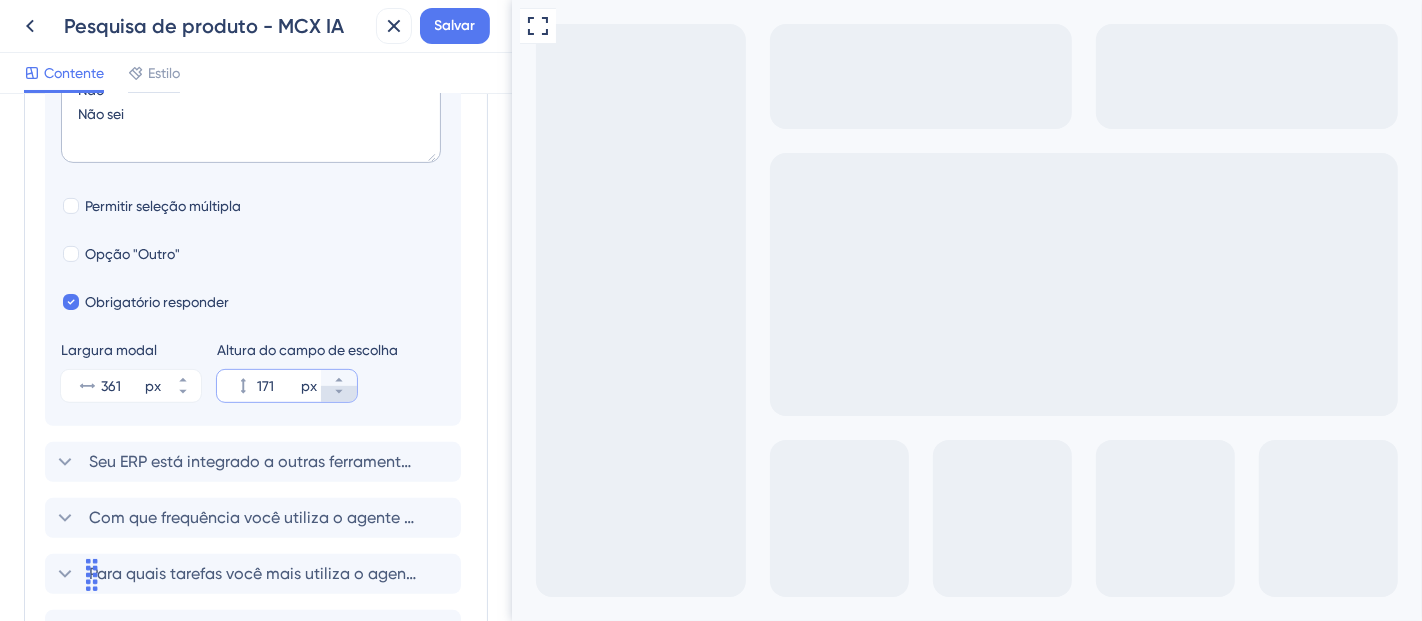 type on "170" 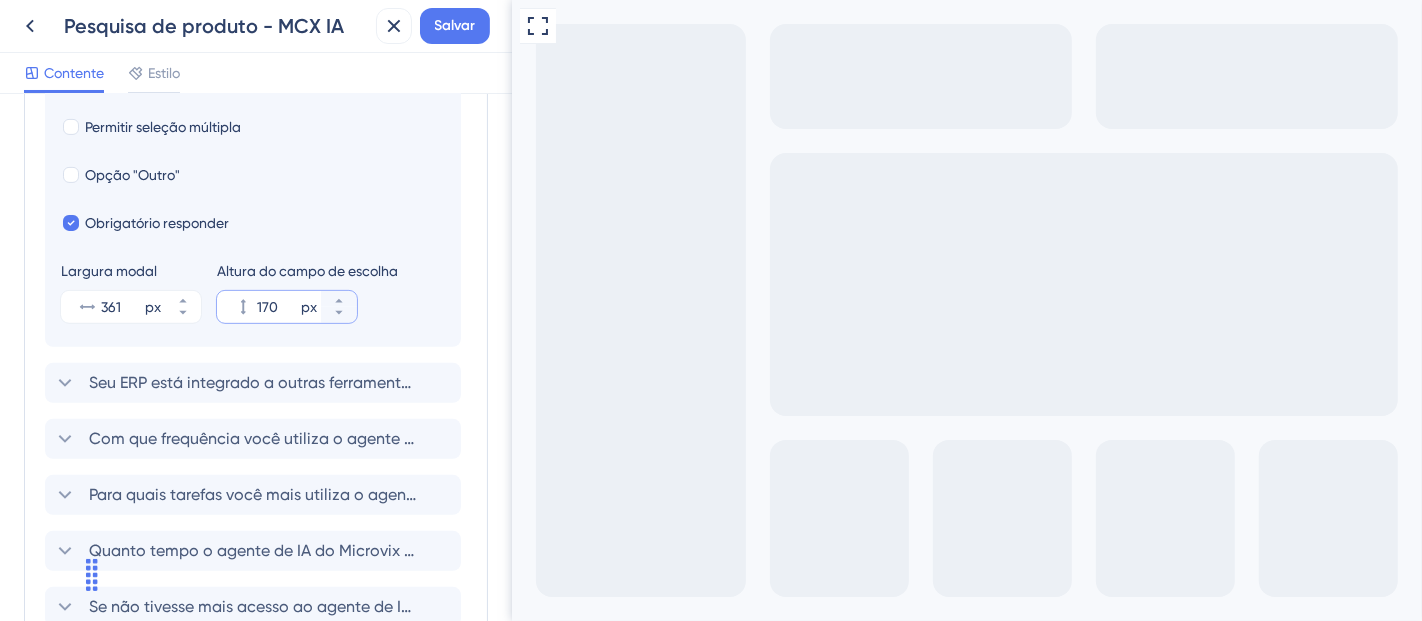 scroll, scrollTop: 672, scrollLeft: 0, axis: vertical 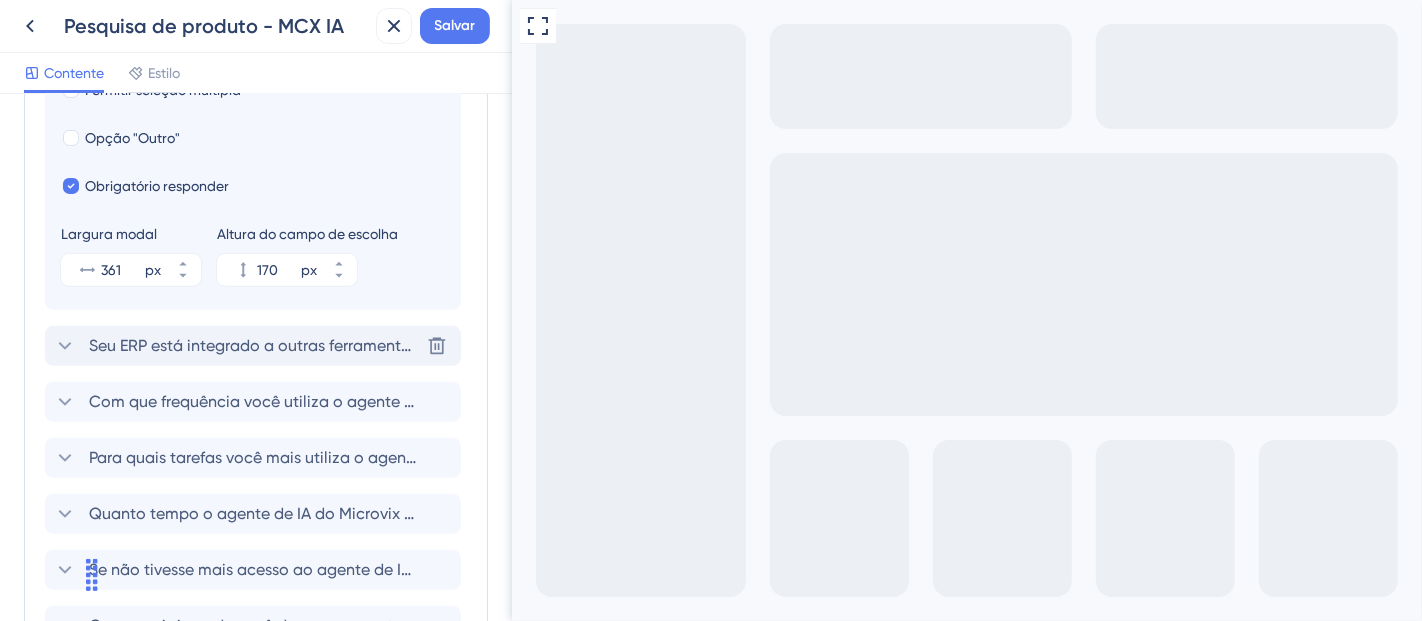 click on "Seu ERP está integrado a outras ferramentas de BI?" at bounding box center [254, 346] 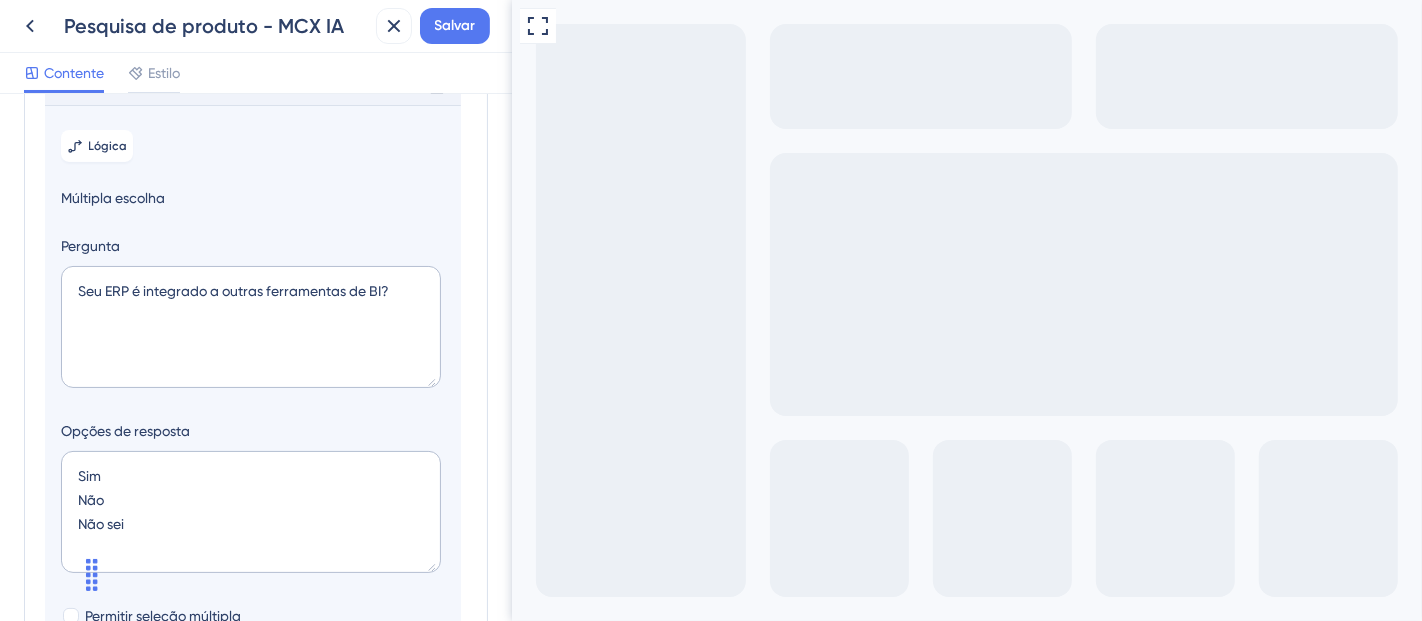 scroll, scrollTop: 197, scrollLeft: 0, axis: vertical 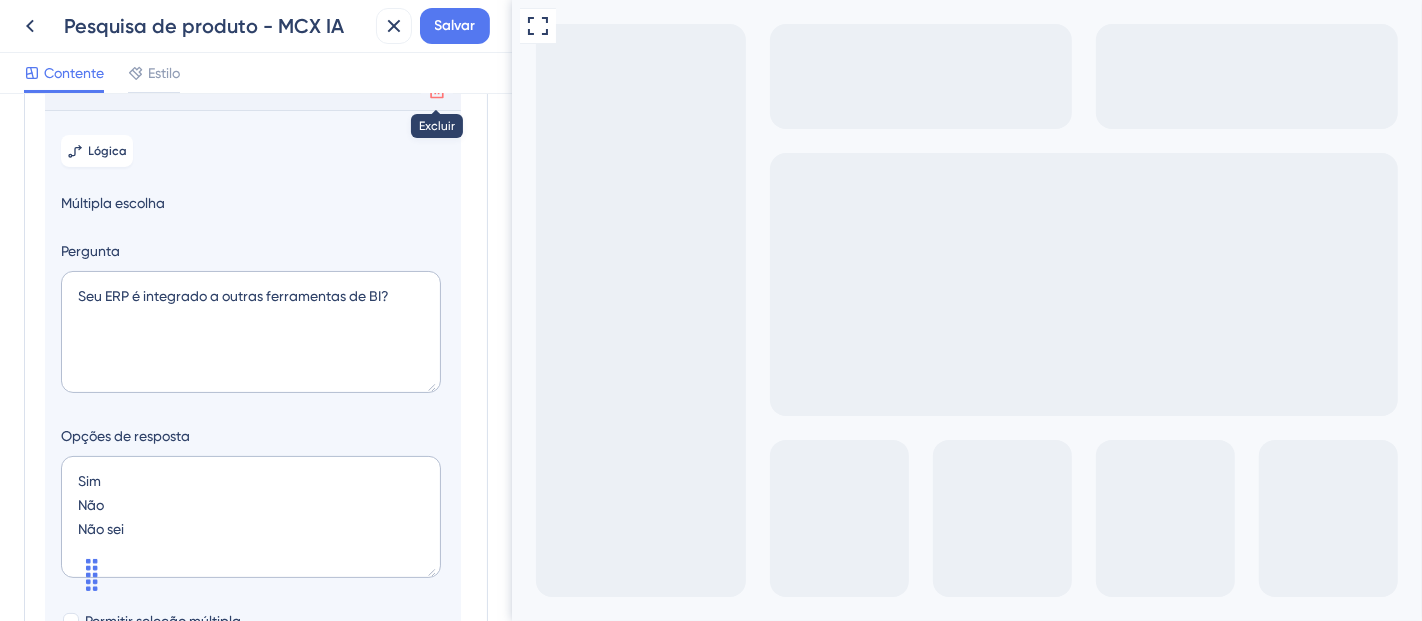 click at bounding box center (437, 90) 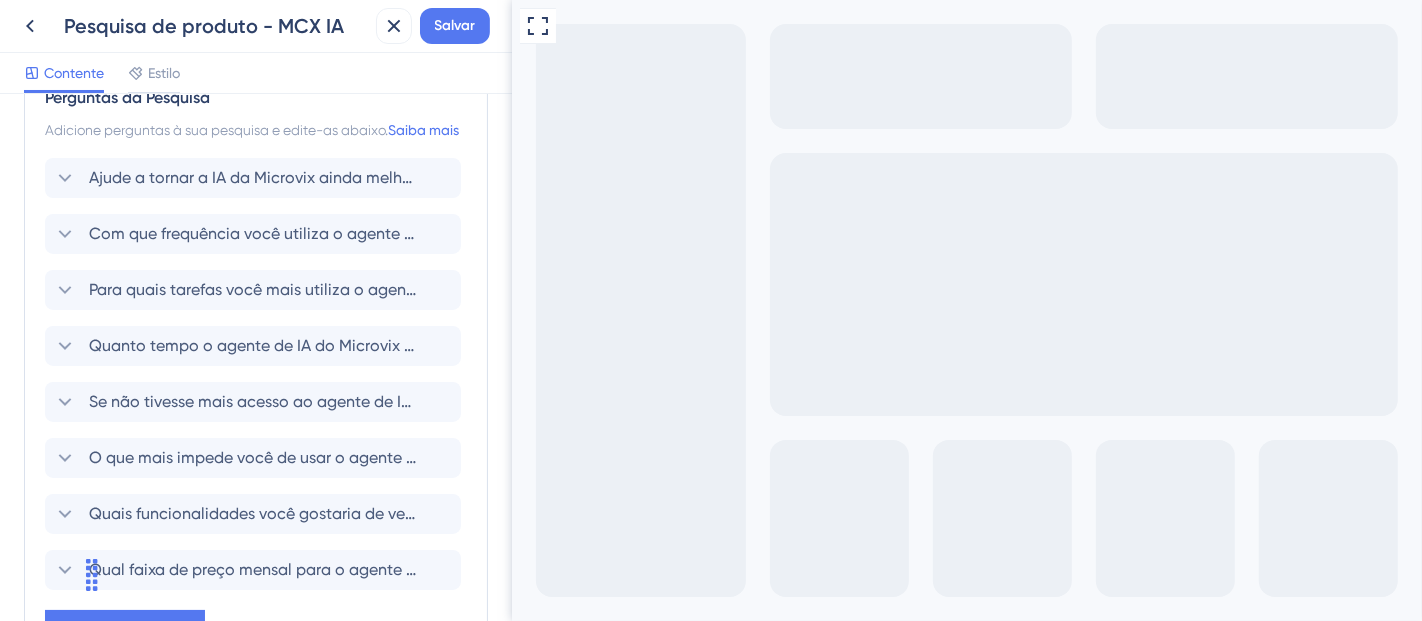 scroll, scrollTop: 19, scrollLeft: 0, axis: vertical 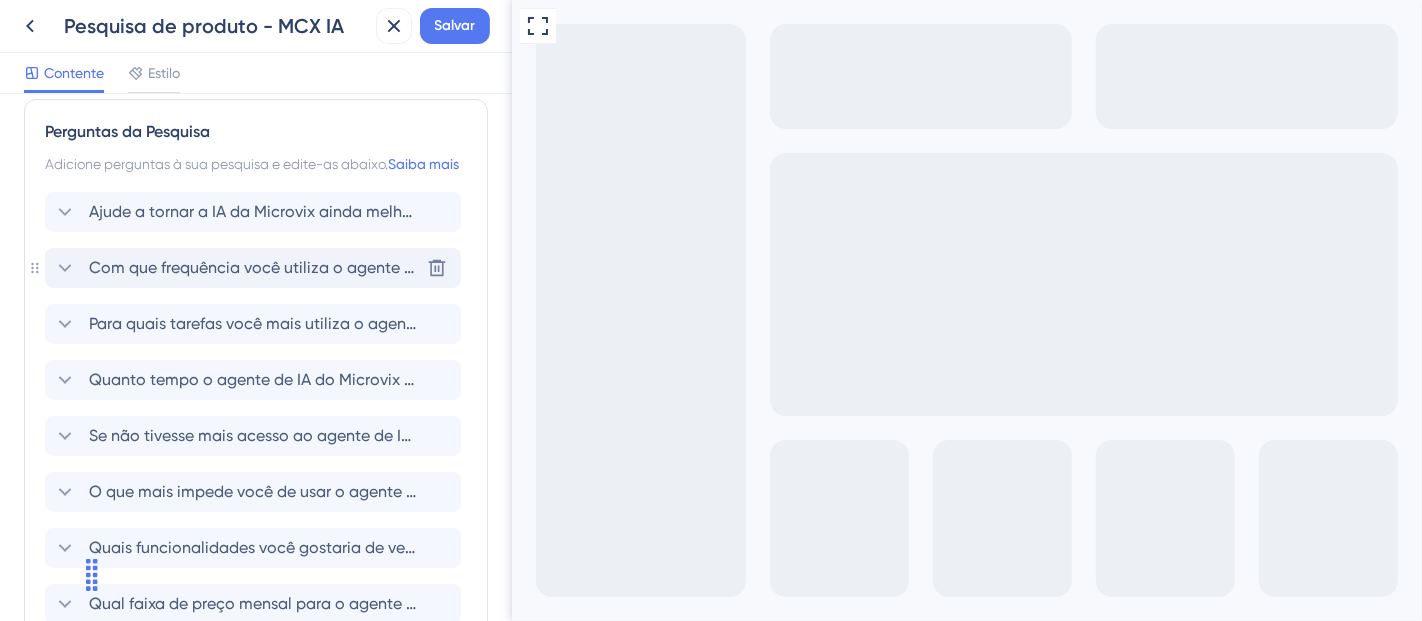 click on "Com que frequência você utiliza o agente de IA do Microvix?" at bounding box center [314, 267] 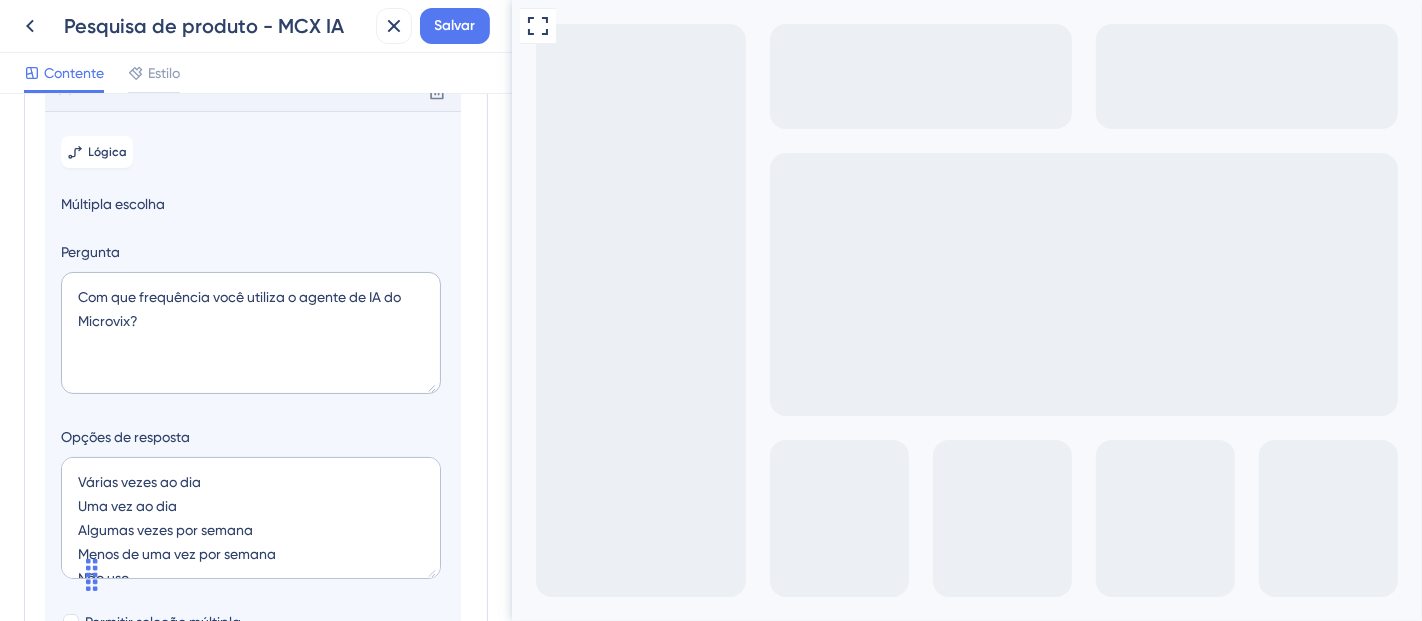 scroll, scrollTop: 197, scrollLeft: 0, axis: vertical 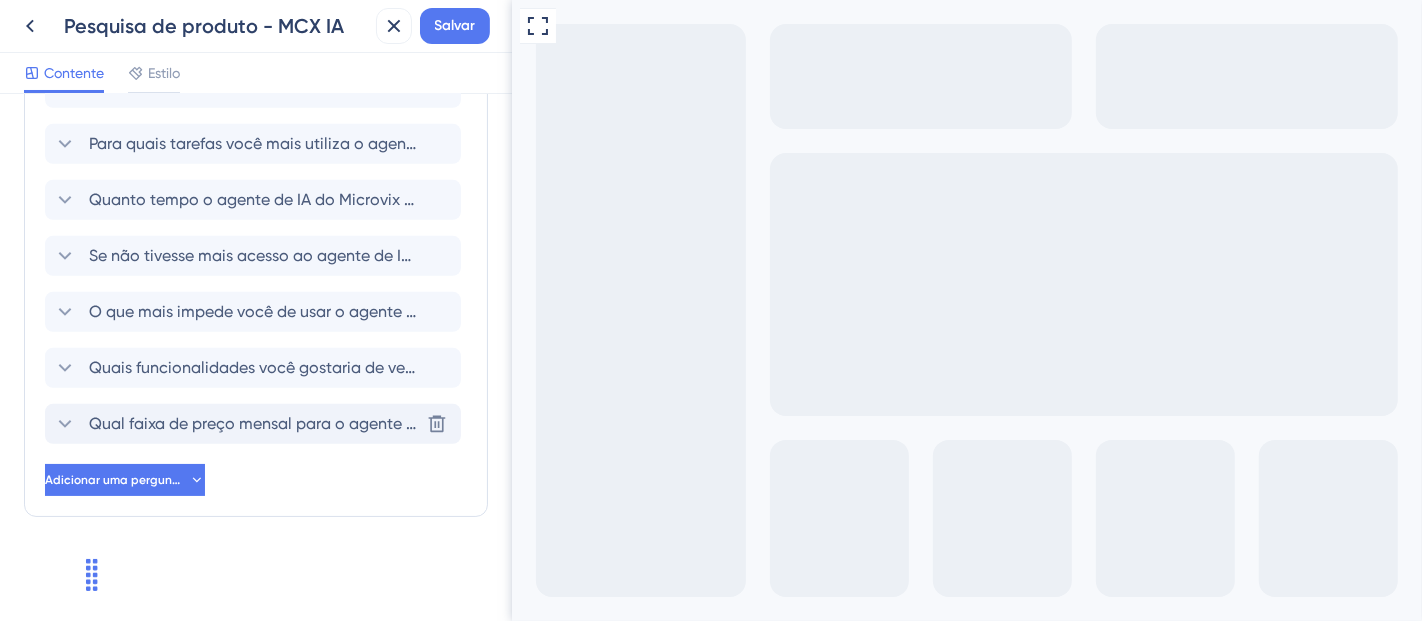 click on "Qual faixa de preço mensal para o agente de IA do Microvix você considerou um ótimo custo-benefício?" at bounding box center [476, 423] 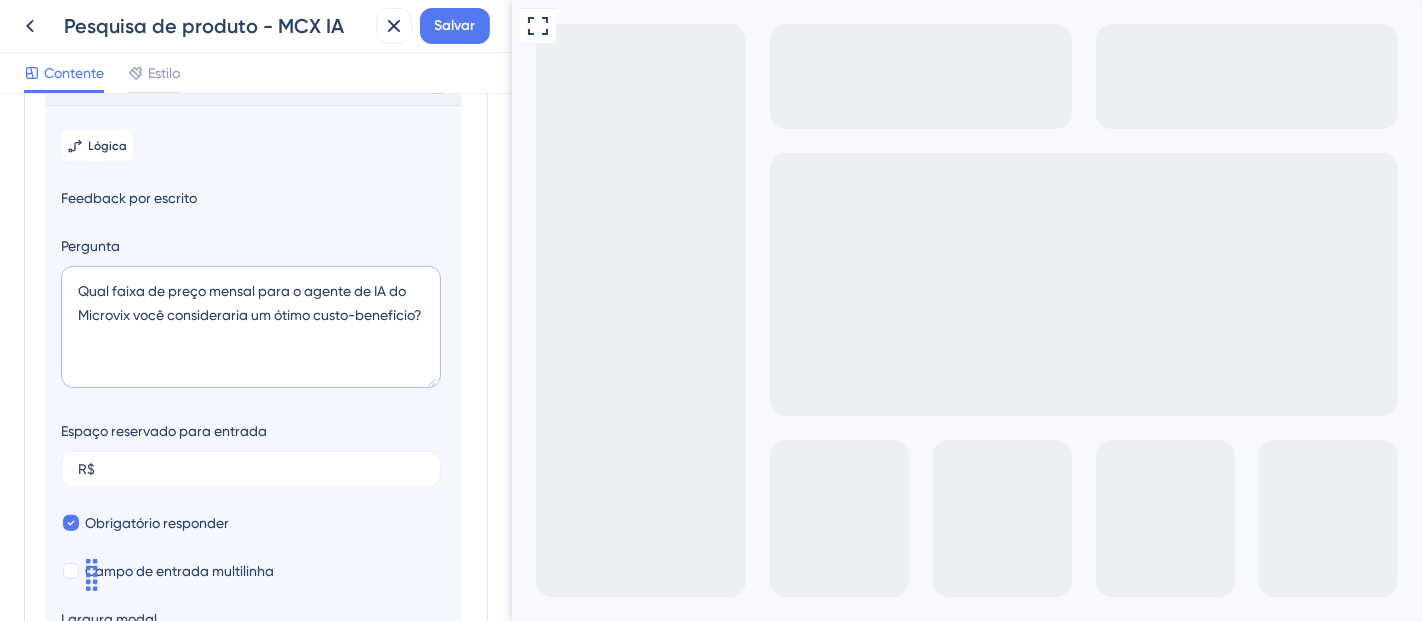 scroll, scrollTop: 532, scrollLeft: 0, axis: vertical 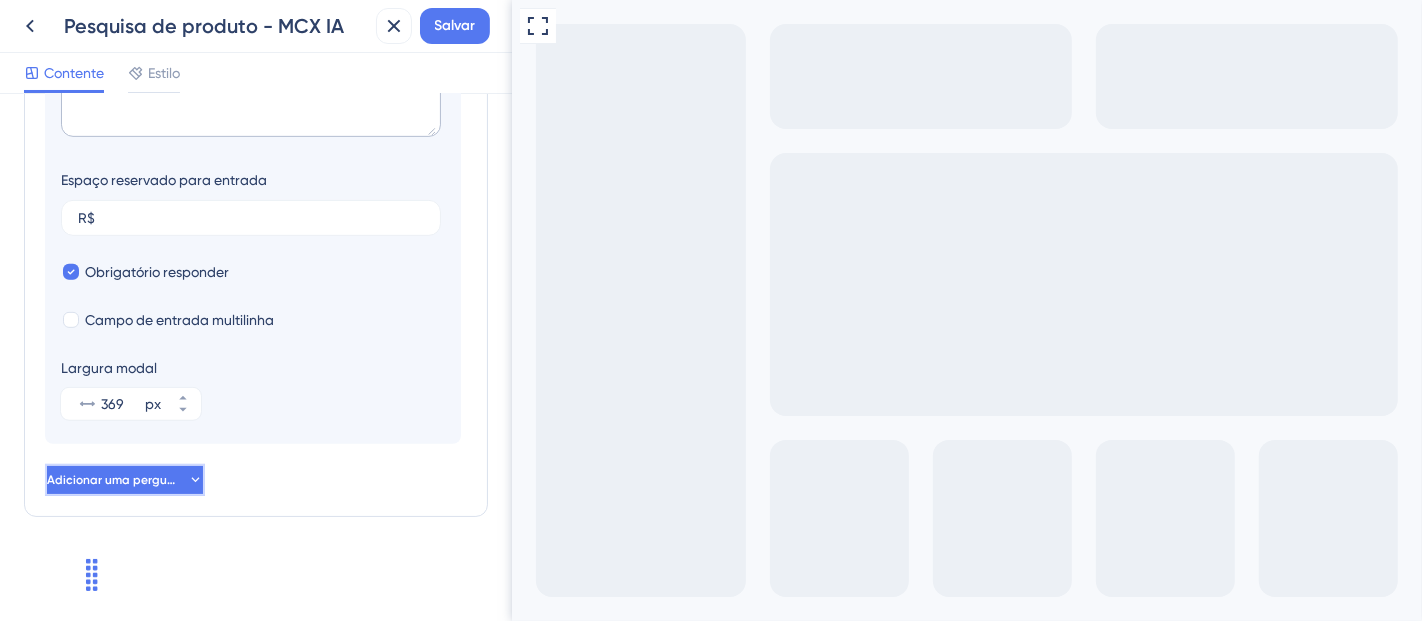 click on "Adicionar uma pergunta" at bounding box center [117, 480] 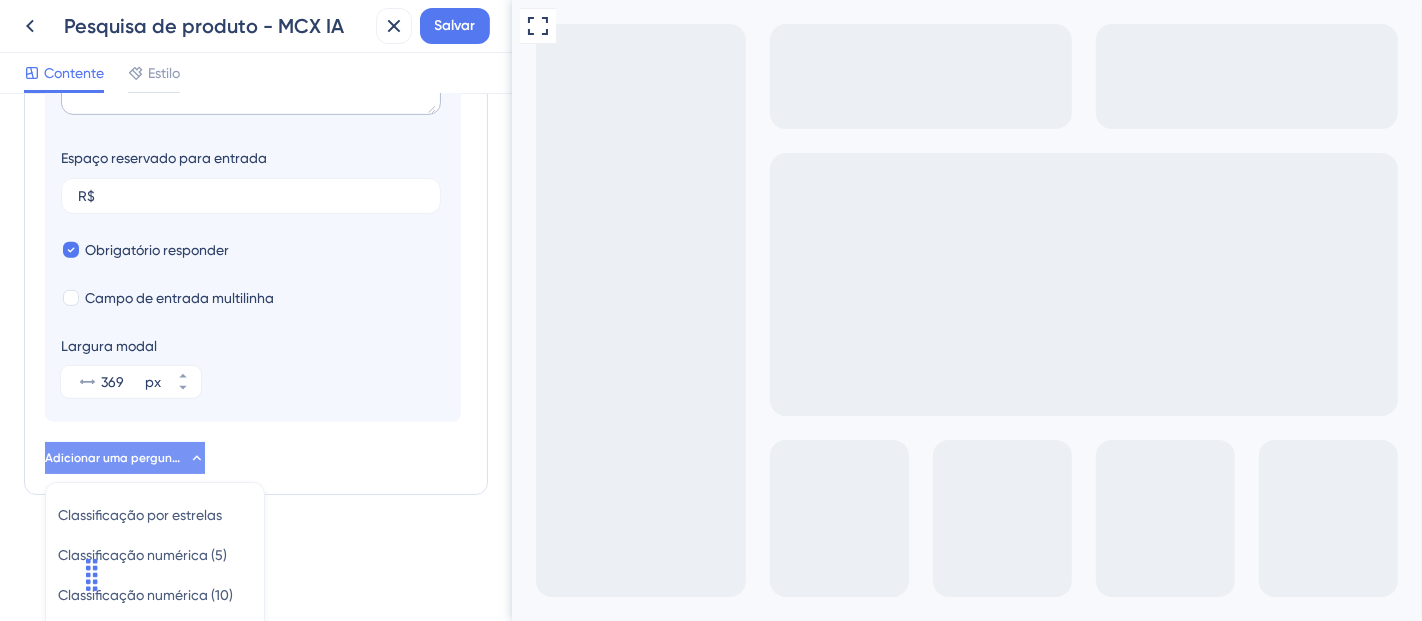 scroll, scrollTop: 1120, scrollLeft: 0, axis: vertical 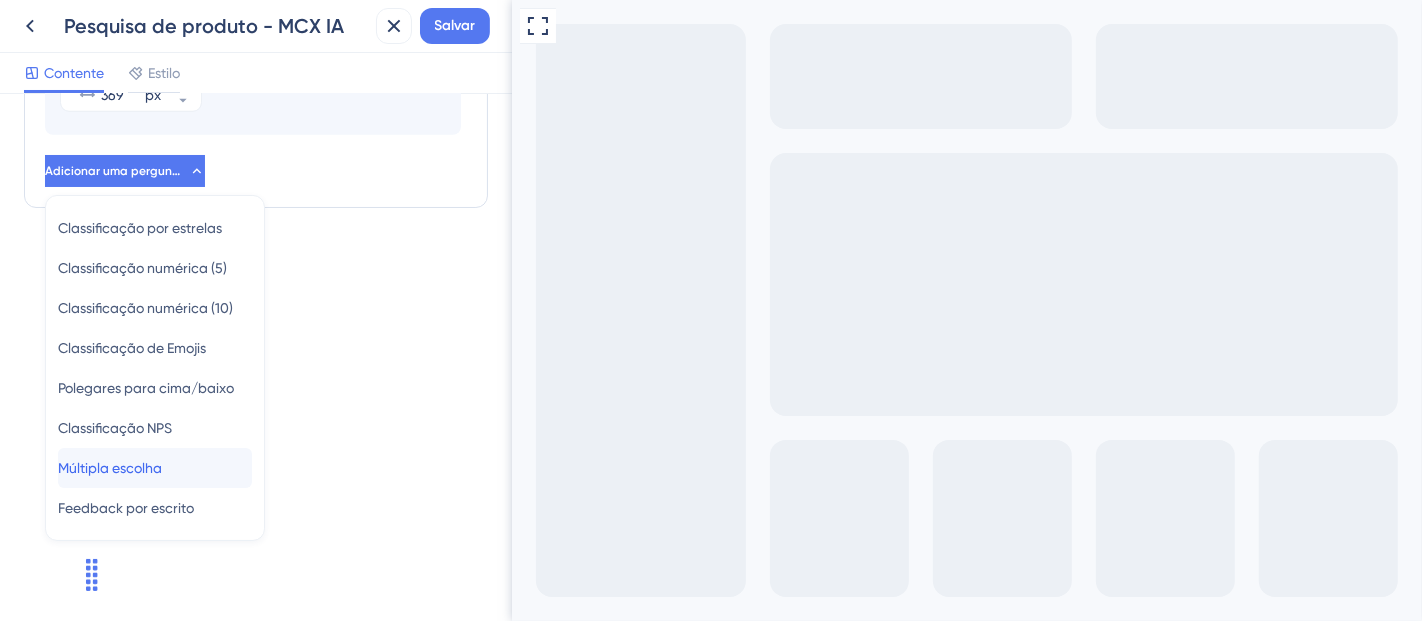 click on "Múltipla escolha Múltipla escolha" at bounding box center (155, 468) 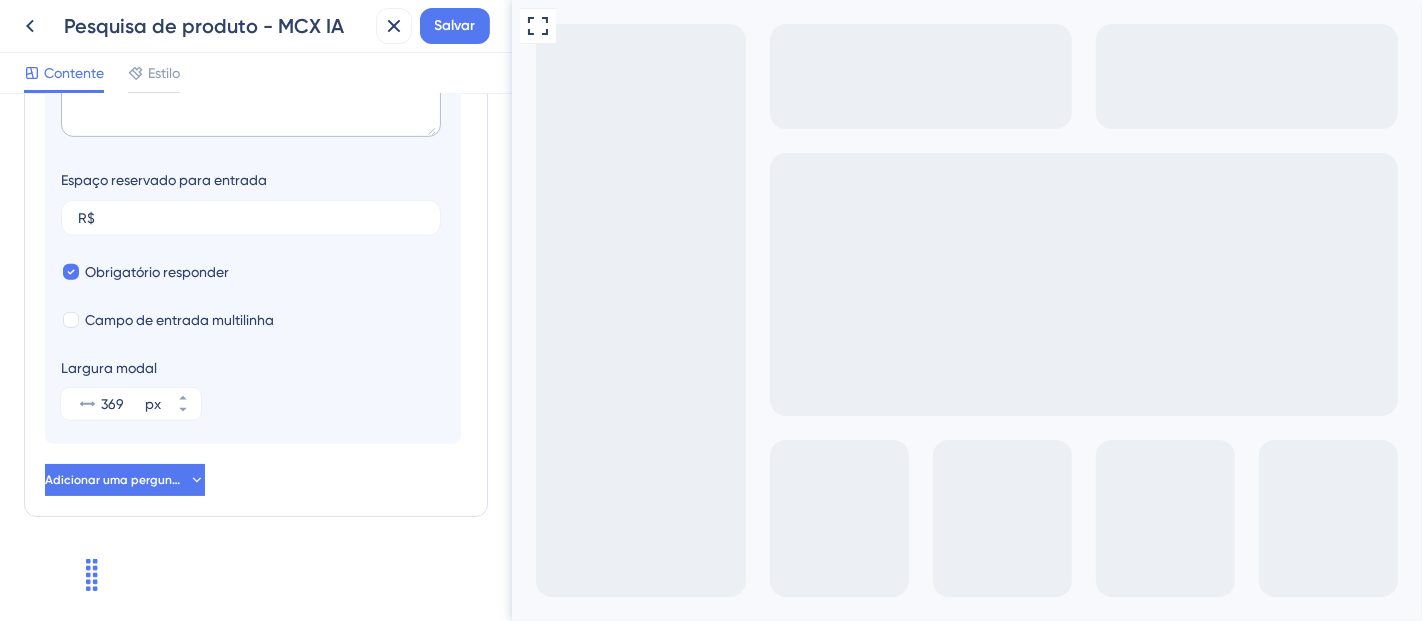 scroll, scrollTop: 867, scrollLeft: 0, axis: vertical 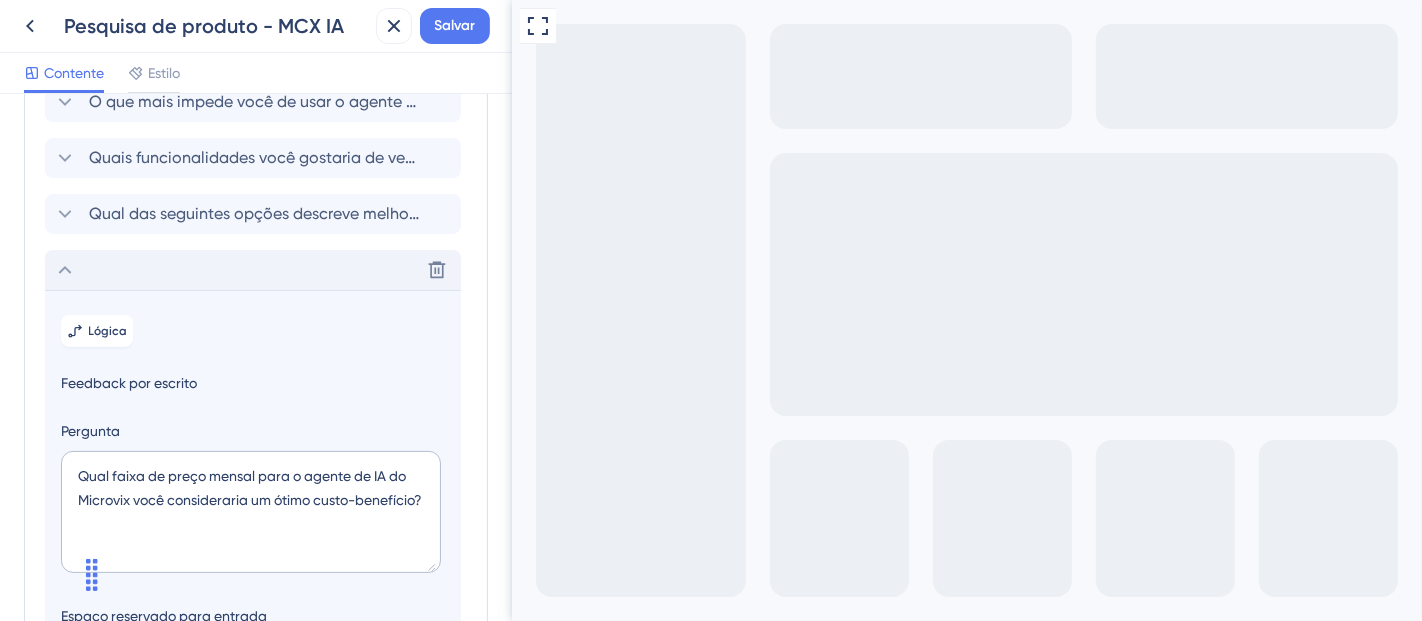 click 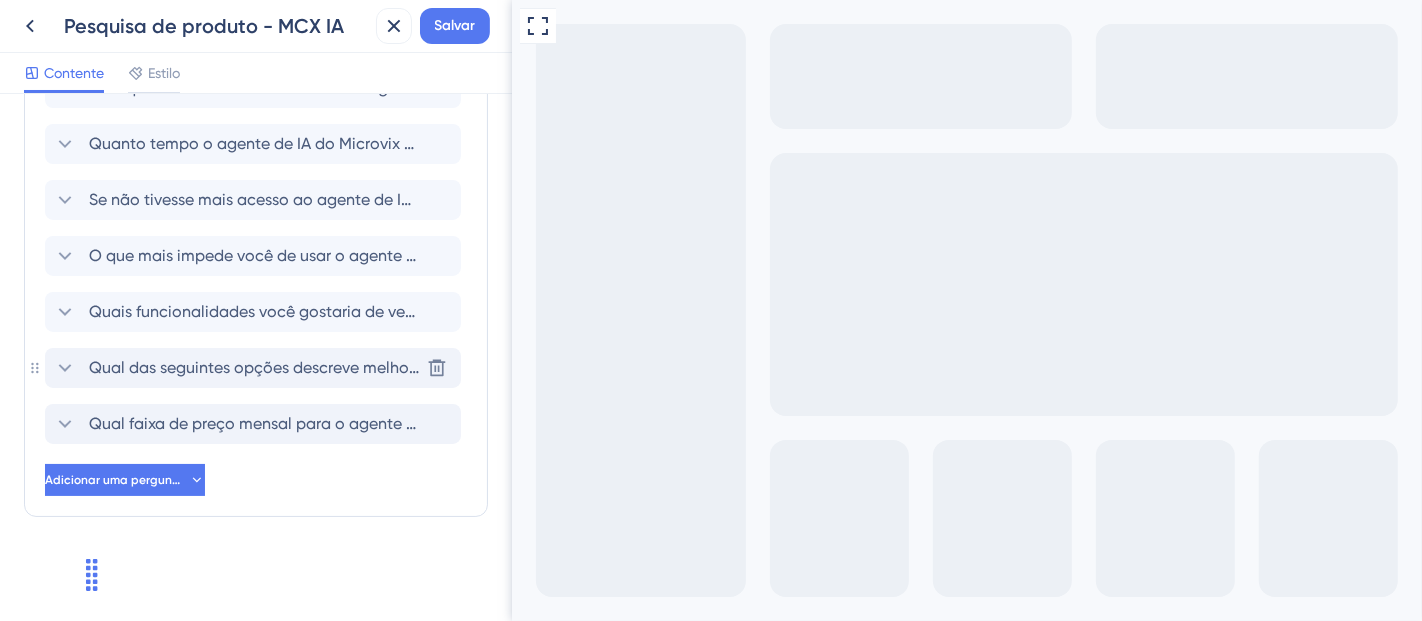 click on "Qual das seguintes opções descreve melhor sua função?" at bounding box center (298, 367) 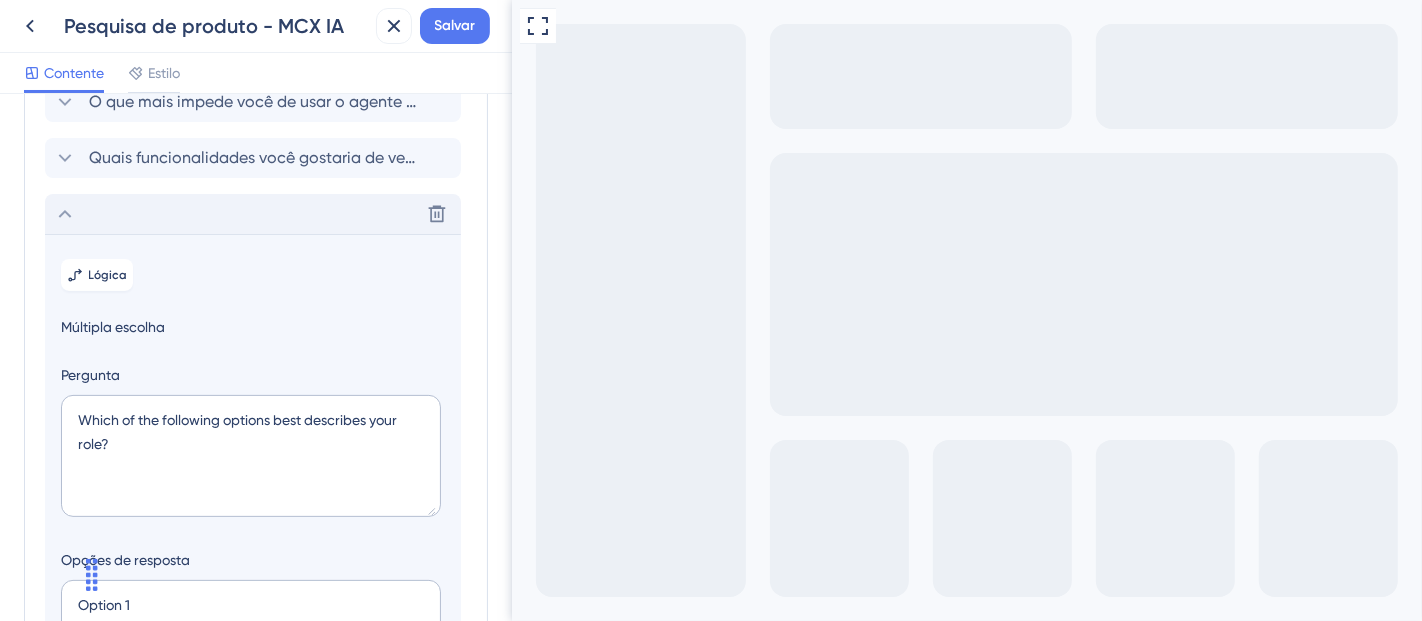 scroll, scrollTop: 532, scrollLeft: 0, axis: vertical 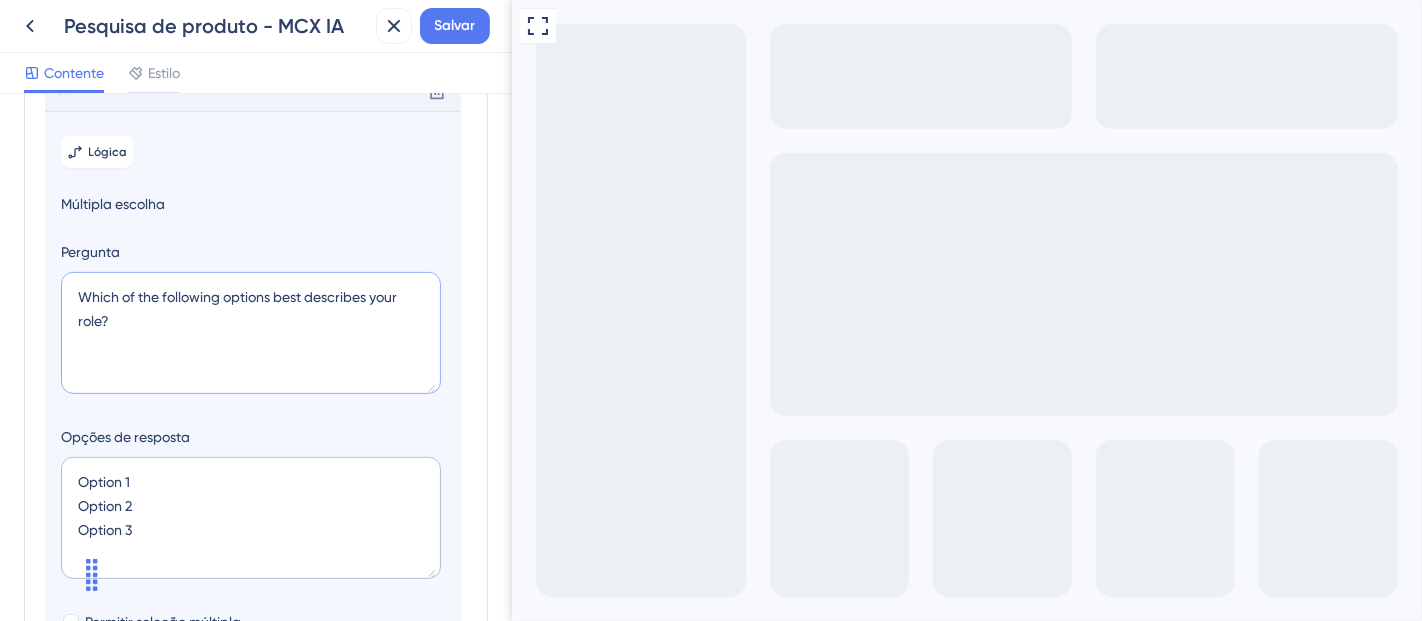 drag, startPoint x: 228, startPoint y: 367, endPoint x: 0, endPoint y: 264, distance: 250.18593 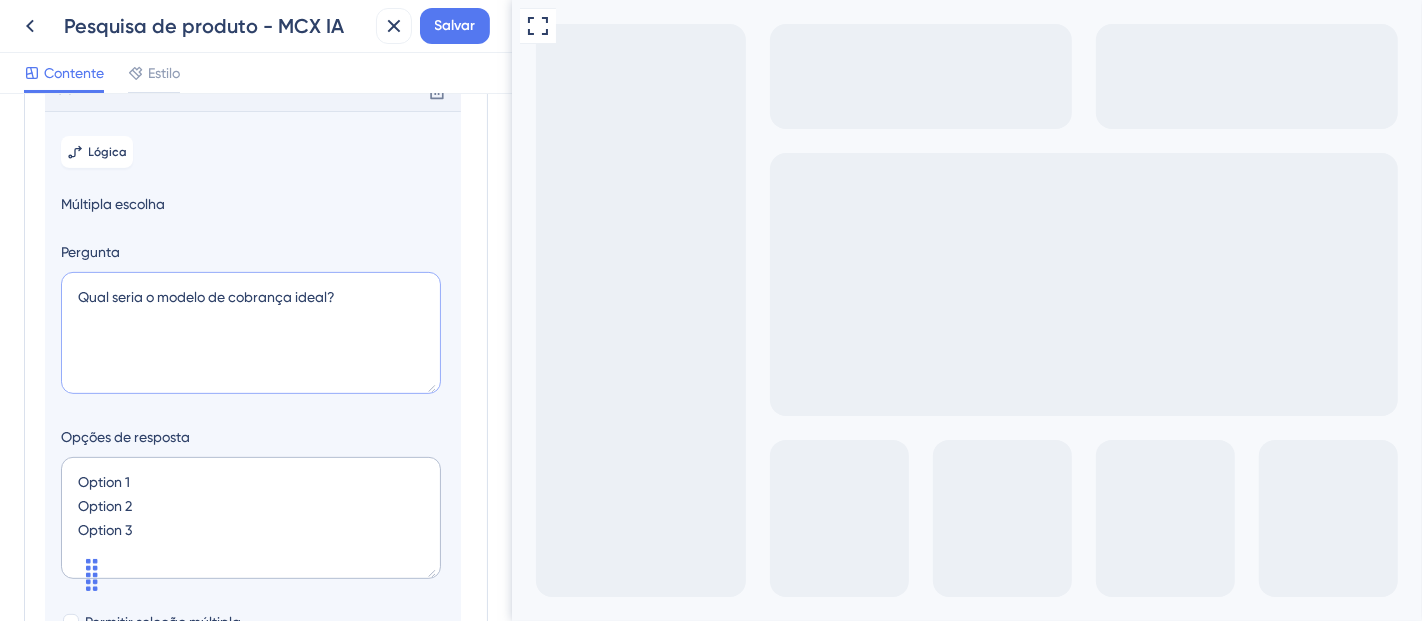 click on "Qual seria o modelo de cobrança ideal?" at bounding box center (251, 333) 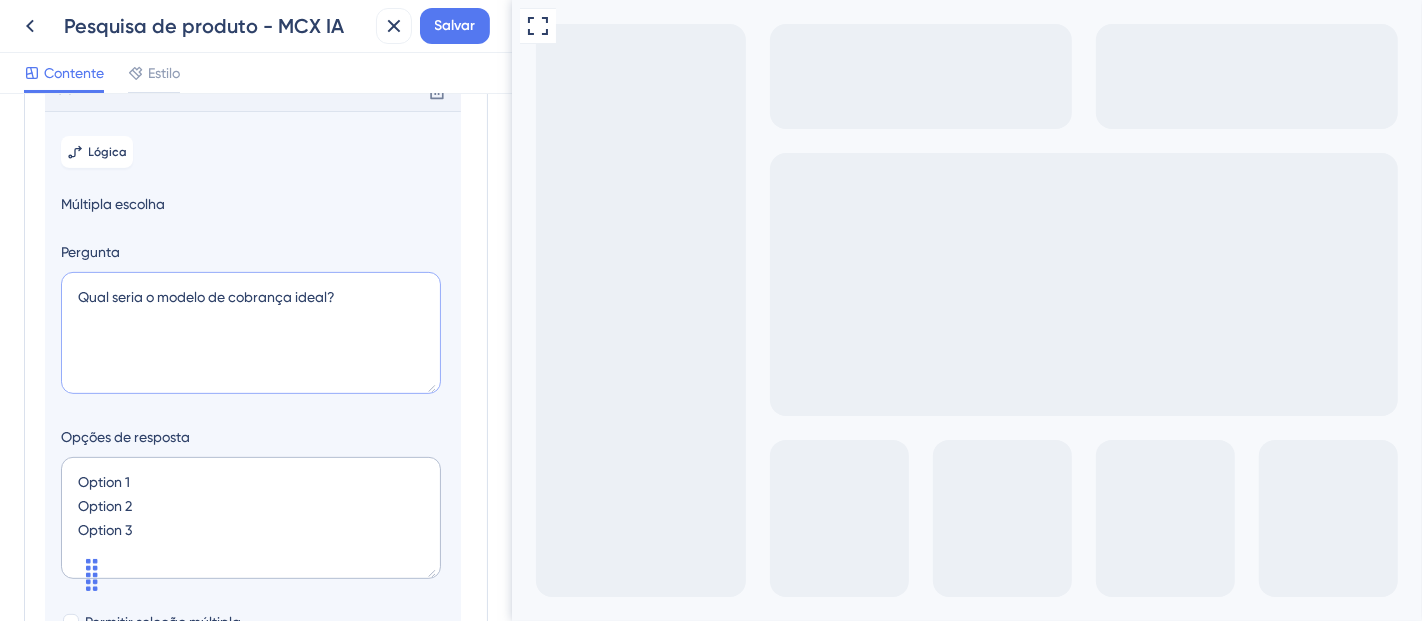 type on "Qual seria o modelo de cobrança ideal?" 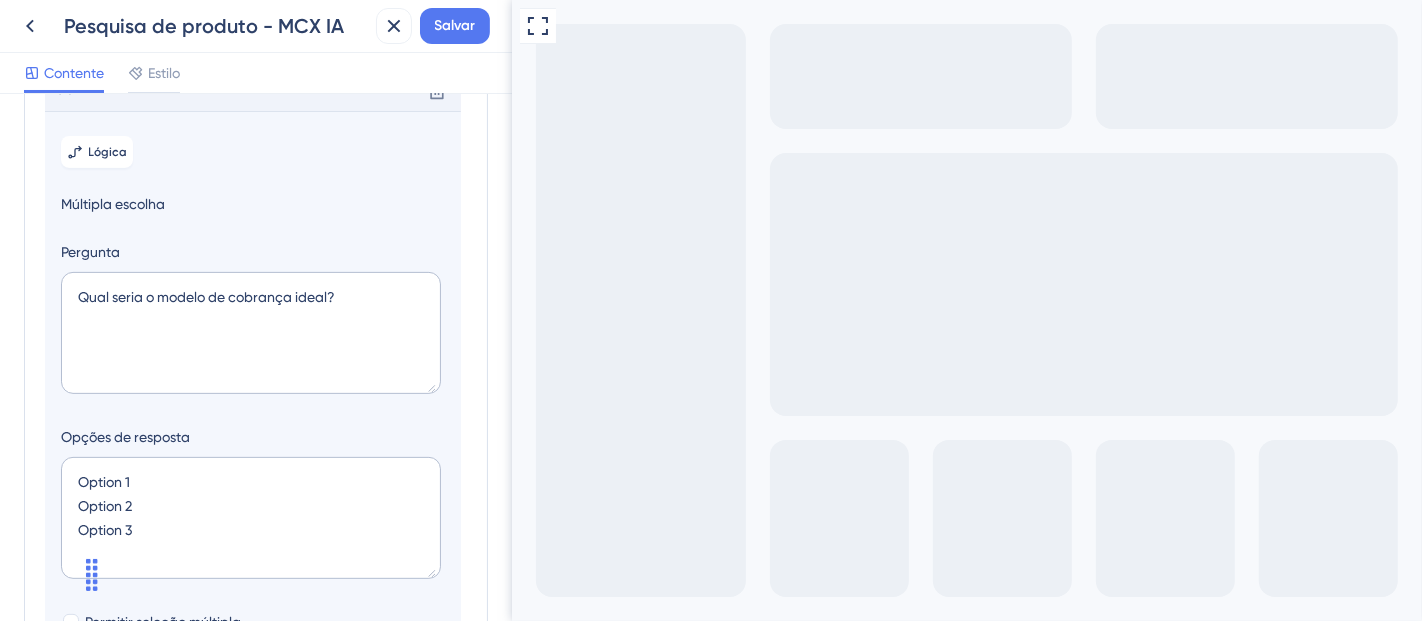 click on "Perguntas da Pesquisa Adicione perguntas à sua pesquisa e edite-as abaixo.    Saiba mais Ajude a tornar a IA da Microvix ainda melhor! Sua opinião é fundamental para evoluirmos. Seu ERP está integrado a outras ferramentas de BI? Com que frequência você utiliza o agente de IA do Microvix? Para quais tarefas você mais utiliza o agente de IA do Microvix? Quanto tempo o agente de IA do Microvix pode economizar, em média, por semana nas suas rotinas? (favor considerar todo o potencial que você vê na ferramenta - ainda estamos melhorando as funcionalidades) Se não tivesse mais acesso ao agente de IA do Microvix, como se sentiria? O que mais impede você de usar o agente de IA do Microvix com mais frequência? Quais funcionalidades você gostaria de ver no futuro? Excluir Lógica Múltipla escolha Pergunta Qual seria o modelo de cobrança ideal? Opções de resposta Option 1
Option 2
Option 3 Permitir seleção múltipla Opção "Outro" Obrigatório responder Largura modal 256 px 128 px" at bounding box center (256, 357) 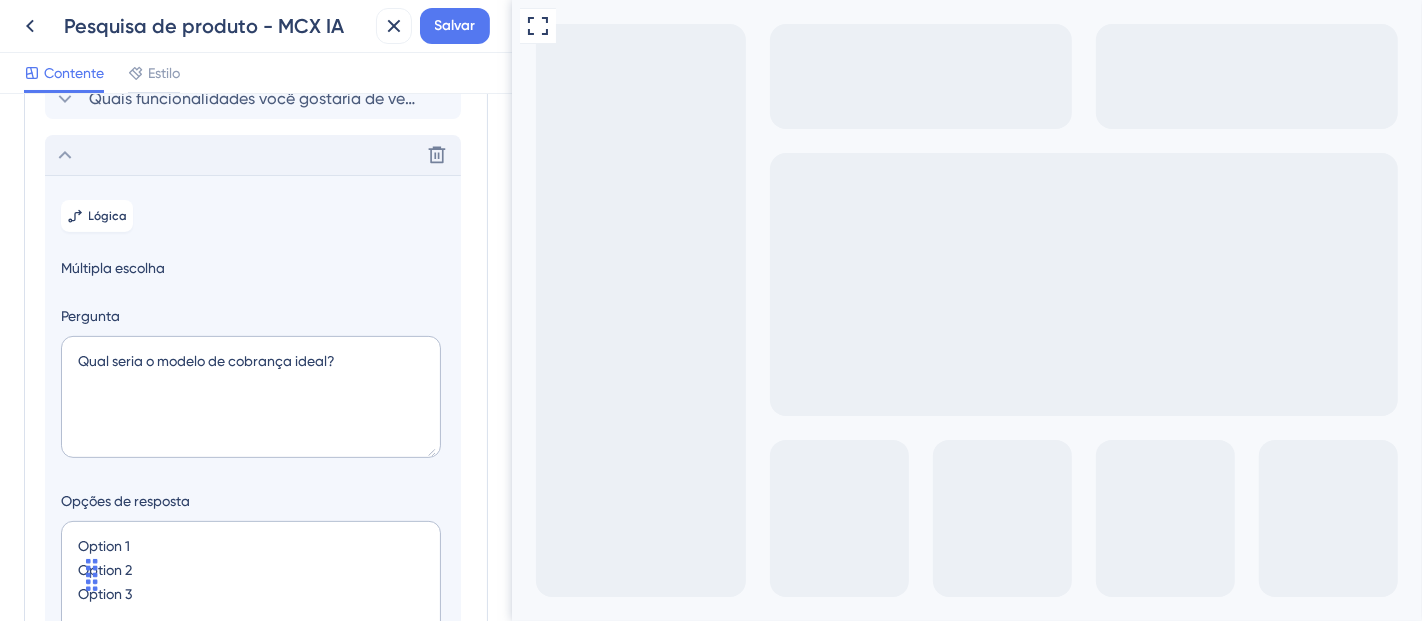 click 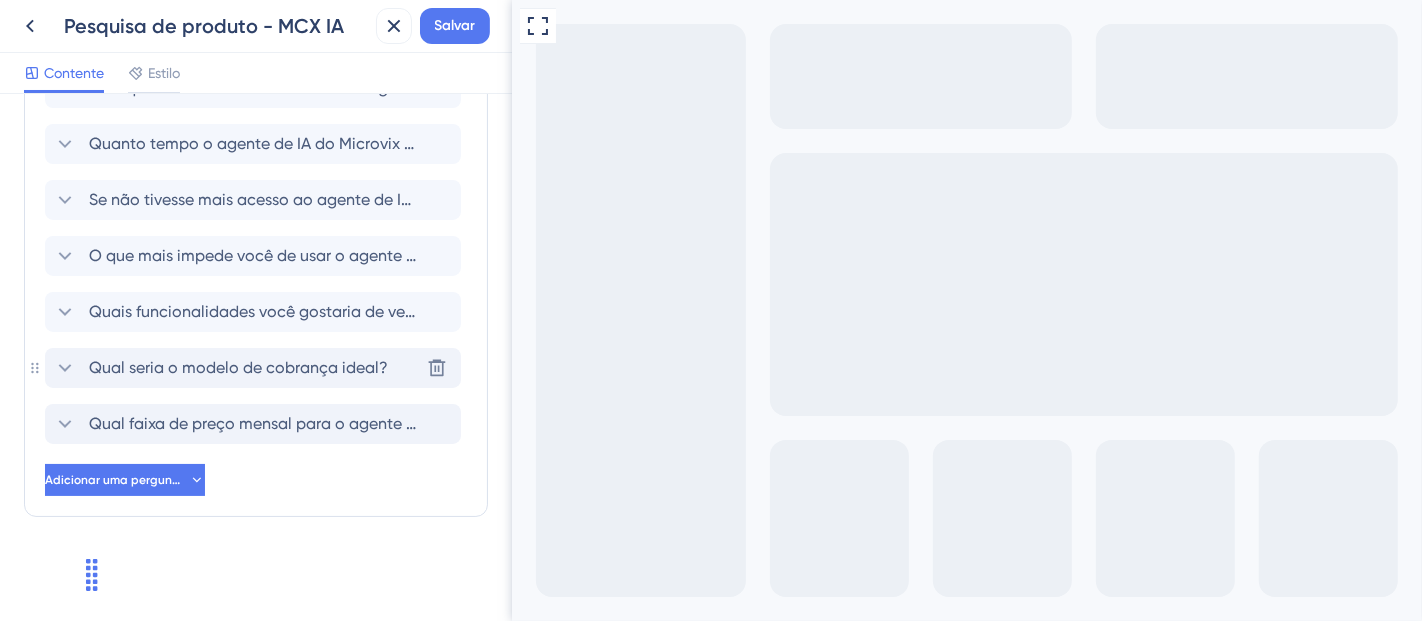 scroll, scrollTop: 277, scrollLeft: 0, axis: vertical 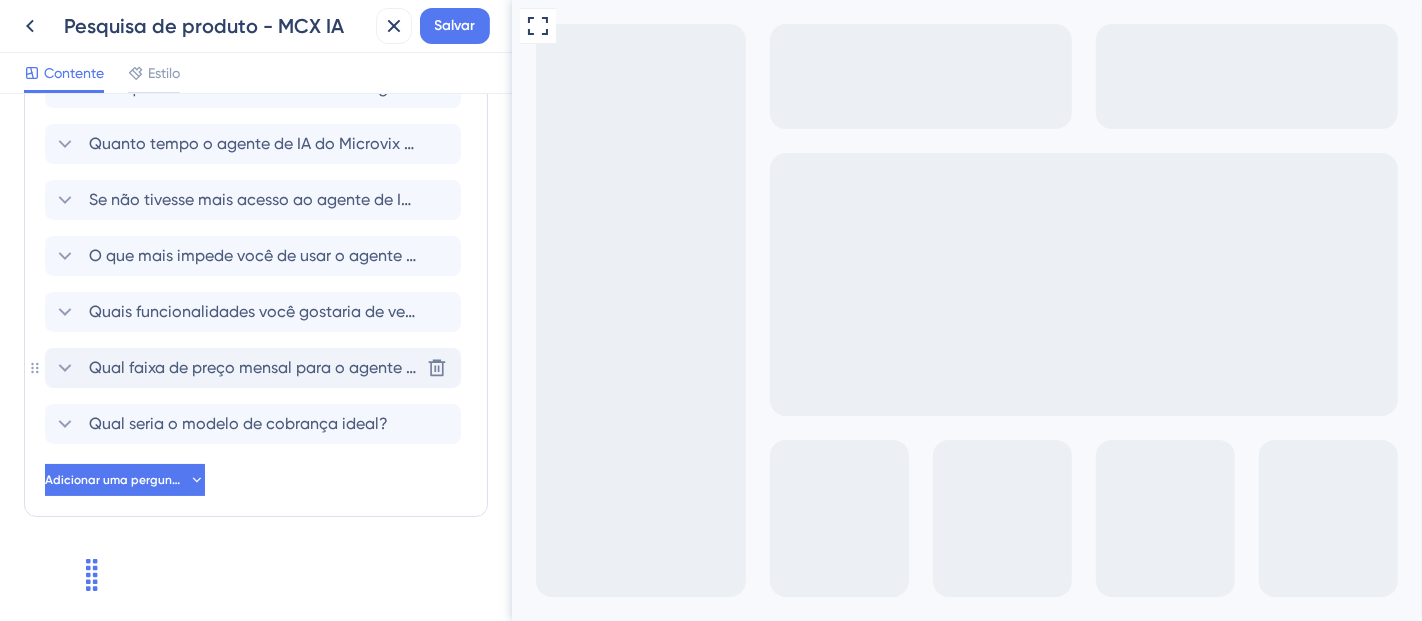 click on "Qual faixa de preço mensal para o agente de IA do Microvix você considerou um ótimo custo-benefício?" at bounding box center (476, 367) 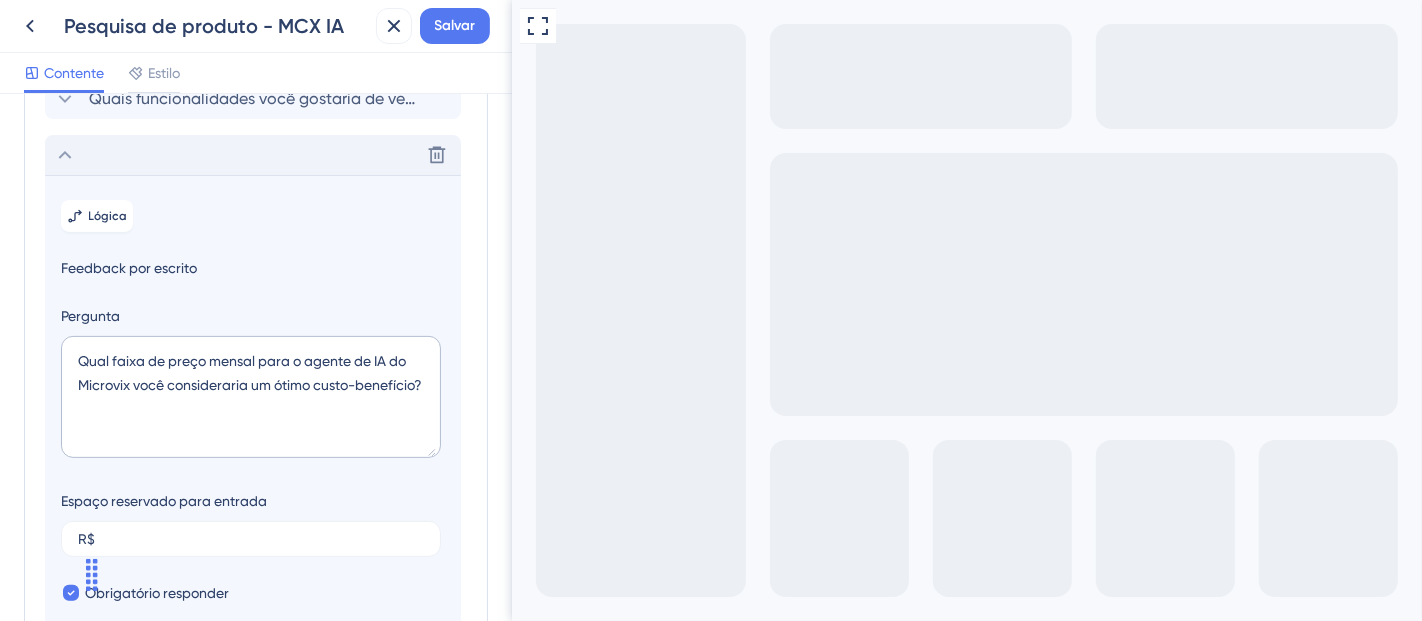 scroll, scrollTop: 532, scrollLeft: 0, axis: vertical 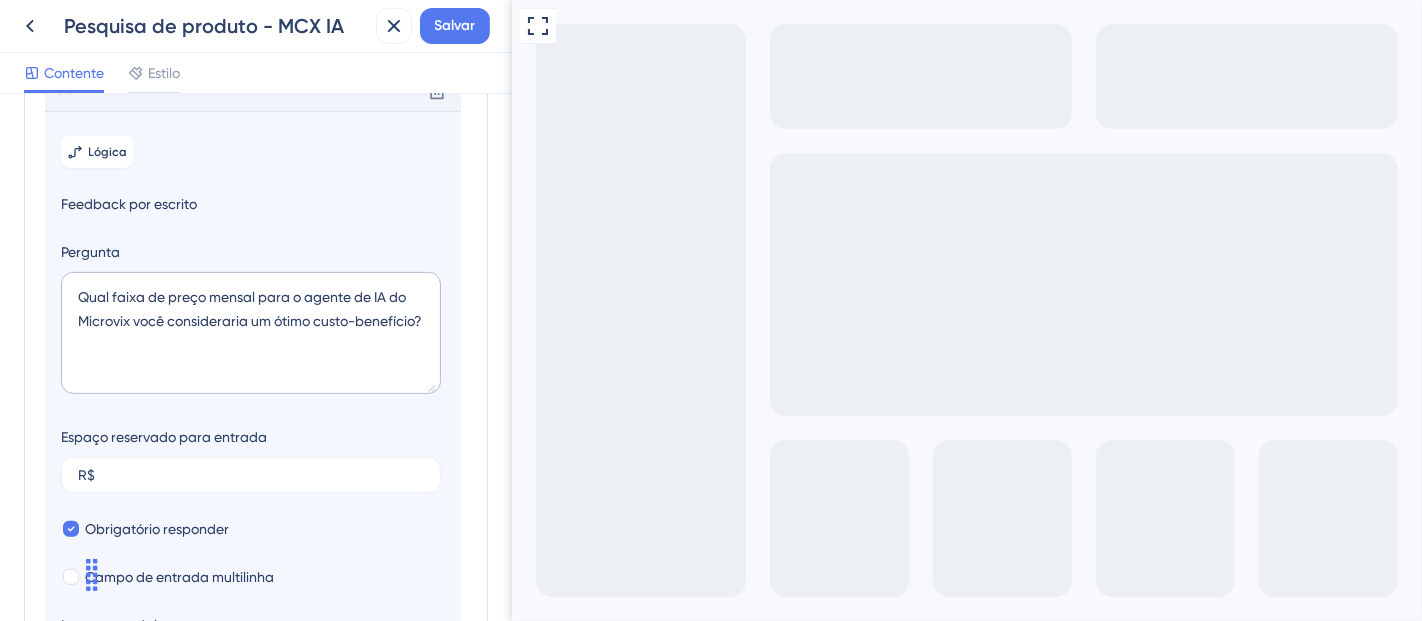 click at bounding box center (695, 770) 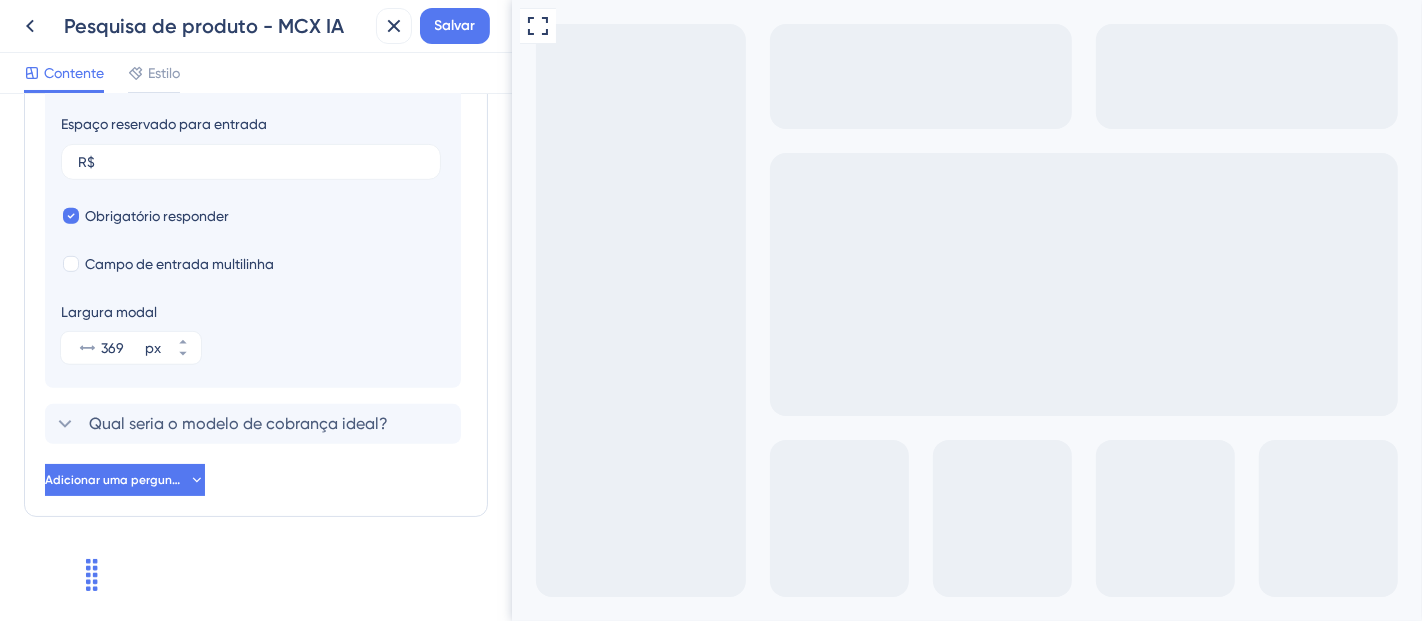scroll, scrollTop: 867, scrollLeft: 0, axis: vertical 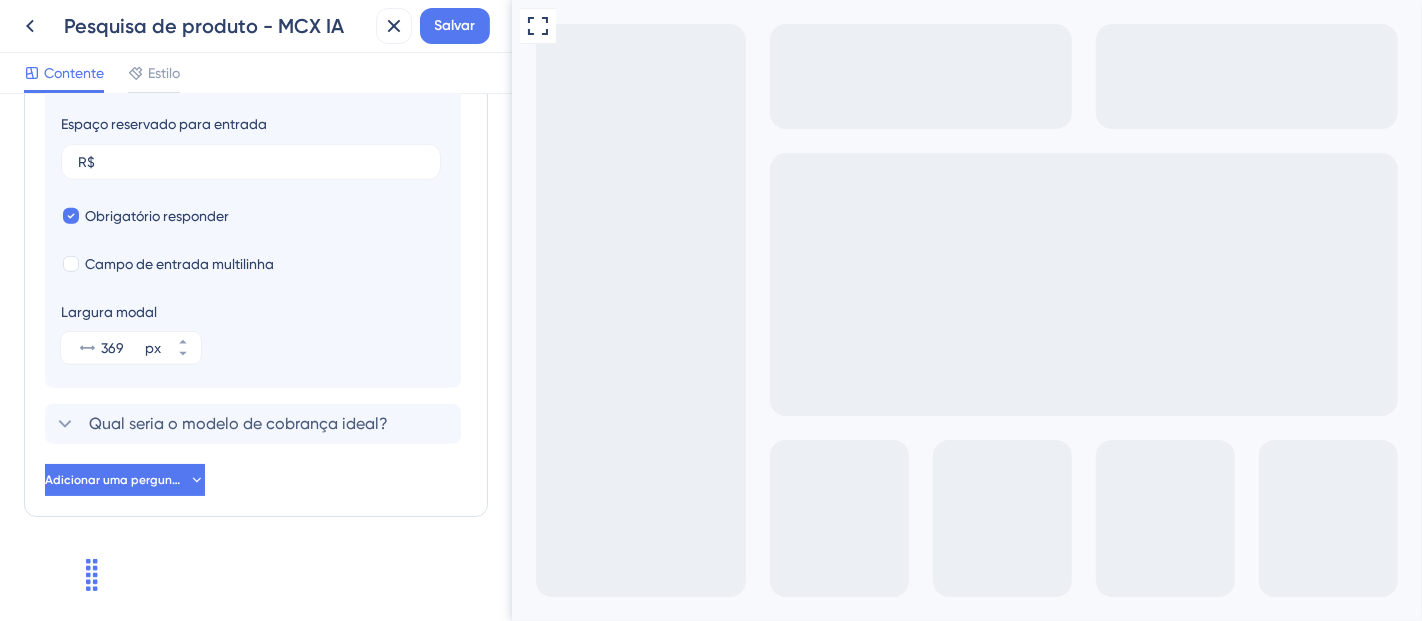 click on "Ajude a tornar a IA da Microvix ainda melhor! Sua opinião é fundamental para evoluirmos. Seu ERP está integrado a outras ferramentas de BI? Com que frequência você utiliza o agente de IA do Microvix? Para quais tarefas você mais utiliza o agente de IA do Microvix? Quanto tempo o agente de IA do Microvix pode economizar, em média, por semana nas suas rotinas? (favor considerar todo o potencial que você vê na ferramenta - ainda estamos melhorando as funcionalidades) Se não tivesse mais acesso ao agente de IA do Microvix, como se sentiria? O que mais impede você de usar o agente de IA do Microvix com mais frequência? Quais funcionalidades você gostaria de ver no futuro? Excluir Lógica Feedback por escrito Pergunta Qual faixa de preço mensal para o agente de IA do Microvix você consideraria um ótimo custo-benefício?  Espaço reservado para entrada R$ Obrigatório responder Campo de entrada multilinha Largura modal 369 px Qual seria o modelo de cobrança ideal?" at bounding box center [256, -95] 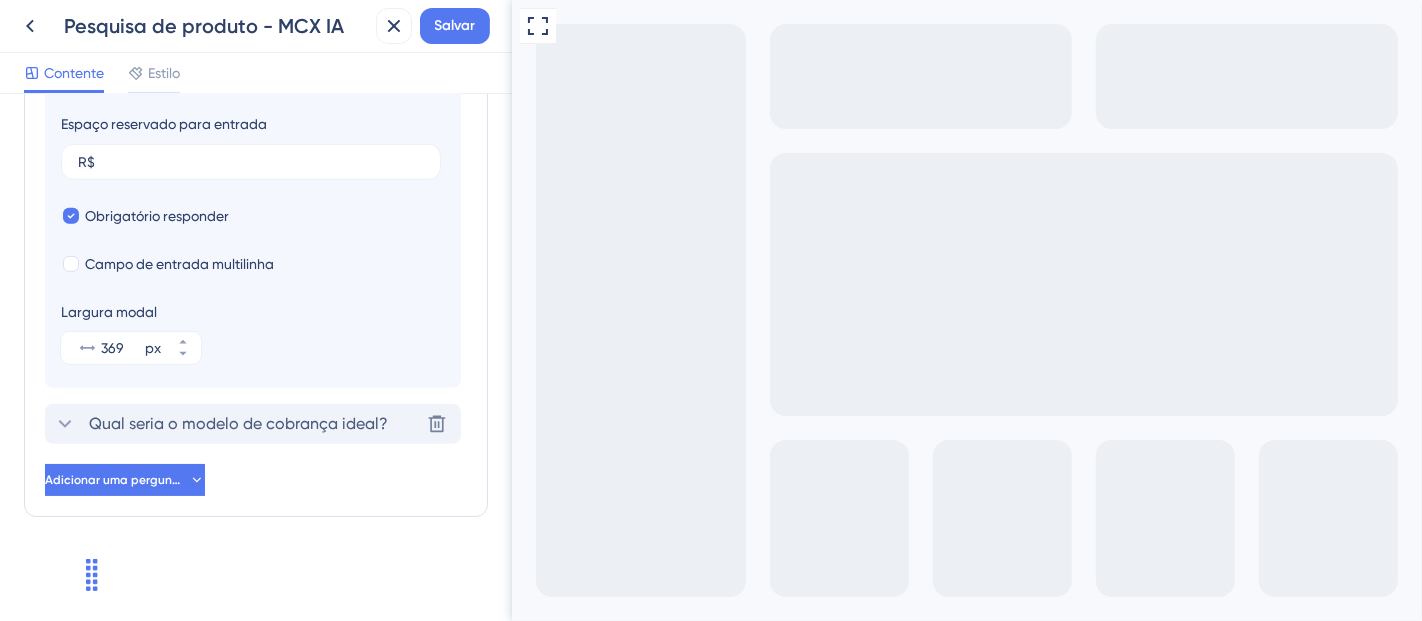 click on "Qual seria o modelo de cobrança ideal?" at bounding box center (238, 423) 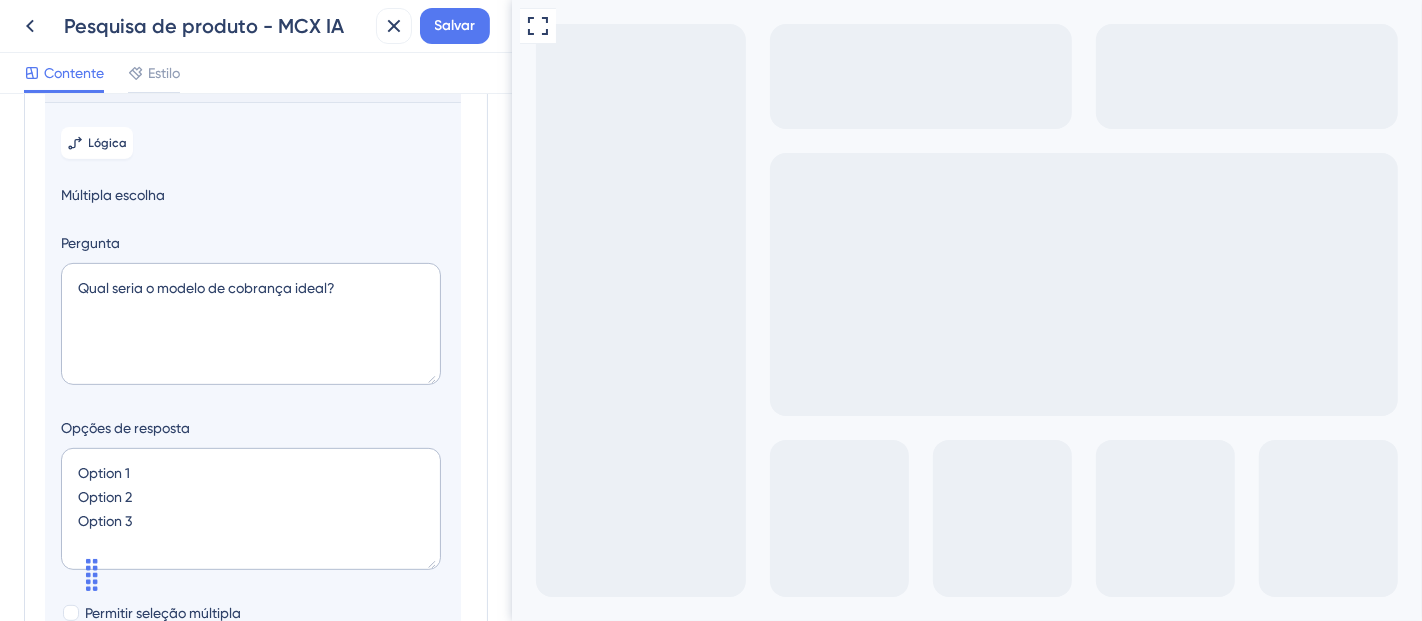 scroll, scrollTop: 588, scrollLeft: 0, axis: vertical 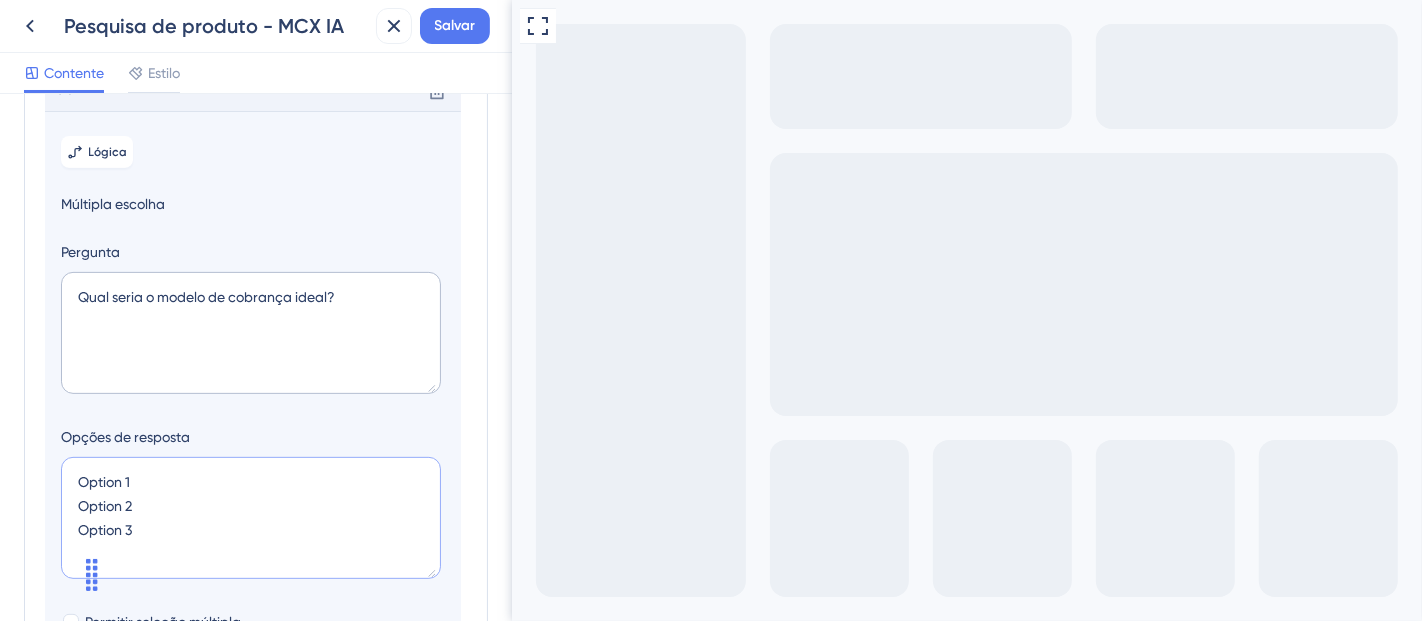 drag, startPoint x: 235, startPoint y: 501, endPoint x: 0, endPoint y: 467, distance: 237.44684 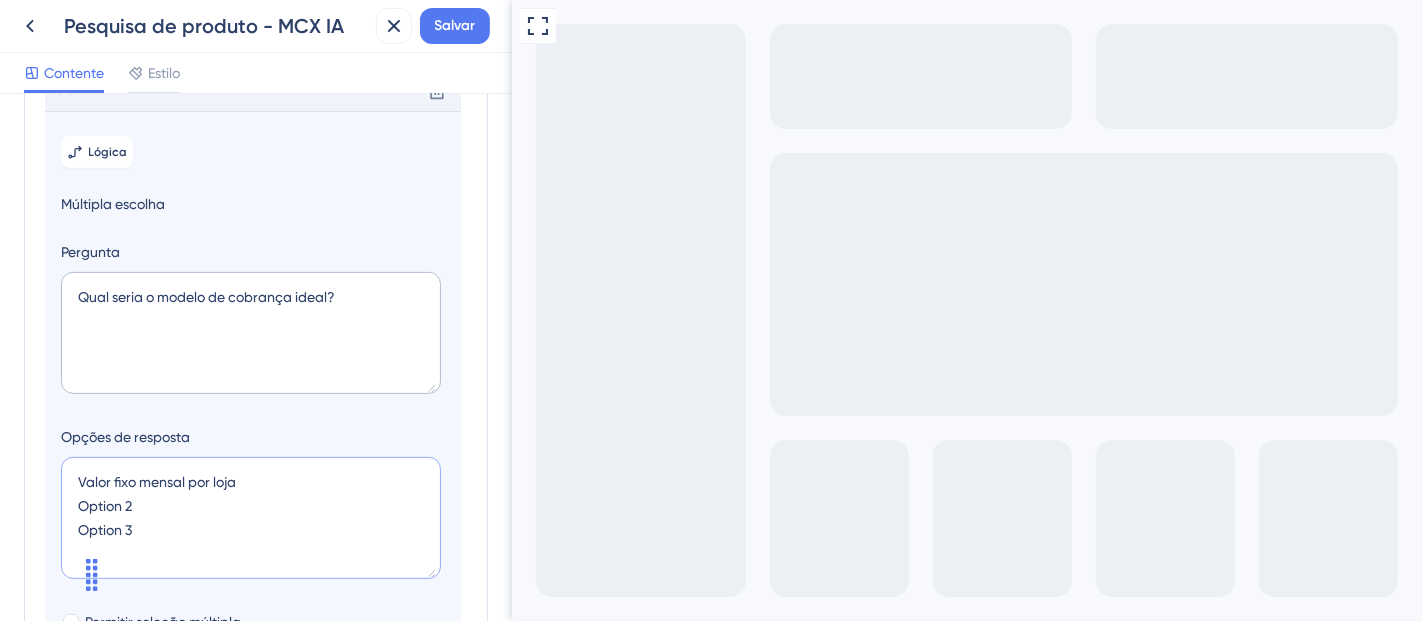 drag, startPoint x: 175, startPoint y: 520, endPoint x: 0, endPoint y: 515, distance: 175.07141 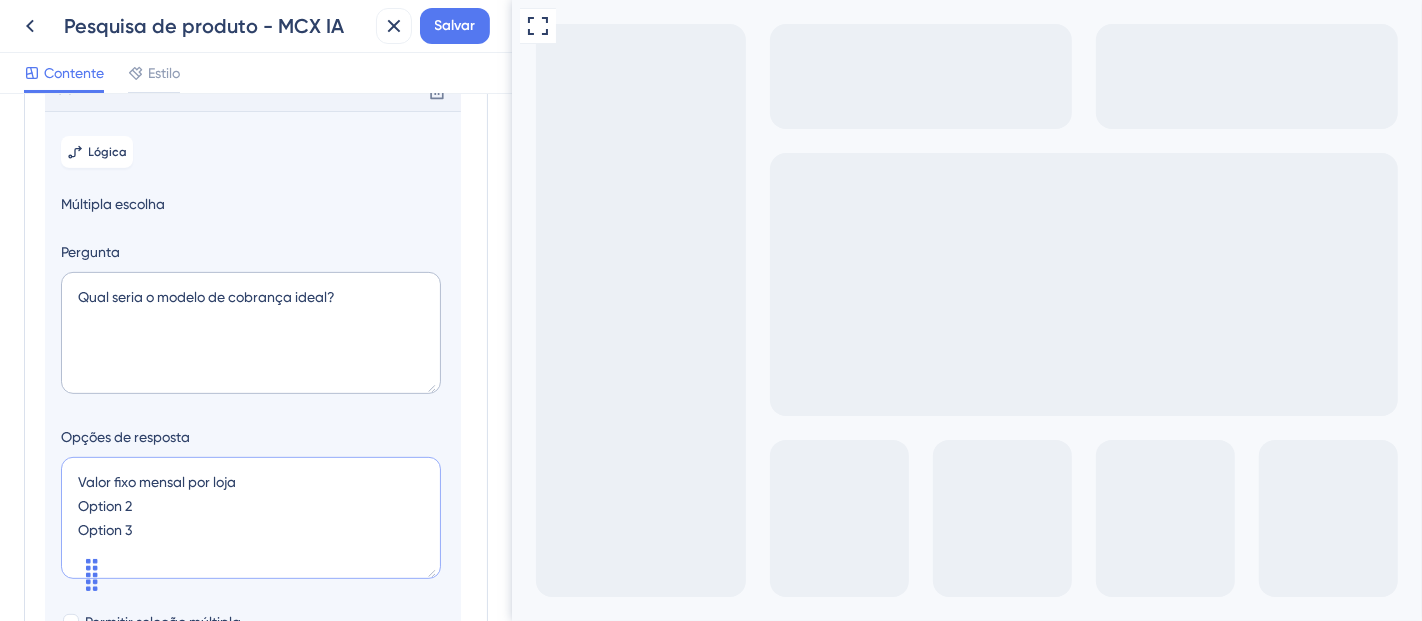 type on "Valor por quantidade de usuários
Option 3" 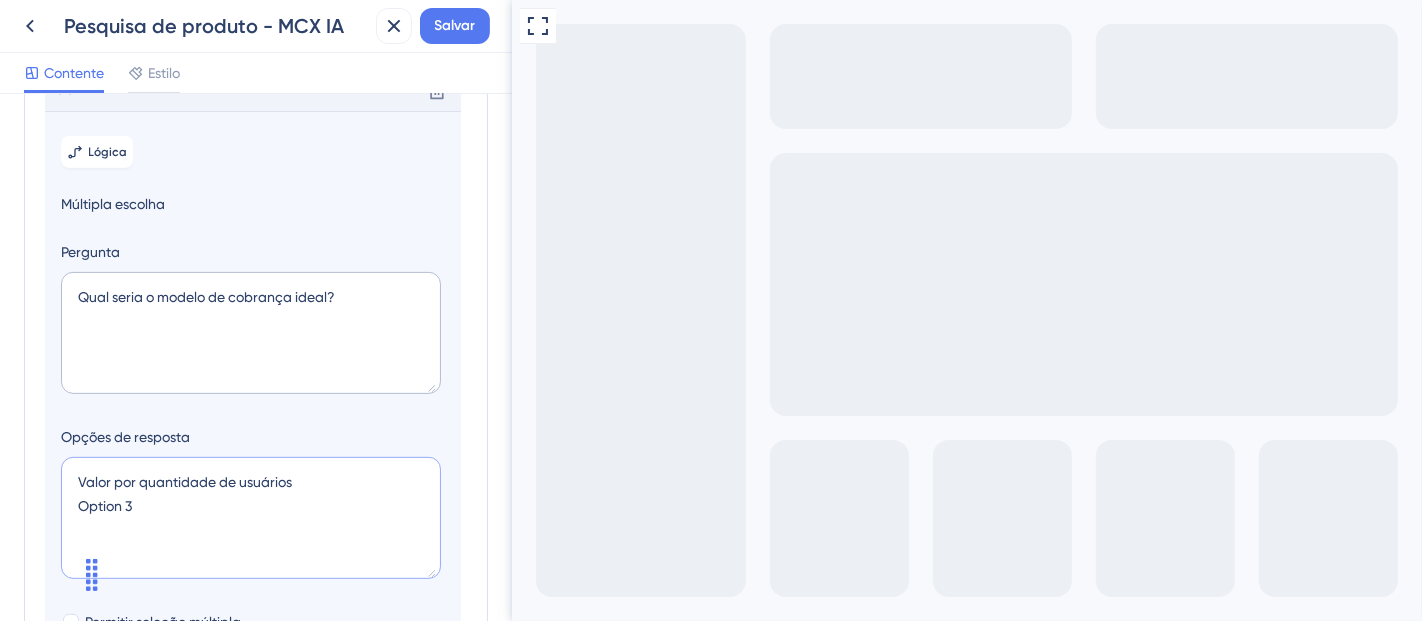 type on "Valor fixo mensal por loja
Option 2
Option 3" 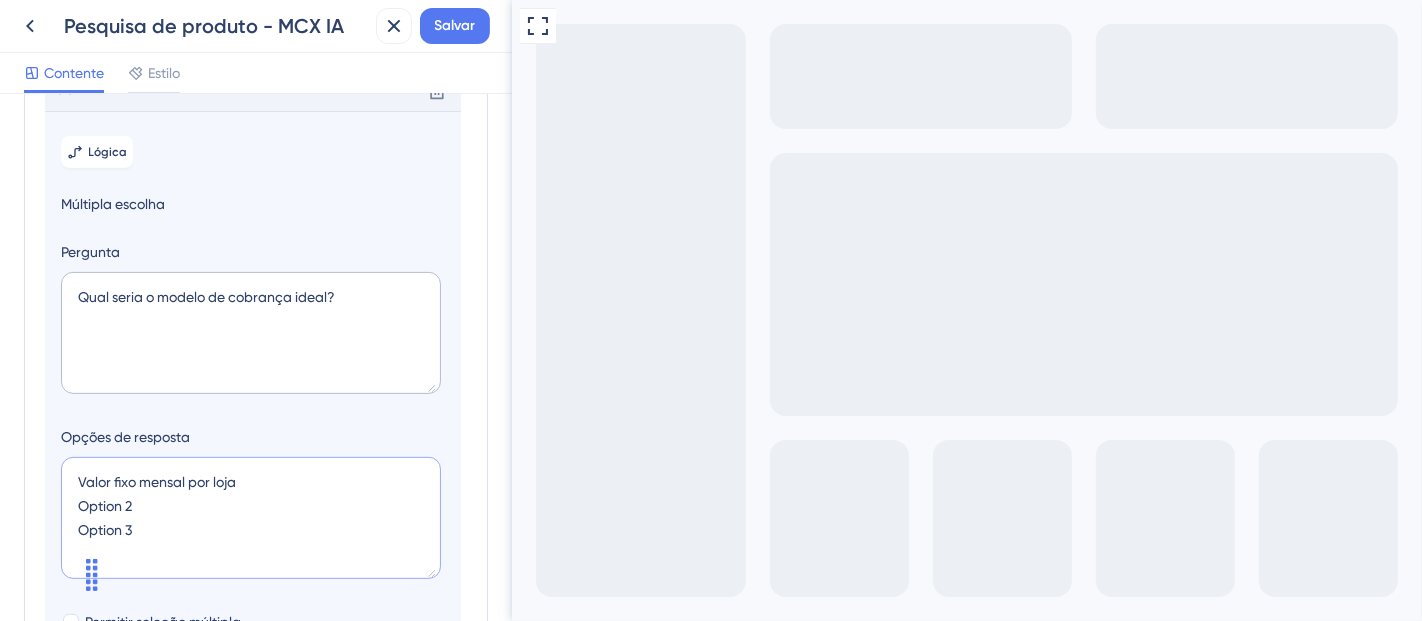 click on "Valor fixo mensal por loja
Option 2
Option 3" at bounding box center [251, 518] 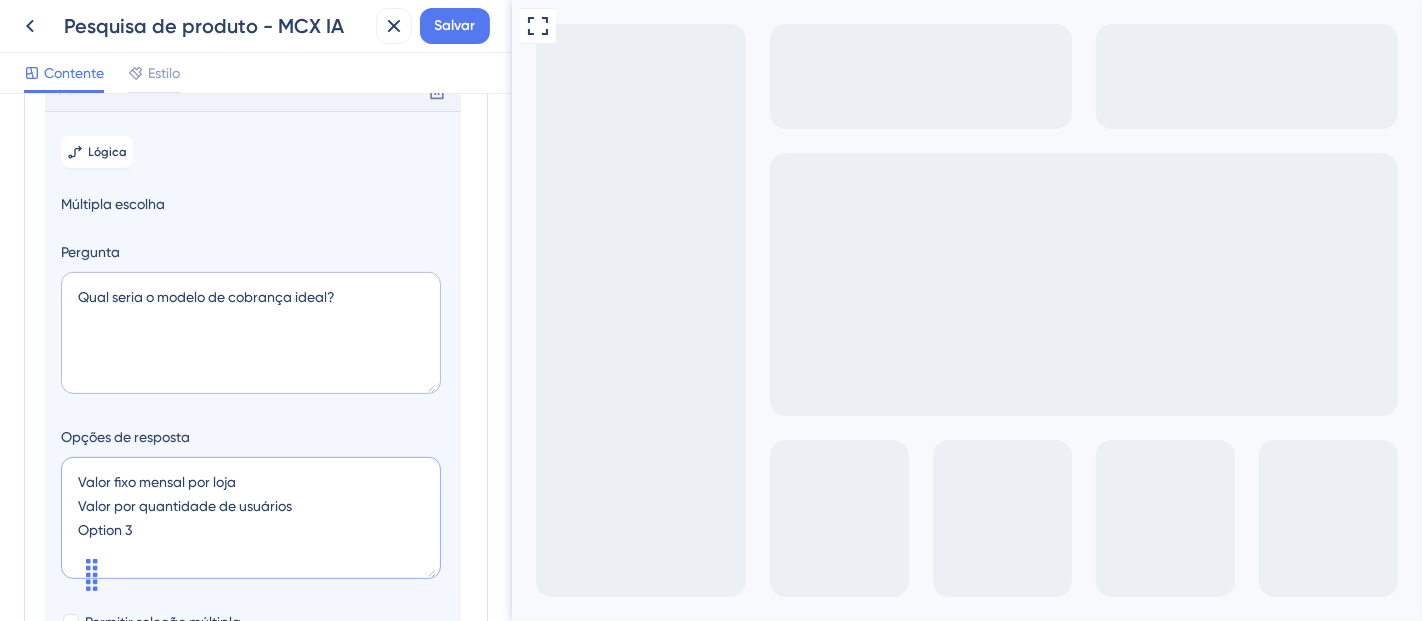 drag, startPoint x: 218, startPoint y: 554, endPoint x: 73, endPoint y: 547, distance: 145.16887 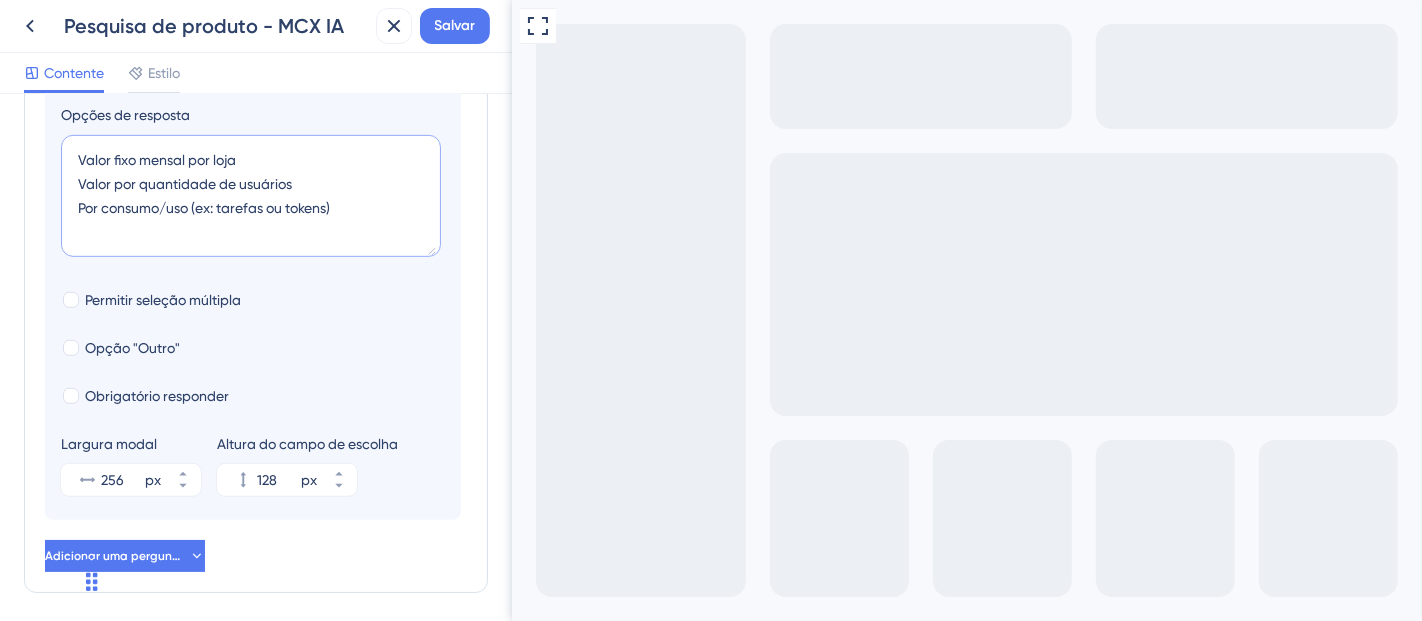 scroll, scrollTop: 903, scrollLeft: 0, axis: vertical 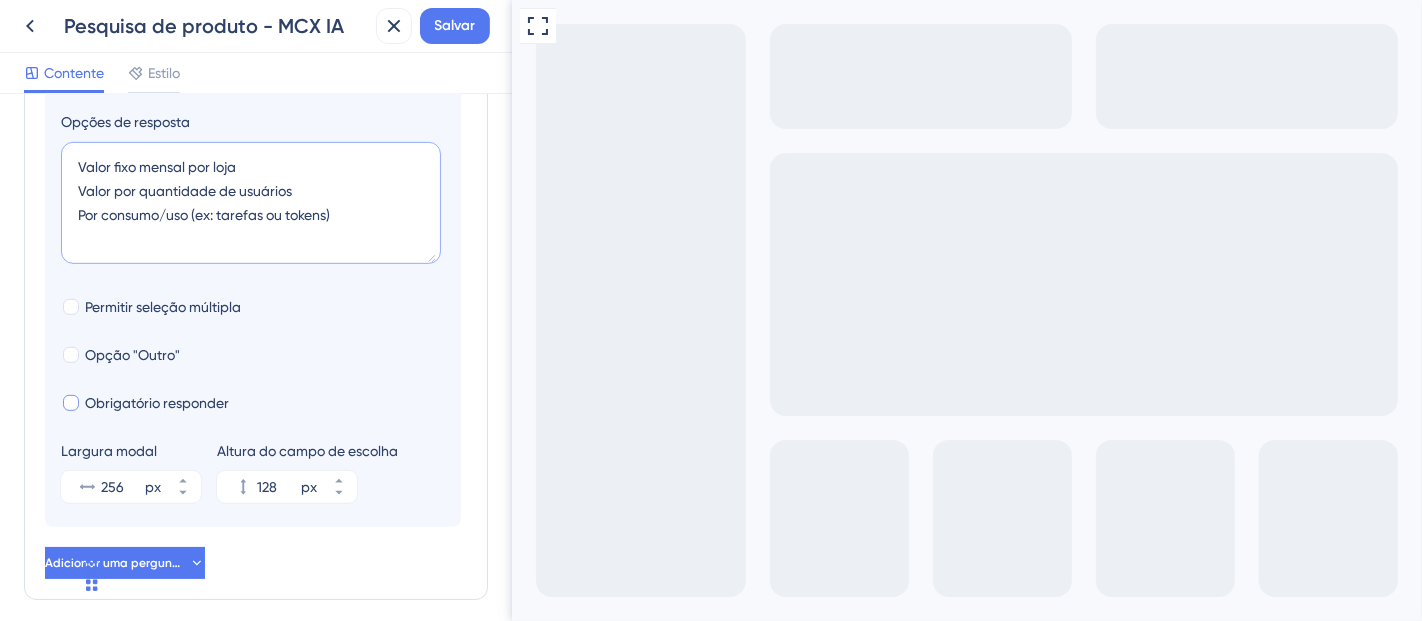 type on "Valor fixo mensal por loja
Valor por quantidade de usuários
Por consumo/uso (ex: tarefas ou tokens)" 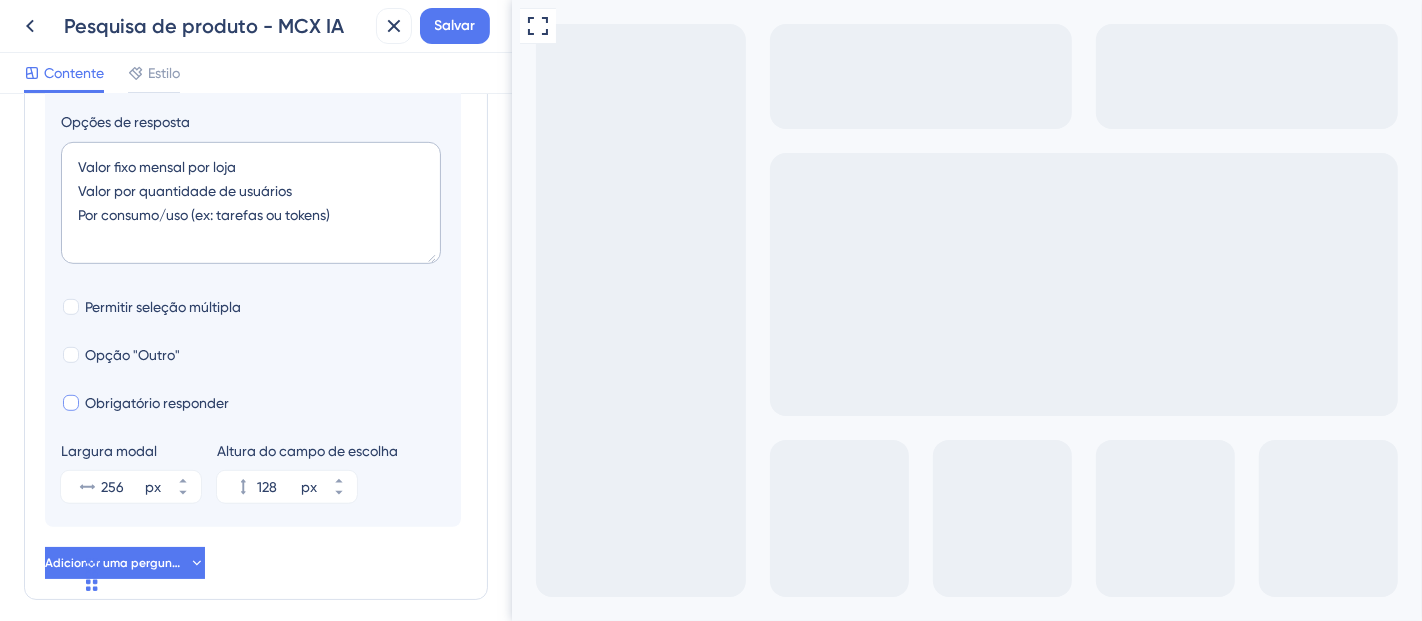 click at bounding box center [71, 403] 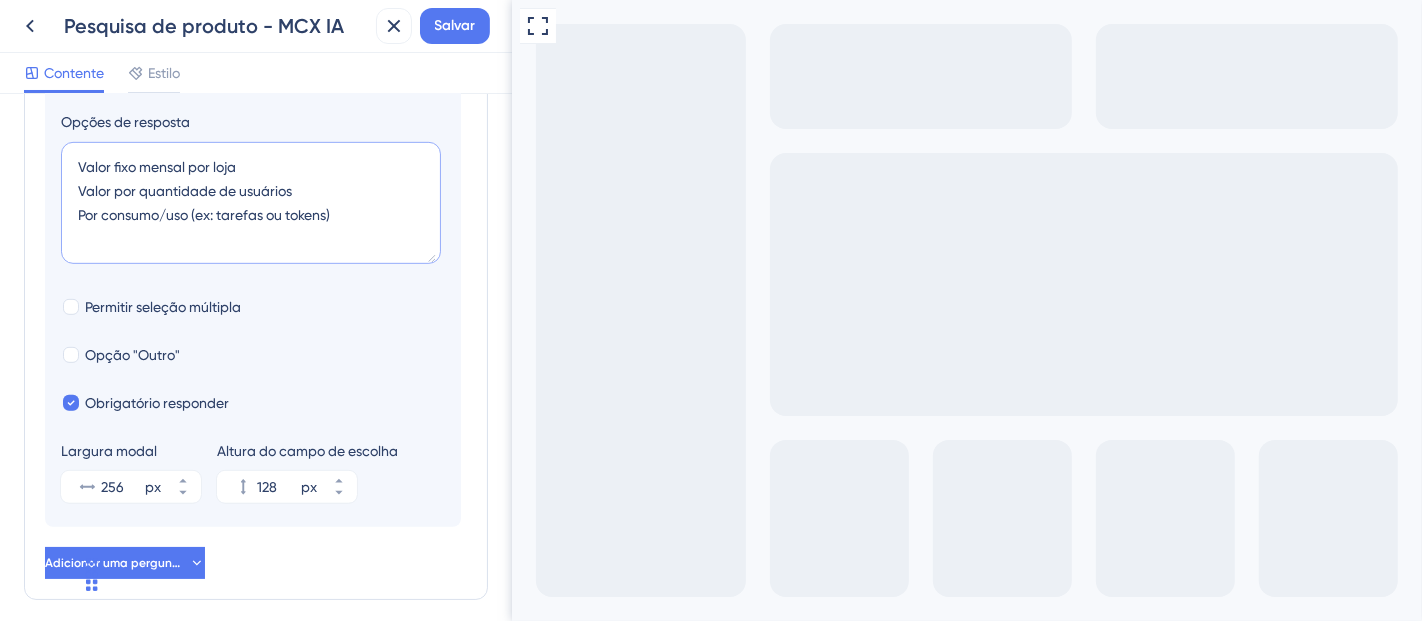 click on "Valor fixo mensal por loja
Valor por quantidade de usuários
Por consumo/uso (ex: tarefas ou tokens)" at bounding box center (251, 203) 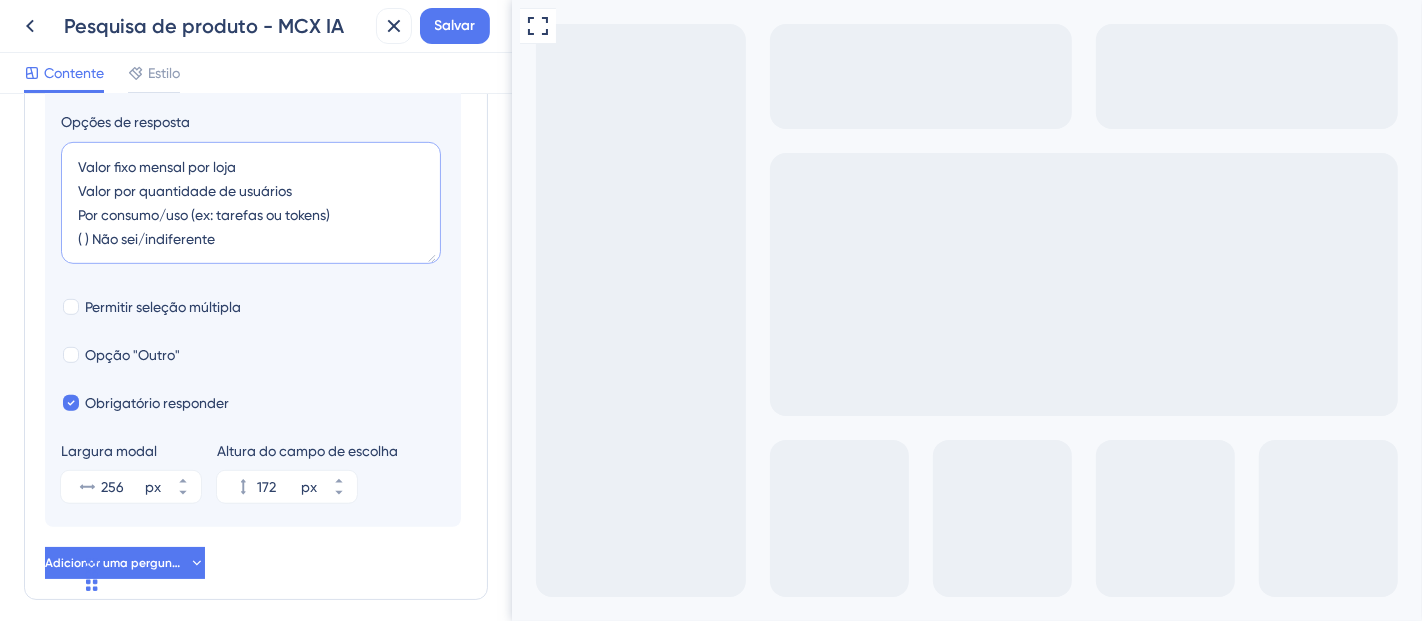 click on "Valor fixo mensal por loja
Valor por quantidade de usuários
Por consumo/uso (ex: tarefas ou tokens)
( ) Não sei/indiferente" at bounding box center [251, 203] 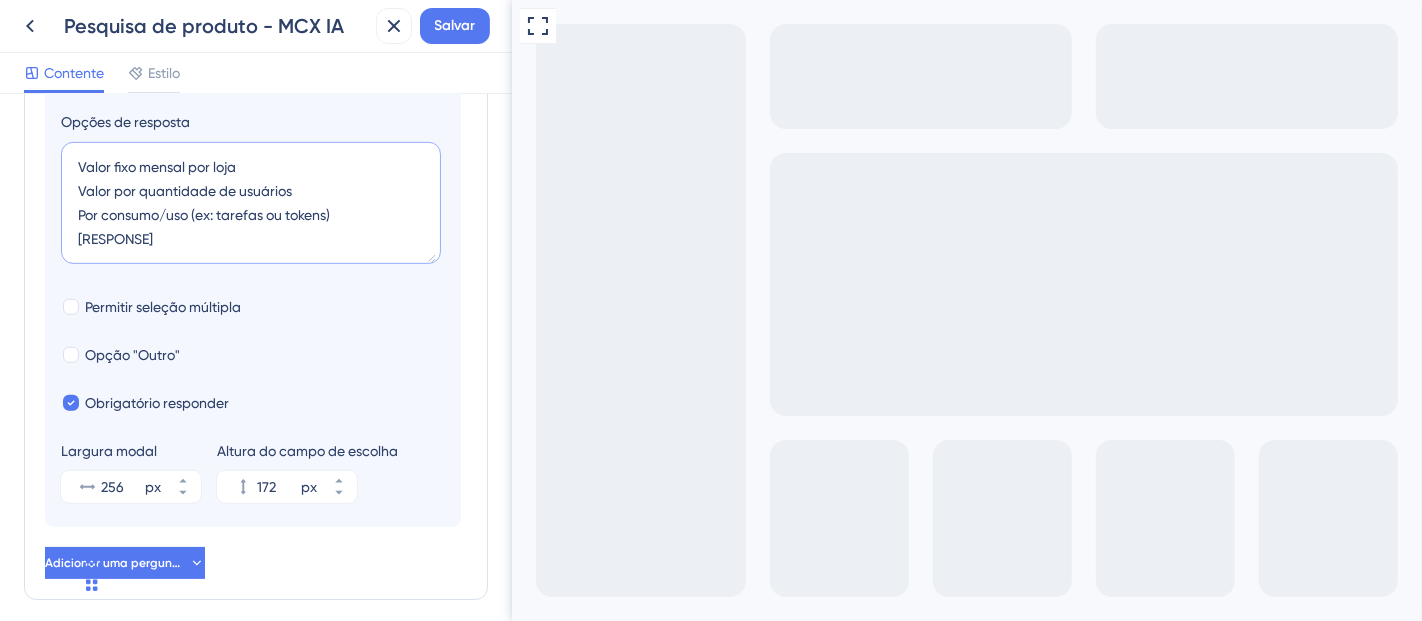 type on "Valor fixo mensal por loja
Valor por quantidade de usuários
Por consumo/uso (ex: tarefas ou tokens)Não sei/indiferente" 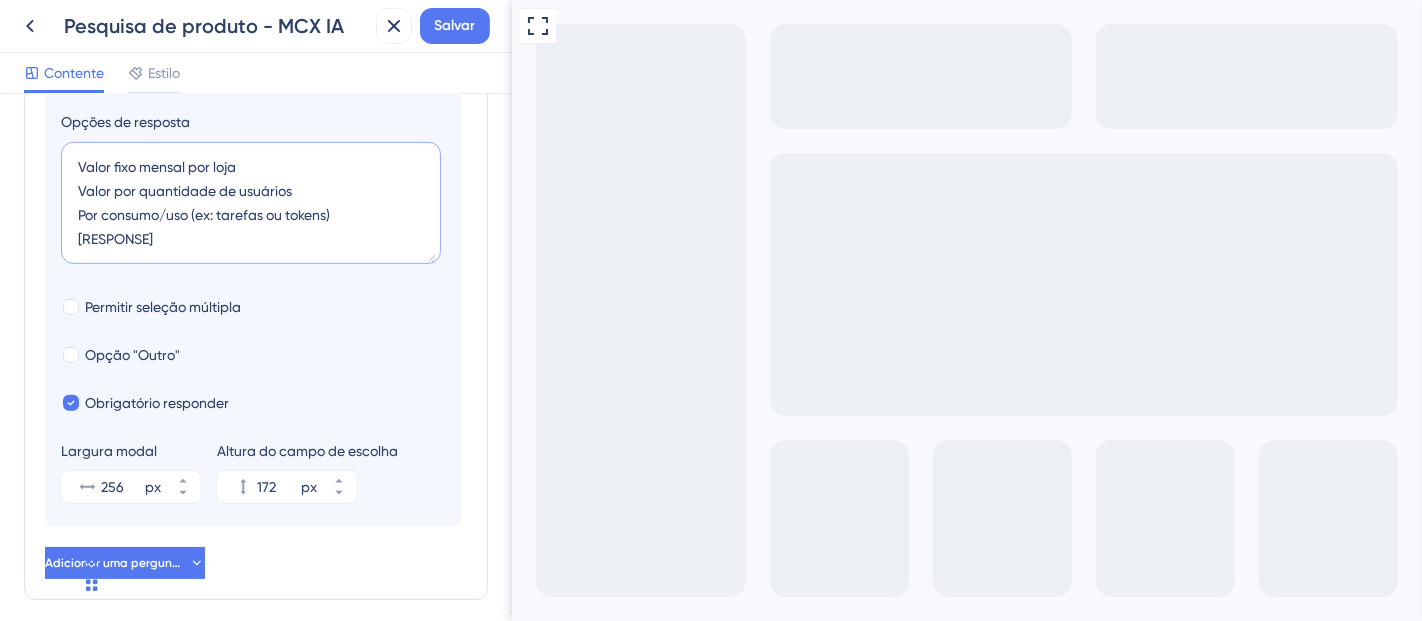 type on "128" 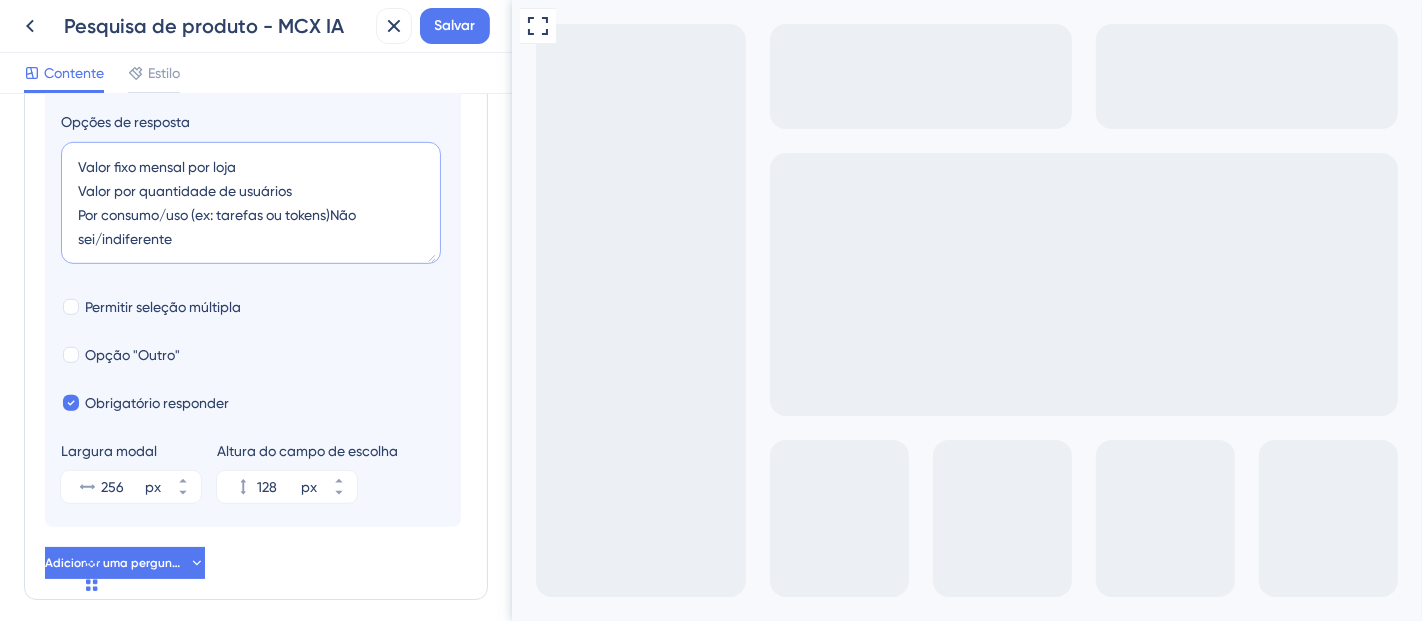type on "Valor fixo mensal por loja
Valor por quantidade de usuários
Por consumo/uso (ex: tarefas ou tokens)
[RESPONSE]" 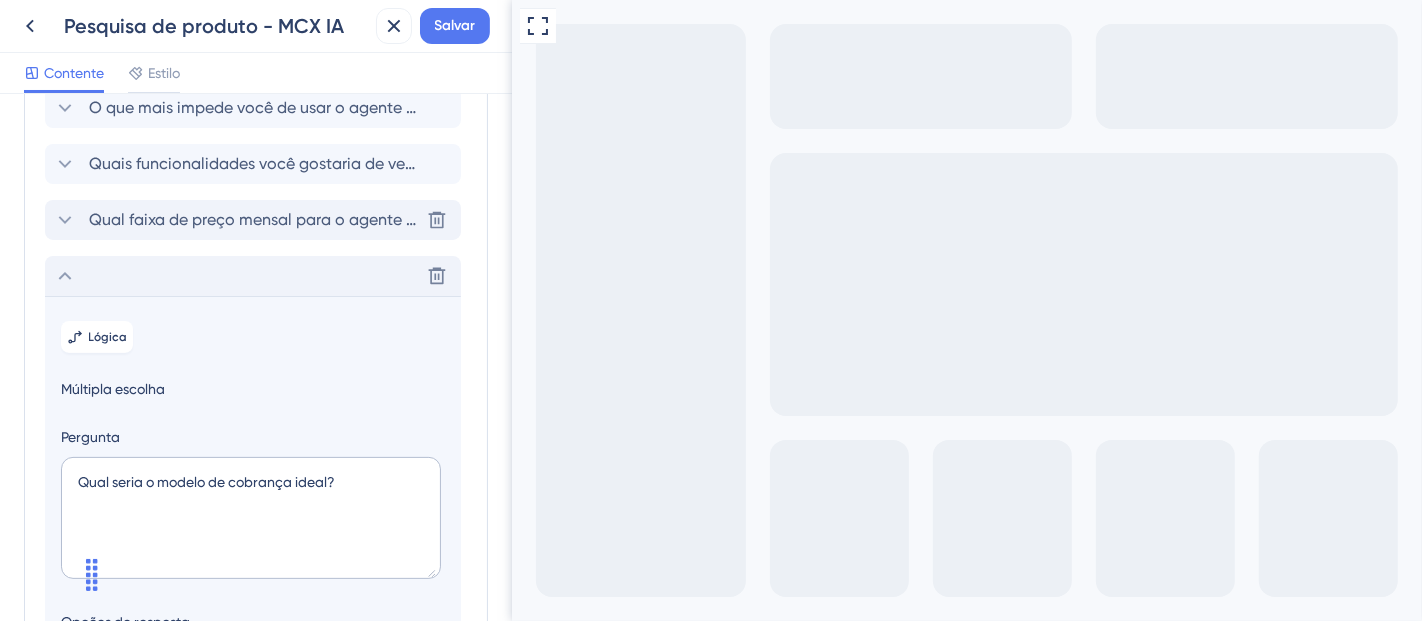 scroll, scrollTop: 342, scrollLeft: 0, axis: vertical 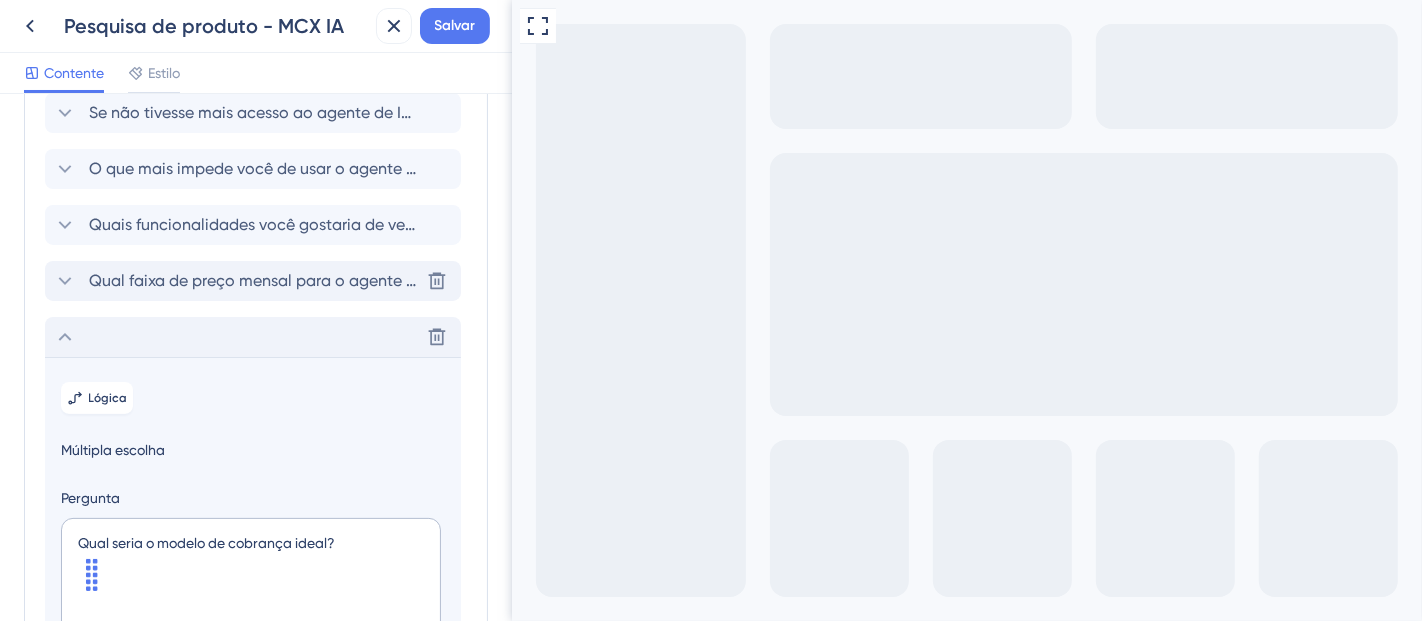 type on "Valor fixo mensal por loja
Valor por quantidade de usuários
Por consumo/uso (ex: tarefas ou tokens)
[RESPONSE]" 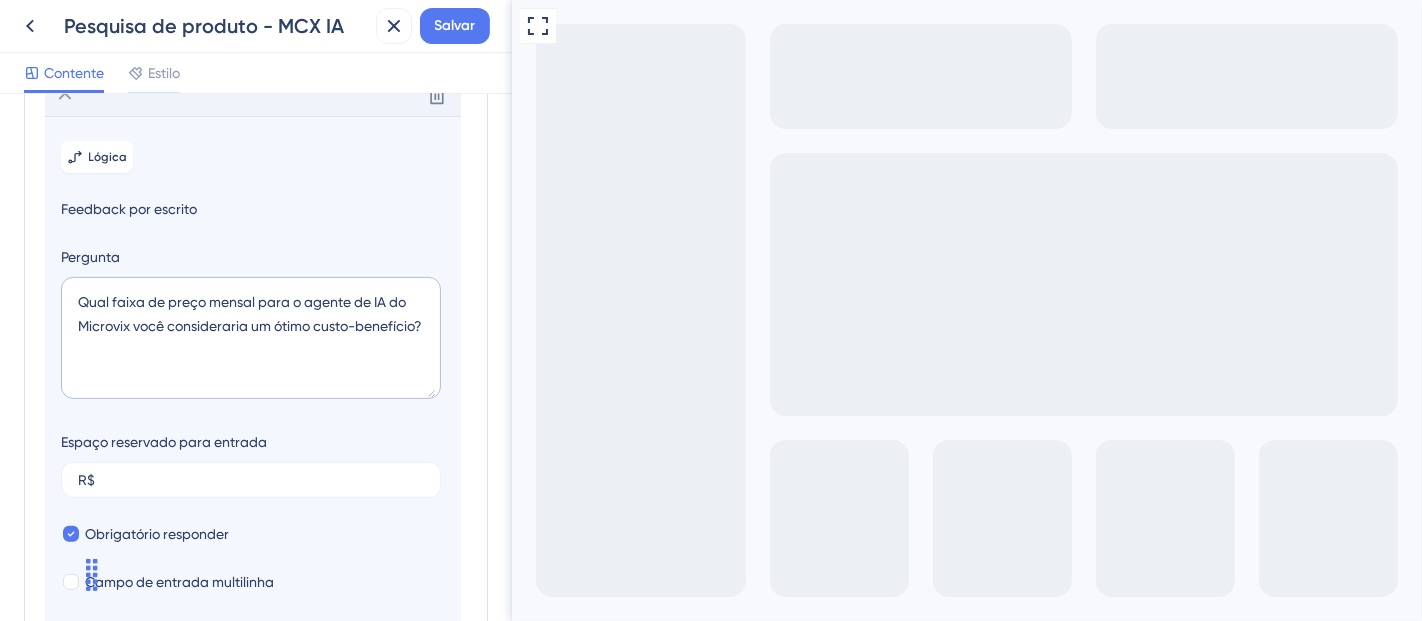 scroll, scrollTop: 532, scrollLeft: 0, axis: vertical 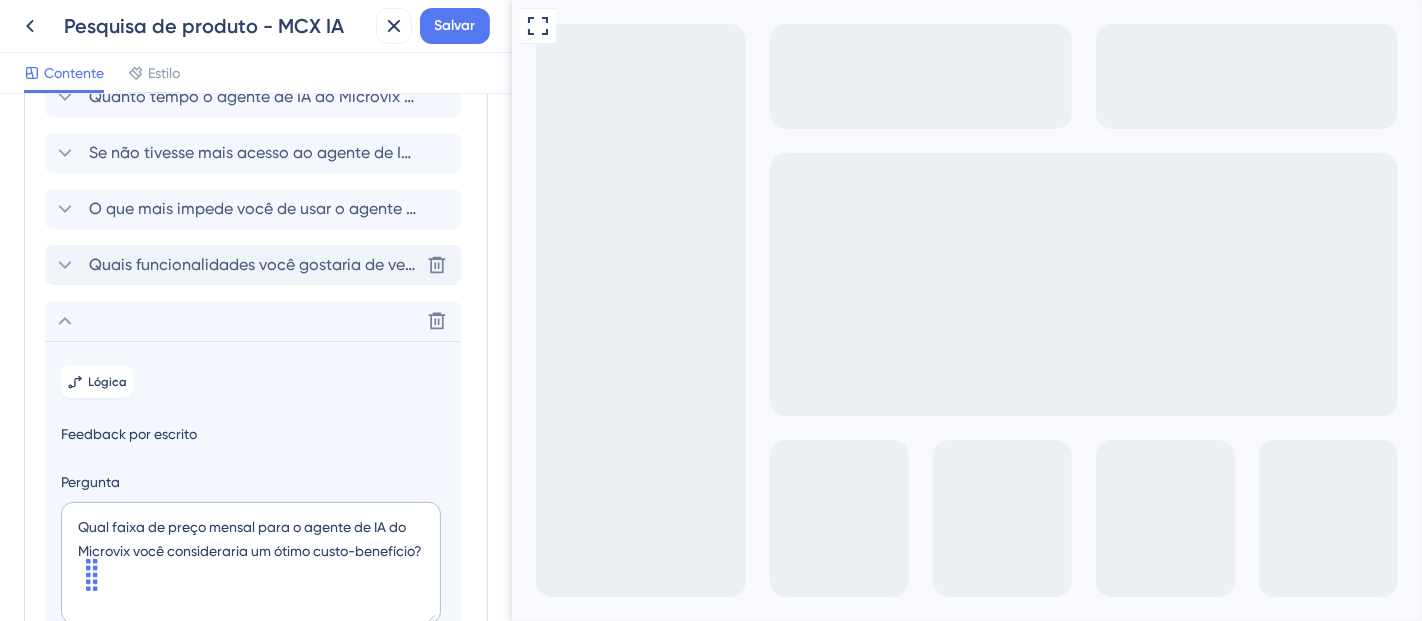 click on "Quais funcionalidades você gostaria de ver no futuro?" at bounding box center [289, 264] 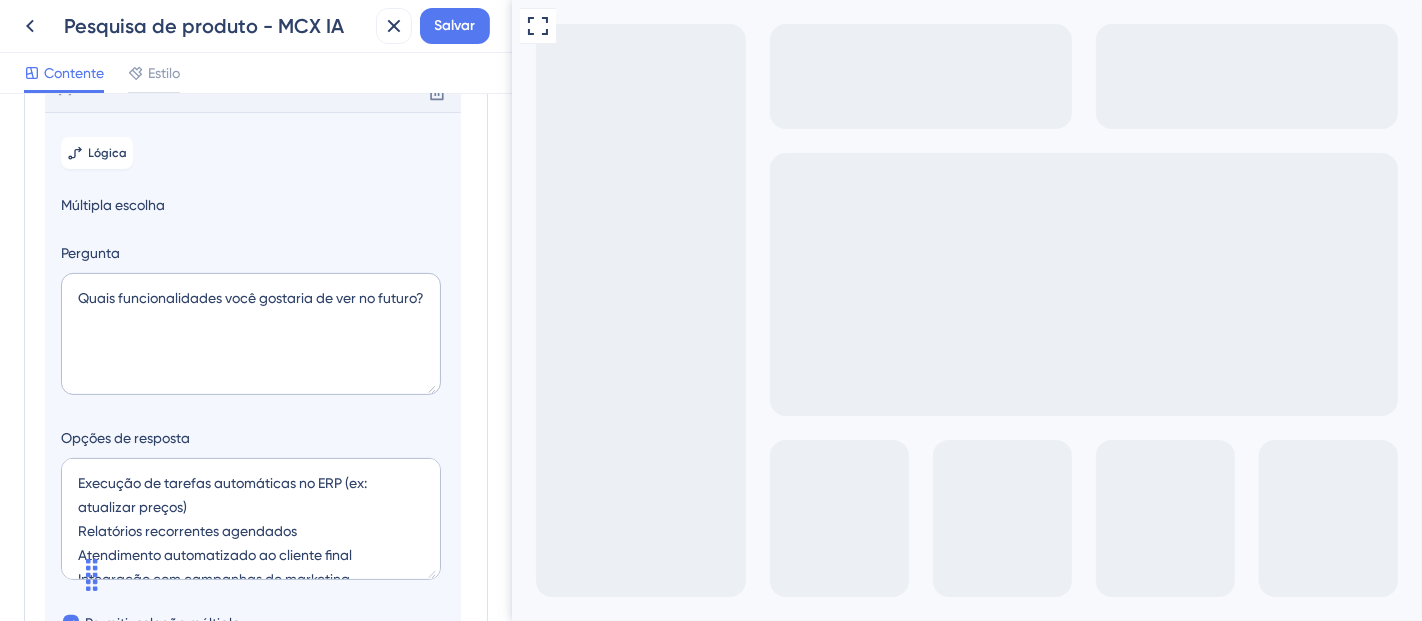 scroll, scrollTop: 476, scrollLeft: 0, axis: vertical 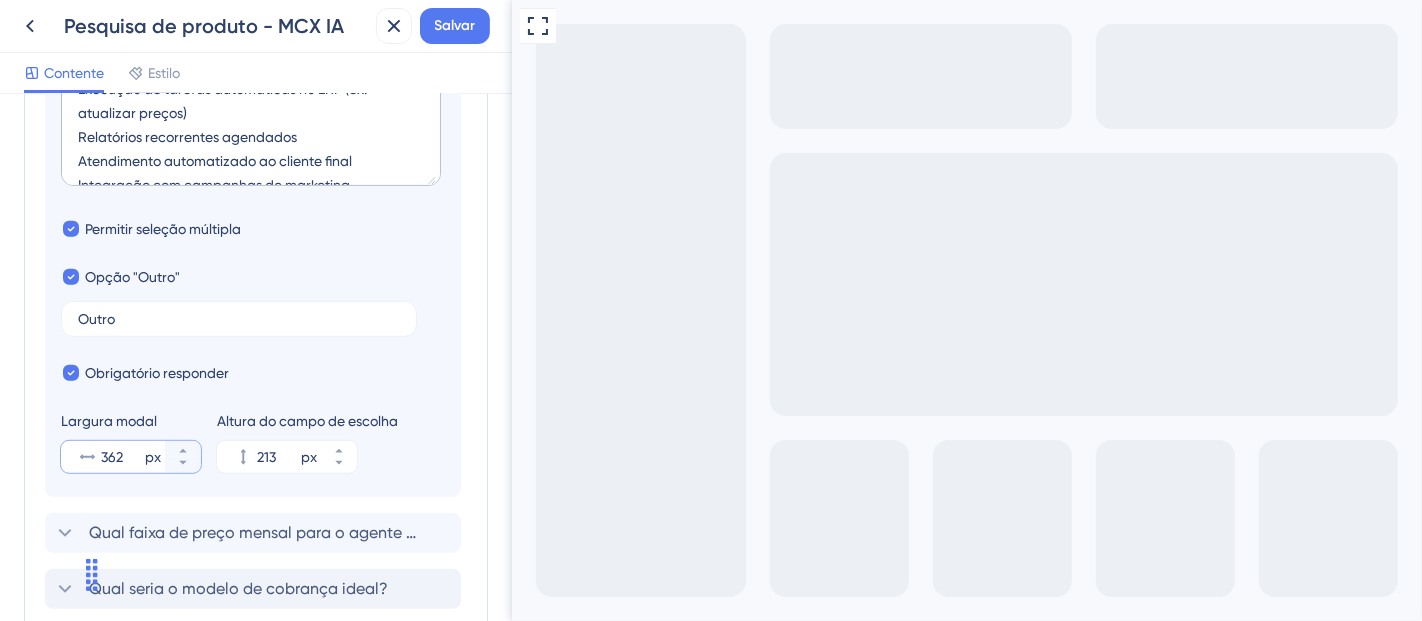 click on "362" at bounding box center (121, 457) 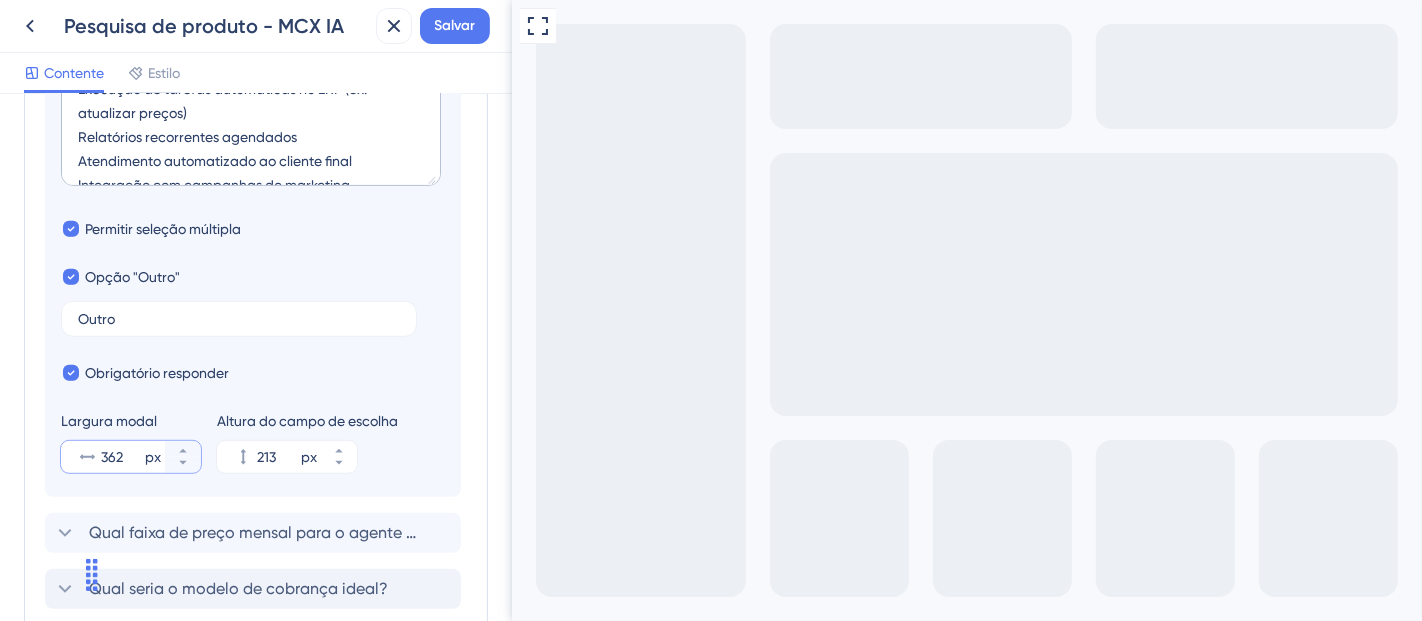 scroll, scrollTop: 1057, scrollLeft: 0, axis: vertical 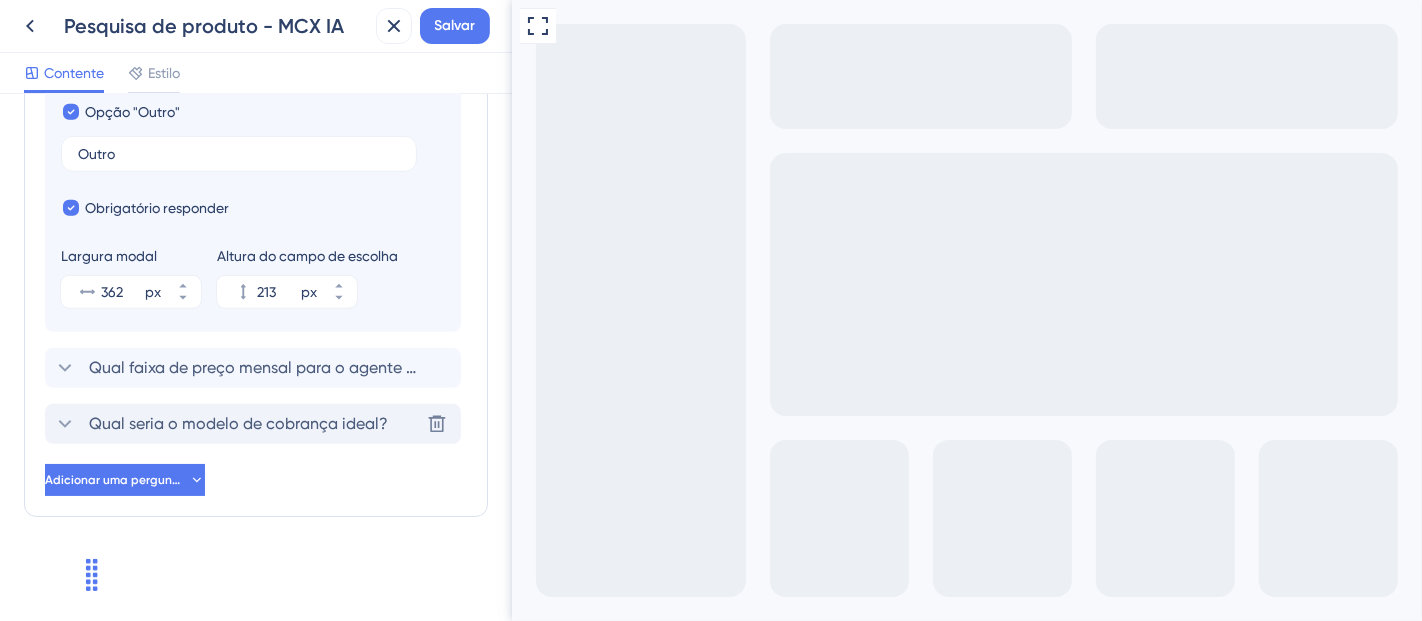 click on "Qual seria o modelo de cobrança ideal?" at bounding box center (238, 423) 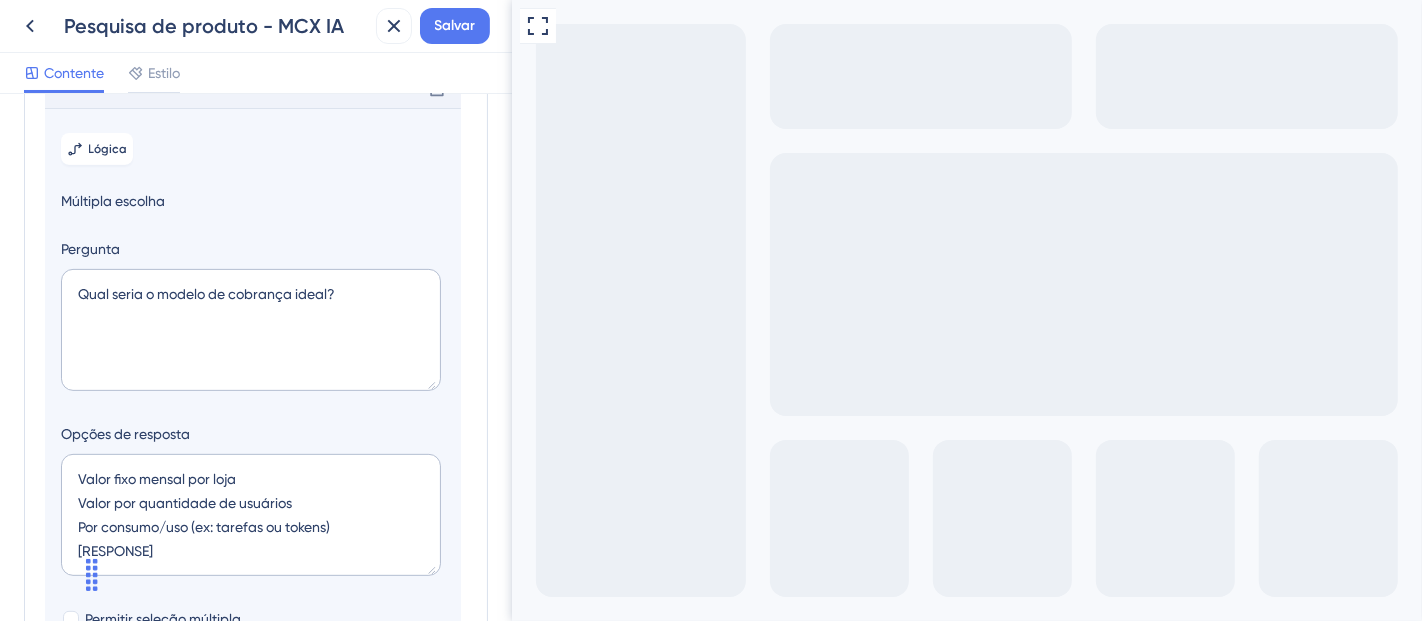 scroll, scrollTop: 588, scrollLeft: 0, axis: vertical 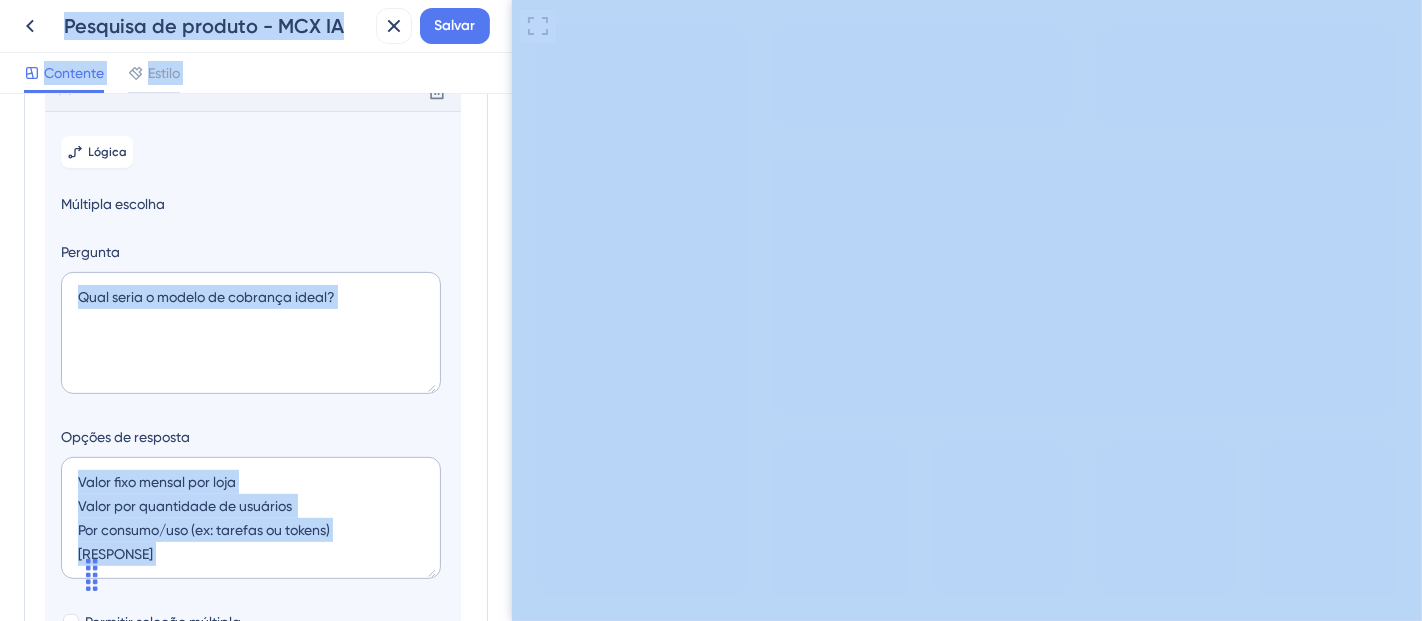 drag, startPoint x: 494, startPoint y: 358, endPoint x: 504, endPoint y: 367, distance: 13.453624 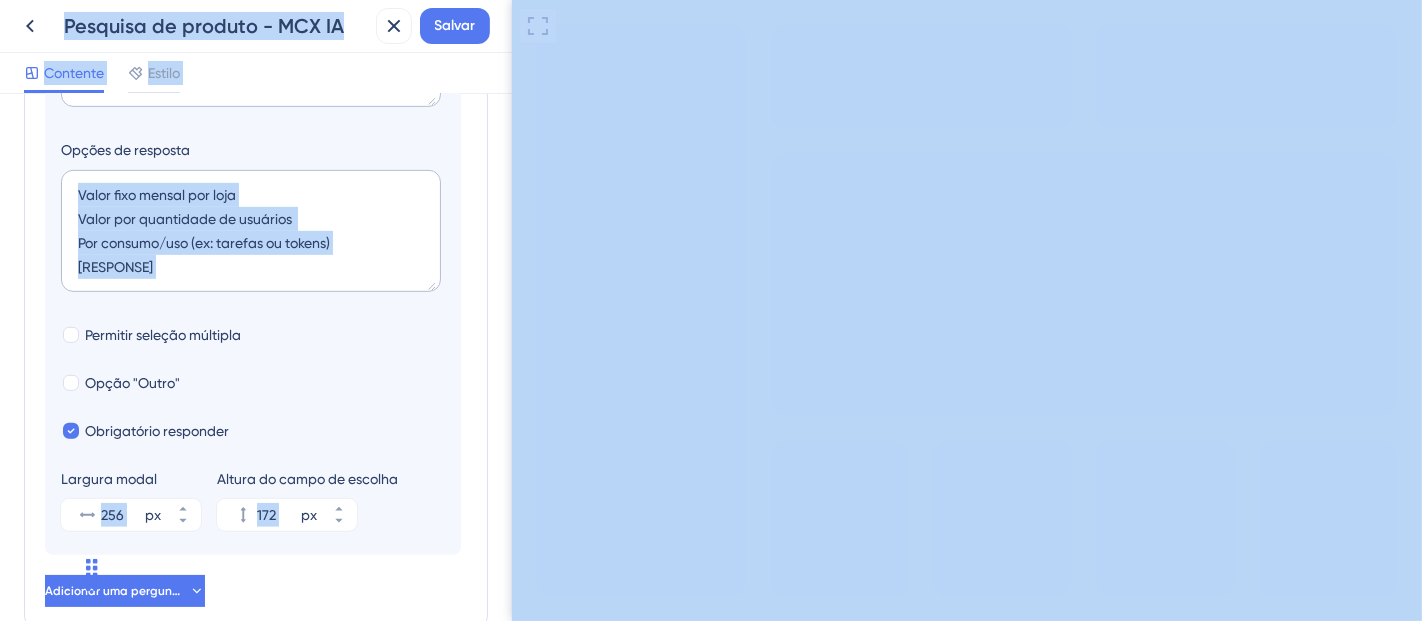 scroll, scrollTop: 957, scrollLeft: 0, axis: vertical 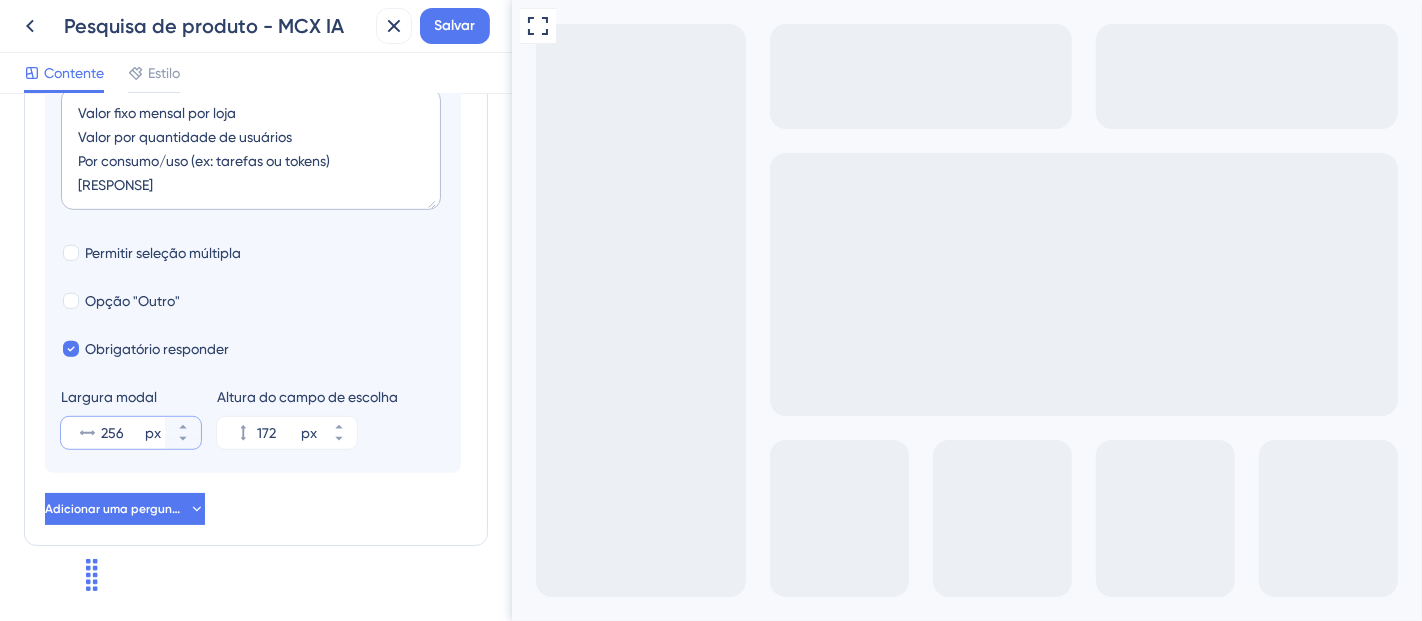 click on "256" at bounding box center (121, 433) 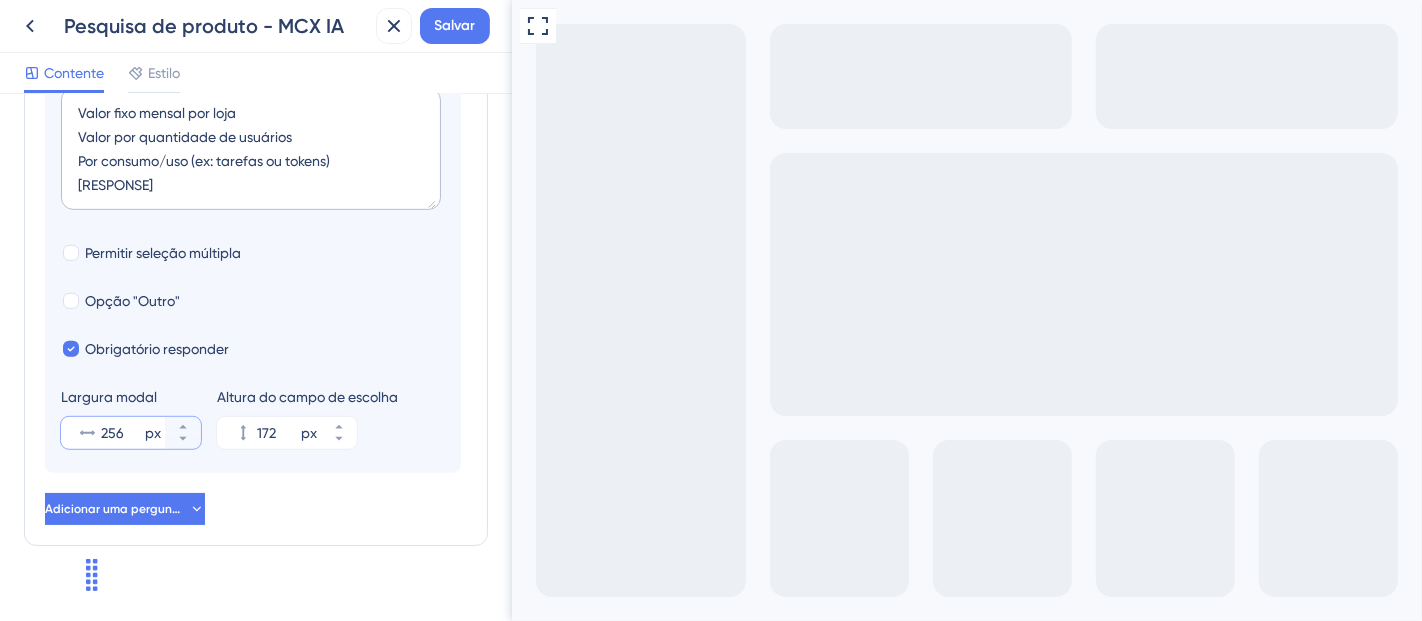 click on "256" at bounding box center (121, 433) 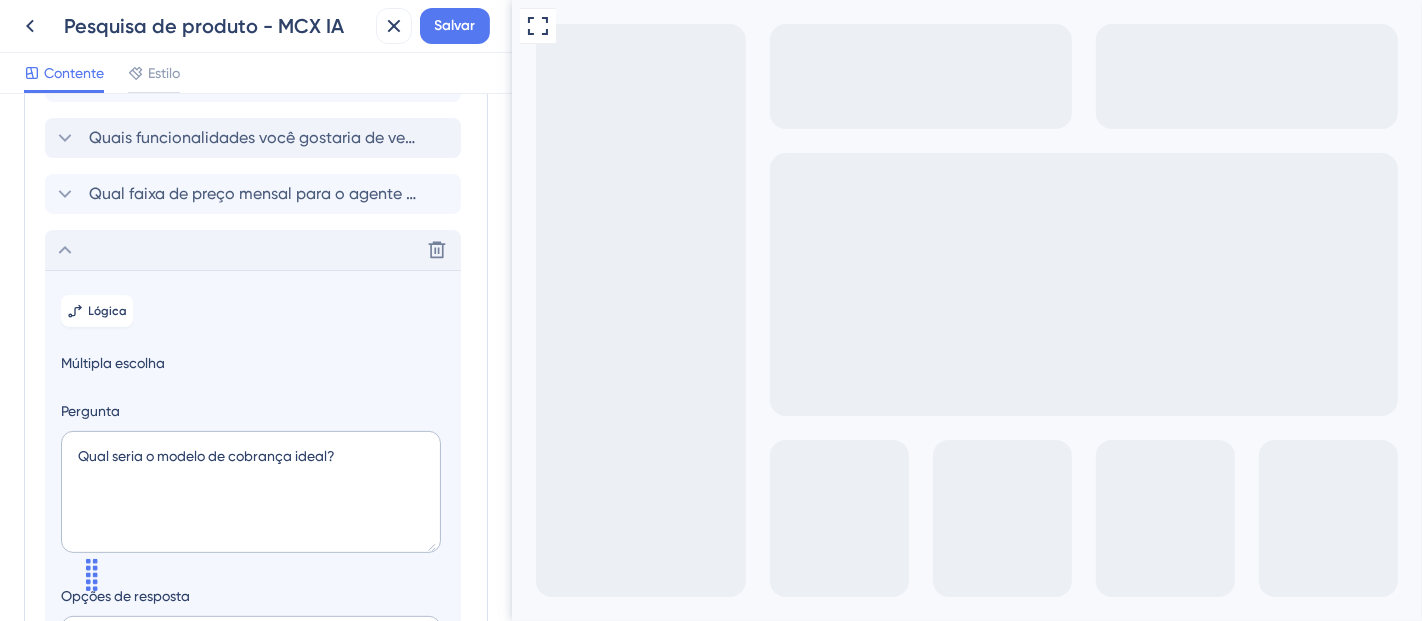 scroll, scrollTop: 416, scrollLeft: 0, axis: vertical 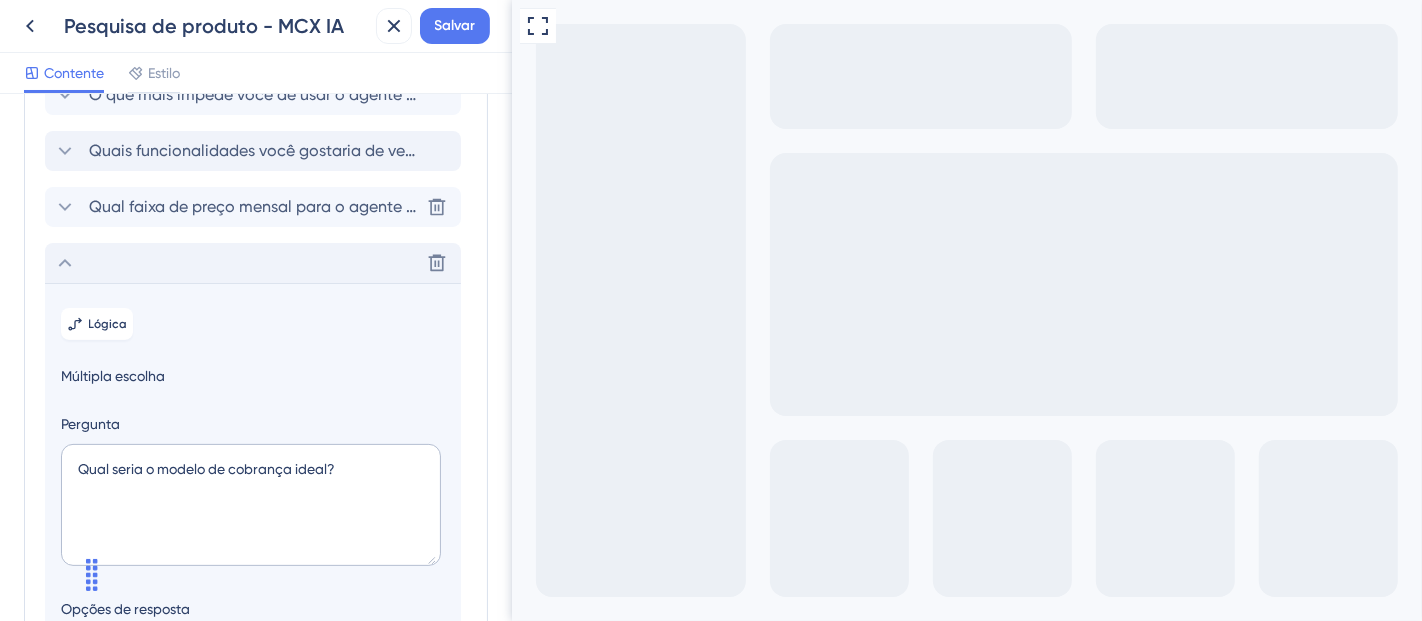 type on "362" 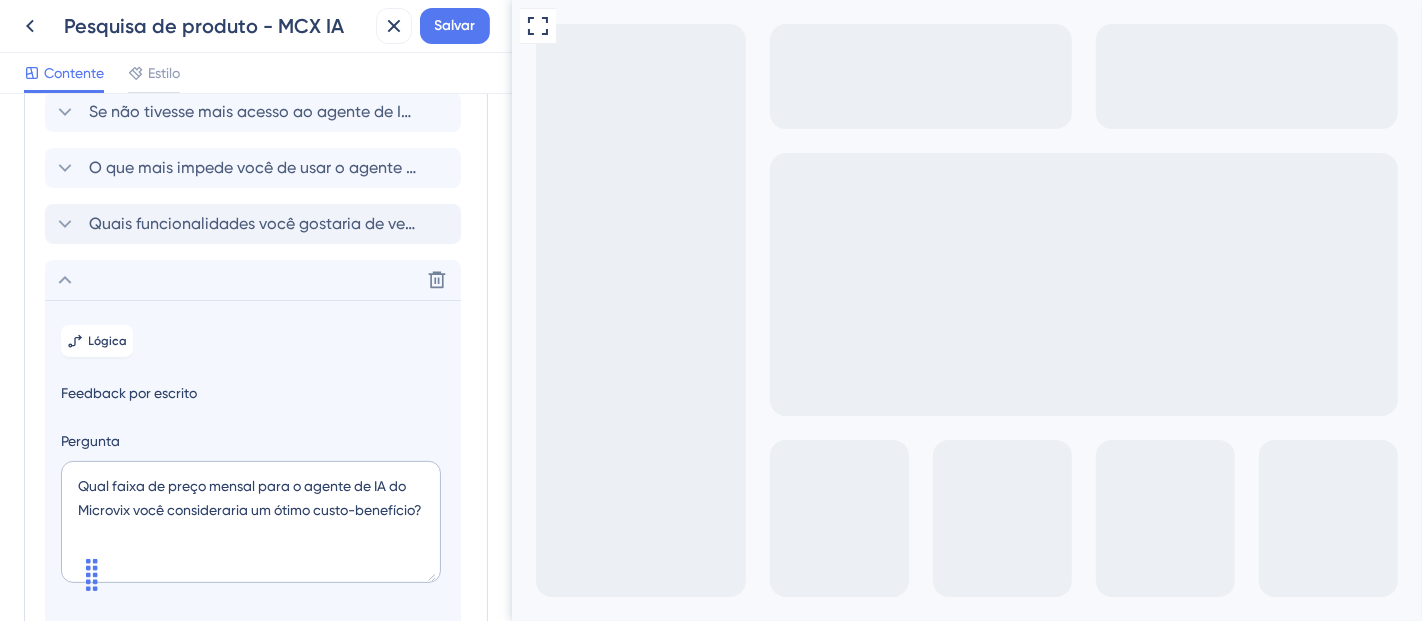 scroll, scrollTop: 314, scrollLeft: 0, axis: vertical 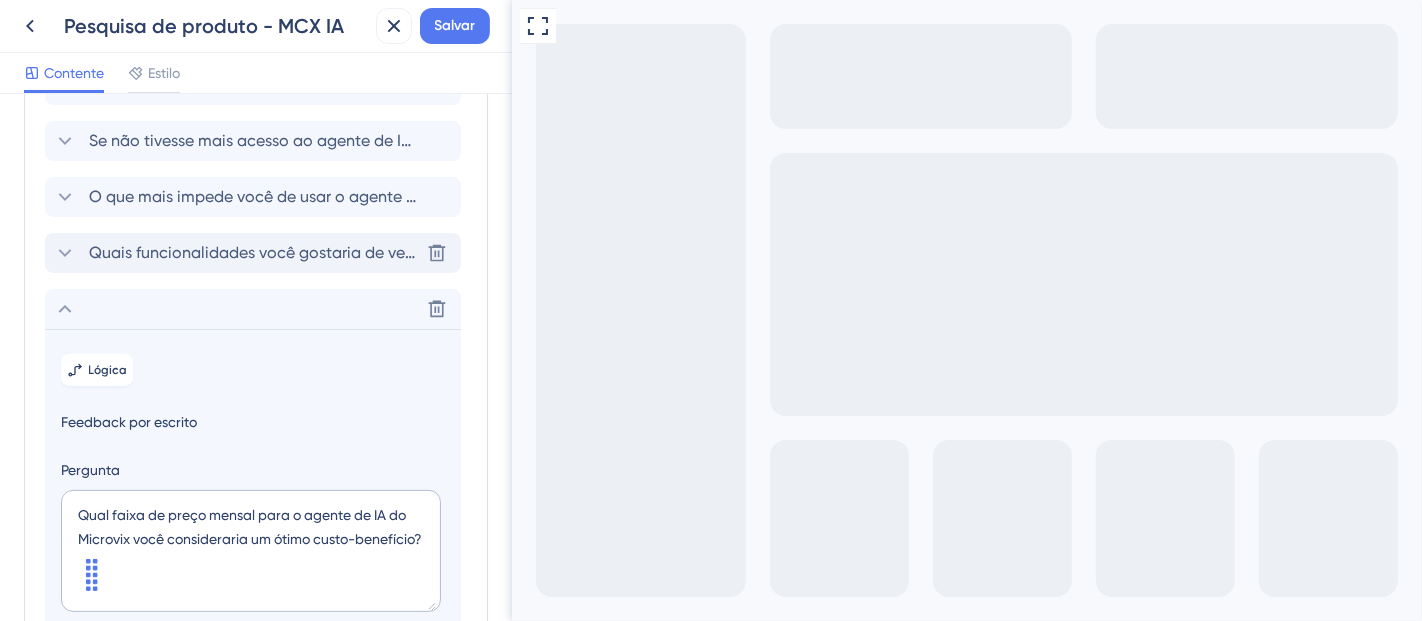 click on "Quais funcionalidades você gostaria de ver no futuro? Excluir" at bounding box center [253, 253] 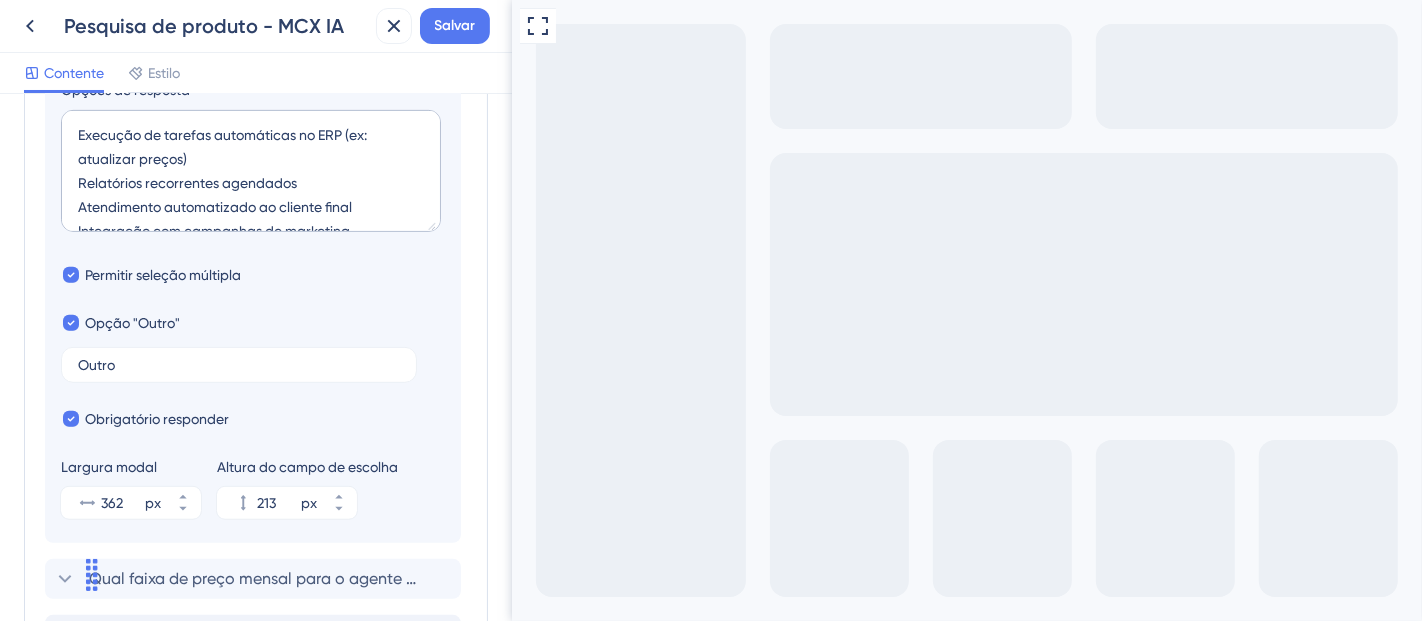 scroll, scrollTop: 828, scrollLeft: 0, axis: vertical 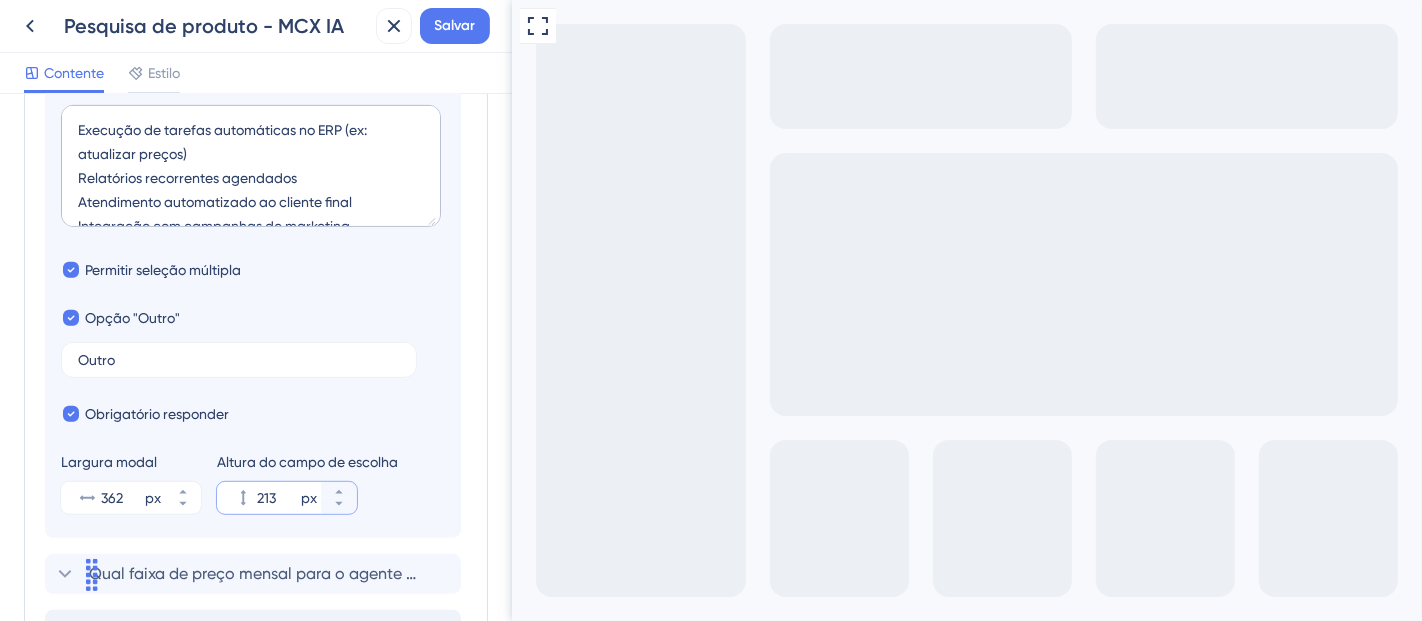click on "213" at bounding box center [277, 498] 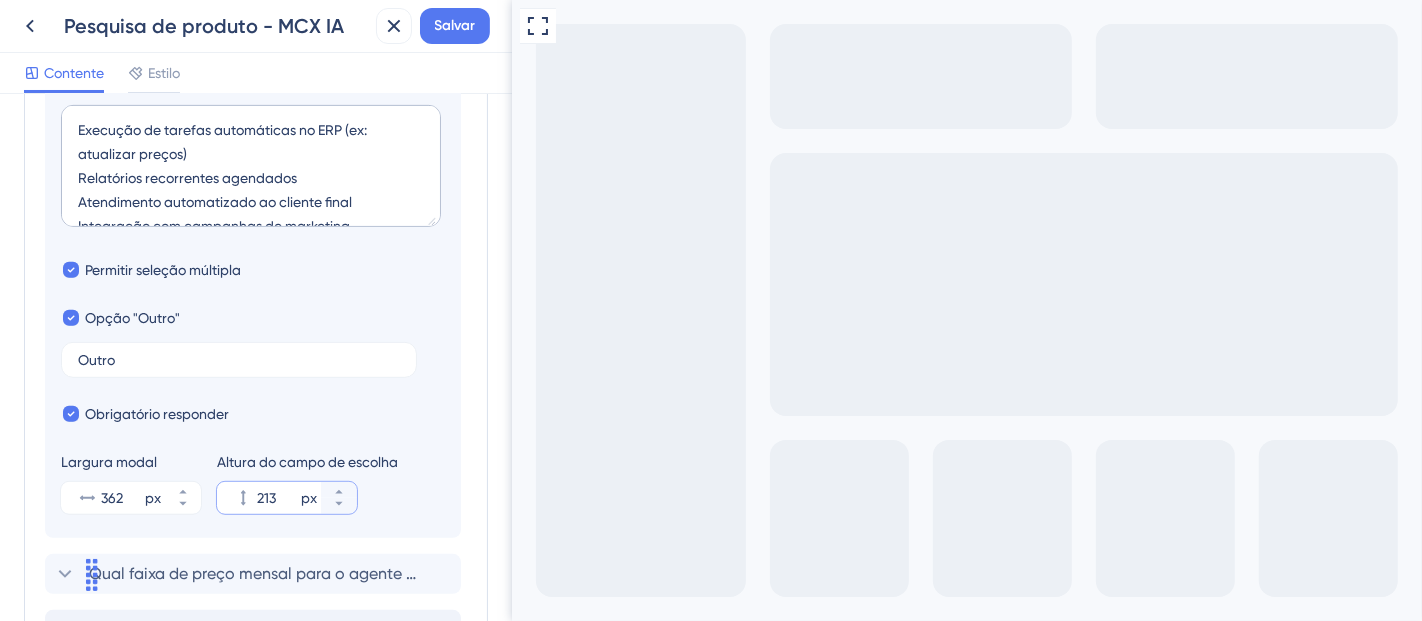 click on "213" at bounding box center (277, 498) 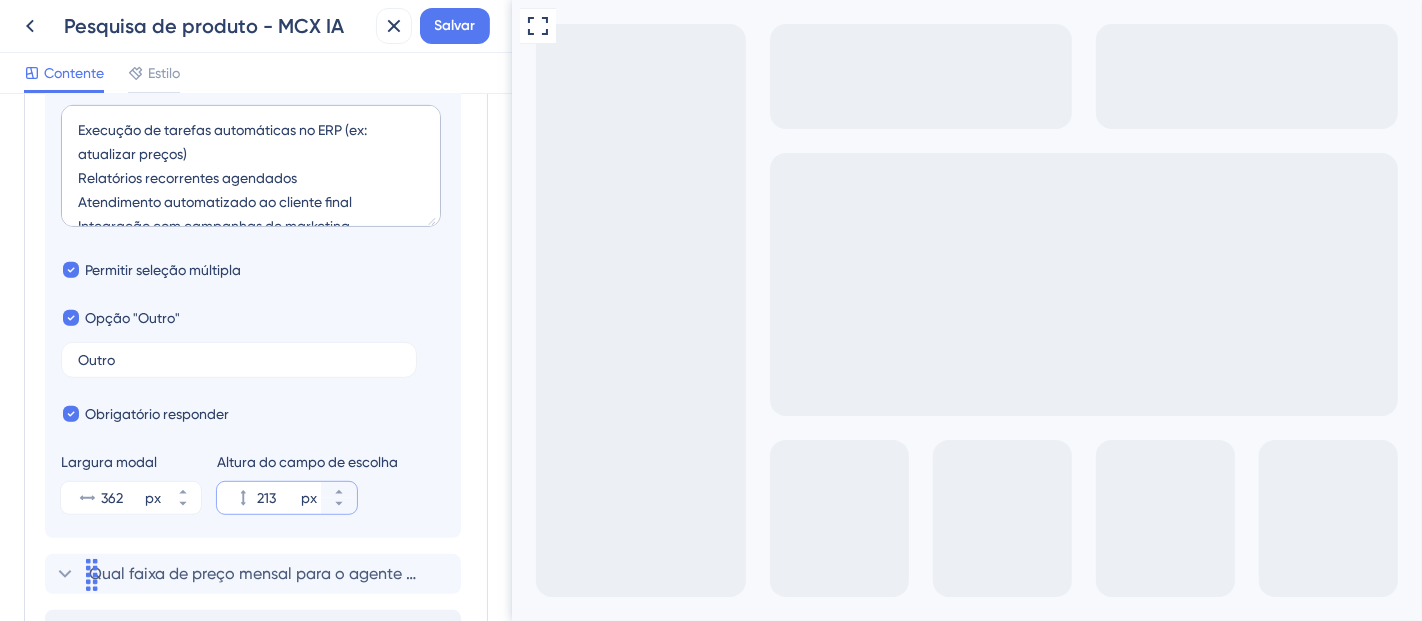 scroll, scrollTop: 1057, scrollLeft: 0, axis: vertical 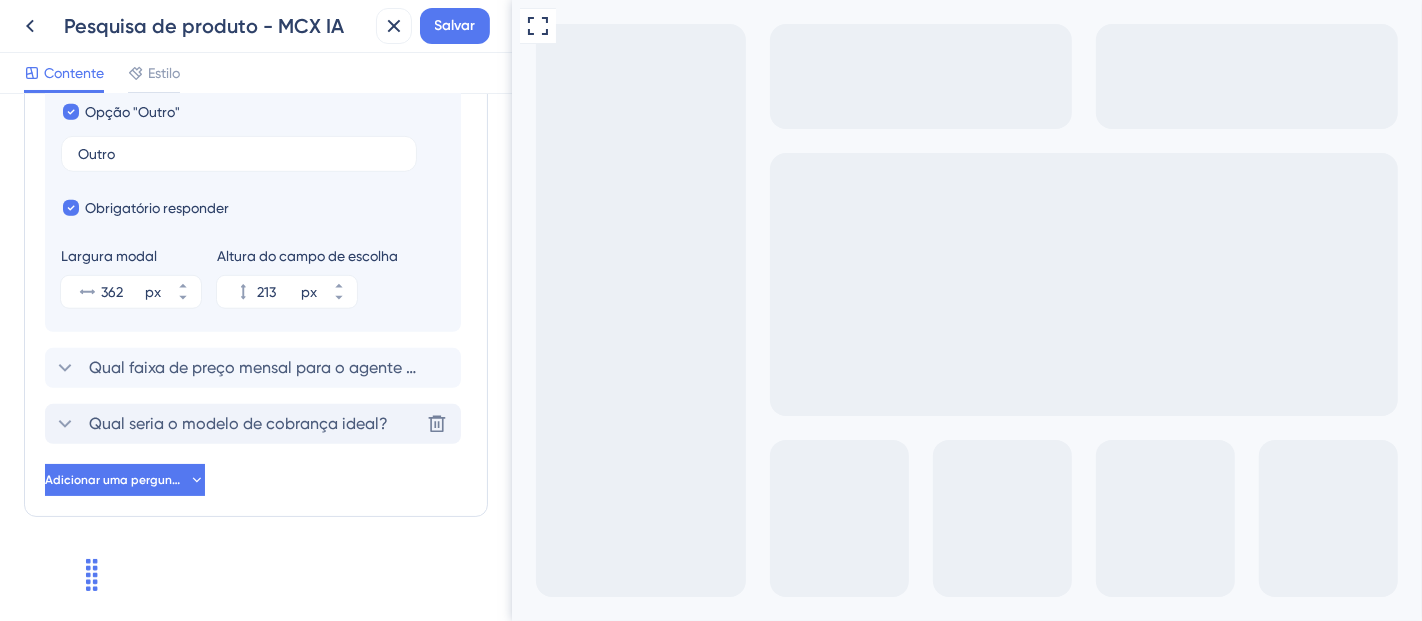 click on "Qual seria o modelo de cobrança ideal?" at bounding box center (238, 423) 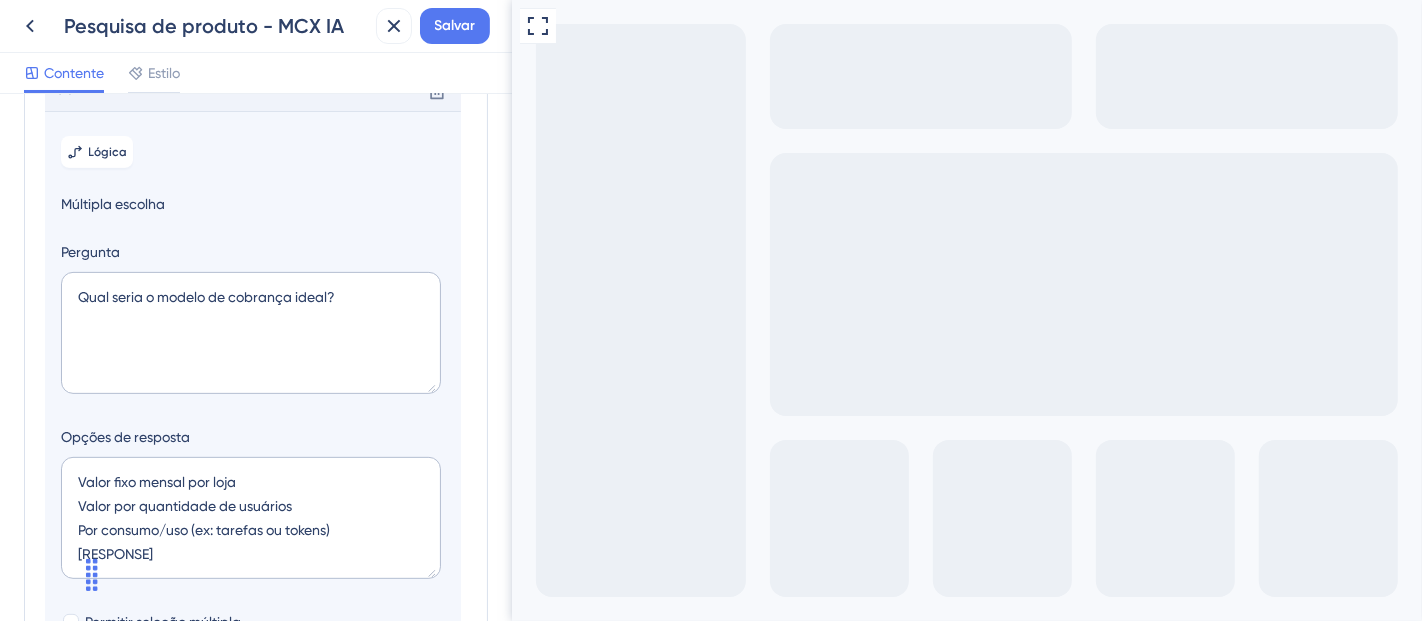 scroll, scrollTop: 1008, scrollLeft: 0, axis: vertical 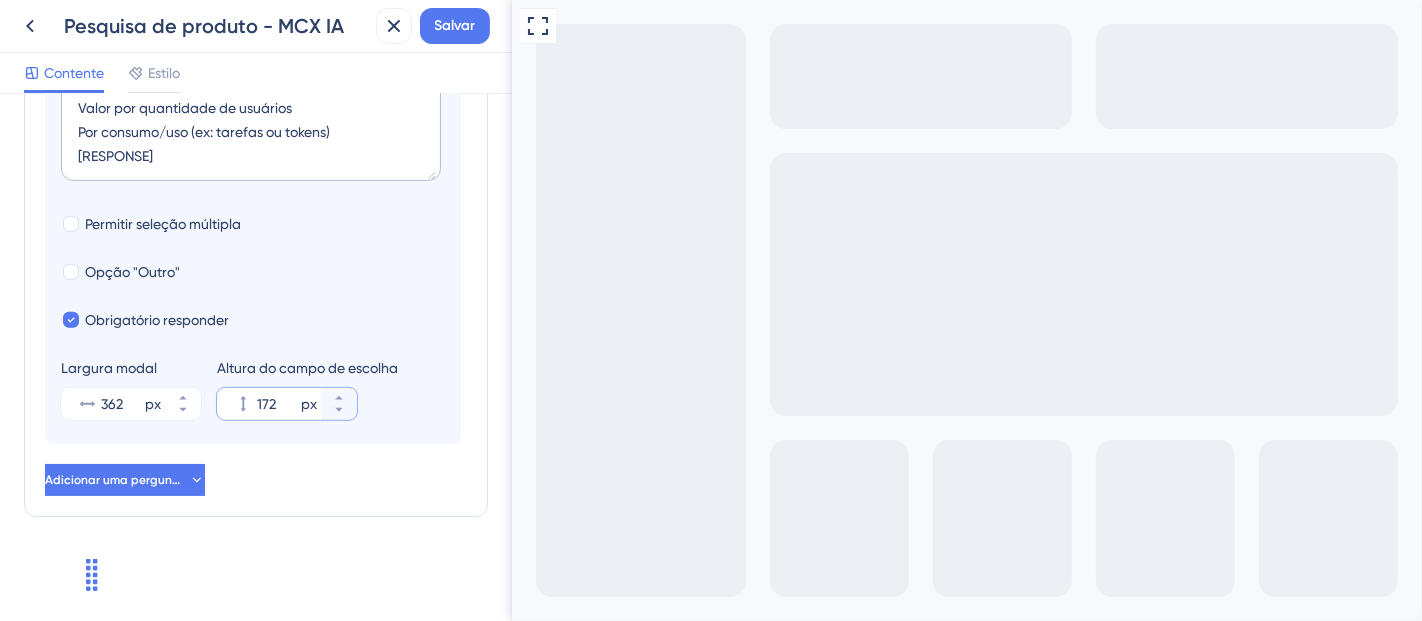 click on "172" at bounding box center (277, 404) 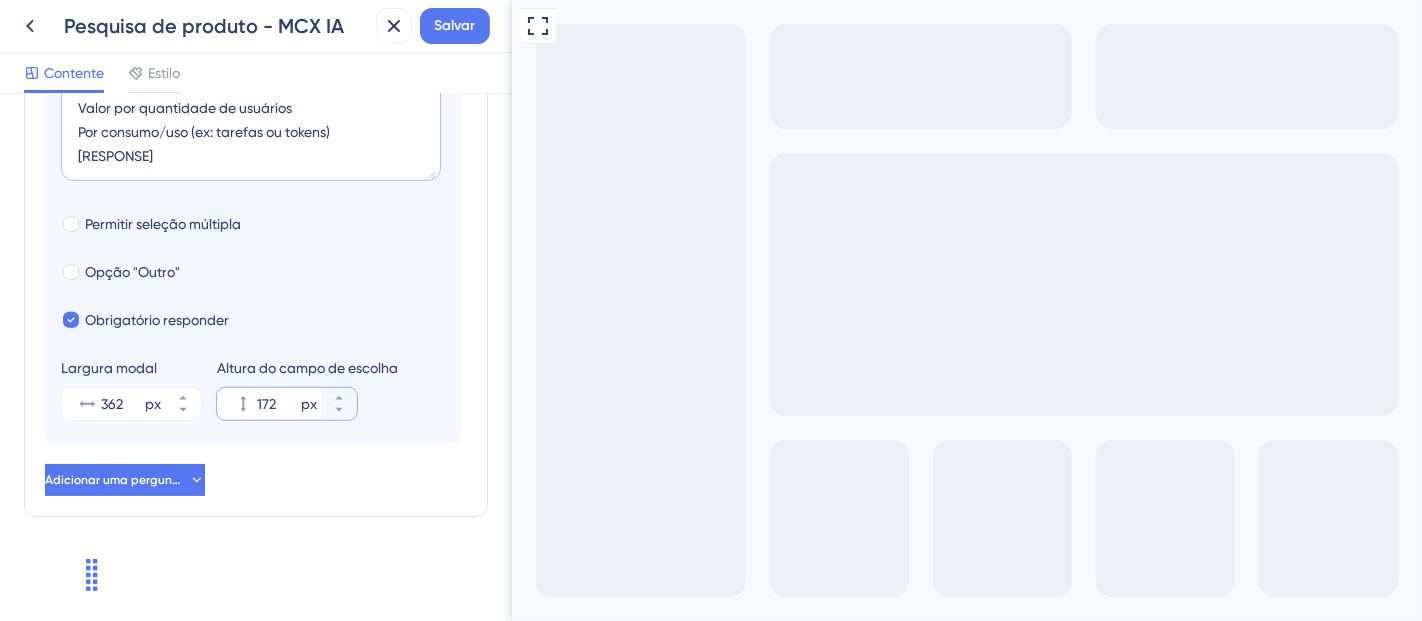 click on "172" at bounding box center (277, 404) 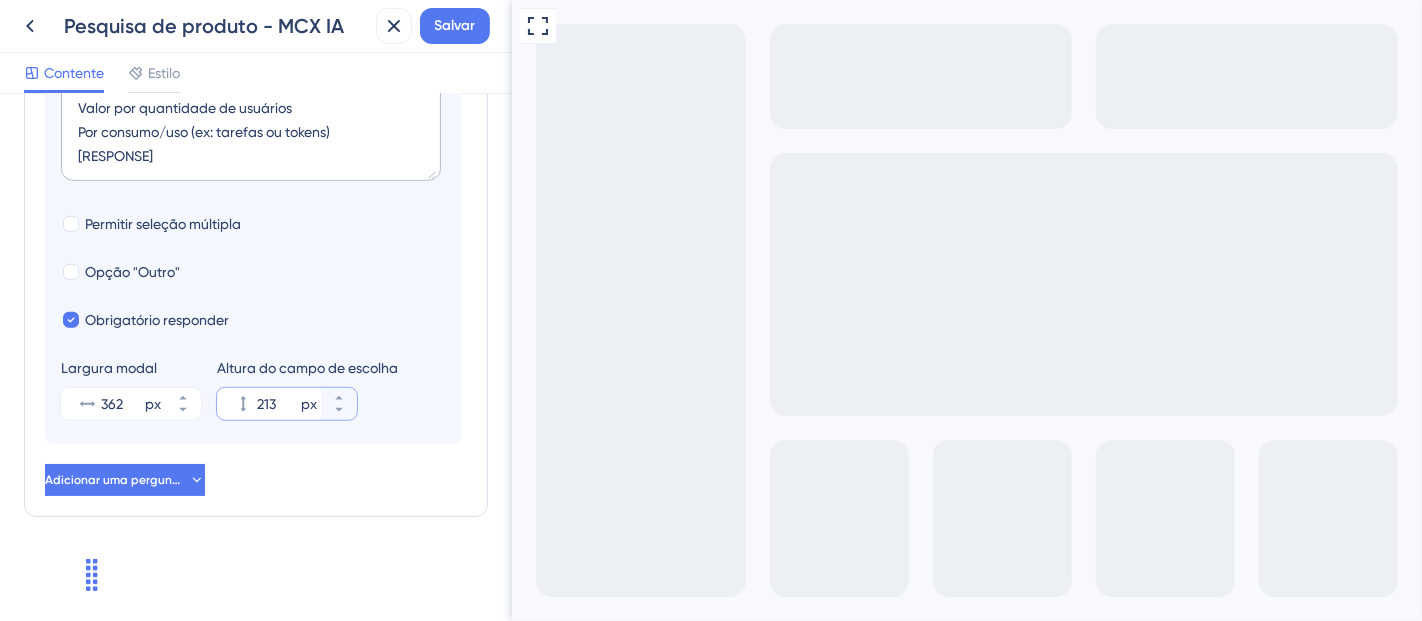 type on "213" 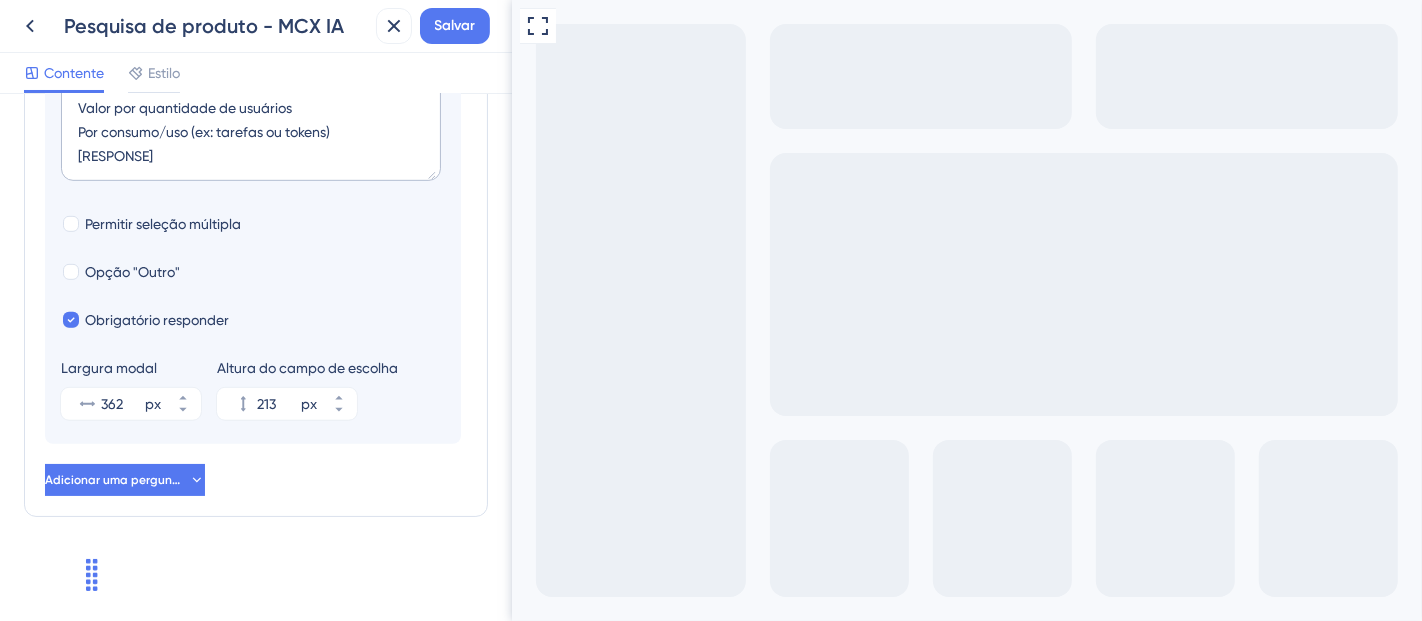 click on "Perguntas da Pesquisa Adicione perguntas à sua pesquisa e edite-as abaixo.  Saiba mais Ajude a tornar a IA da Microvix ainda melhor! Sua opinião é fundamental para evoluirmos. Seu ERP está integrado a outras ferramentas de BI? Com que frequência você utiliza o agente de IA do Microvix? Para quais tarefas você mais utiliza o agente de IA do Microvix? Quanto tempo o agente de IA do Microvix pode economizar, em média, por semana nas suas rotinas? (favor considerar todo o potencial que você vê na ferramenta - ainda estamos melhorando as funcionalidades) Se não tivesse mais acesso ao agente de IA do Microvix, como se sentiria? O que mais impede você de usar o agente de IA do Microvix com mais frequência? Quais funcionalidades você gostaria de ver no futuro? Qual faixa de preço mensal para o agente de IA do Microvix você considerou um ótimo custo-benefício? Excluir Lógica Múltipla escolha Pergunta Qual seria o modelo de cobrança ideal? Opções de resposta Valor fixo mensal por loja
Valor por quantidade de usuários
Por consumo/uso (ex: tarefas ou tokens)
Não sei/indiferente  px" at bounding box center [256, -140] 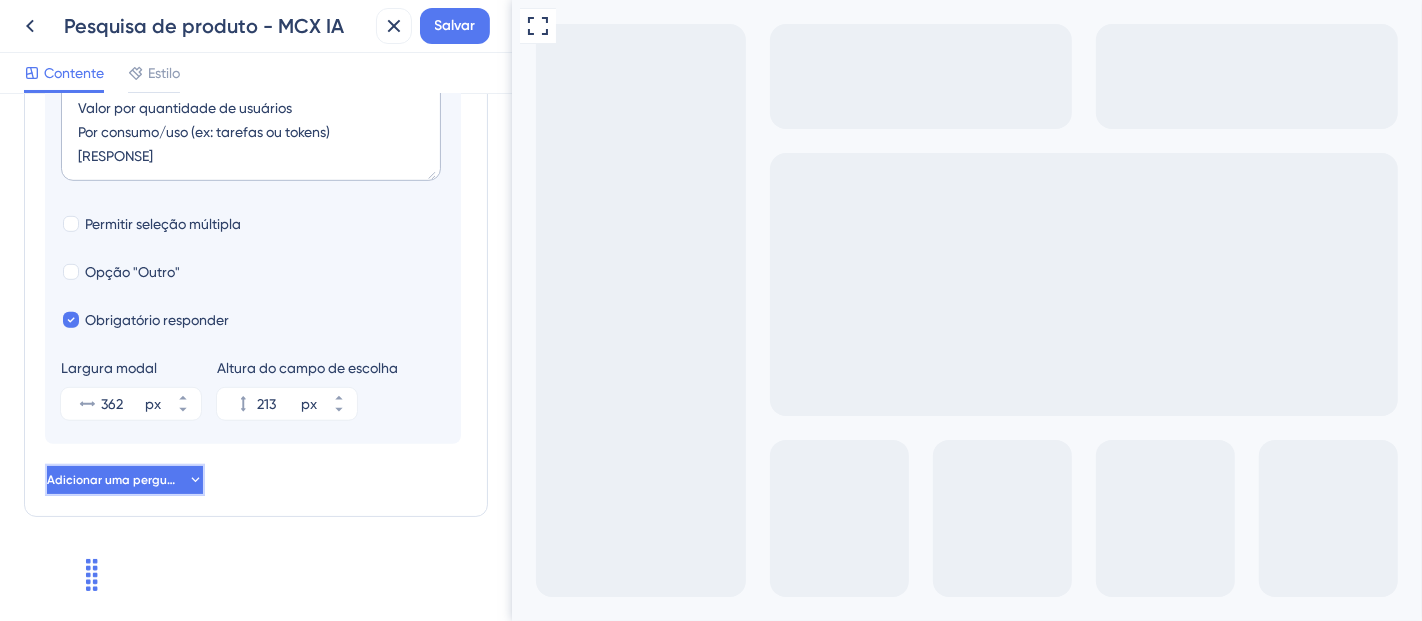 click on "Adicionar uma pergunta" at bounding box center [117, 480] 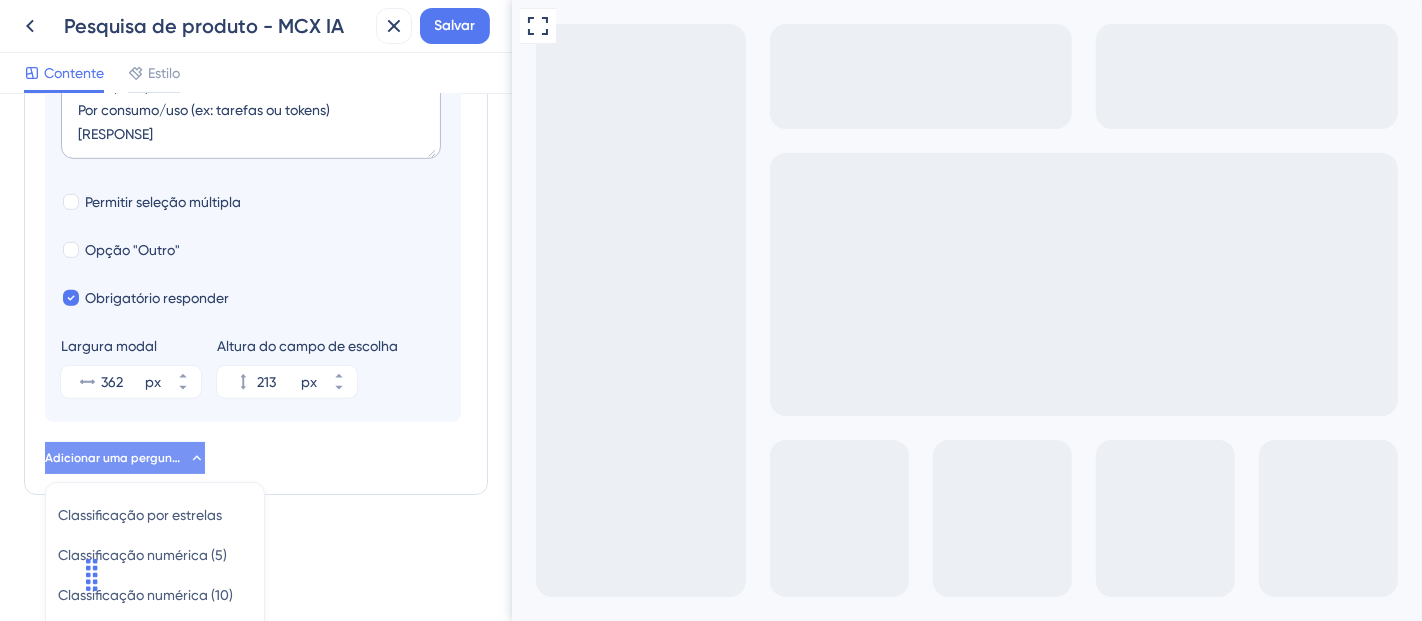 scroll, scrollTop: 1317, scrollLeft: 0, axis: vertical 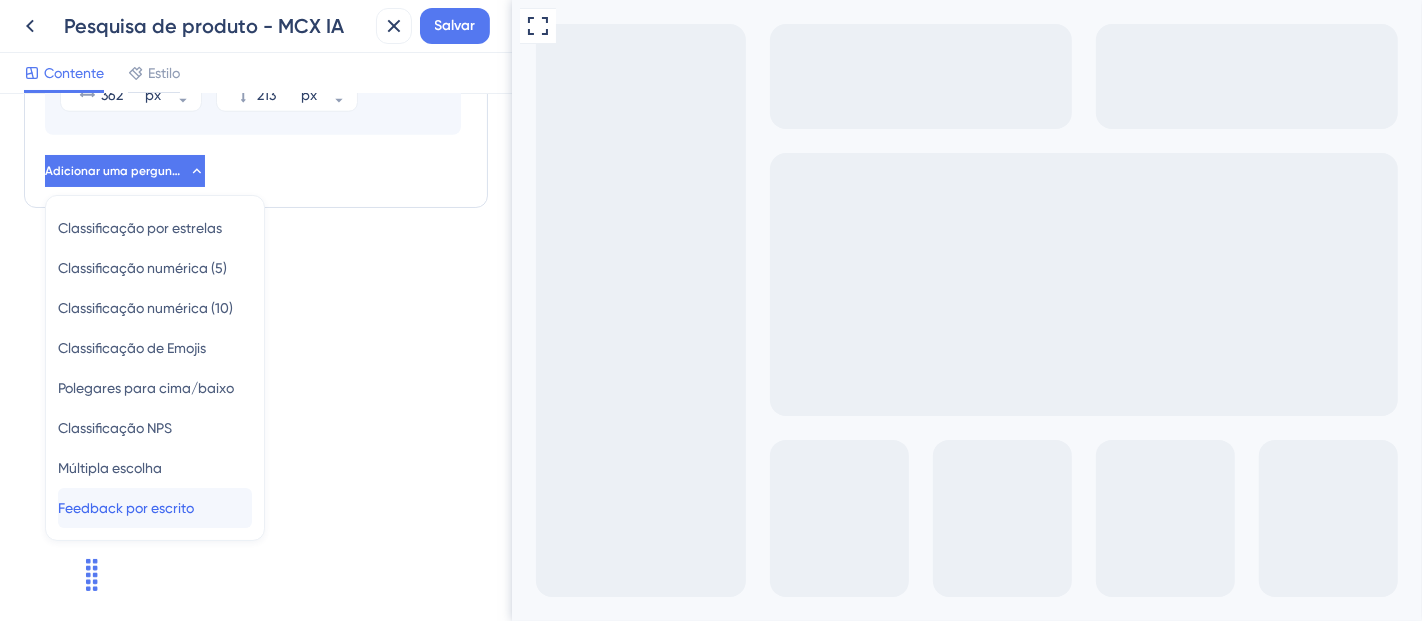 click on "Feedback por escrito" at bounding box center [126, 508] 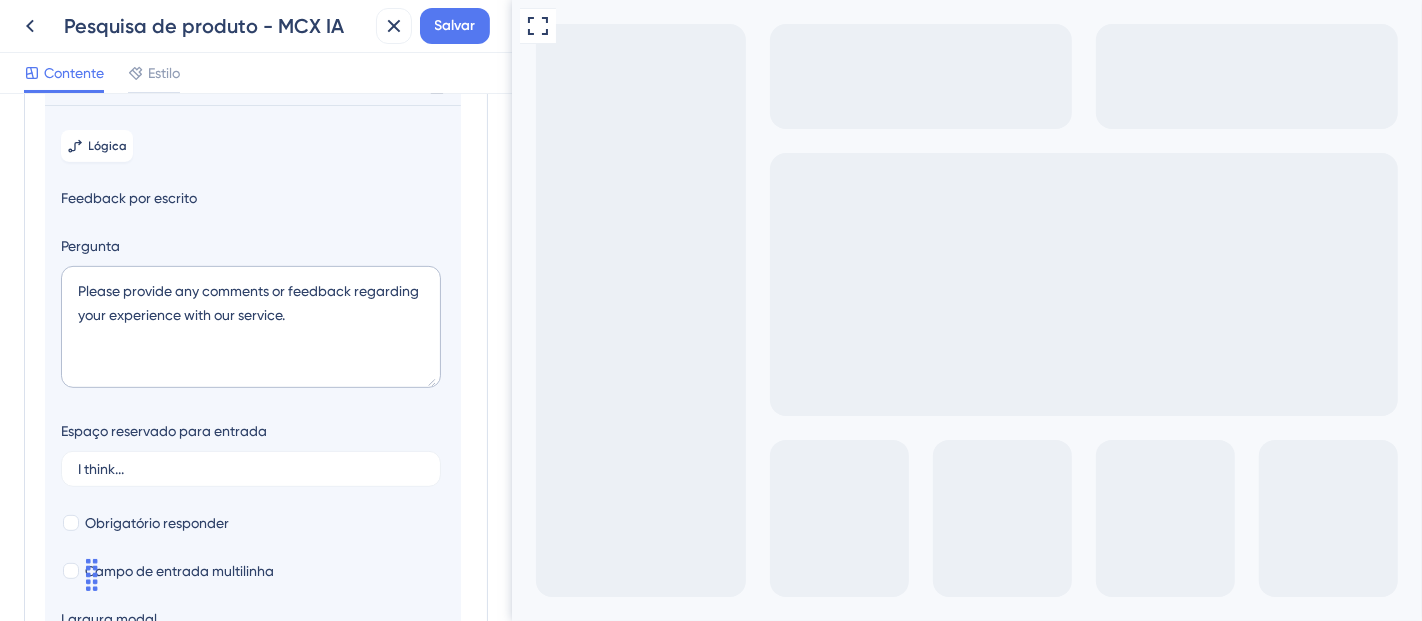 scroll, scrollTop: 644, scrollLeft: 0, axis: vertical 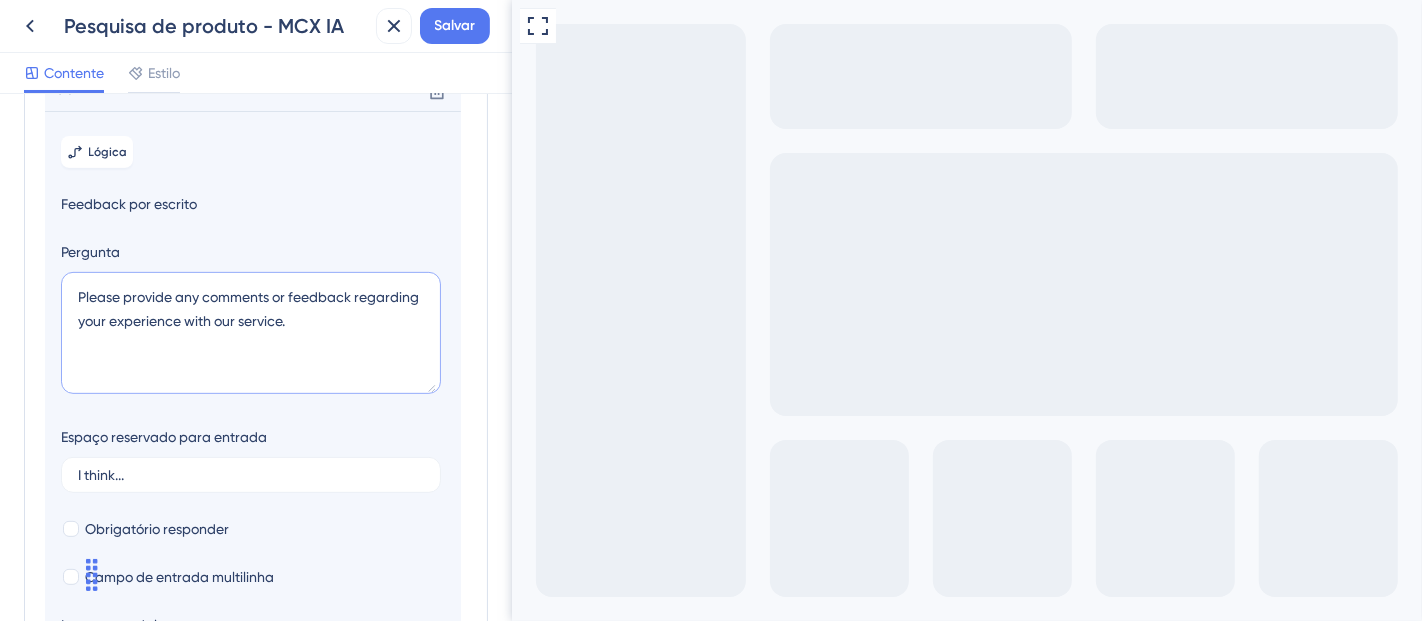 drag, startPoint x: 373, startPoint y: 341, endPoint x: 0, endPoint y: 270, distance: 379.69724 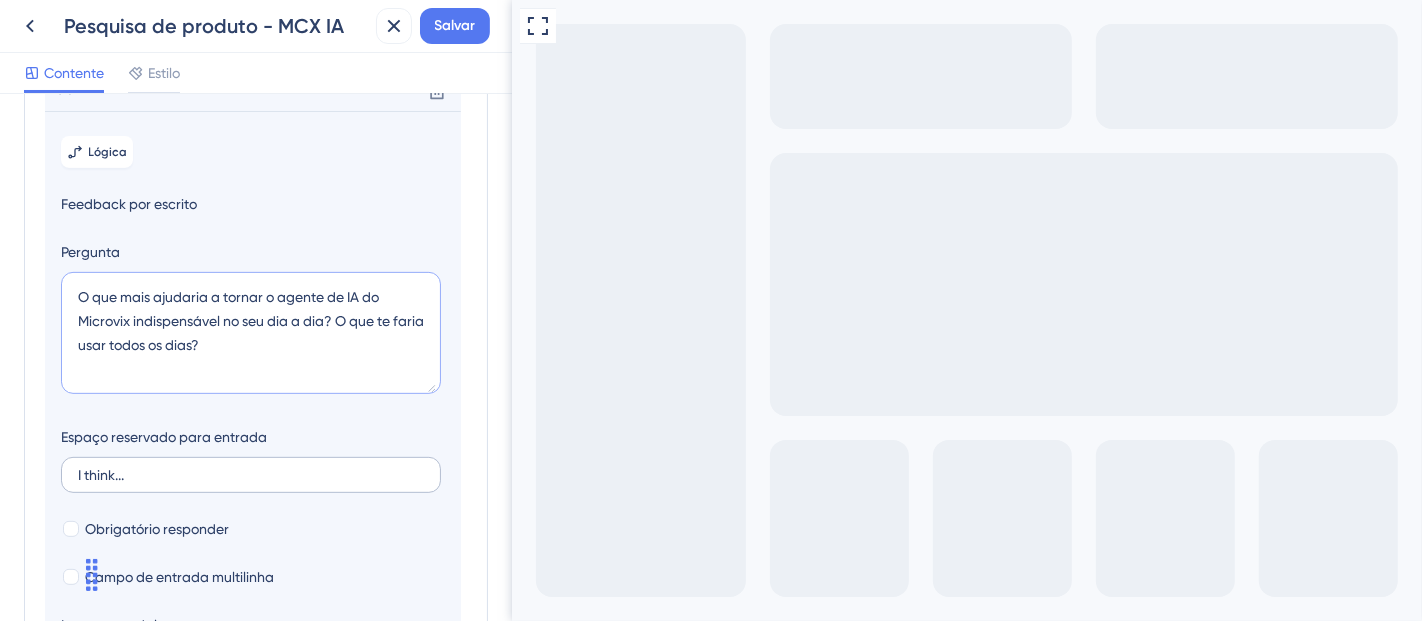type on "O que mais ajudaria a tornar o agente de IA do Microvix indispensável no seu dia a dia? O que te faria usar todos os dias?" 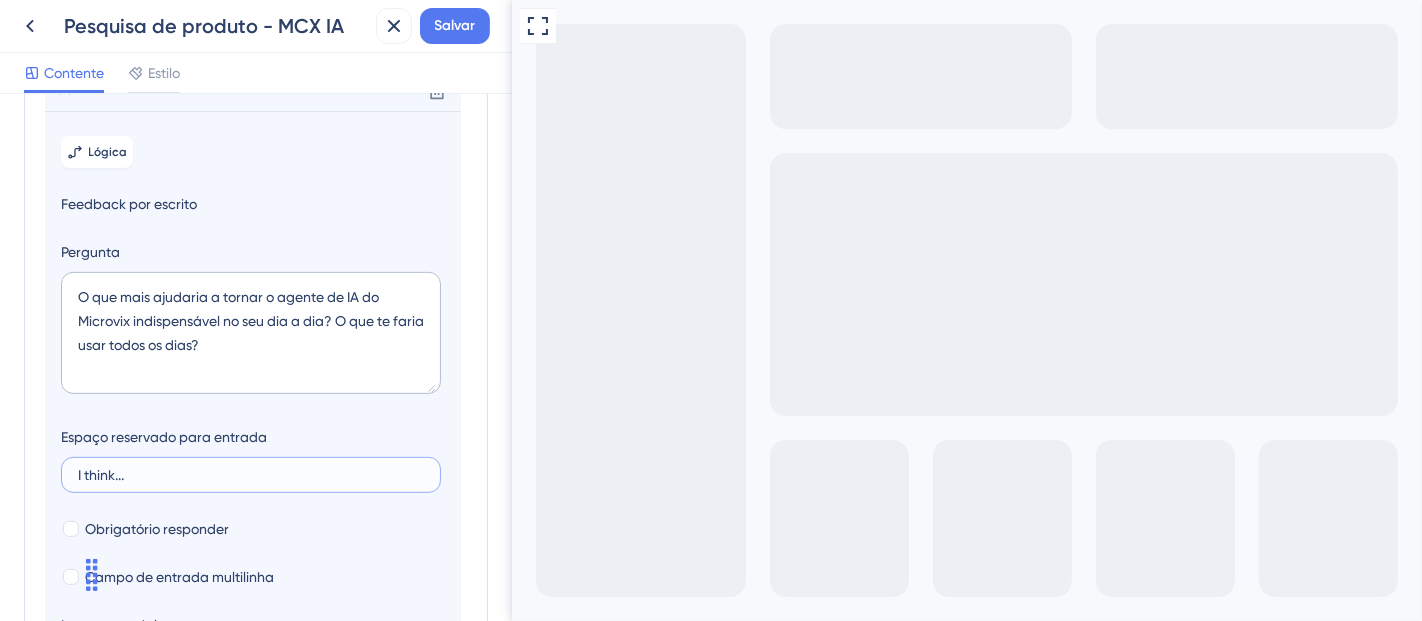 click on "I think..." at bounding box center (251, 475) 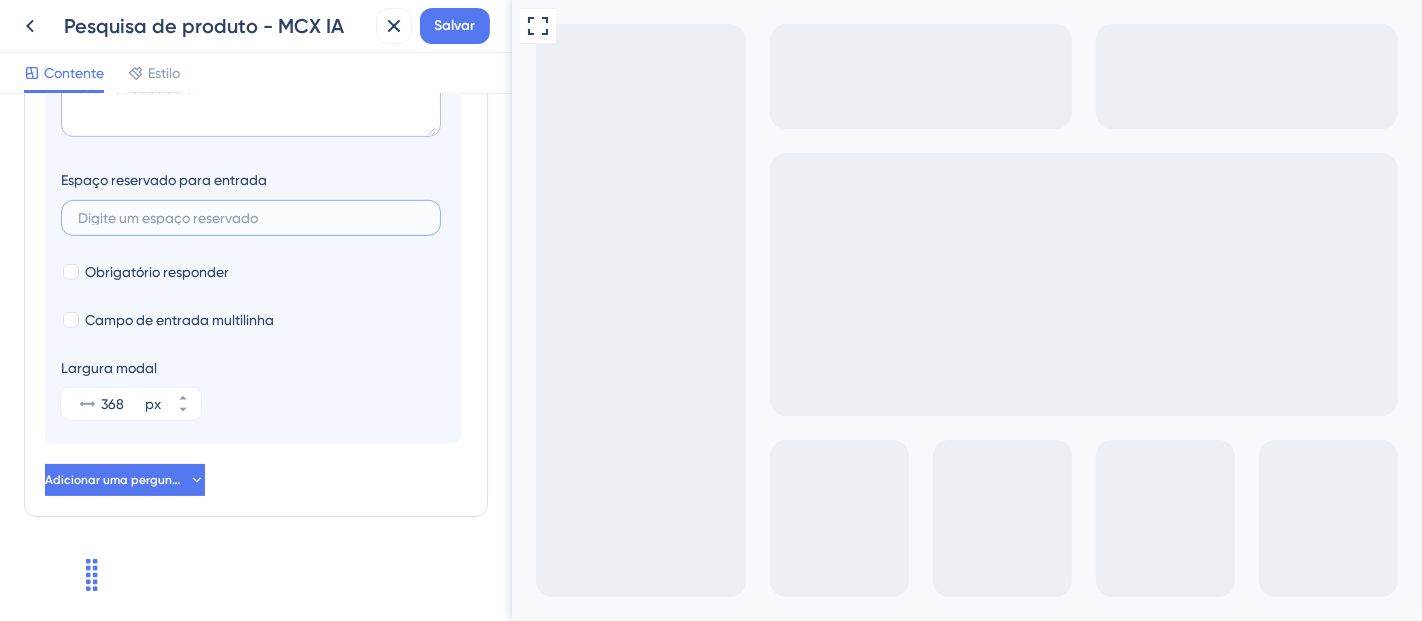 scroll, scrollTop: 877, scrollLeft: 0, axis: vertical 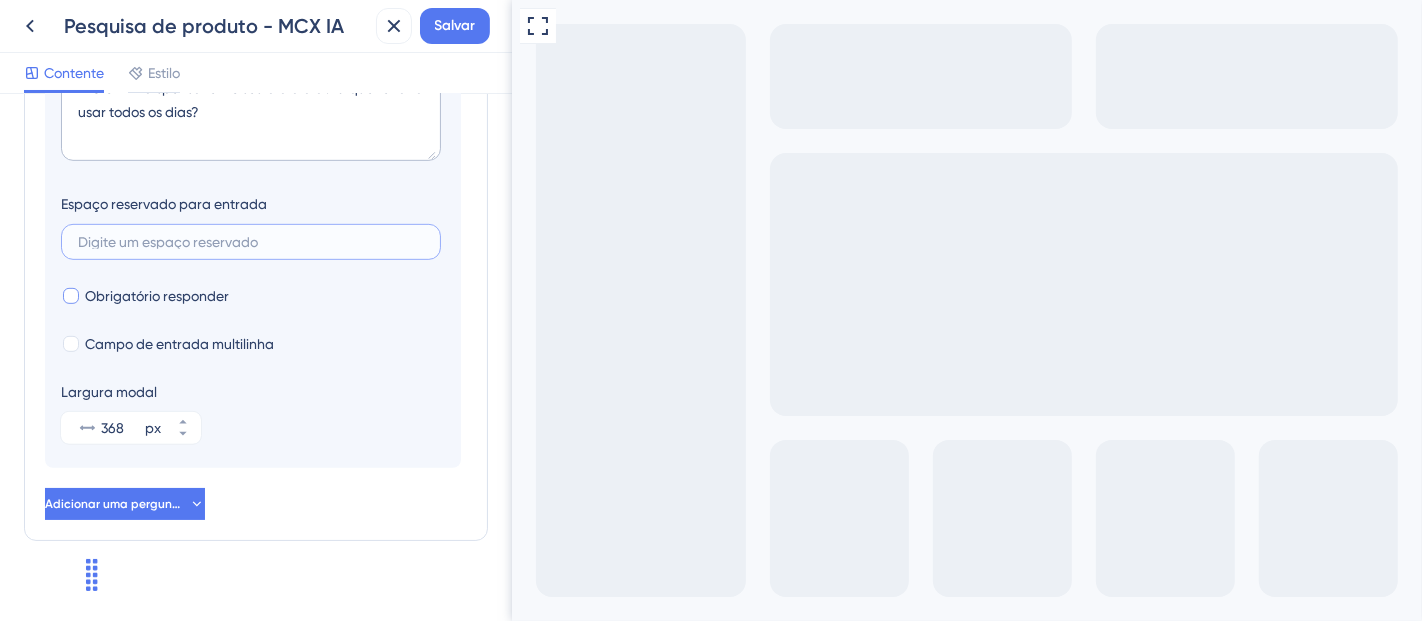 type 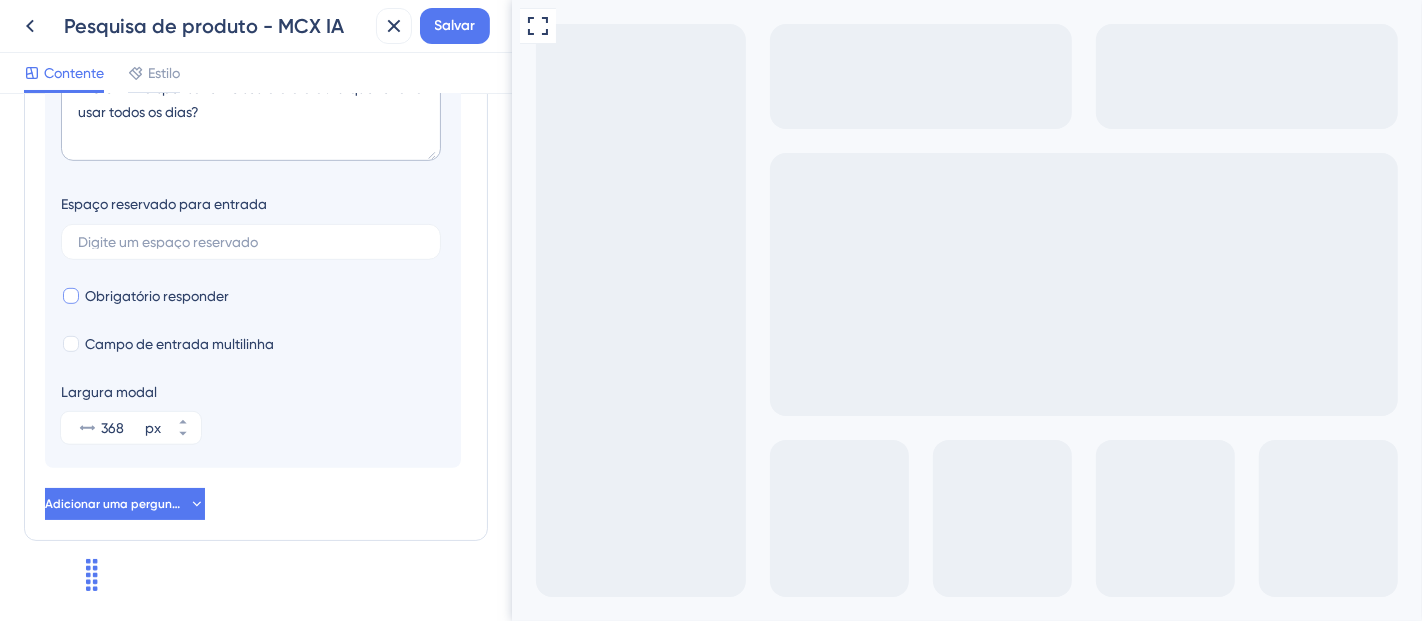 click at bounding box center (71, 296) 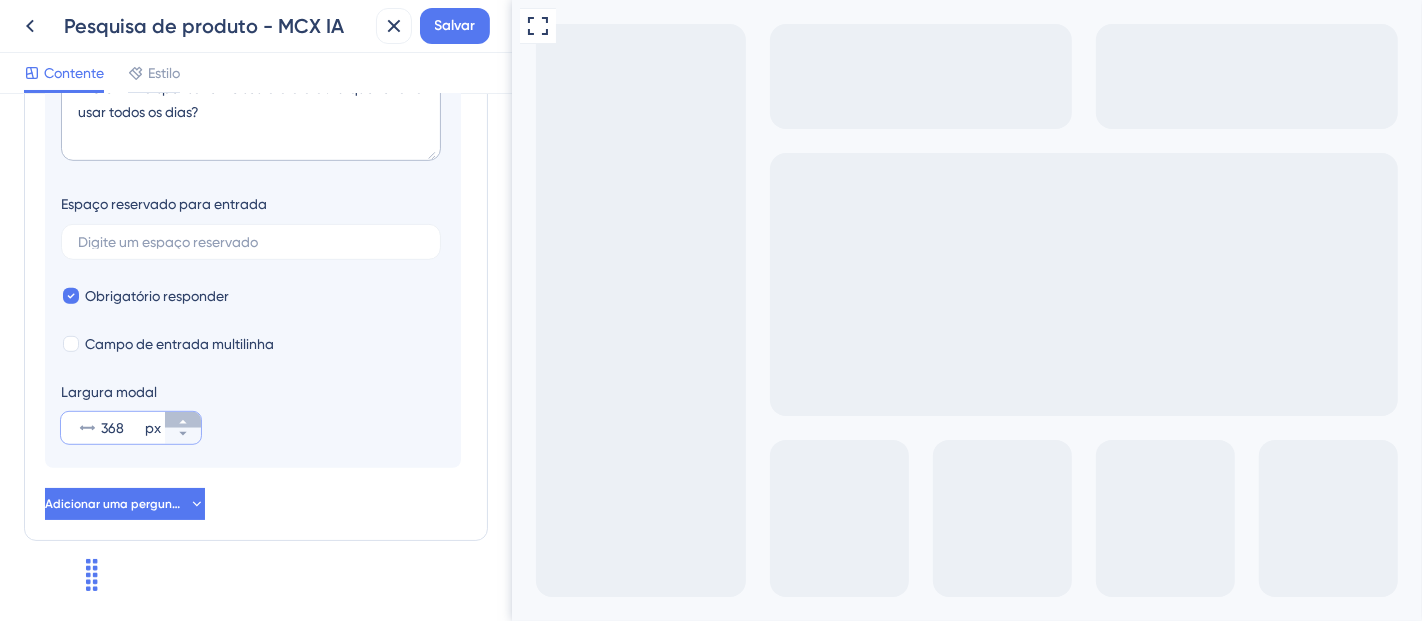 click on "368 px" at bounding box center [183, 420] 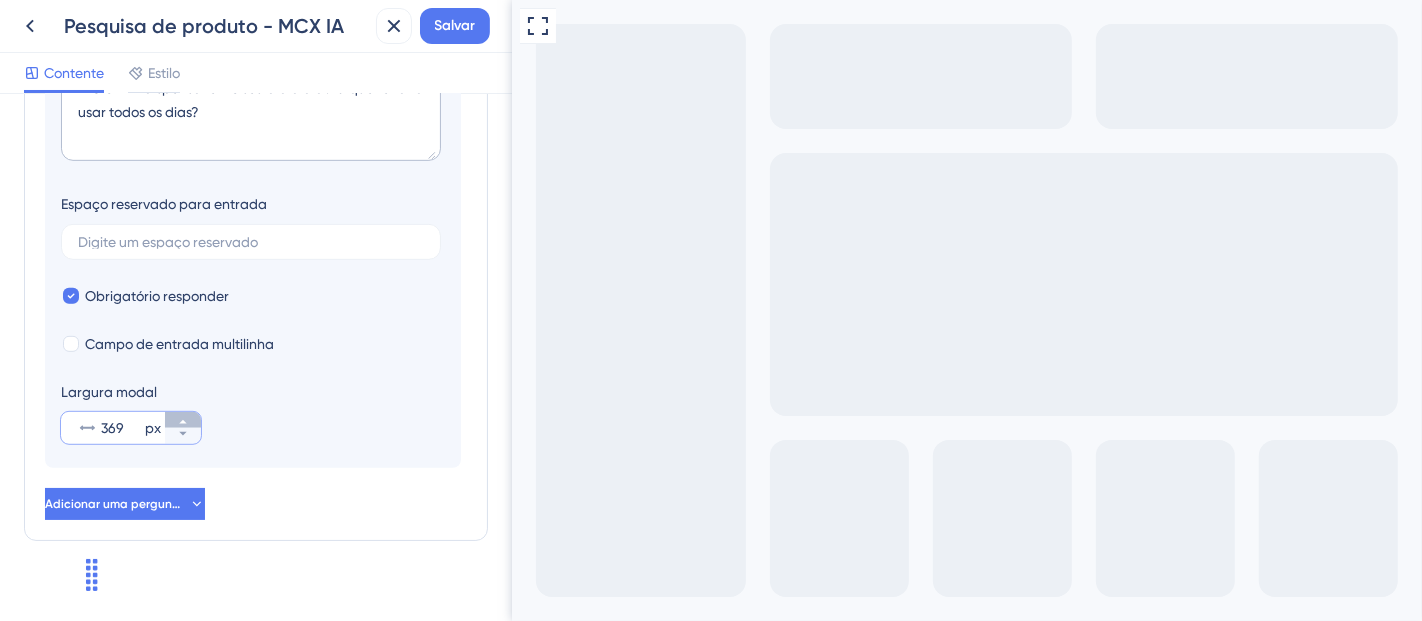click on "369 px" at bounding box center [183, 420] 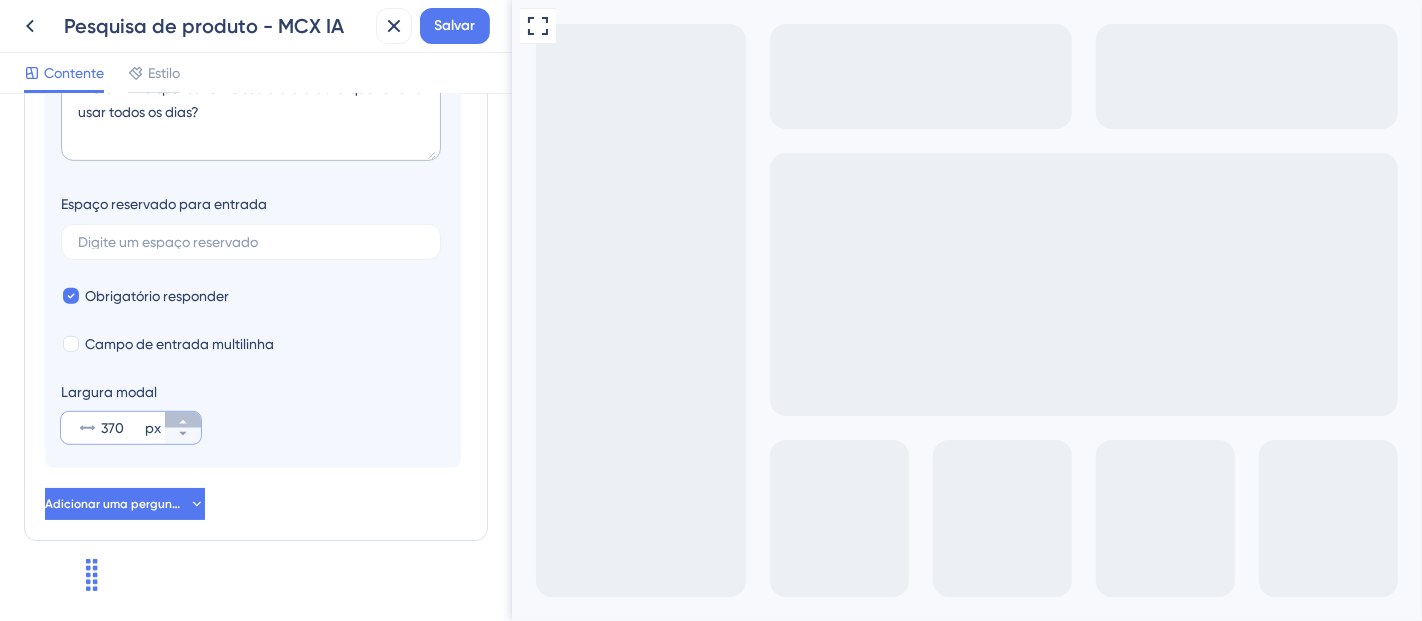 click on "370 px" at bounding box center (183, 420) 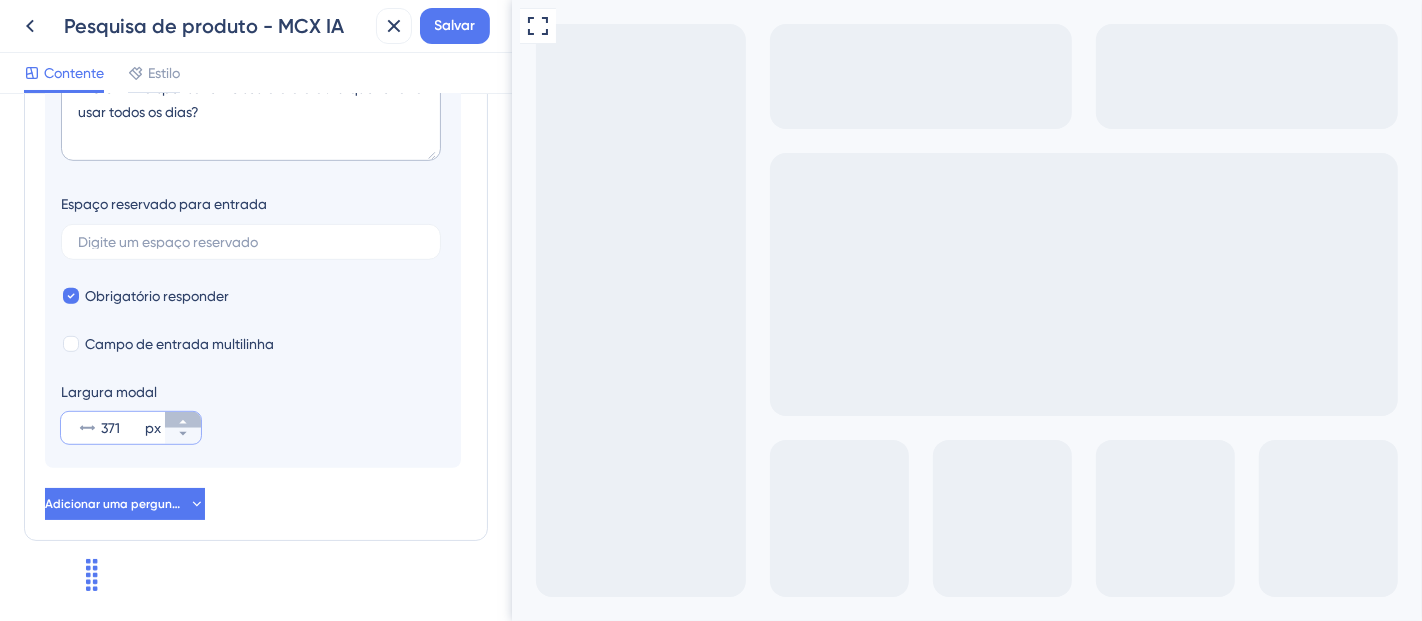 click on "371 px" at bounding box center (183, 420) 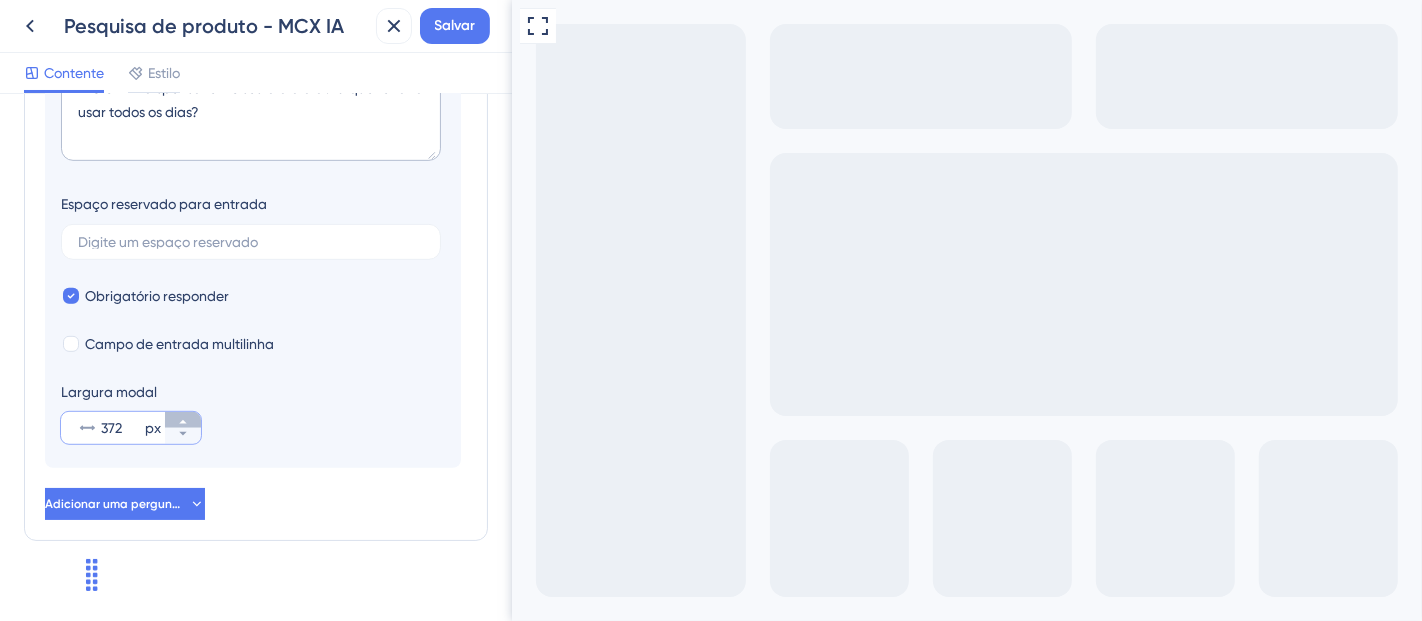 click on "372 px" at bounding box center [183, 420] 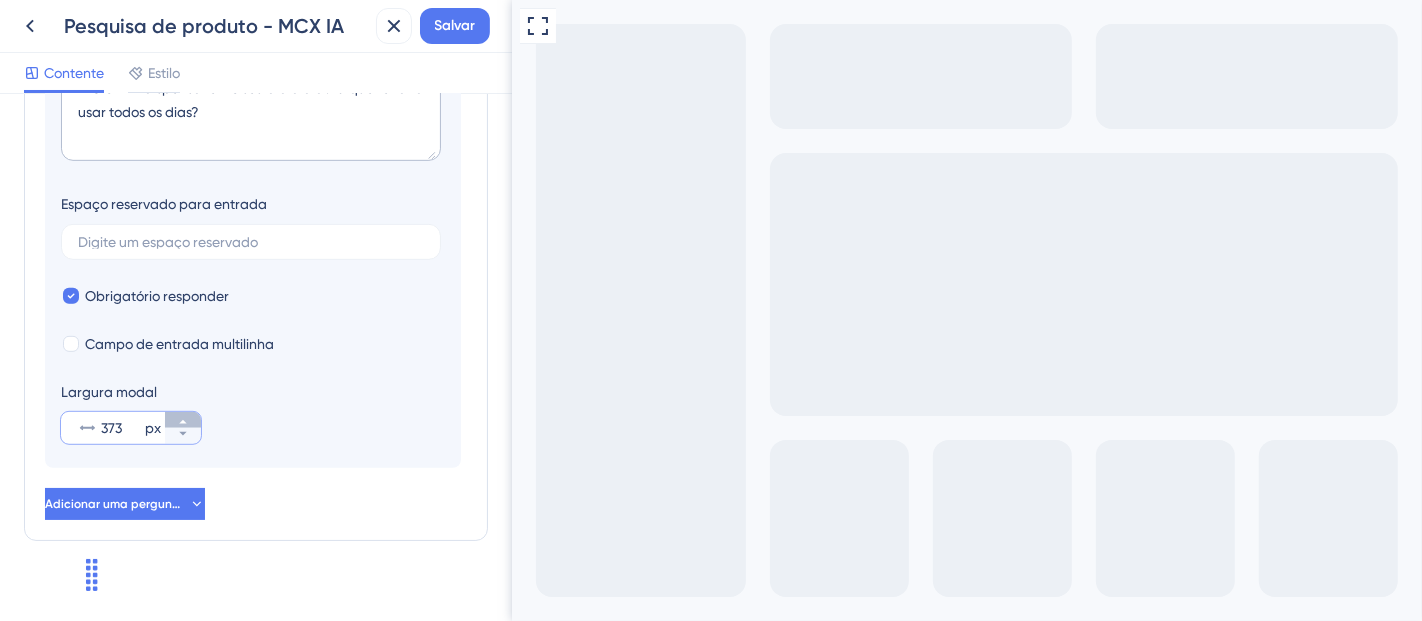 click on "373 px" at bounding box center (183, 420) 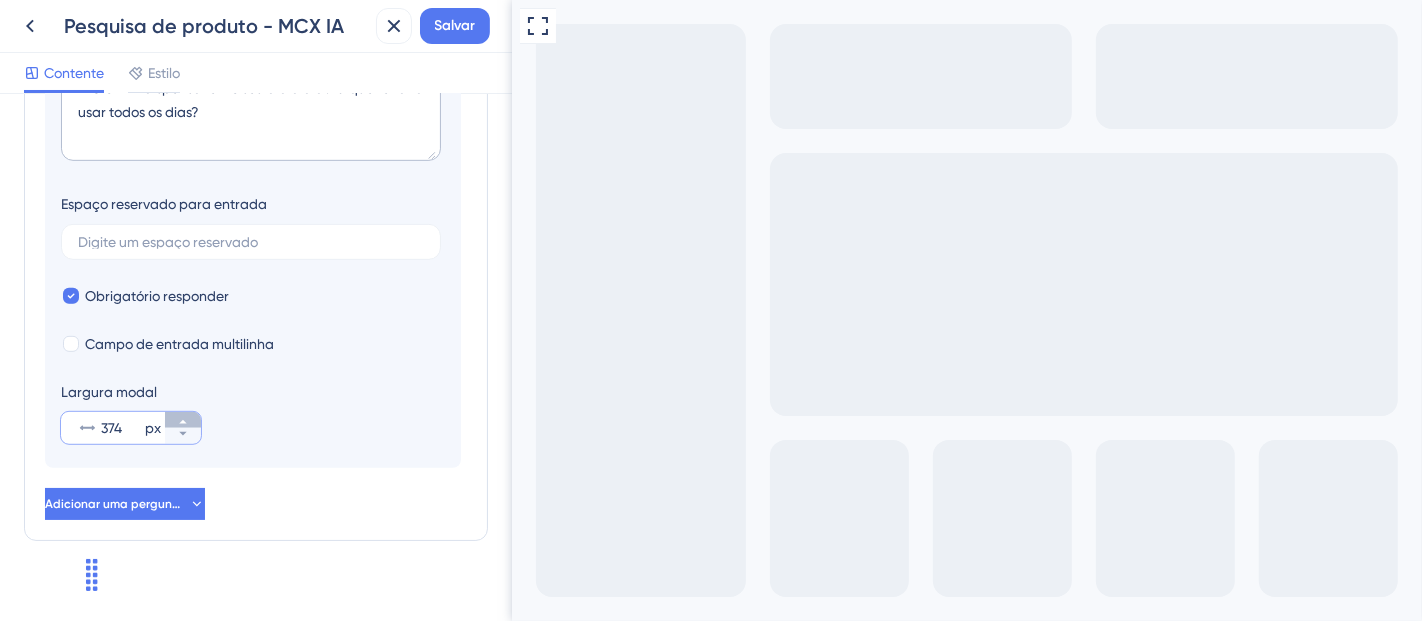 click on "374 px" at bounding box center [183, 420] 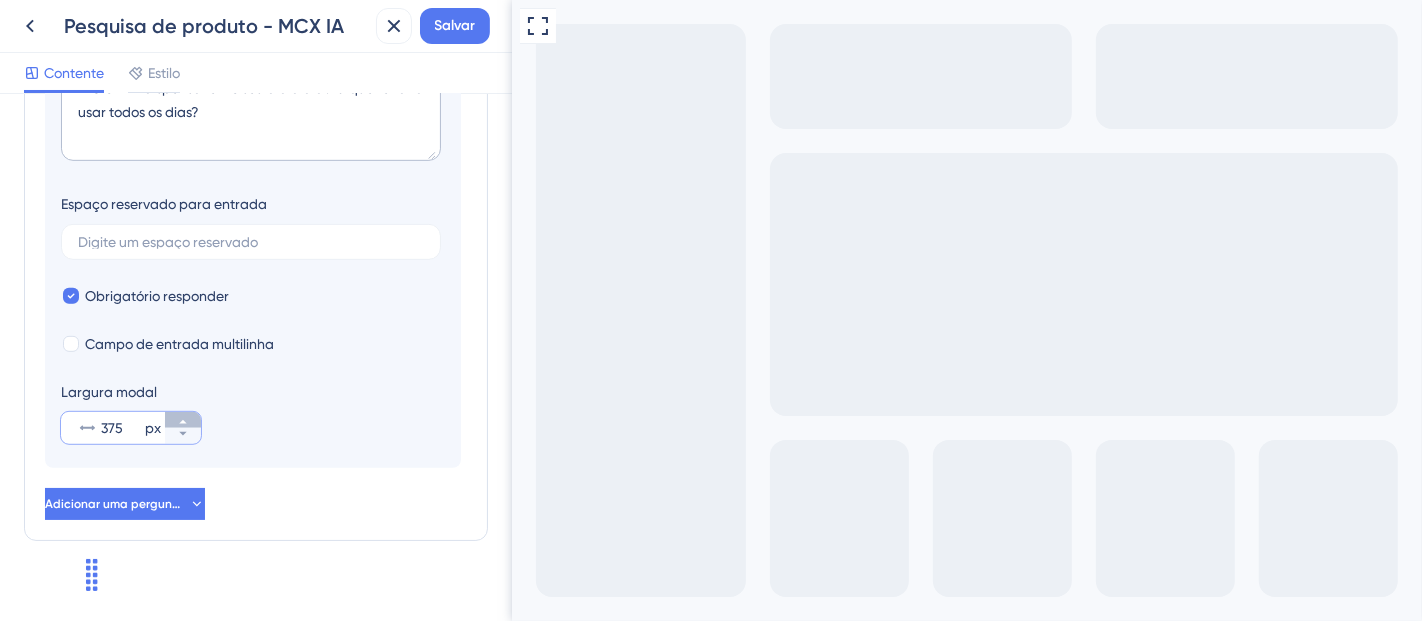 click on "375 px" at bounding box center [183, 420] 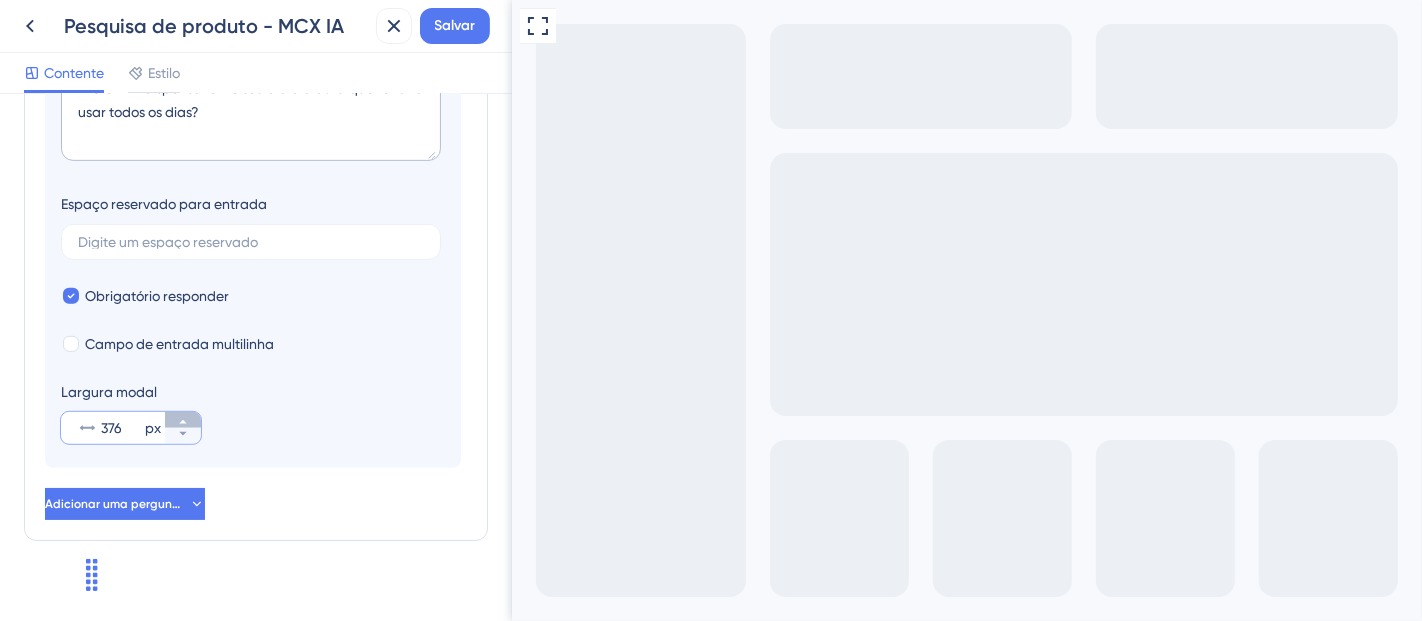 click on "376 px" at bounding box center (183, 420) 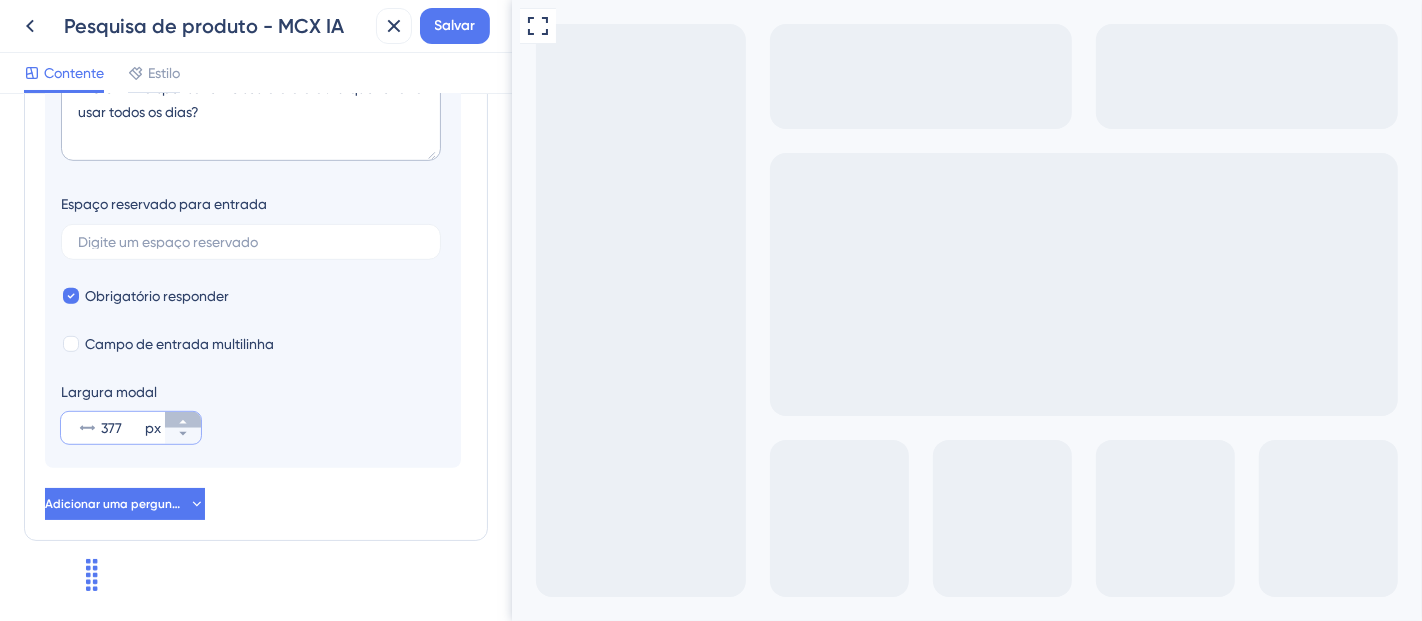 click on "377 px" at bounding box center (183, 420) 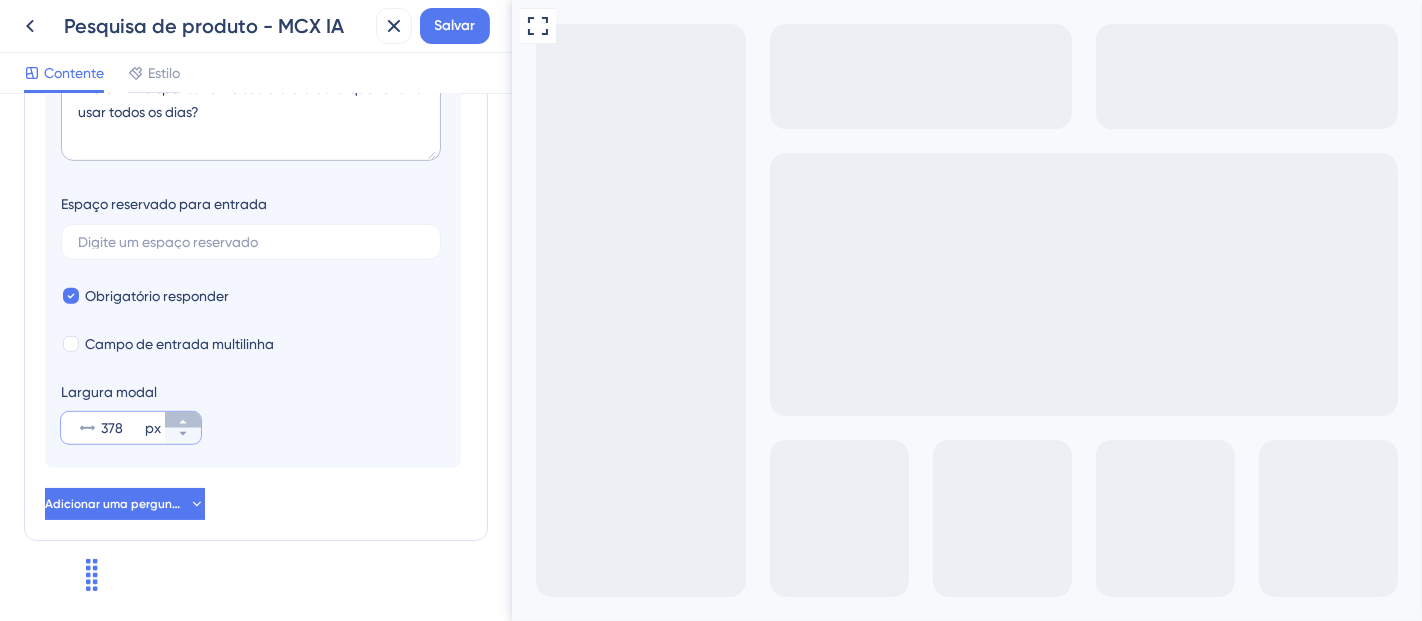 click on "378 px" at bounding box center (183, 420) 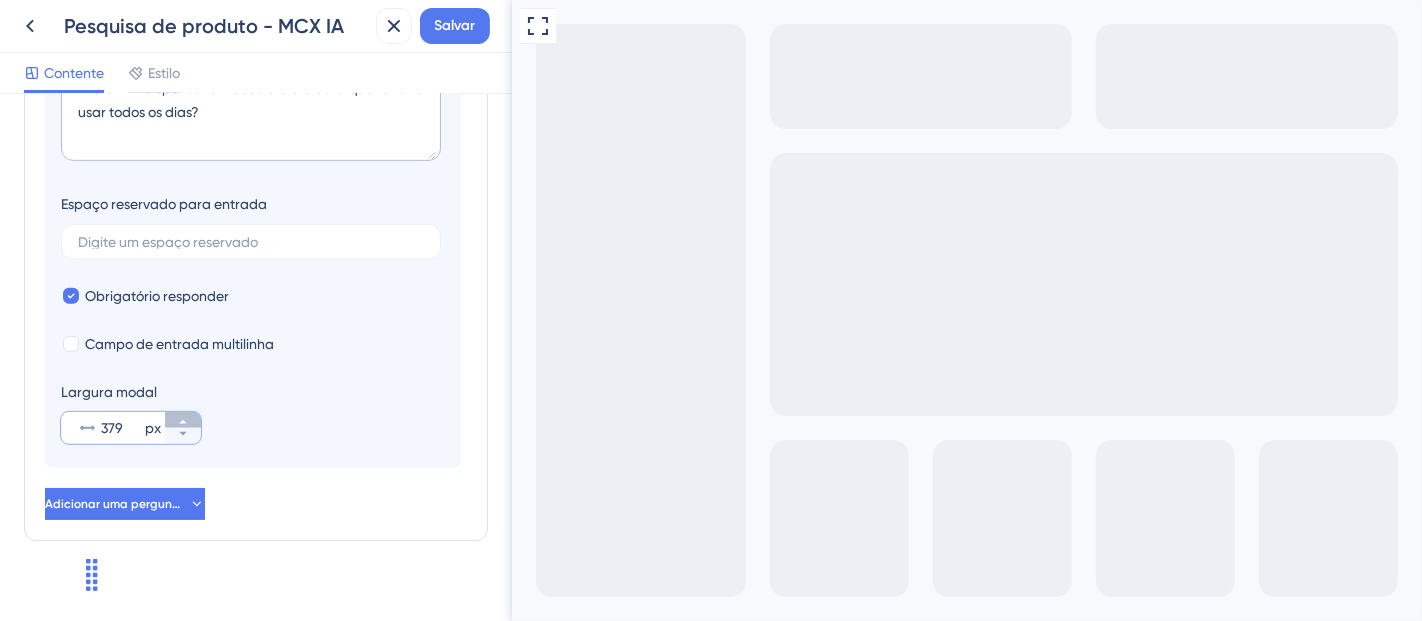 click on "379 px" at bounding box center (183, 420) 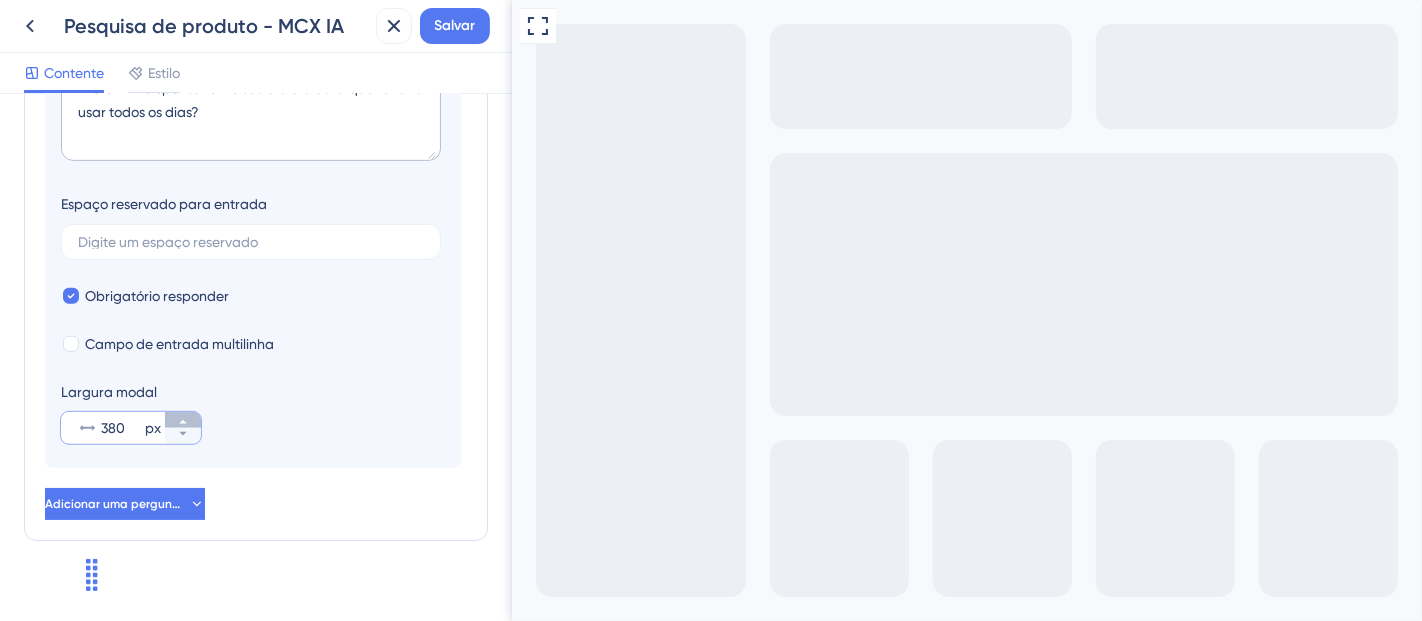 click on "380 px" at bounding box center [183, 420] 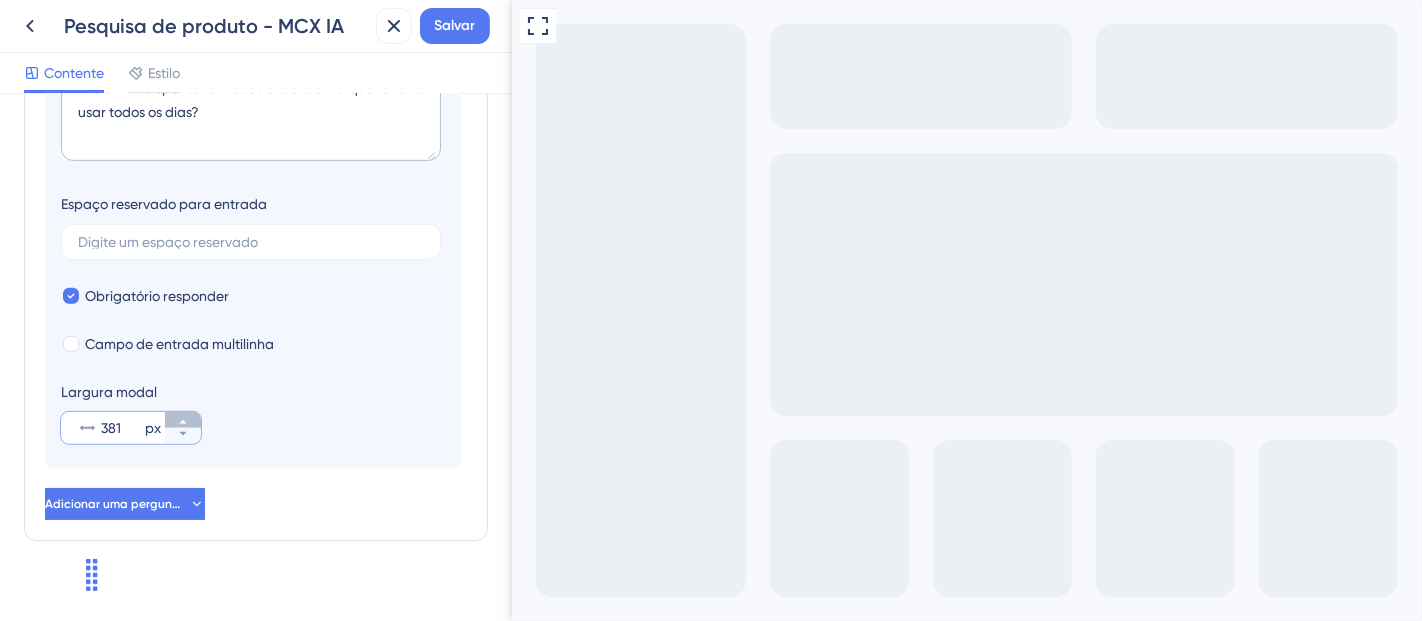 click on "381 px" at bounding box center (183, 420) 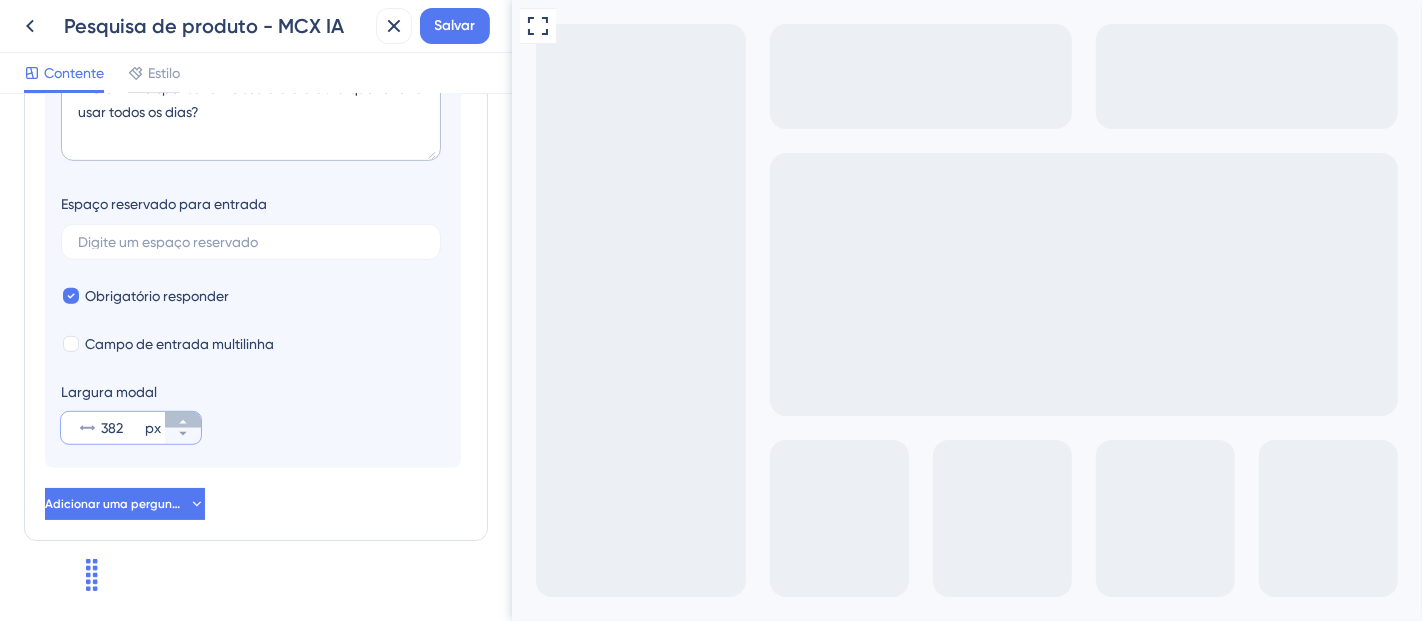 click on "382 px" at bounding box center (183, 420) 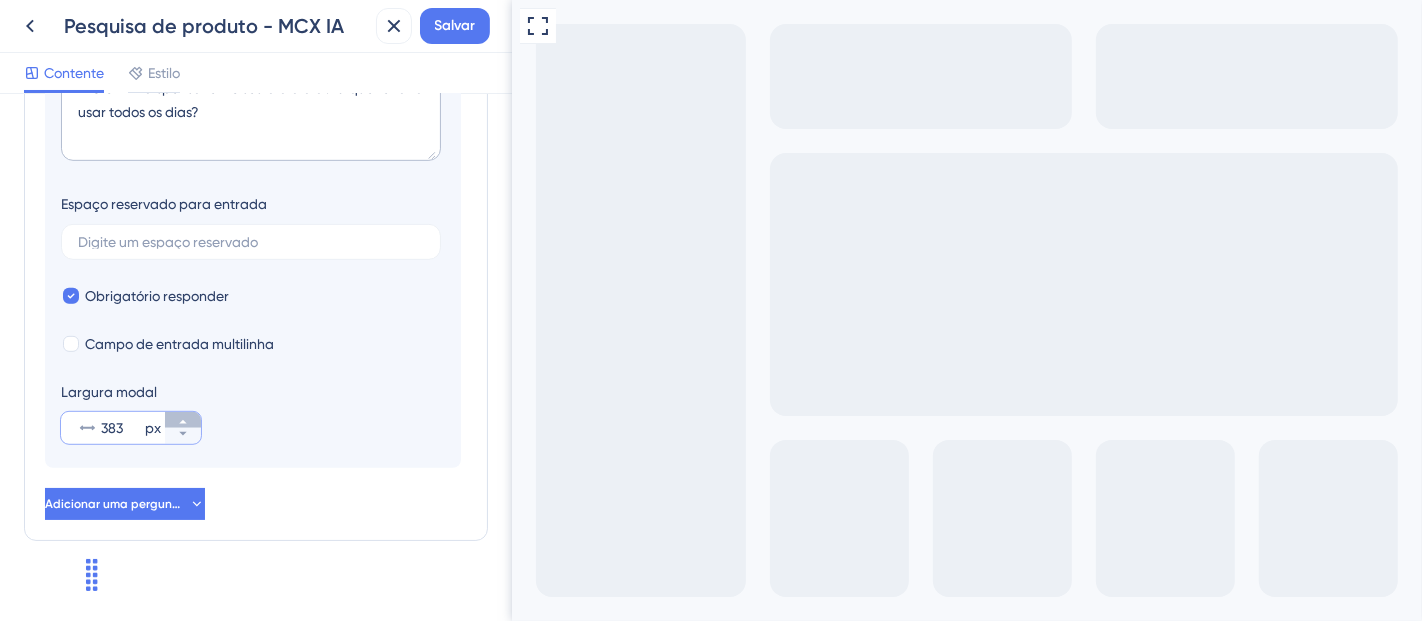 click on "383 px" at bounding box center [183, 420] 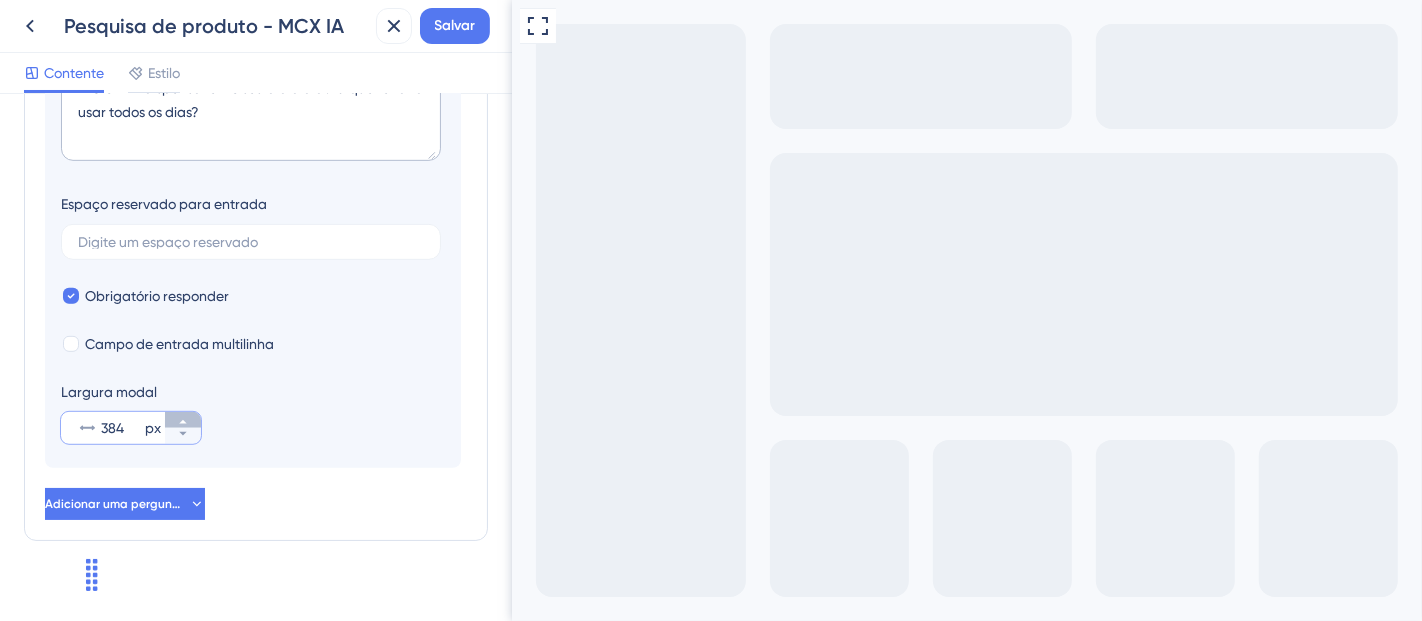 click on "384 px" at bounding box center [183, 420] 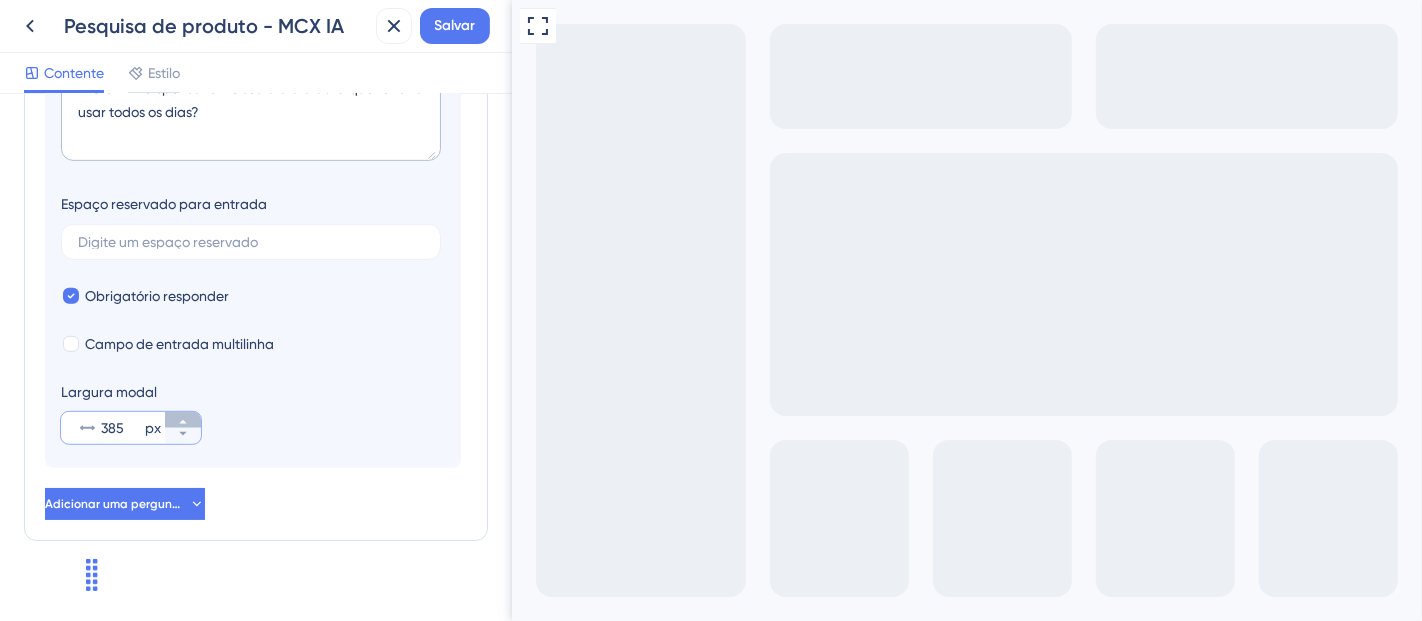 click on "385 px" at bounding box center (183, 420) 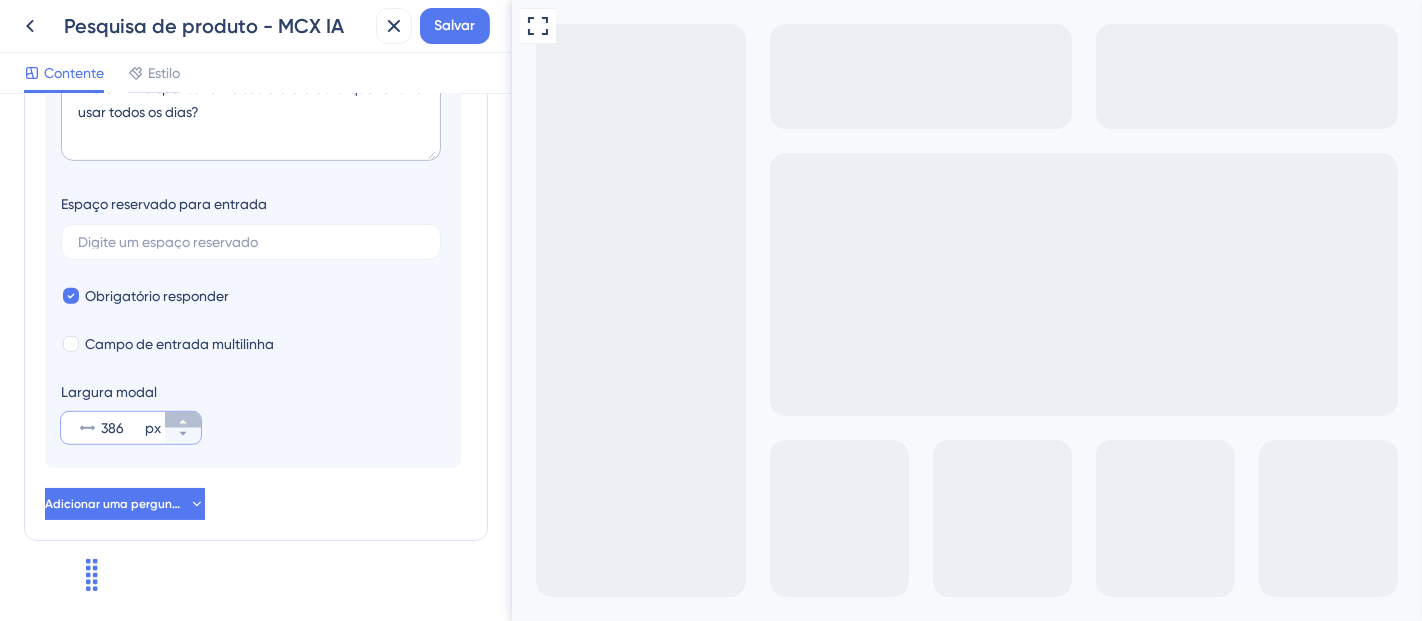 click on "386 px" at bounding box center [183, 420] 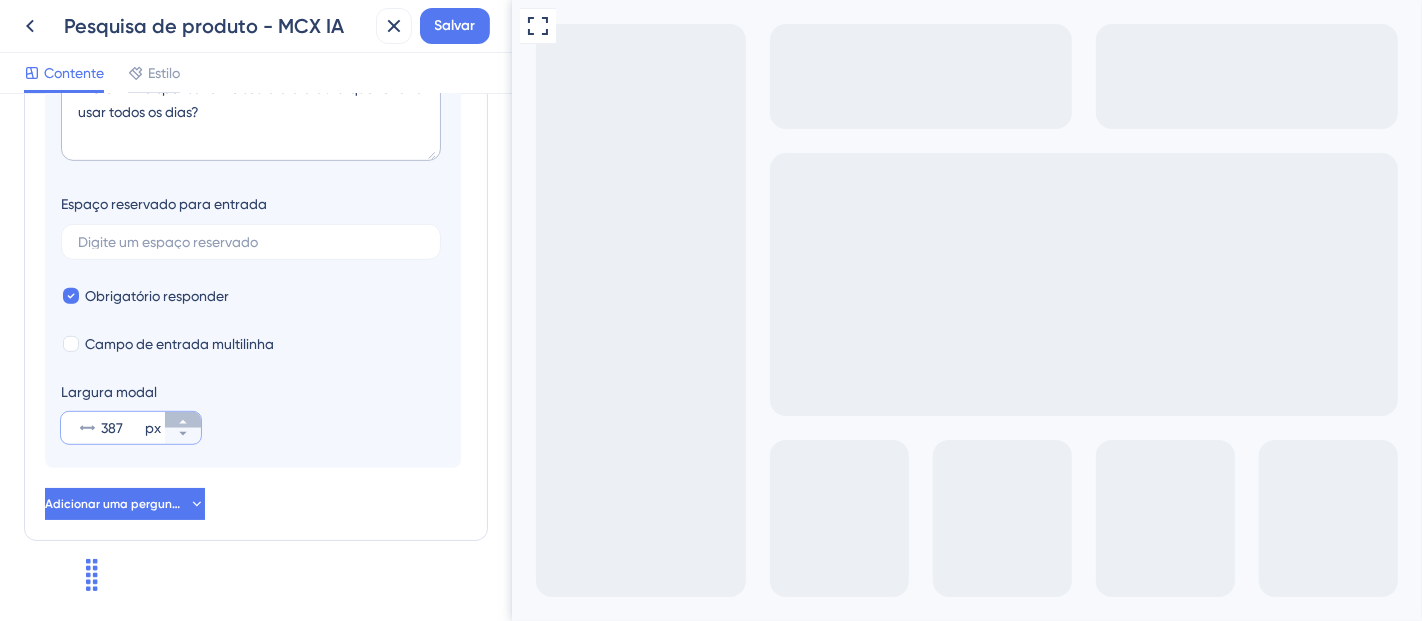 click on "387 px" at bounding box center [183, 420] 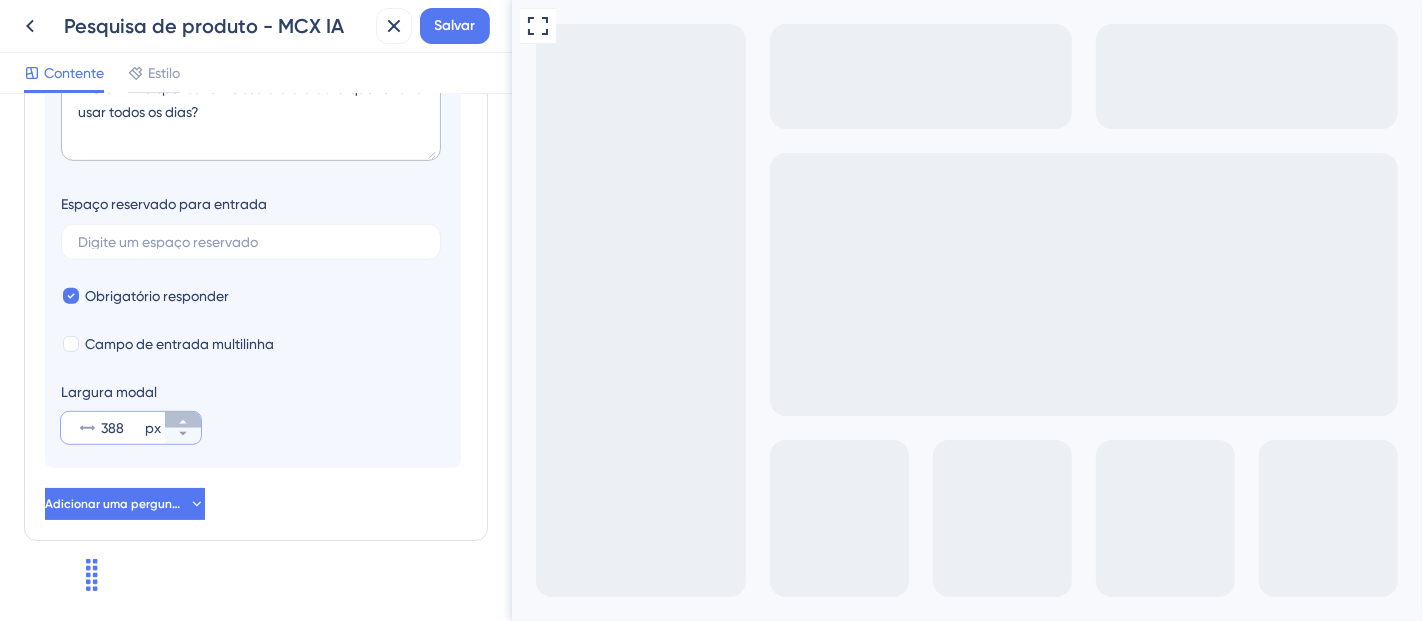click on "388 px" at bounding box center [183, 420] 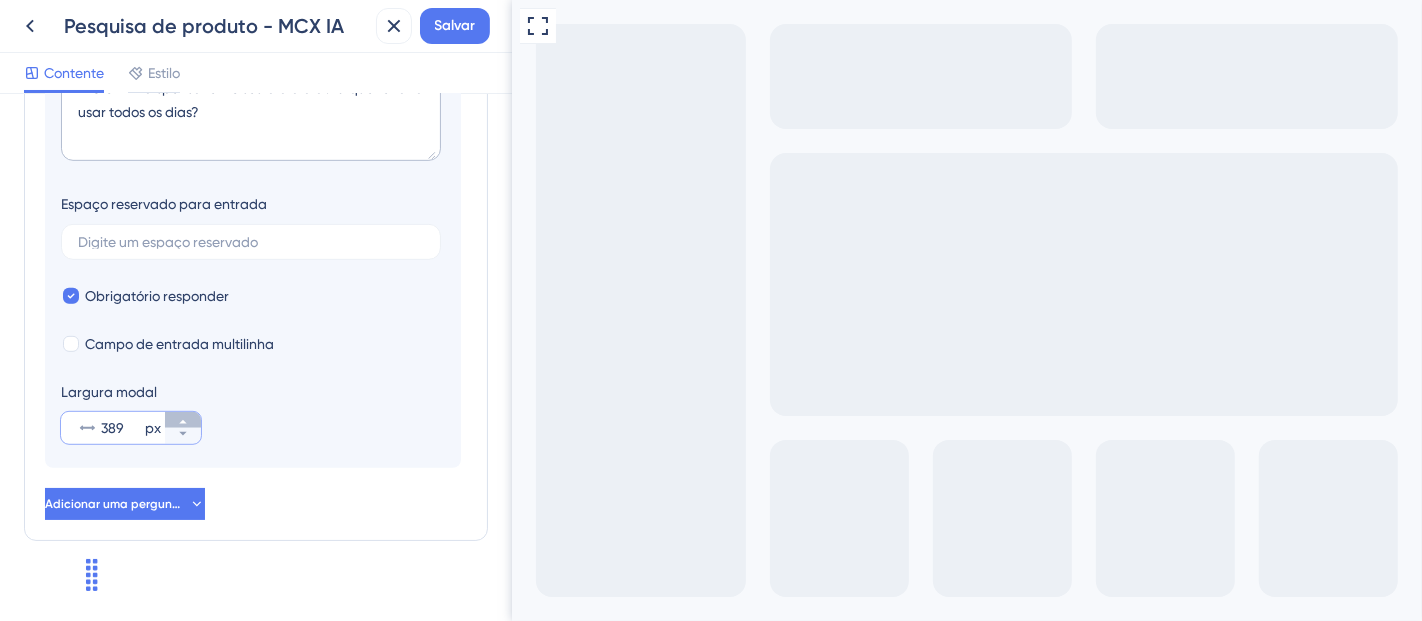 click on "389 px" at bounding box center [183, 420] 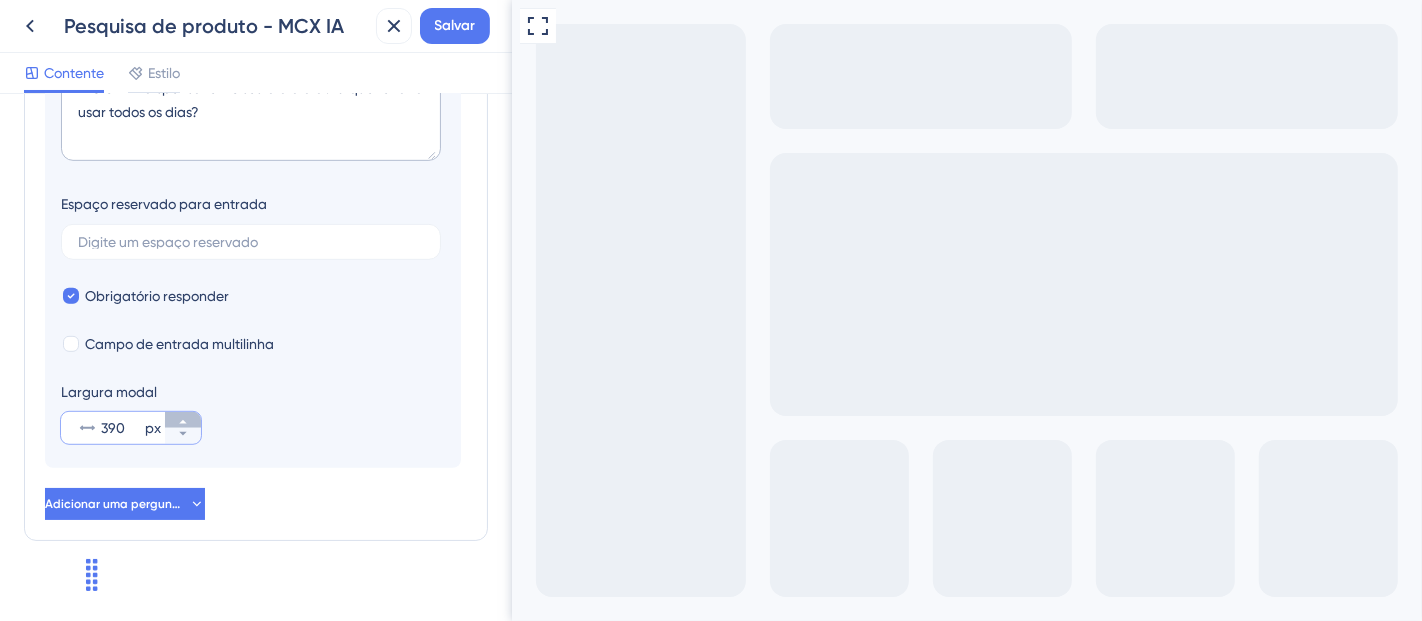 click on "390 px" at bounding box center [183, 420] 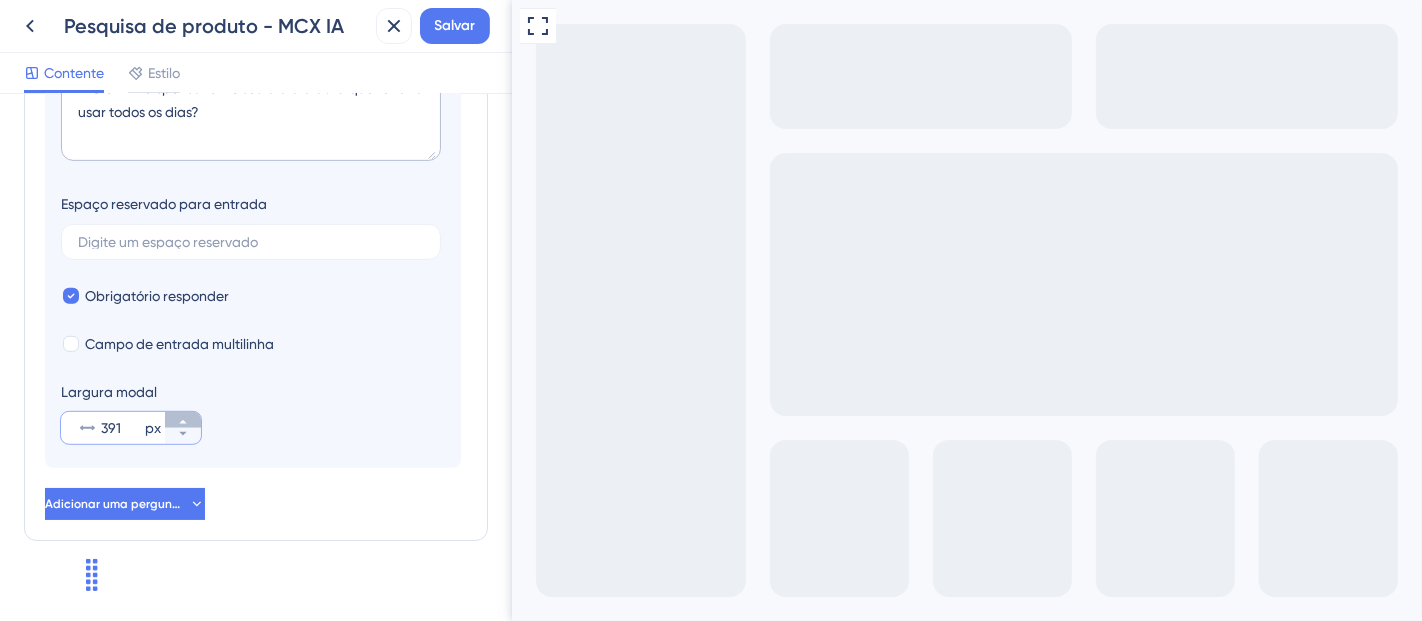 click on "391 px" at bounding box center [183, 420] 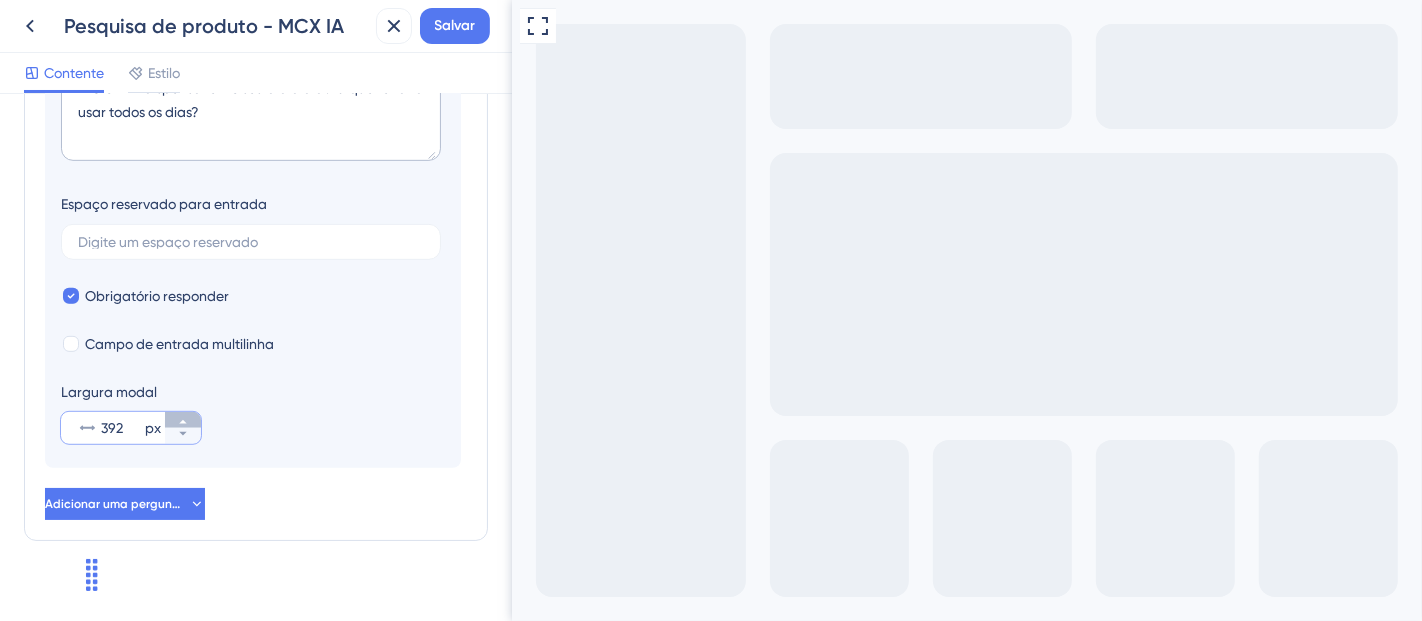 click on "392 px" at bounding box center (183, 420) 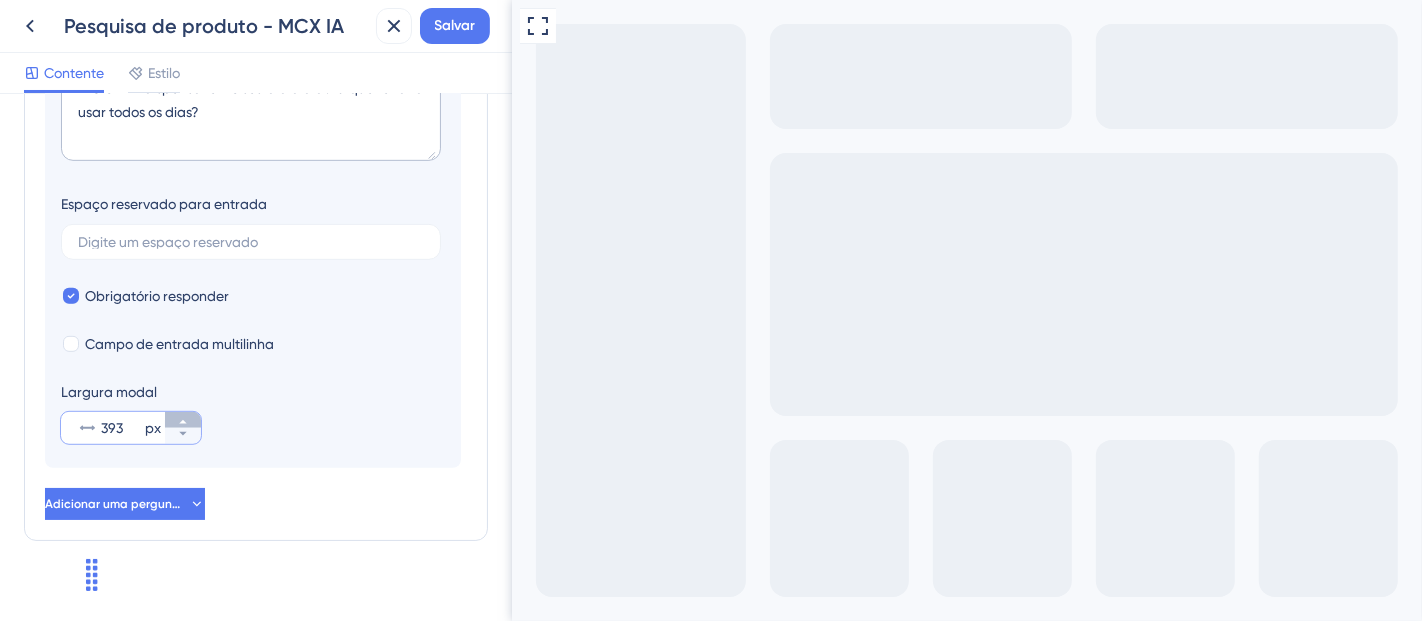click on "393 px" at bounding box center (183, 420) 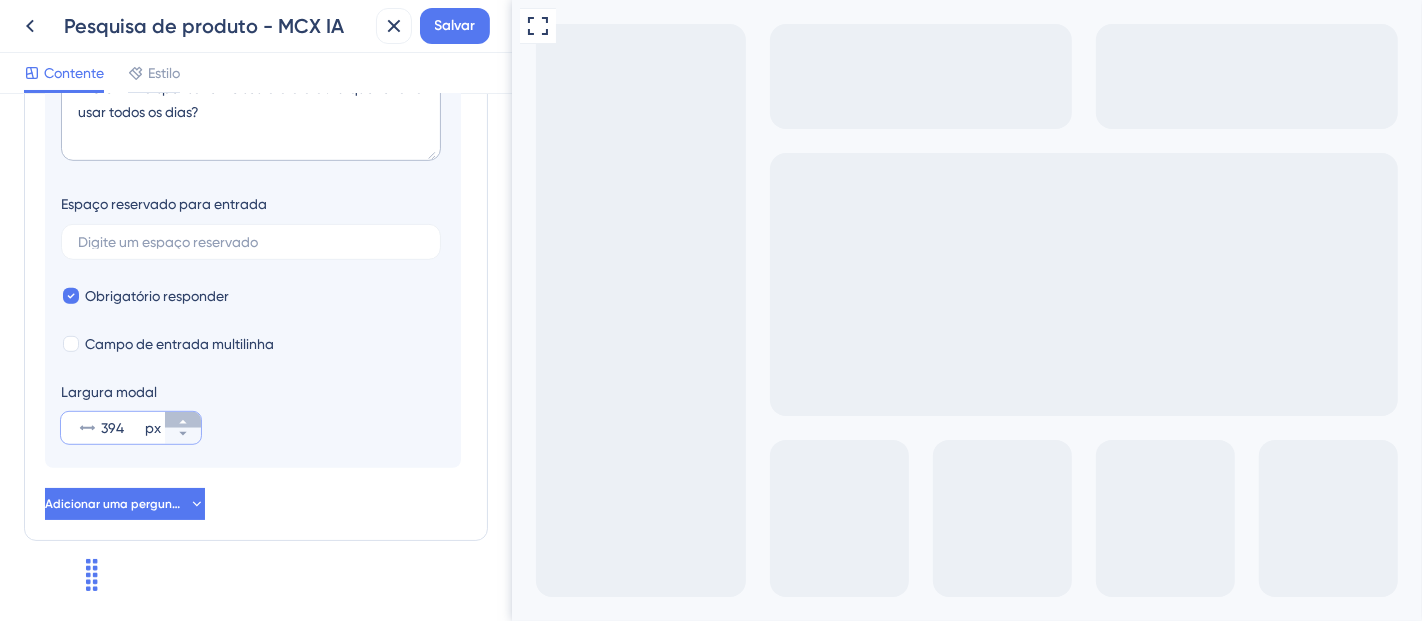 click on "394 px" at bounding box center (183, 420) 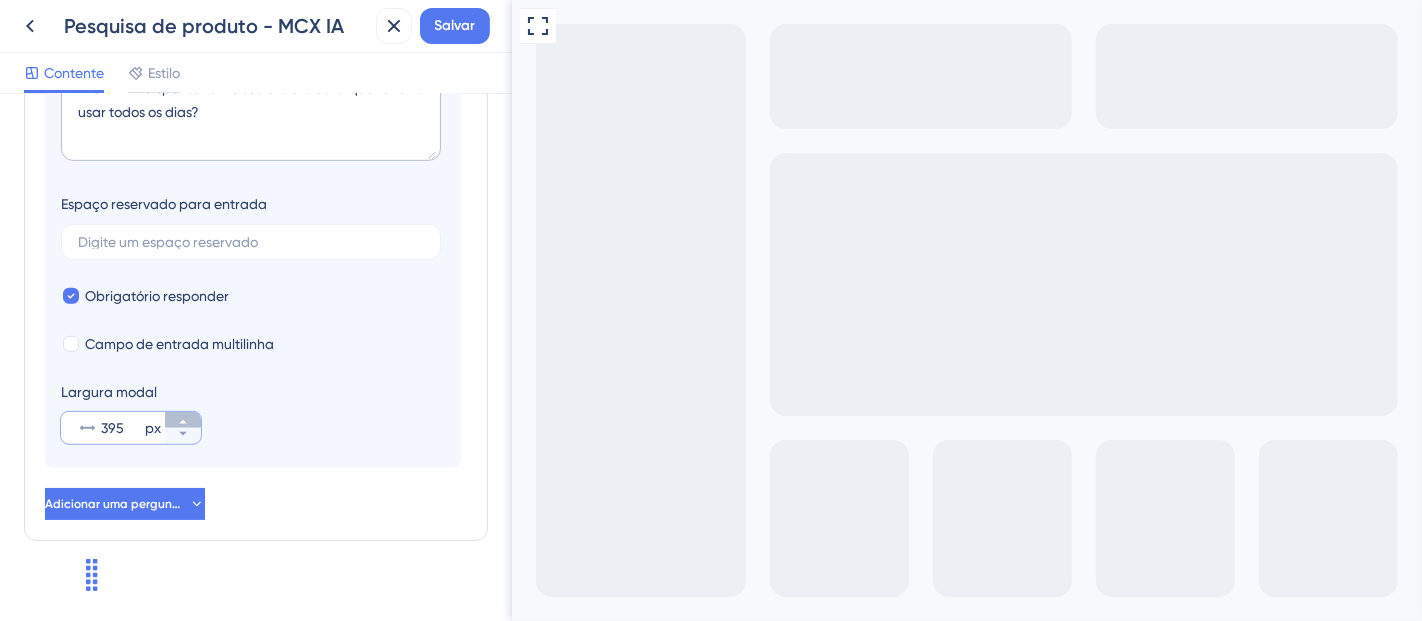 click on "395 px" at bounding box center [183, 420] 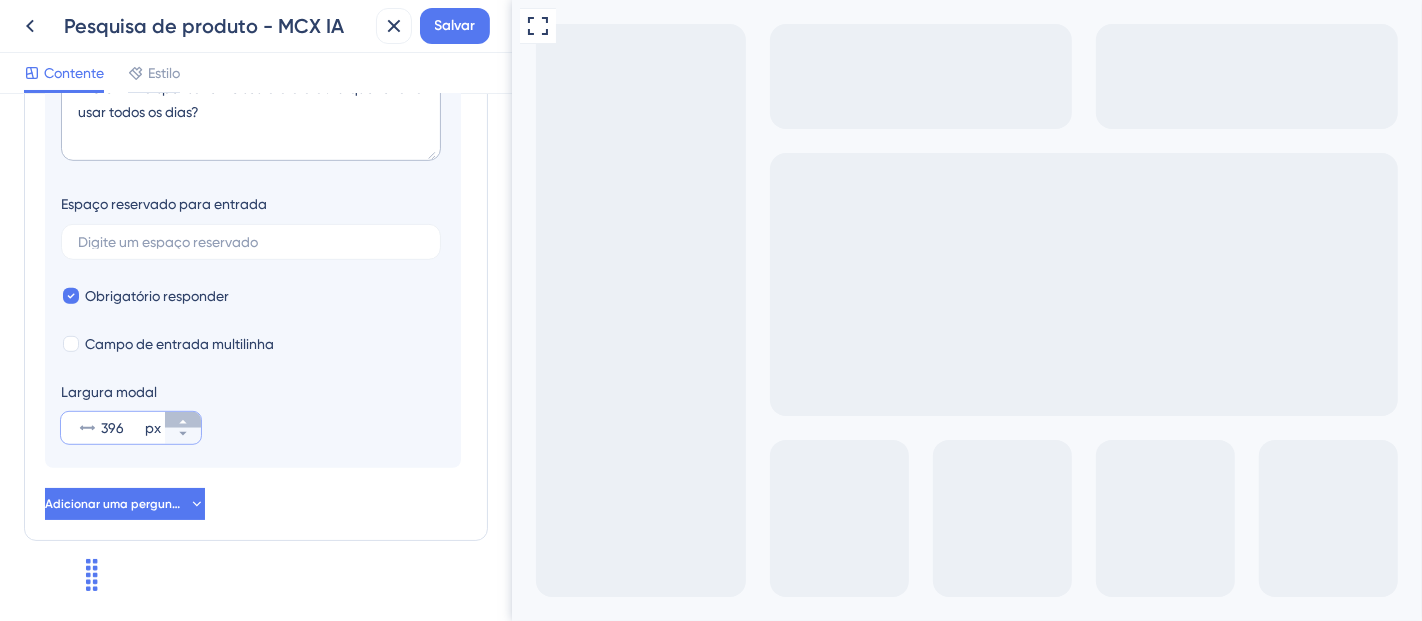 click on "396 px" at bounding box center [183, 420] 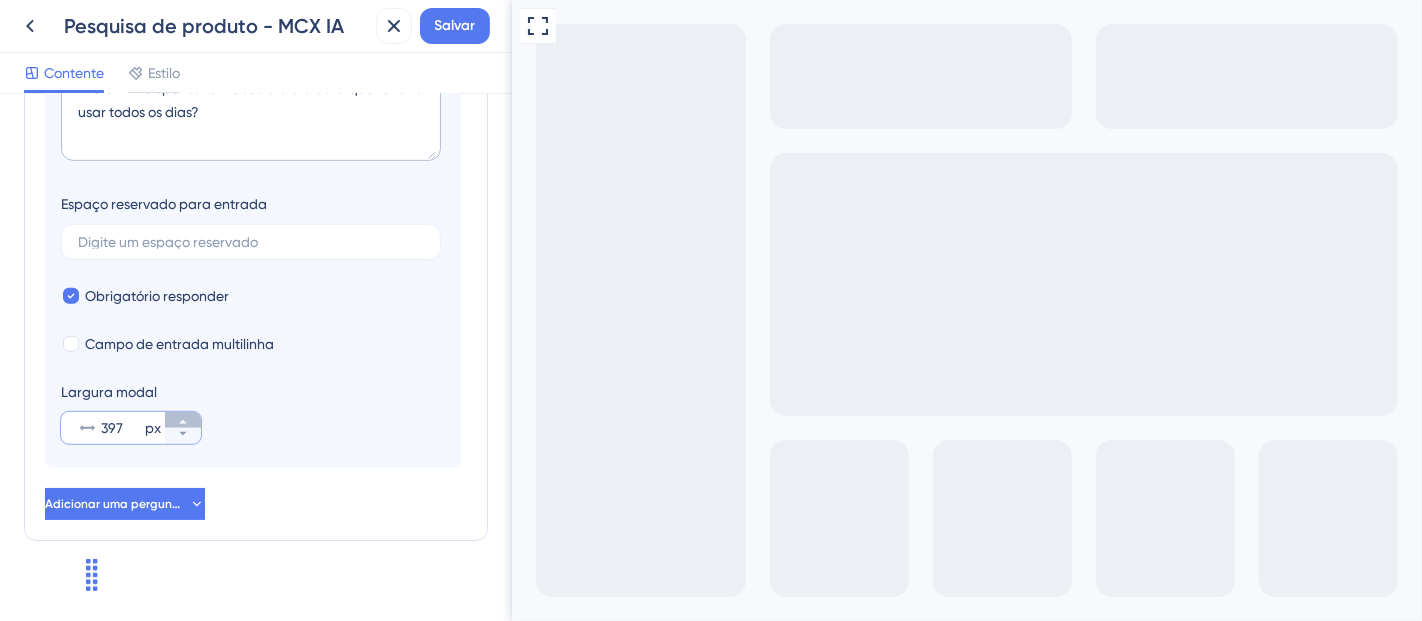 click on "397 px" at bounding box center (183, 420) 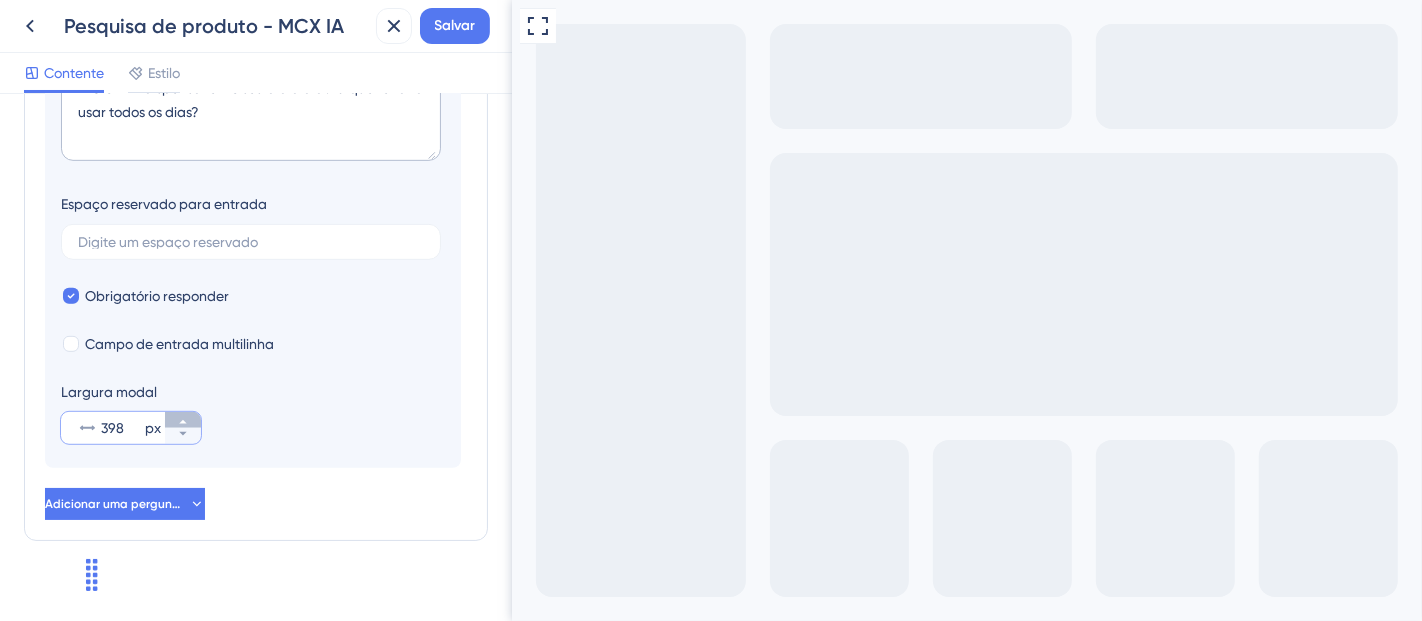 click on "398 px" at bounding box center (183, 420) 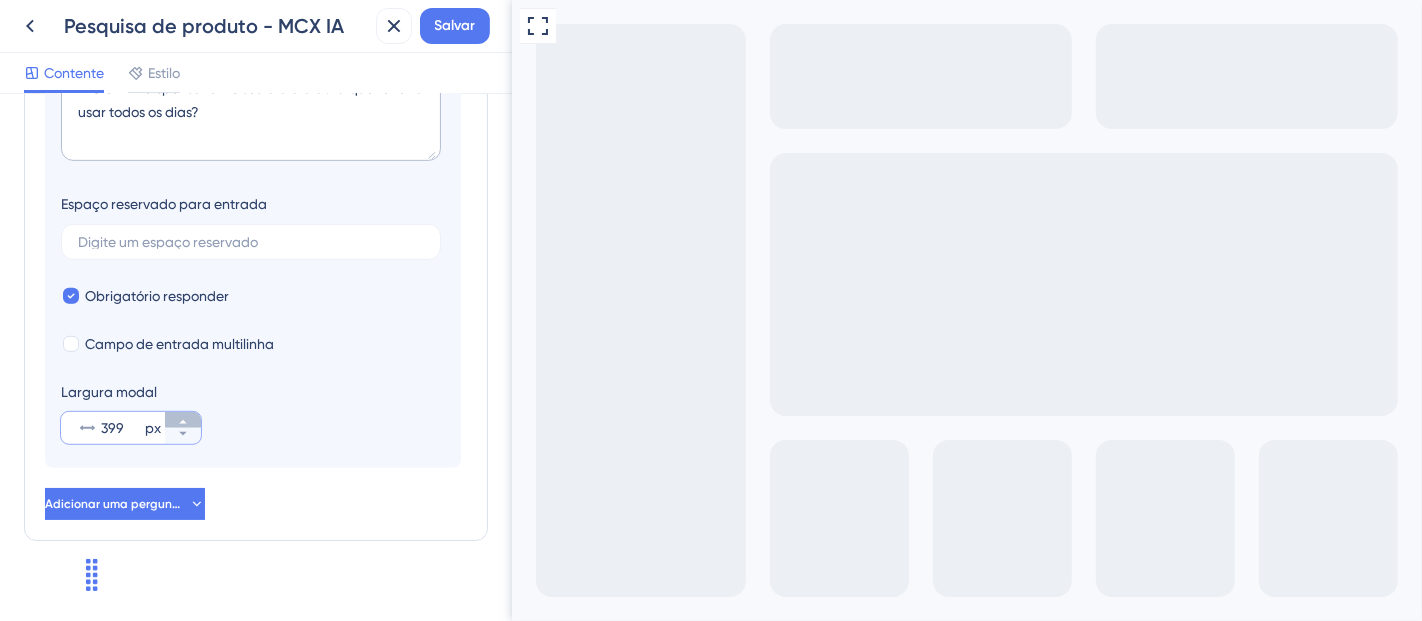 click on "399 px" at bounding box center [183, 420] 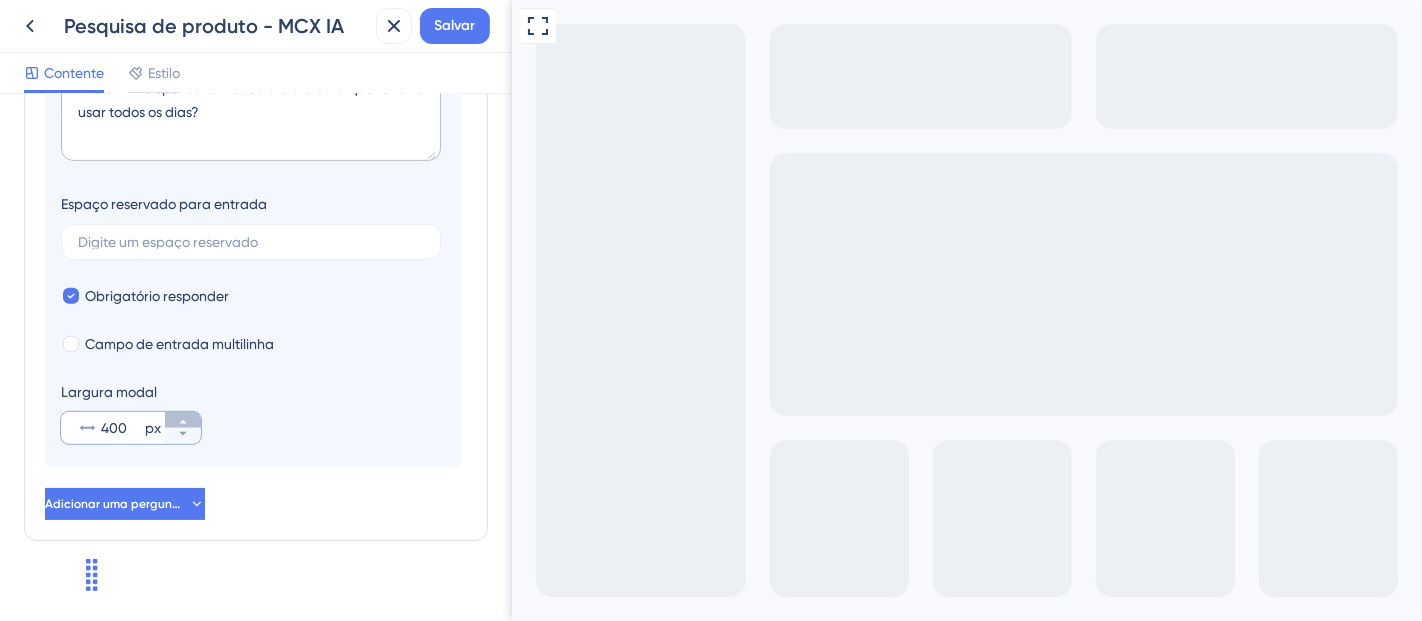 click on "400 px" at bounding box center [183, 420] 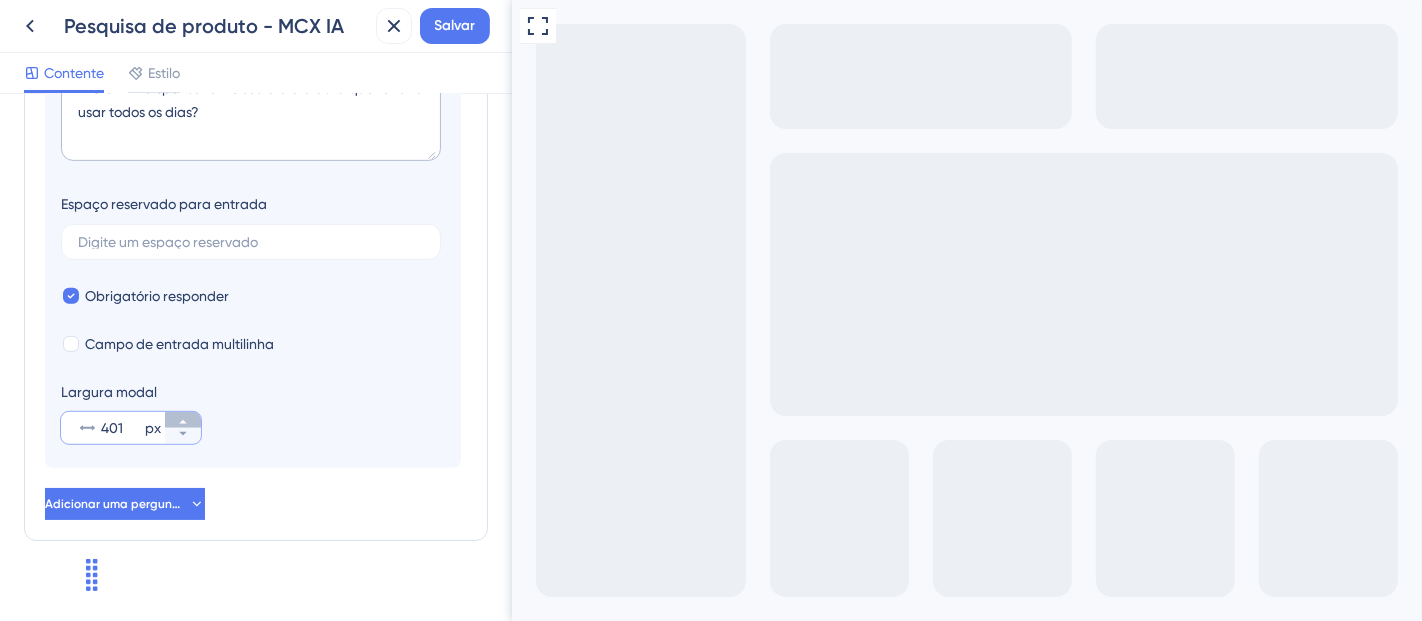 click on "401 px" at bounding box center [183, 420] 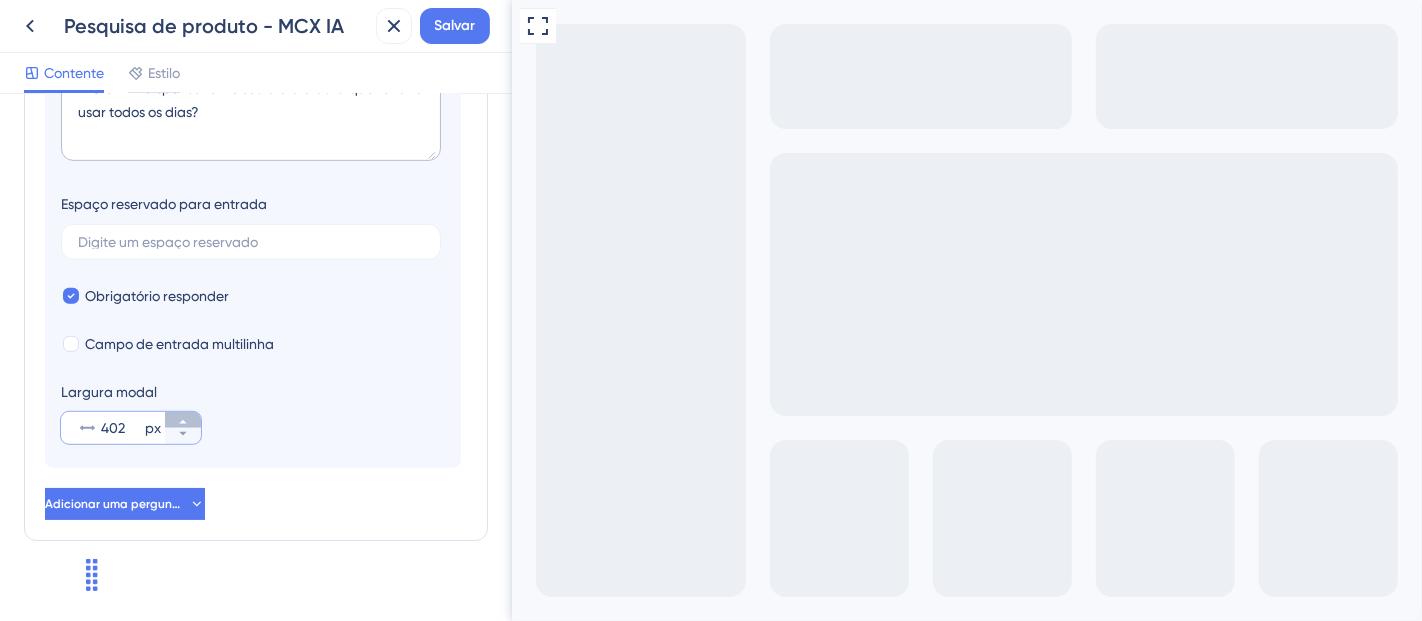 click on "402 px" at bounding box center [183, 420] 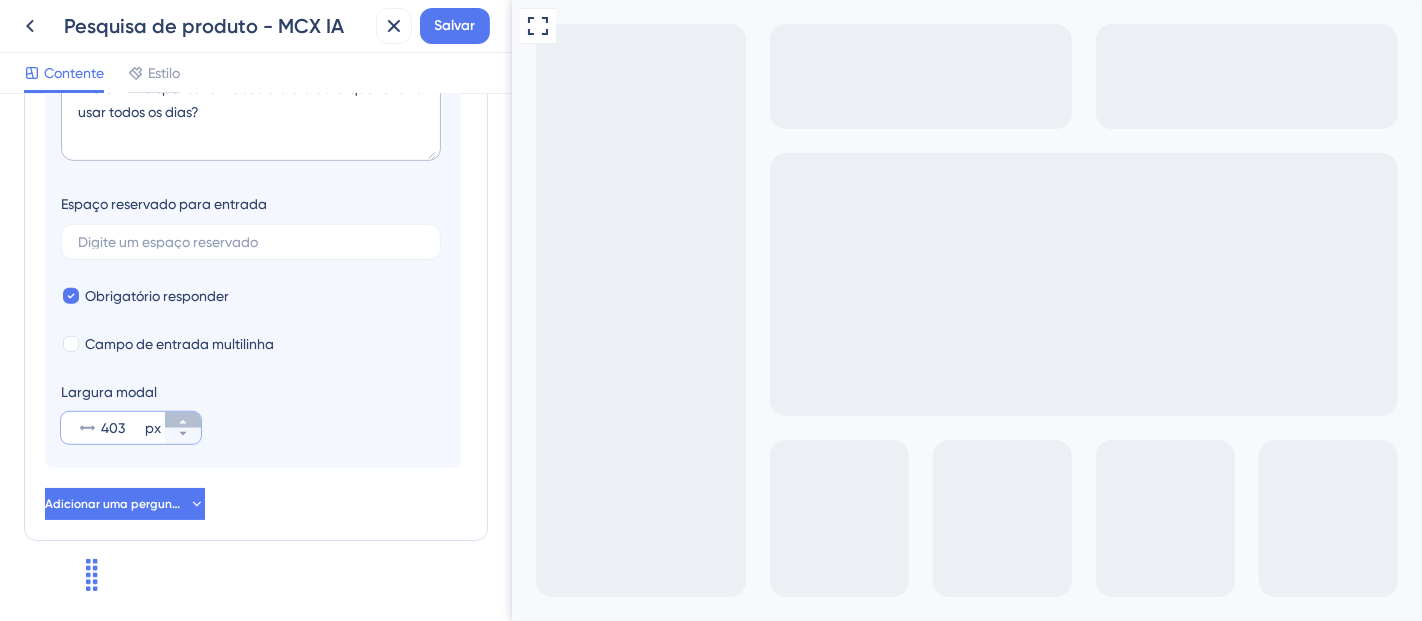 click on "403 px" at bounding box center [183, 420] 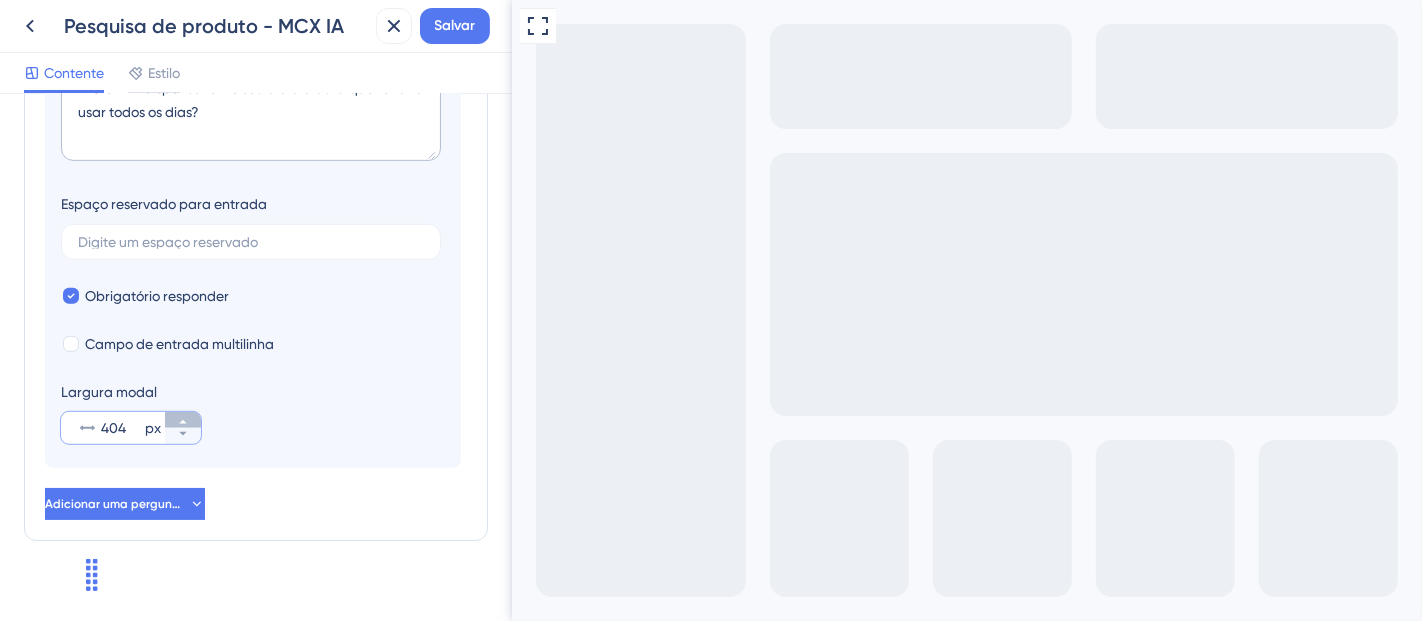click on "404 px" at bounding box center [183, 420] 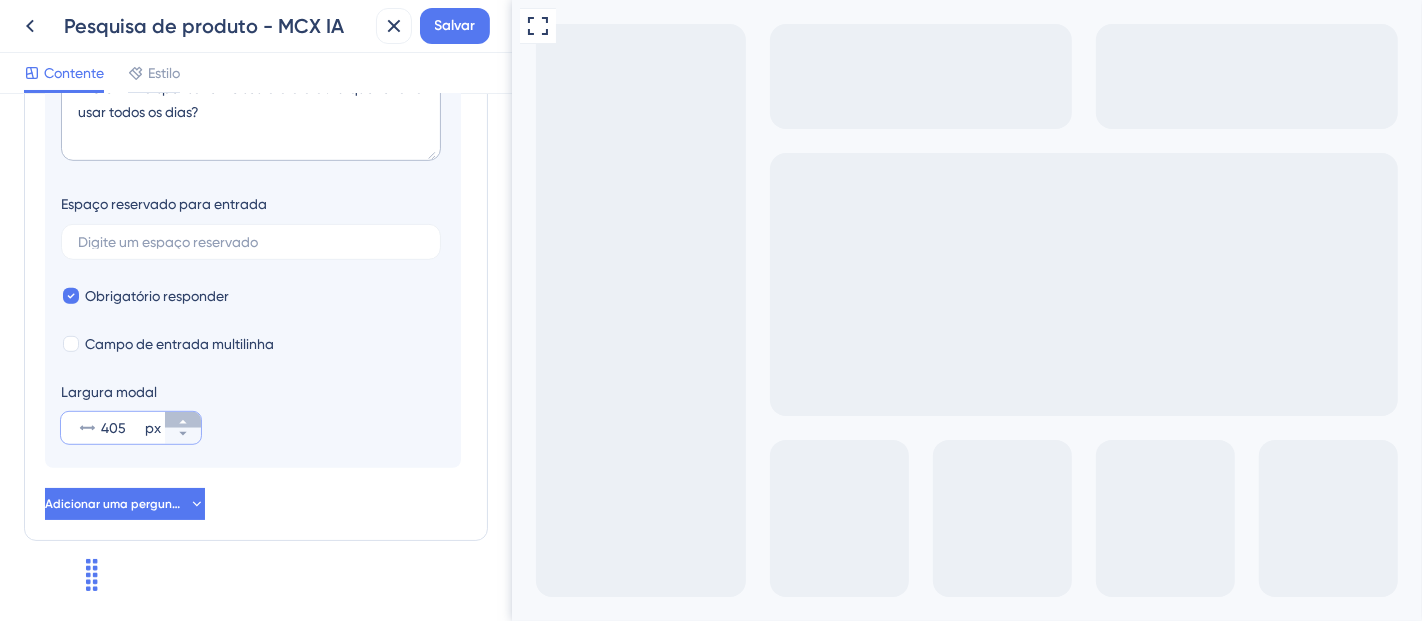 click on "405 px" at bounding box center [183, 420] 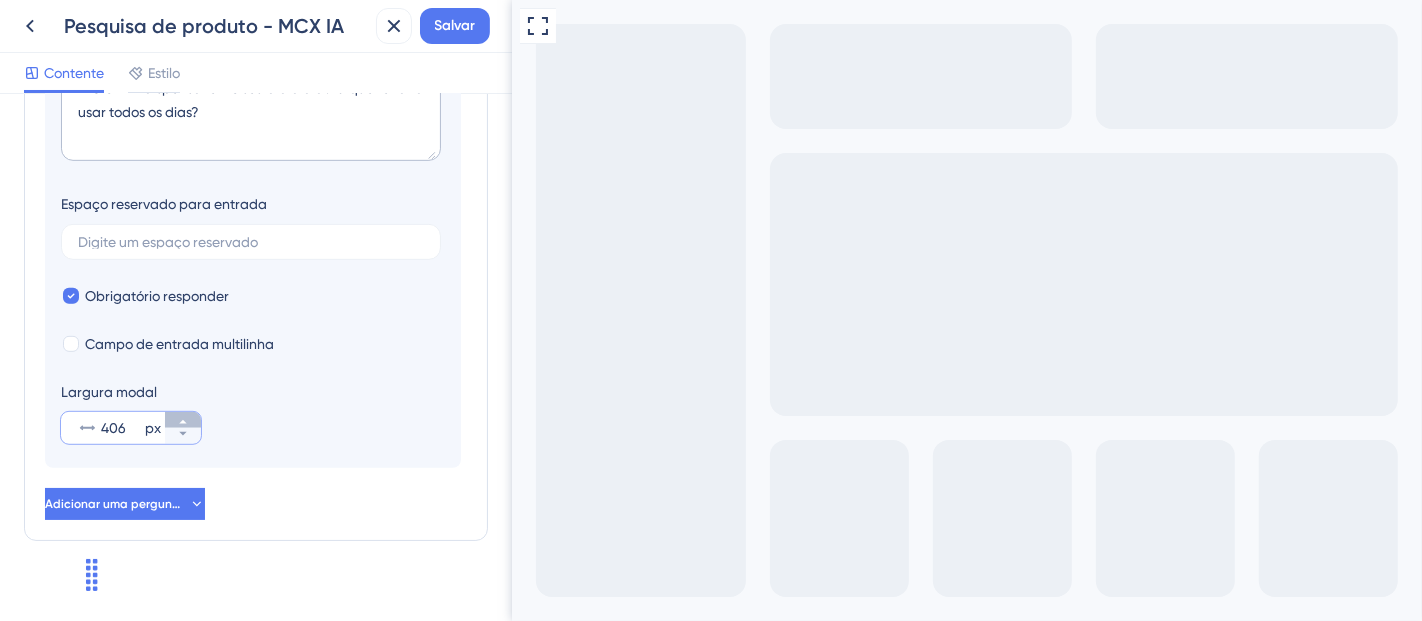 click on "406 px" at bounding box center (183, 420) 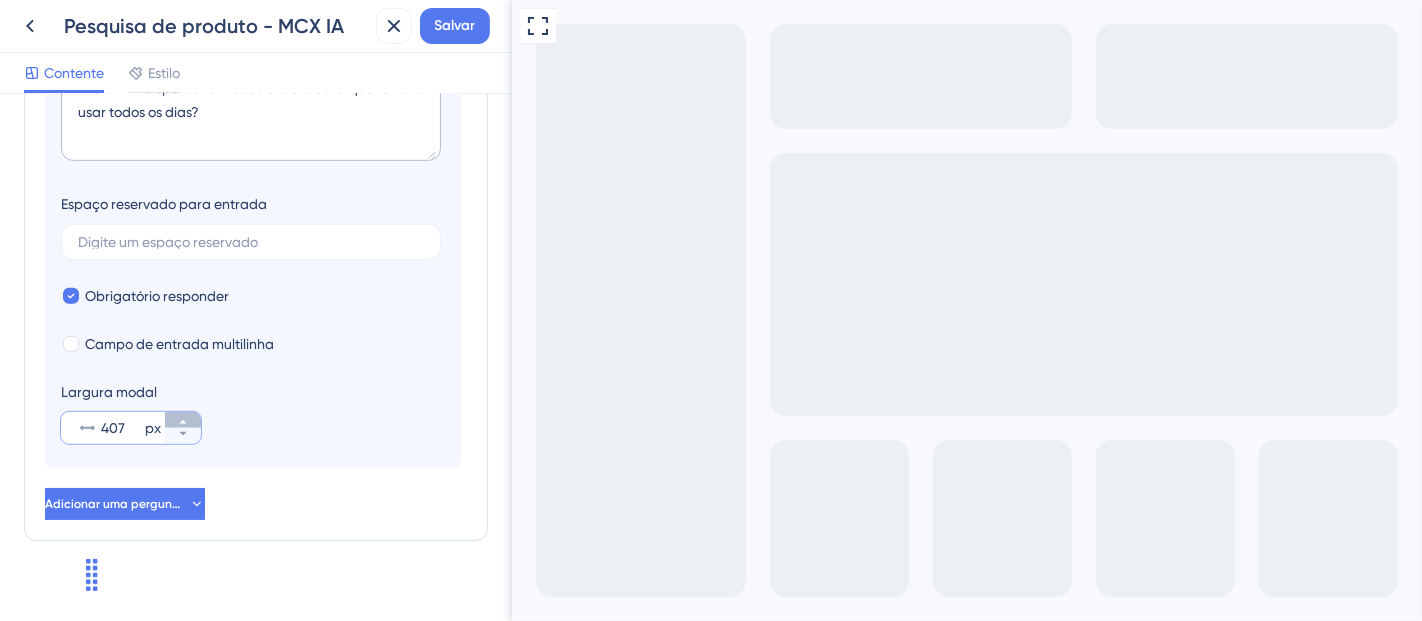 click on "407 px" at bounding box center [183, 420] 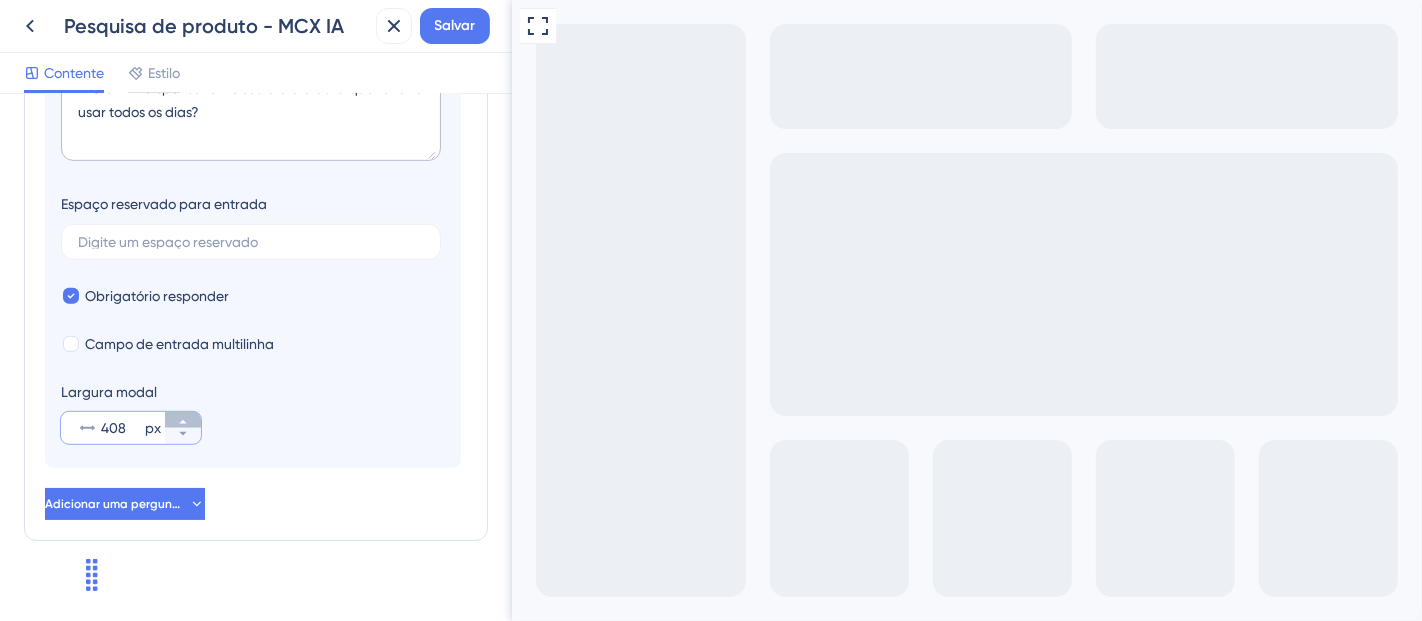 click on "408 px" at bounding box center [183, 420] 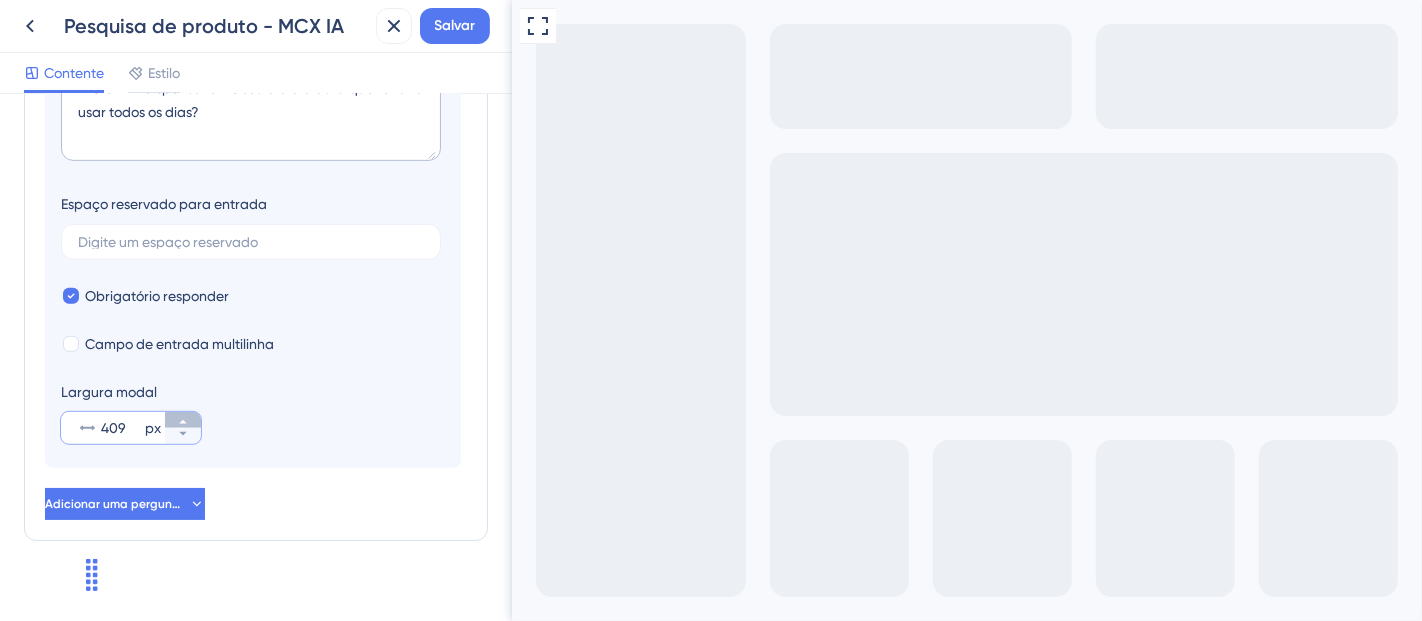 click on "409 px" at bounding box center [183, 420] 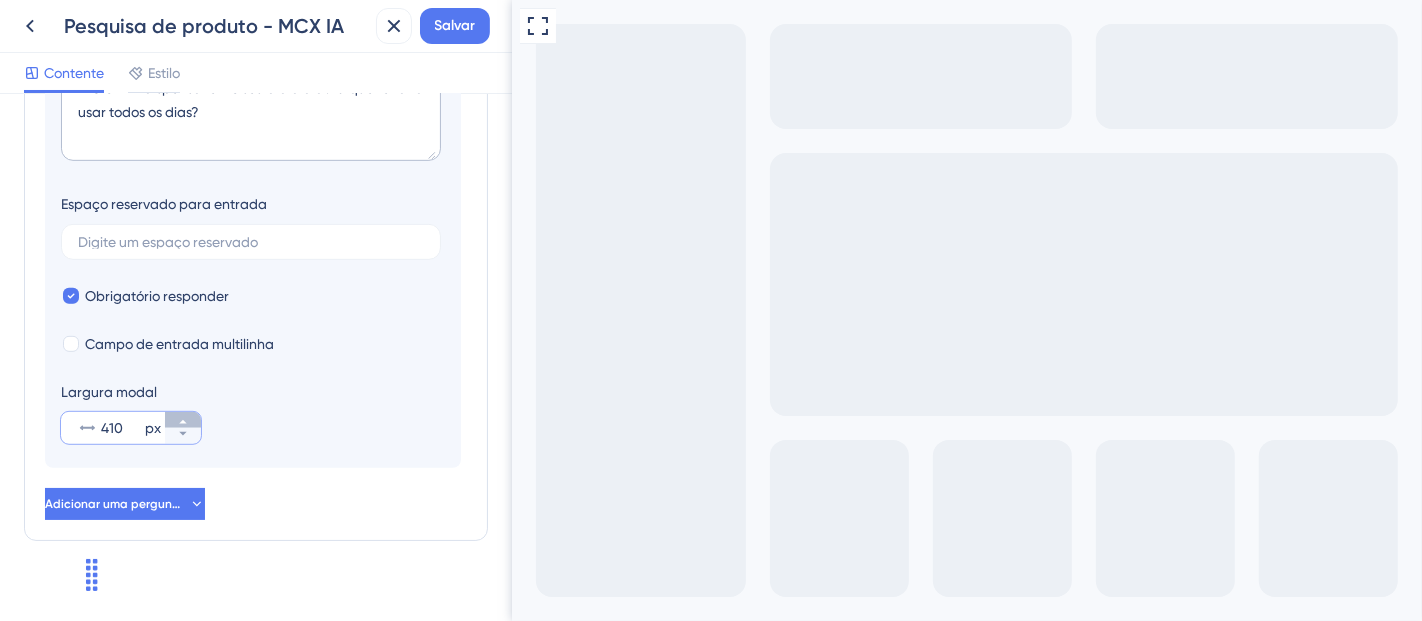 click on "410 px" at bounding box center (183, 420) 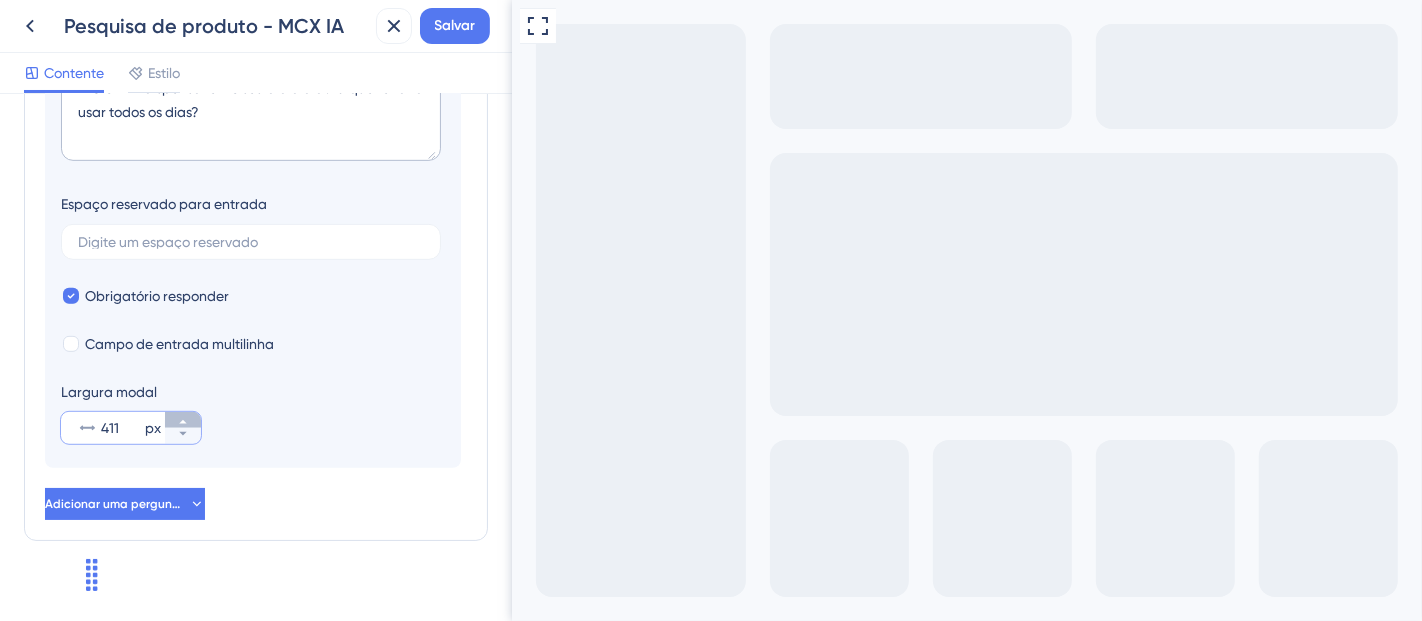 click on "411 px" at bounding box center [183, 420] 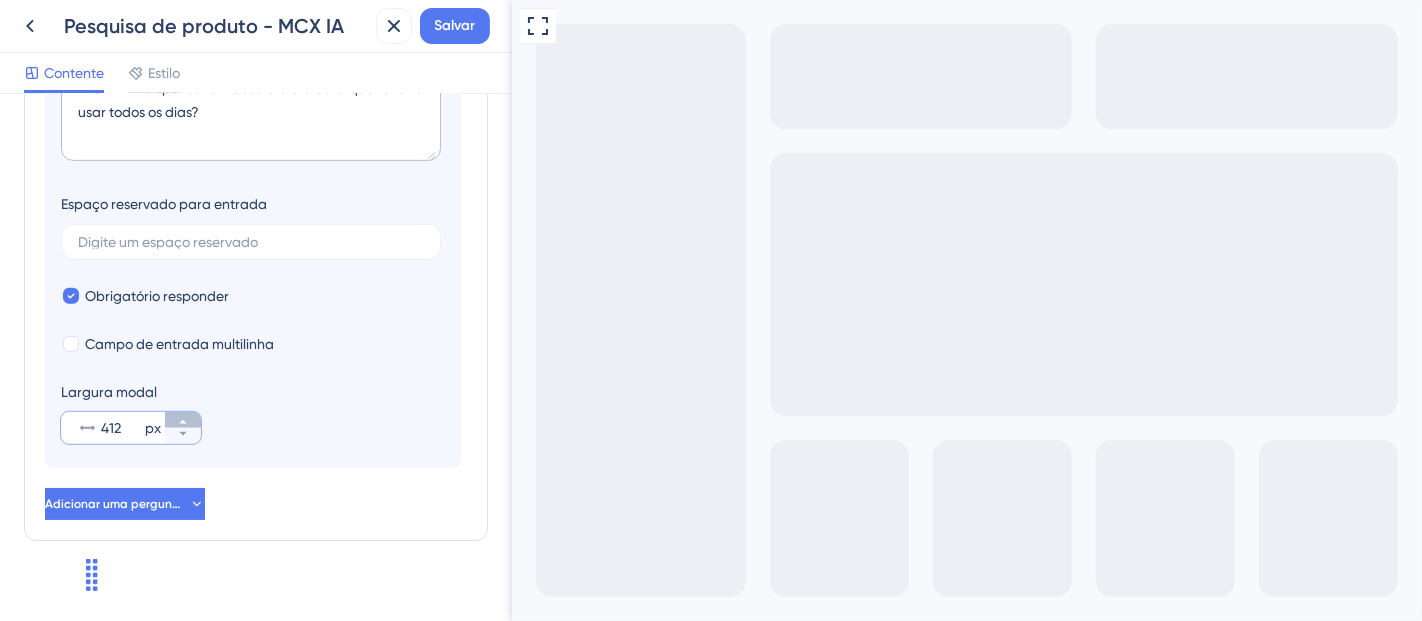 click on "412 px" at bounding box center [183, 420] 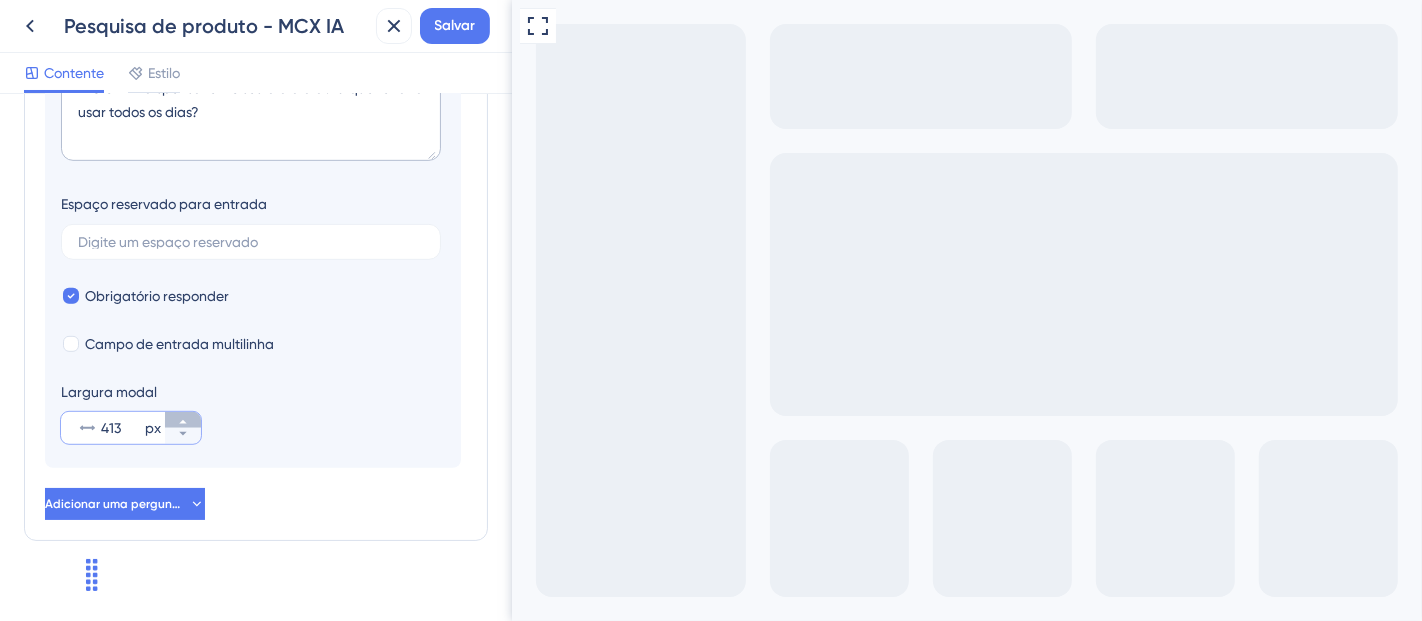 click on "413 px" at bounding box center [183, 420] 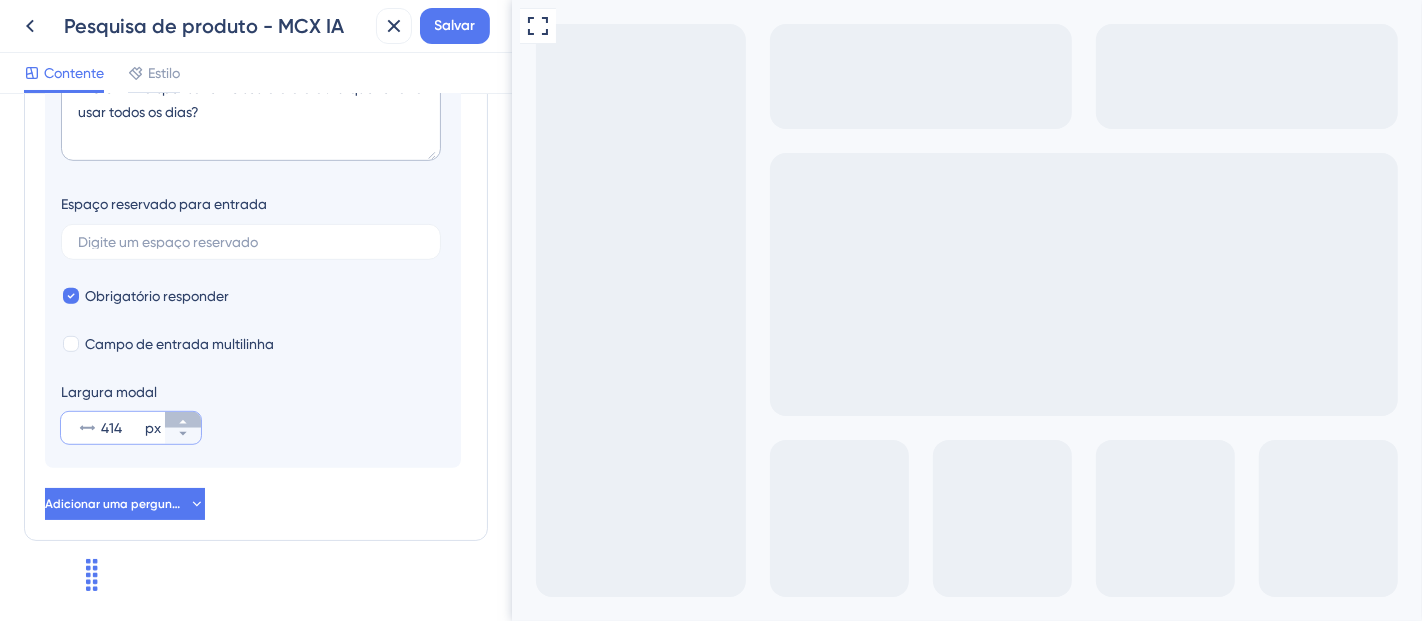 click on "414 px" at bounding box center [183, 420] 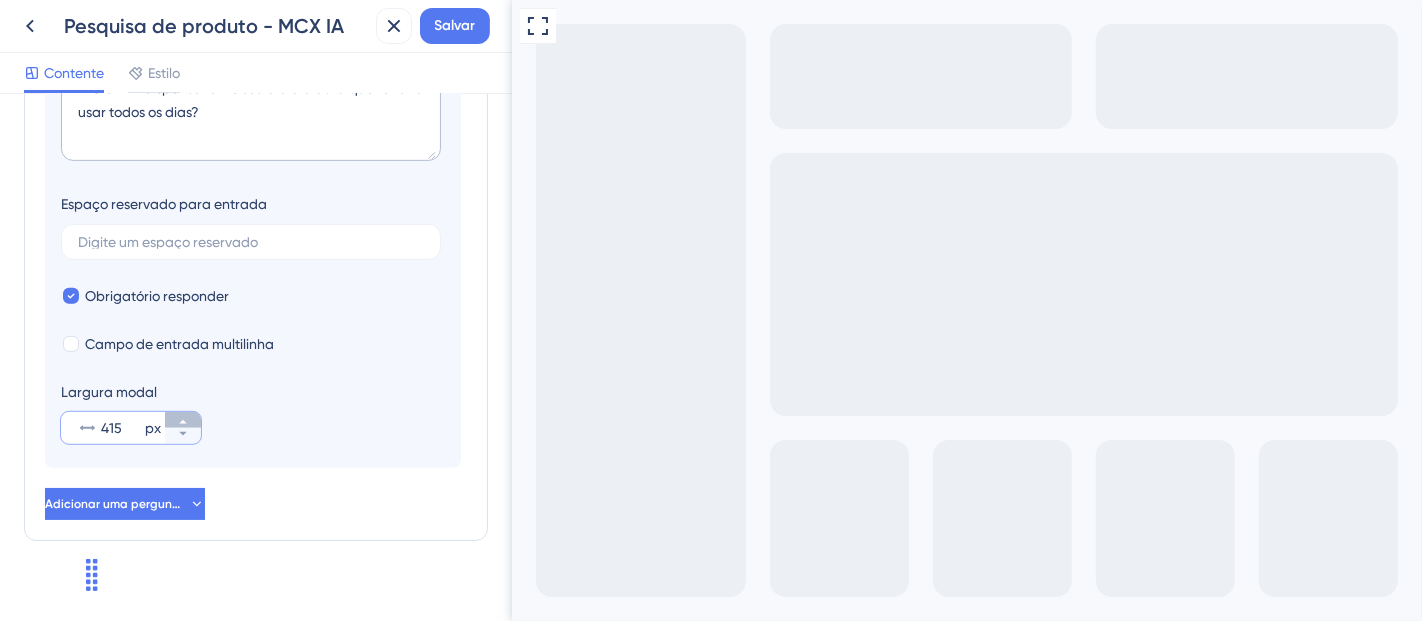 click on "415 px" at bounding box center (183, 420) 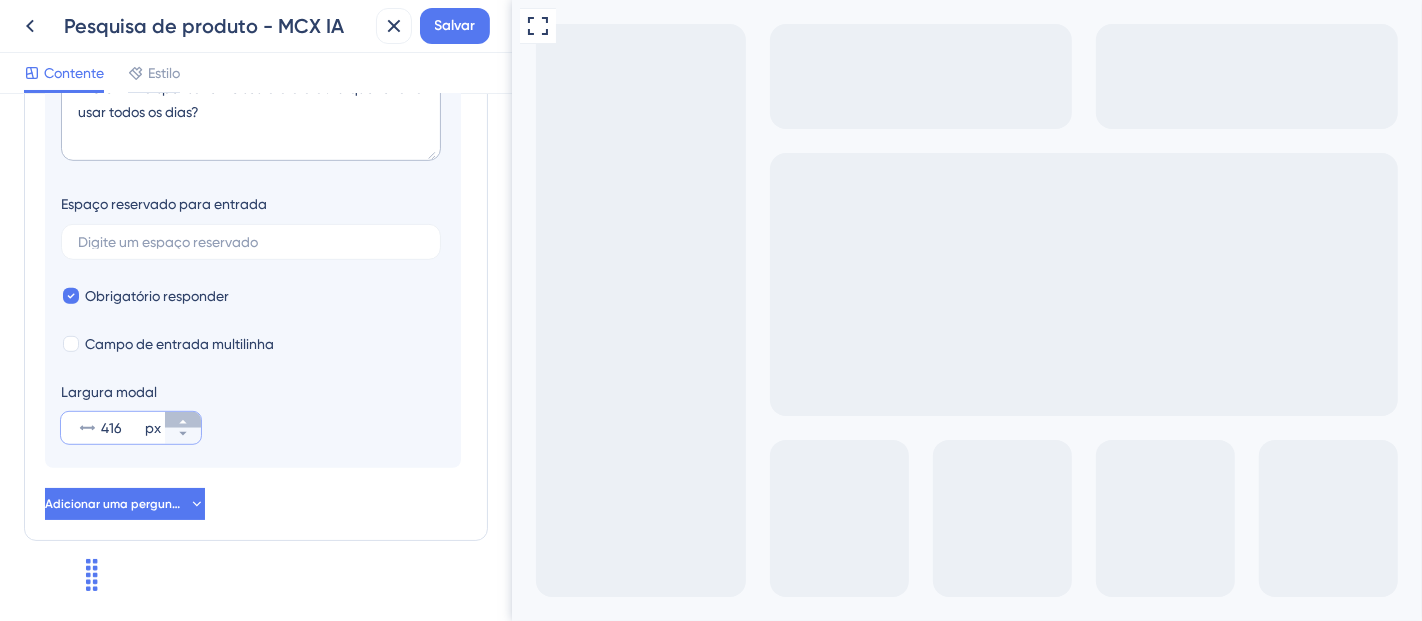 click on "416 px" at bounding box center [183, 420] 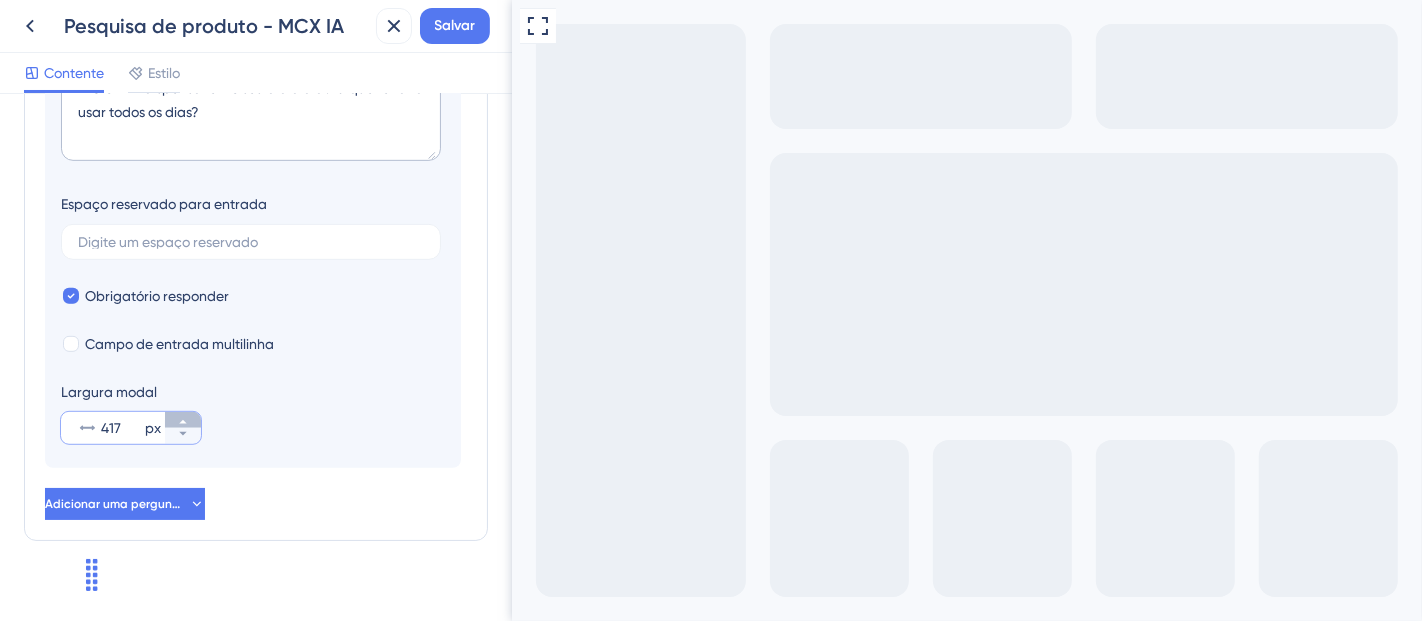 click on "417 px" at bounding box center (183, 420) 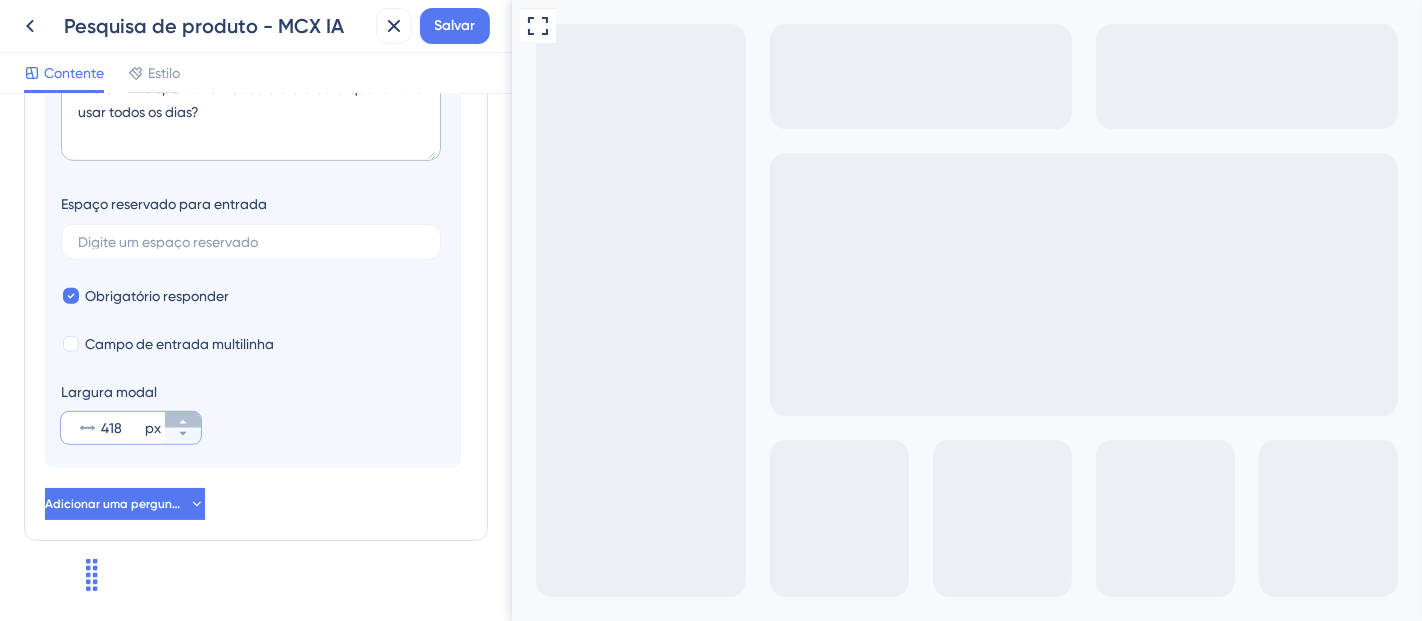 click on "418 px" at bounding box center (183, 420) 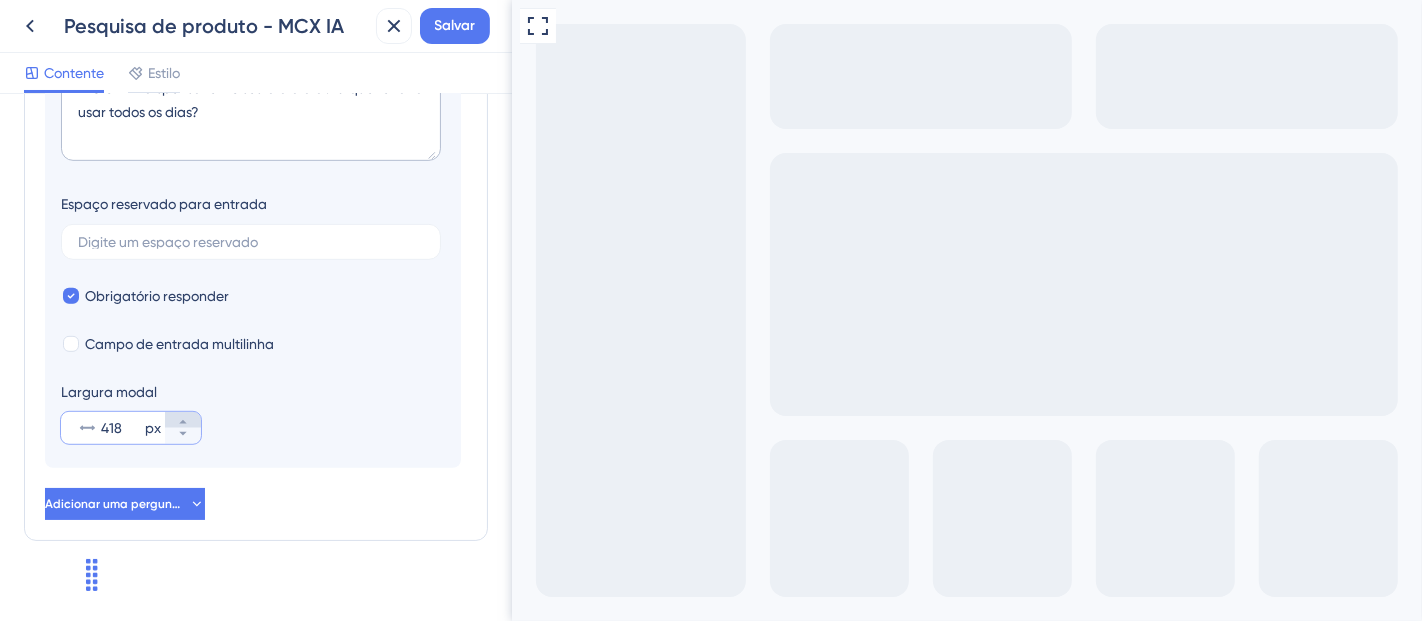 type on "419" 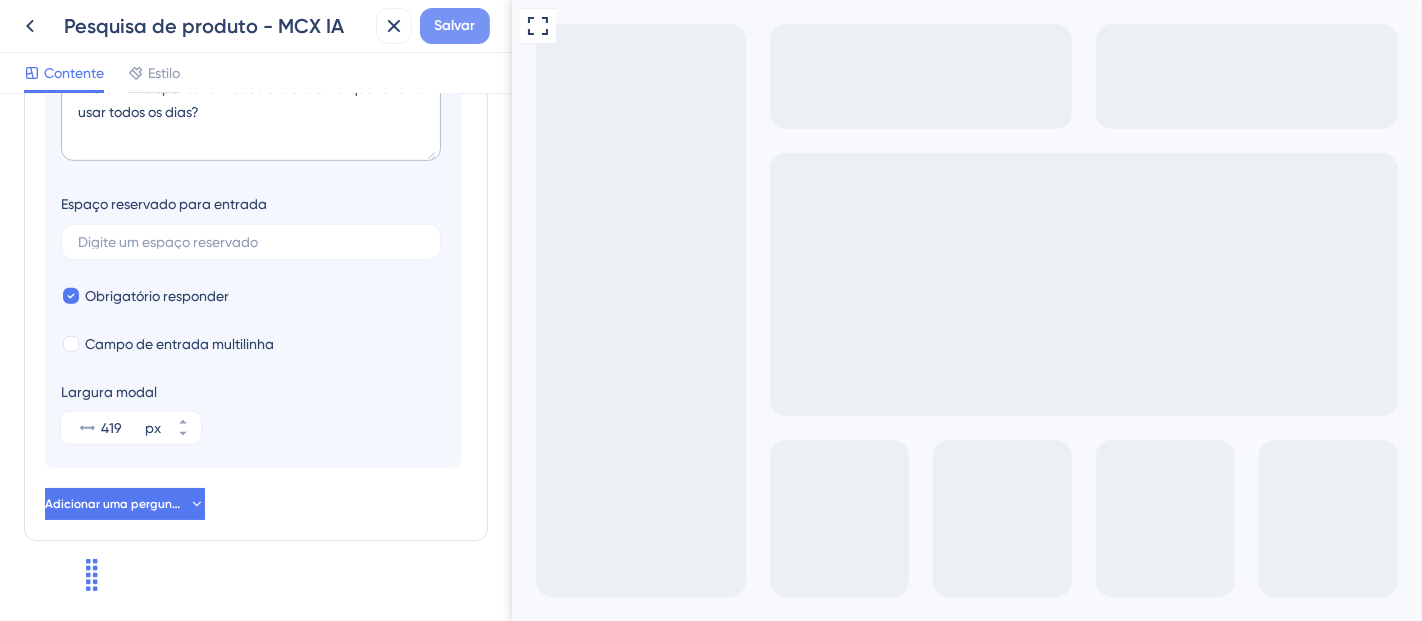 click on "Salvar" at bounding box center (455, 25) 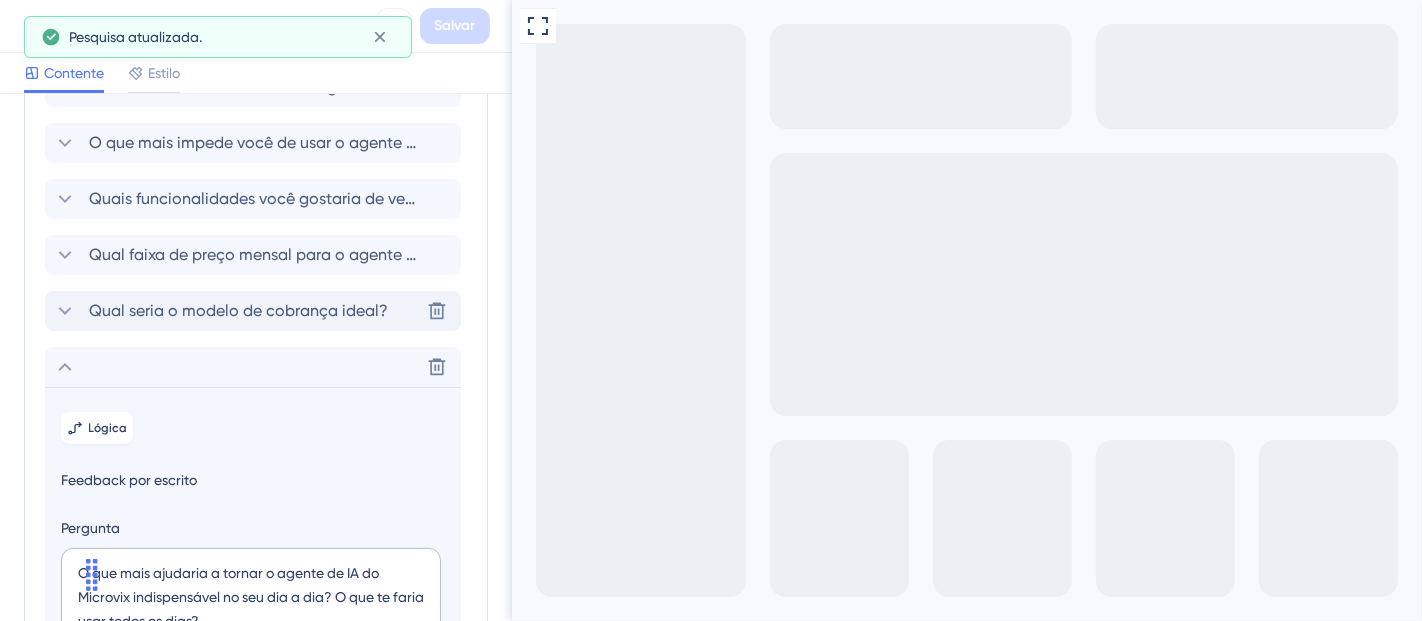 scroll, scrollTop: 0, scrollLeft: 0, axis: both 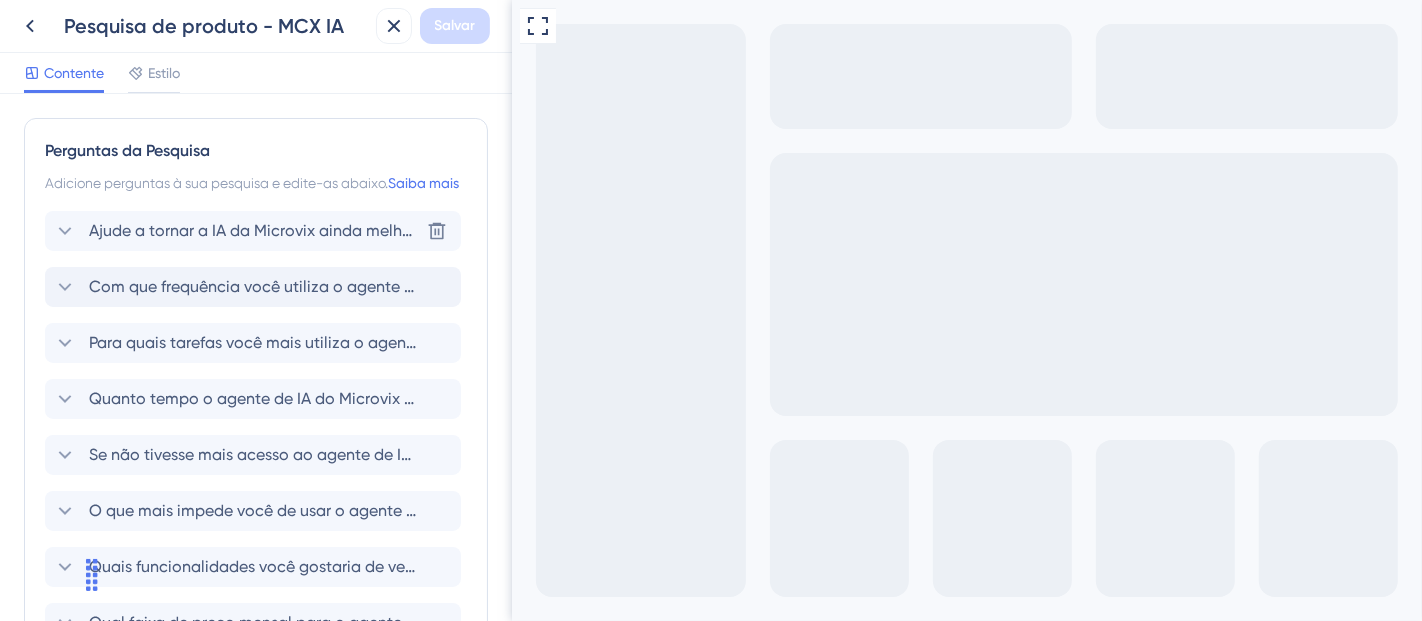 click on "Ajude a tornar a IA da Microvix ainda melhor! Sua opinião é fundamental para evoluirmos. Seu ERP está integrado a outras ferramentas de BI?" at bounding box center [612, 230] 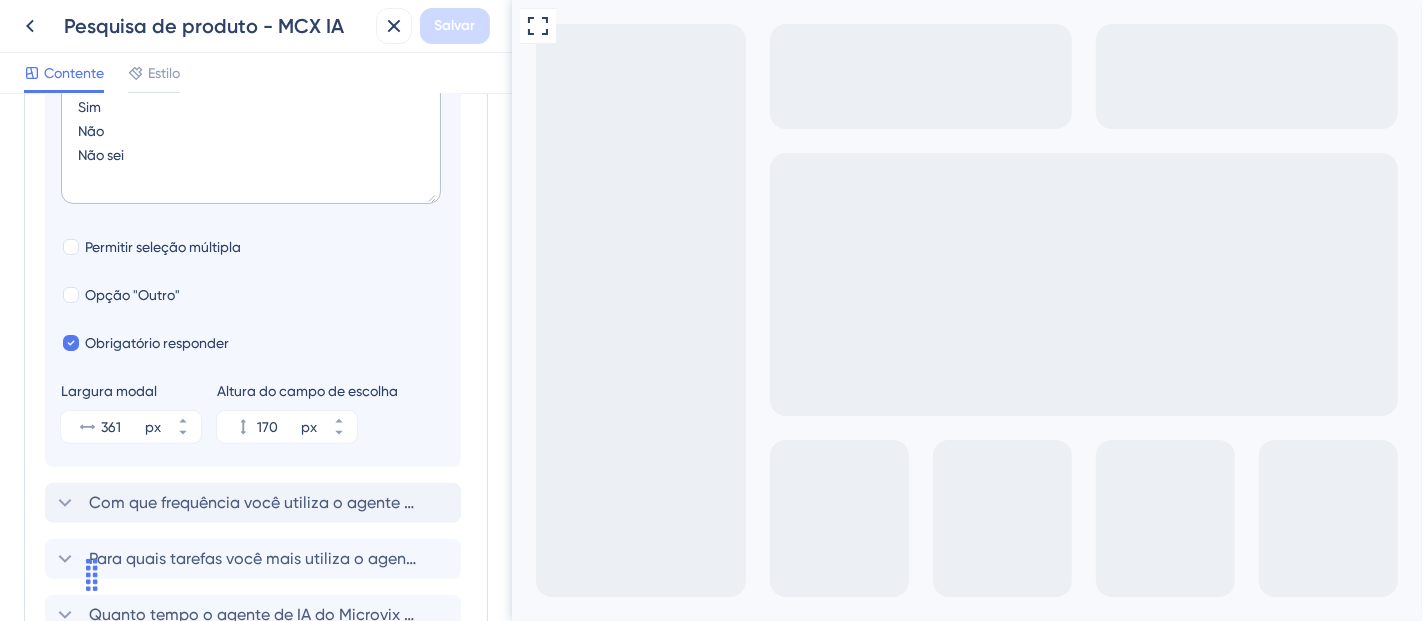 scroll, scrollTop: 528, scrollLeft: 0, axis: vertical 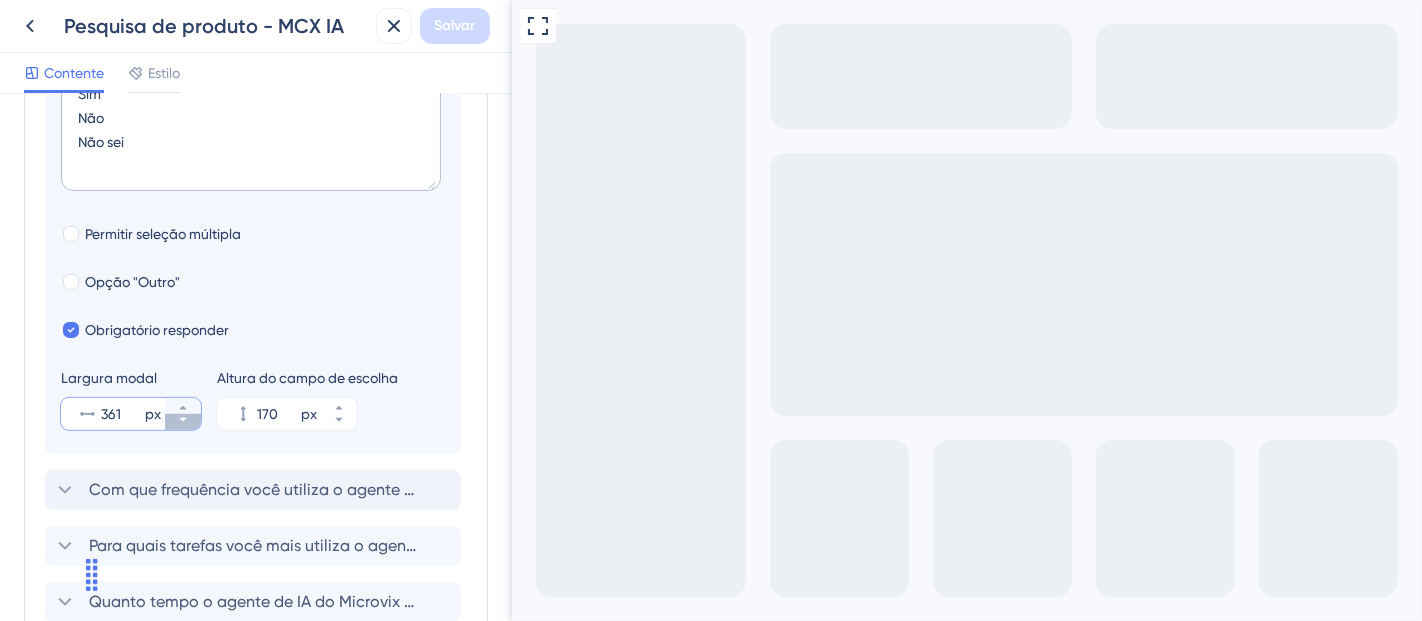 click on "361 px" at bounding box center (183, 422) 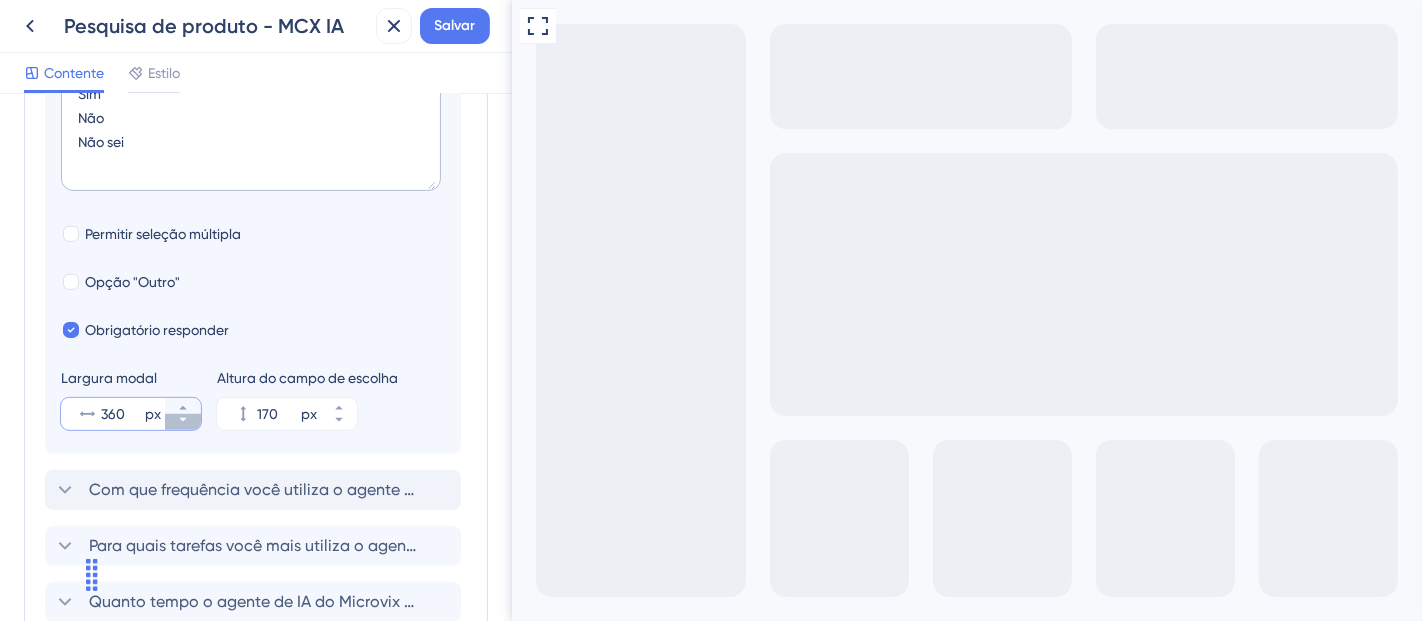 click on "360 px" at bounding box center (183, 422) 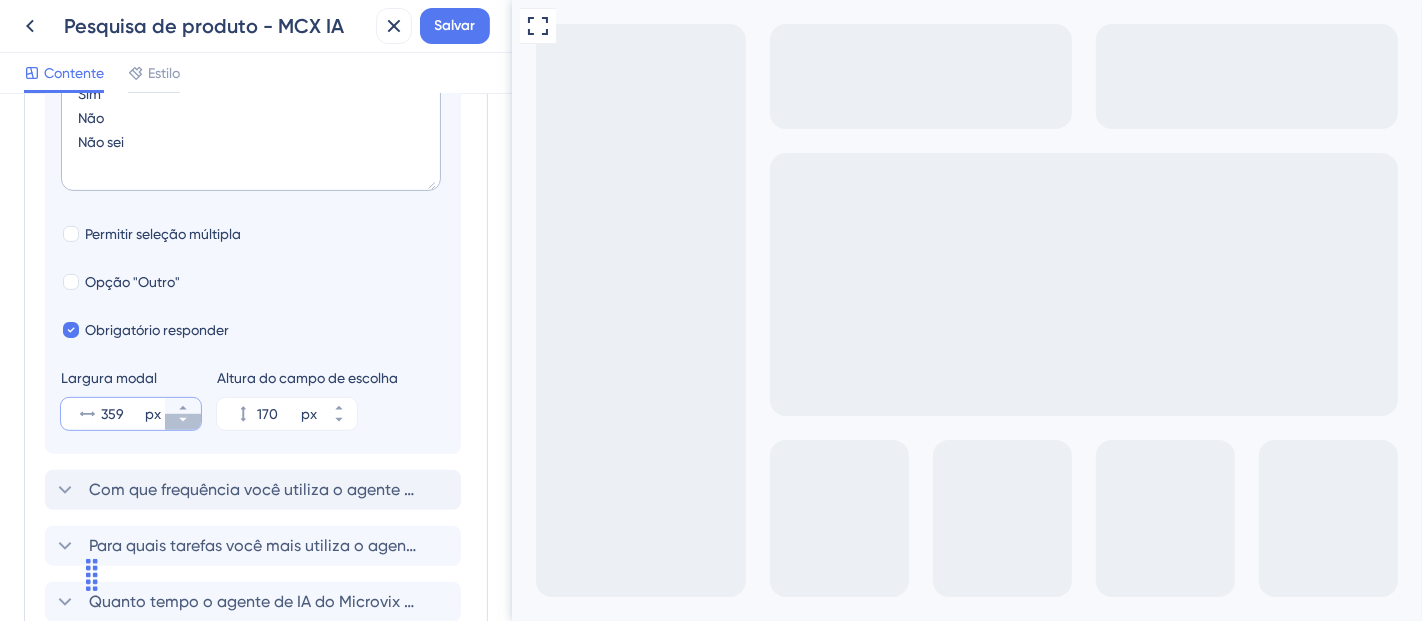 click on "359 px" at bounding box center (183, 422) 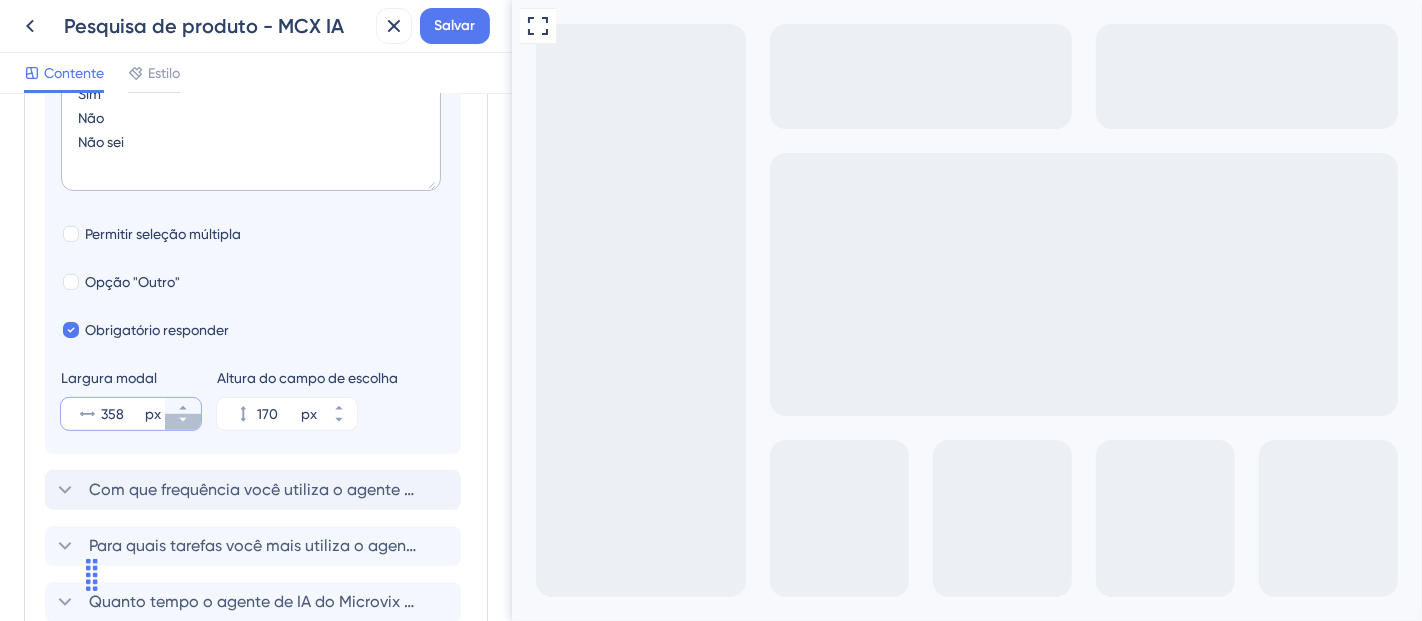 click on "358 px" at bounding box center (183, 422) 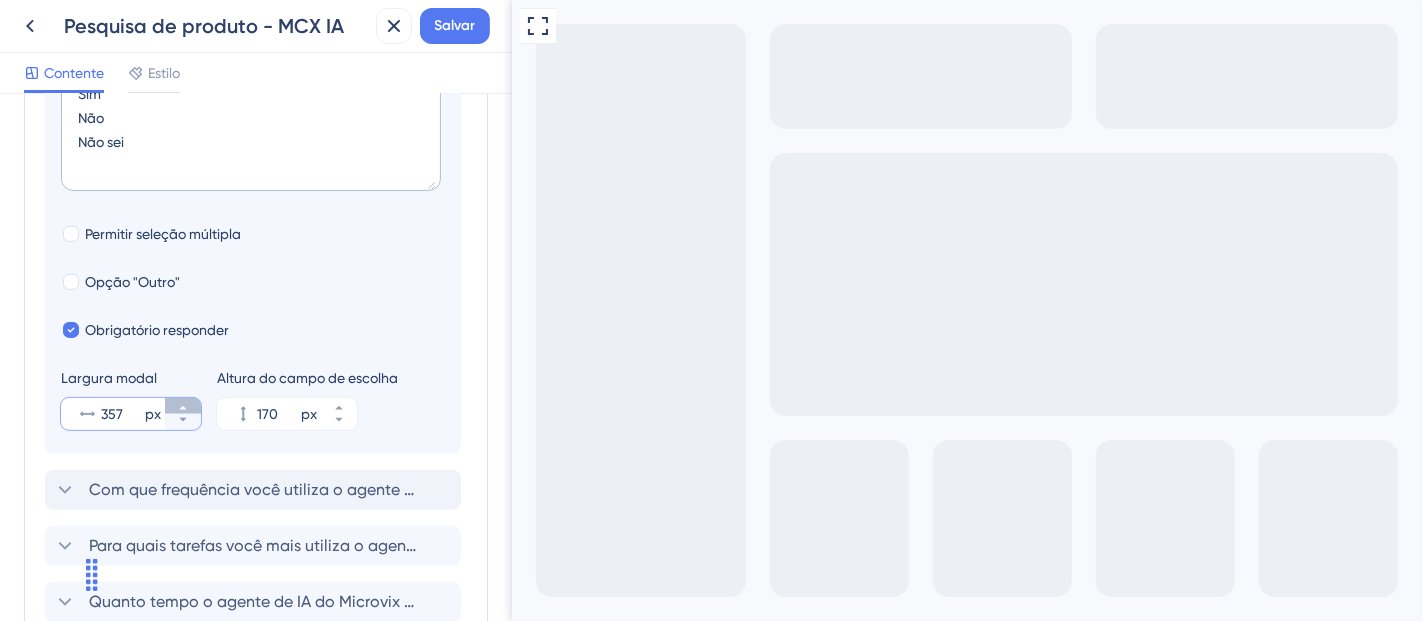 click 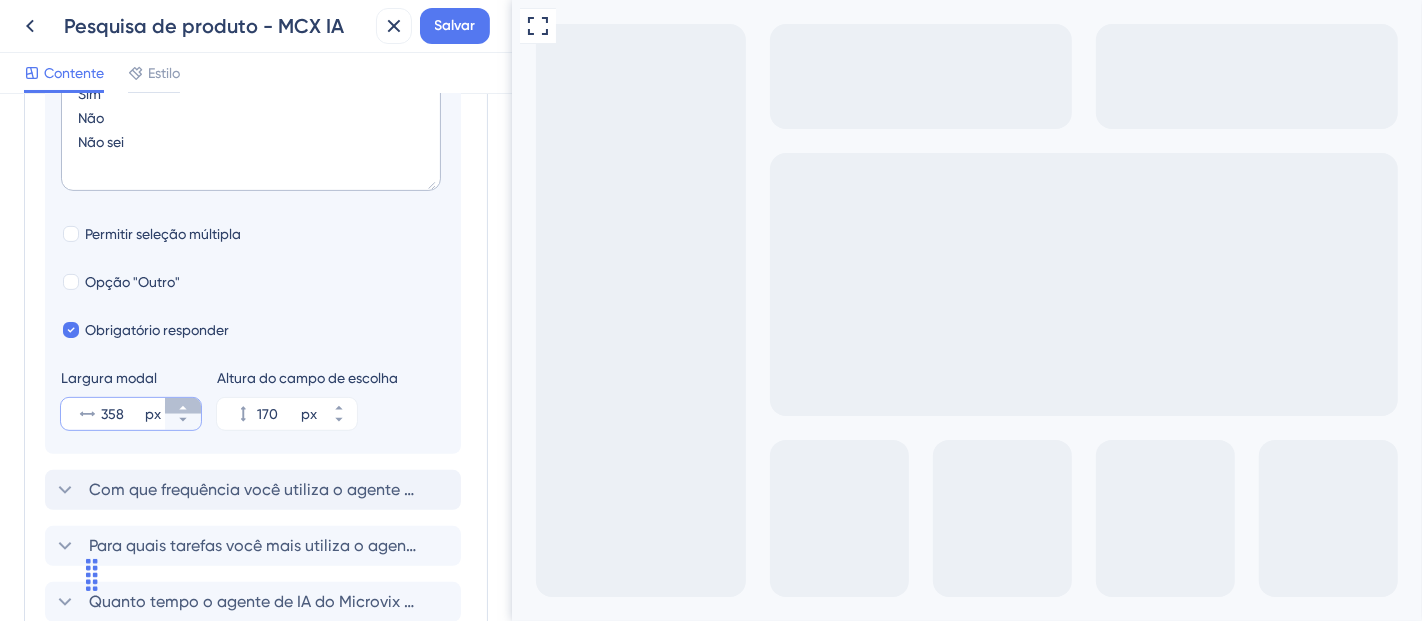 click 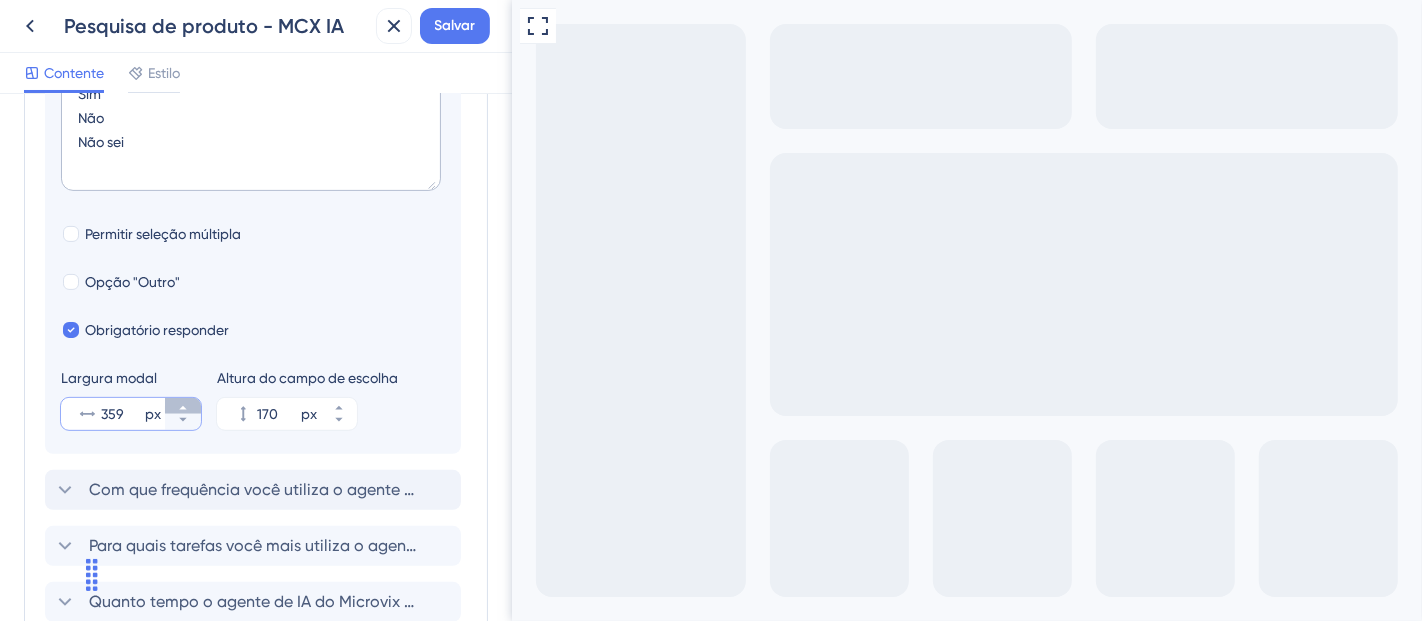 click 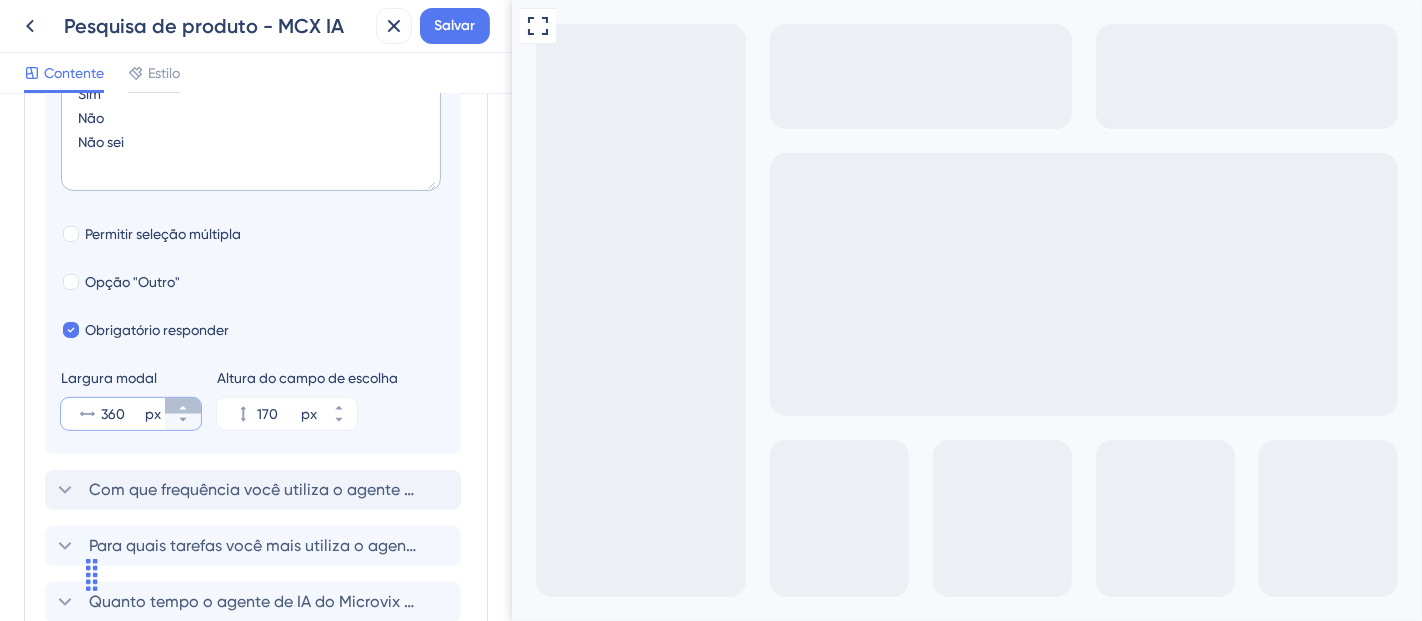 click 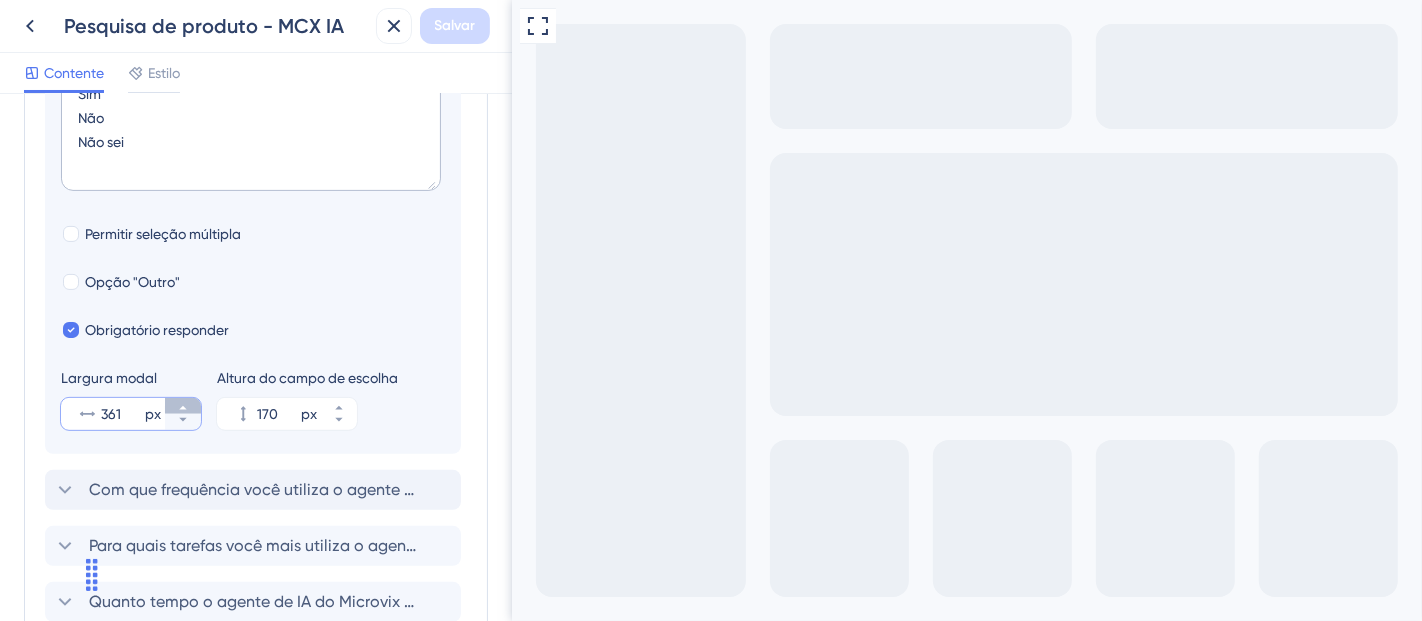 click 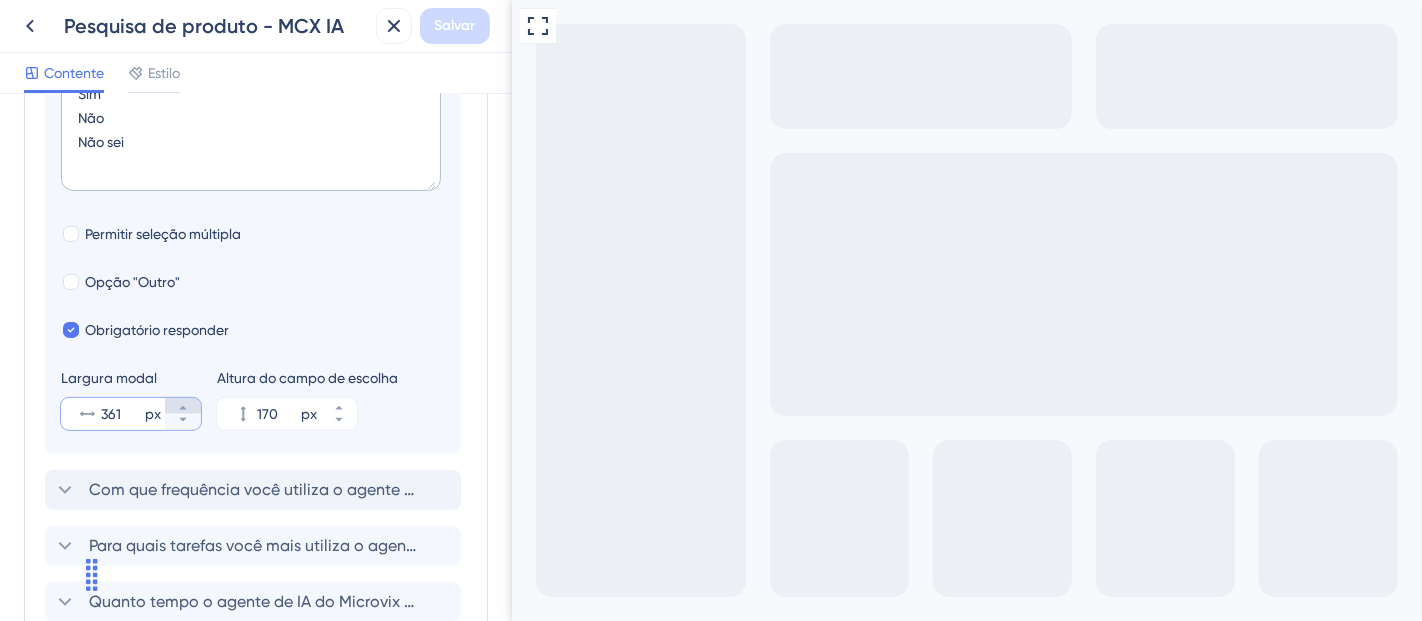 type on "362" 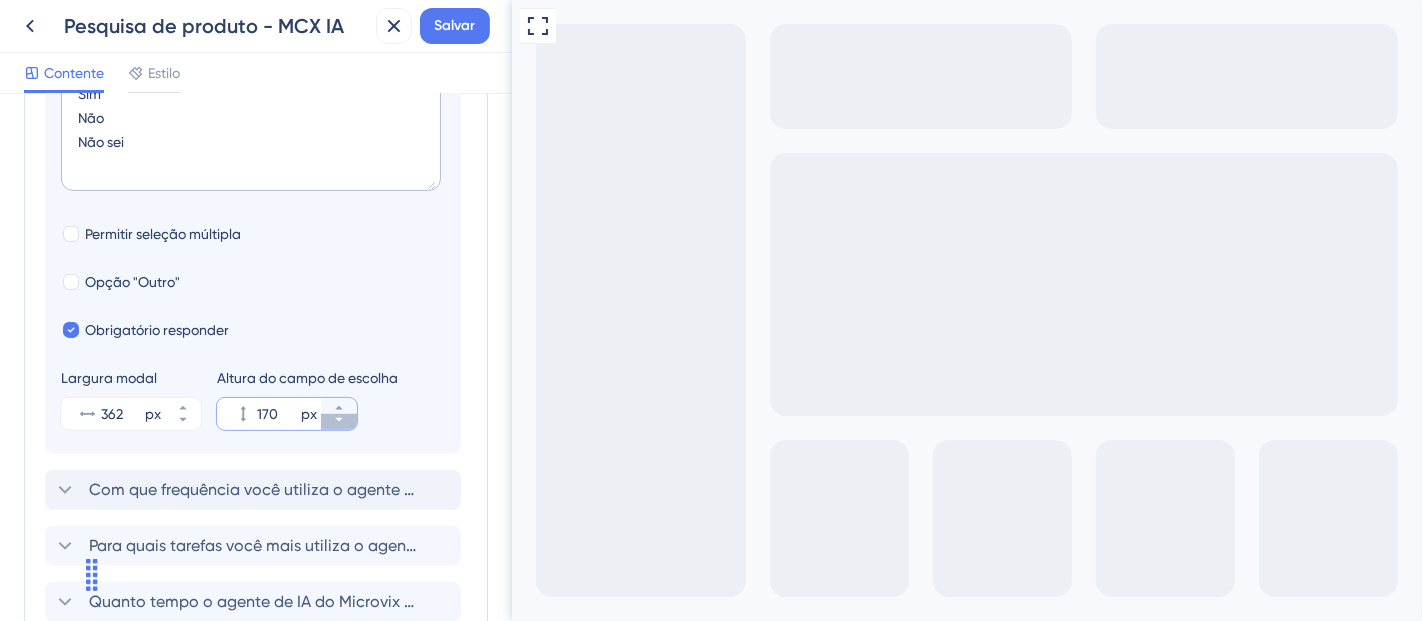 click on "170 px" at bounding box center [339, 422] 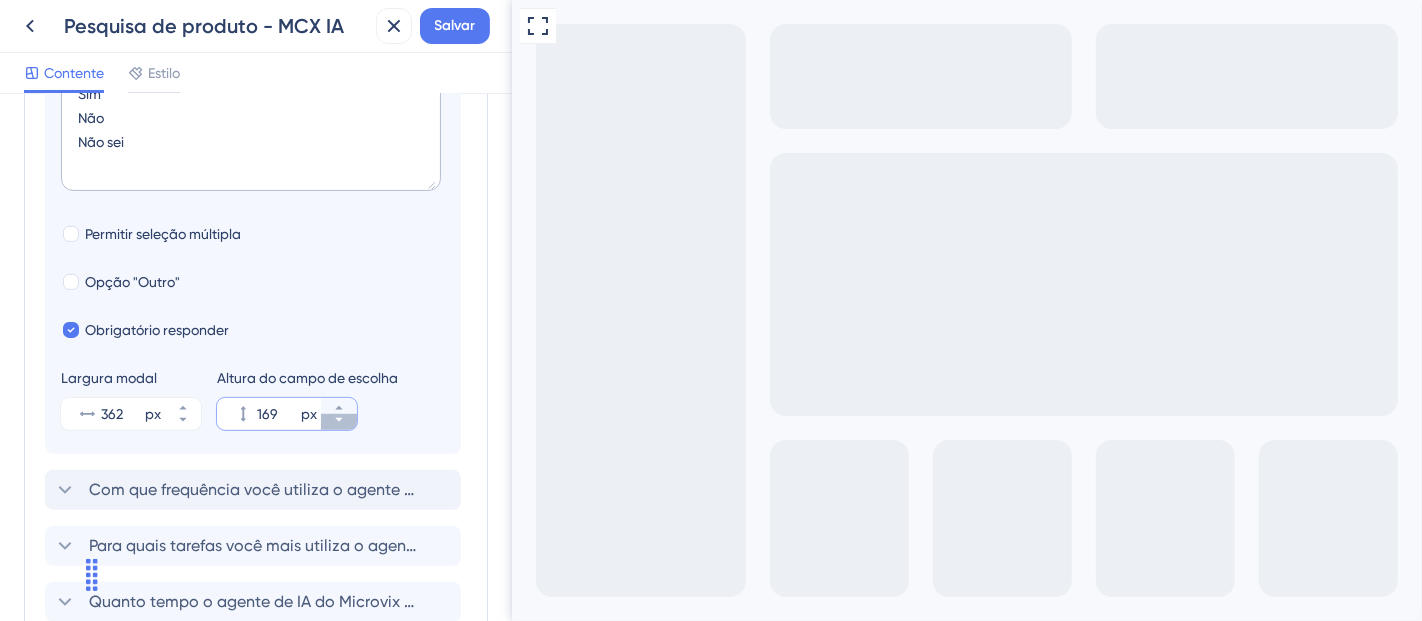 click on "169 px" at bounding box center [339, 422] 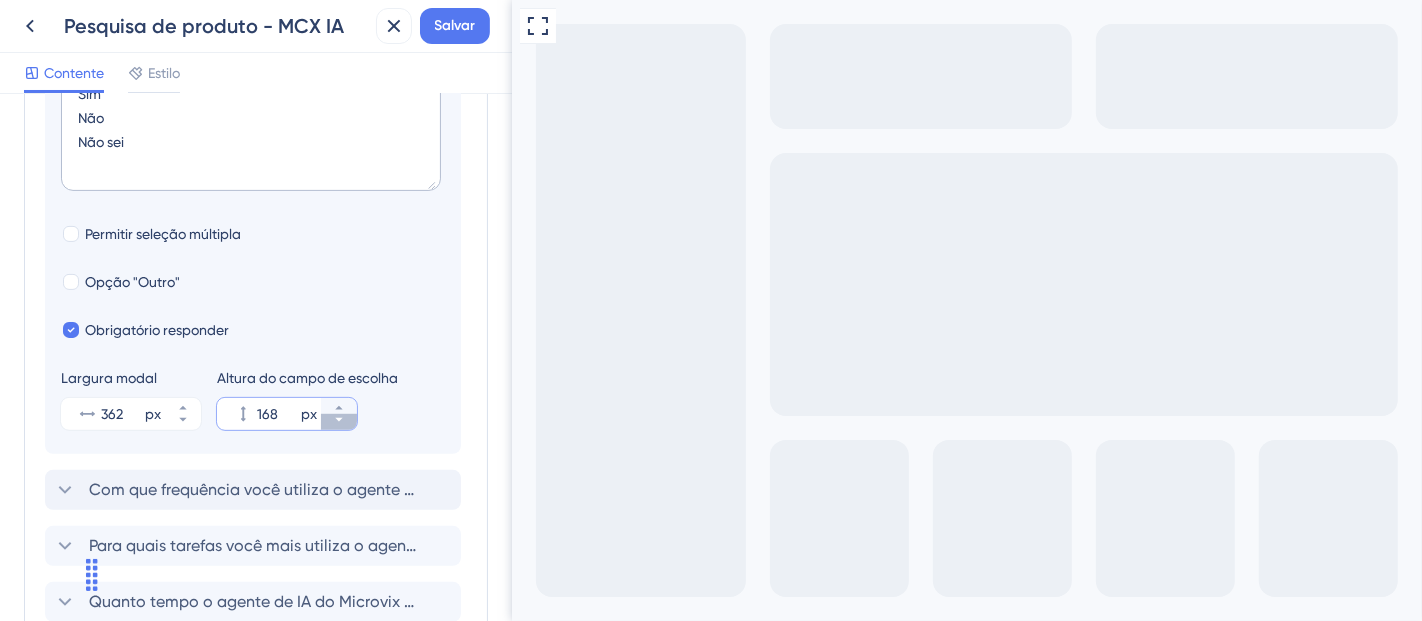 click on "168 px" at bounding box center [339, 422] 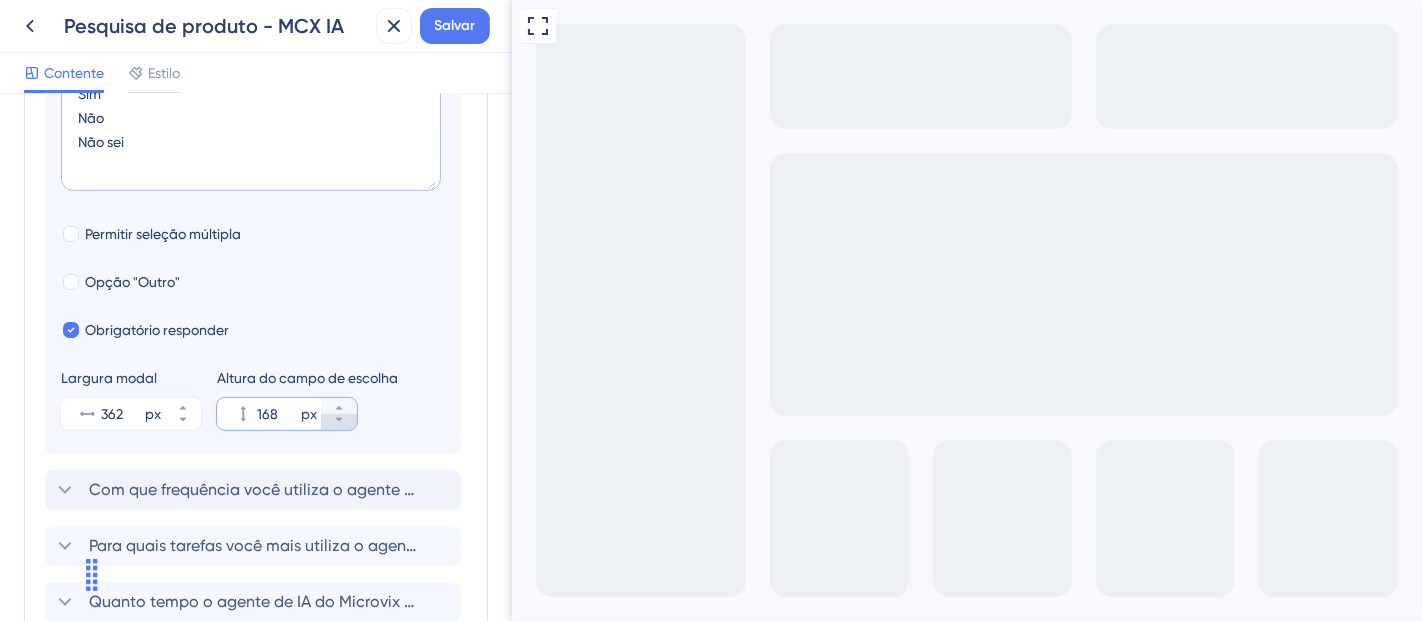type on "167" 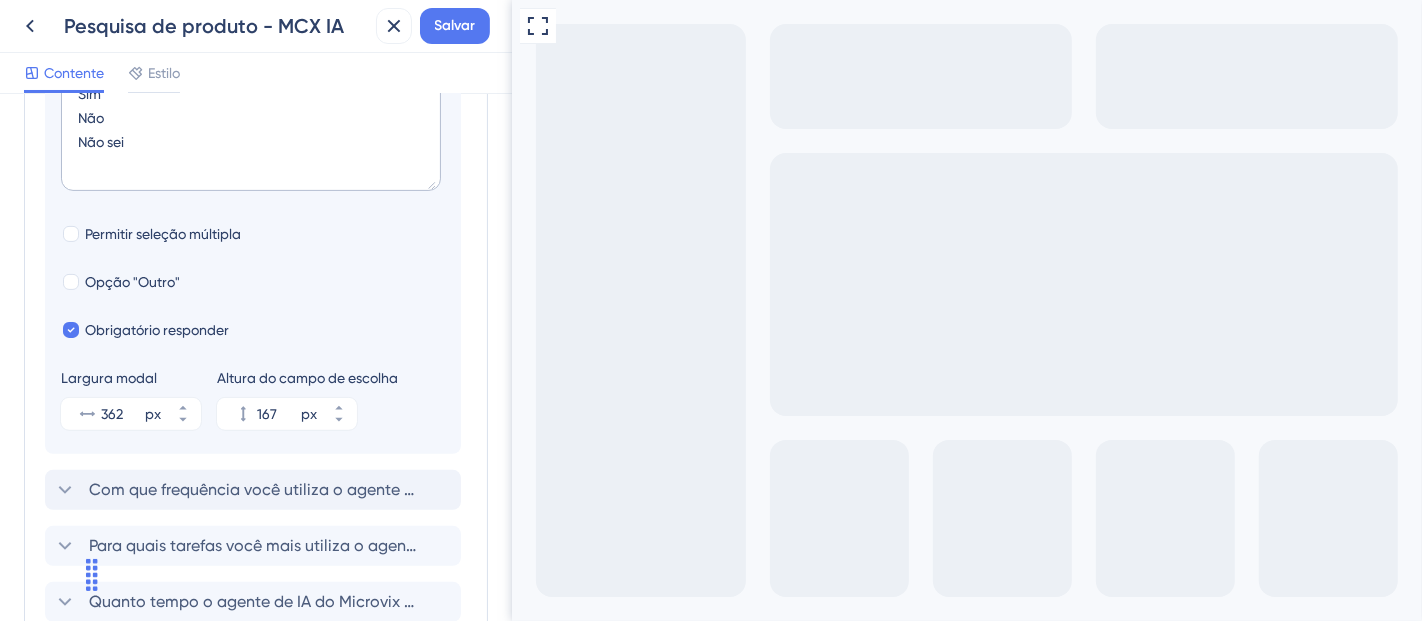 click on "Não" at bounding box center (694, 852) 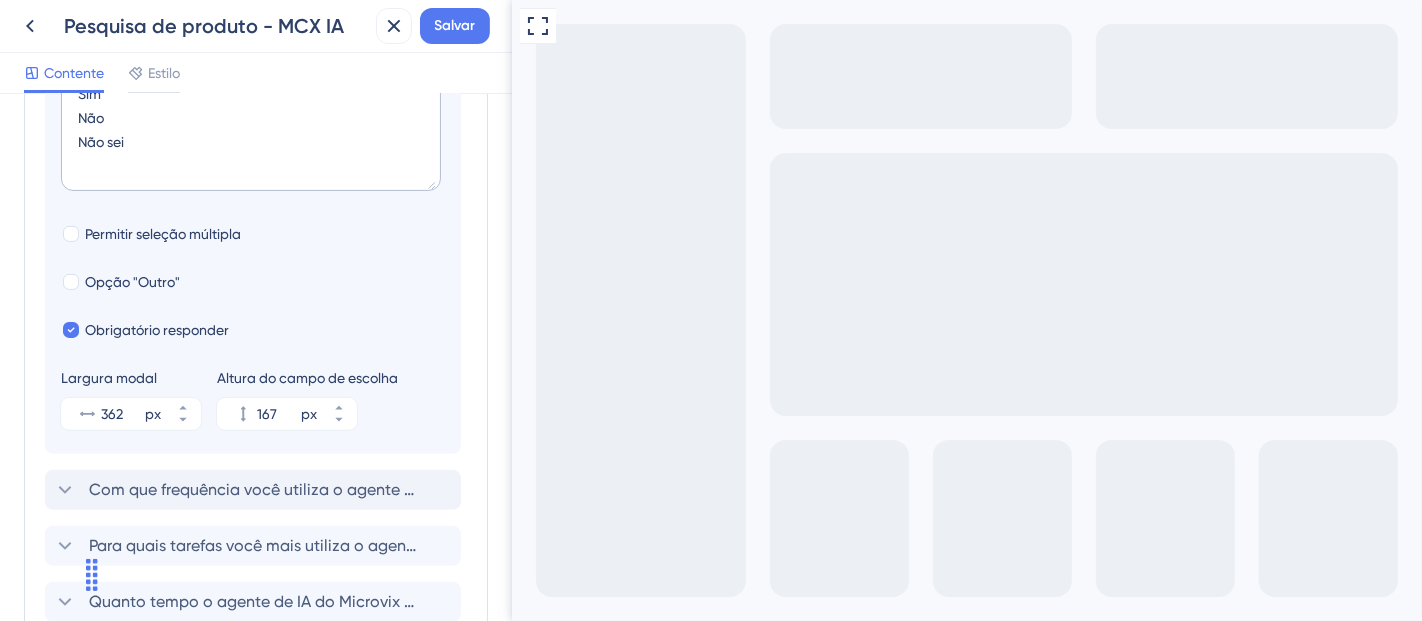 click on "Não uso" at bounding box center [692, 930] 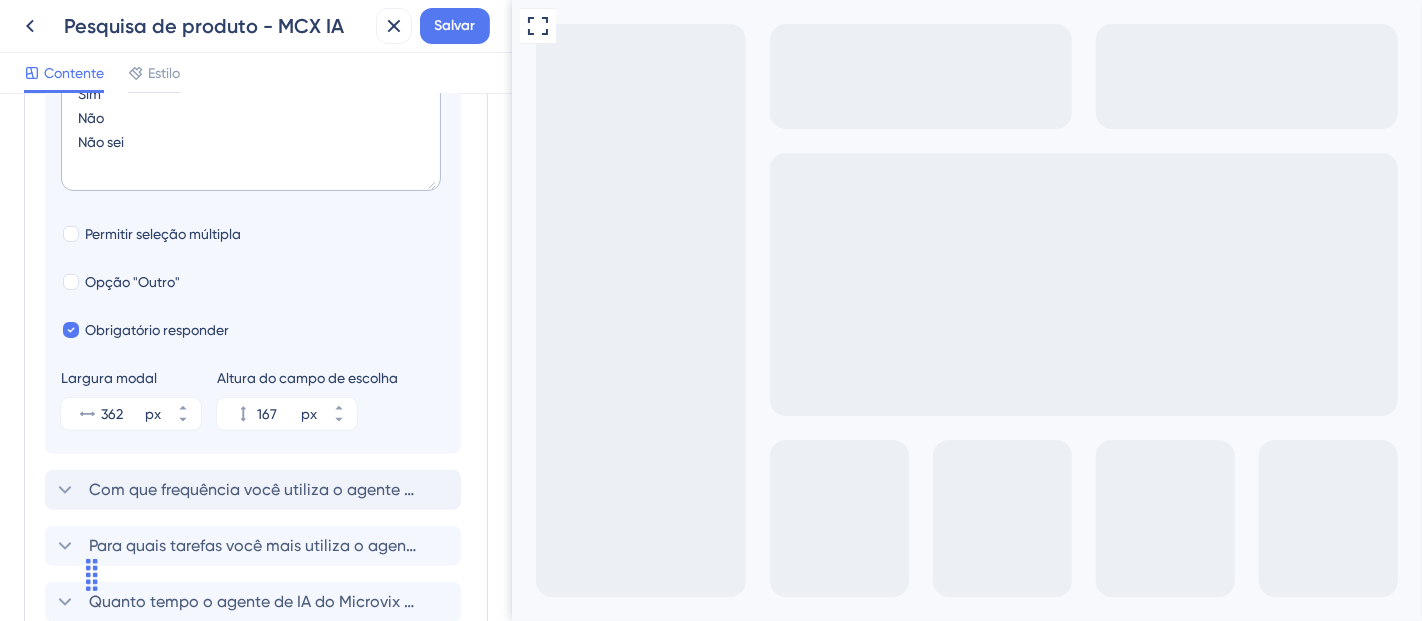 scroll, scrollTop: 0, scrollLeft: 0, axis: both 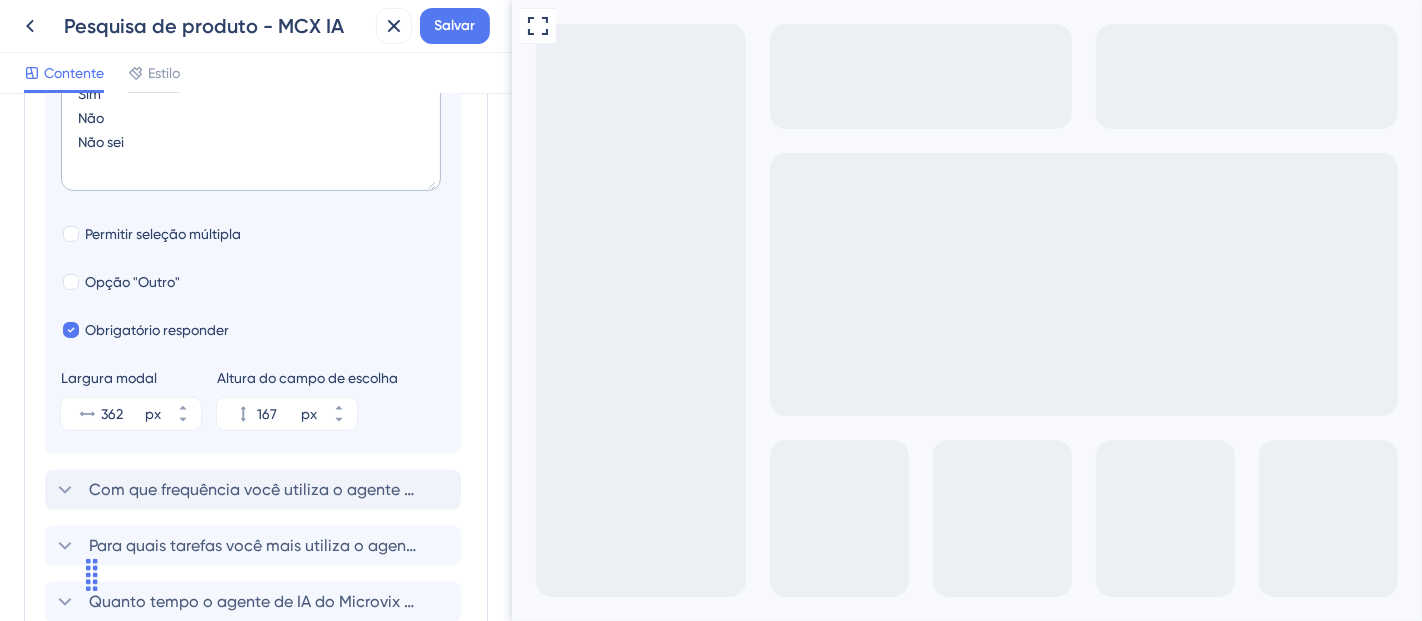 checkbox on "true" 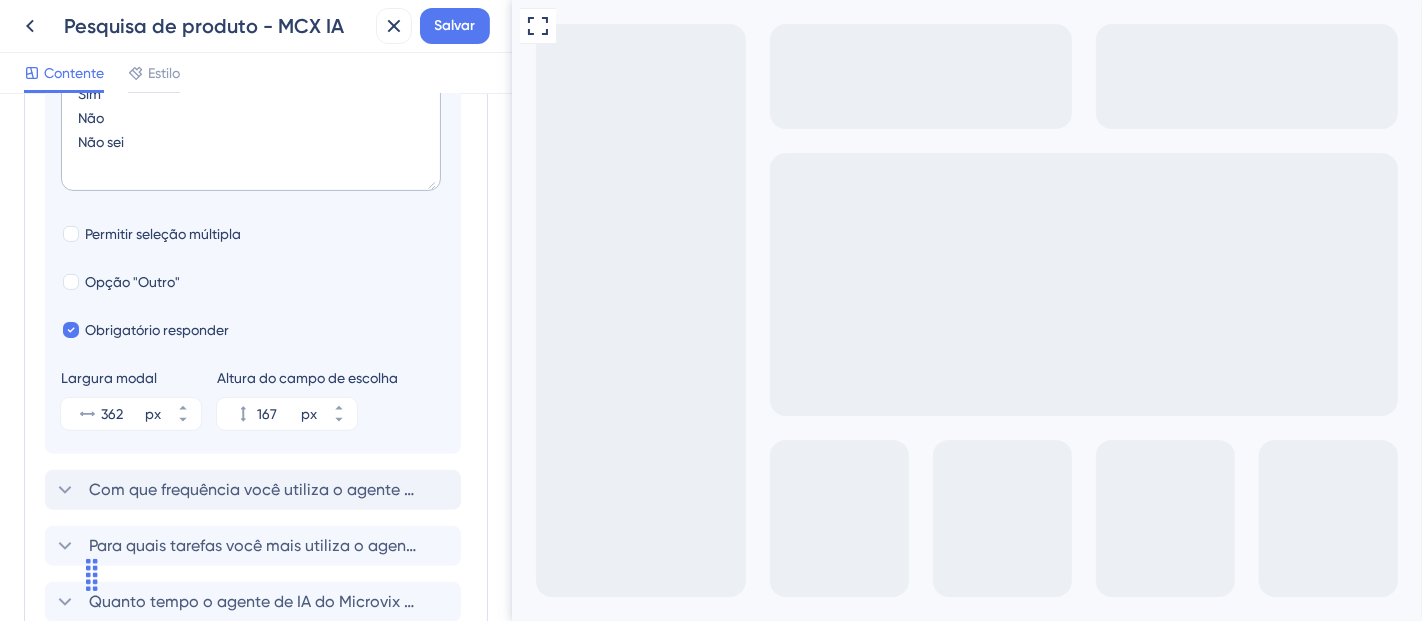 scroll, scrollTop: 86, scrollLeft: 0, axis: vertical 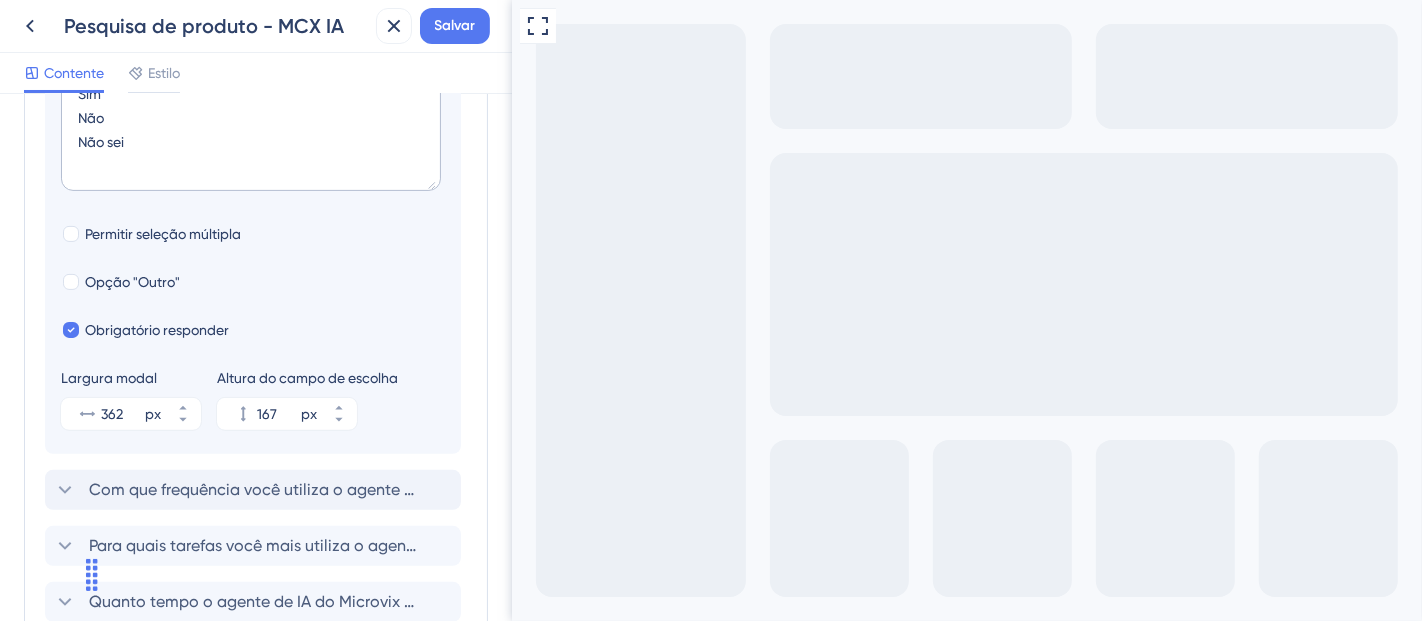 click on "Próximo" at bounding box center (692, 1151) 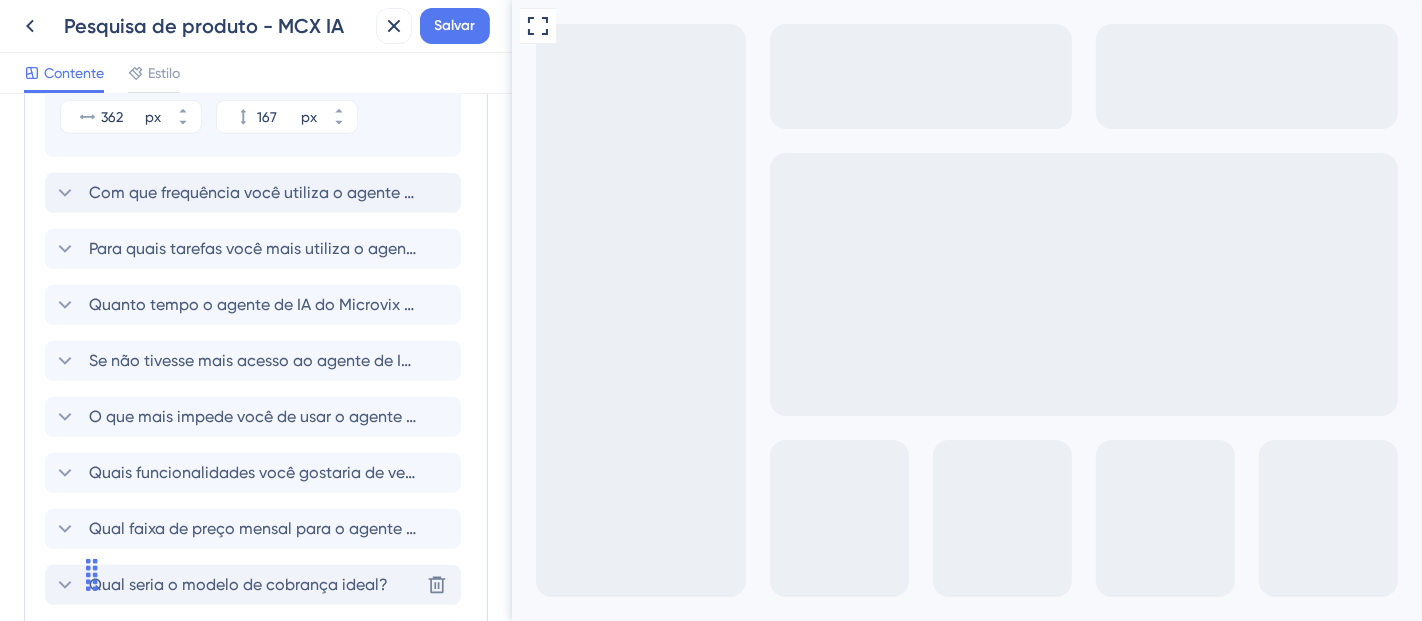 scroll, scrollTop: 847, scrollLeft: 0, axis: vertical 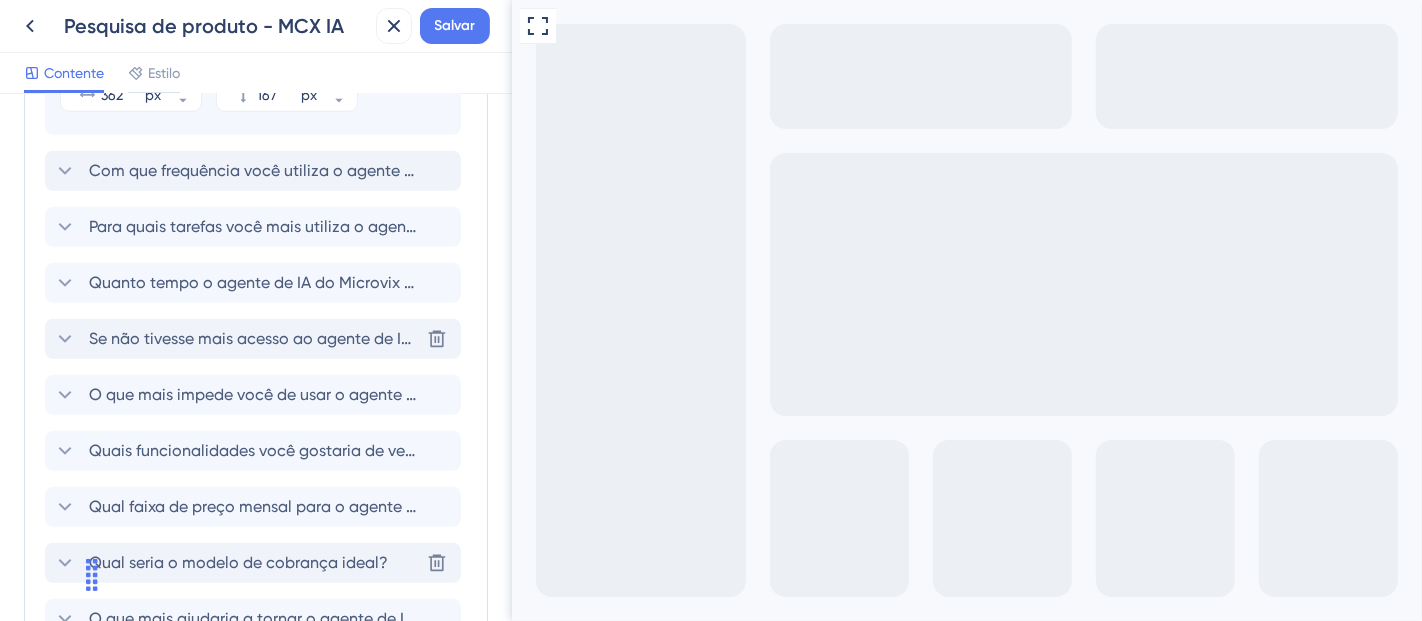 click on "Se não tivesse mais acesso ao agente de IA do Microvix, como se sentiria?" at bounding box center [363, 338] 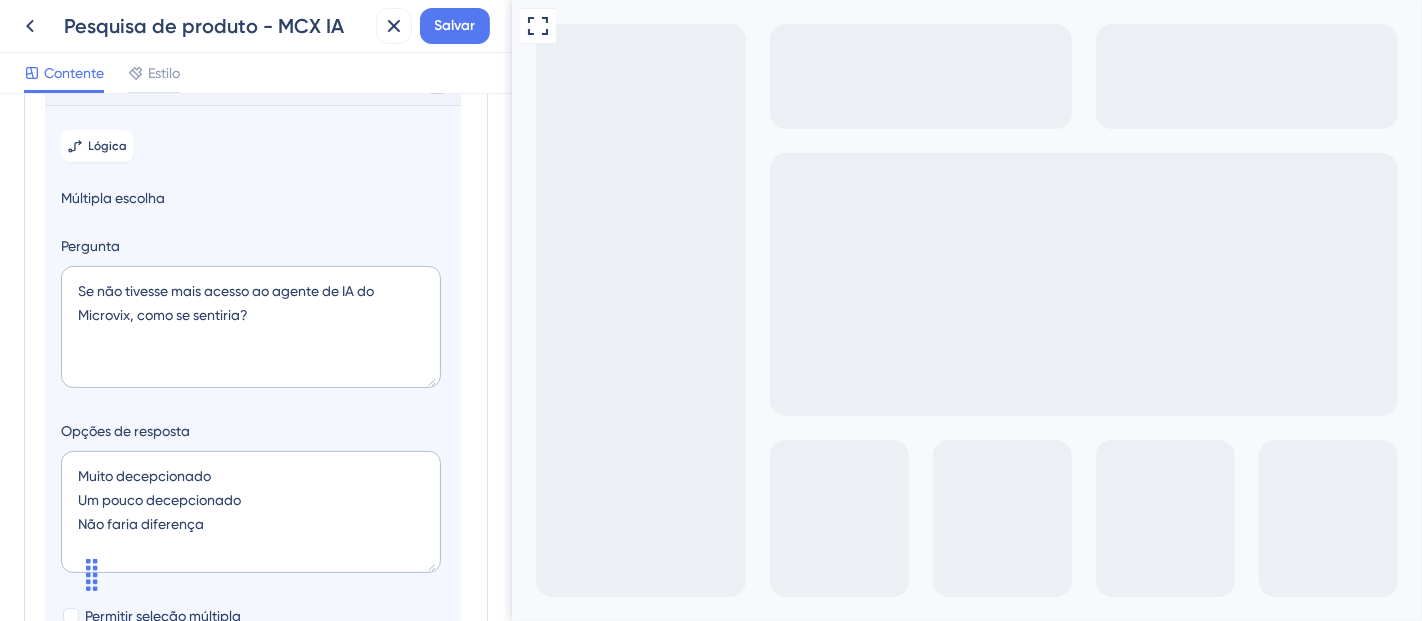 scroll, scrollTop: 364, scrollLeft: 0, axis: vertical 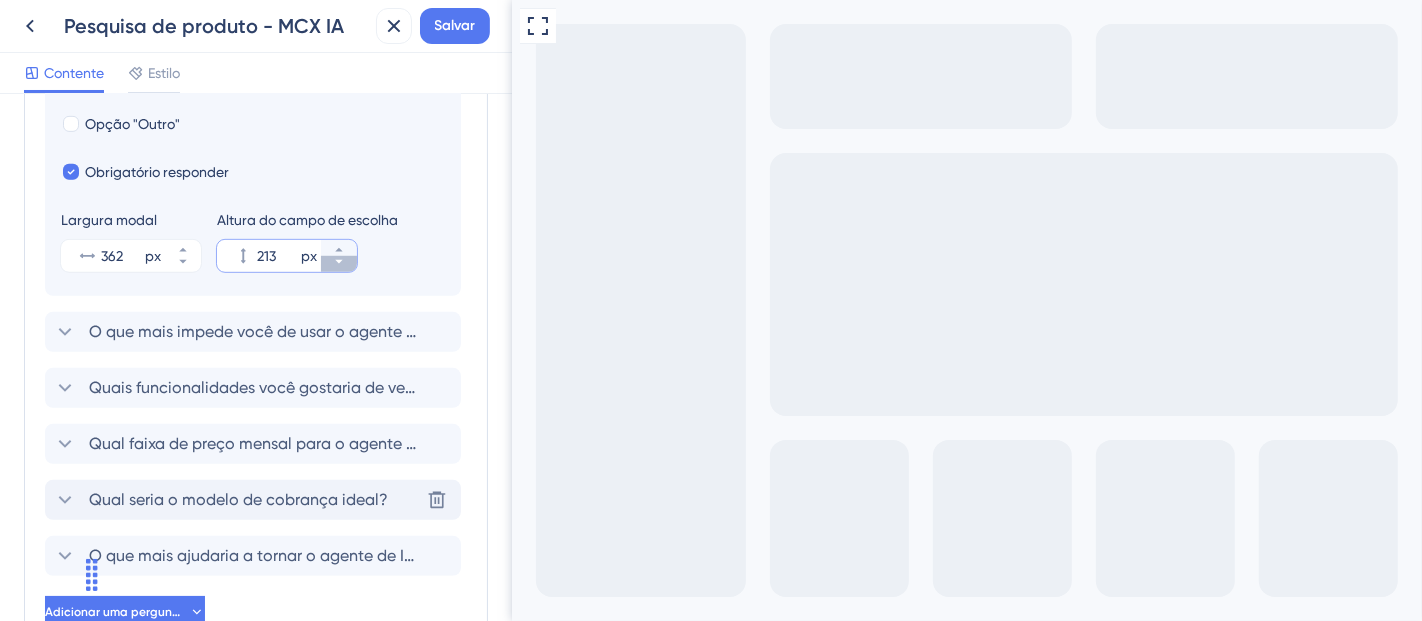 click 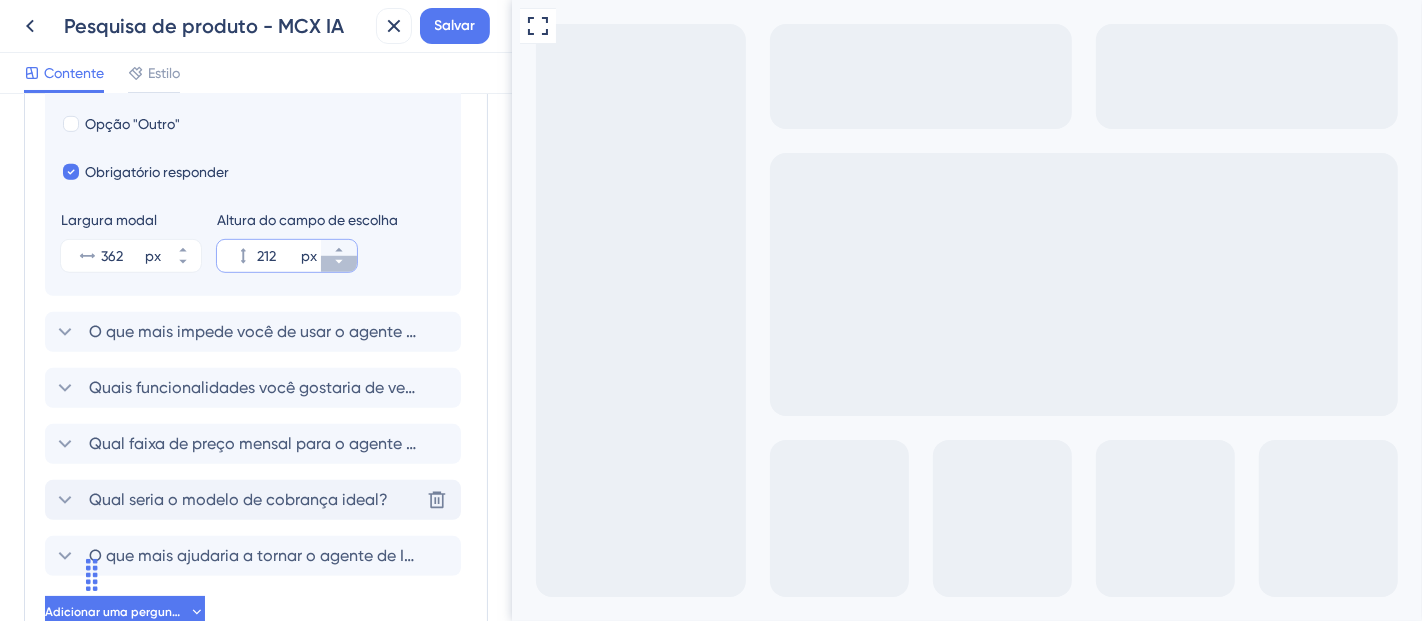 click 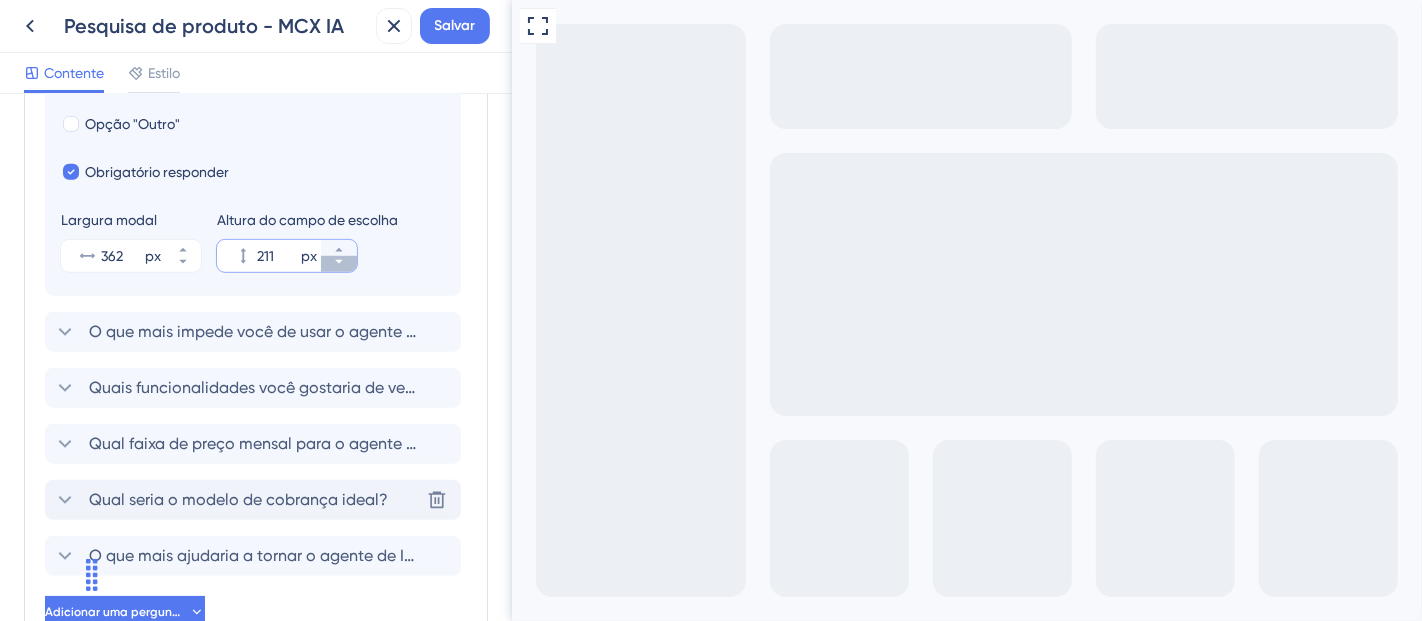 click 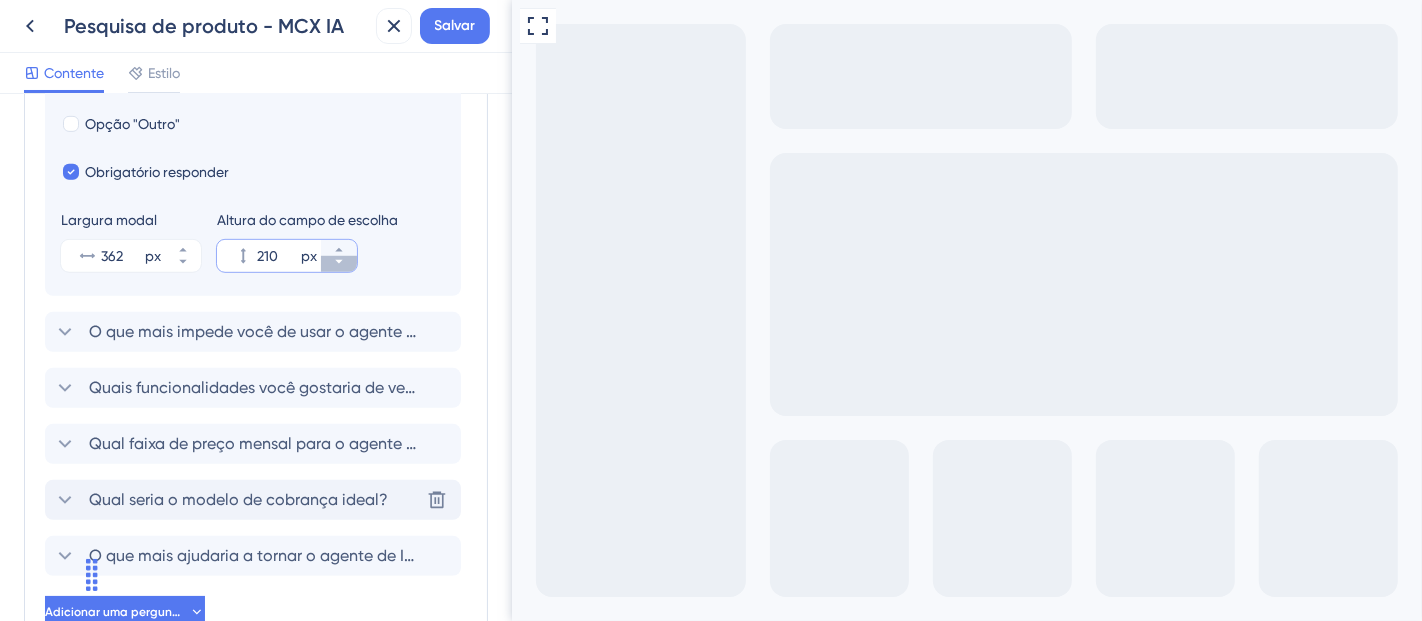 click 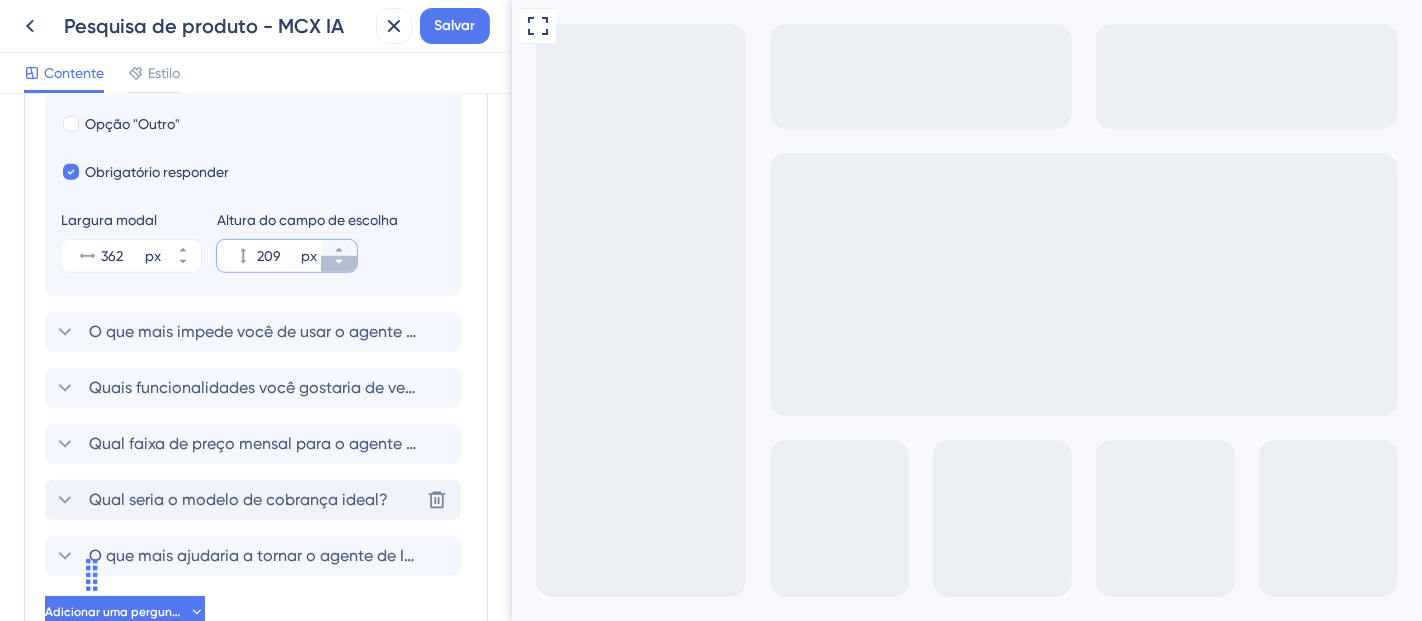 click 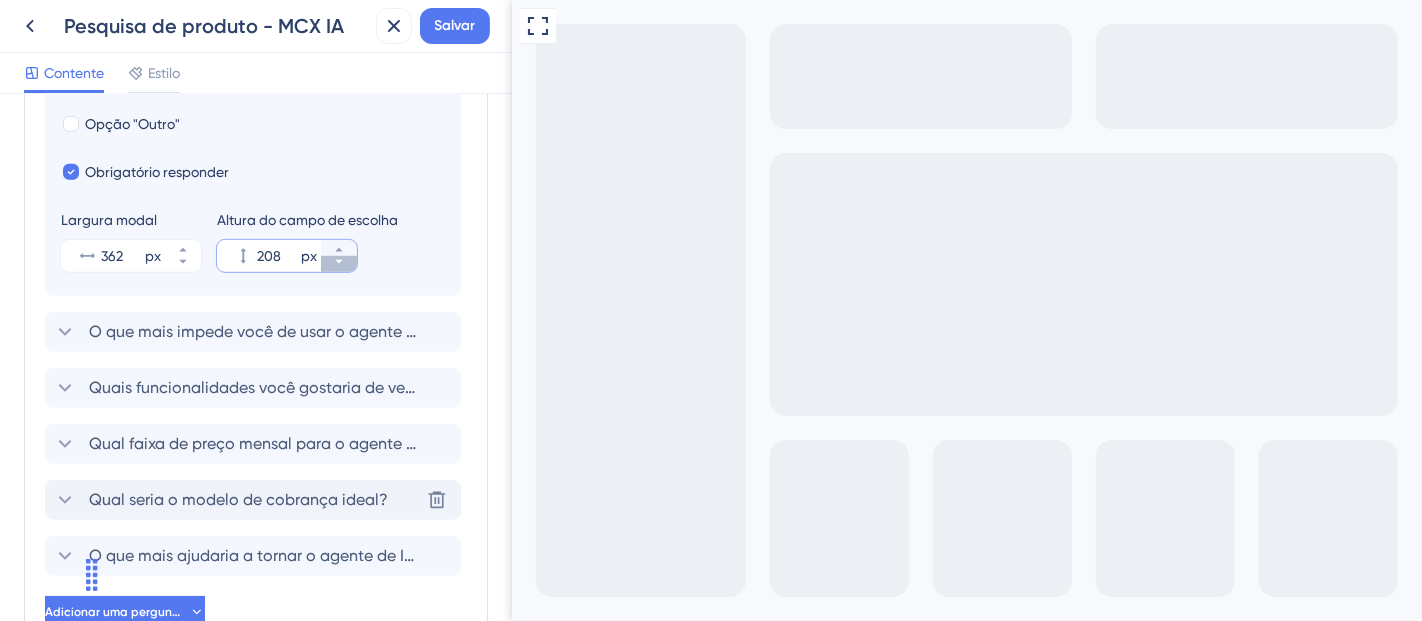 click 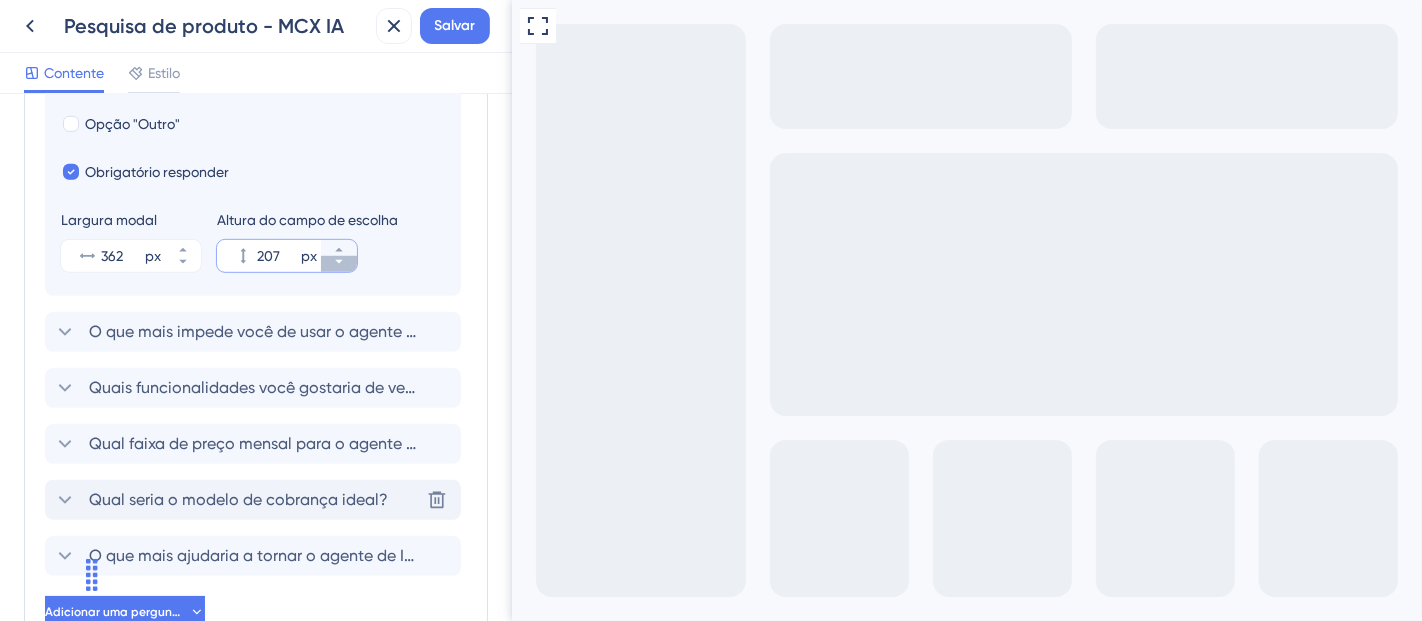 click 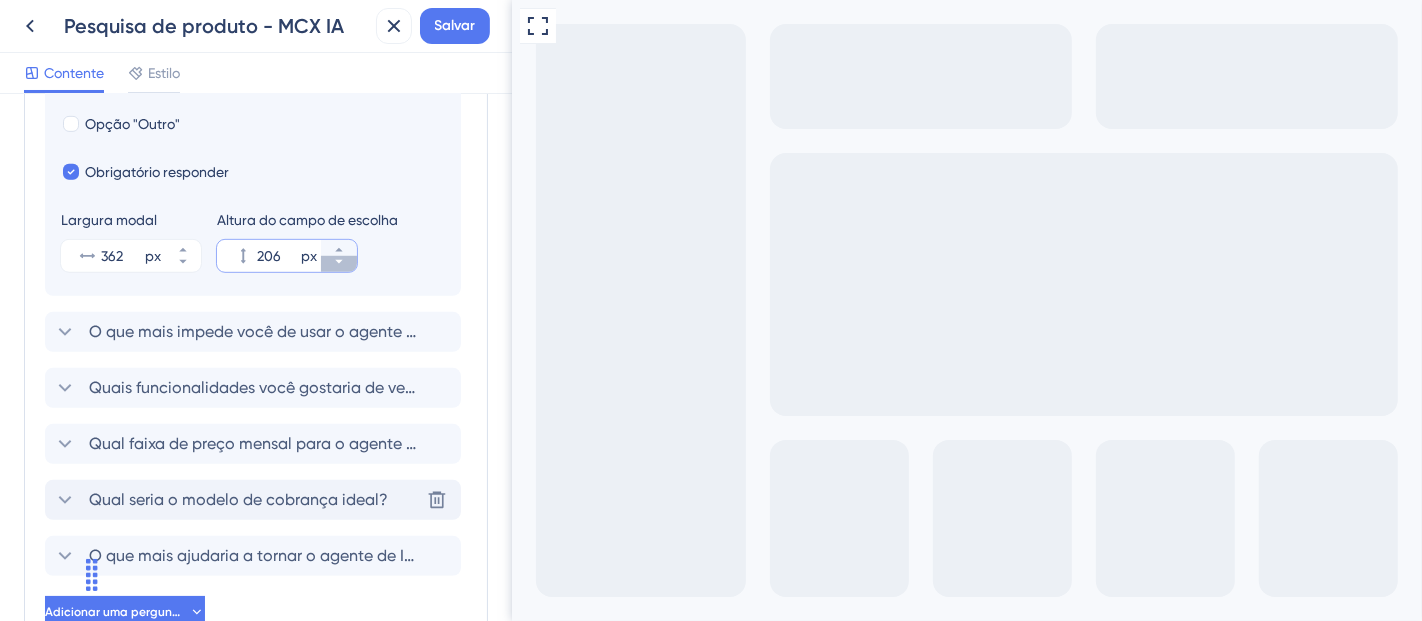 click 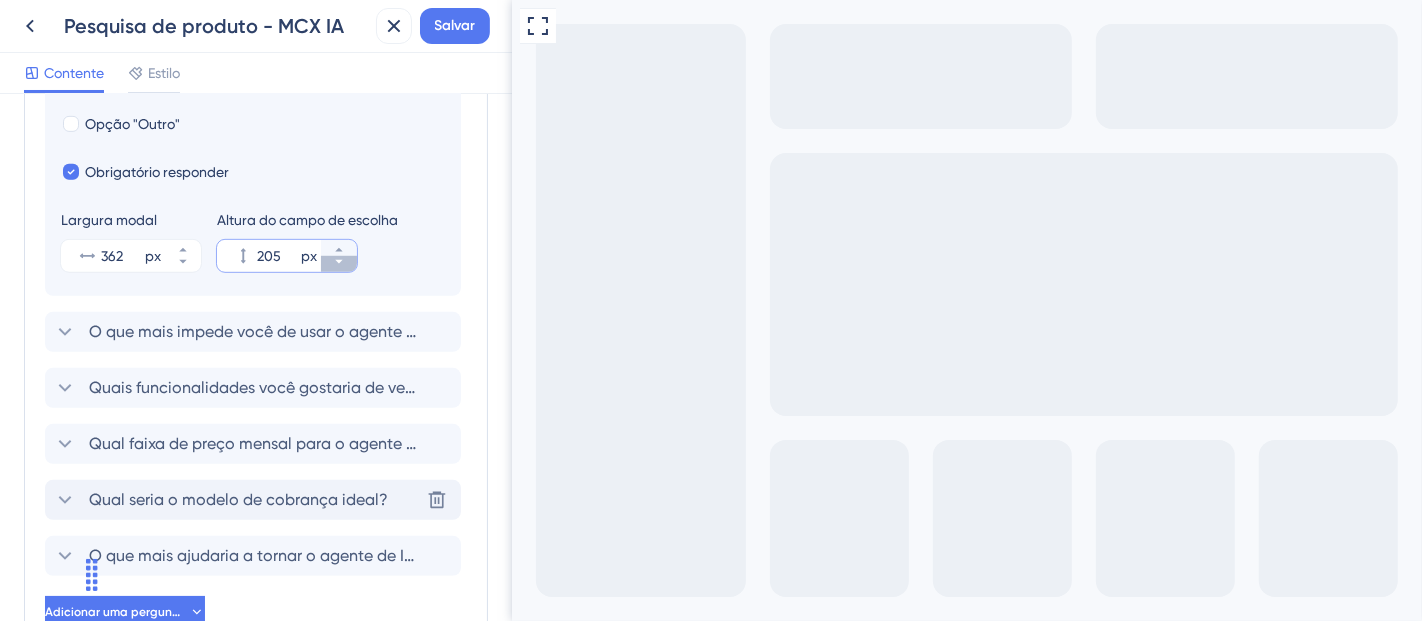 click 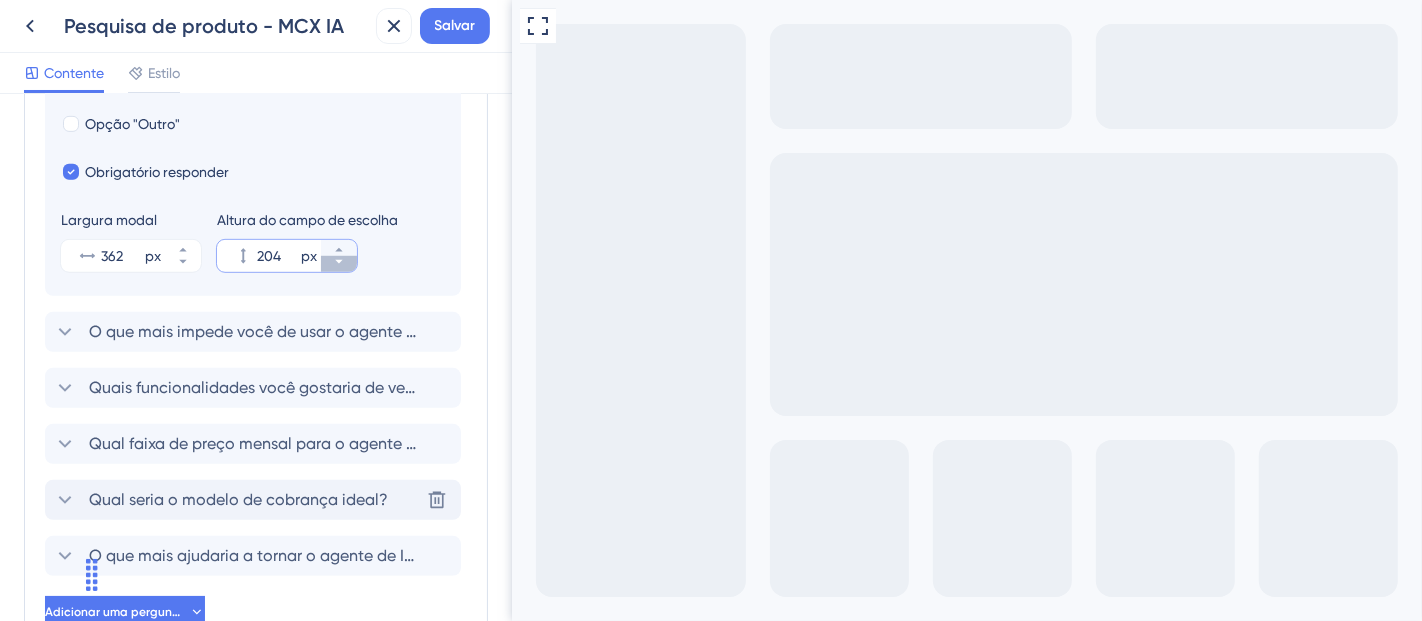 click 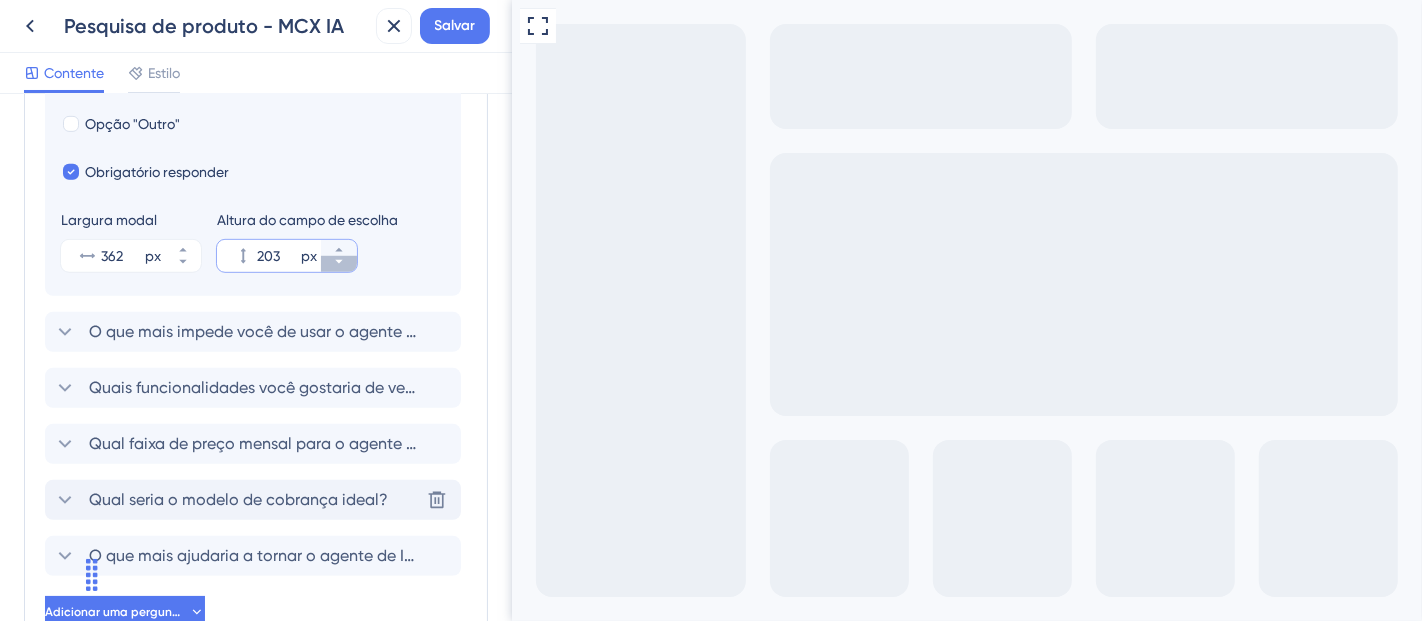 click 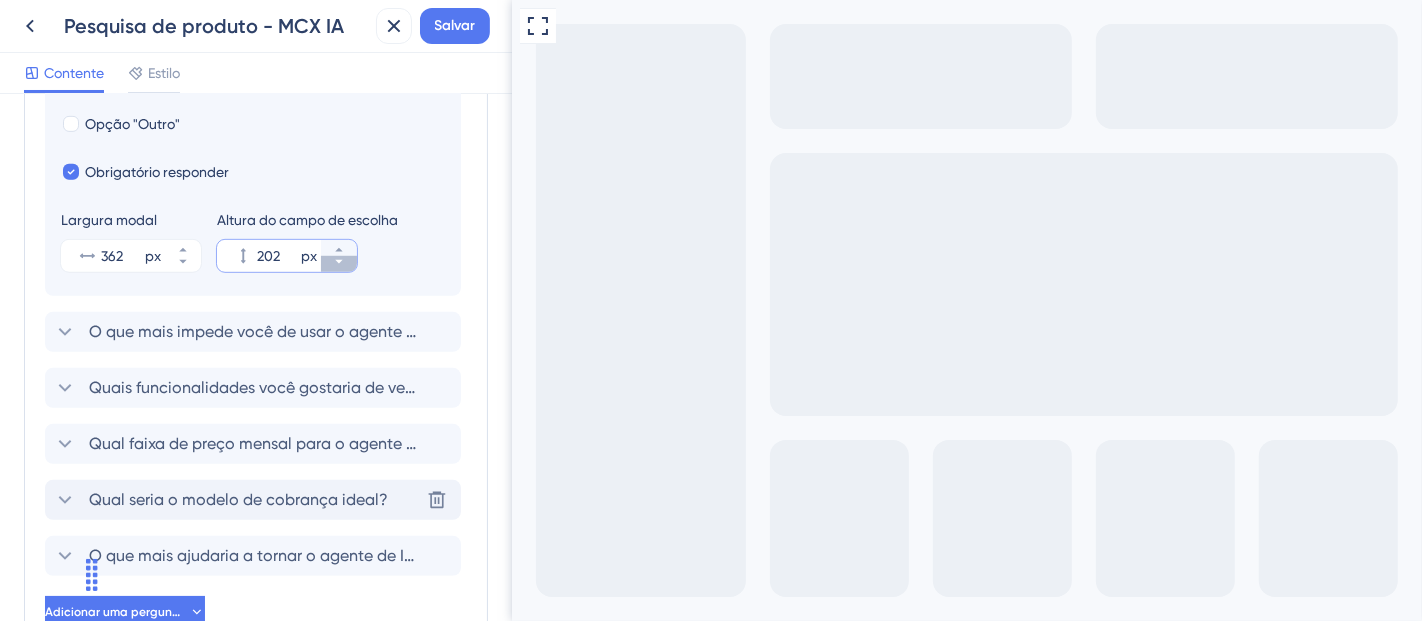 click 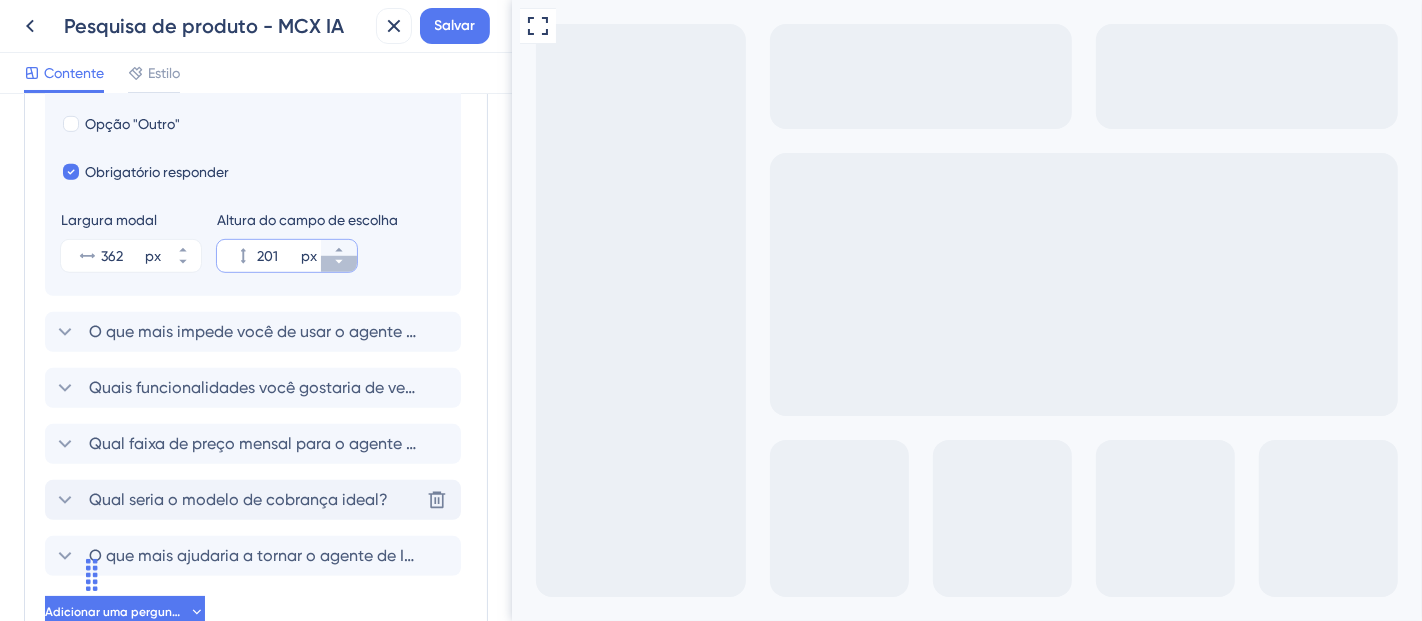 click 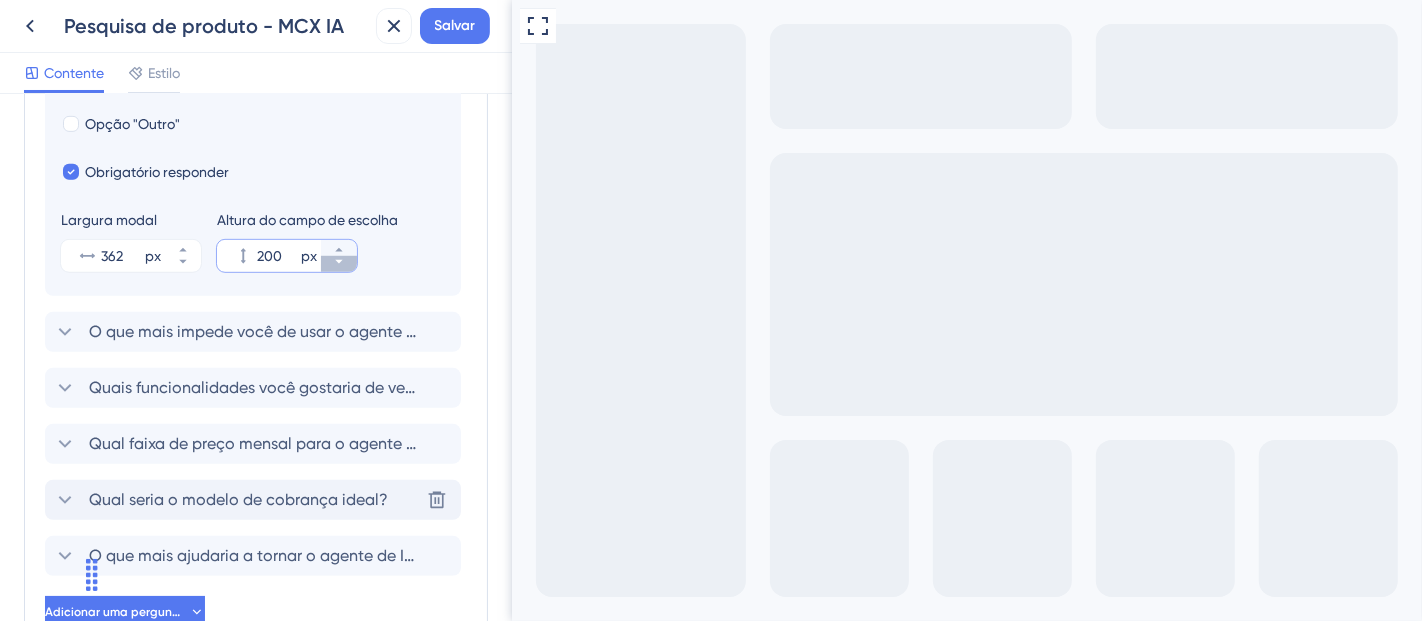 click 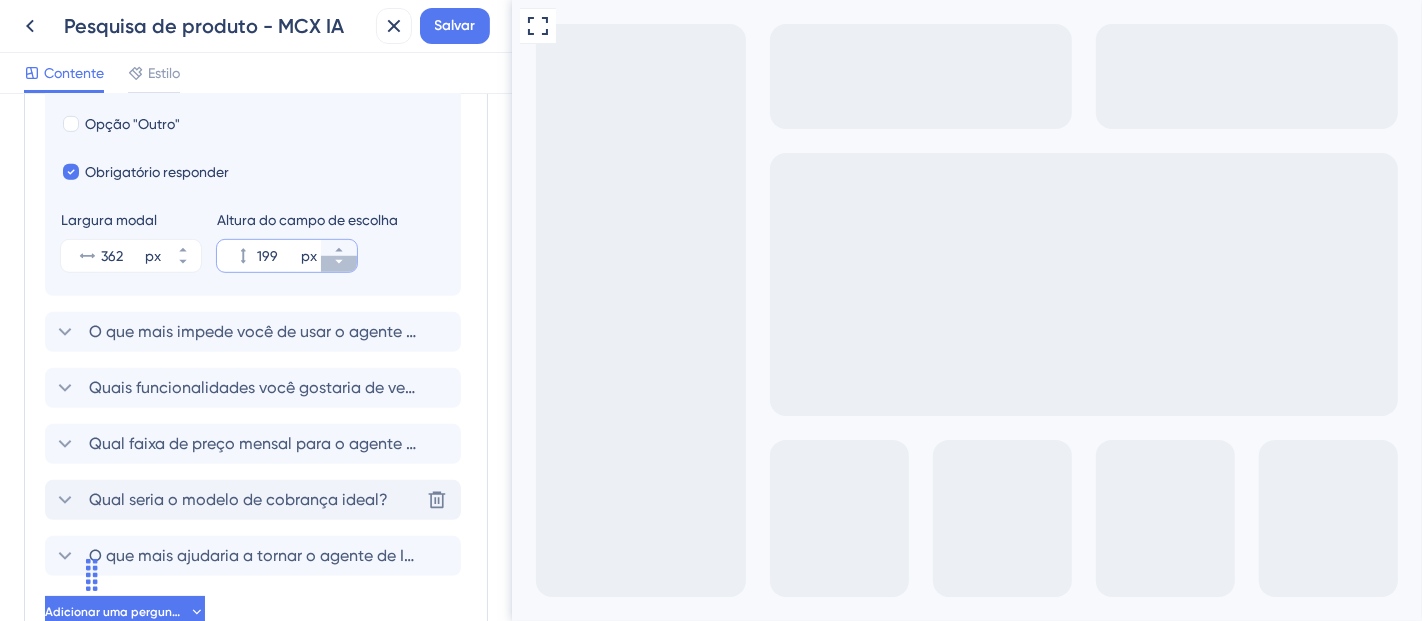 click 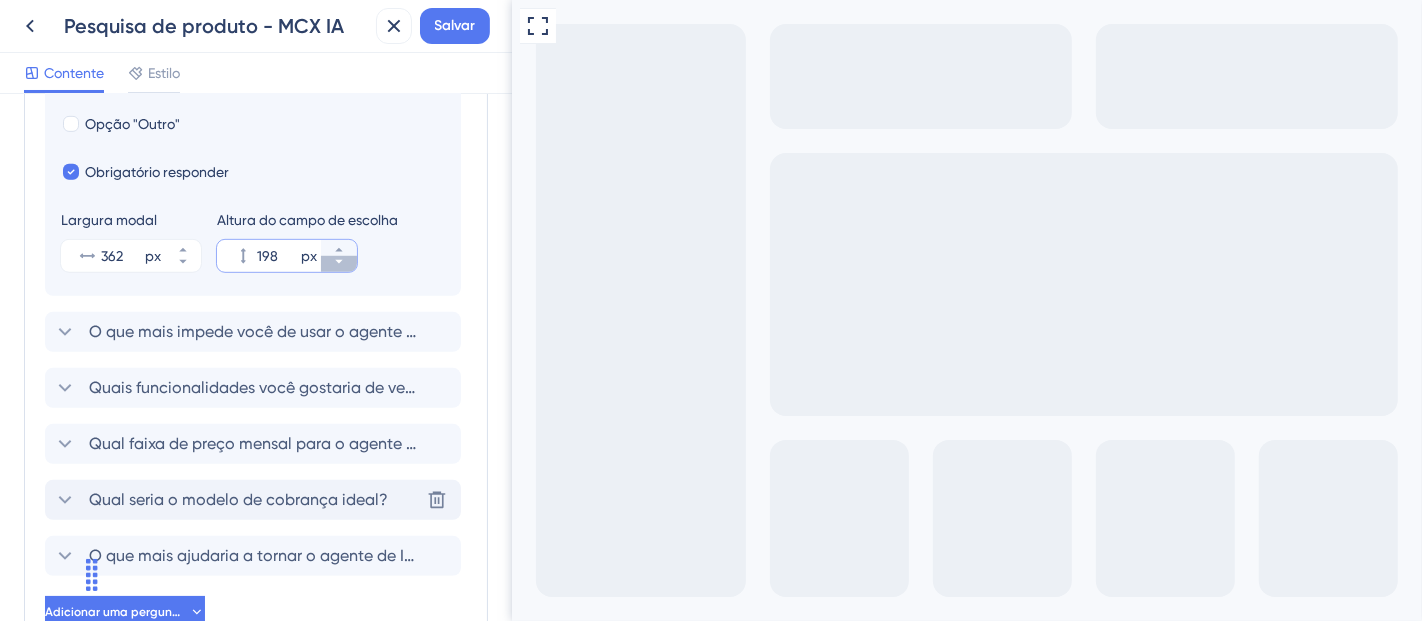 click 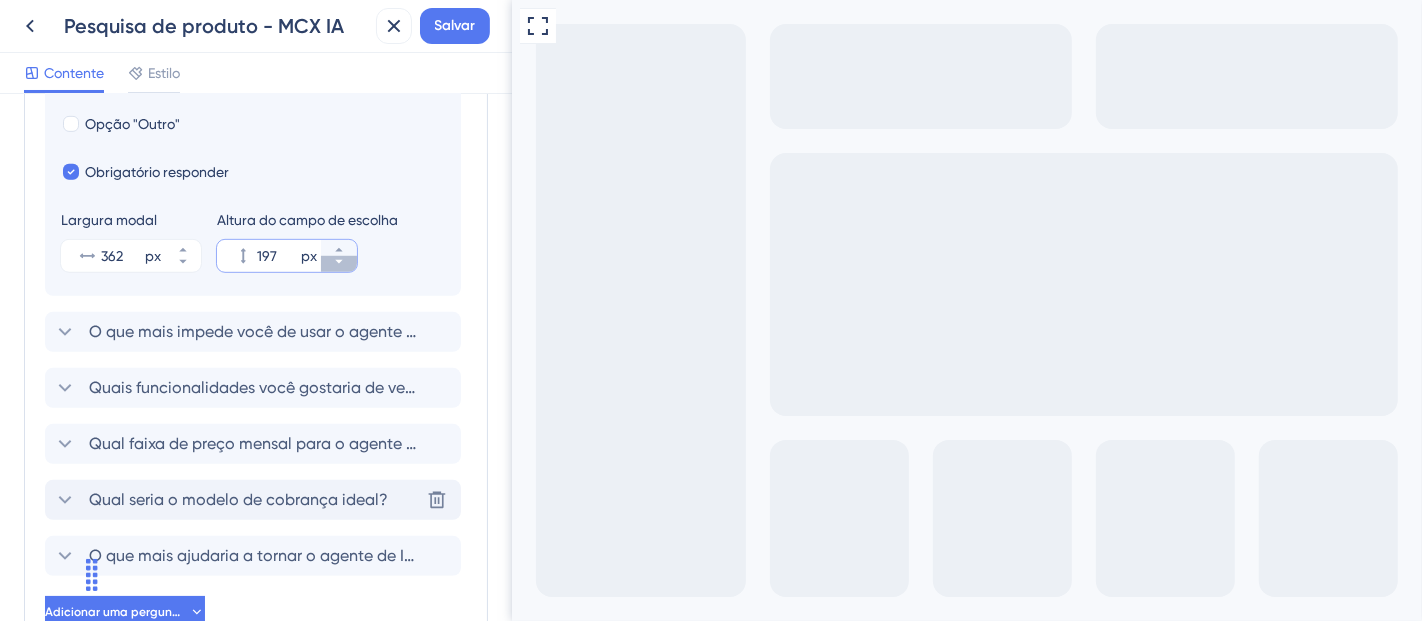 click 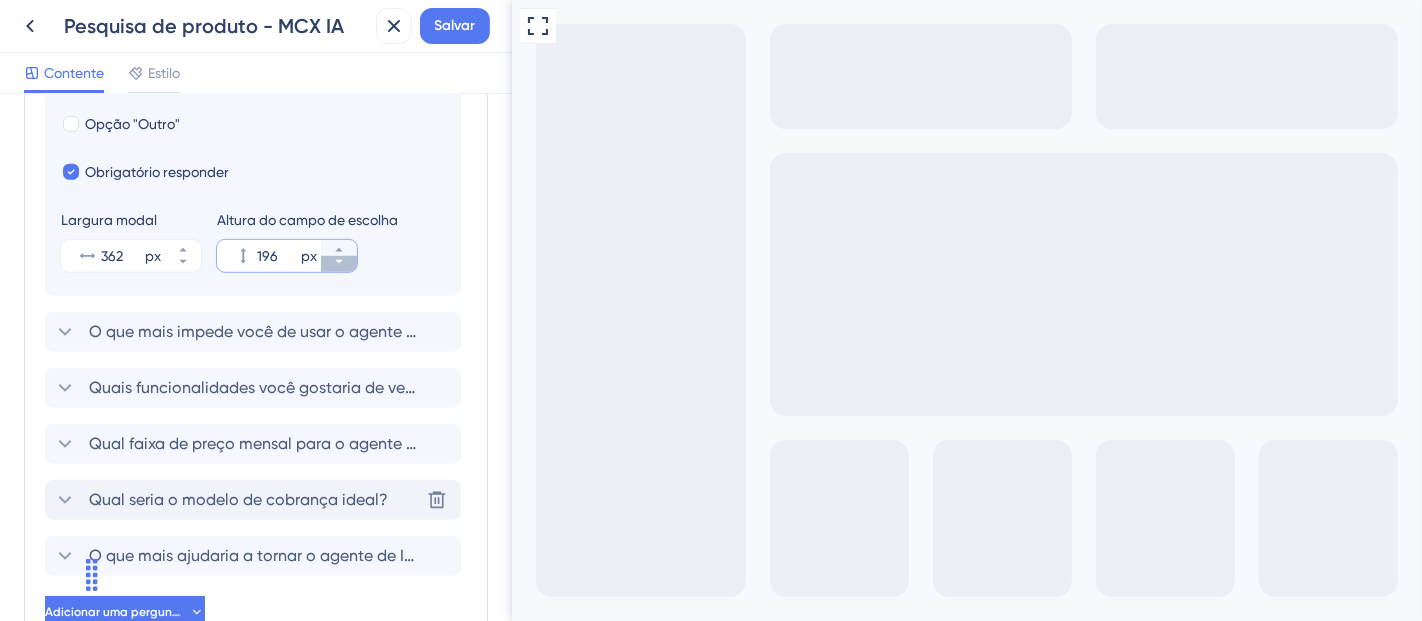 click 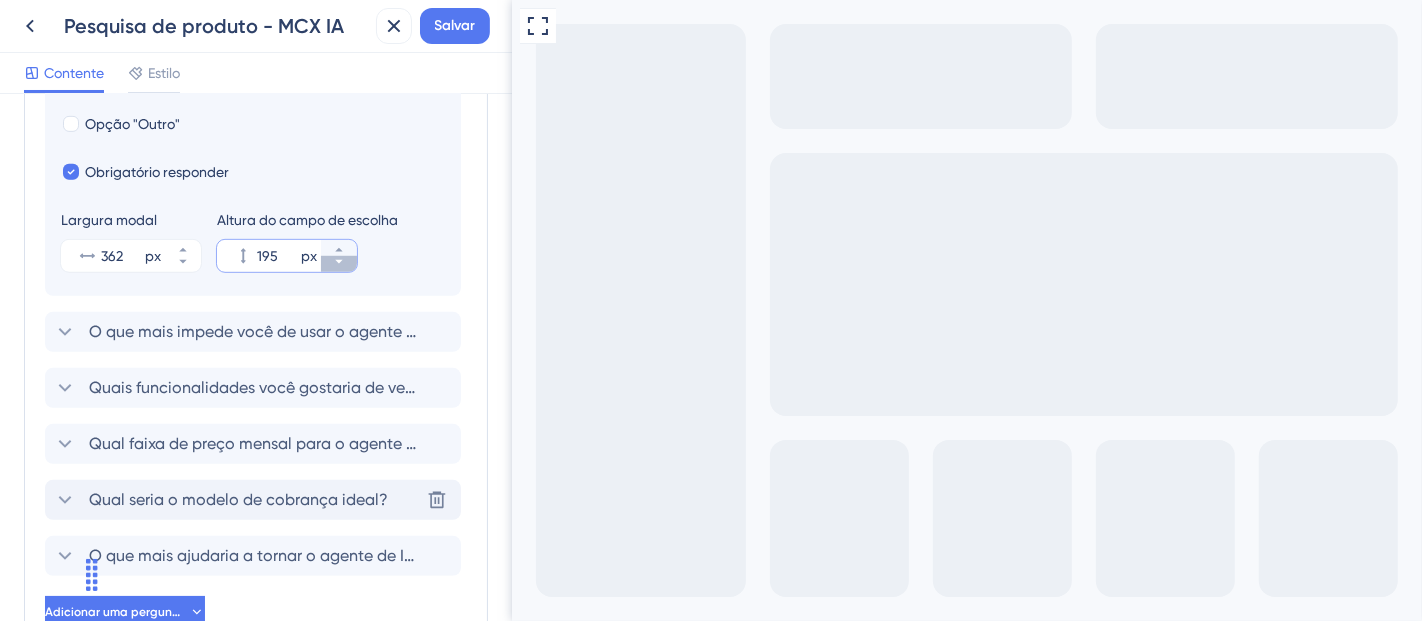click 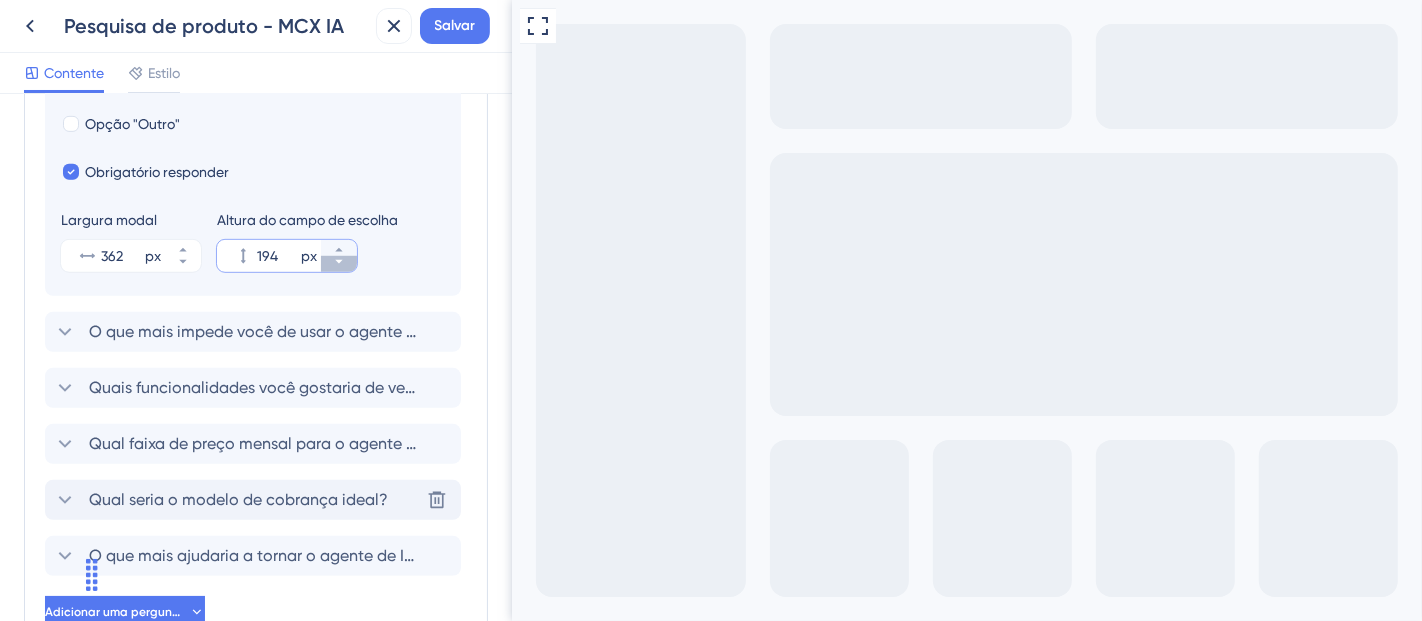 click 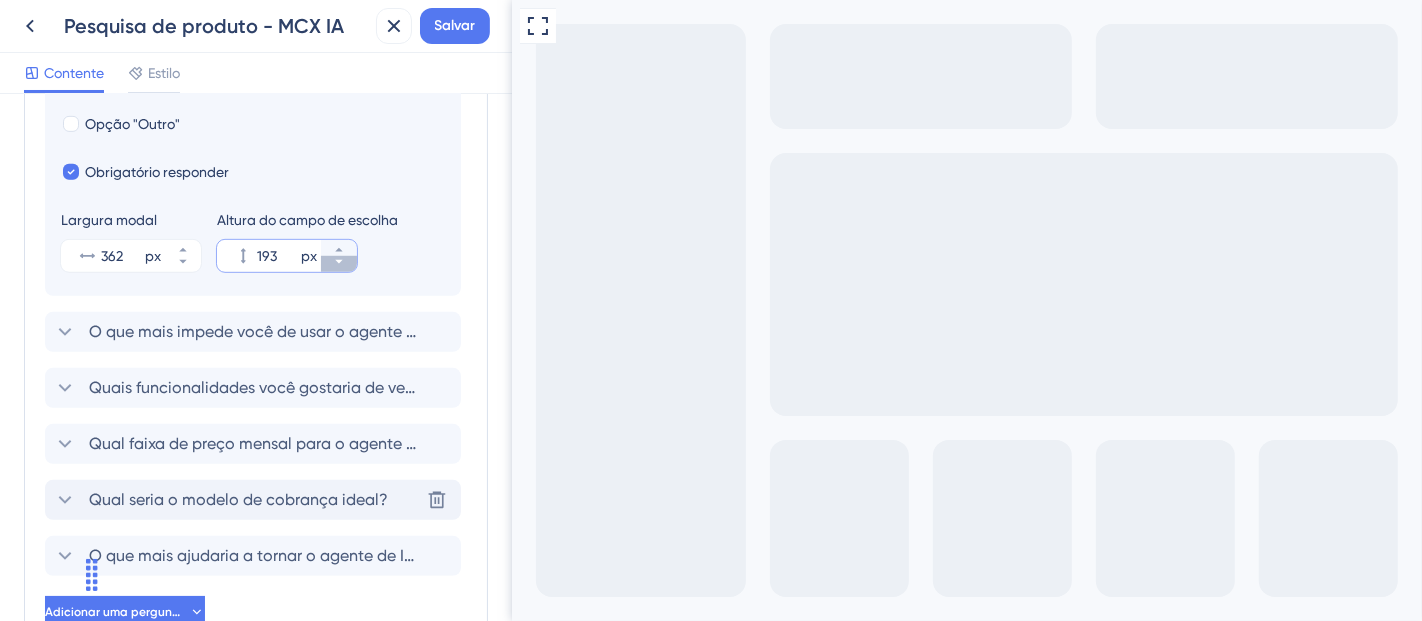 click 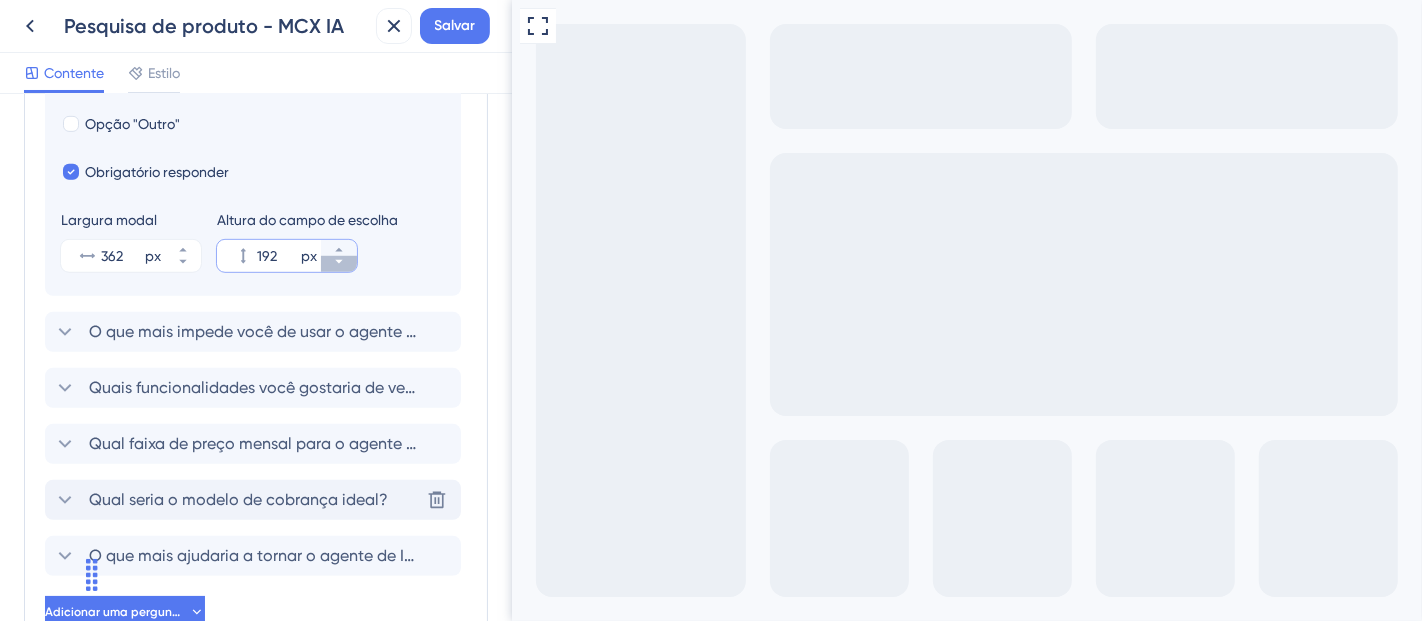 click 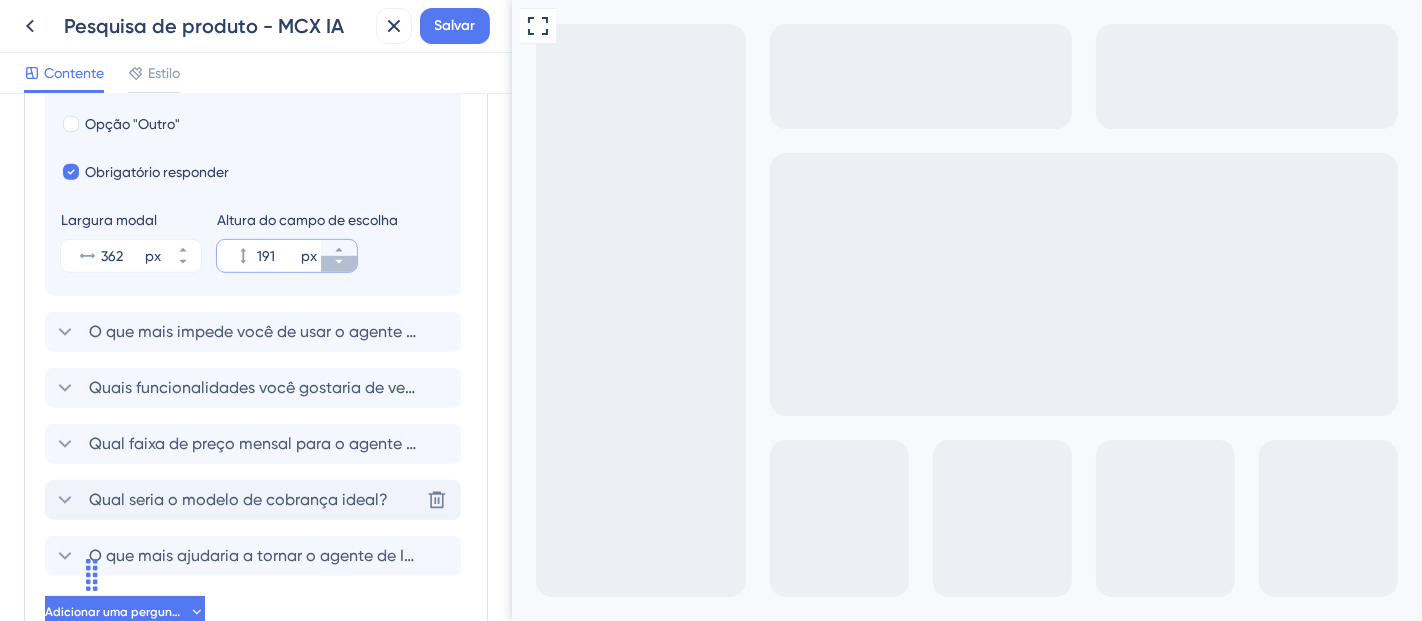 click 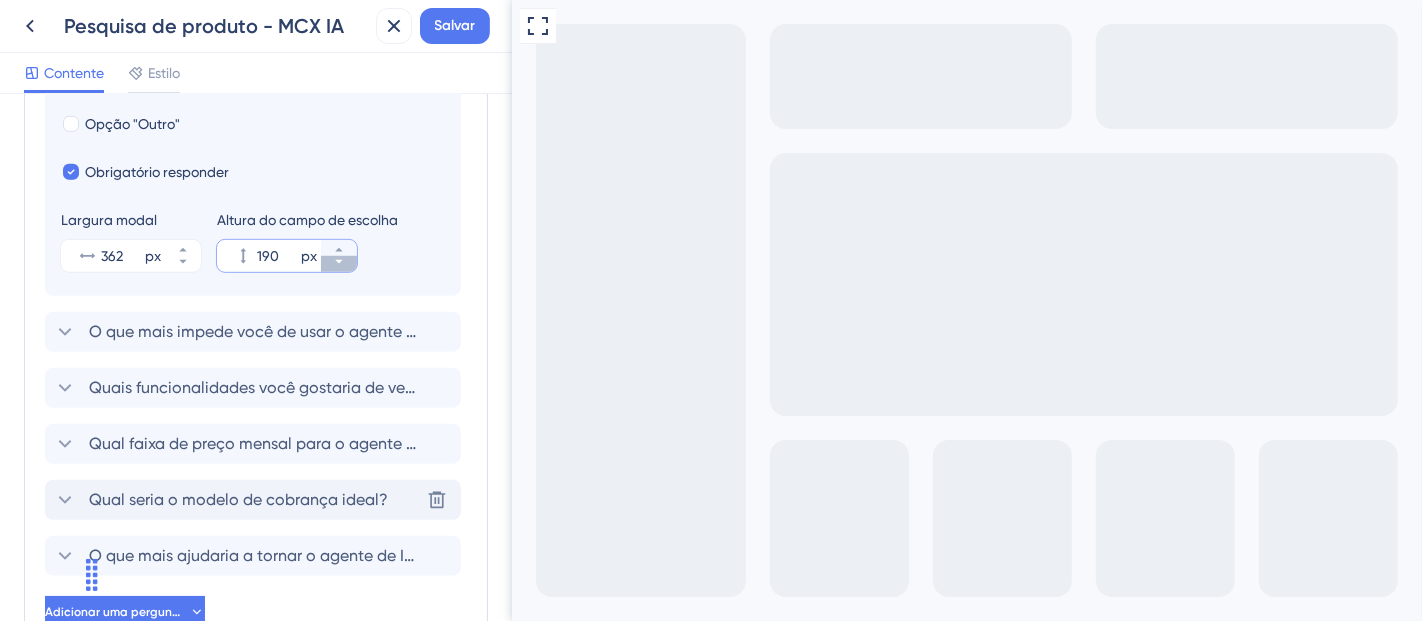 click 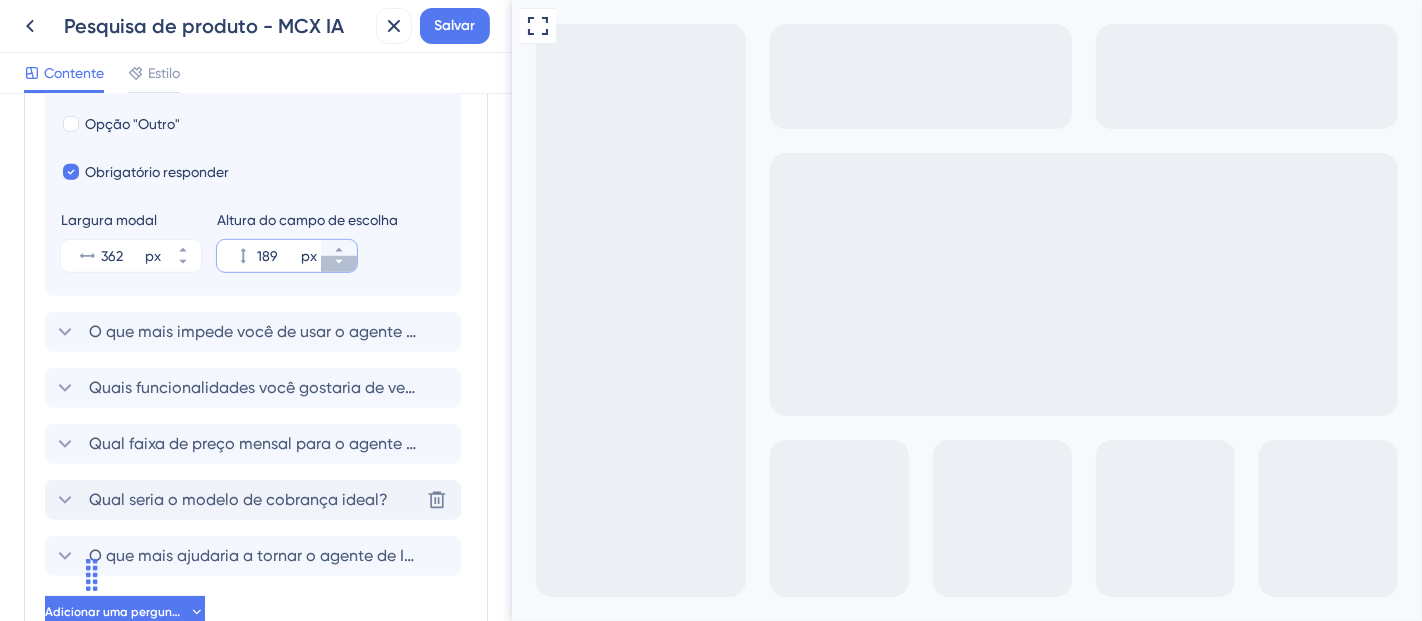 click 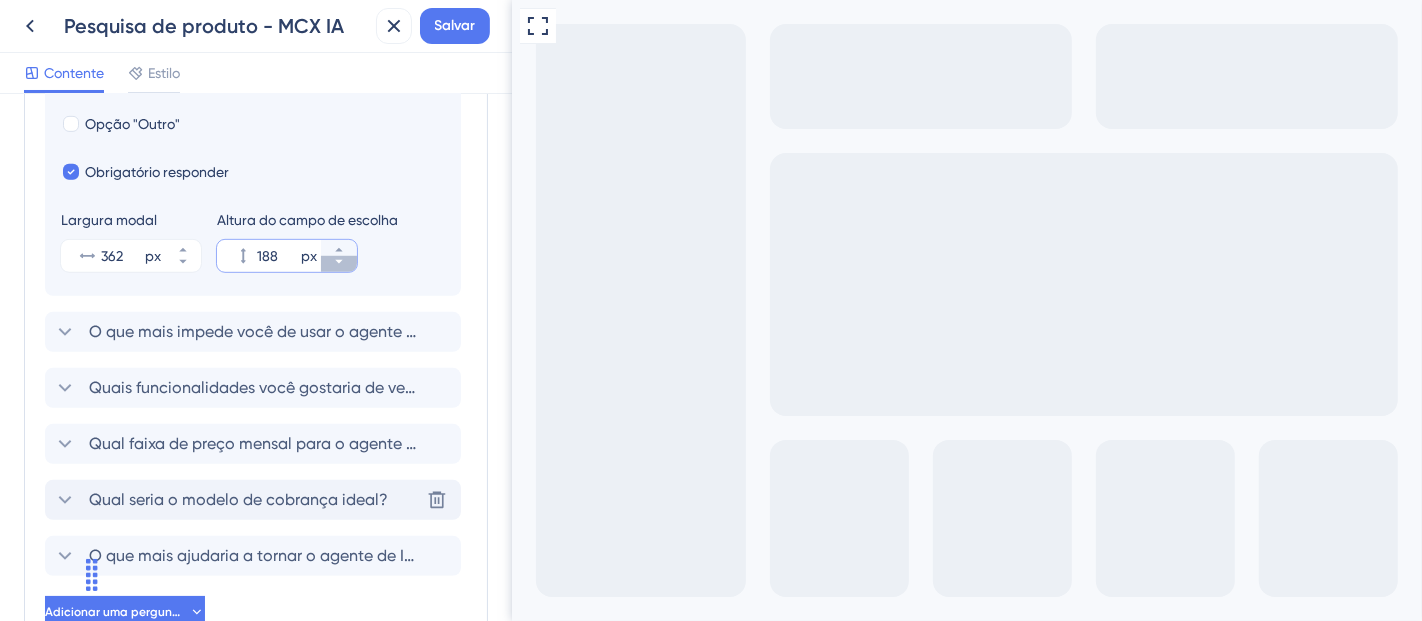 click 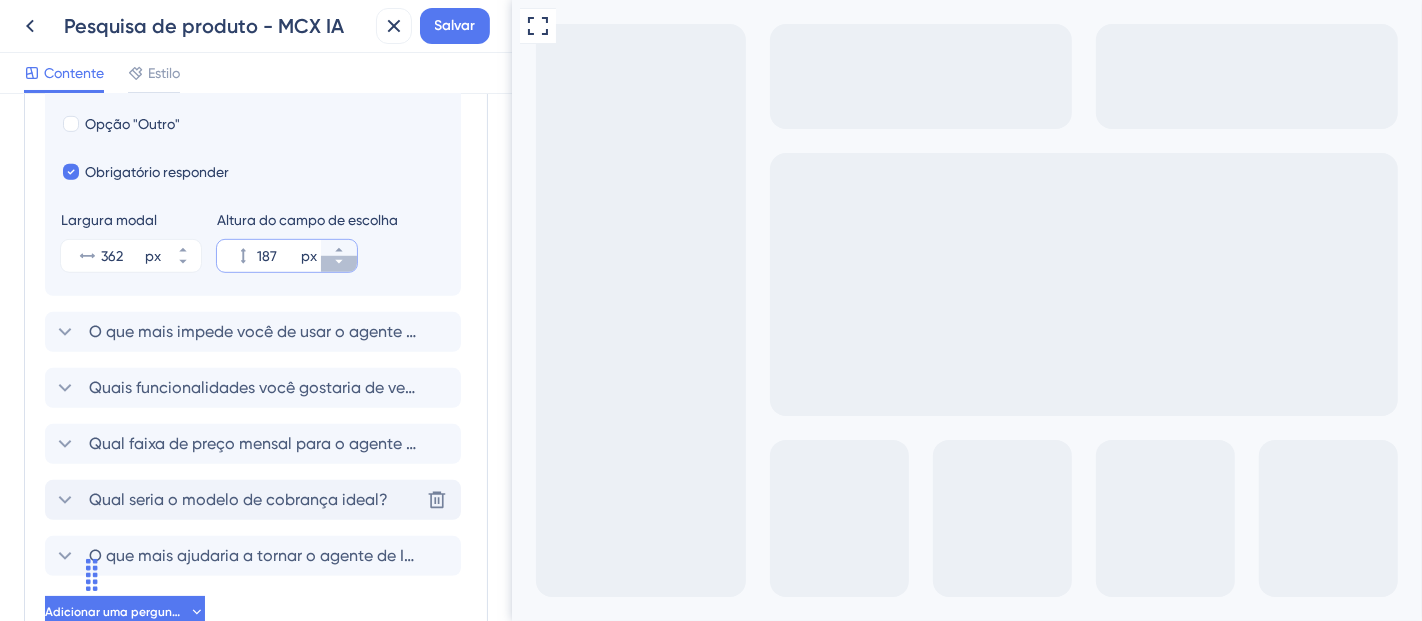 click 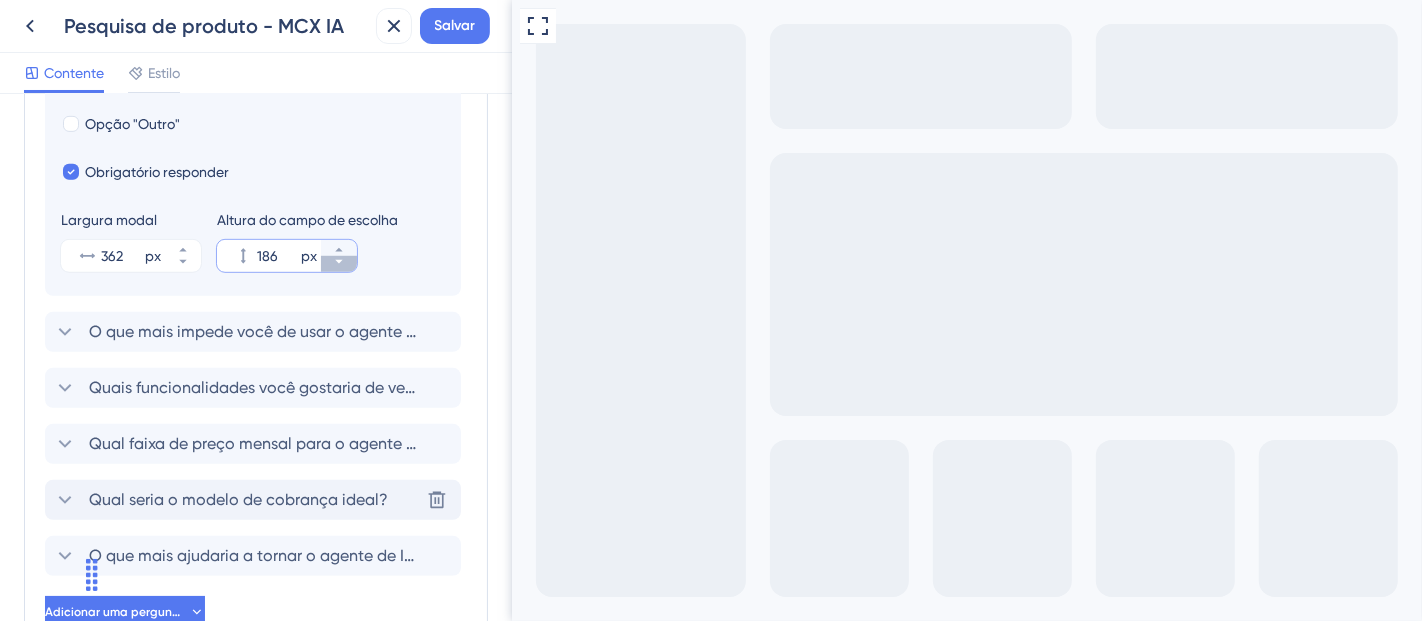 click 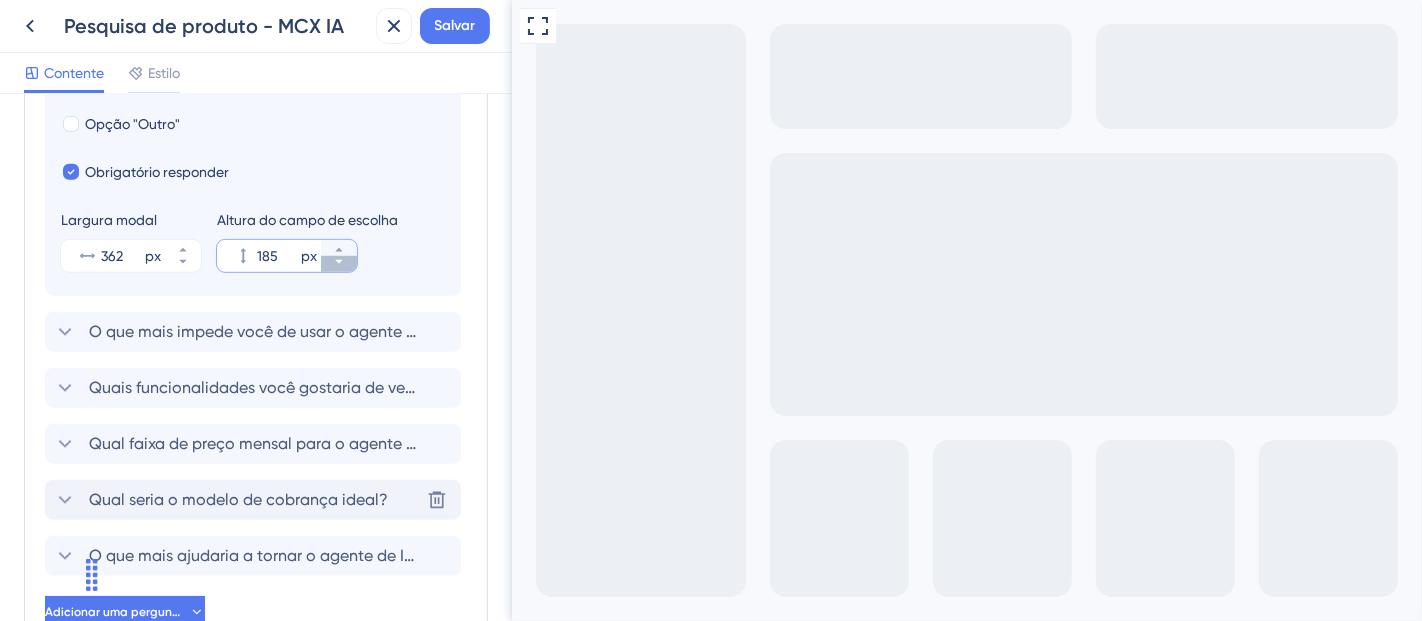 click 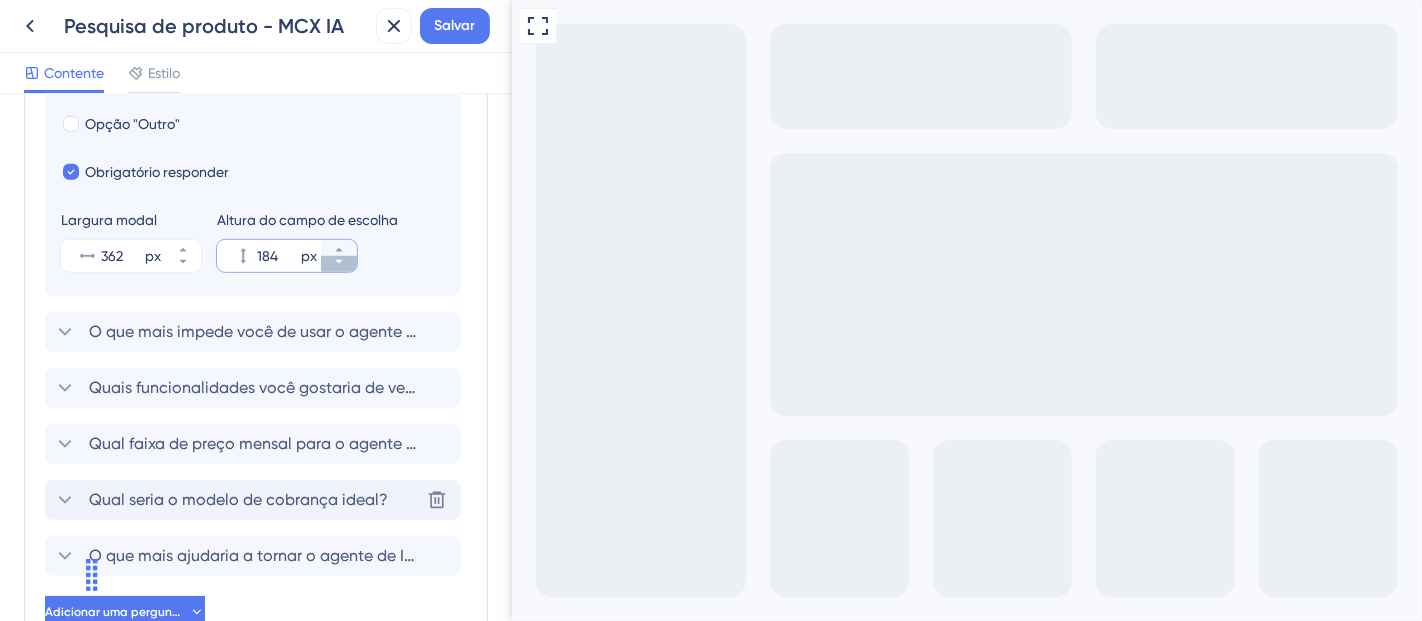 click 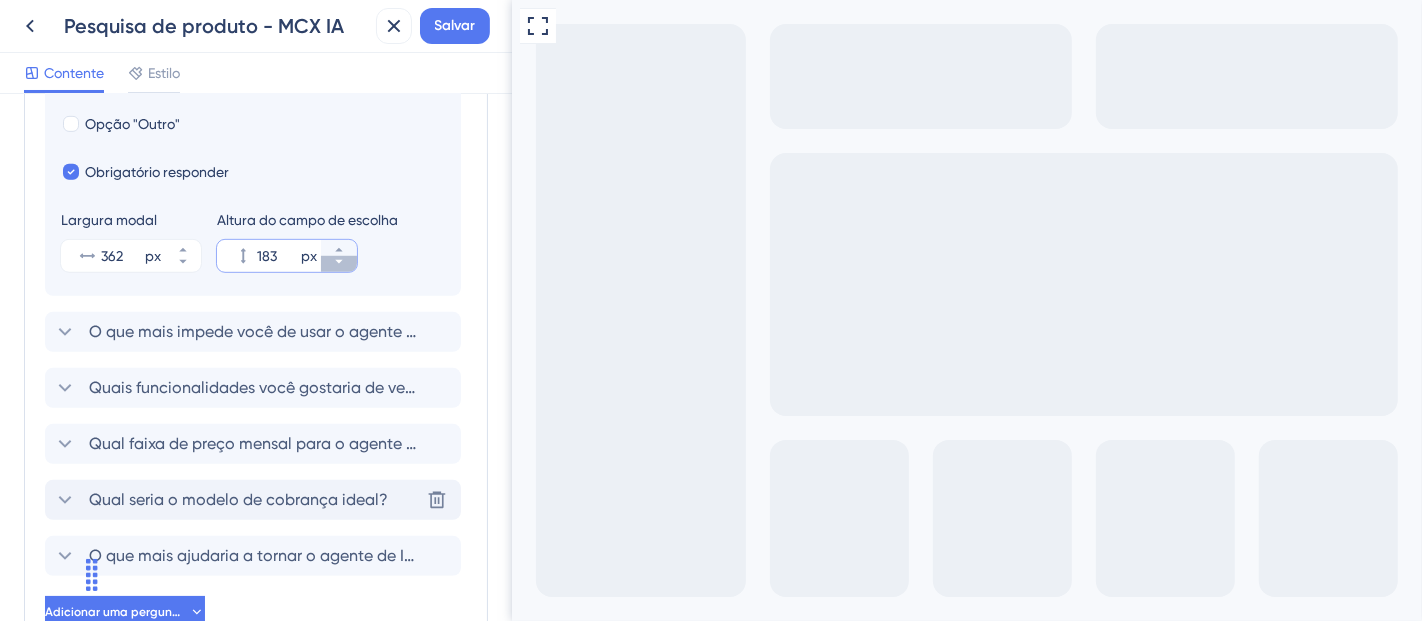 click 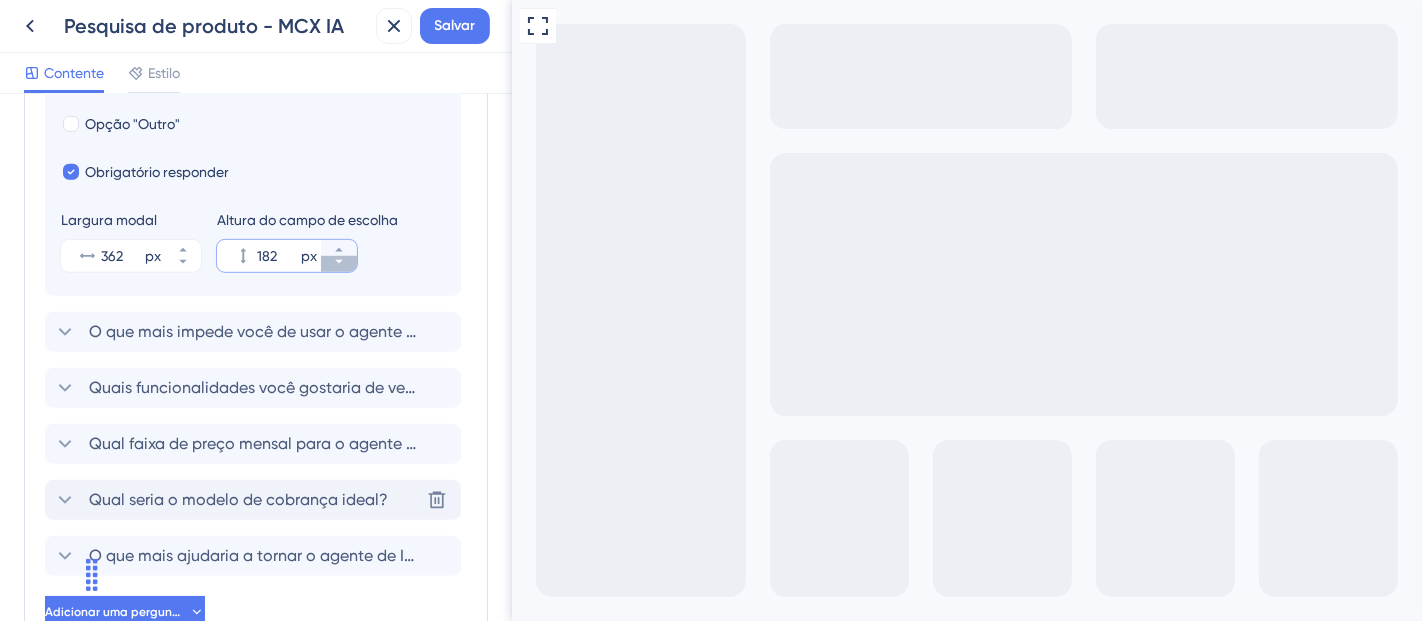 click 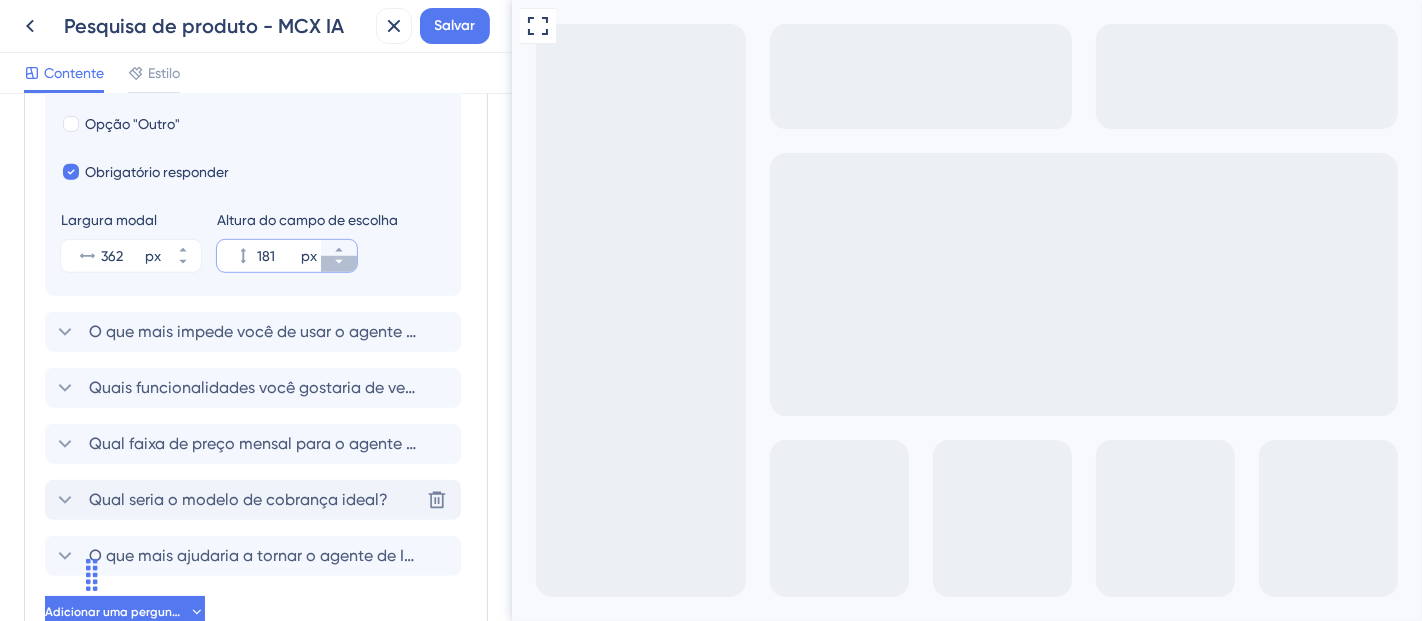 click 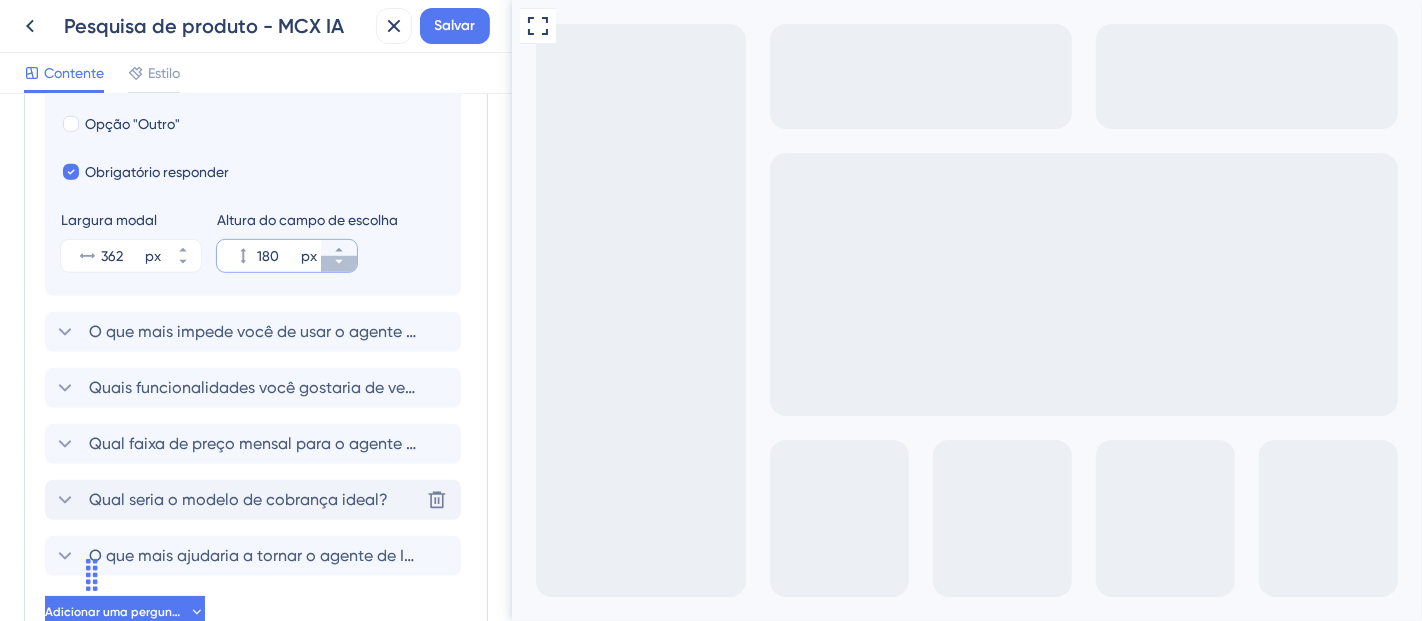 click 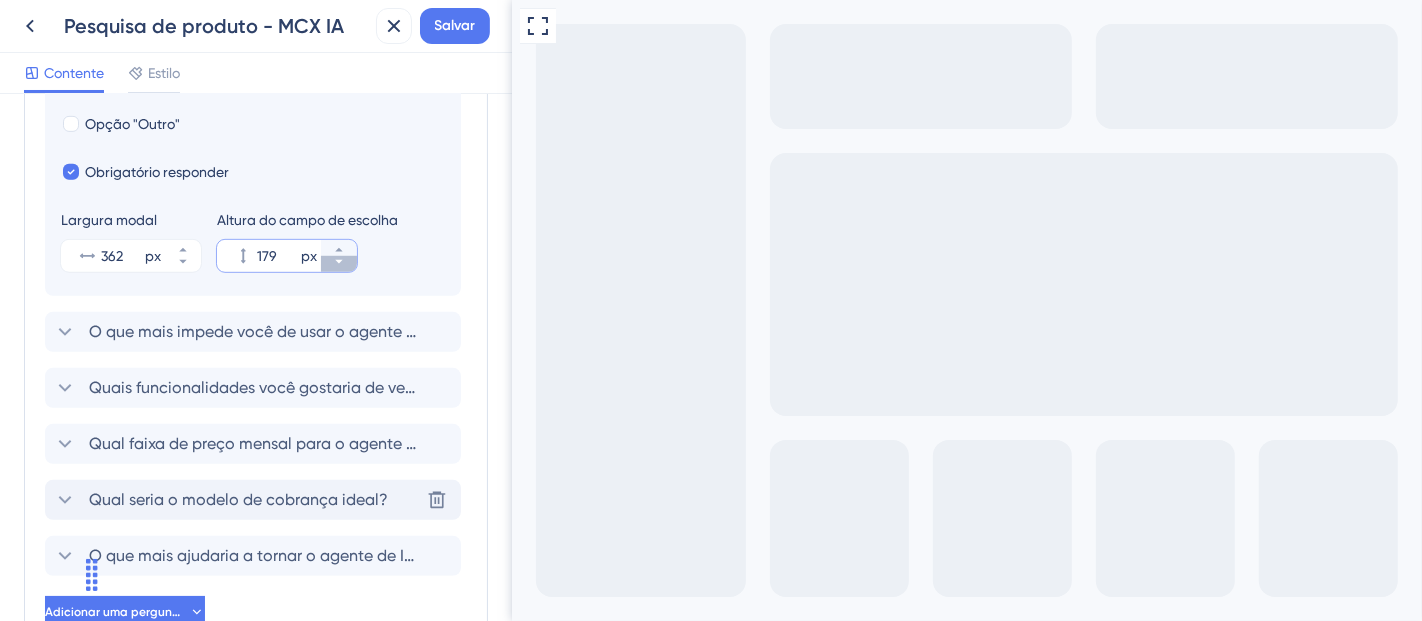 click 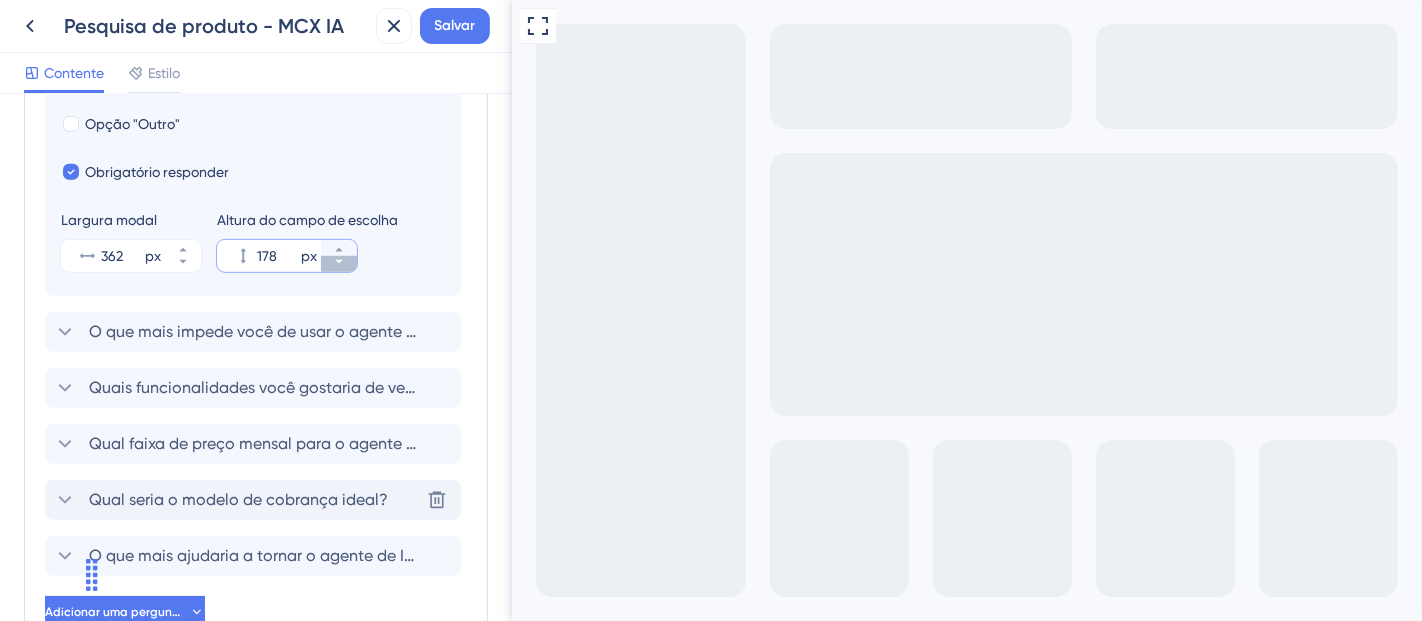 click 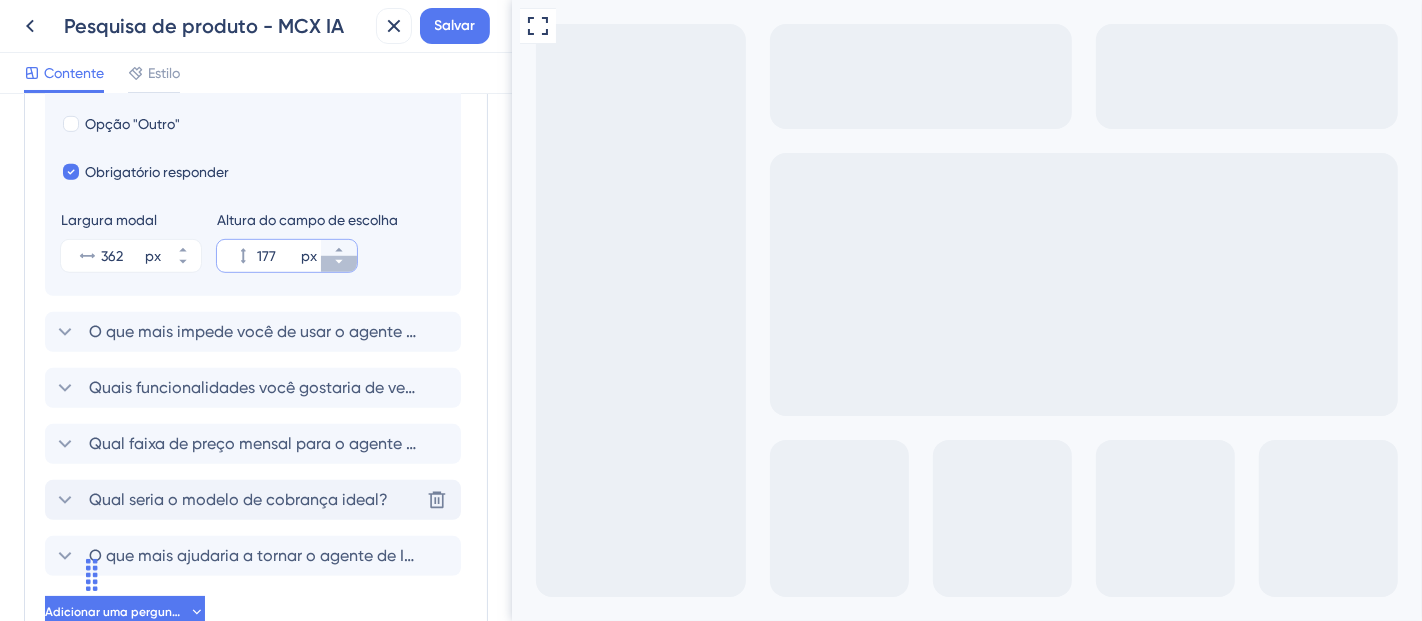click 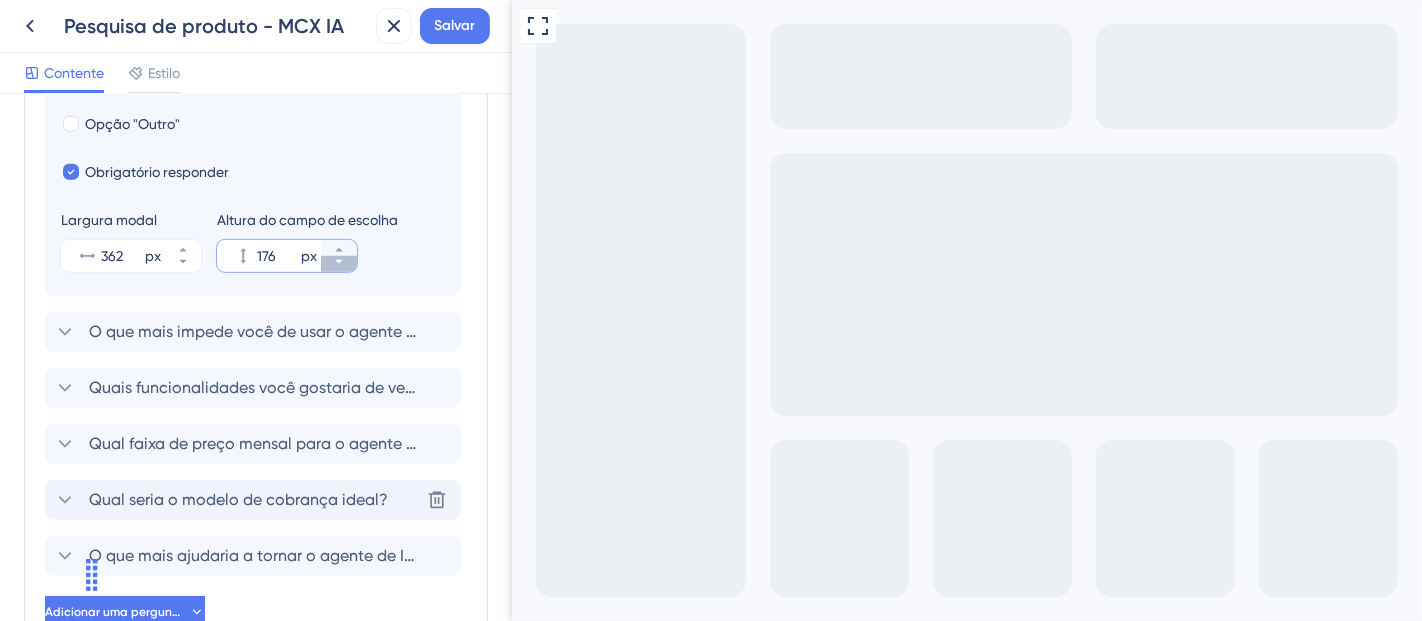 click 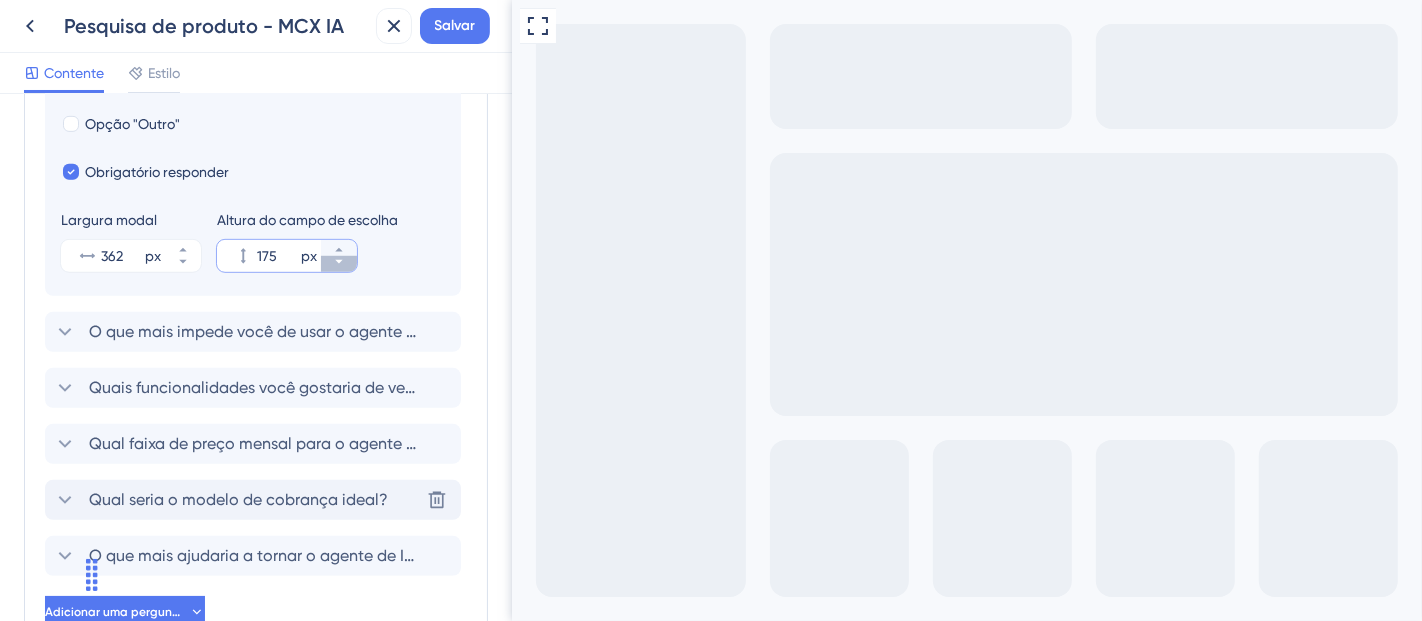 click 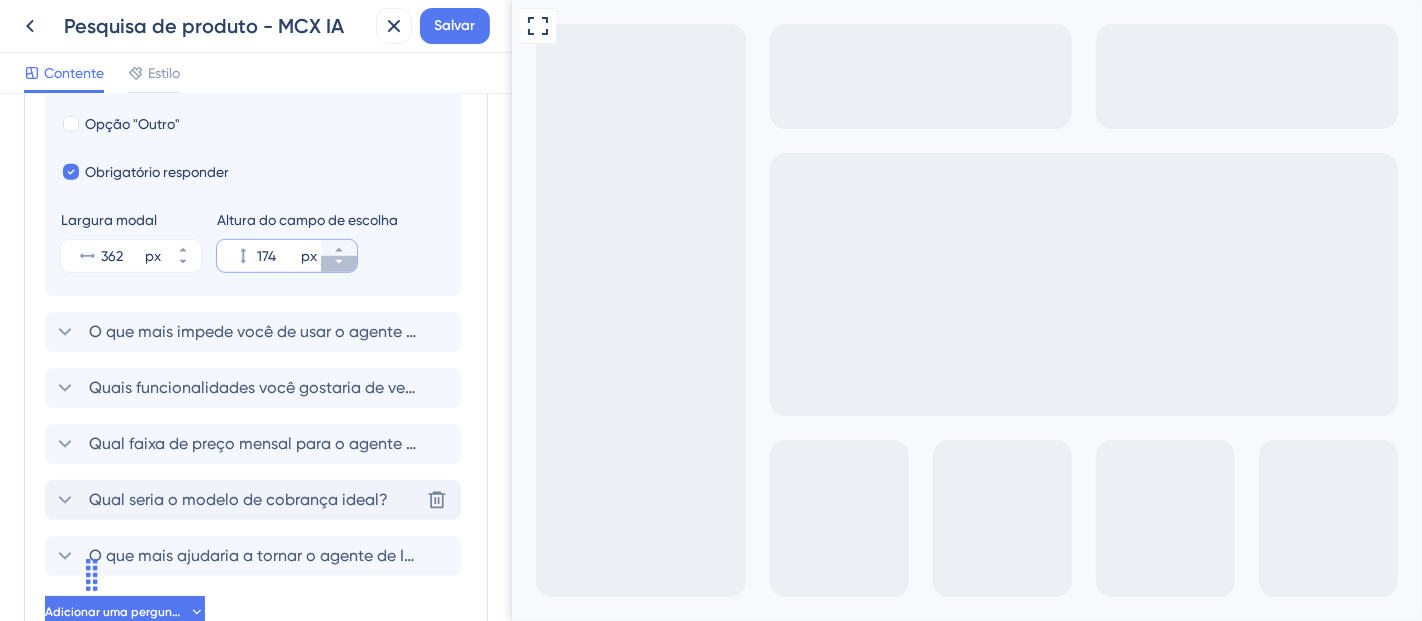 click 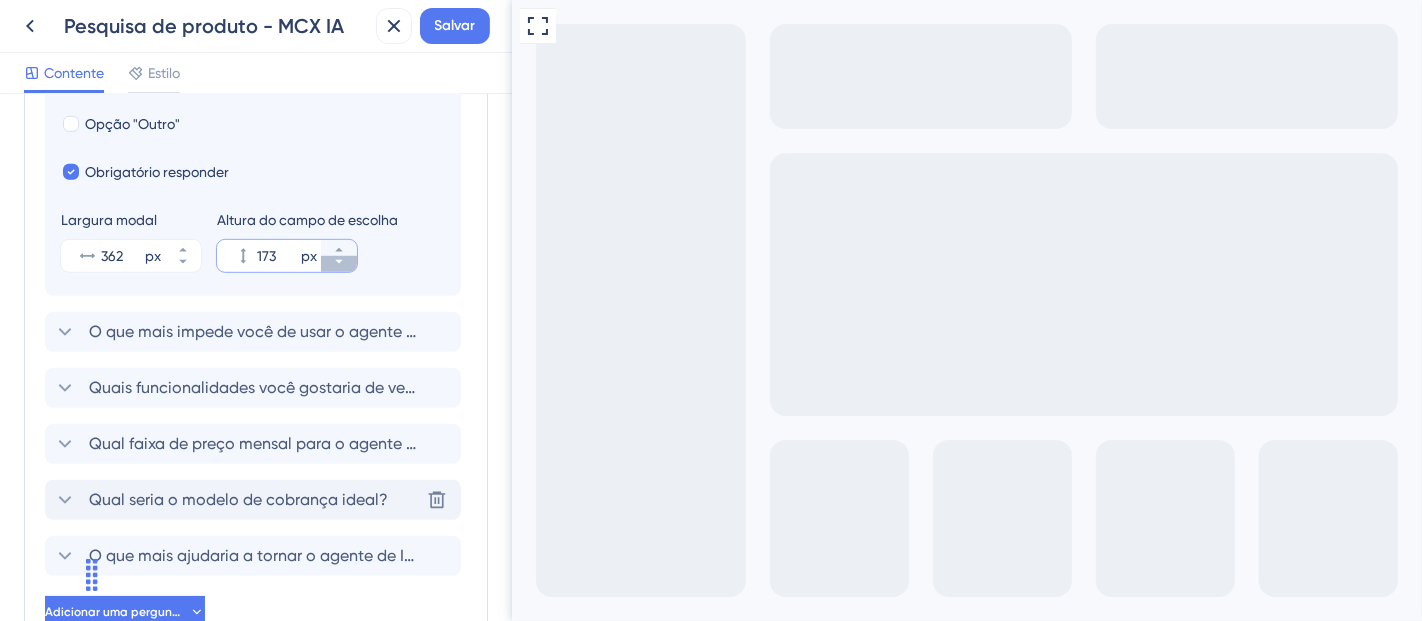 click 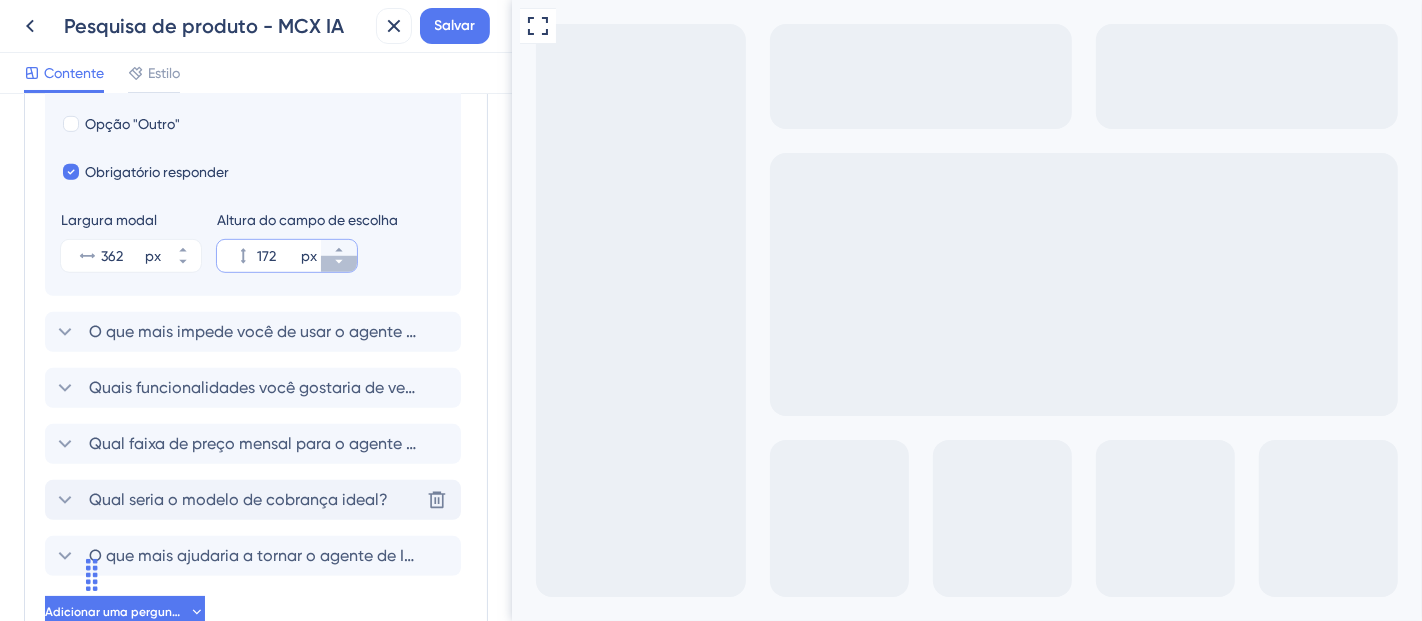 click 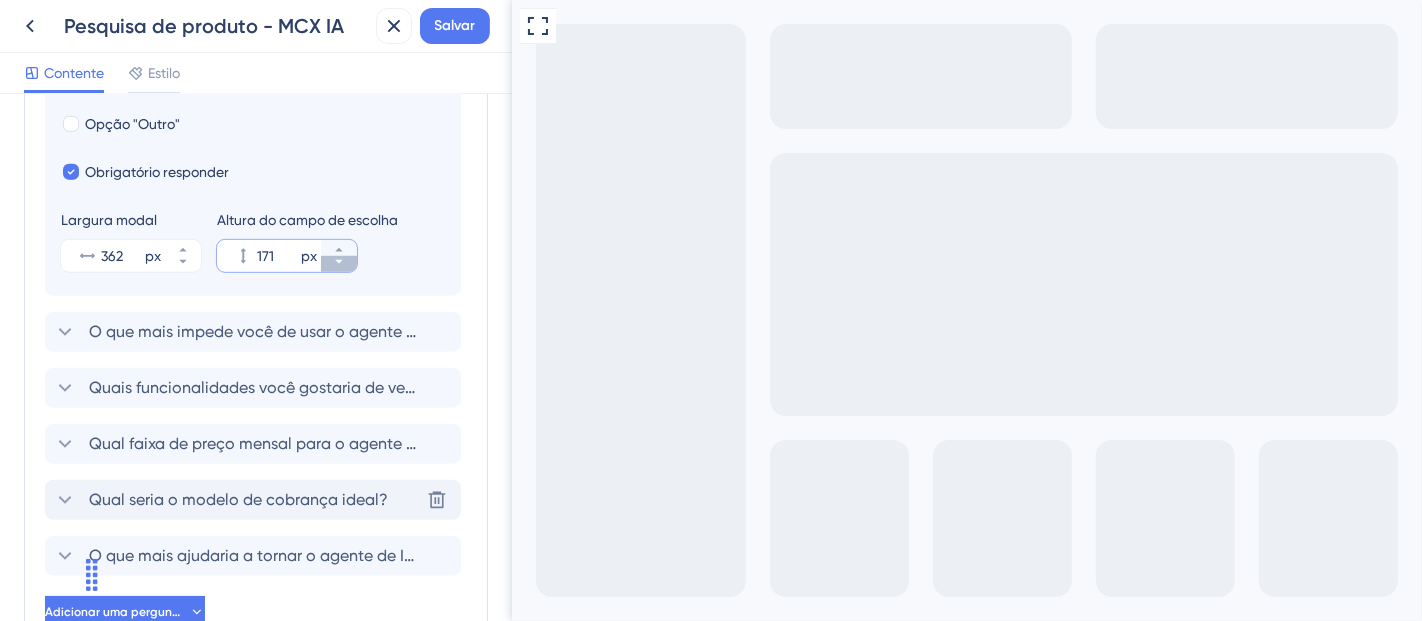 click 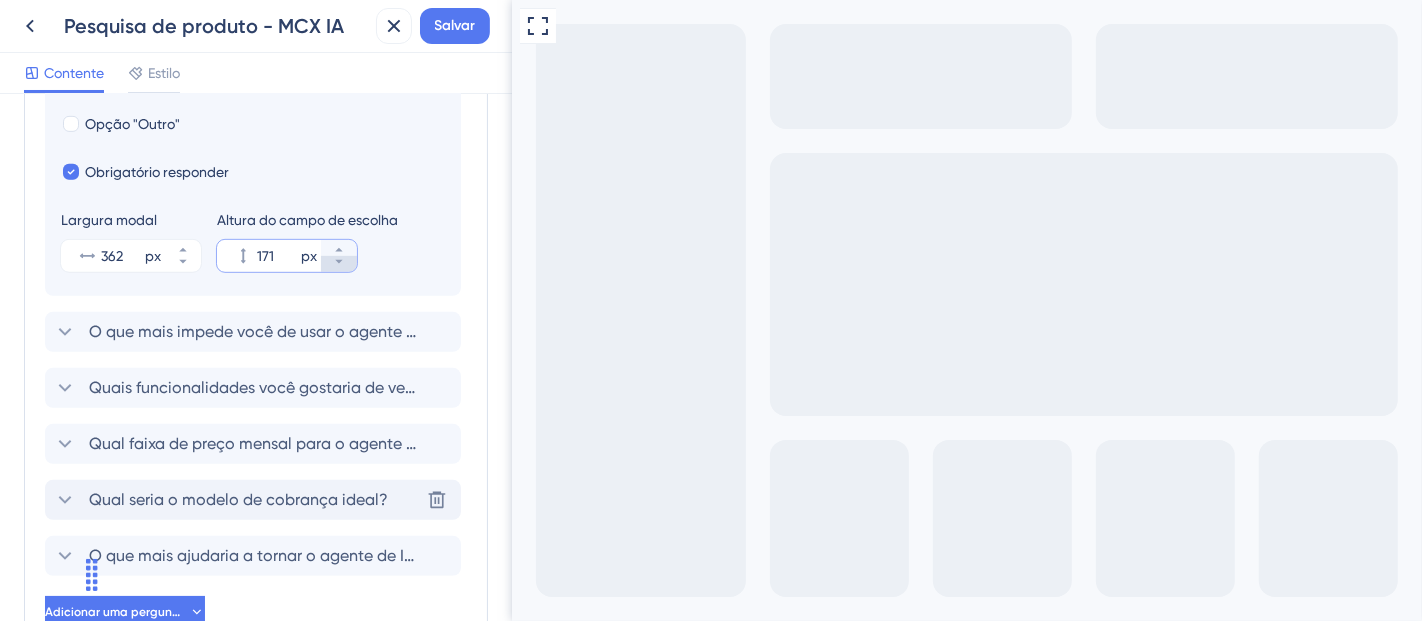 type on "170" 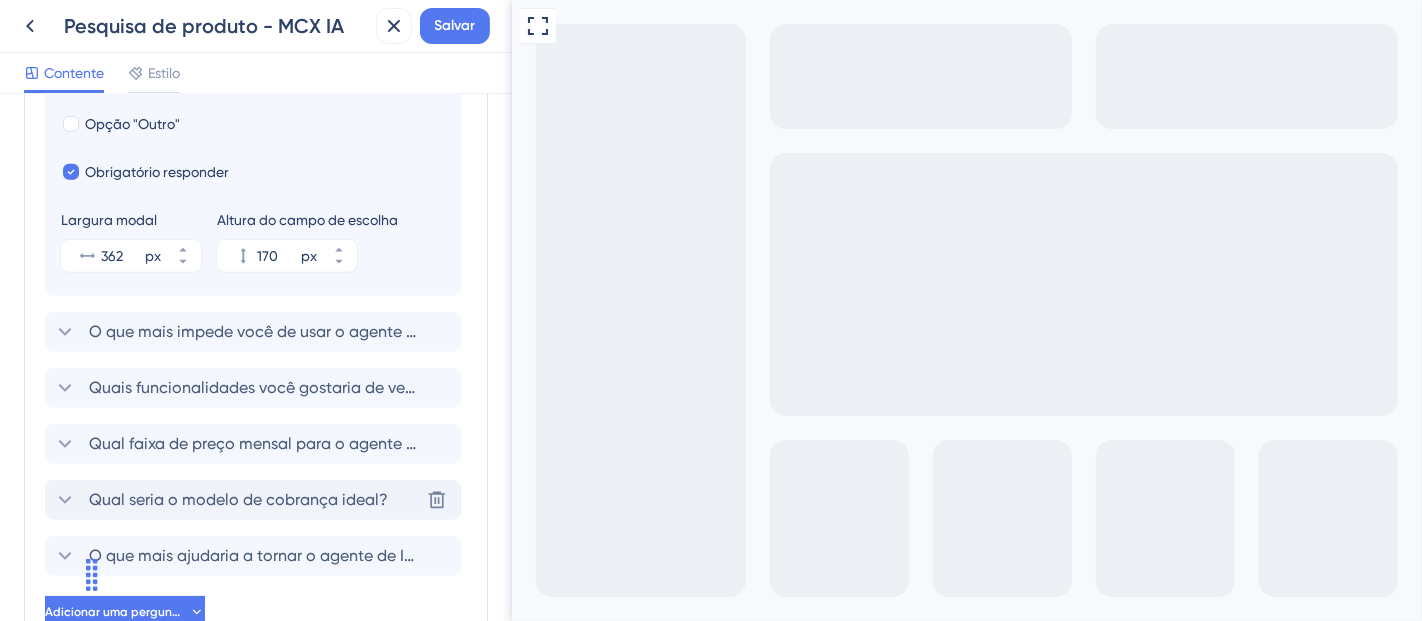click on "[EMOTION]" at bounding box center (682, 756) 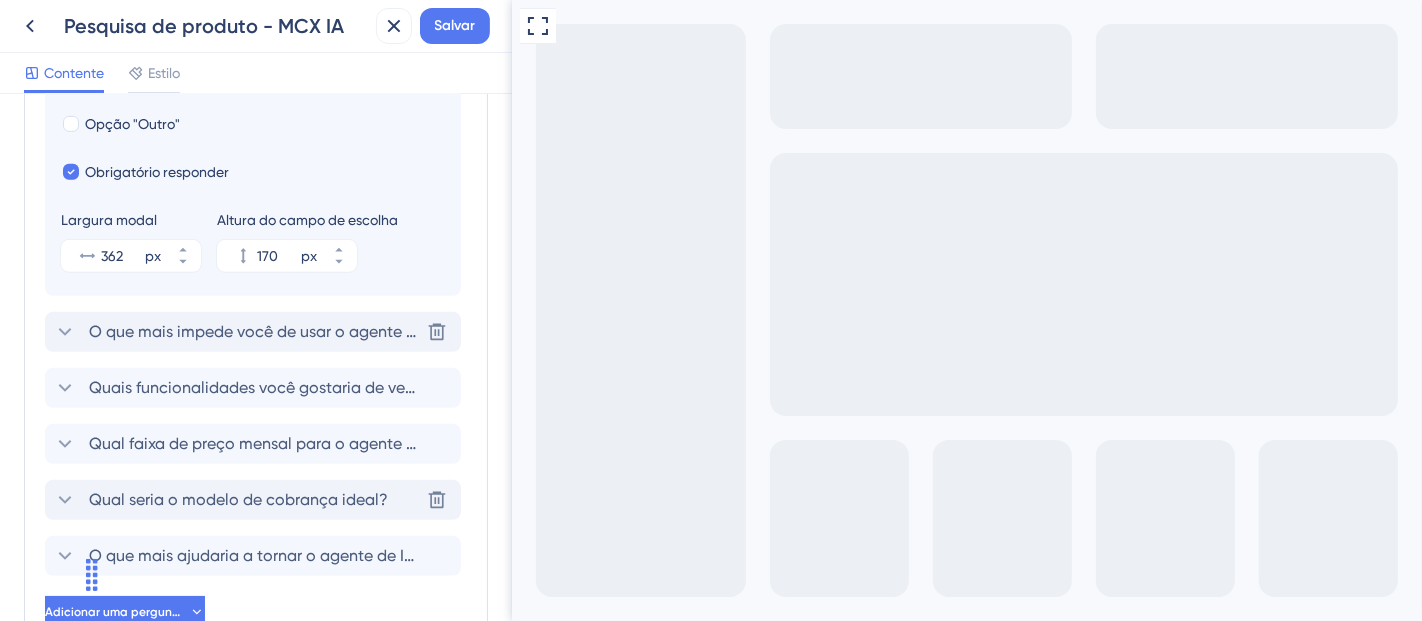 click on "O que mais impede você de usar o agente de IA do Microvix com mais frequência?" at bounding box center (394, 331) 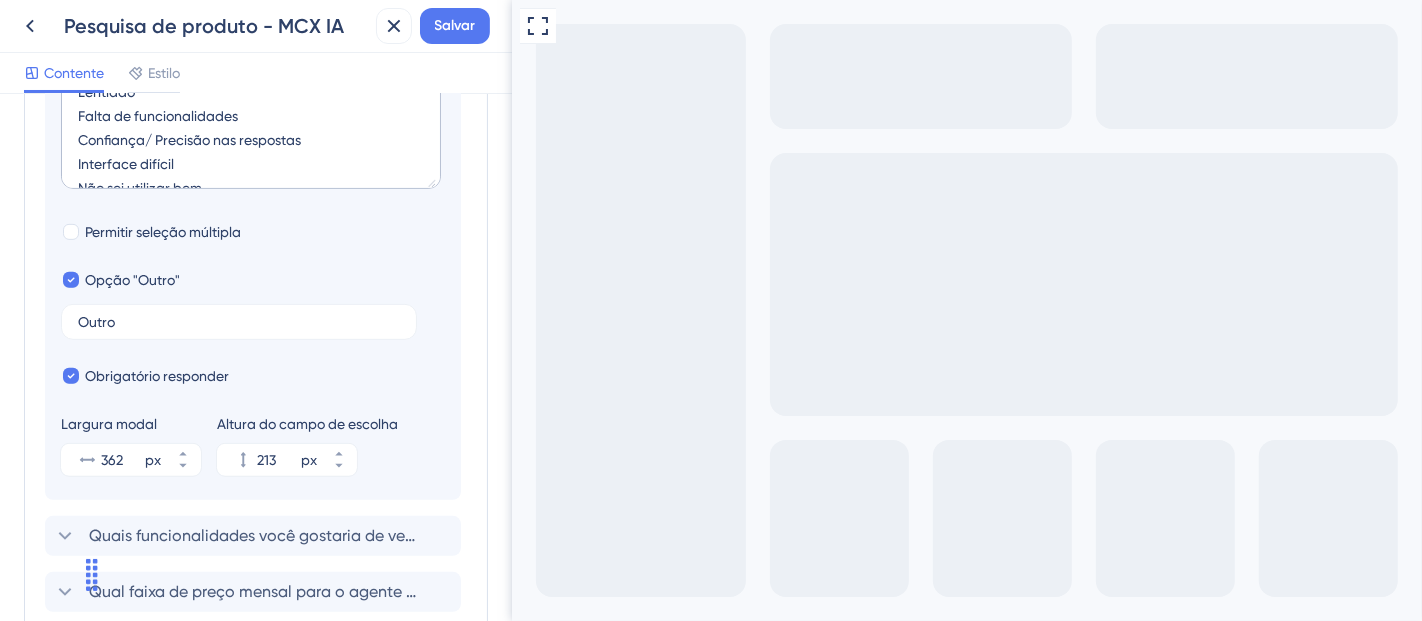 scroll, scrollTop: 830, scrollLeft: 0, axis: vertical 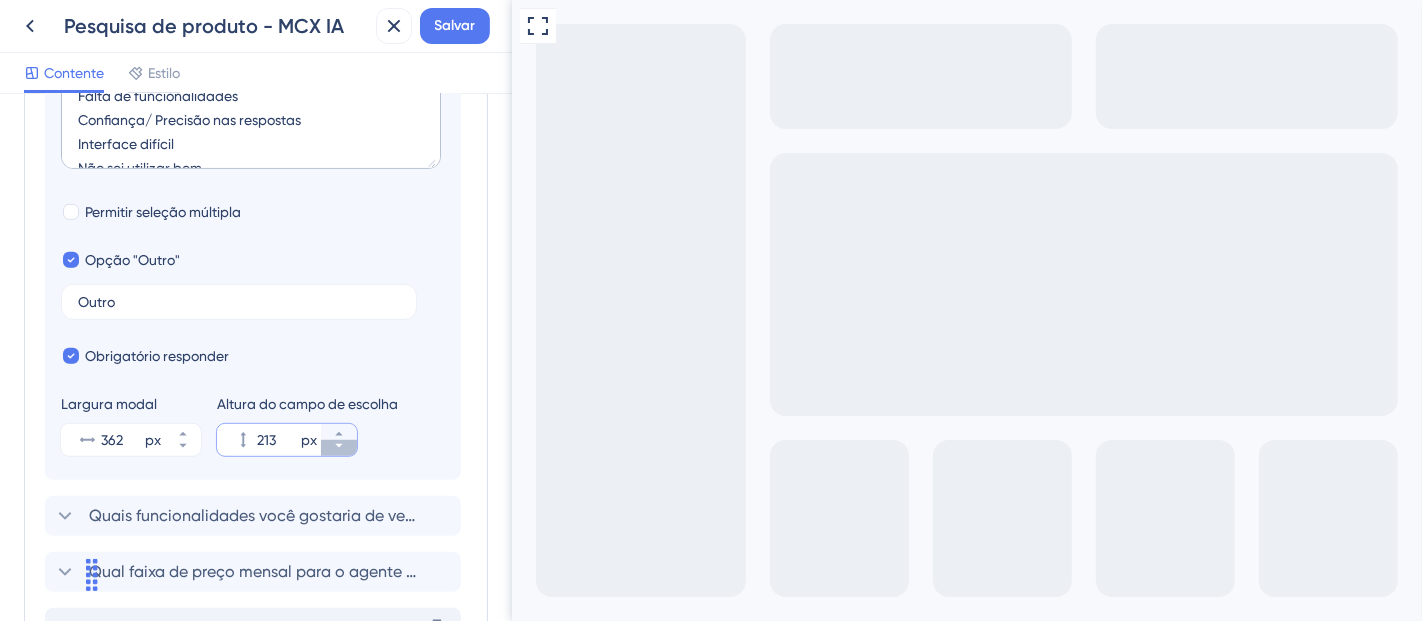 click 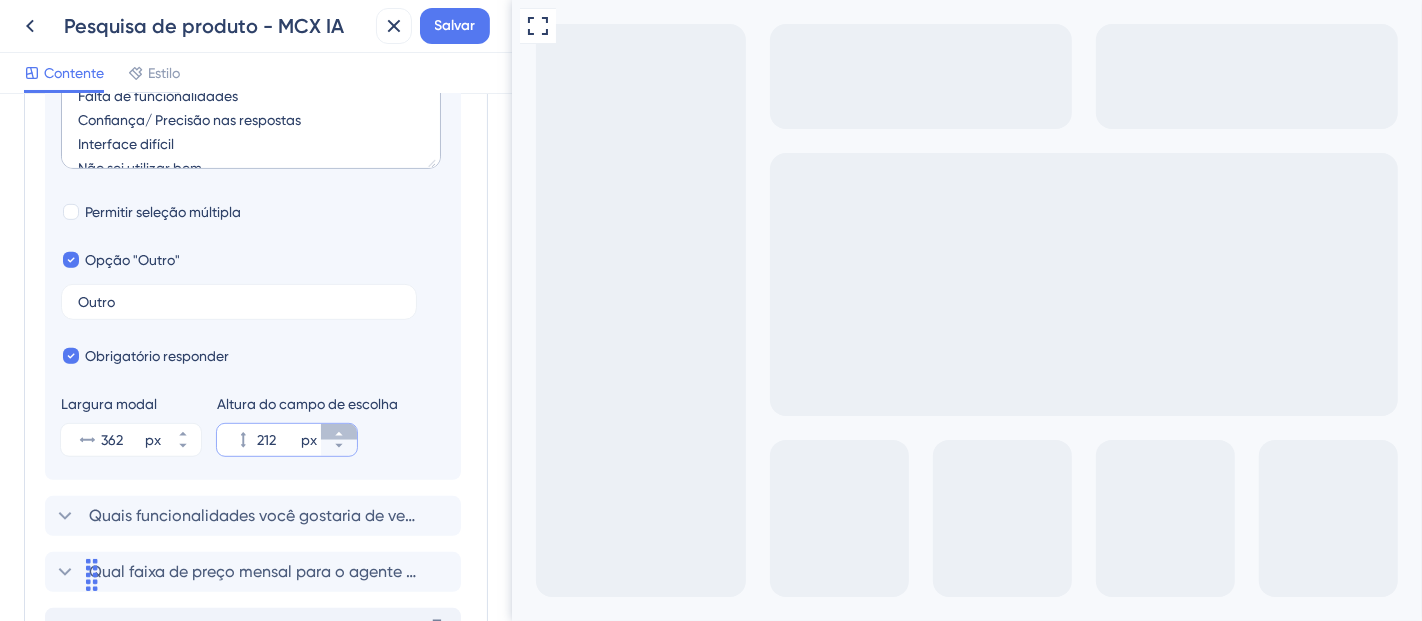 click 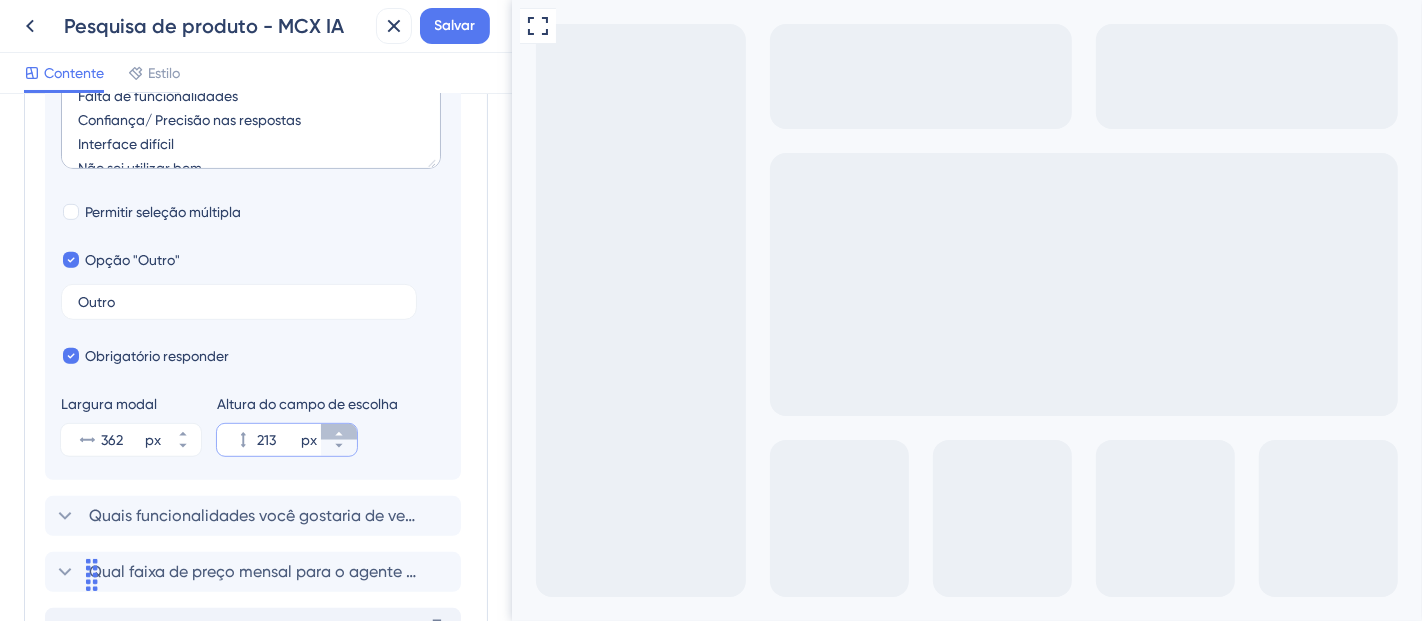 click 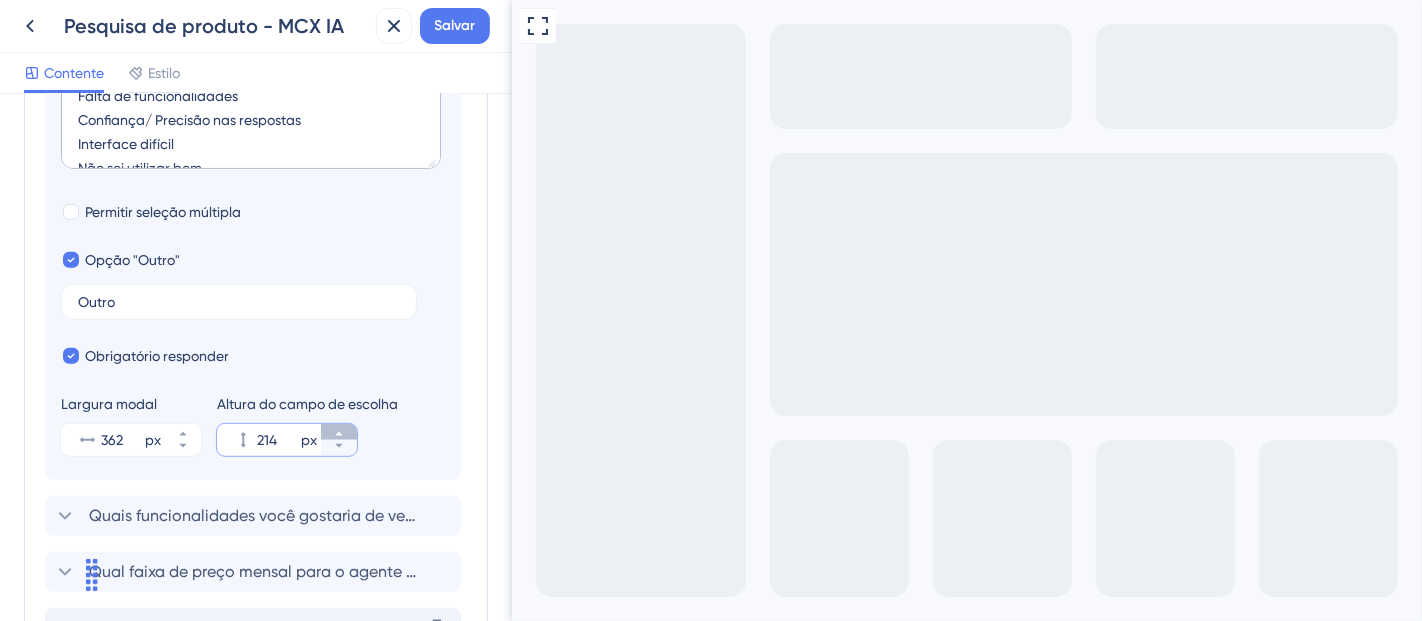 click 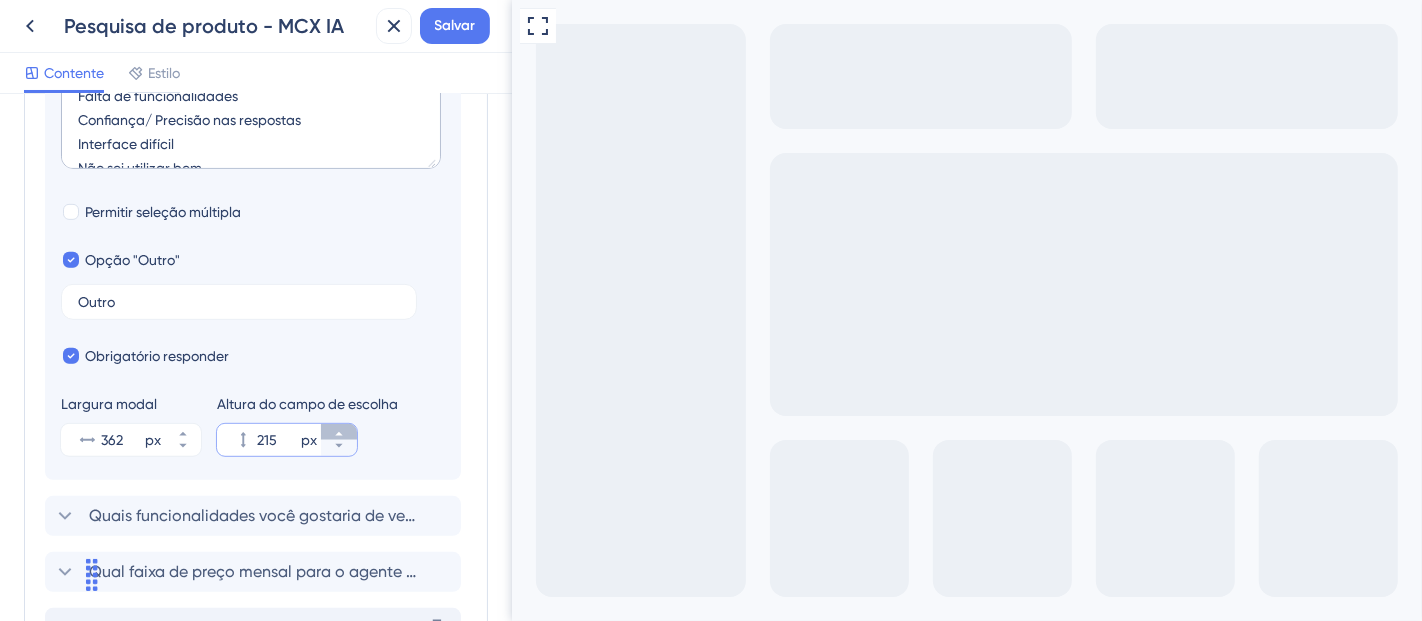click 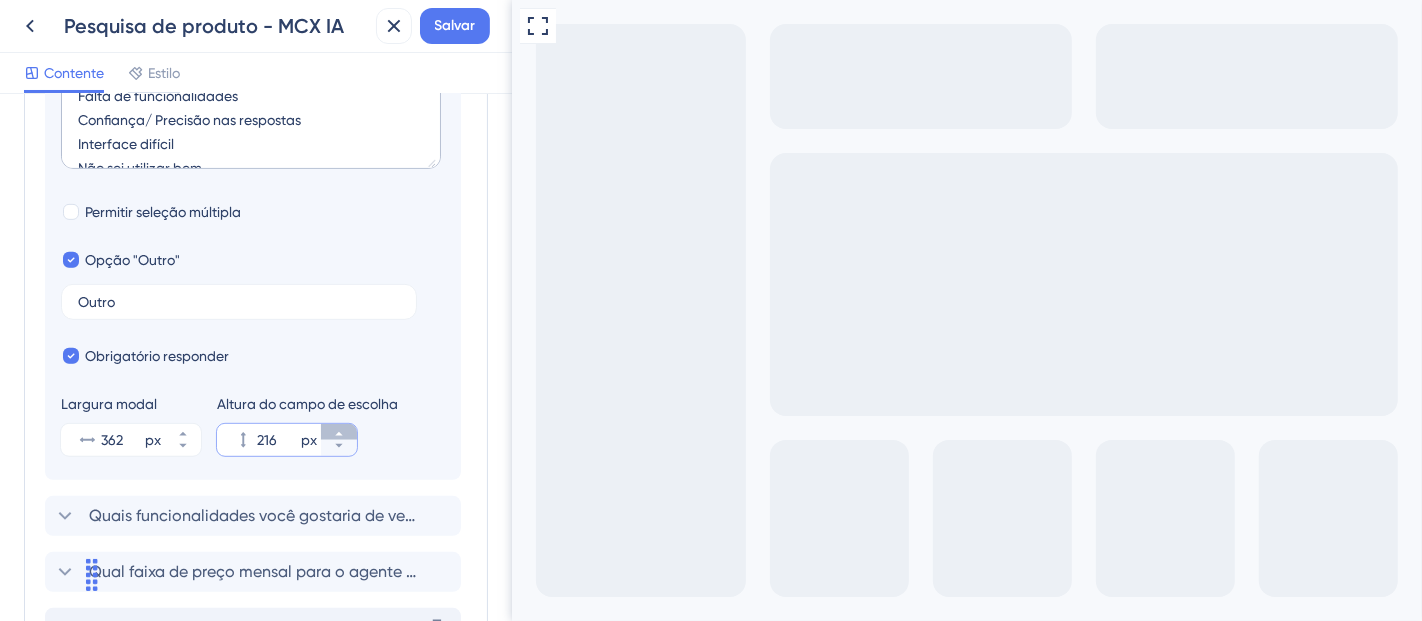 click 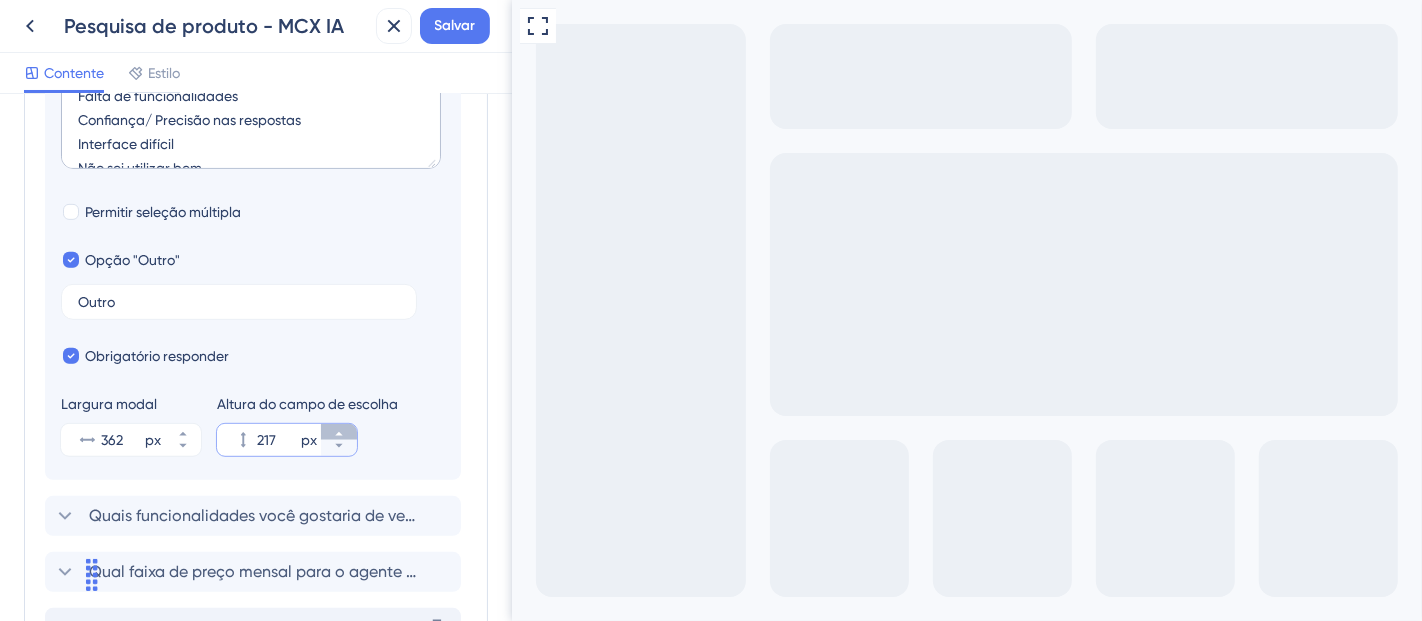 click 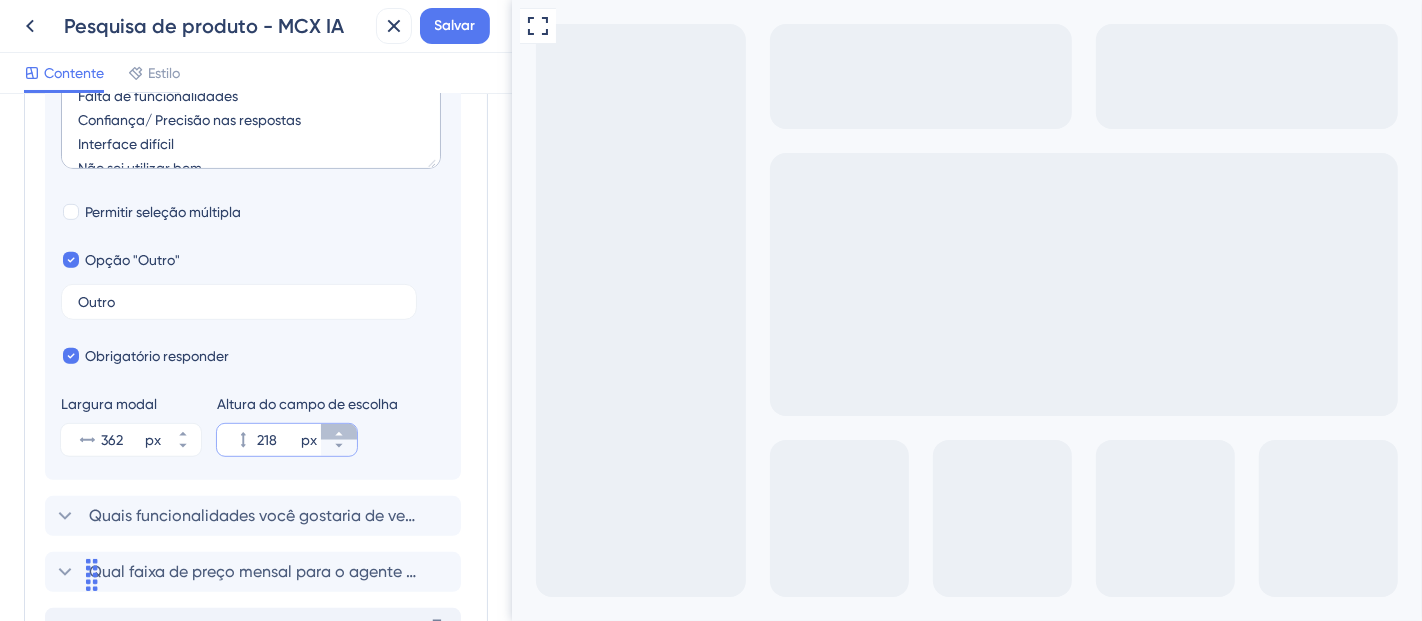 click 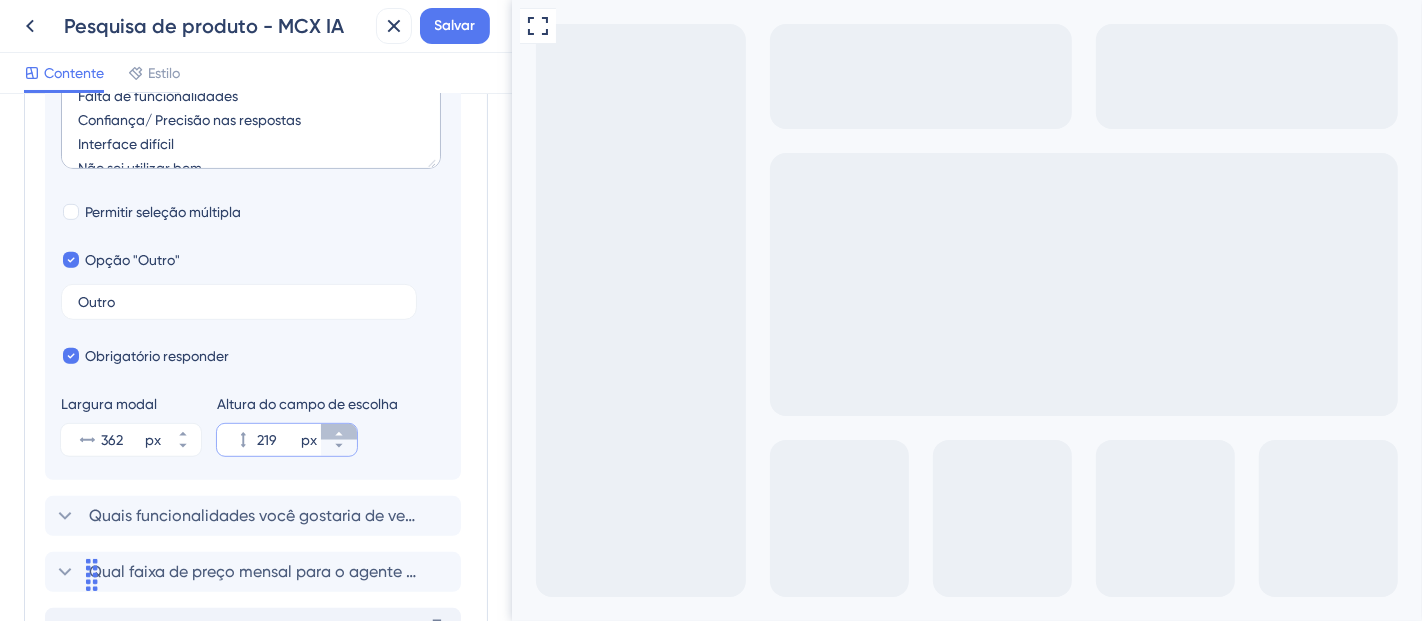 click 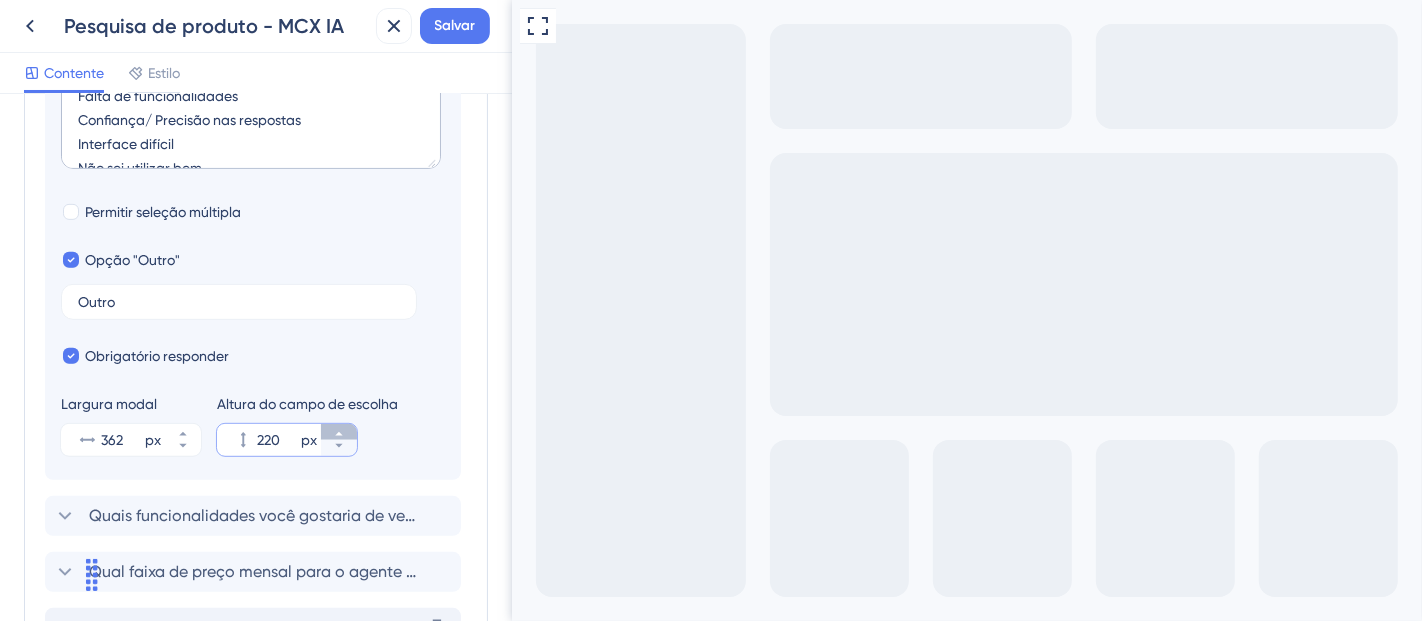 click 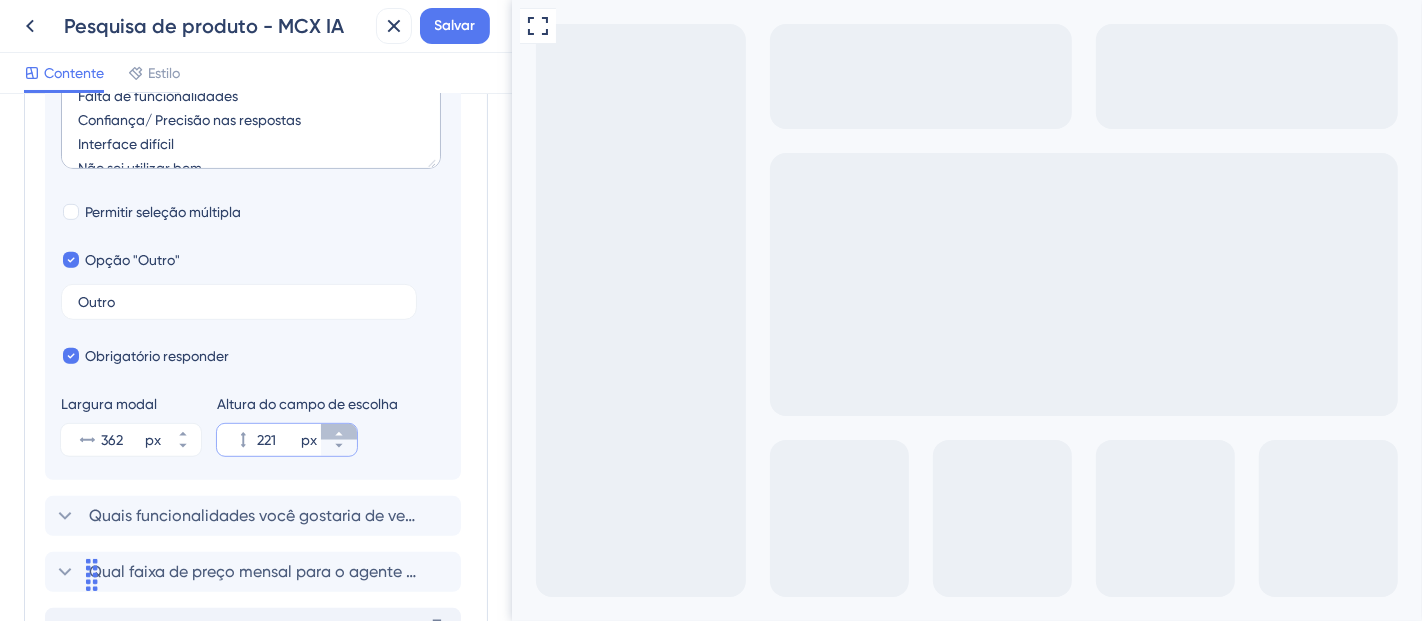 click 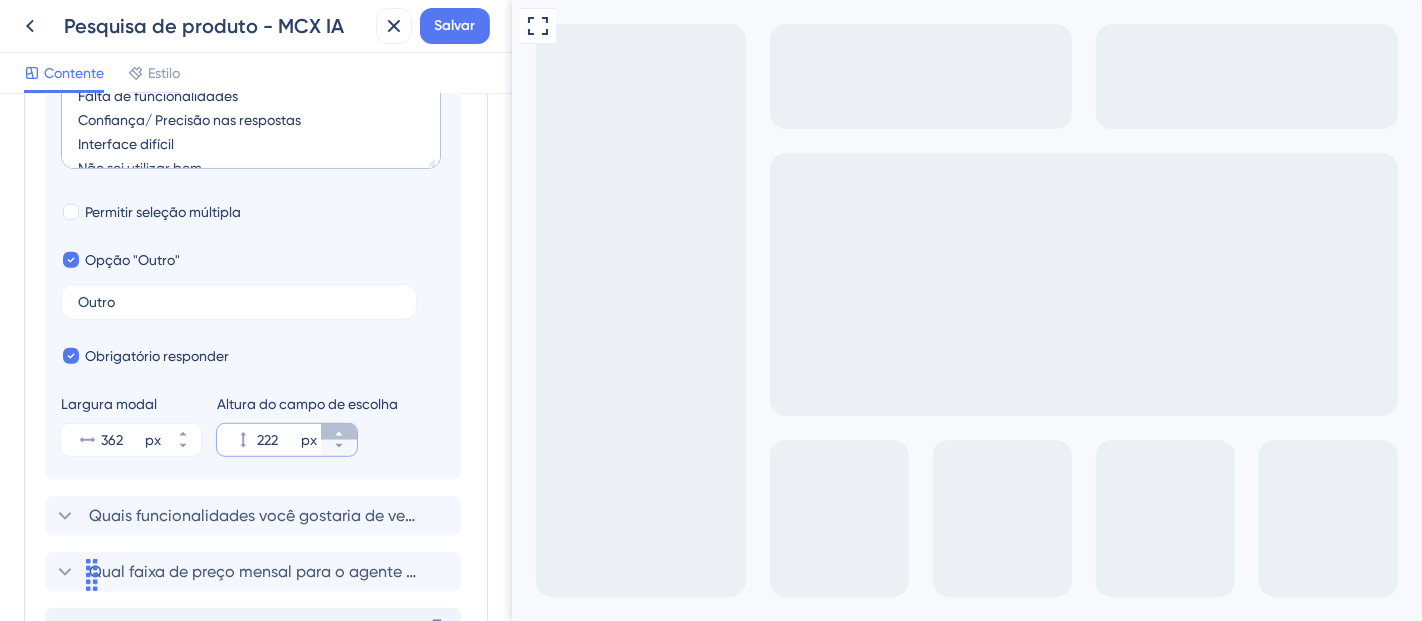 click 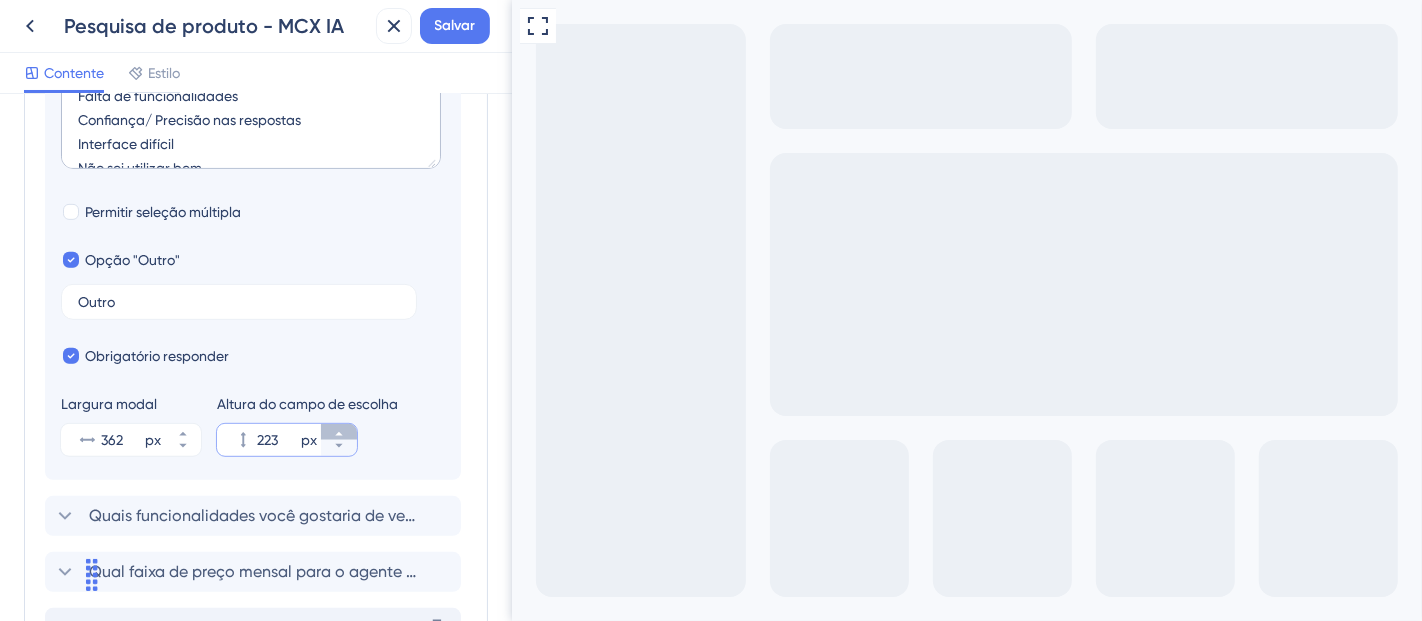 click 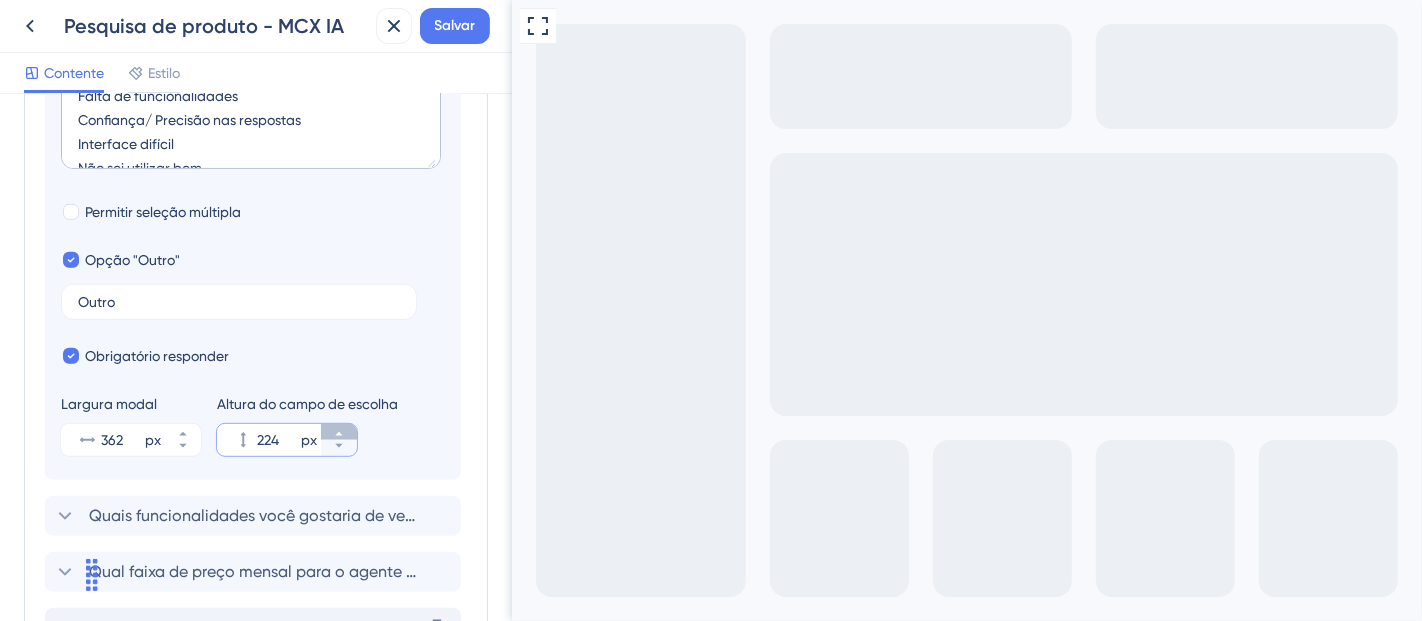click 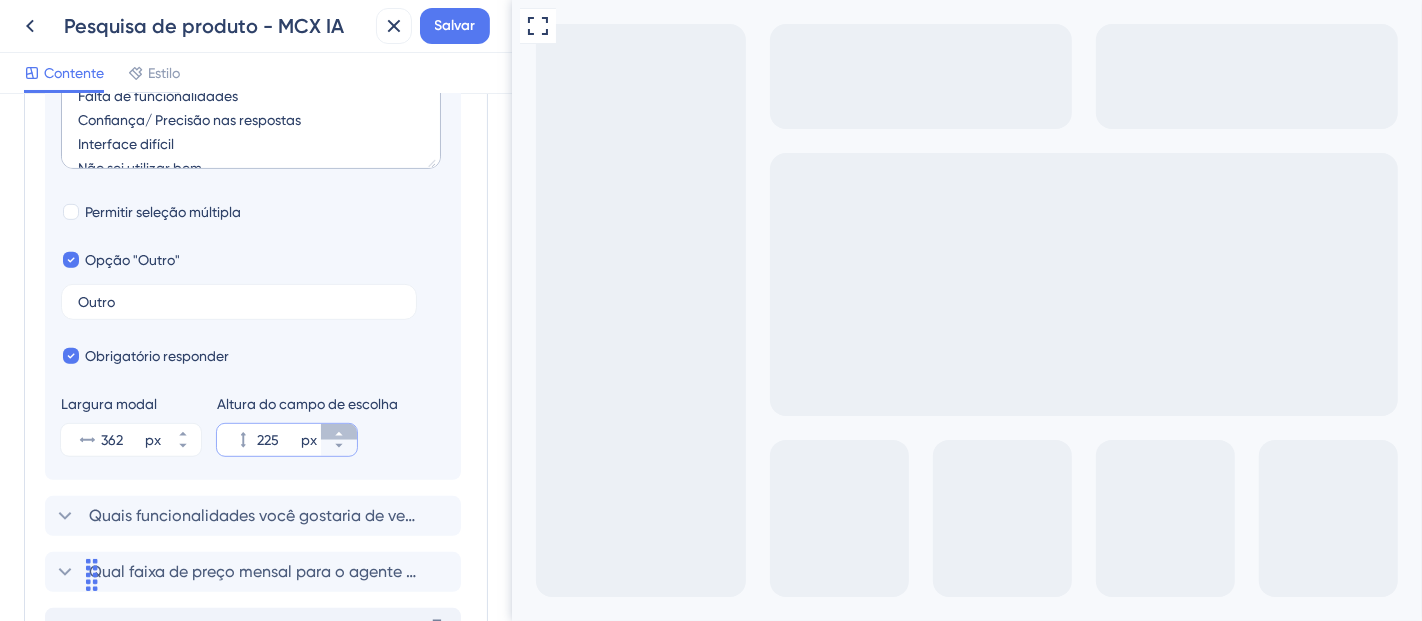 click 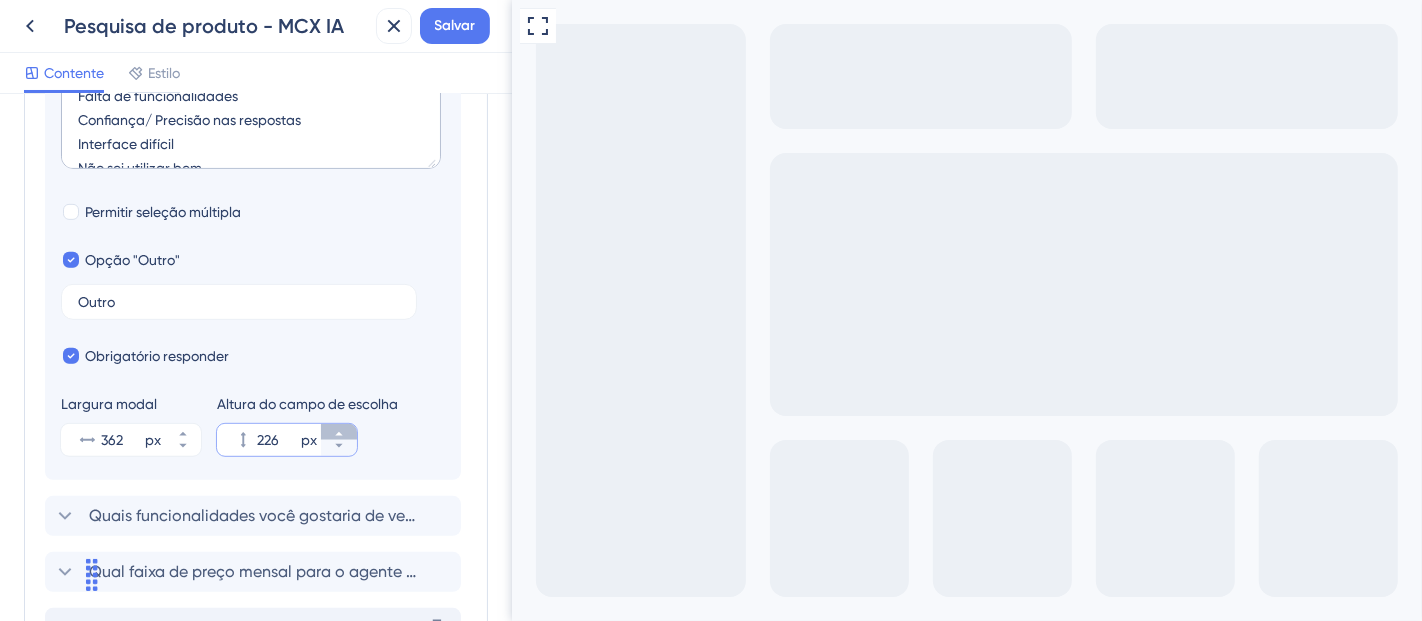 click 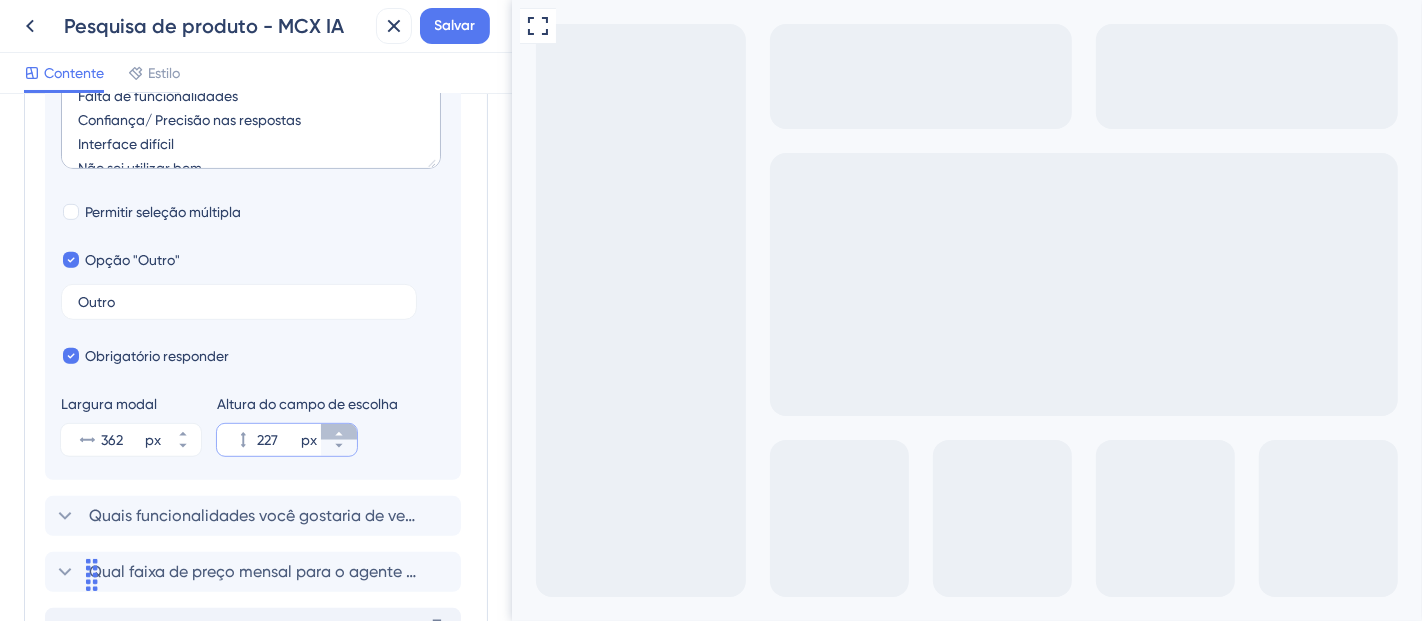 click 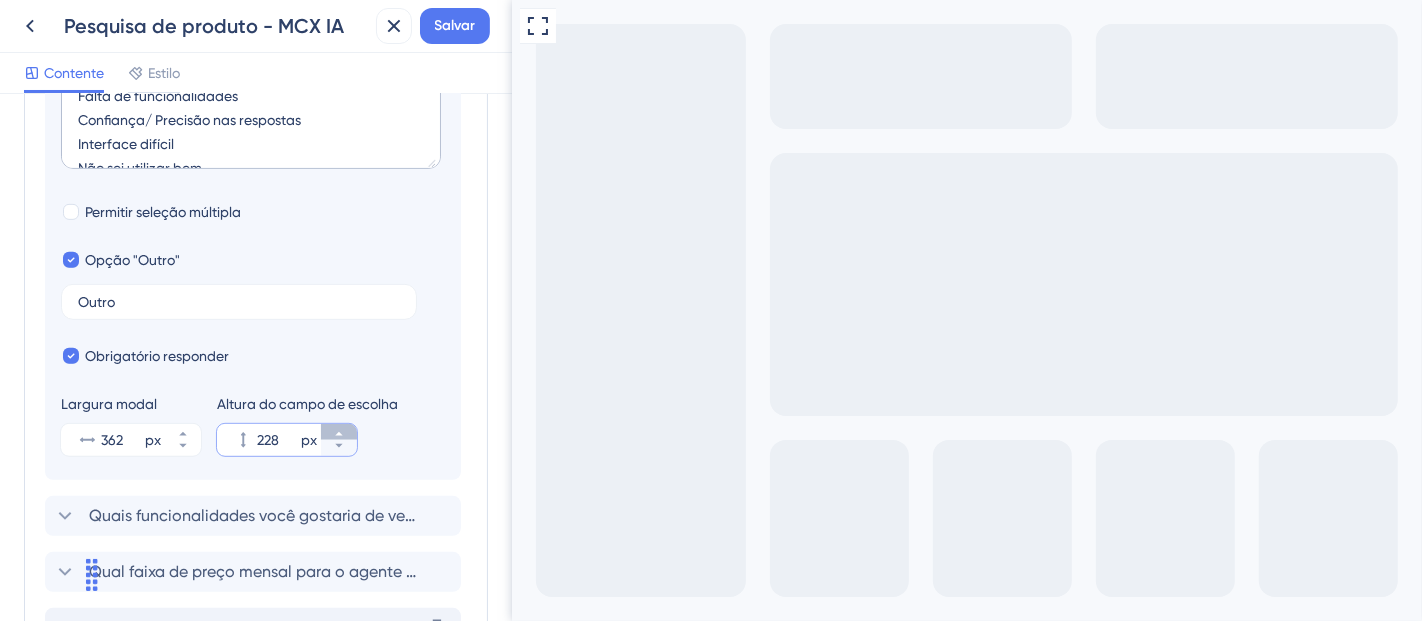 click 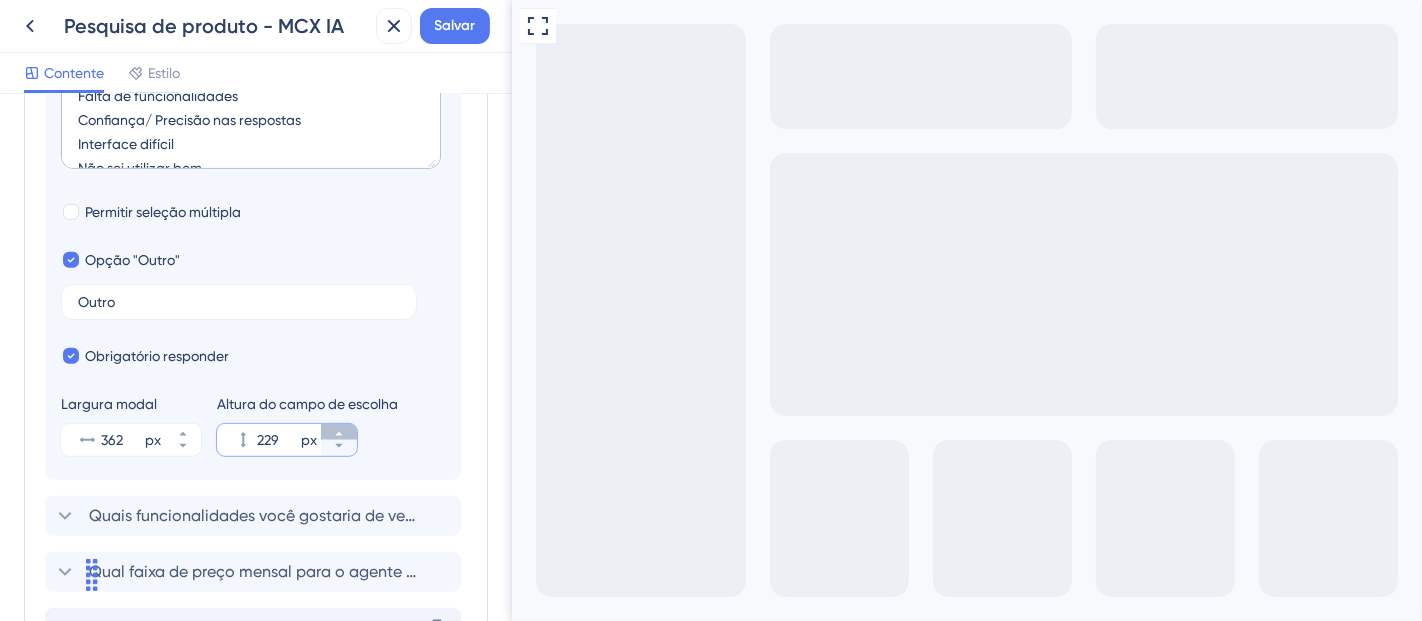 click 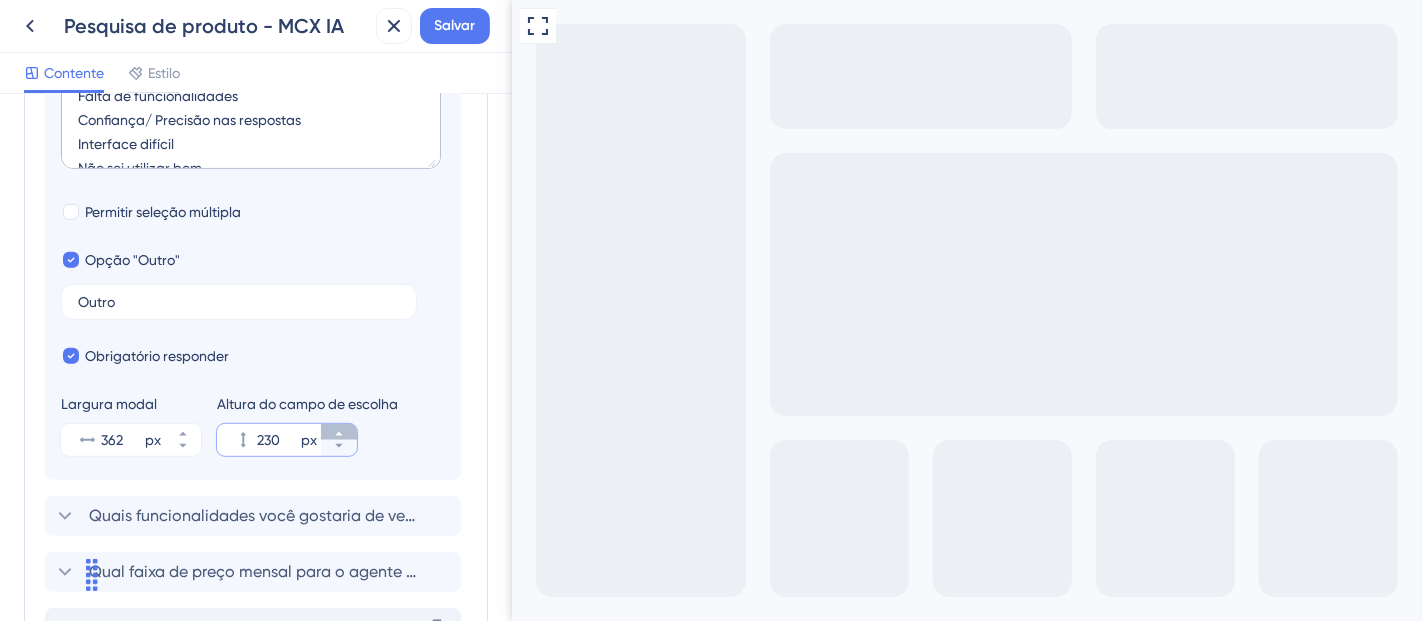 click 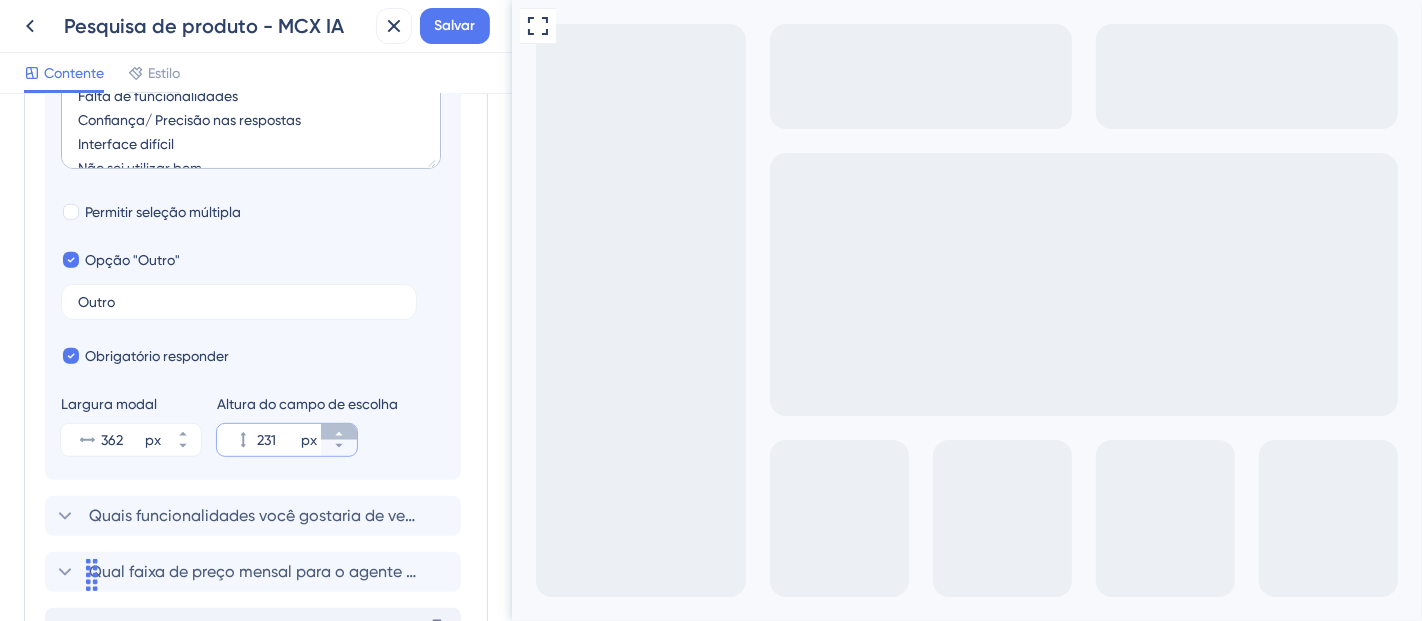 click 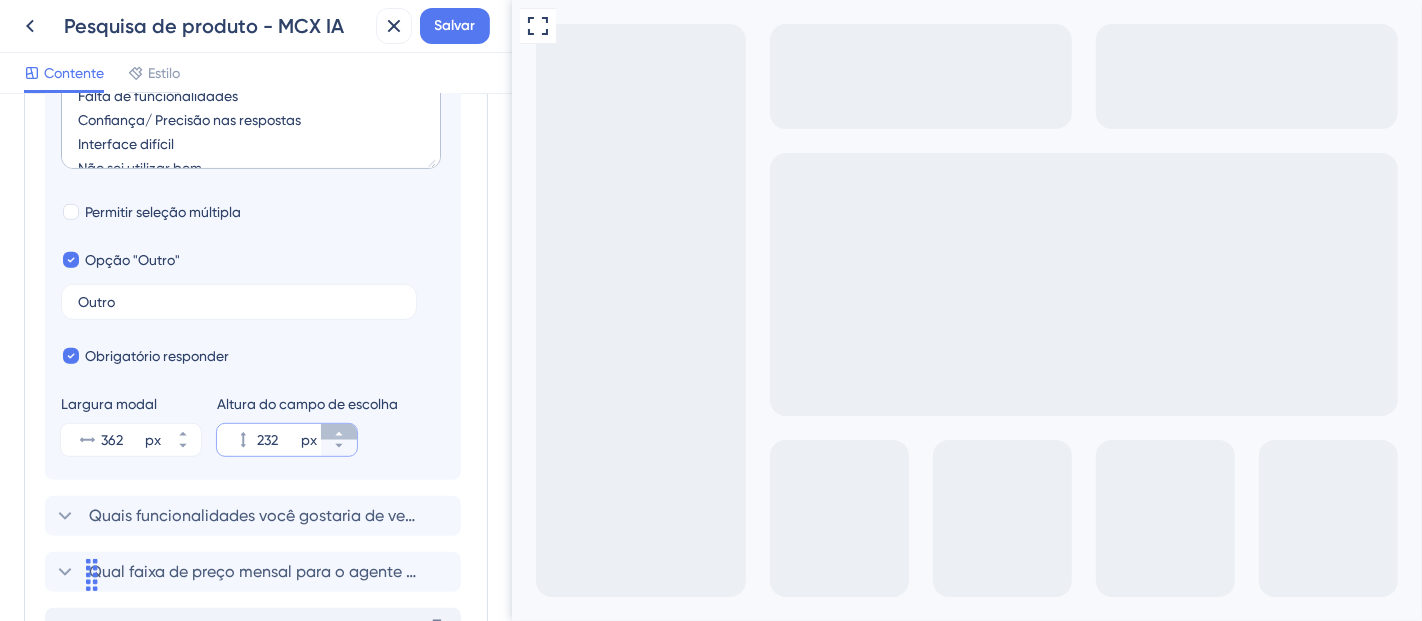 click 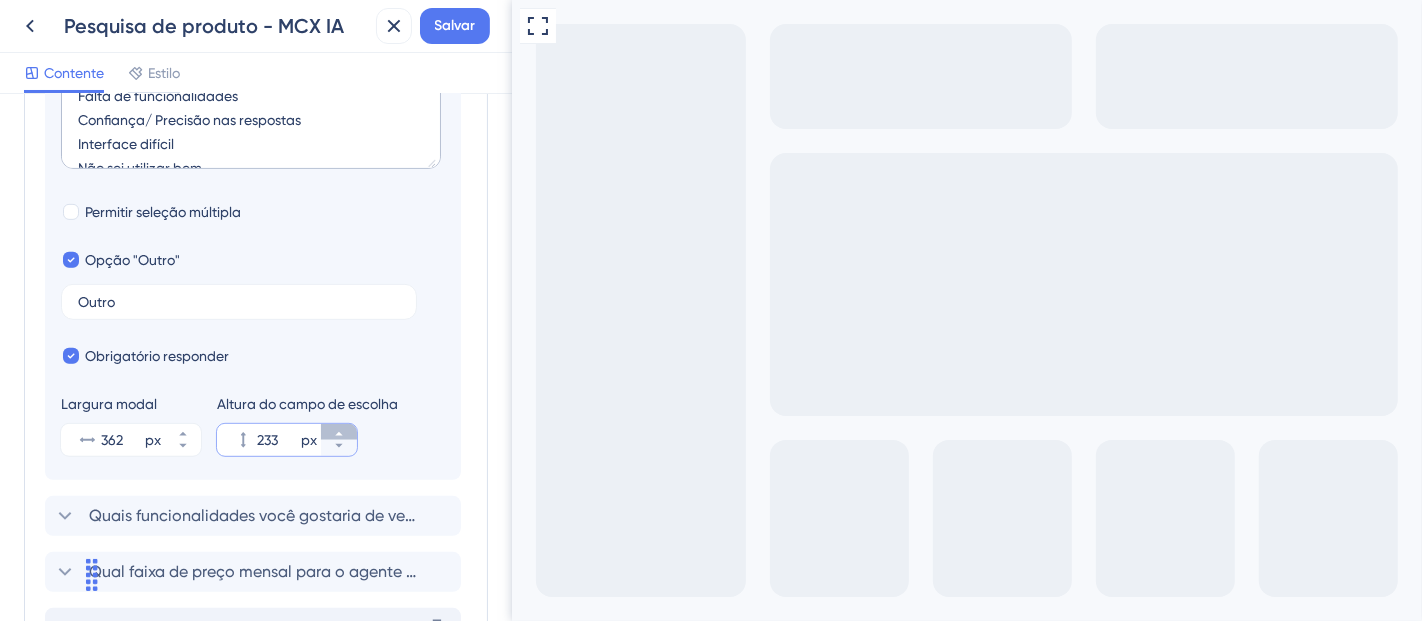 click 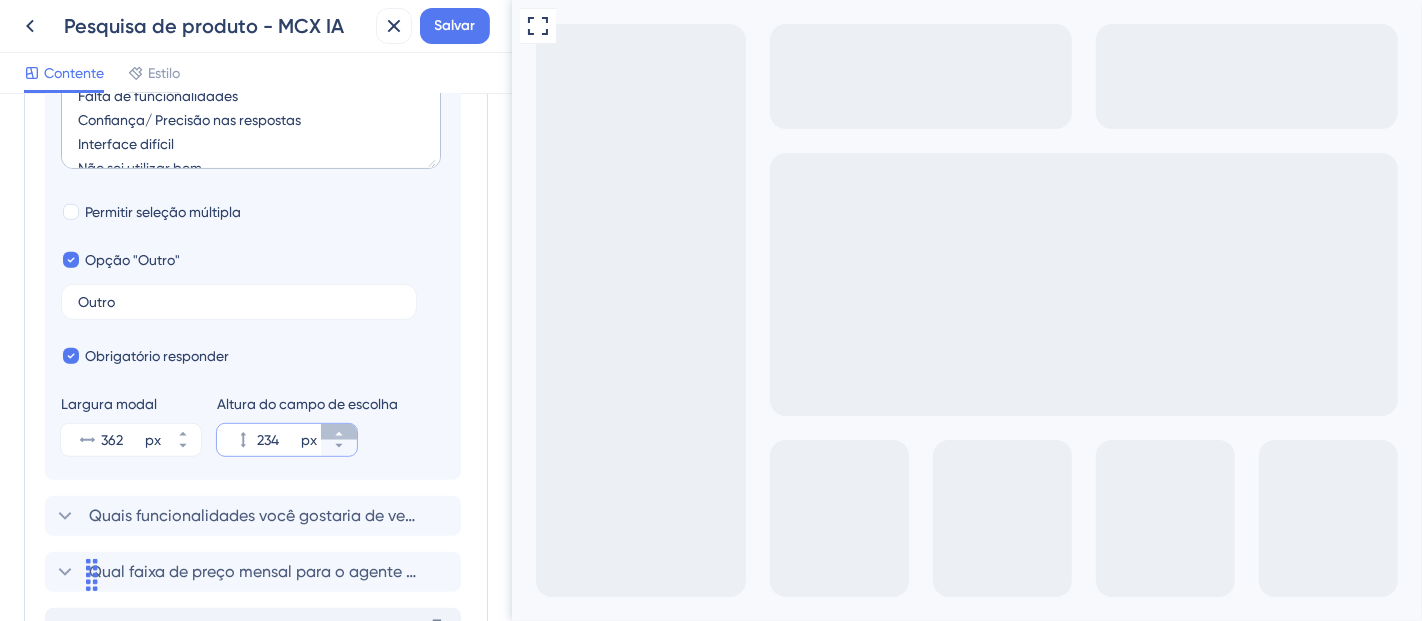 click 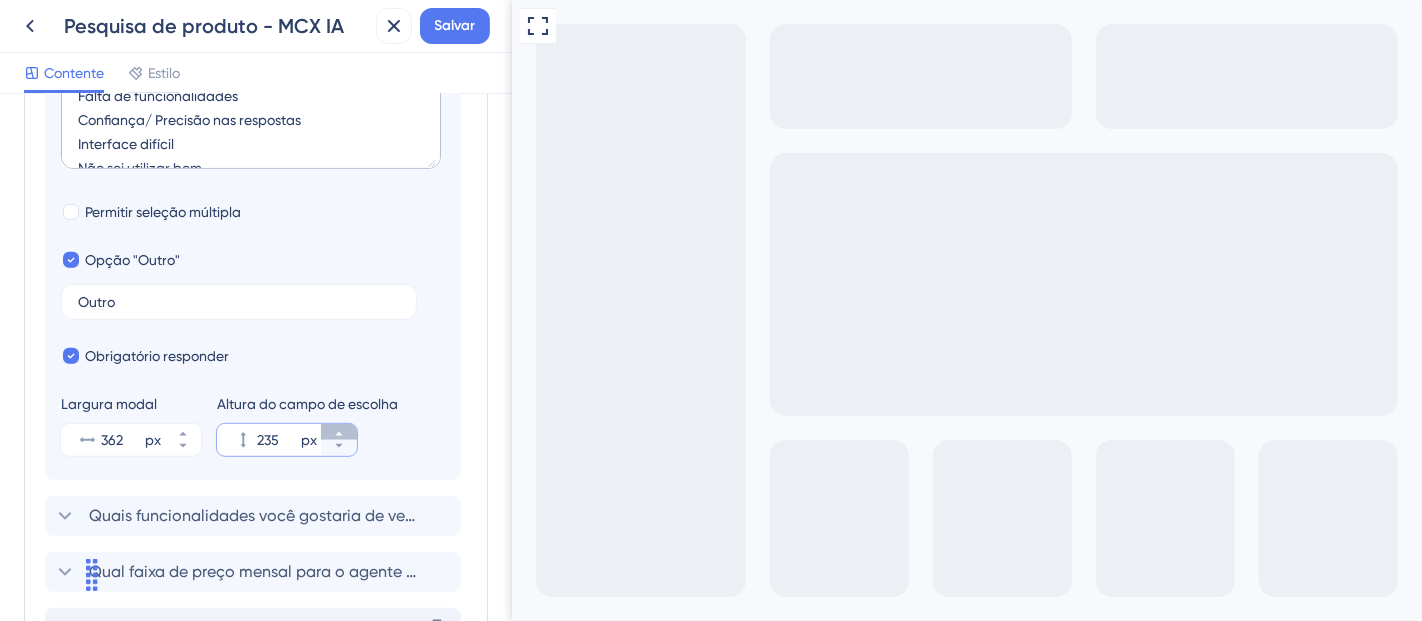 click 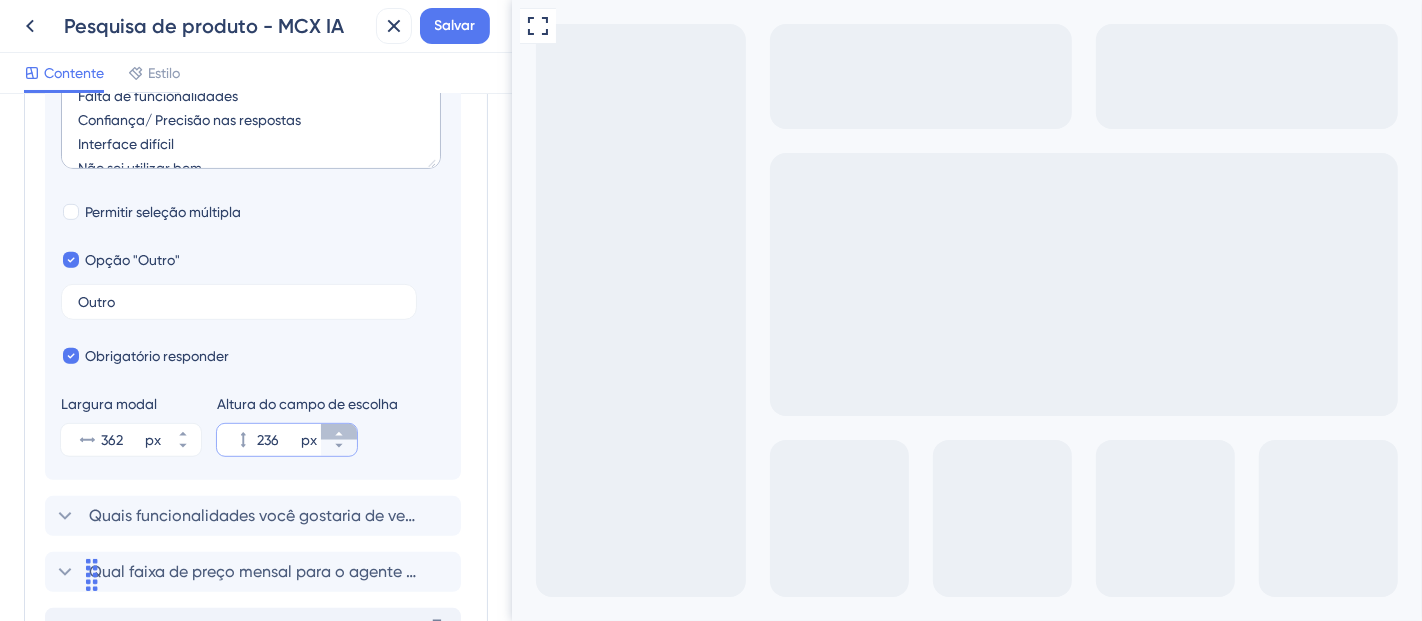 click 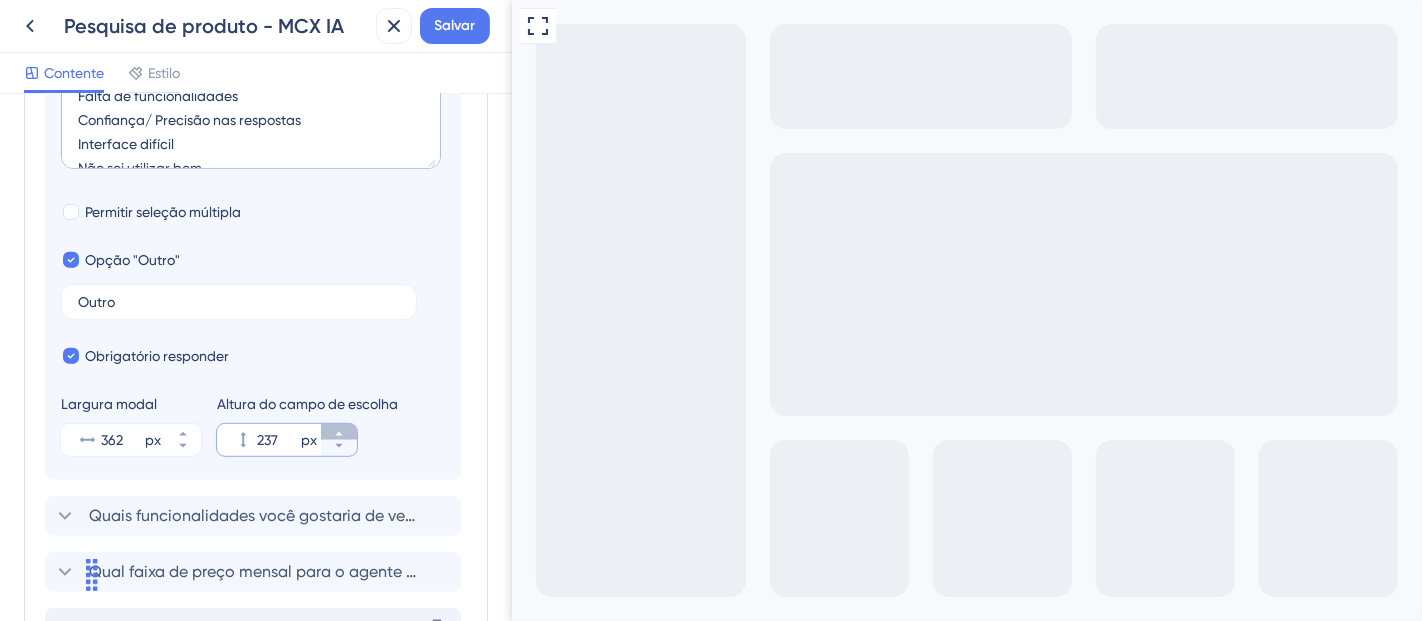 click 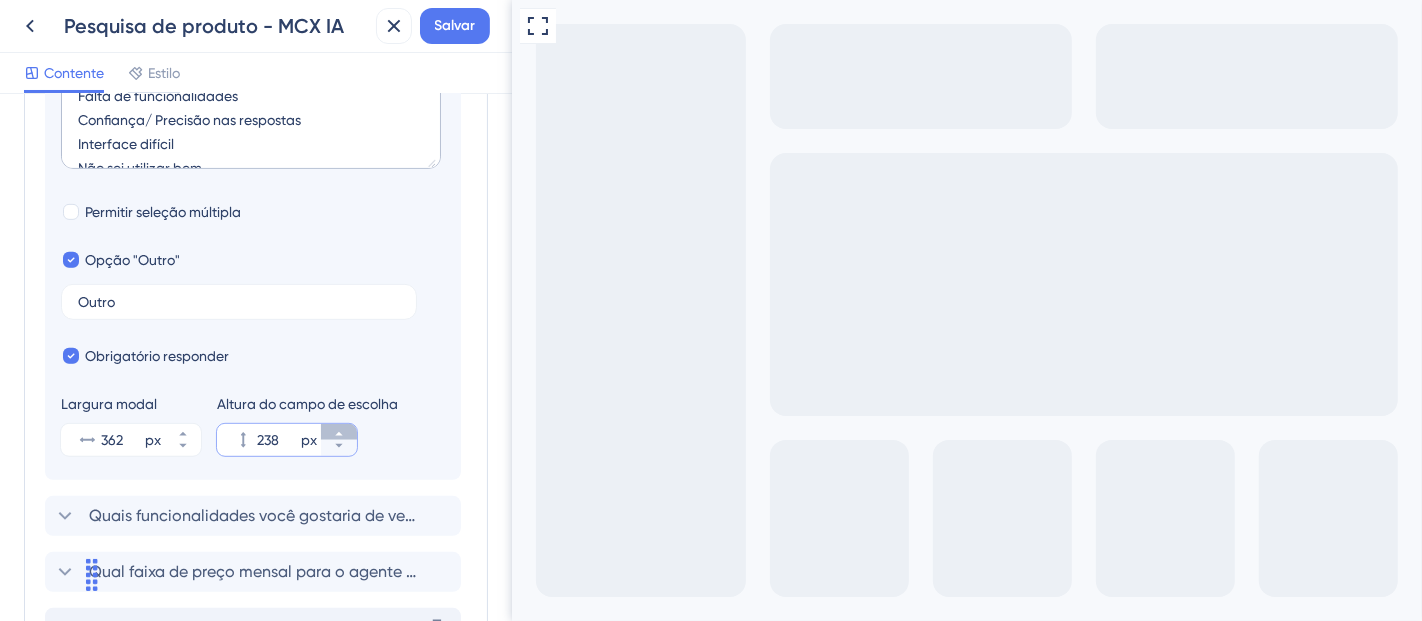 click 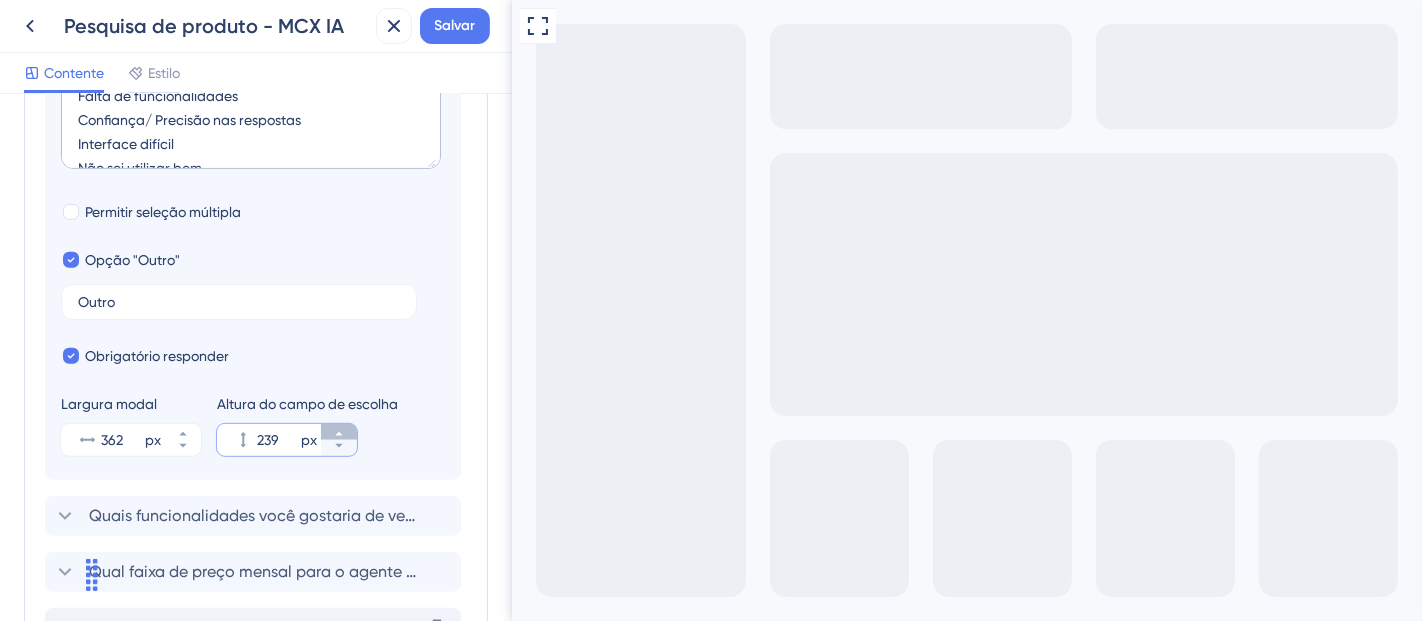 click 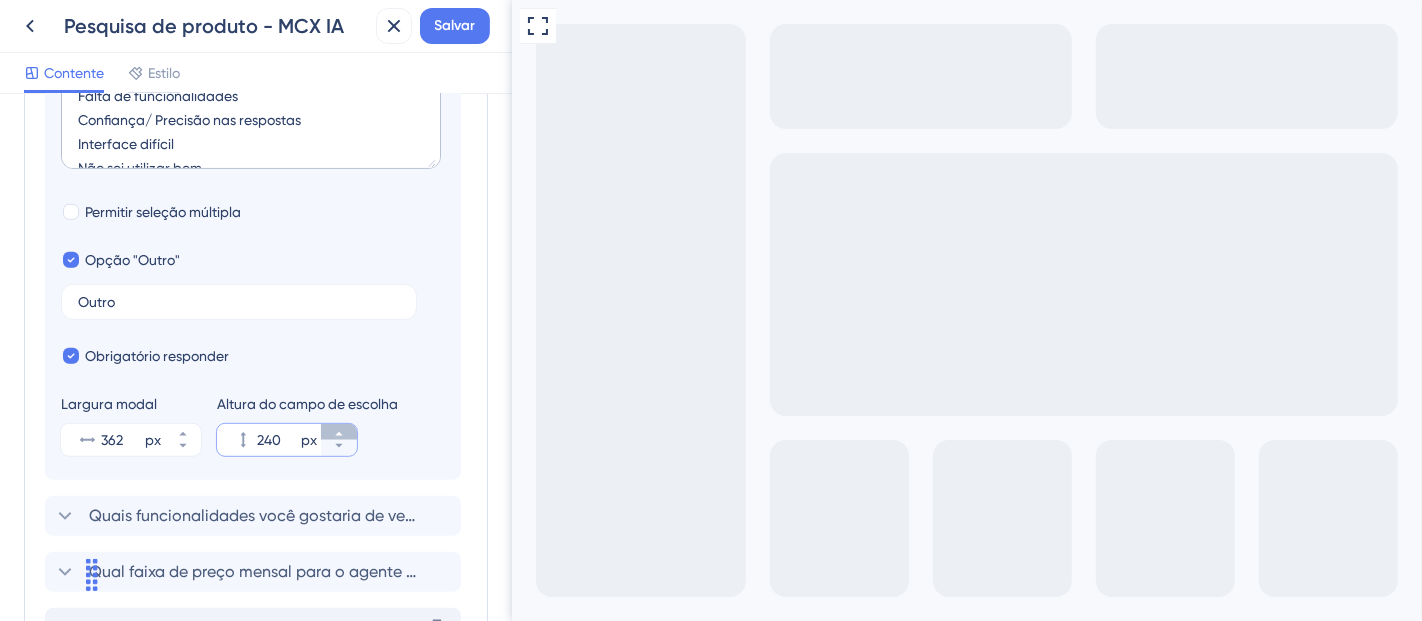 click 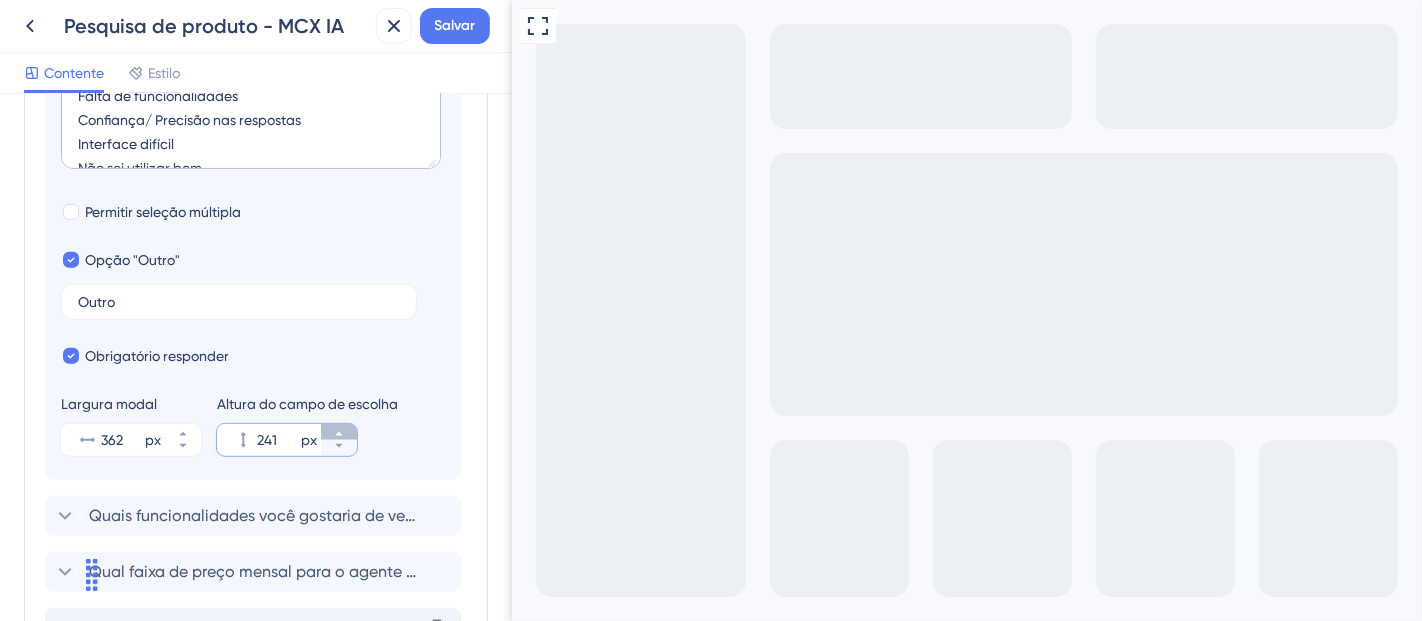 click 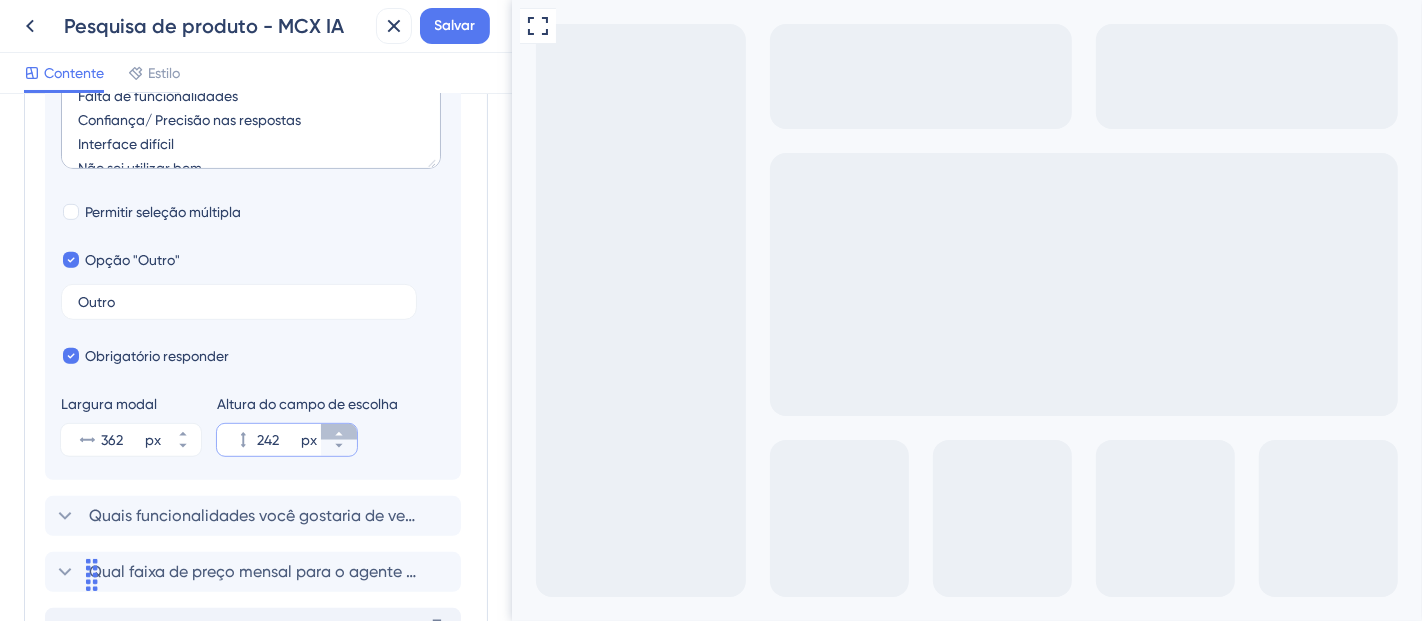 click 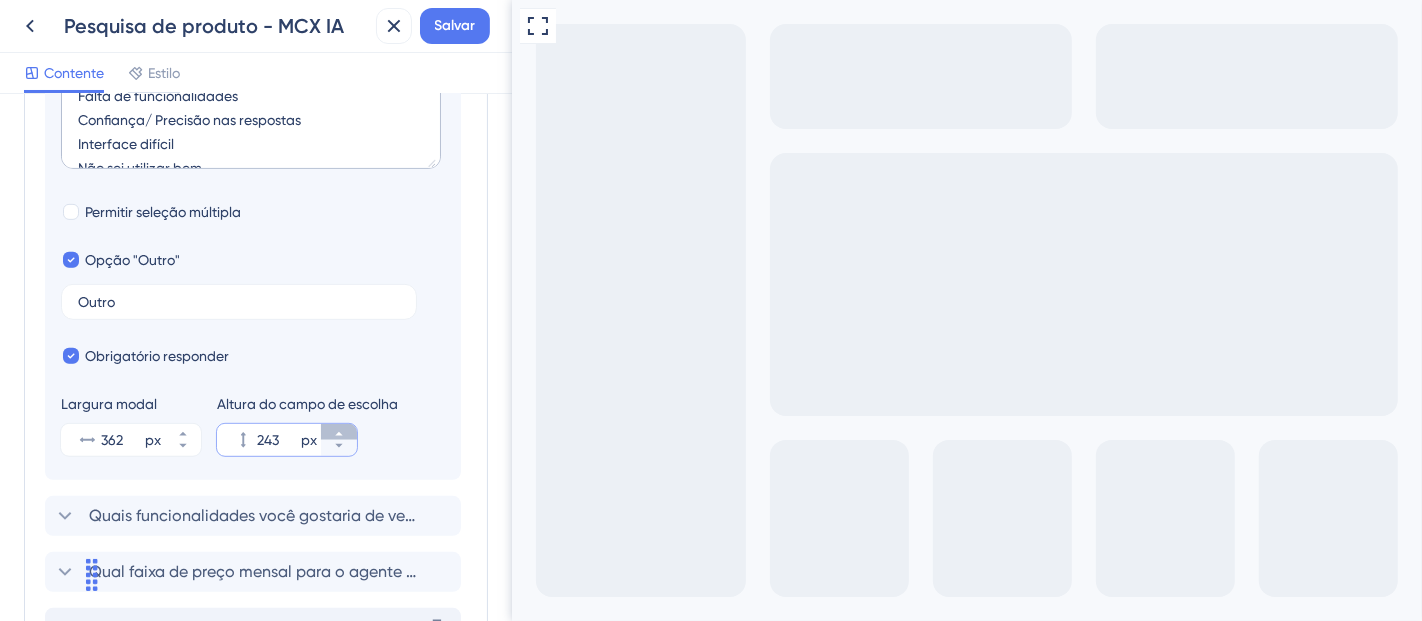 click 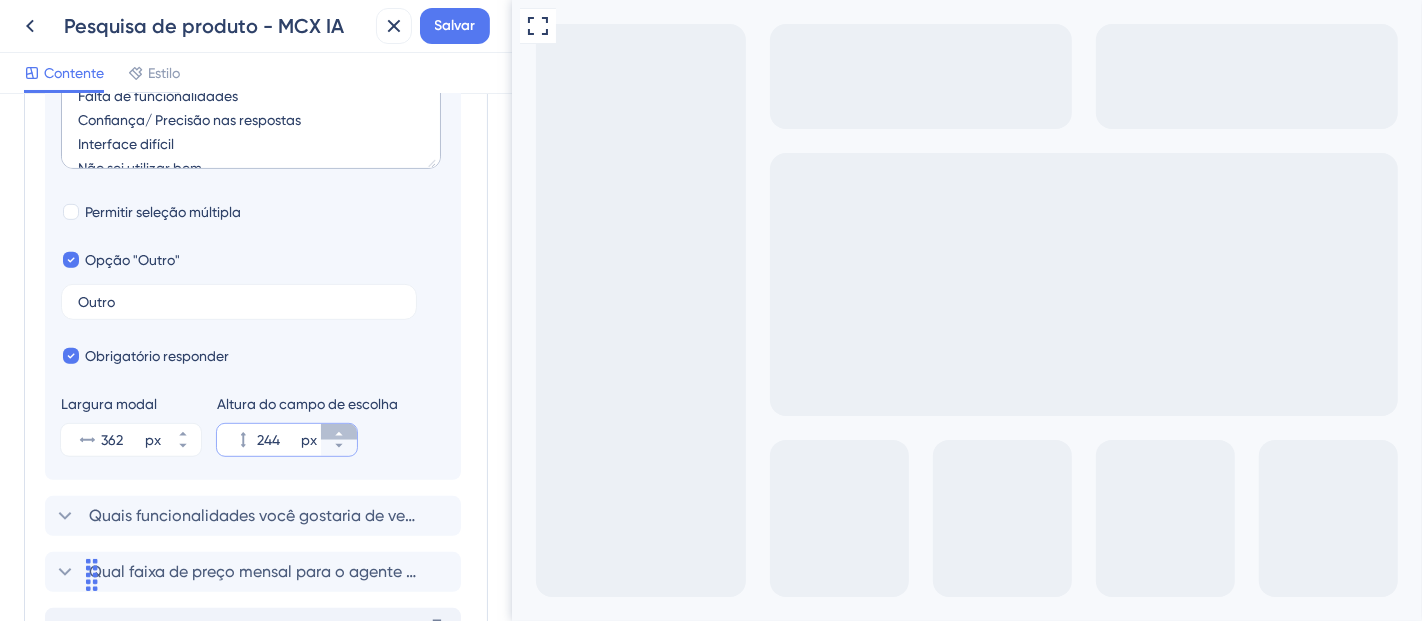 click 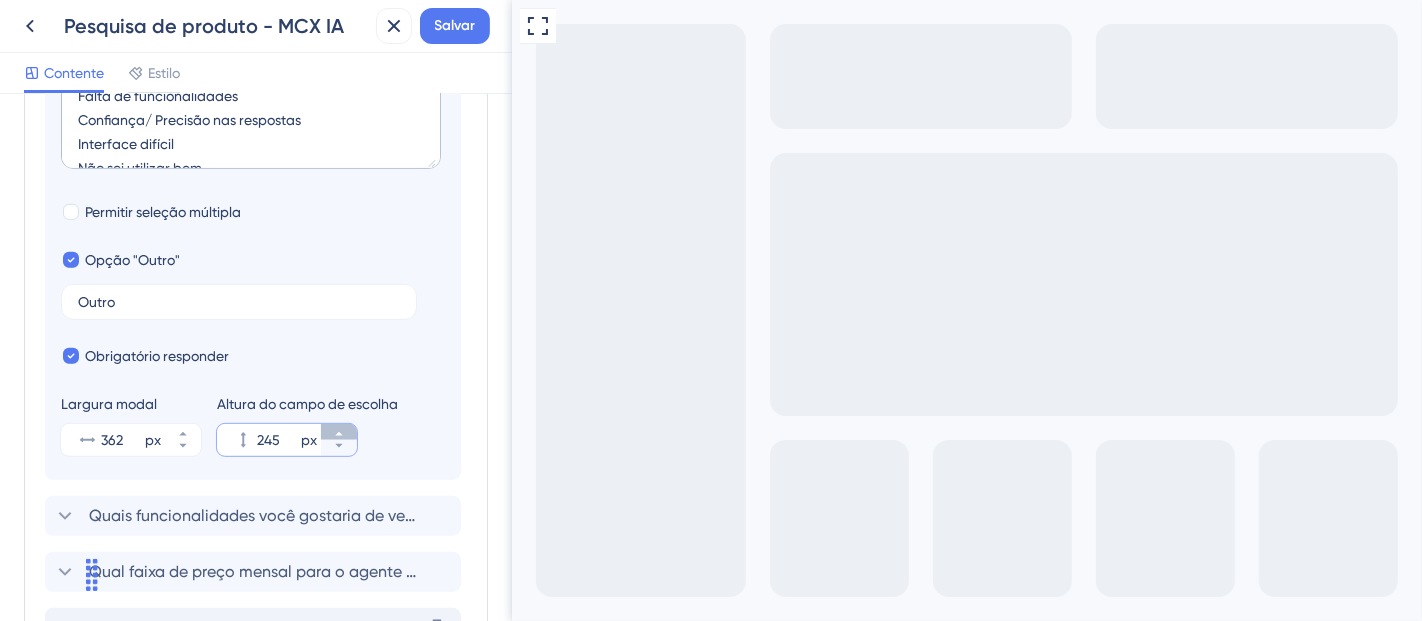 click 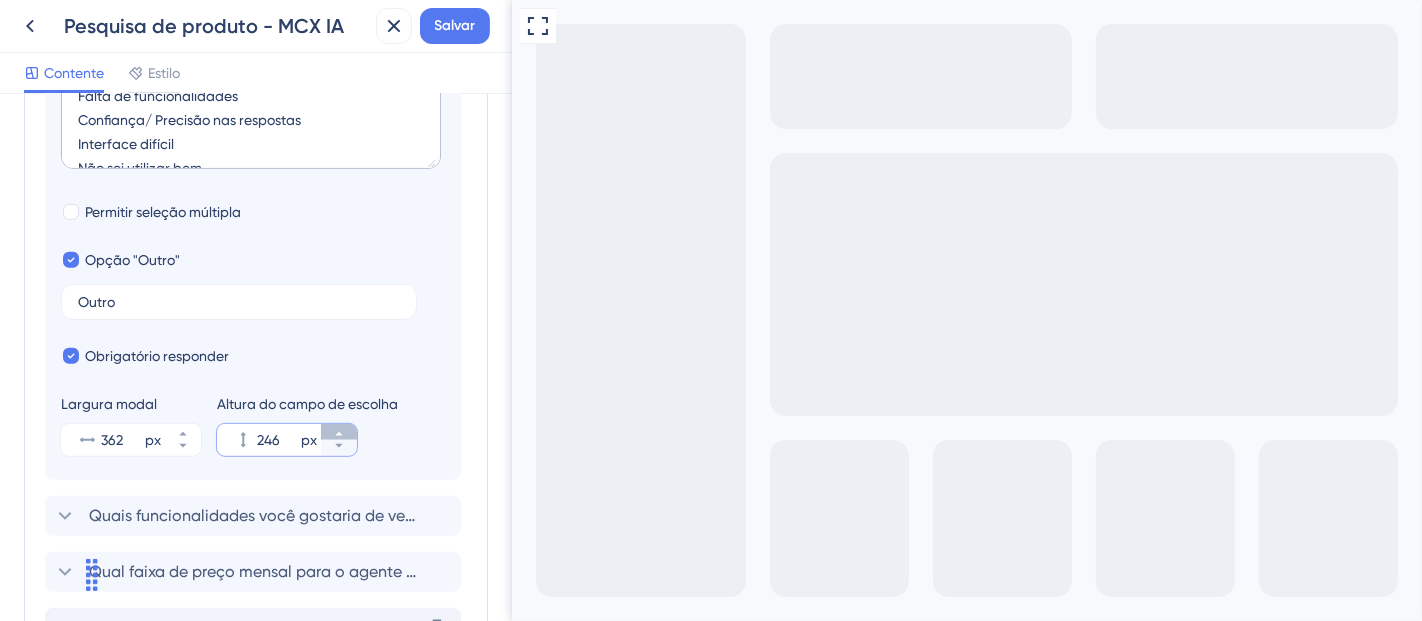 click 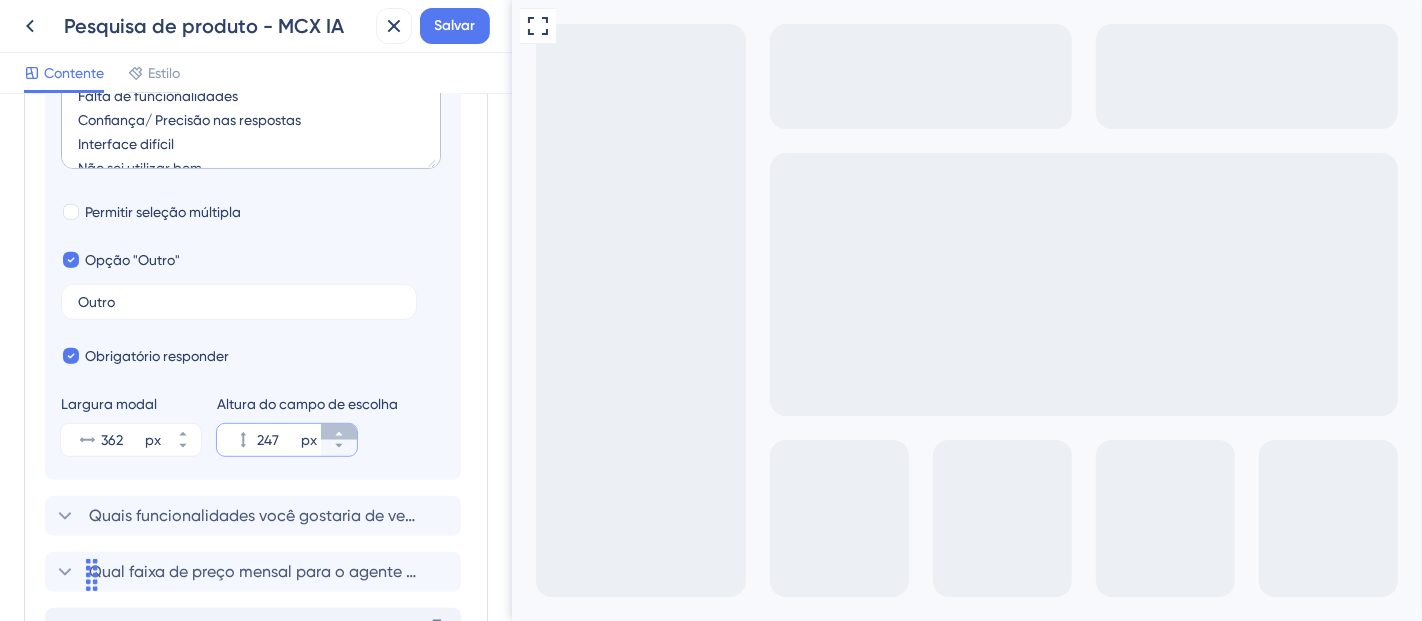 click 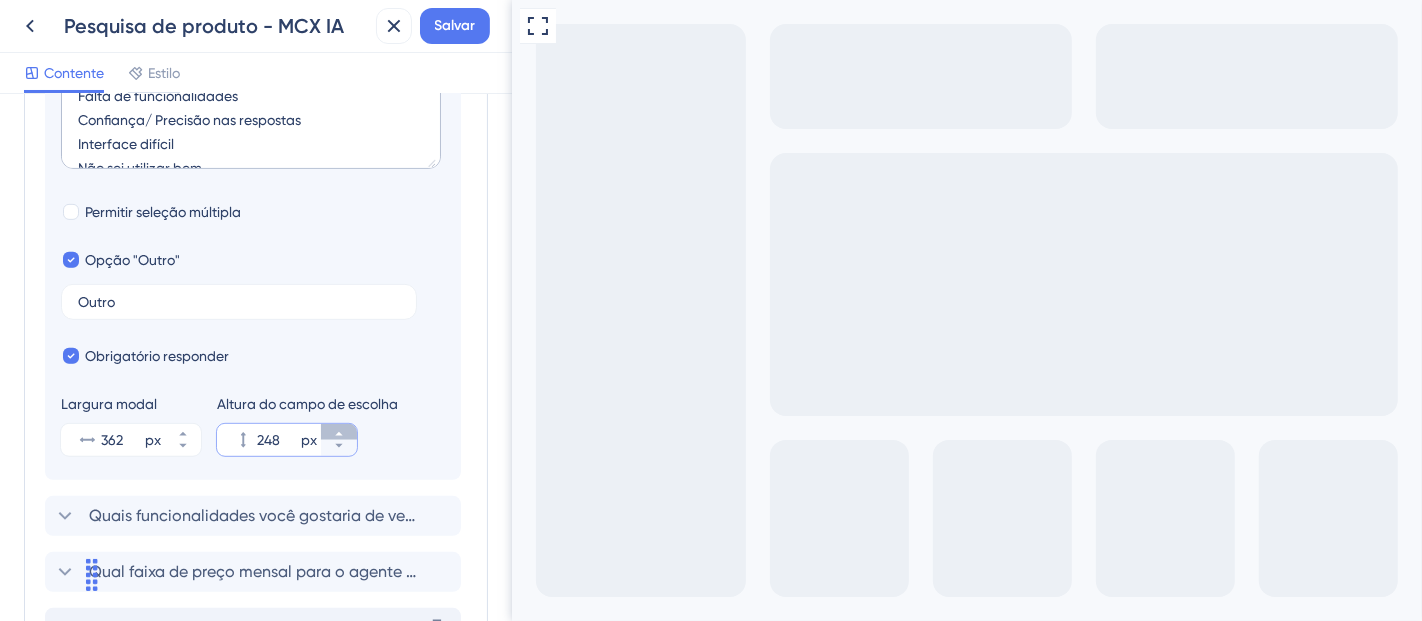 click 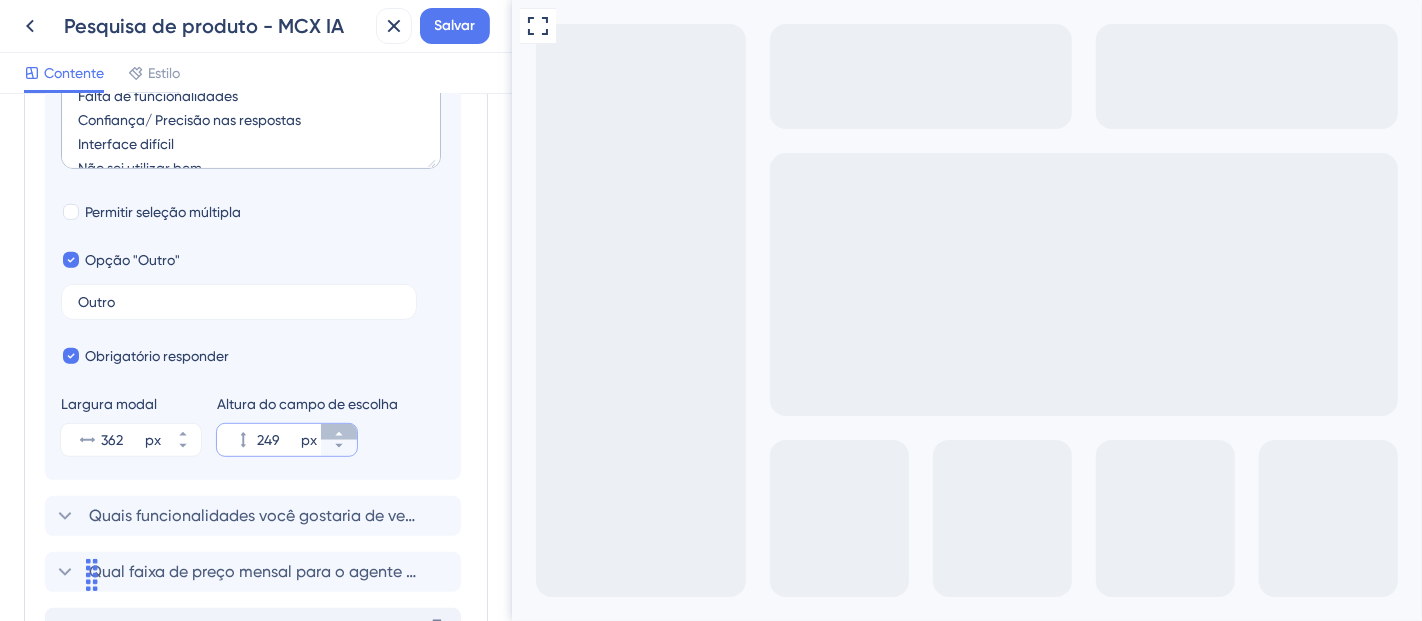 click 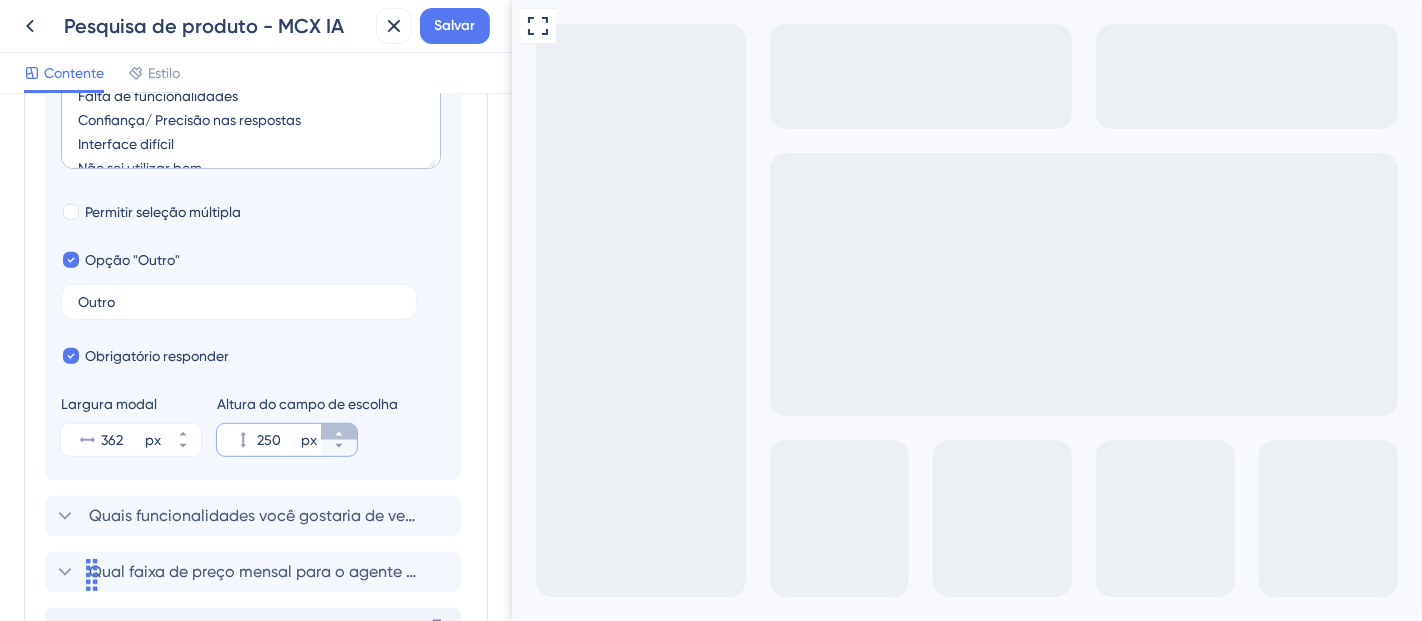 click 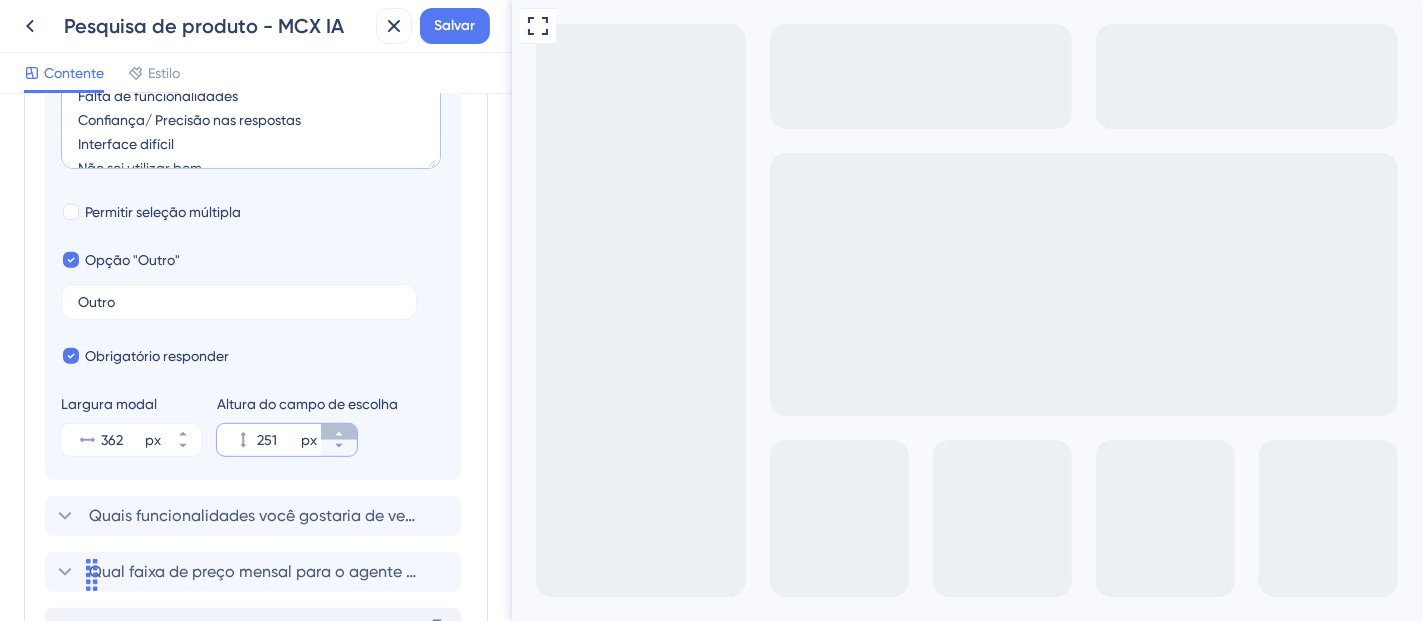 click 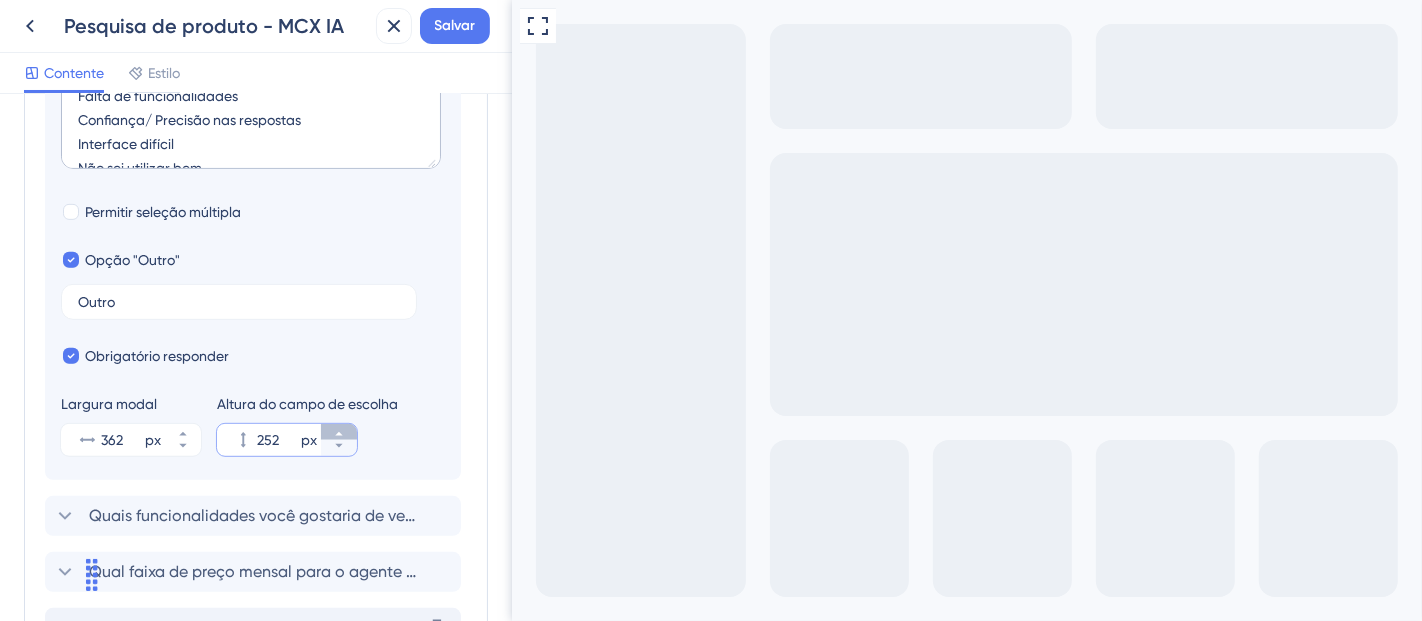 click 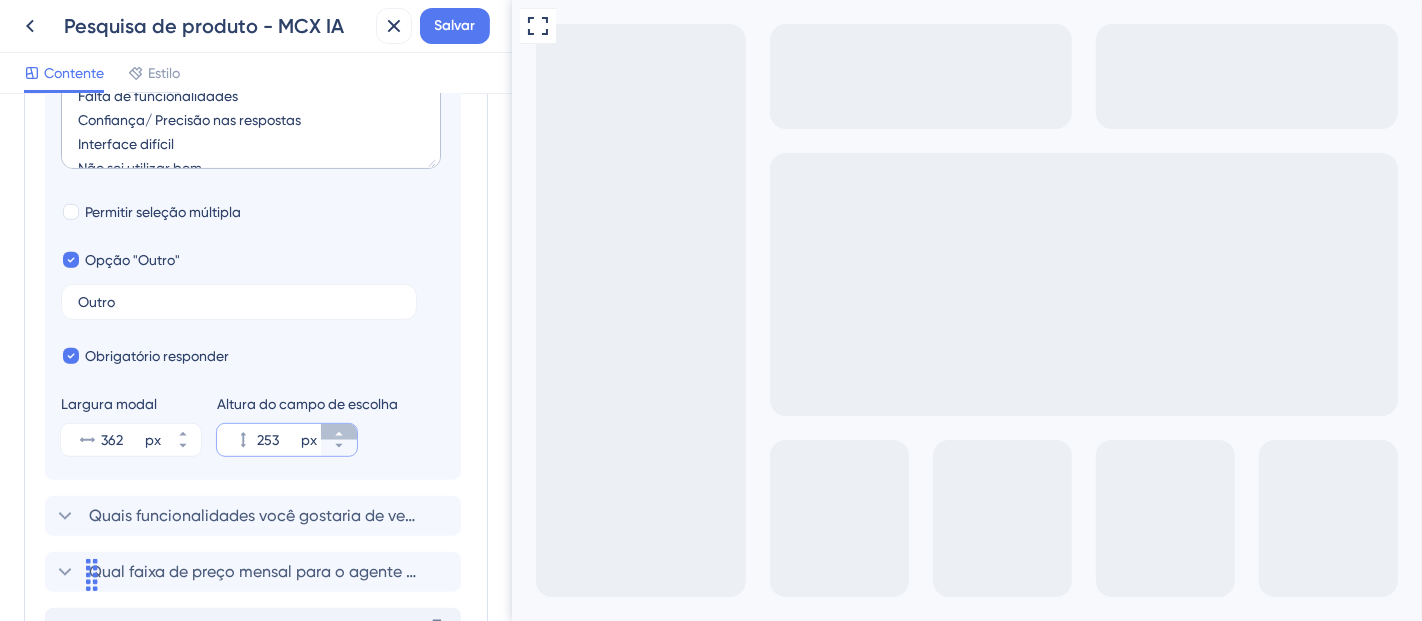 click 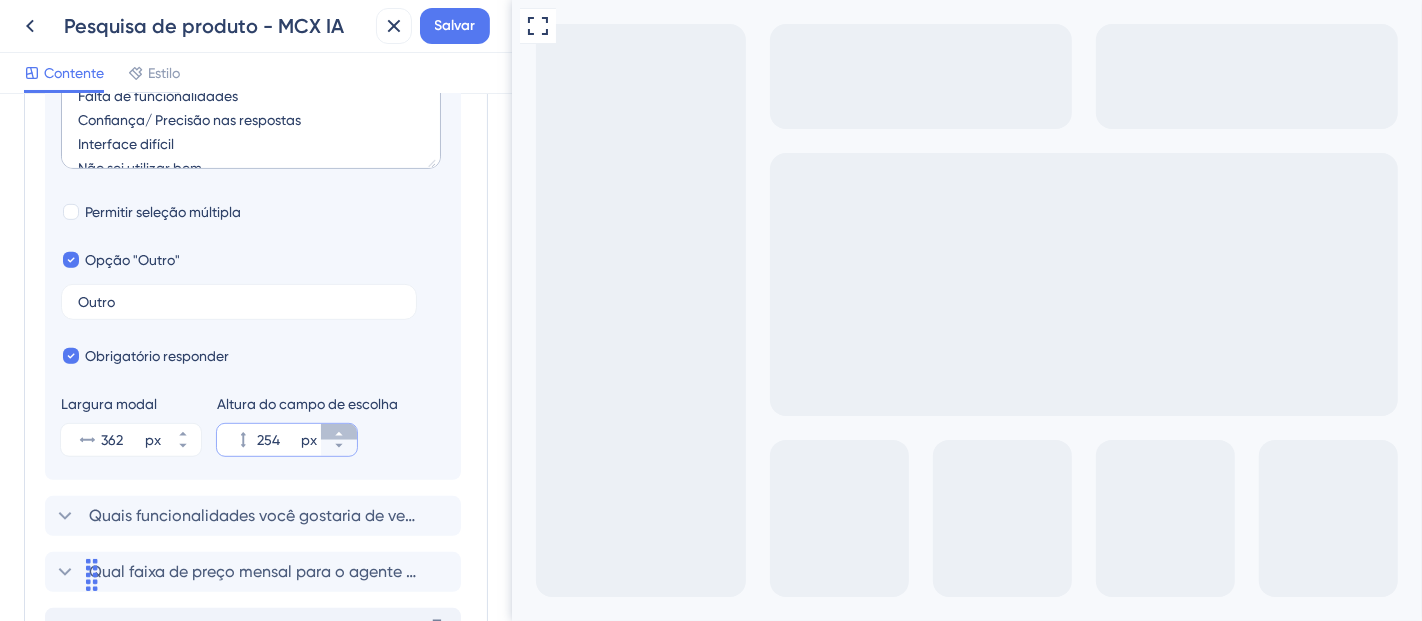 click 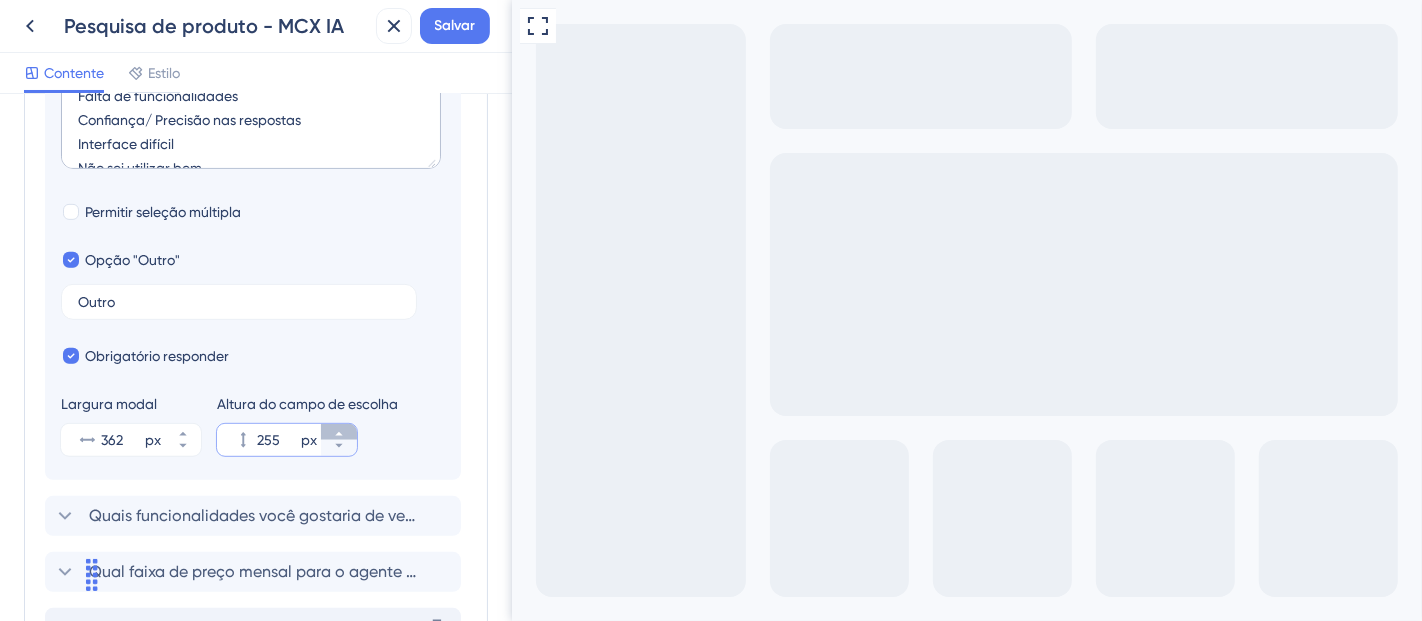 click 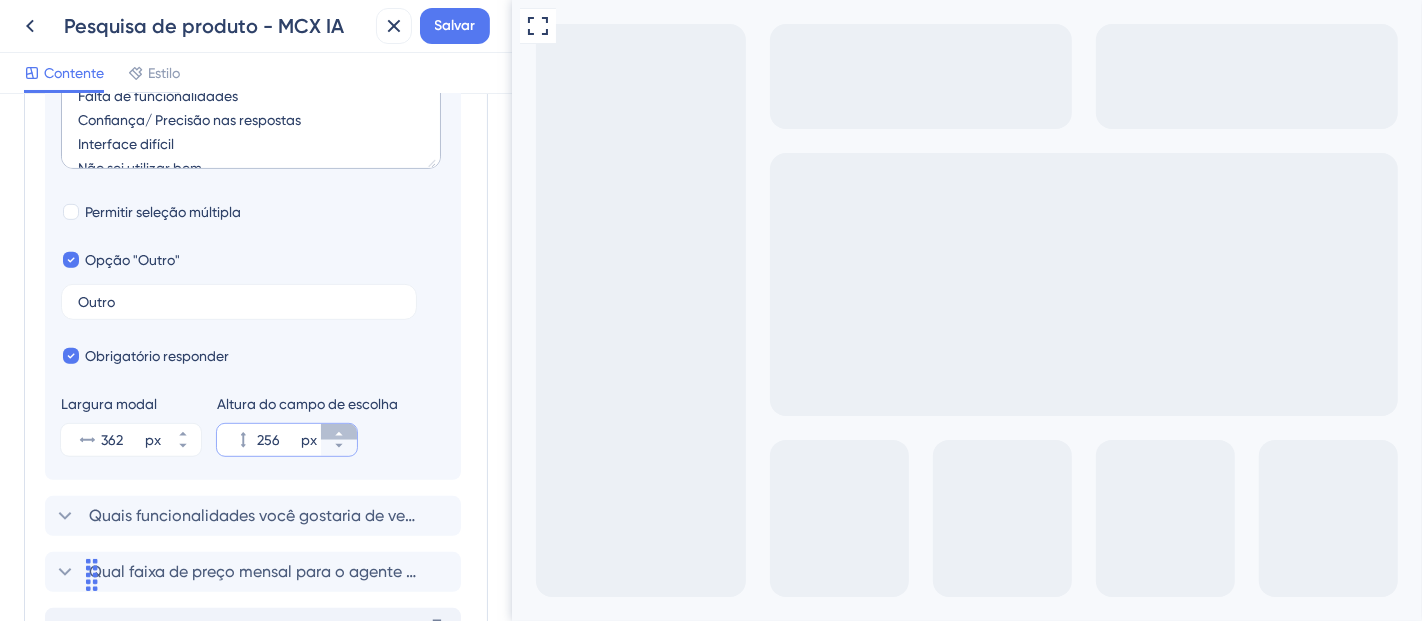 click 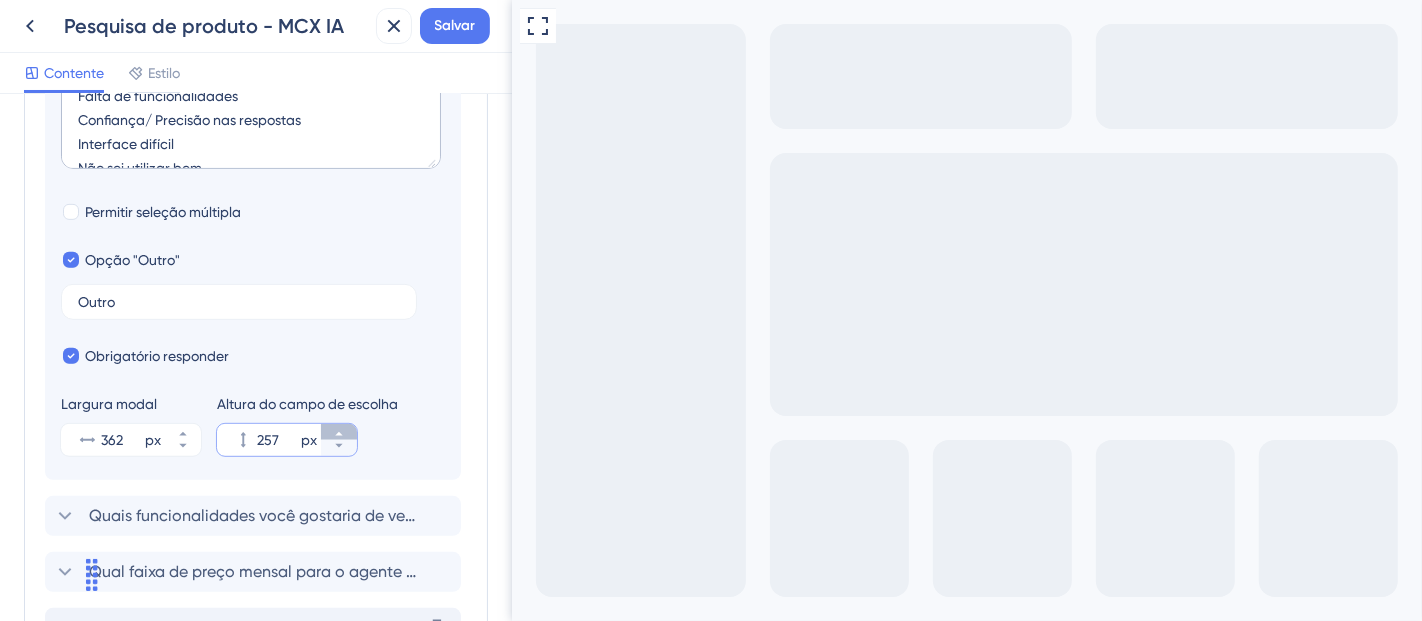 click 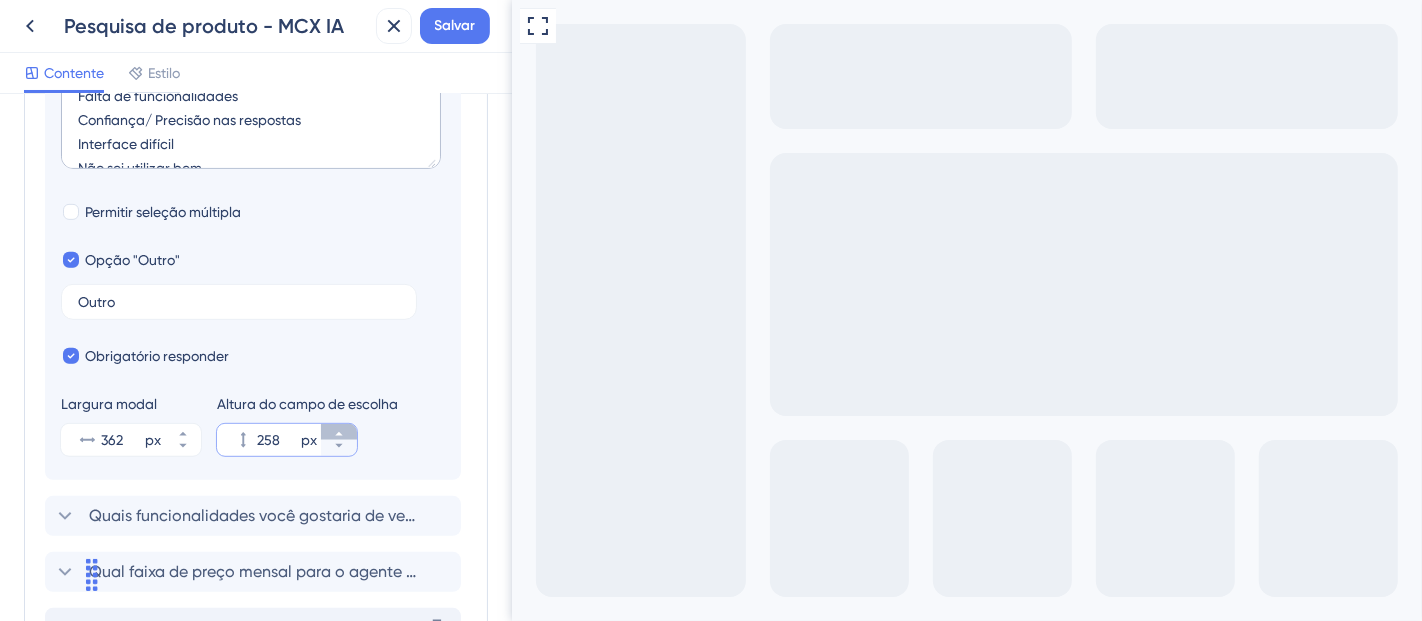 click 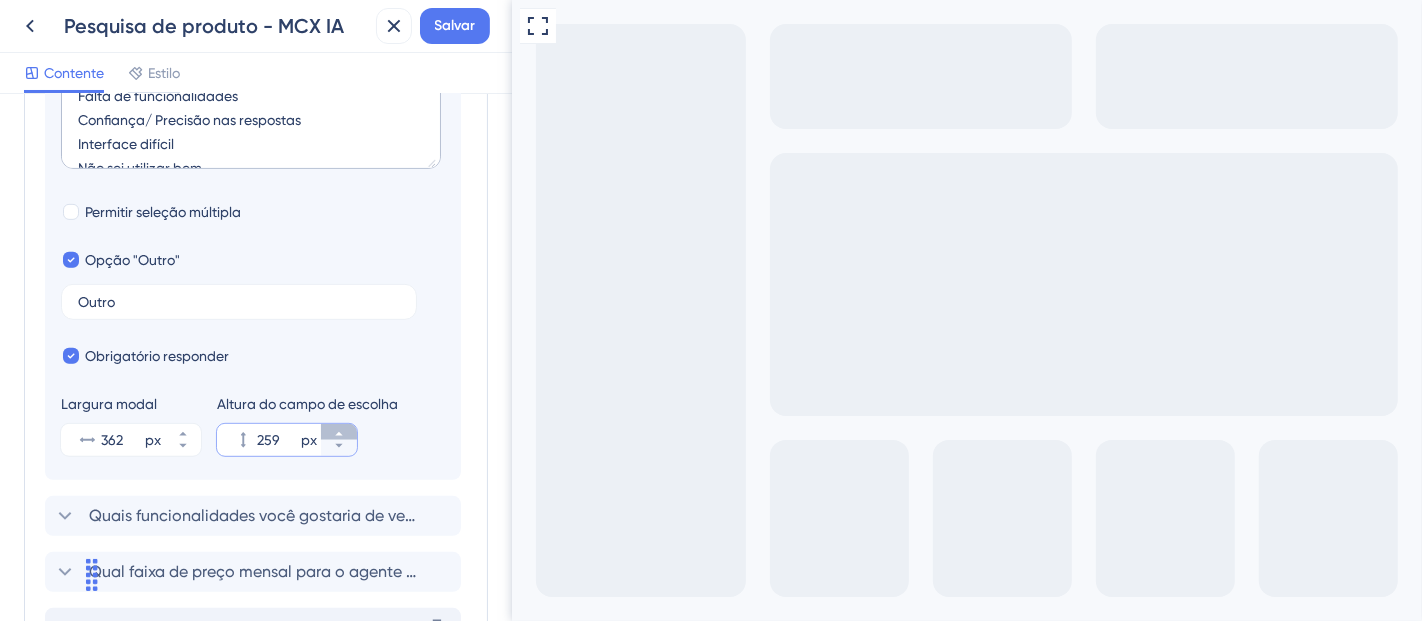 click 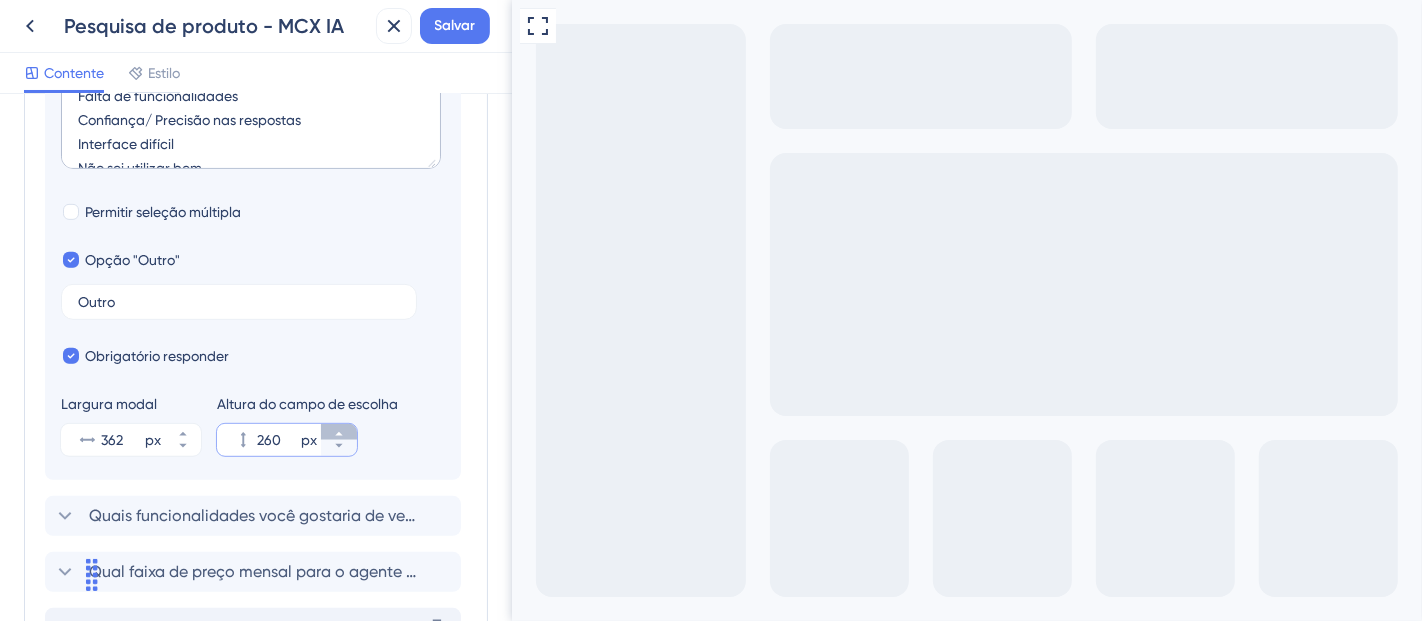 click 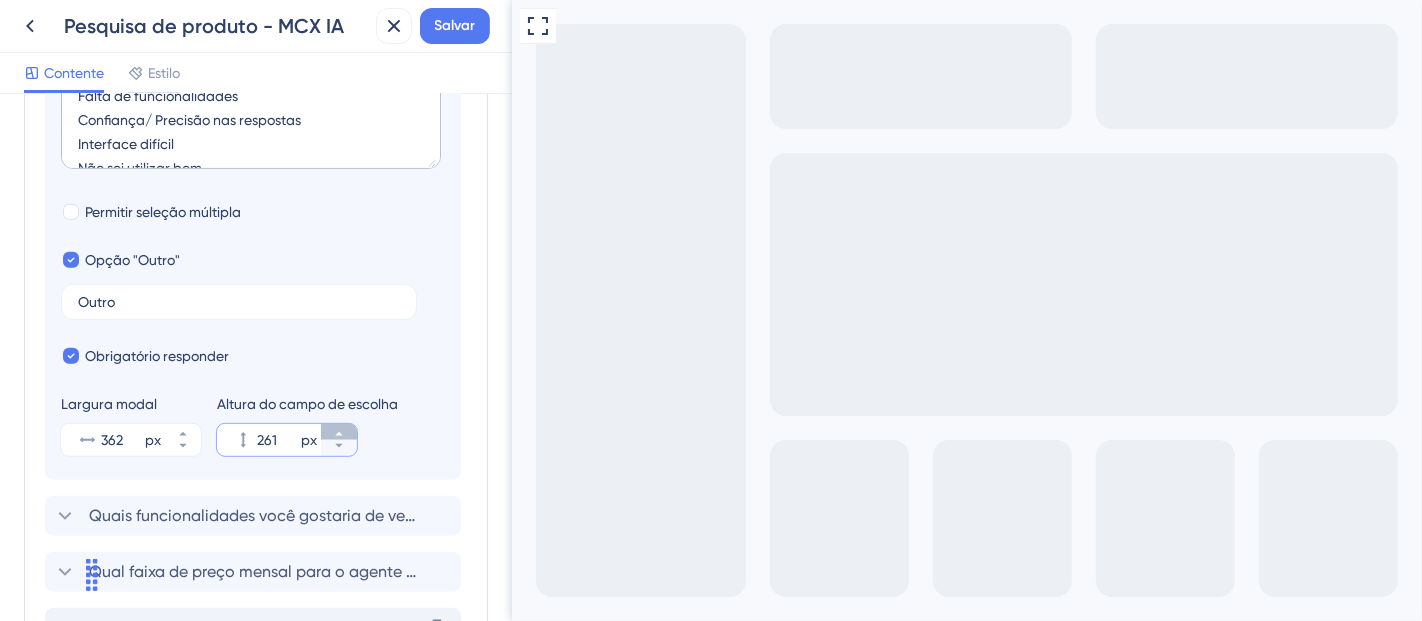 click 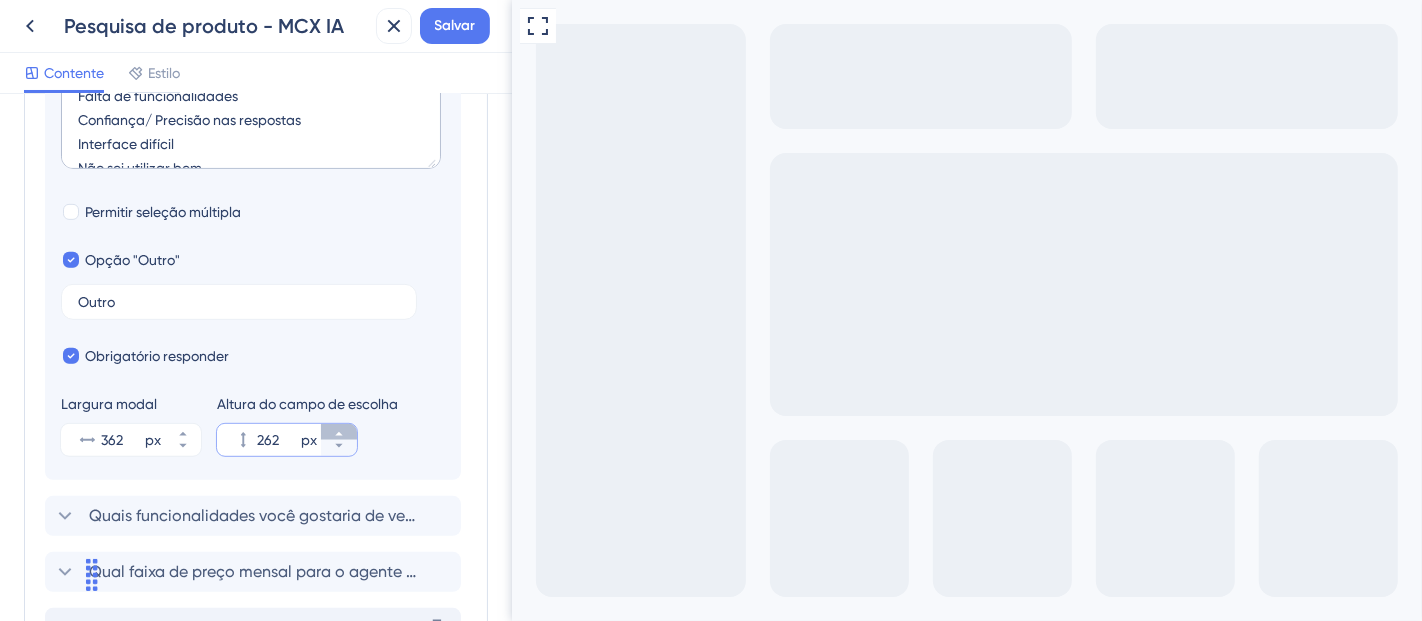 click 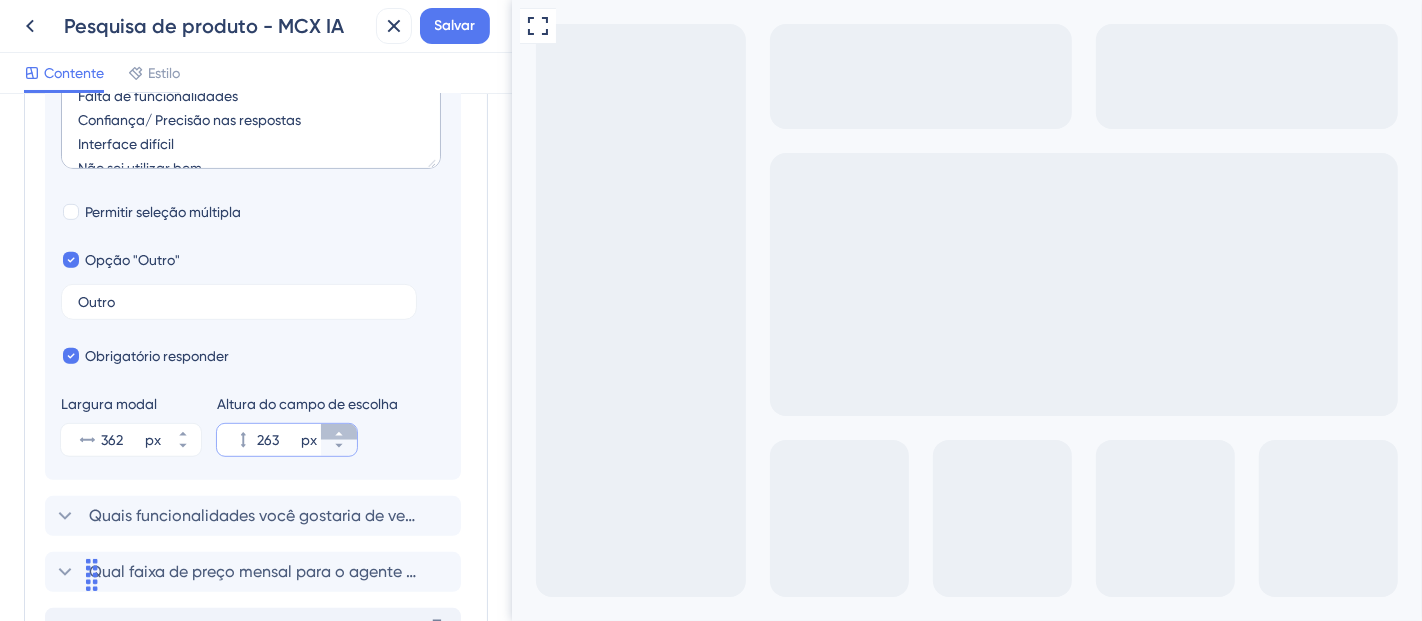 click 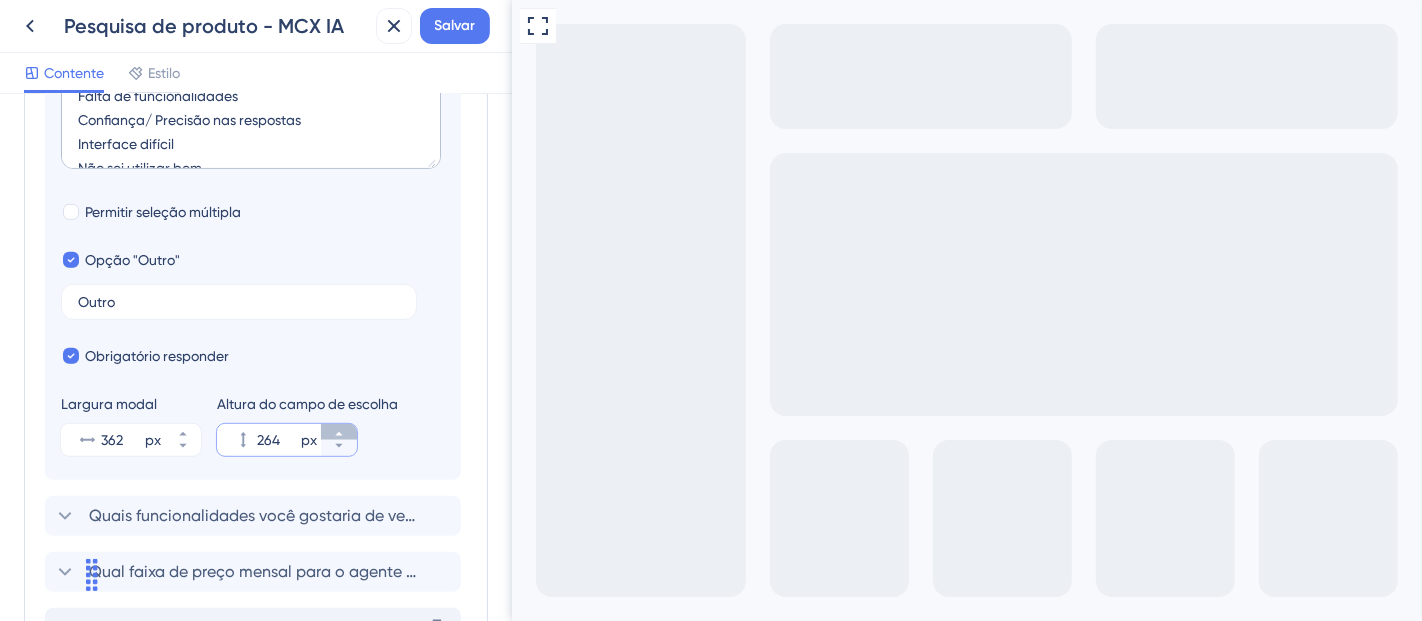 click 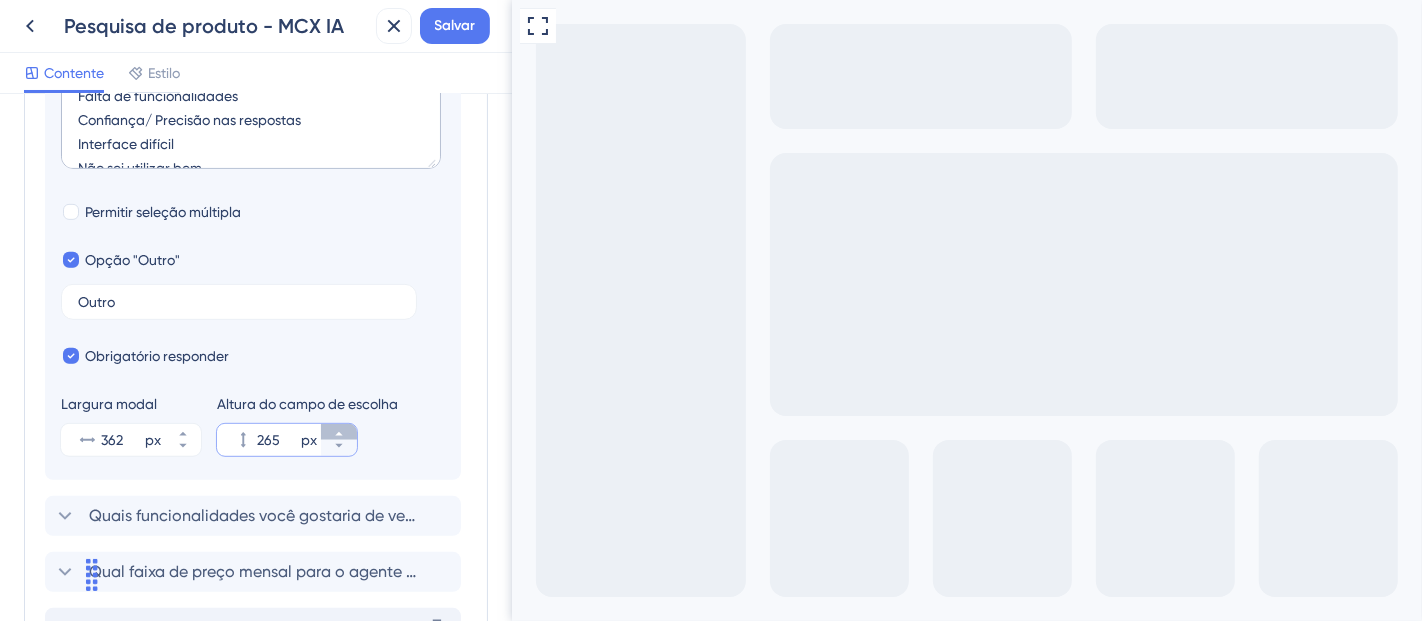 click 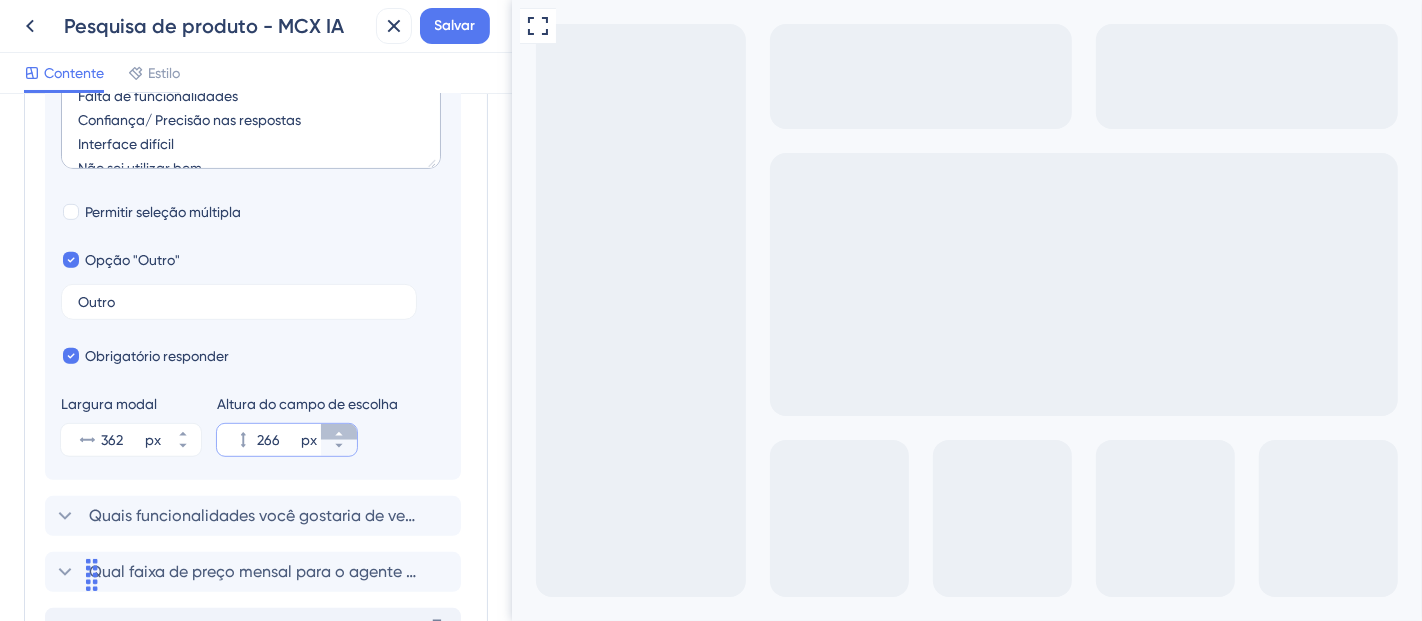 click 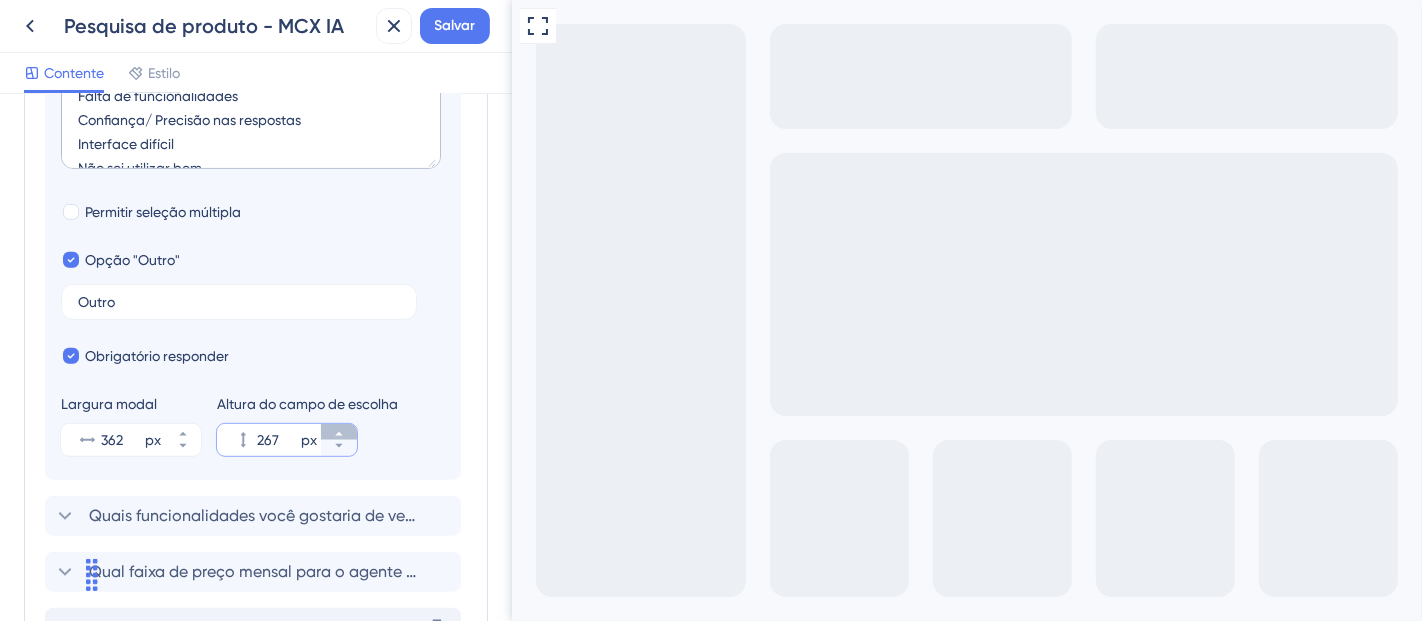 click 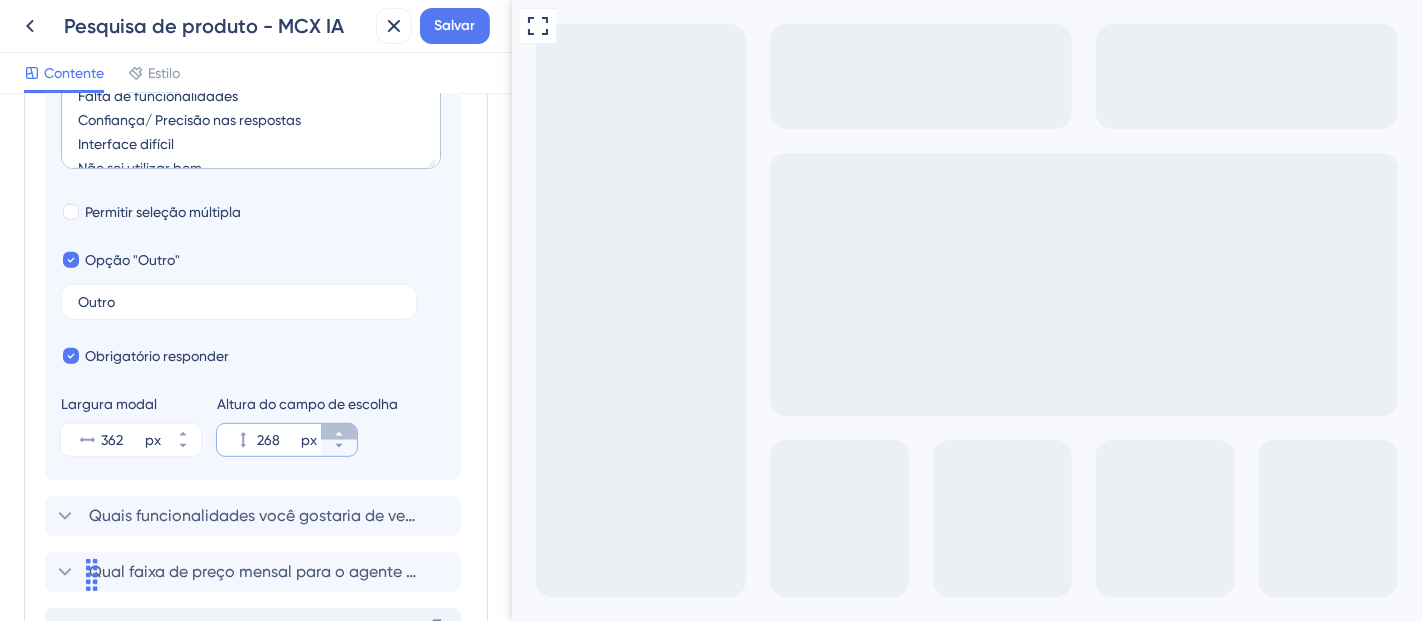 click 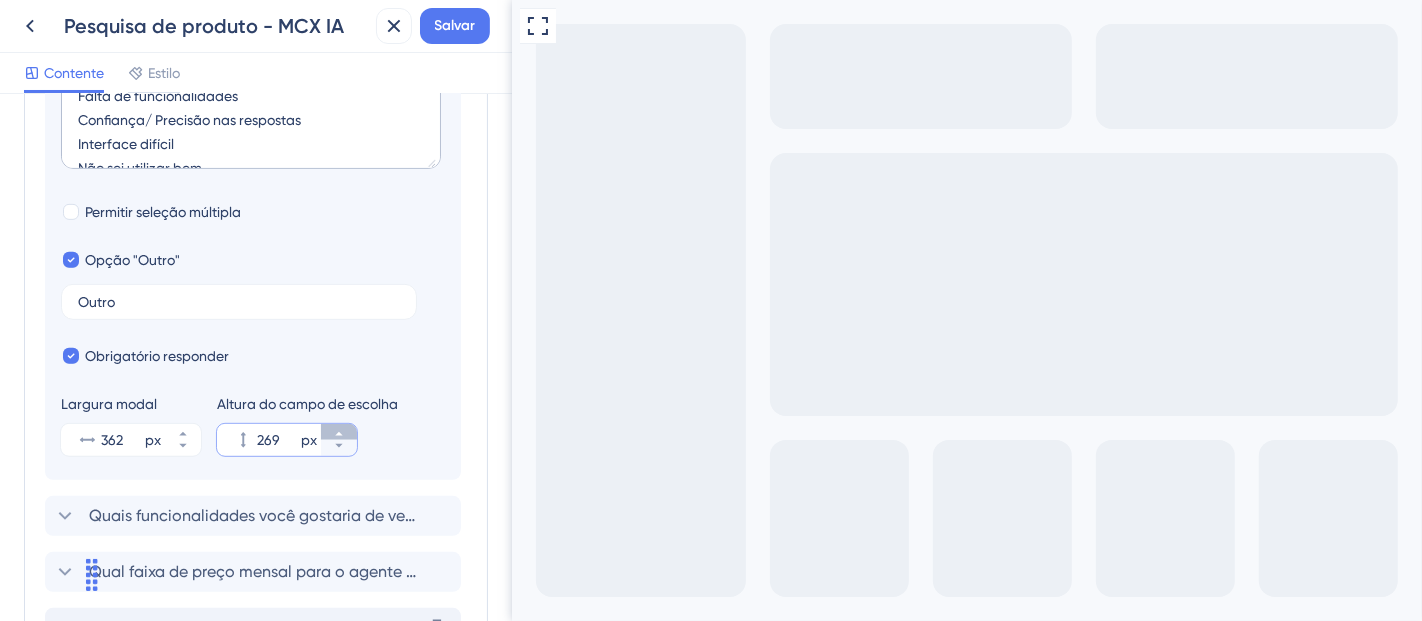 click 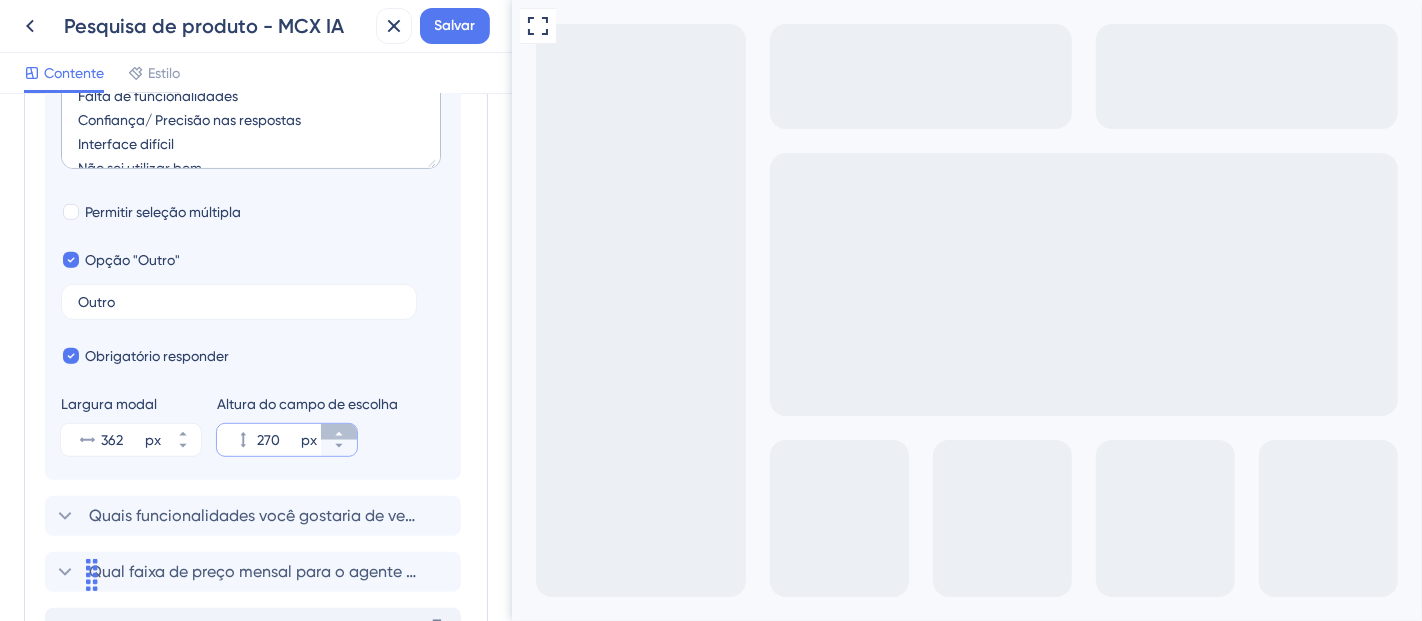 click 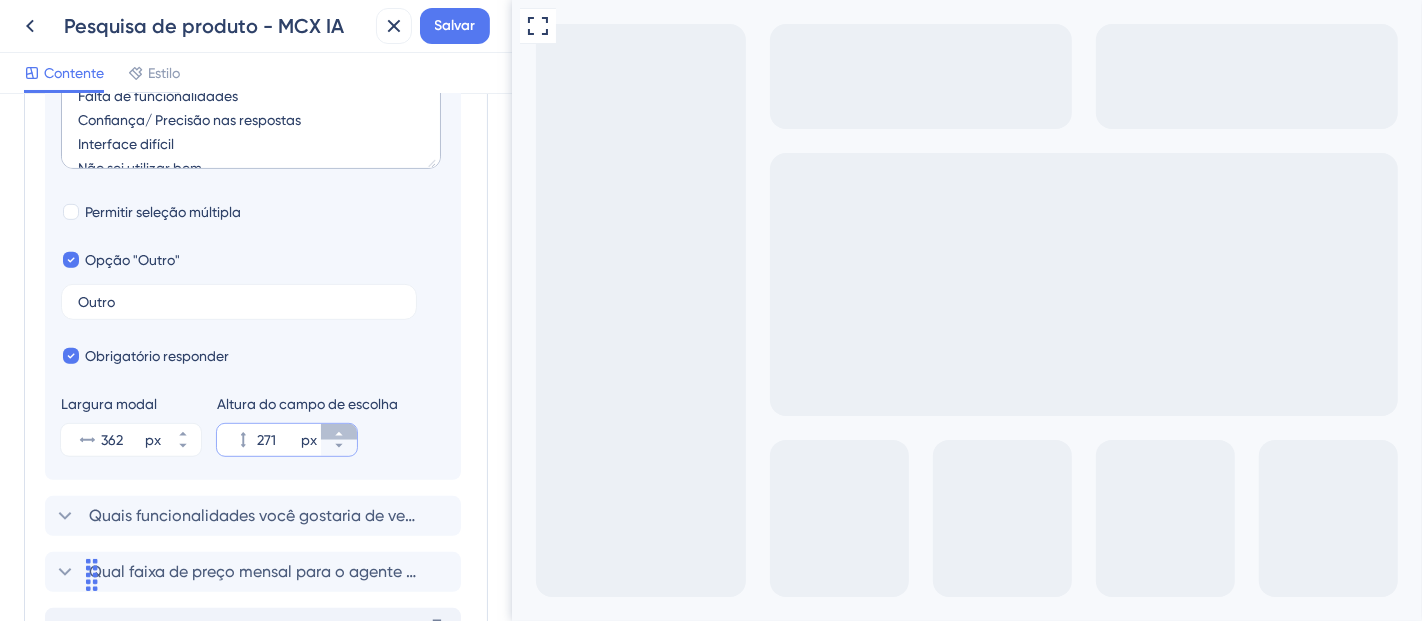 click 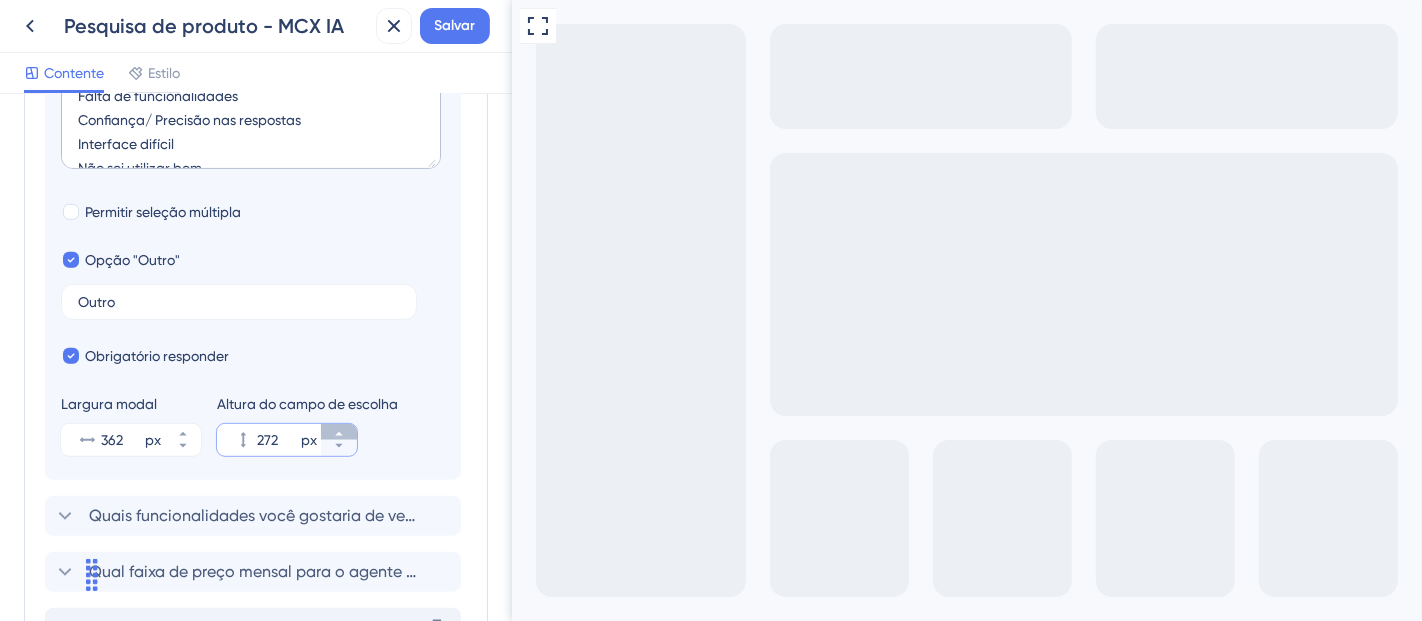 click 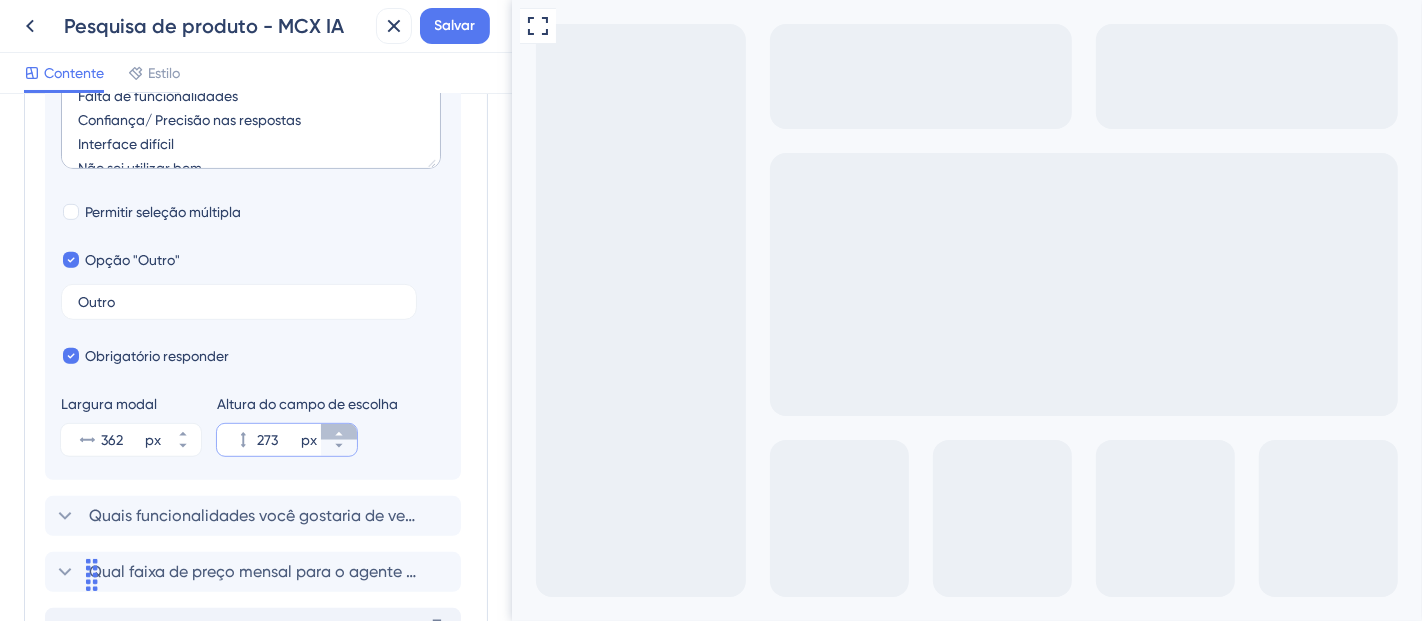 click 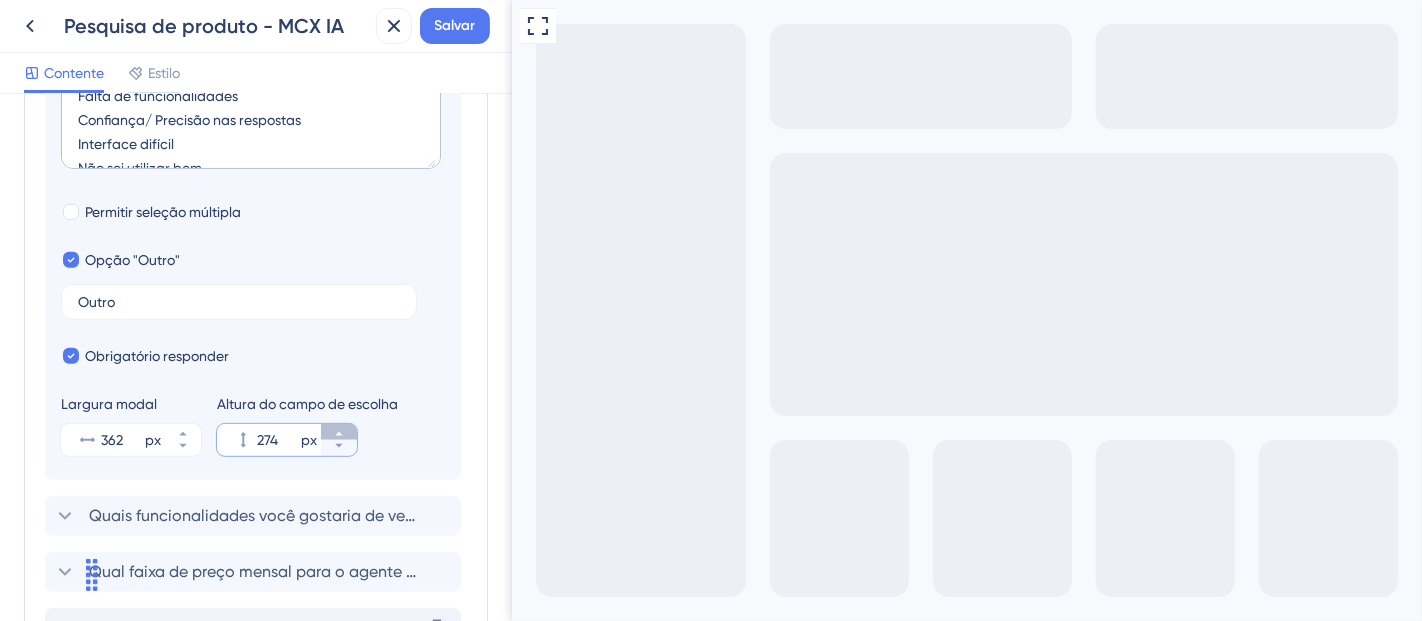 click 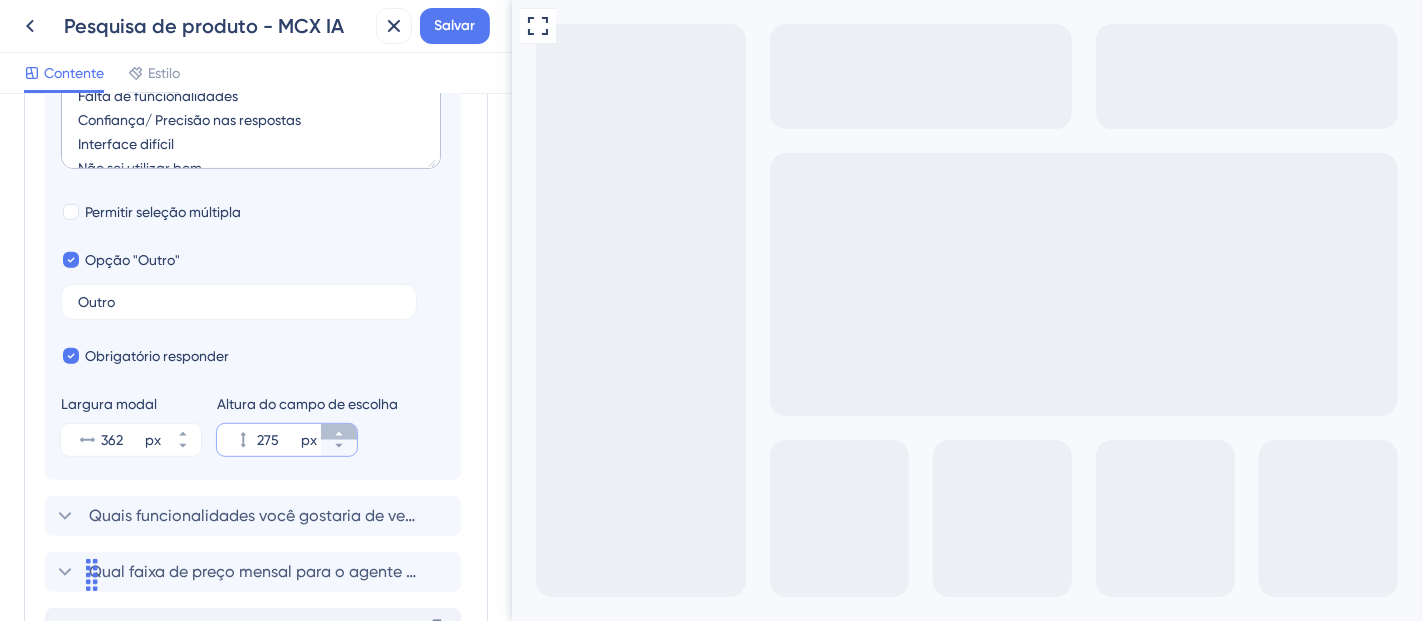 click 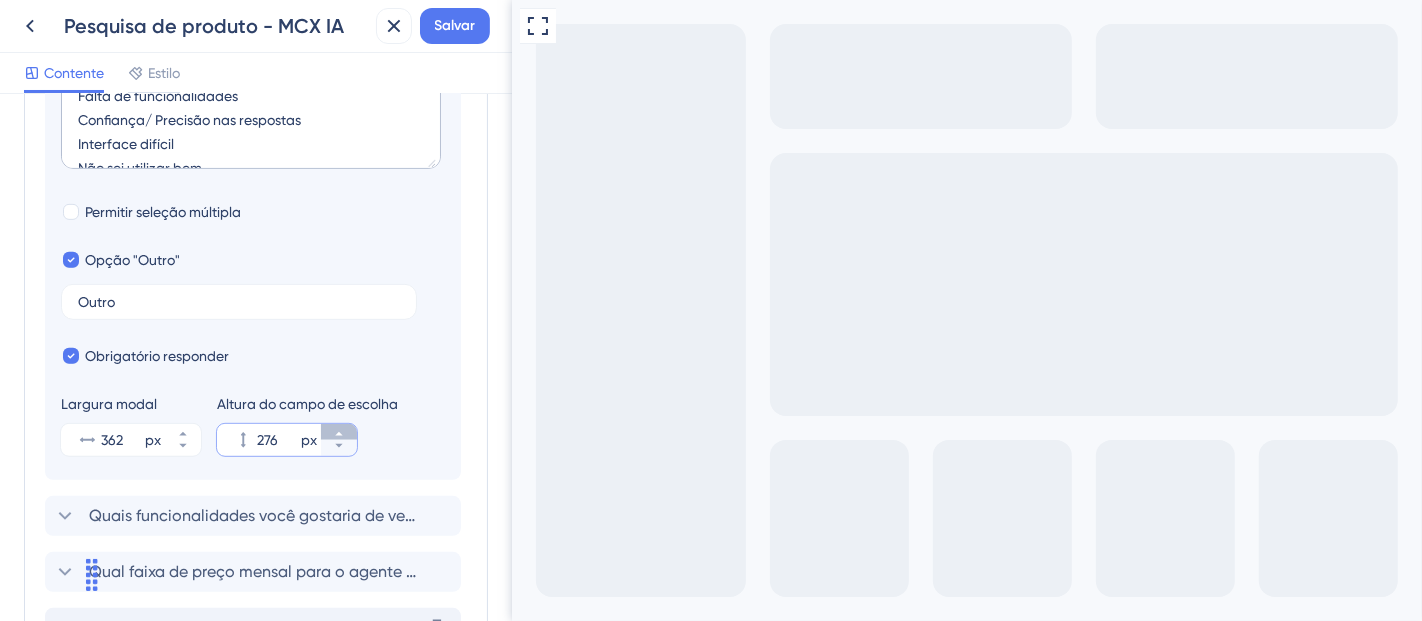 click 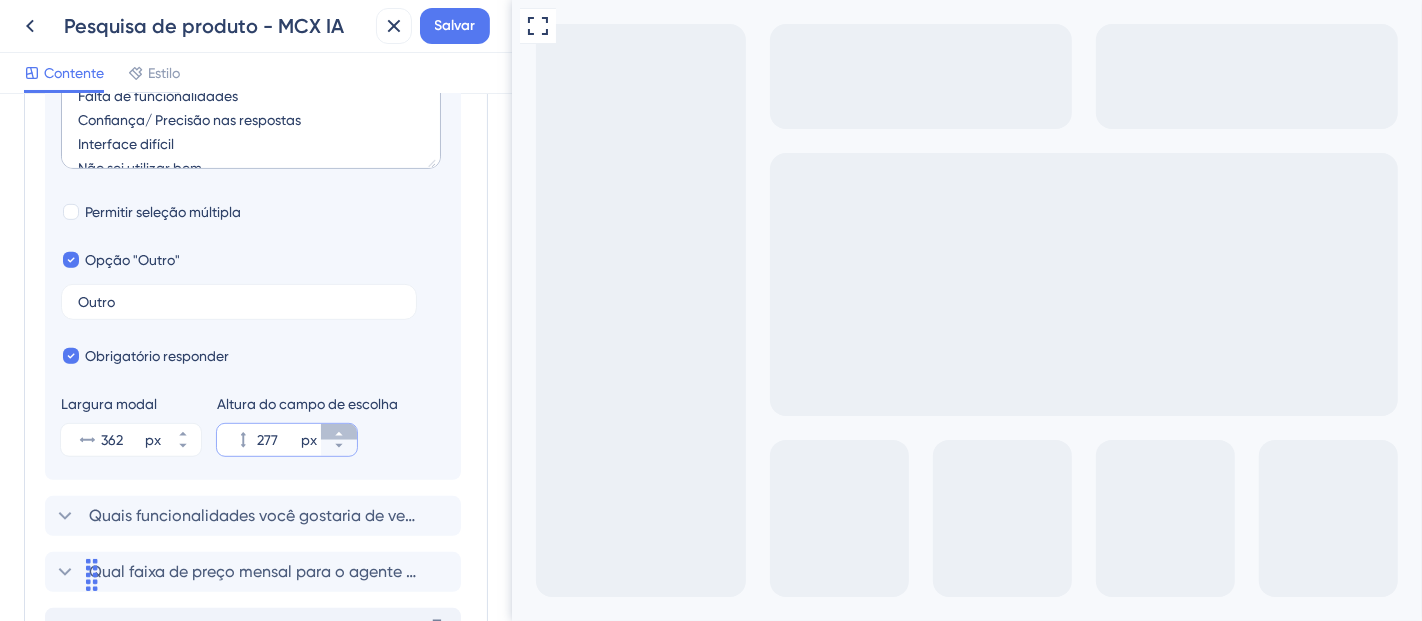 click 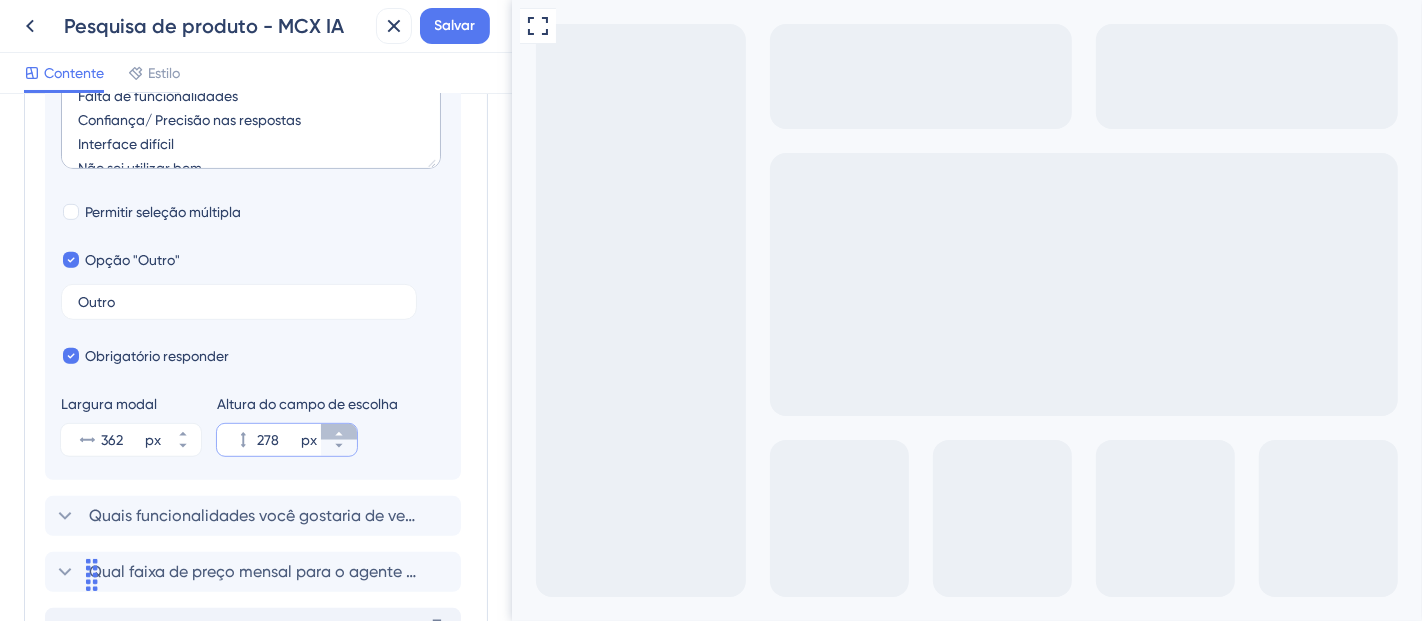 click 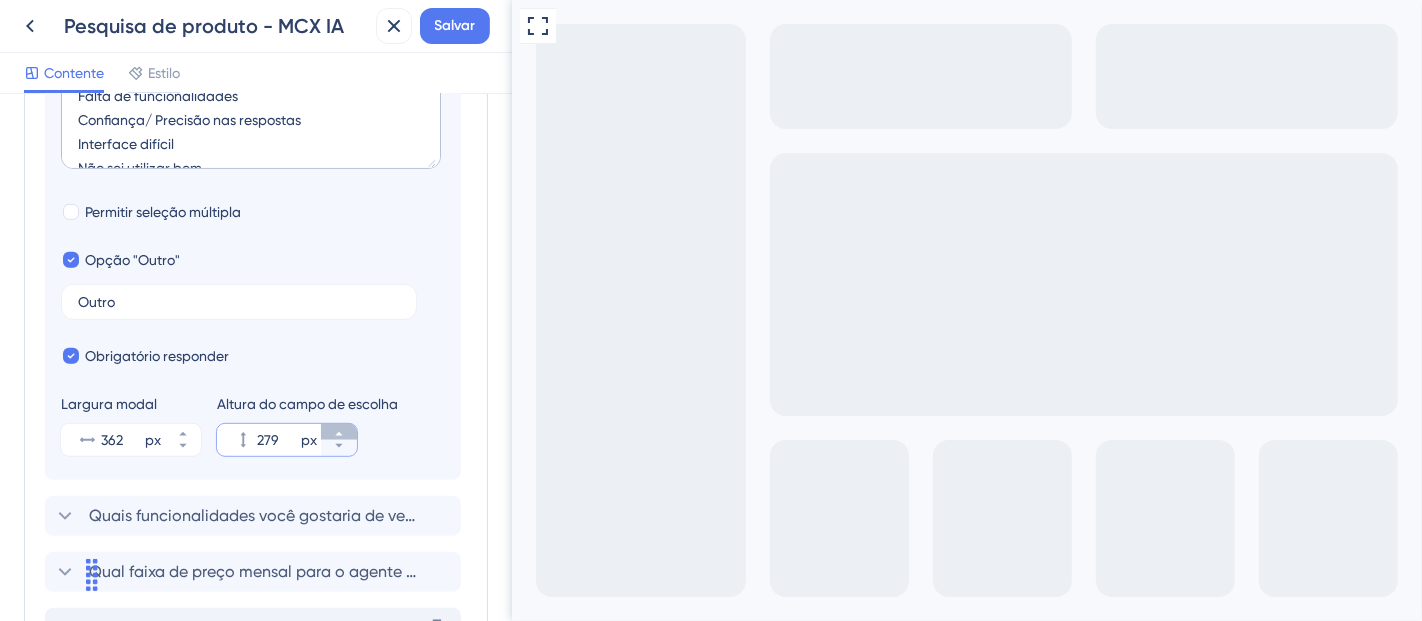 click 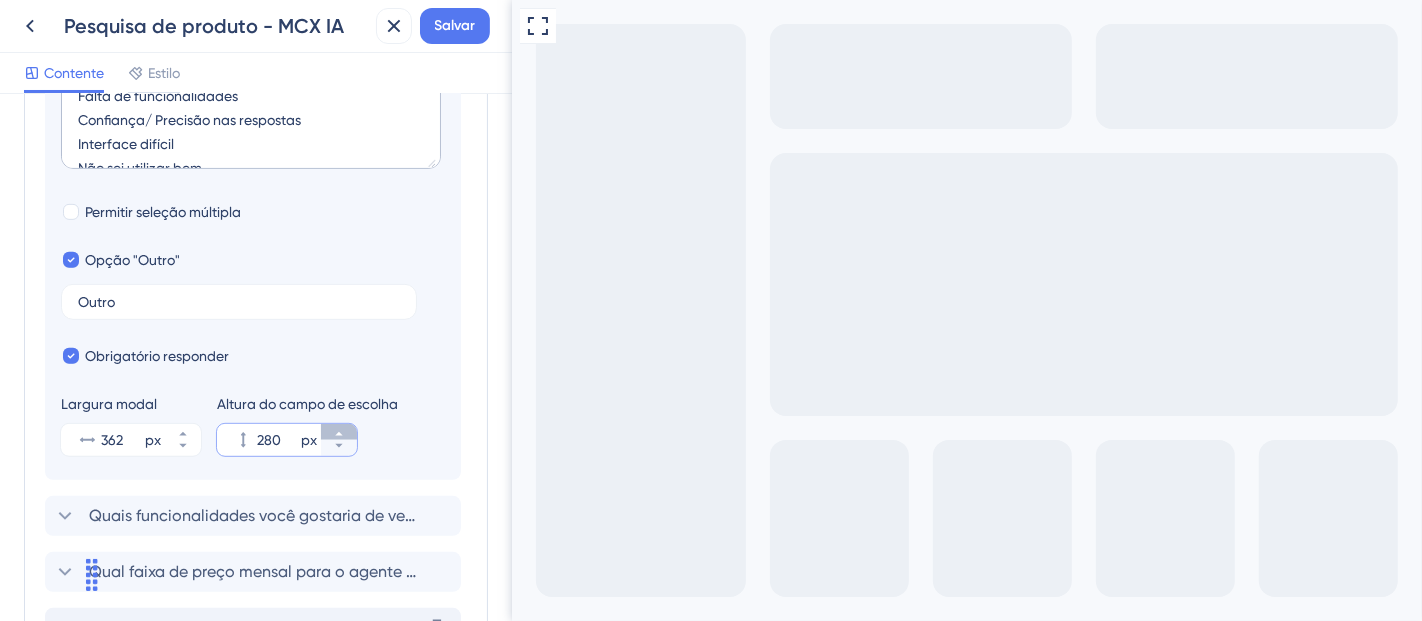 click 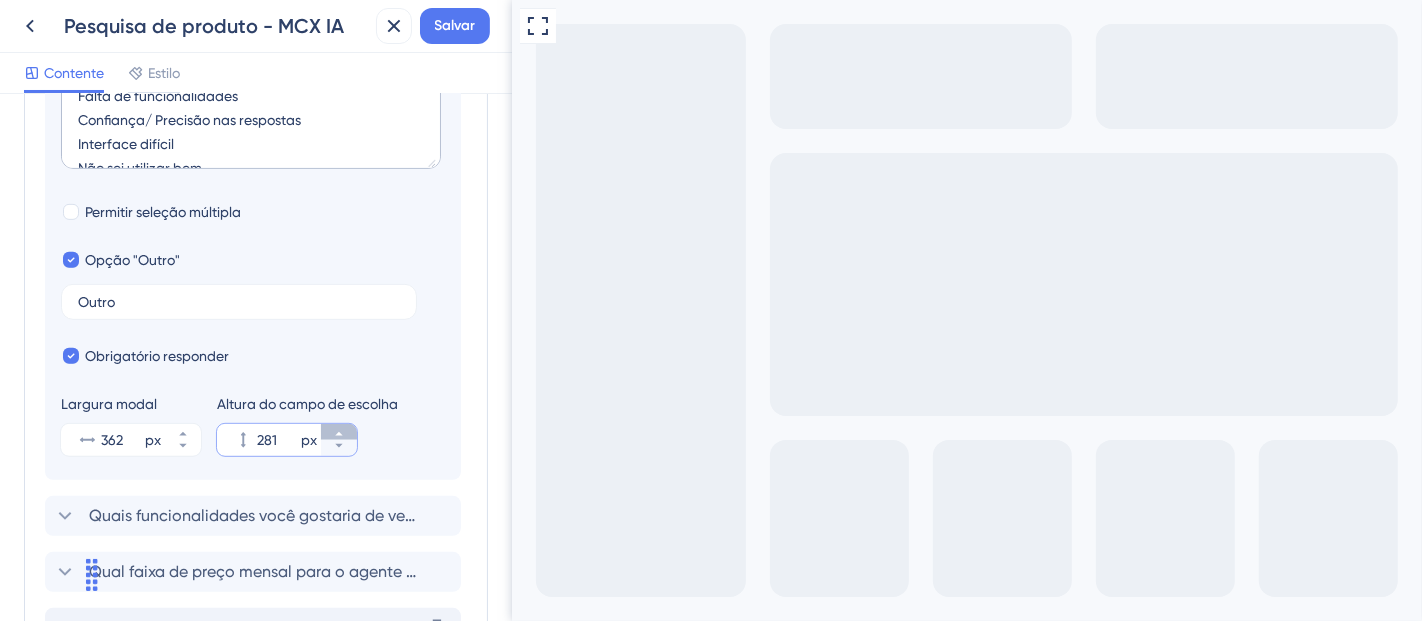 click 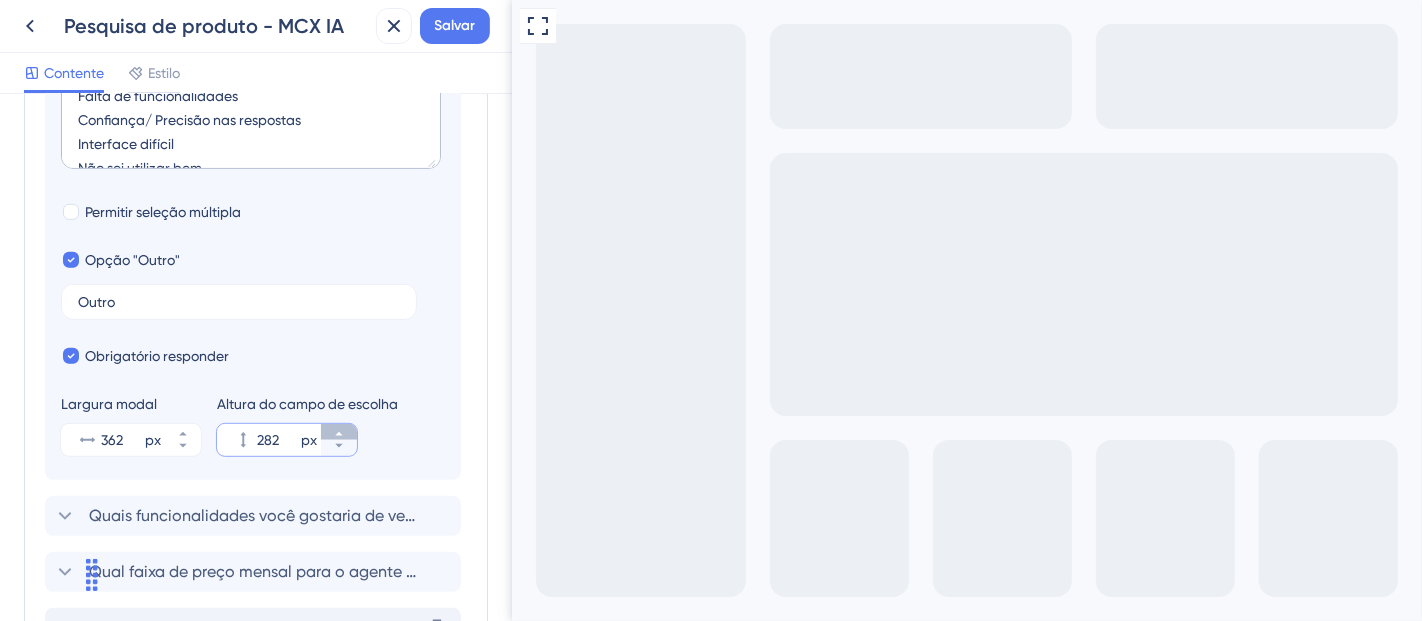 click 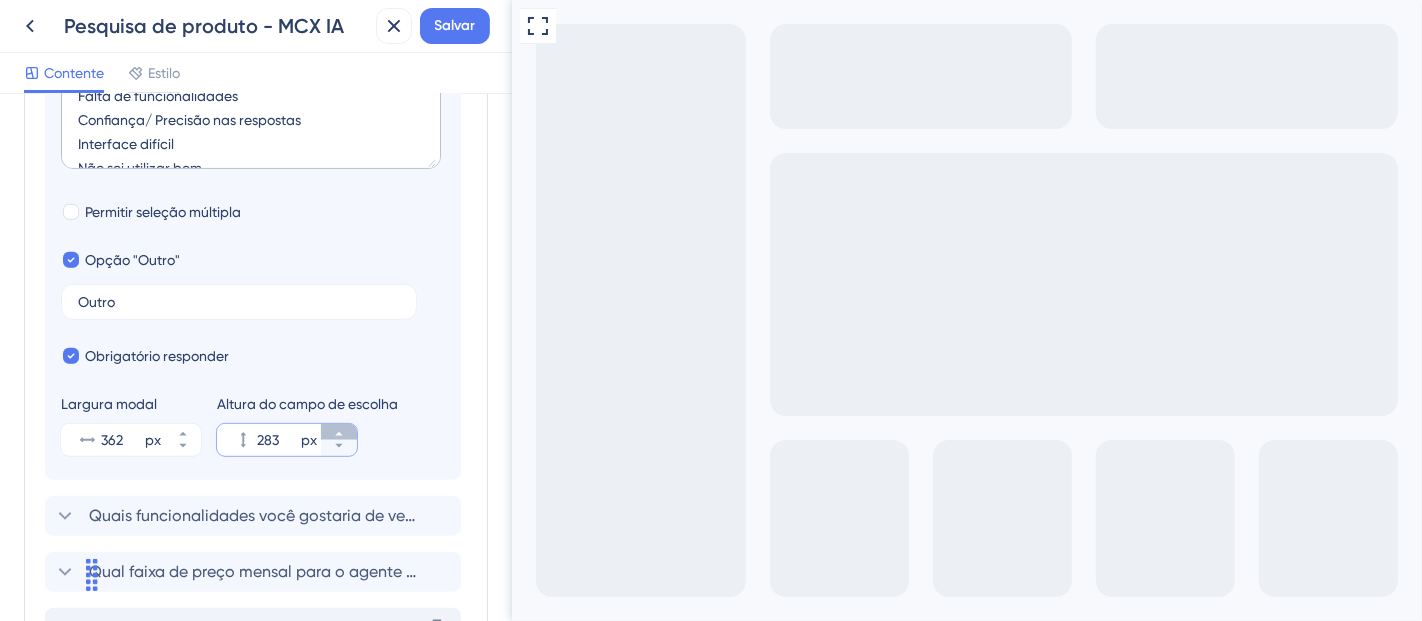 click 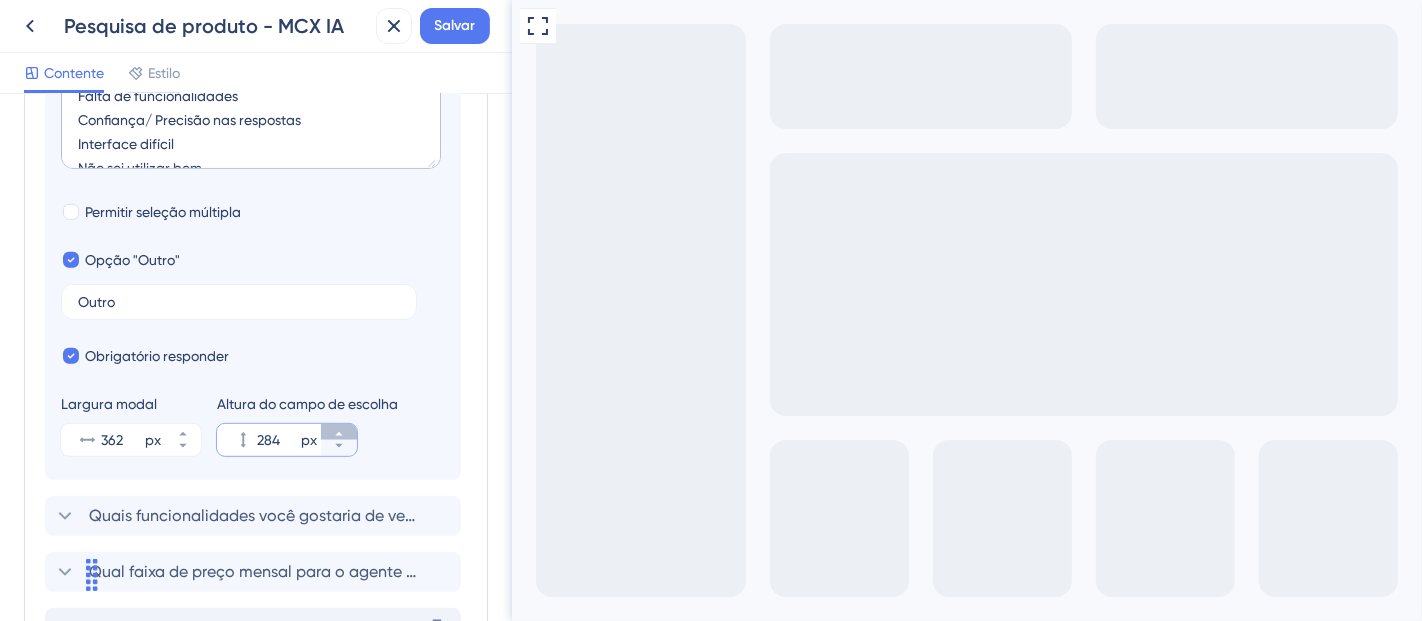 click 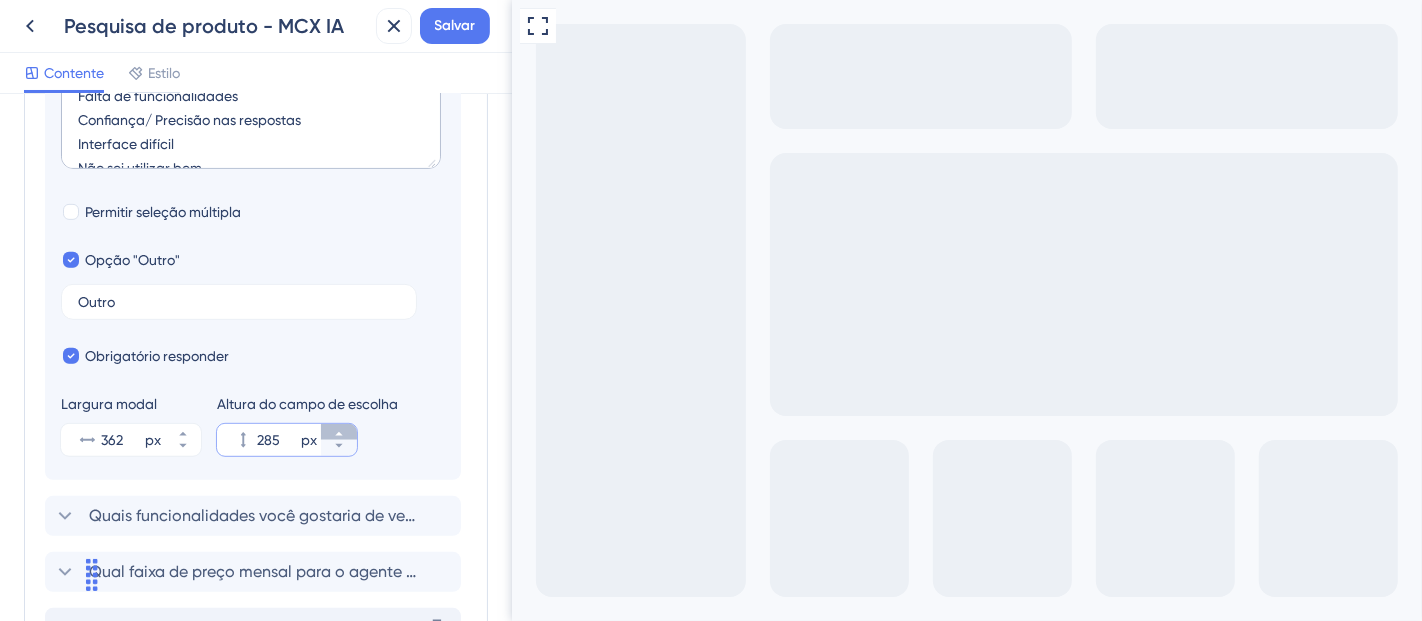click 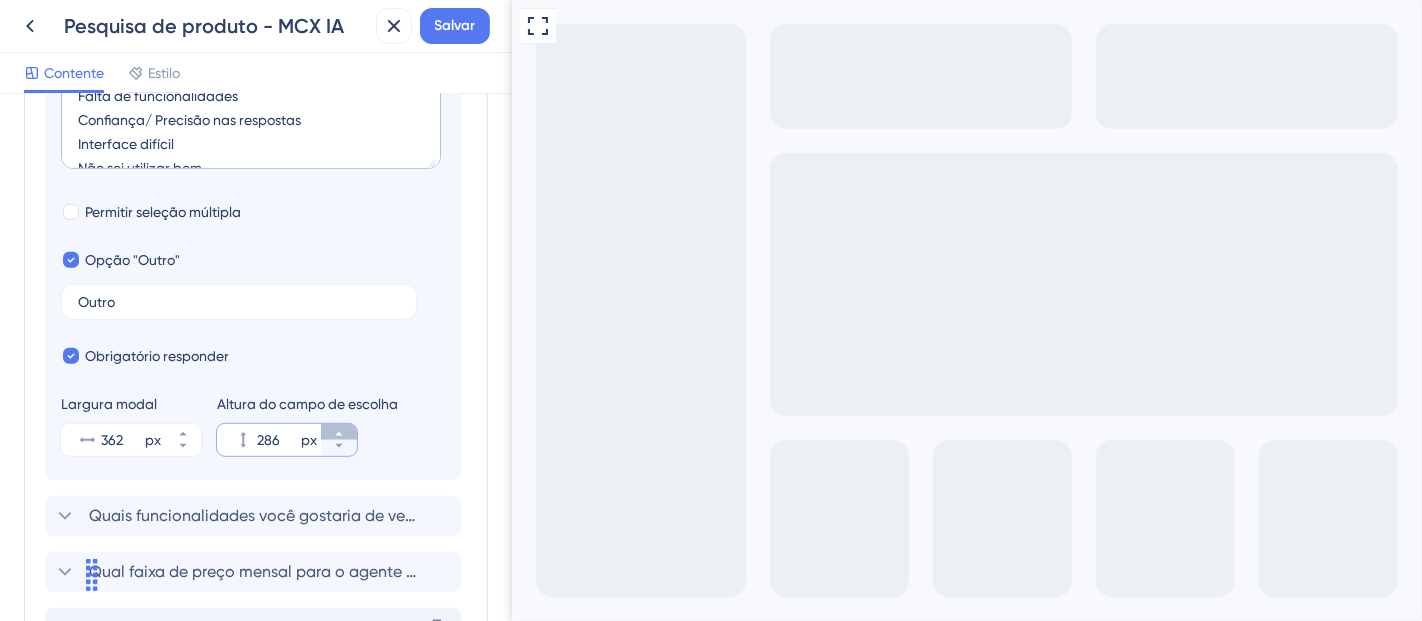 click 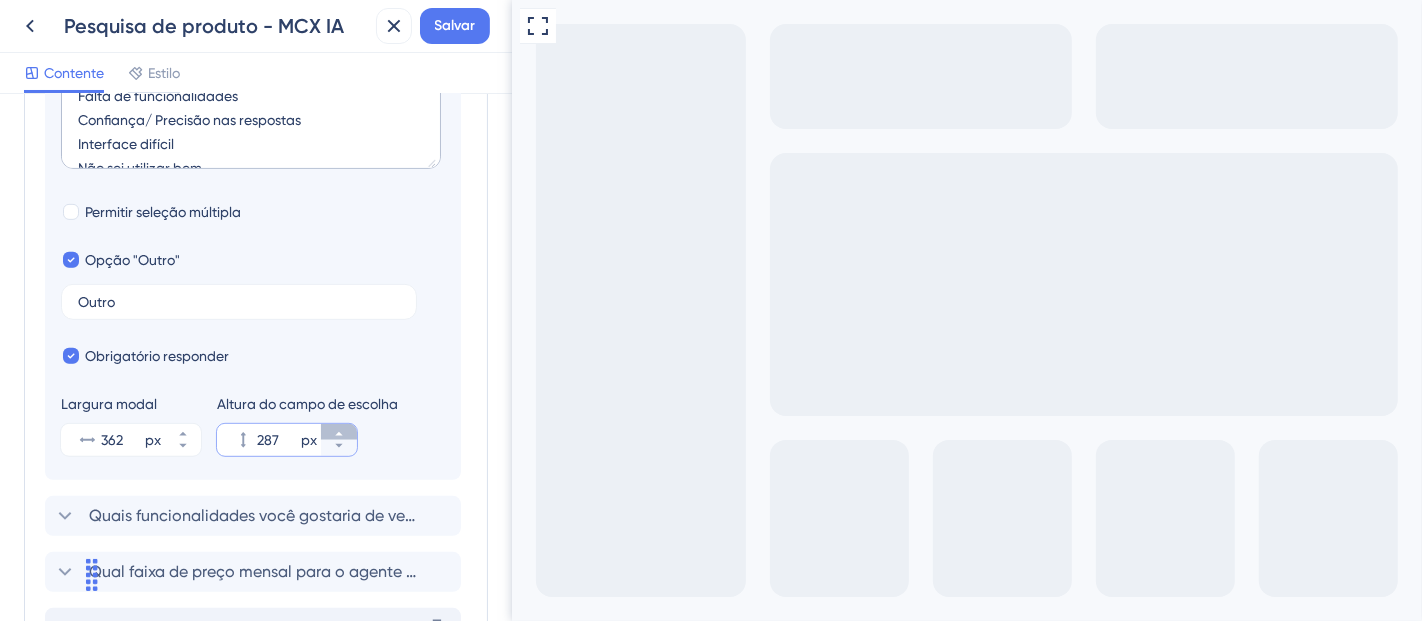 click 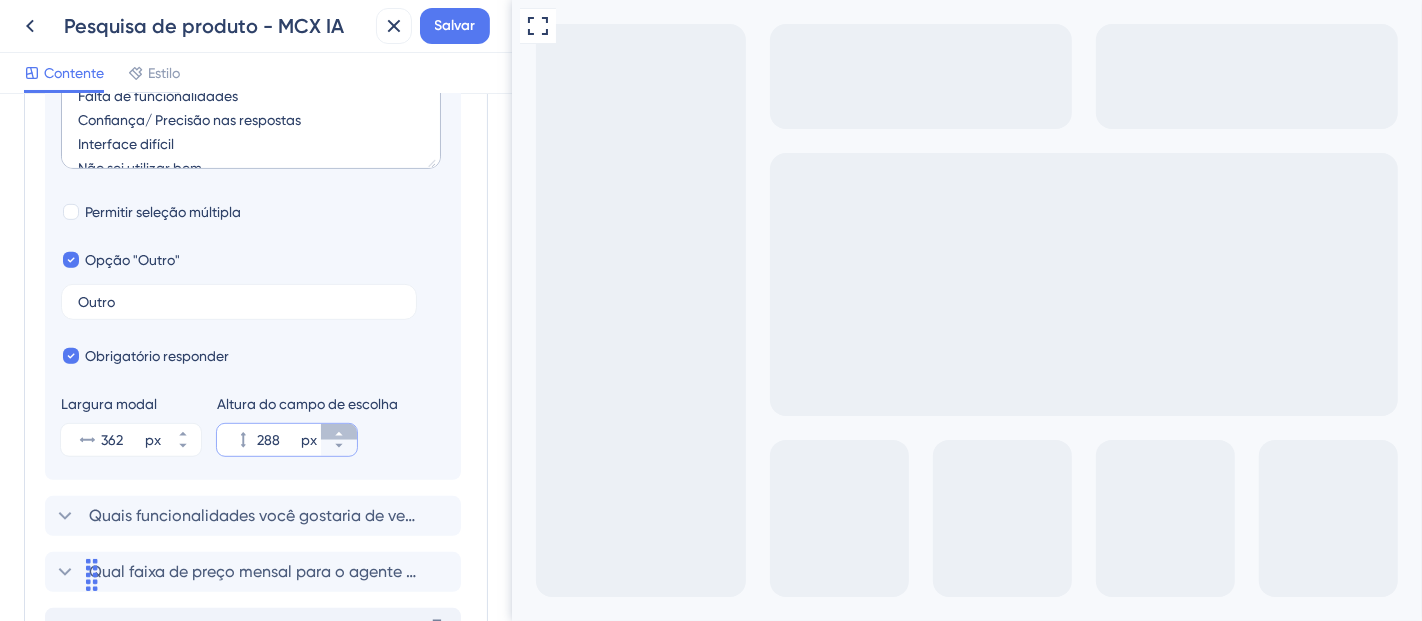 click 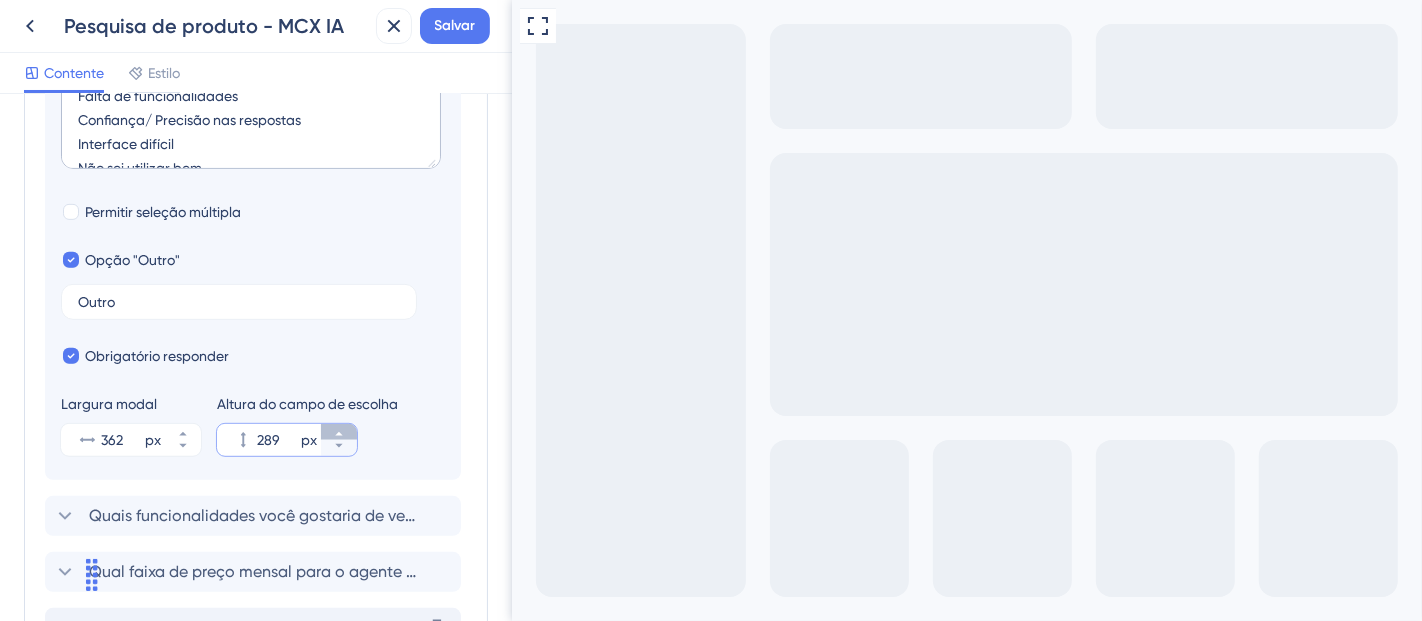 click 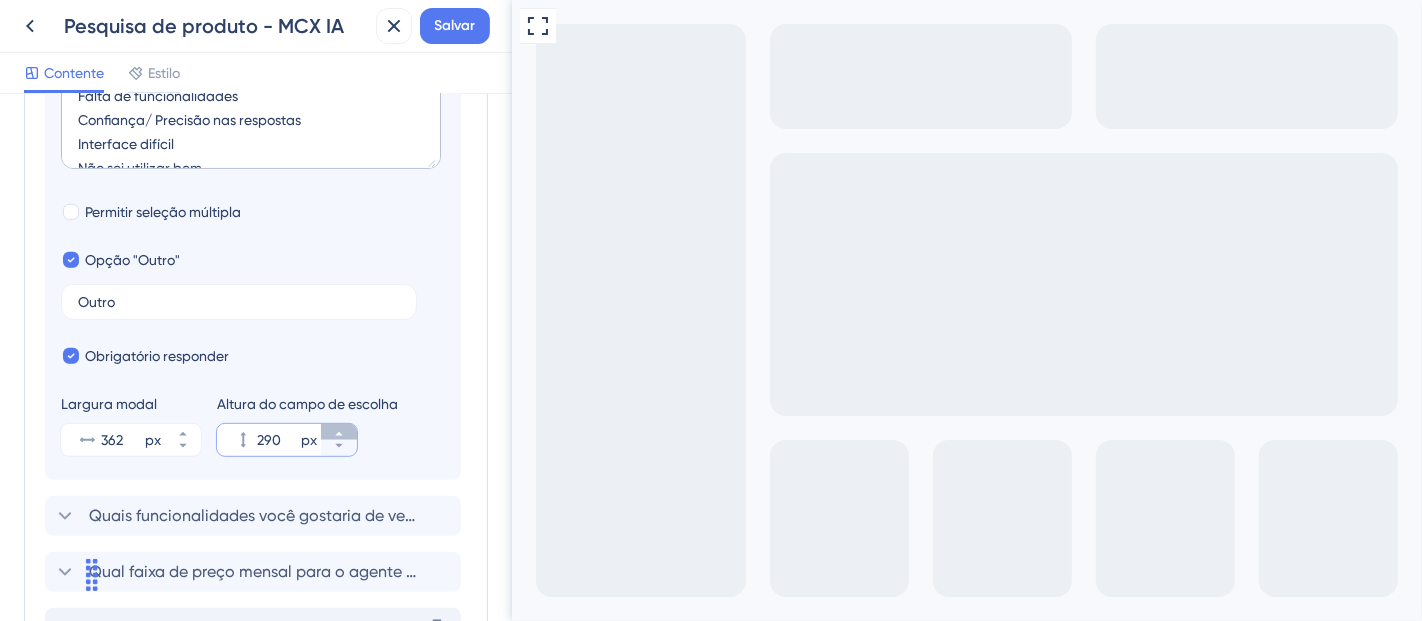 click 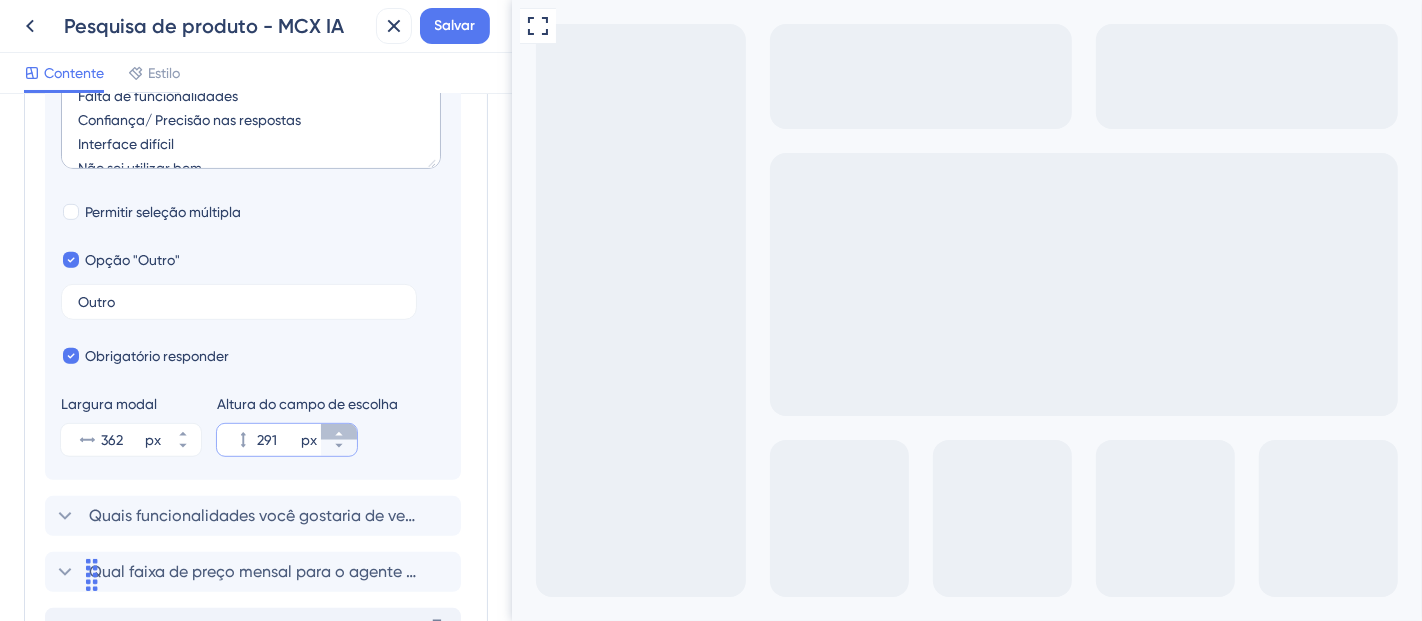 click 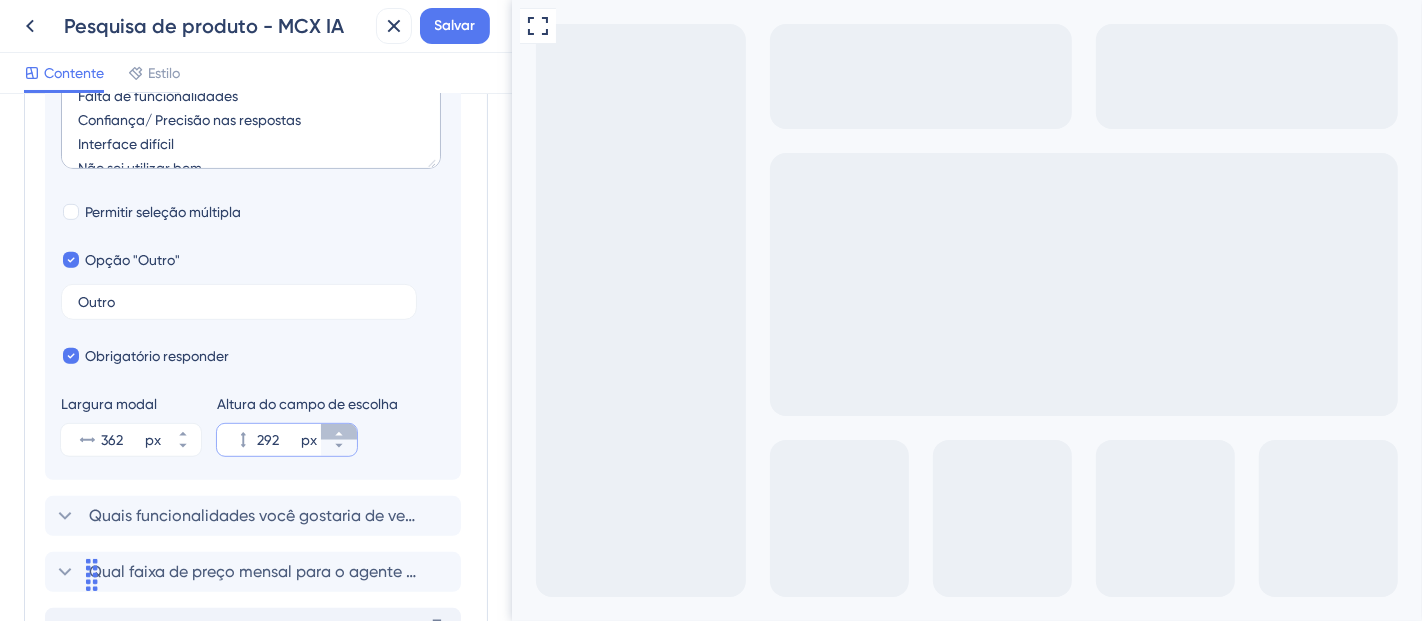 click 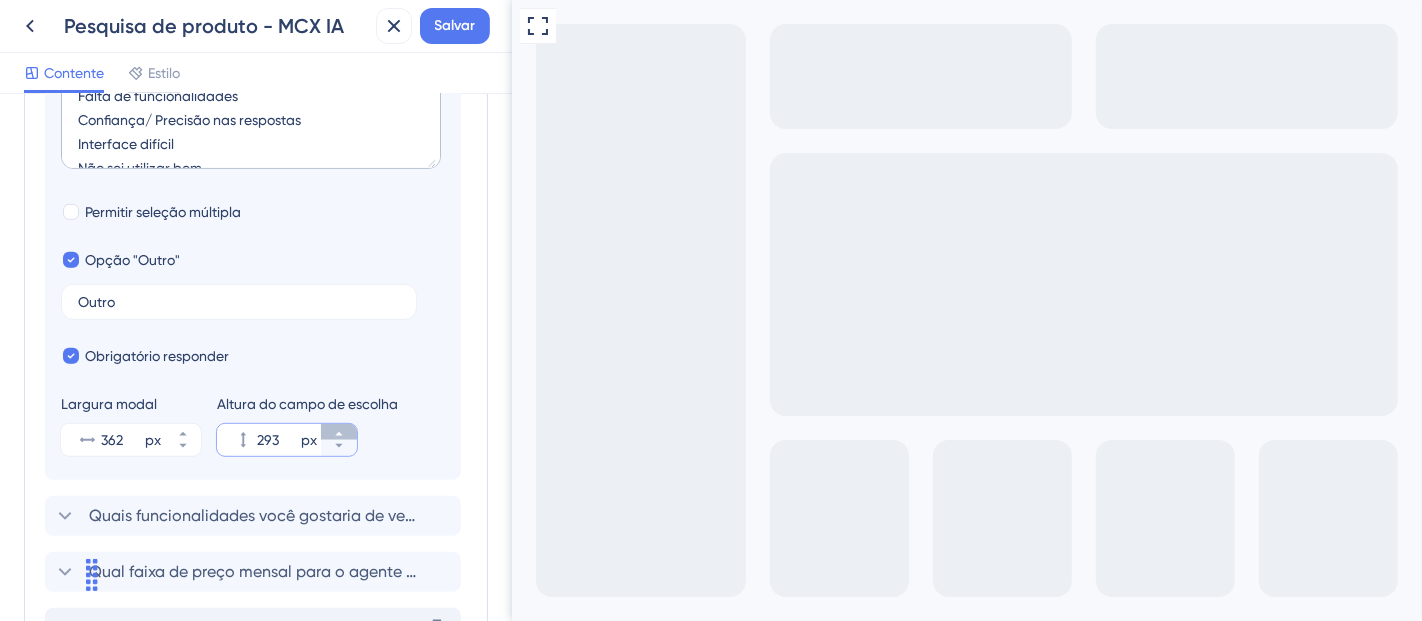 click 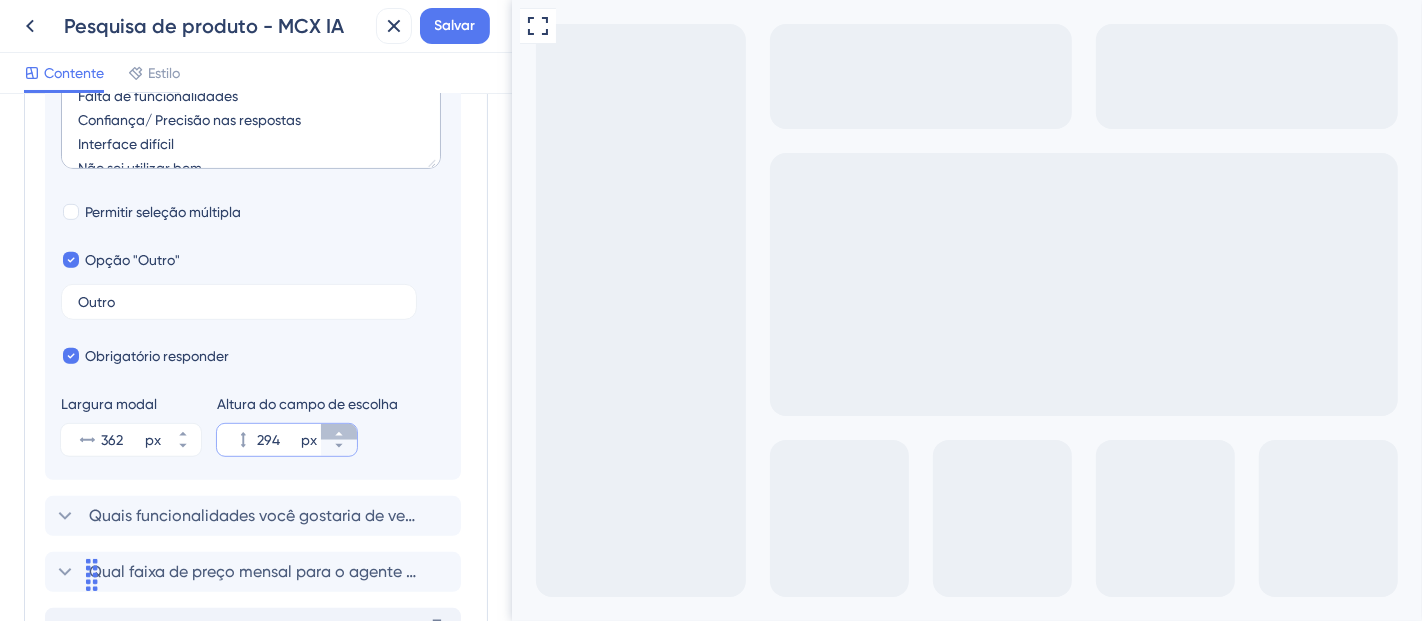 click 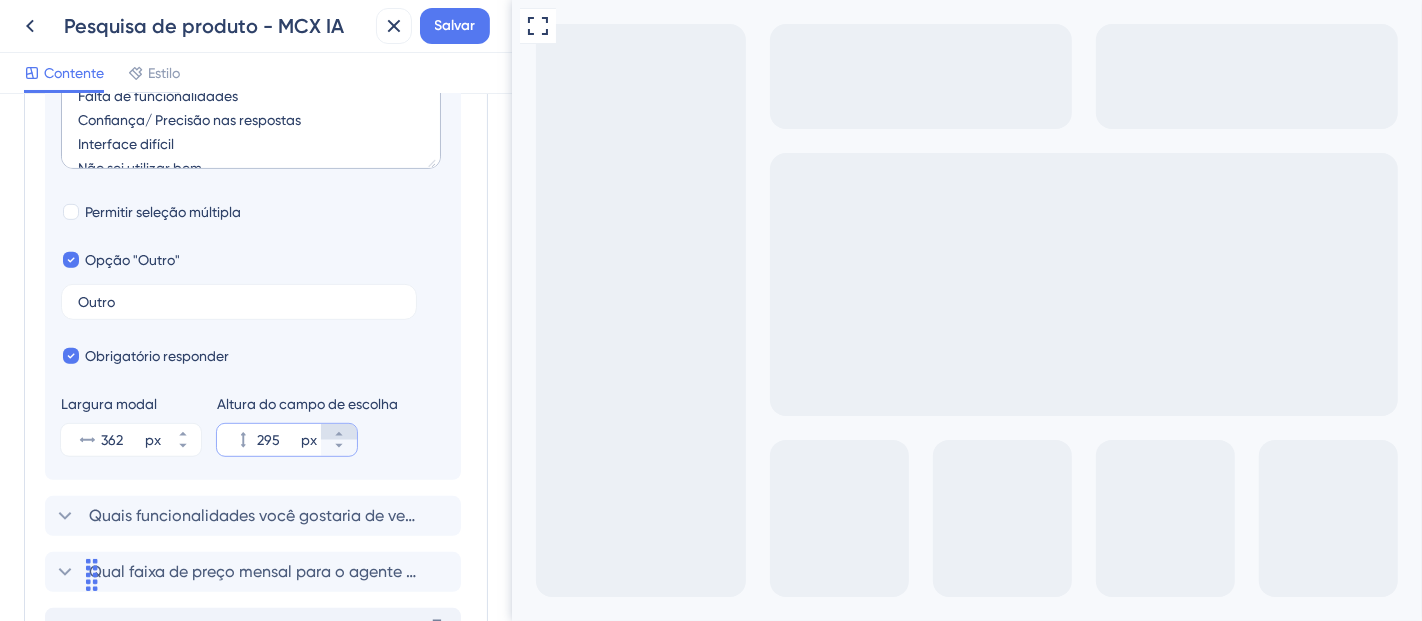 scroll, scrollTop: 1, scrollLeft: 0, axis: vertical 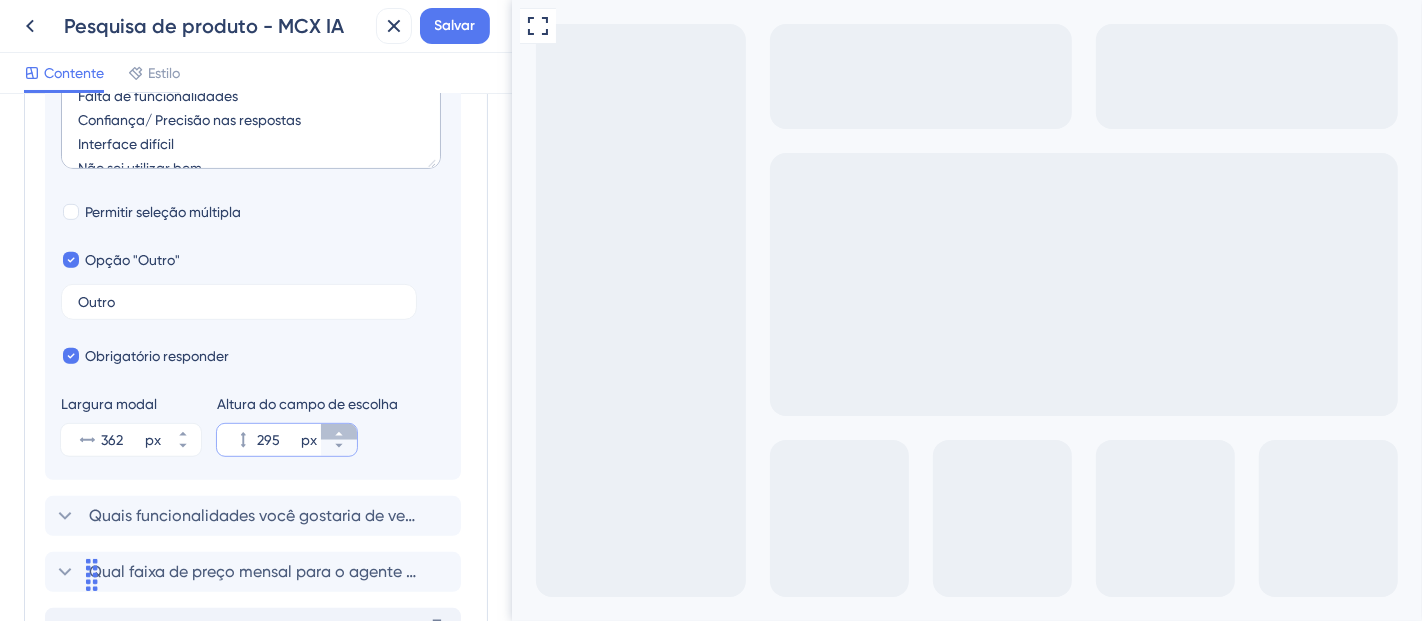 click 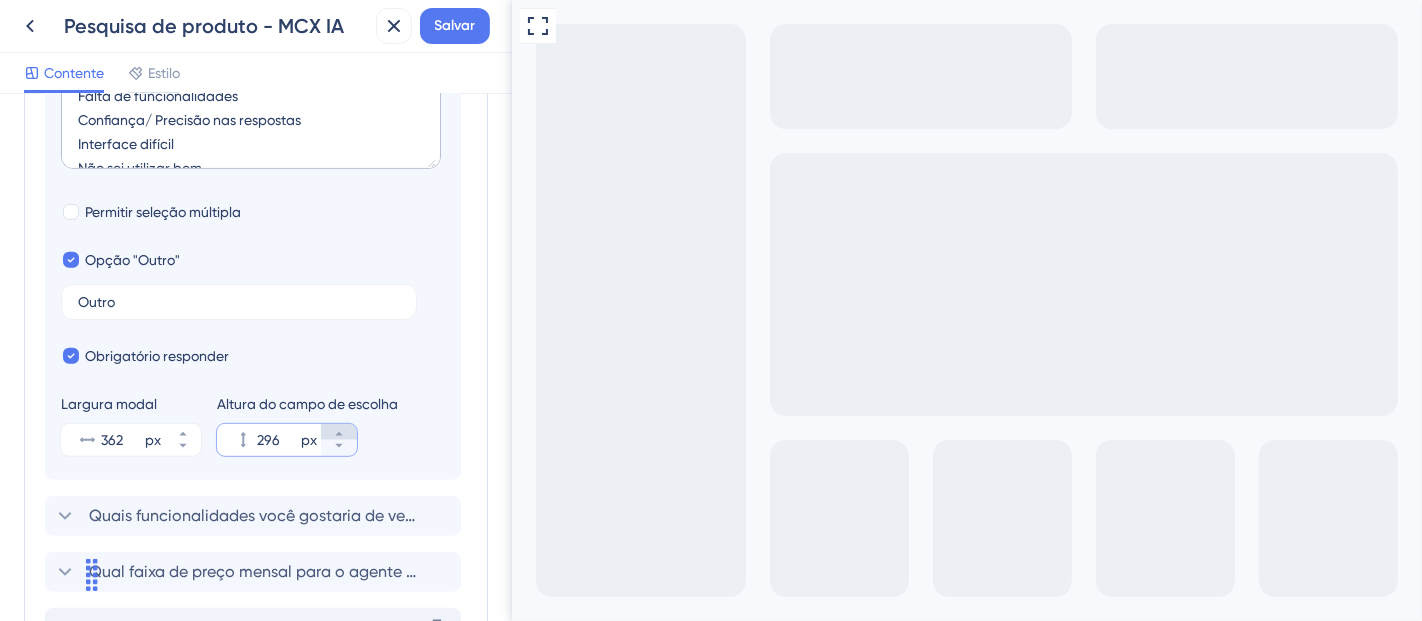 scroll, scrollTop: 0, scrollLeft: 0, axis: both 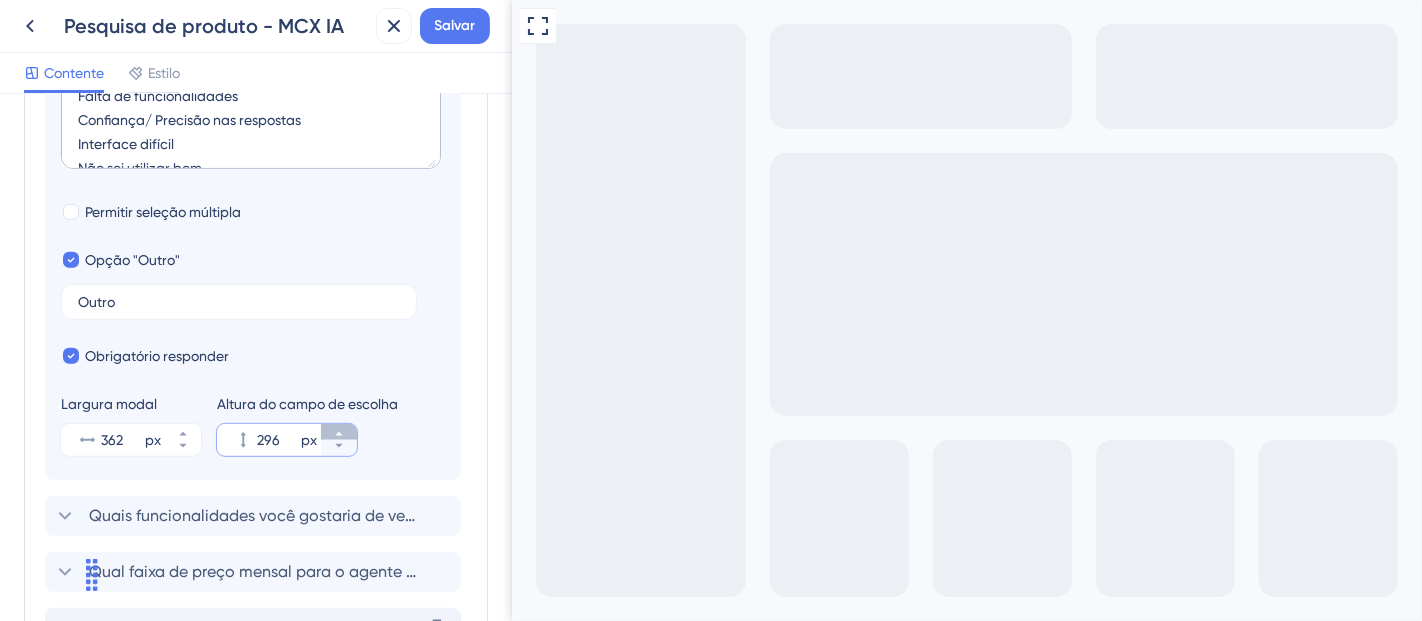 click 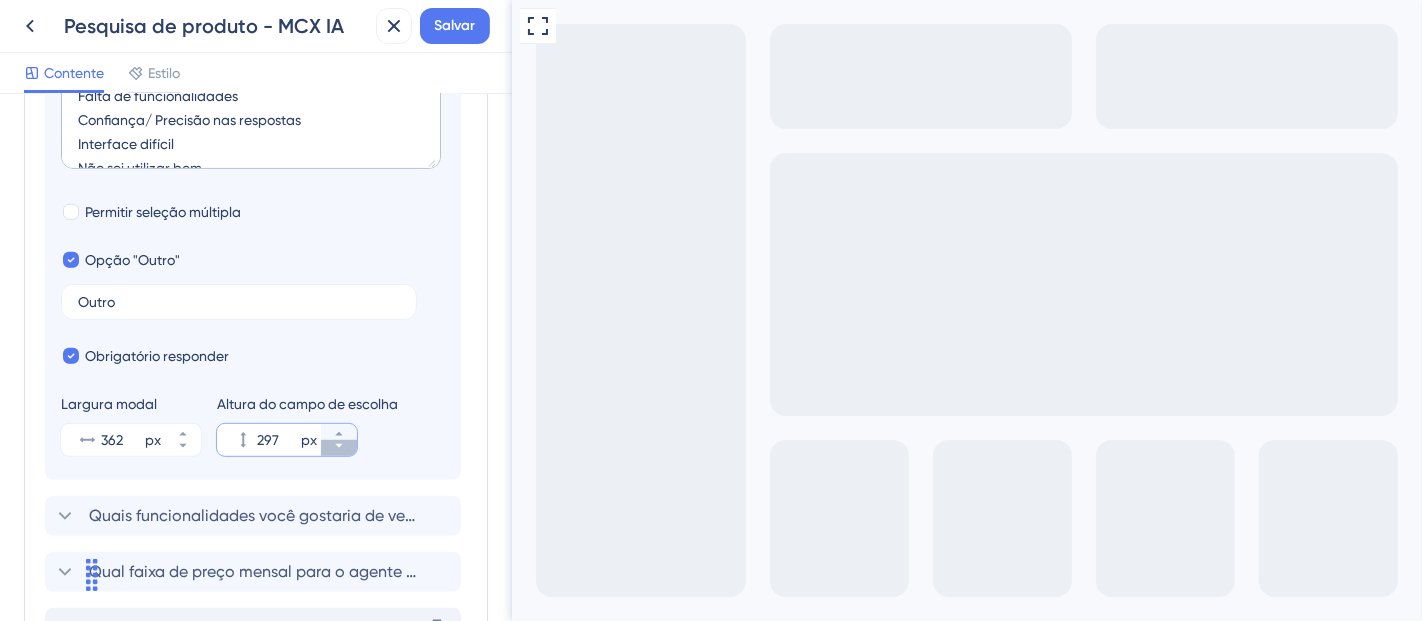 click on "297 px" at bounding box center [339, 448] 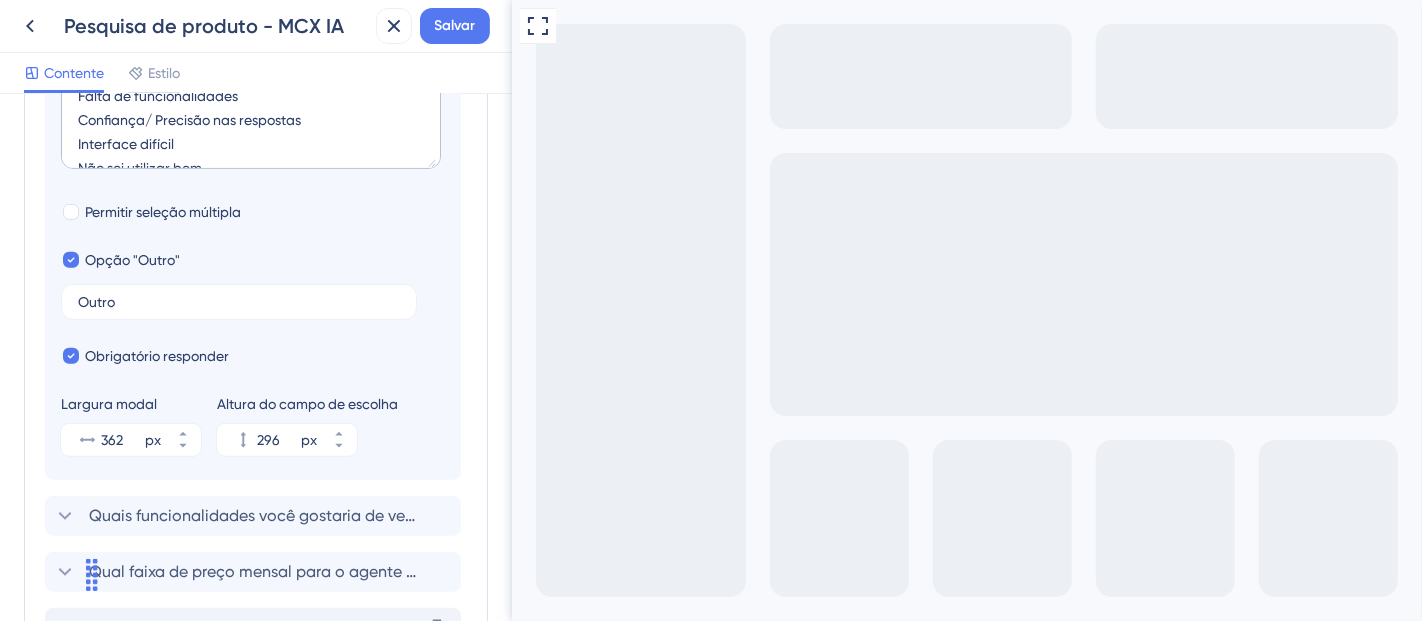 click on "Falta de funcionalidades" at bounding box center [692, 804] 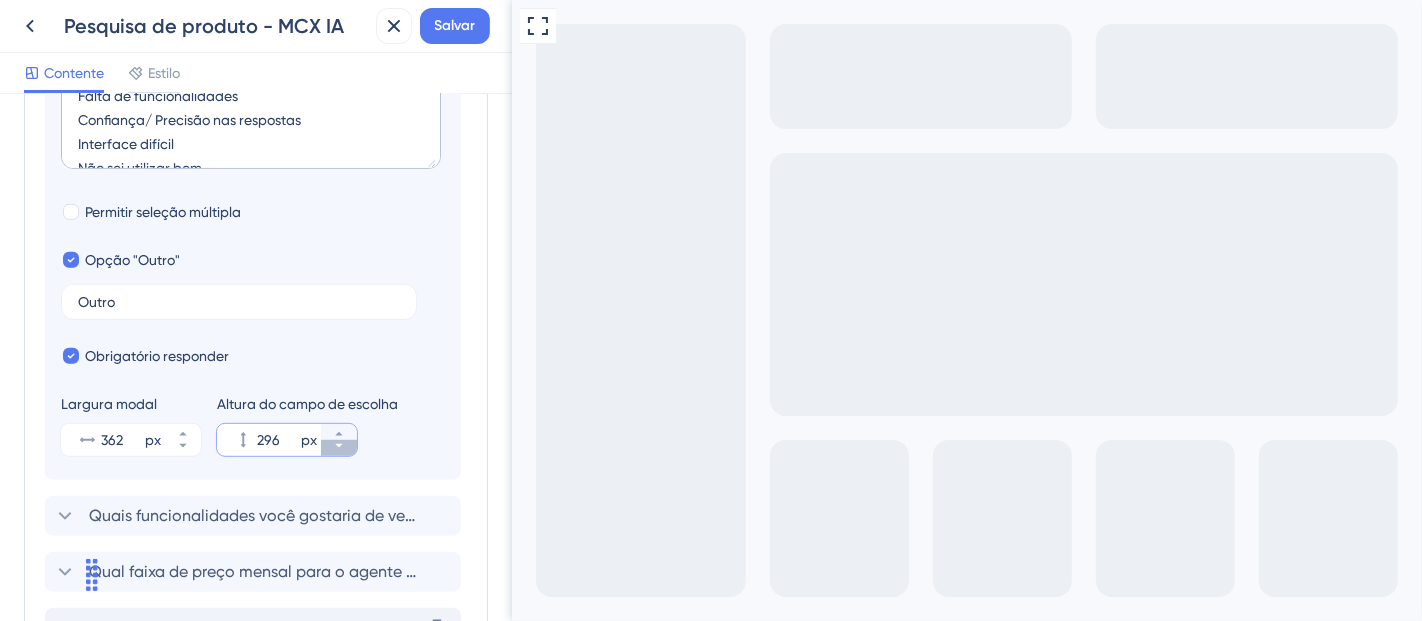 click 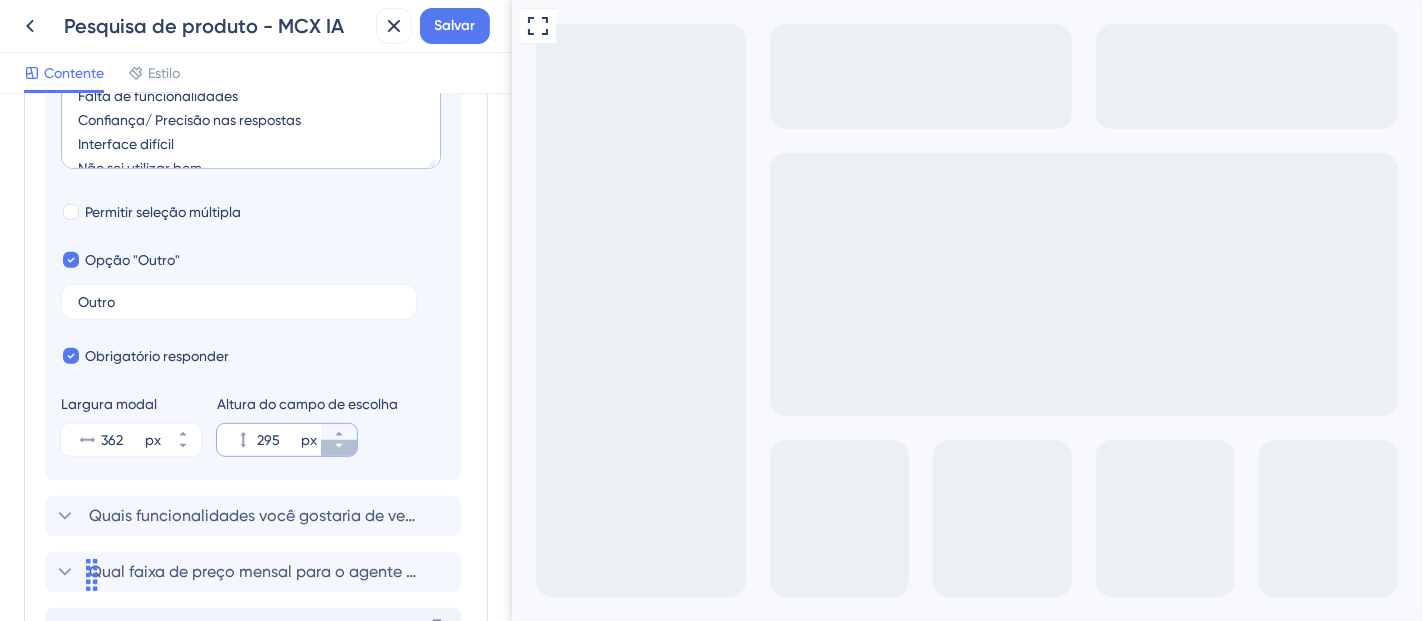 click 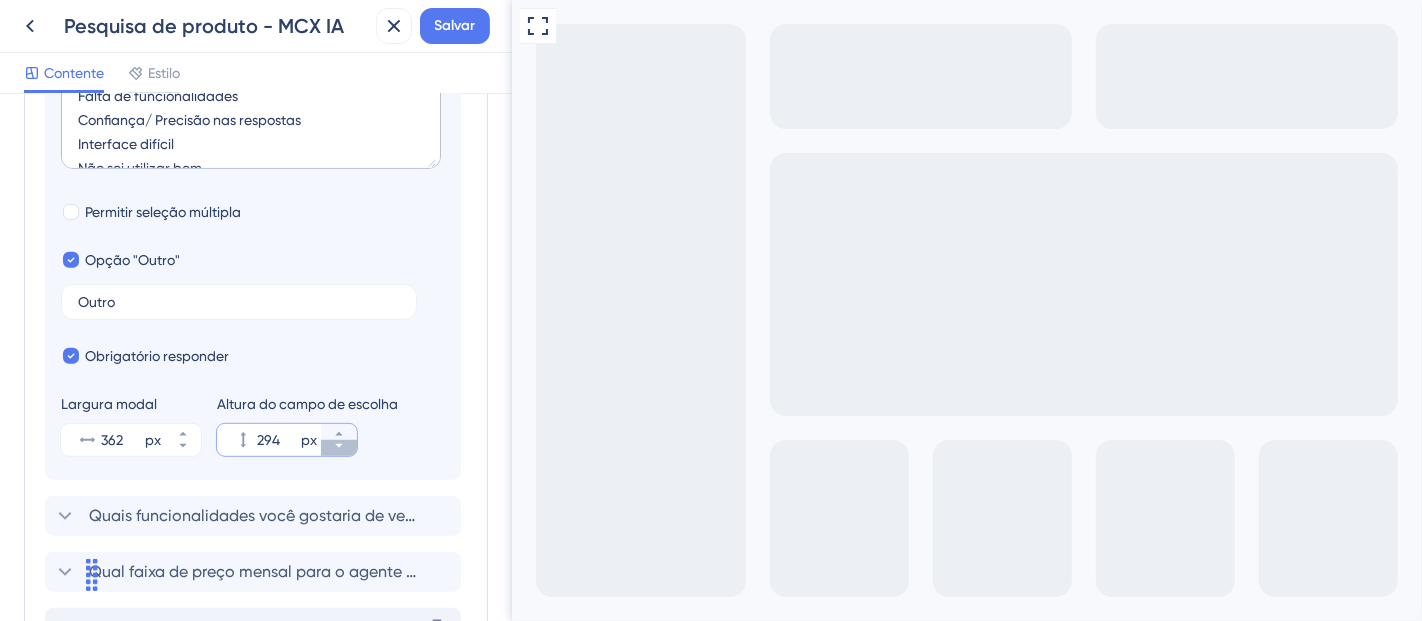 click 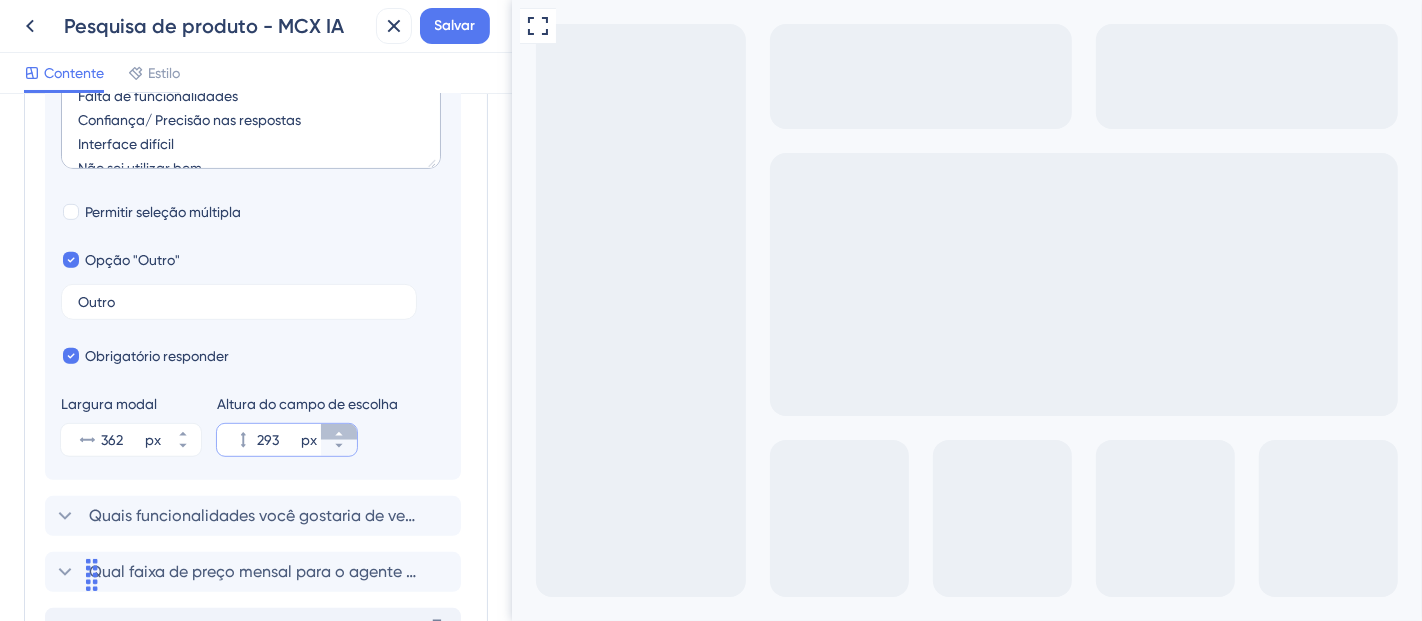 click 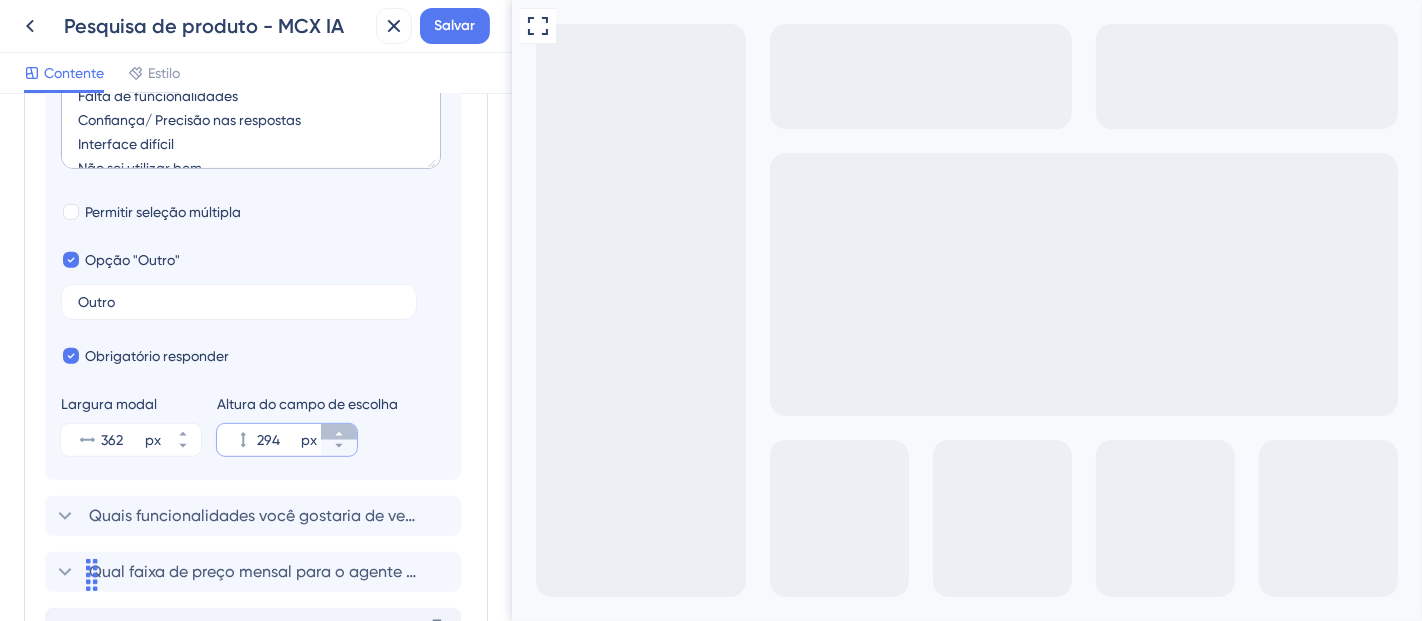 click 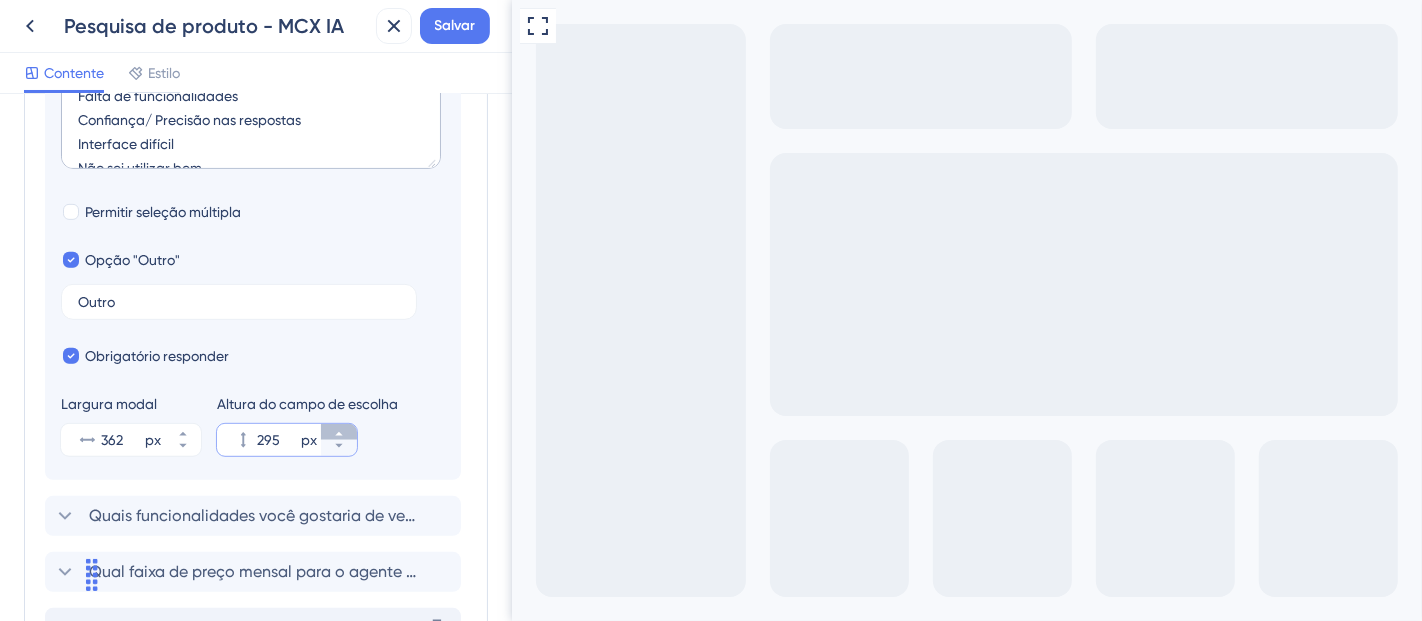 click 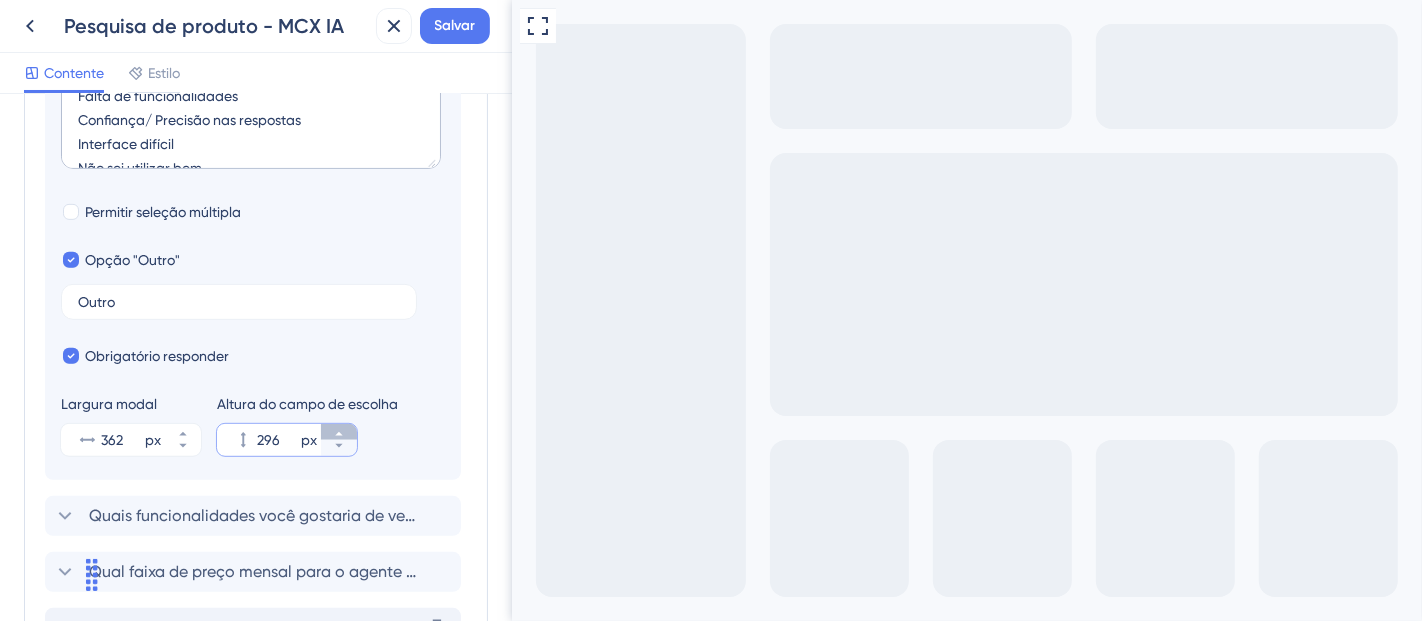 click 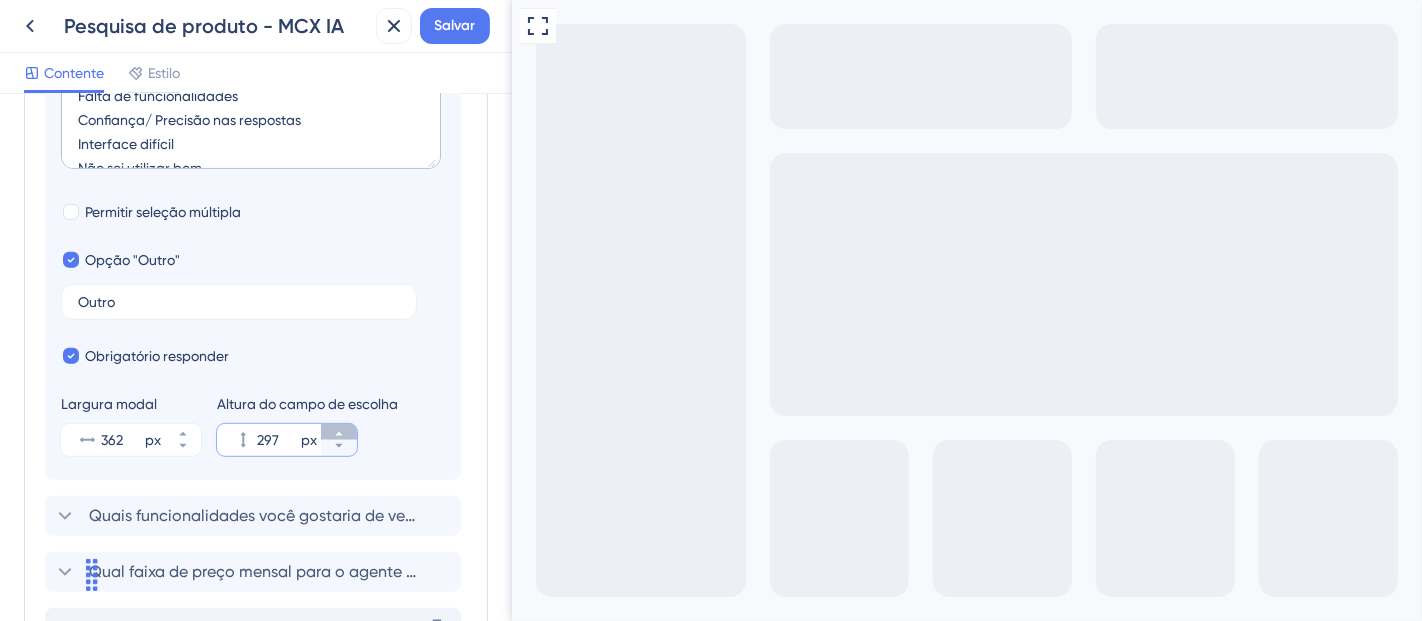 click 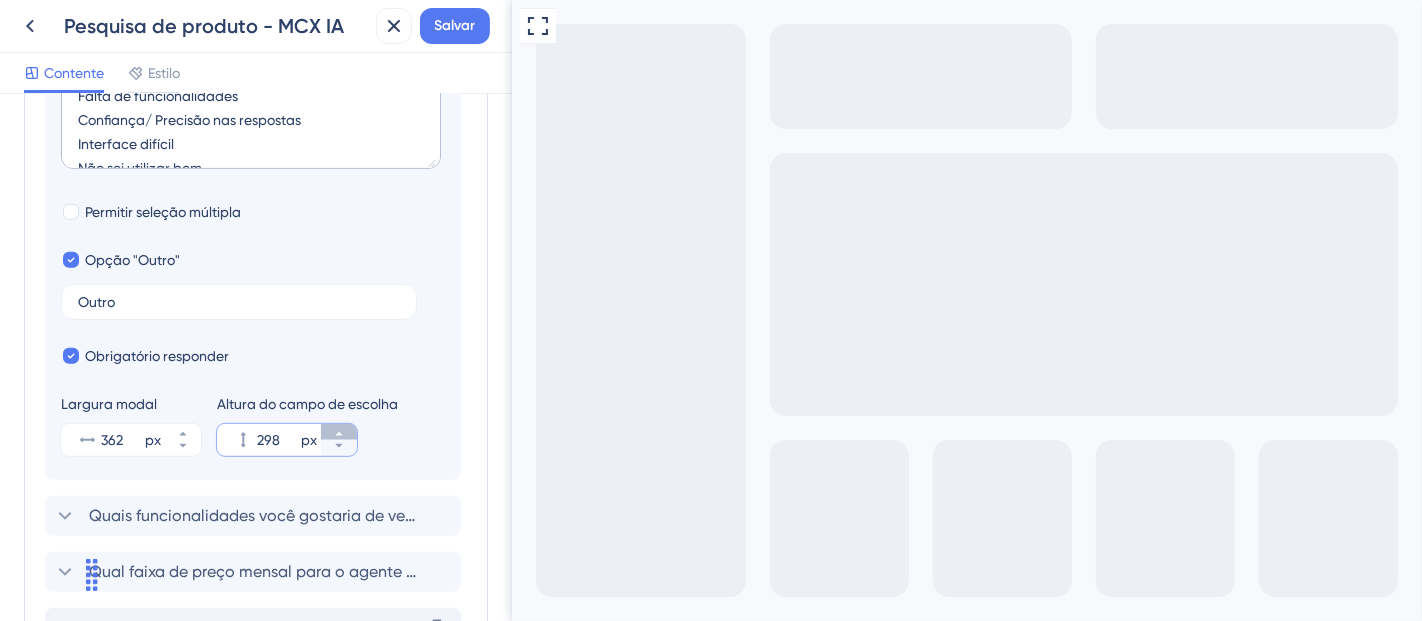click 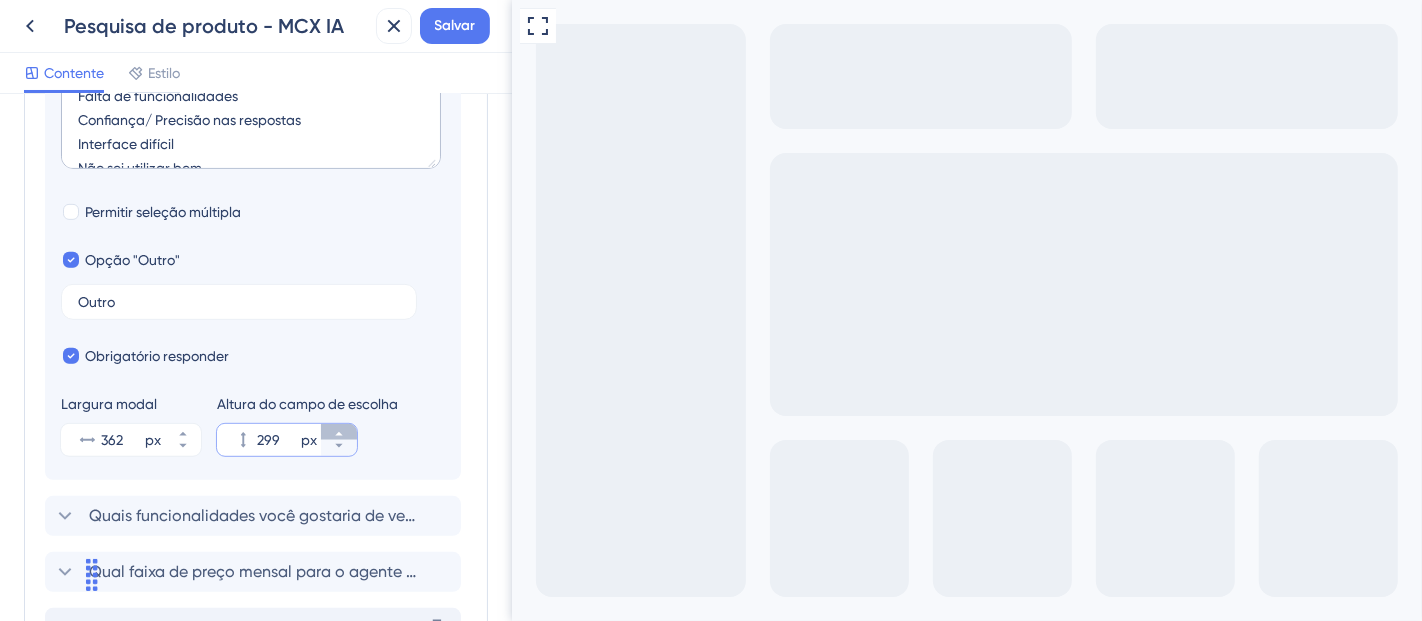 click 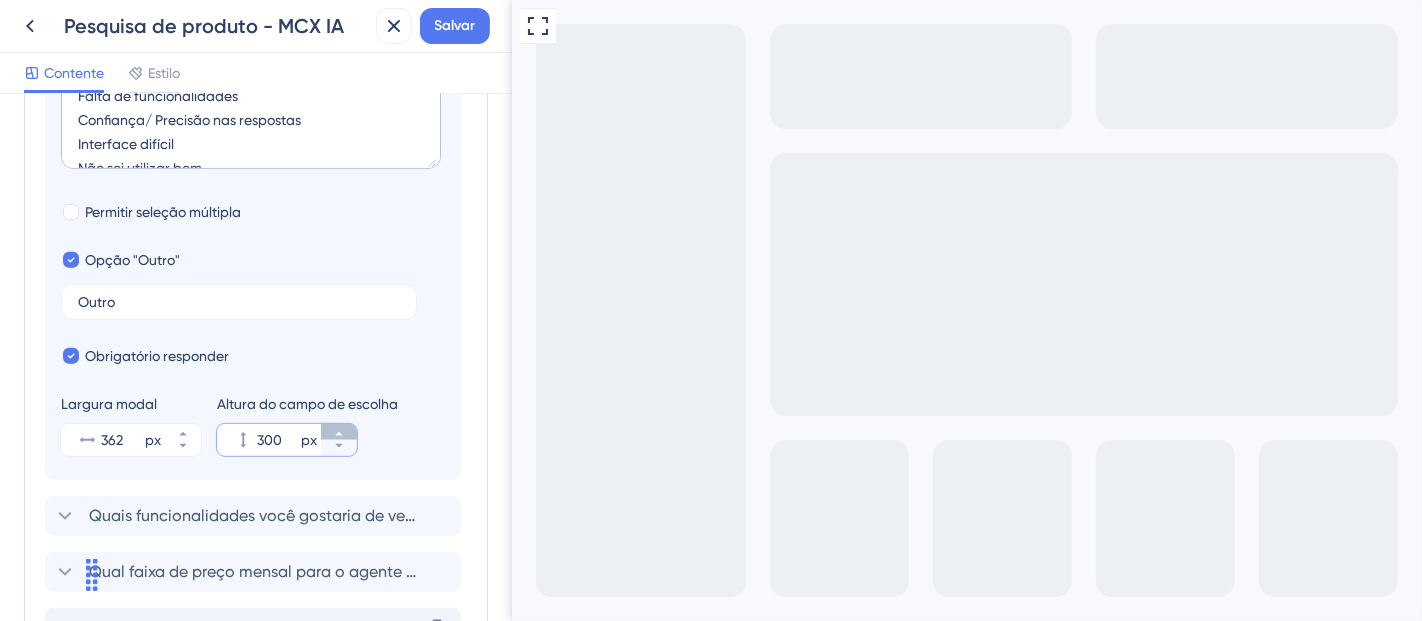 click 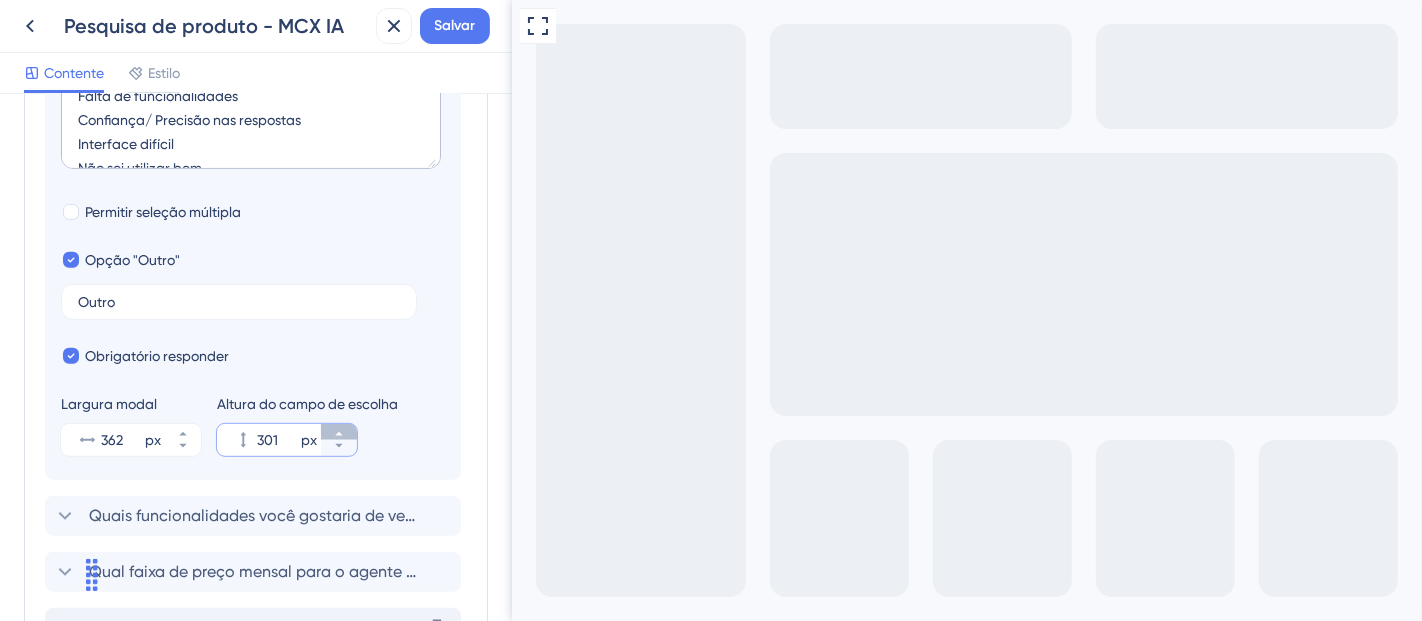 click 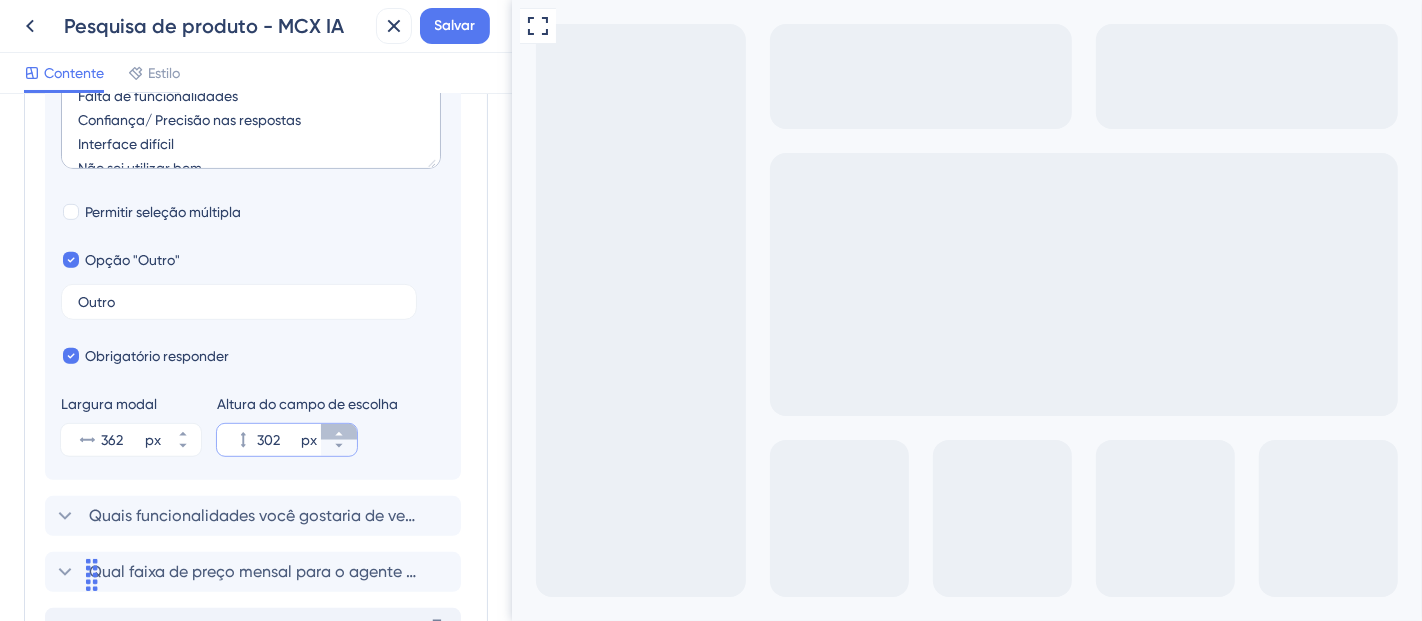 click 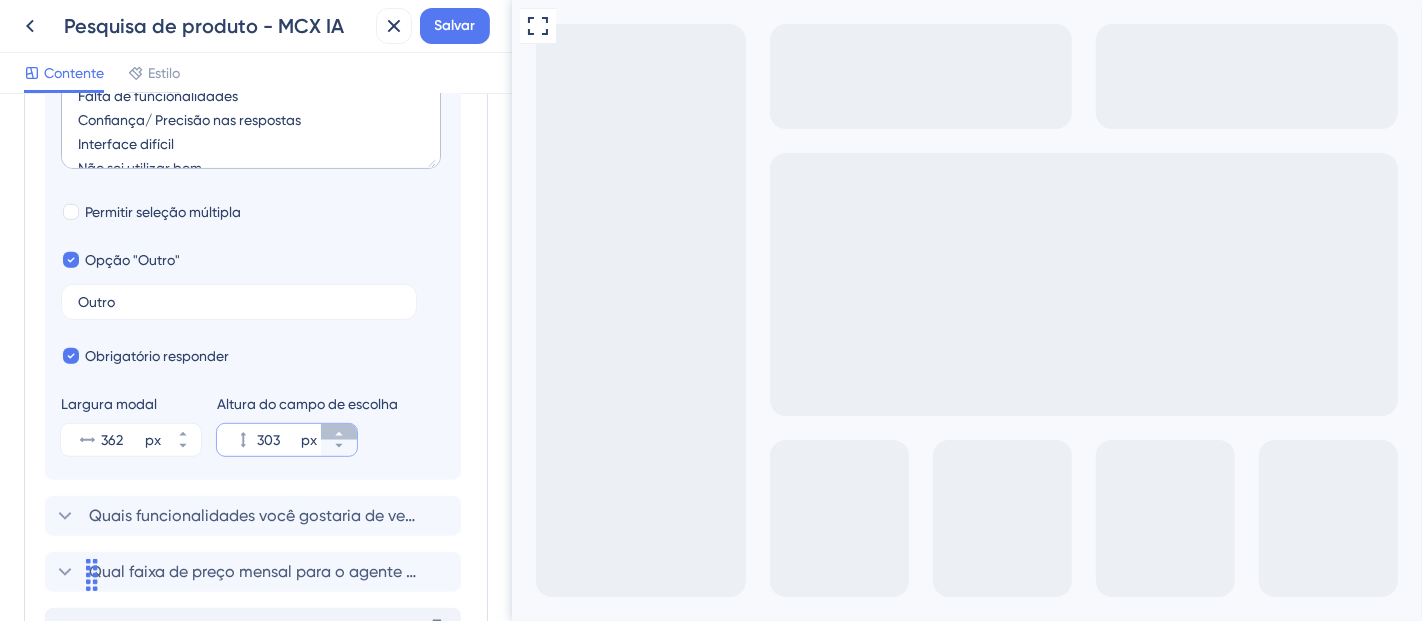click 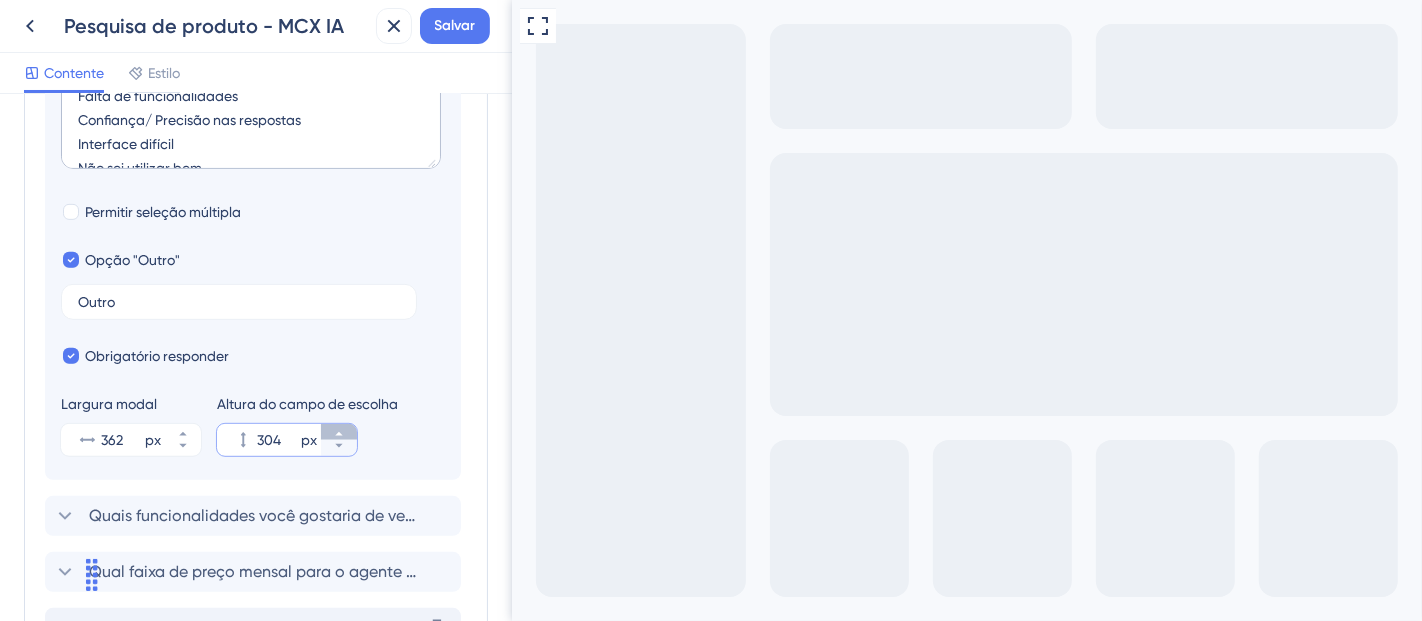 click 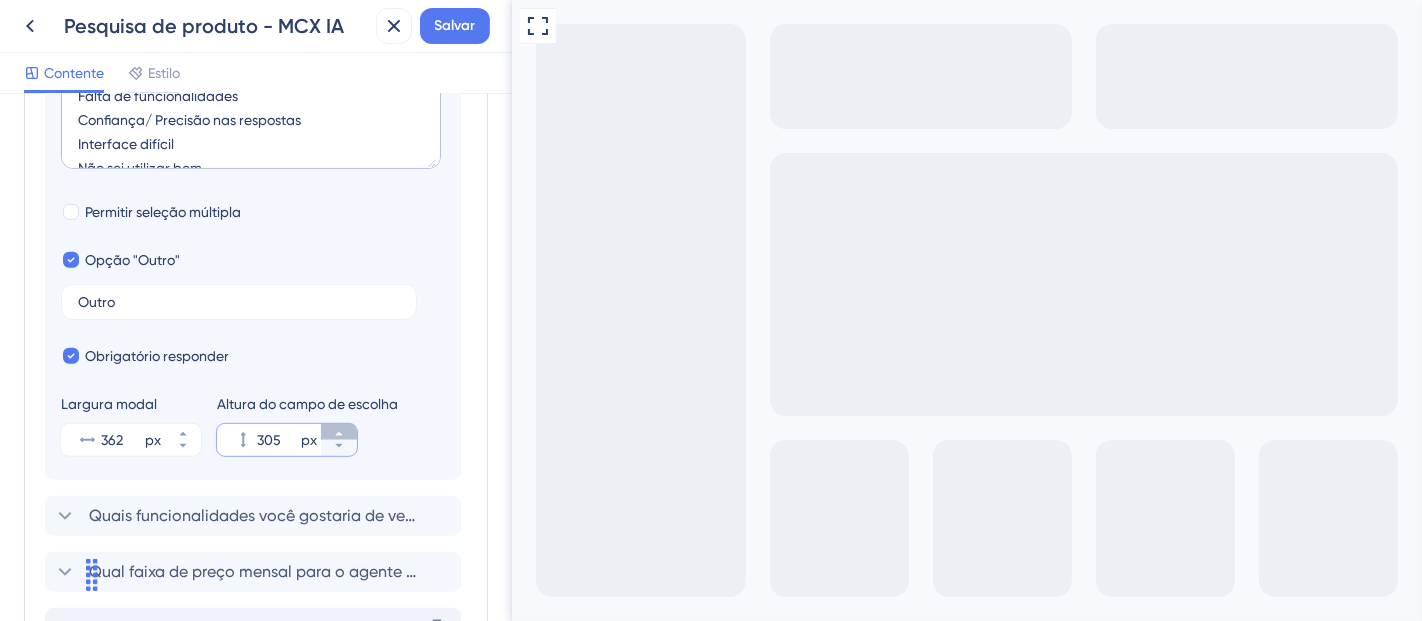 click 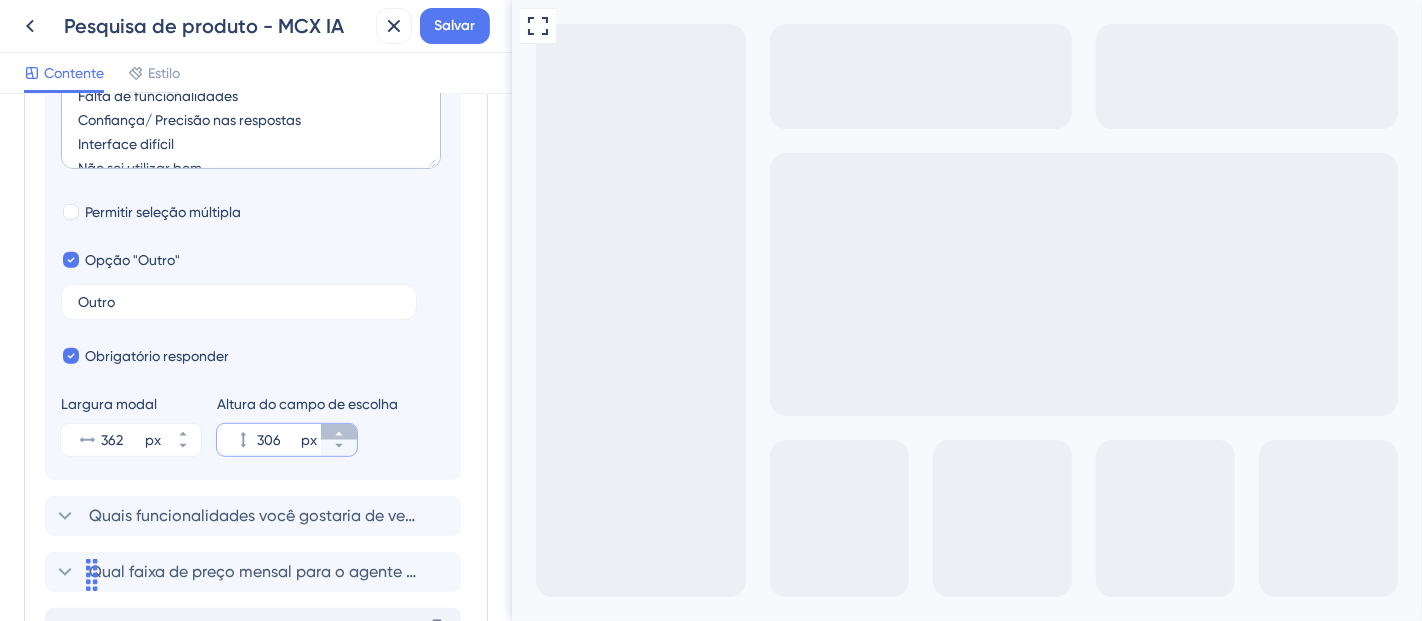 click 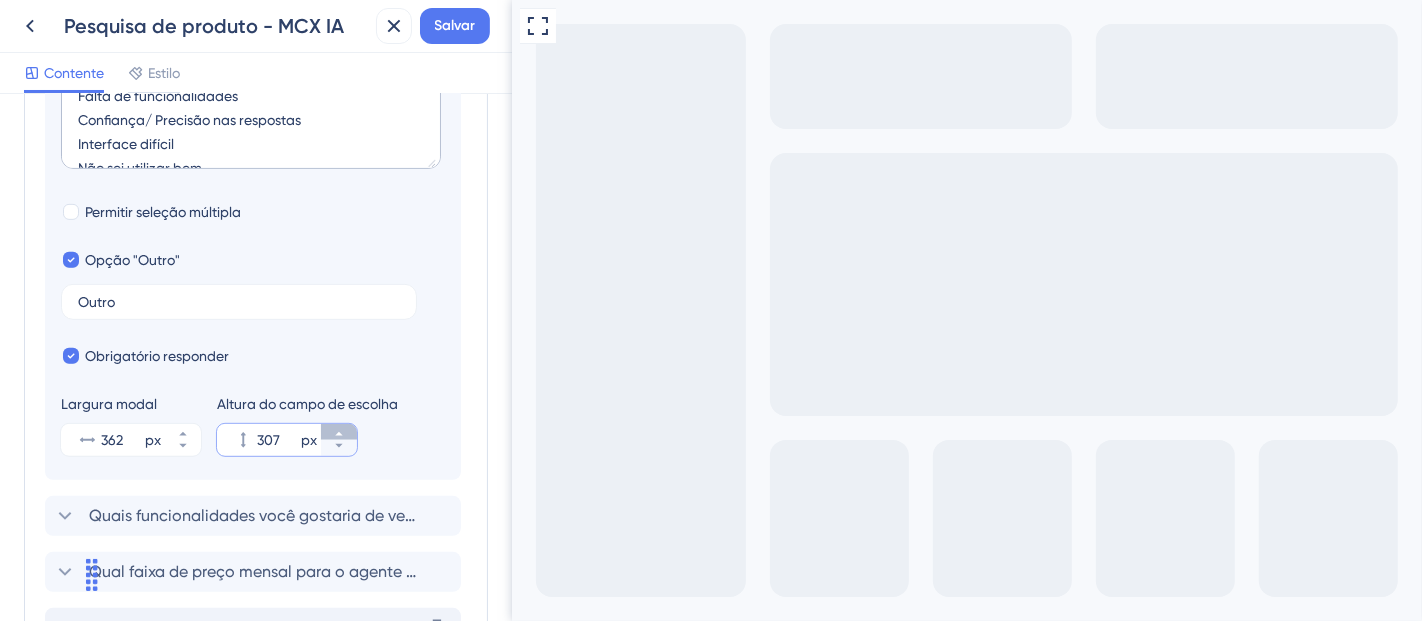 click 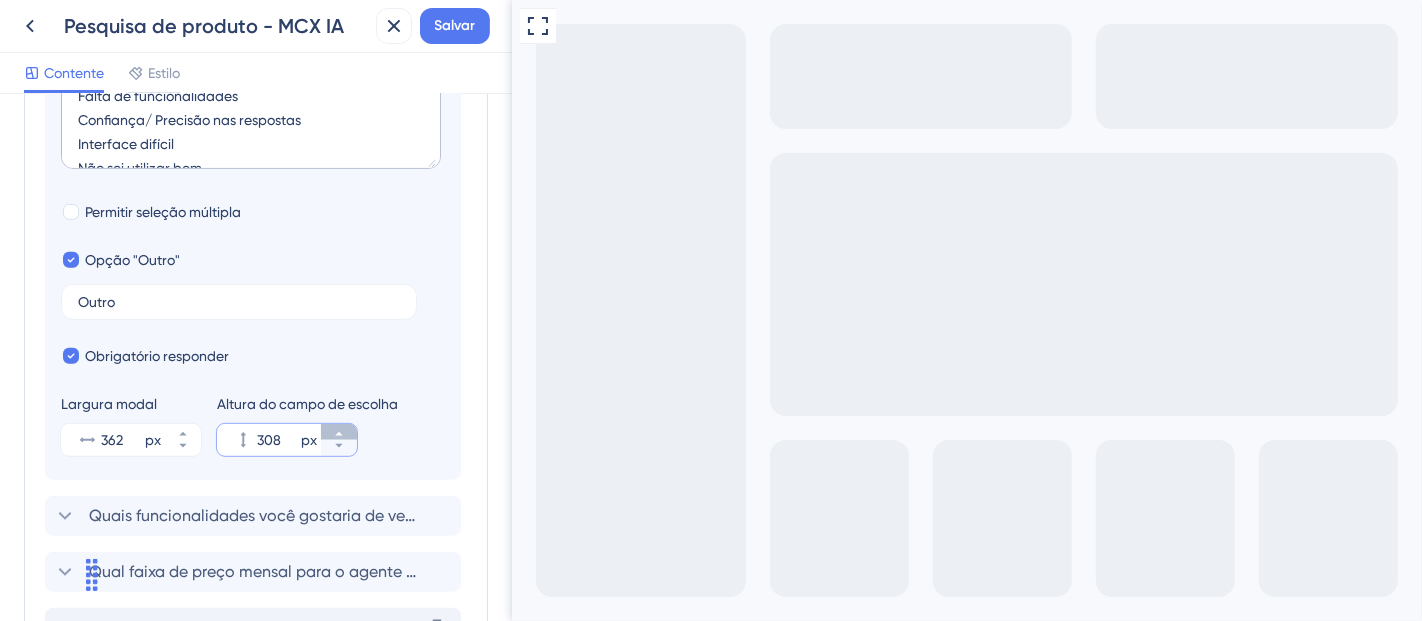 click 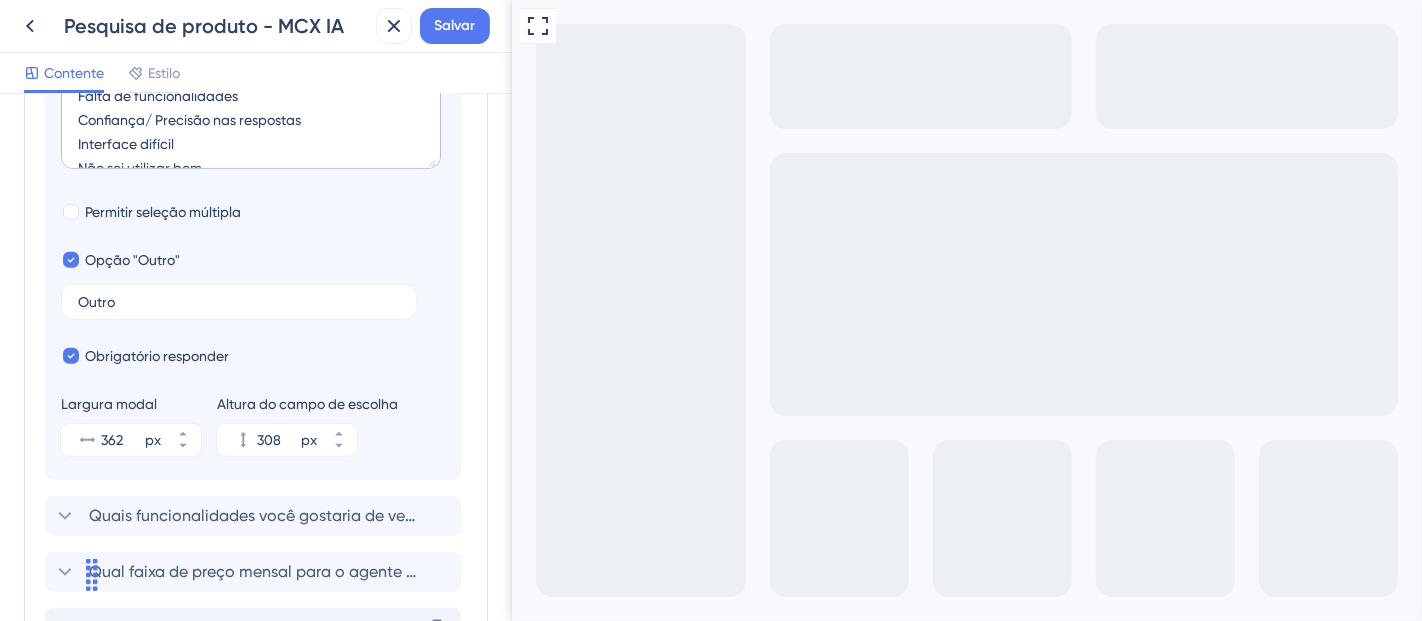 click on "Próximo" at bounding box center [692, 1135] 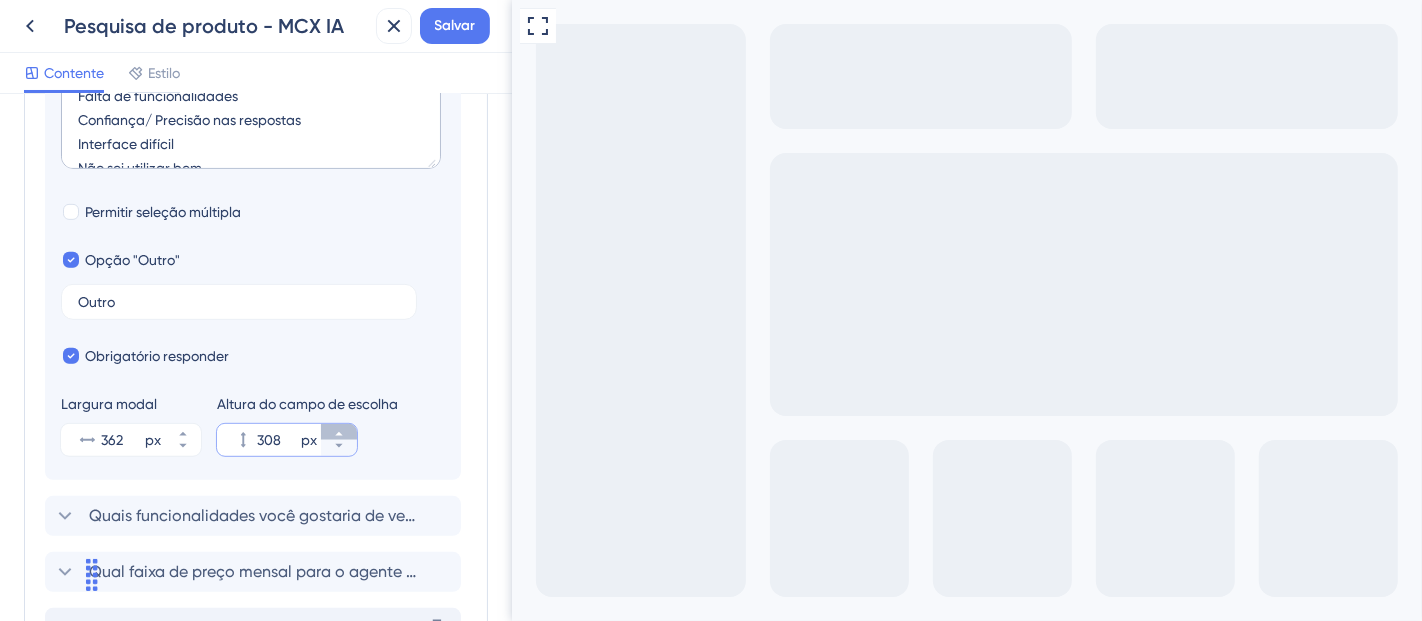 click 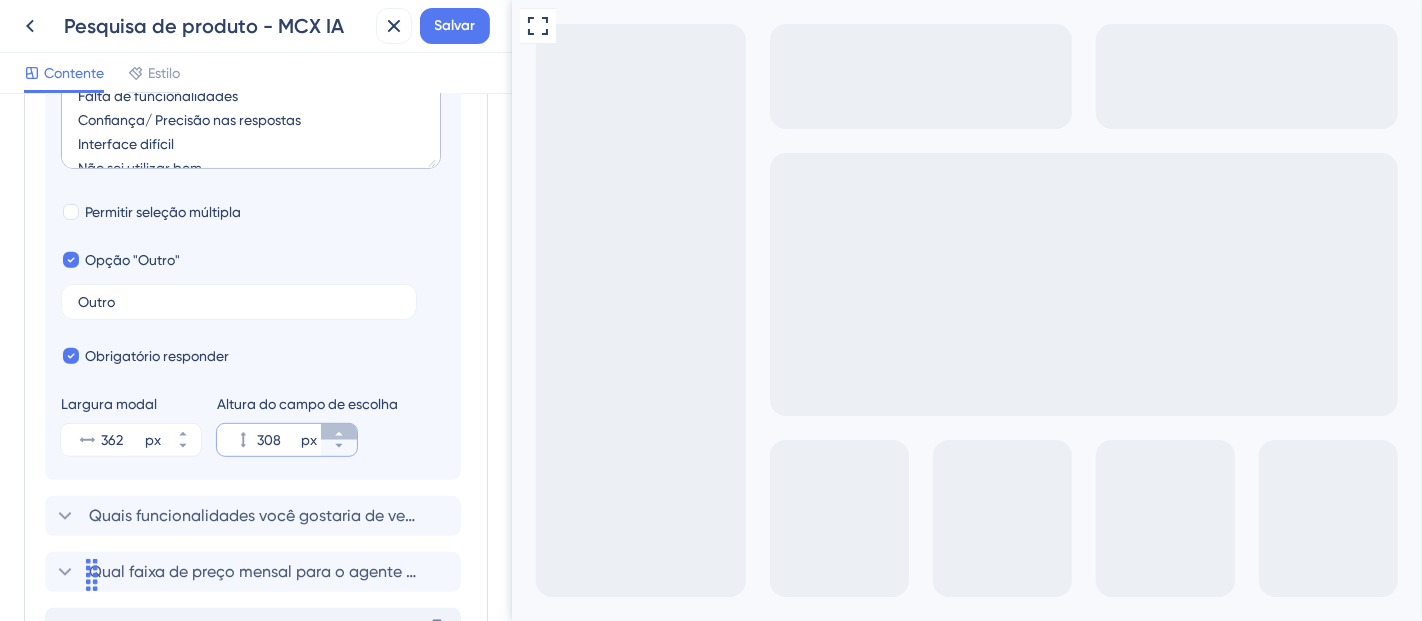 click 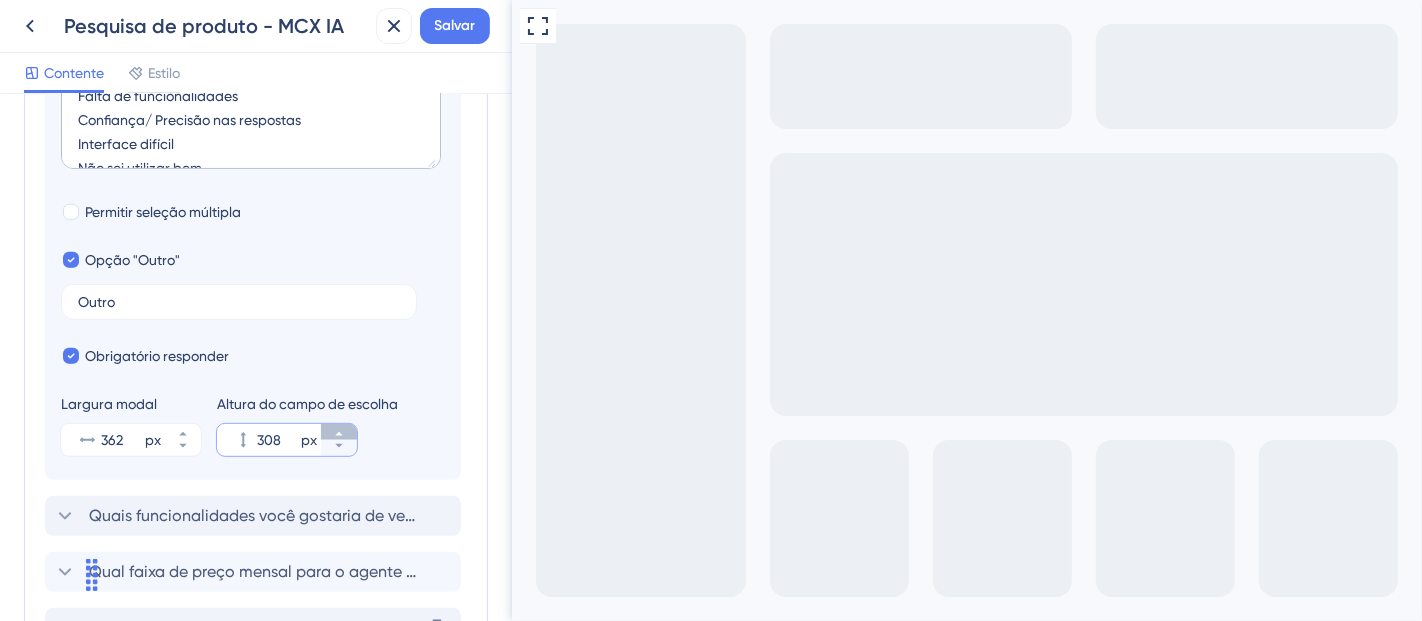 drag, startPoint x: 337, startPoint y: 454, endPoint x: 324, endPoint y: 552, distance: 98.85848 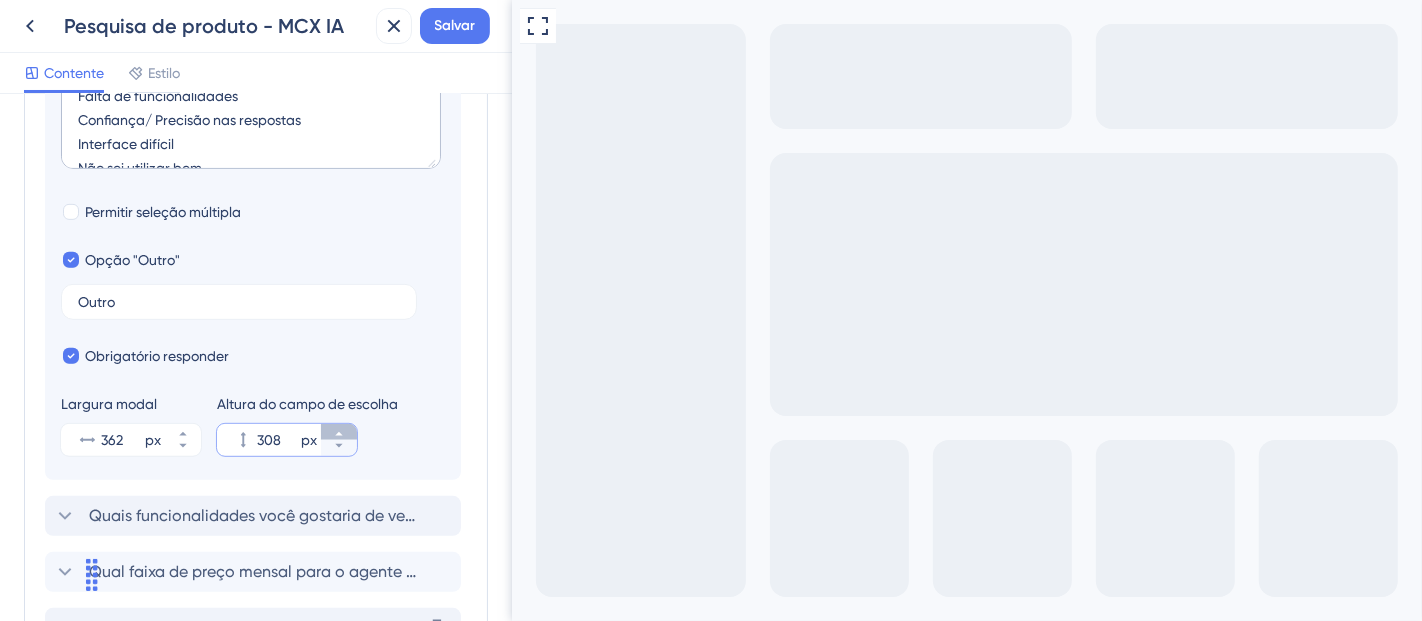 click 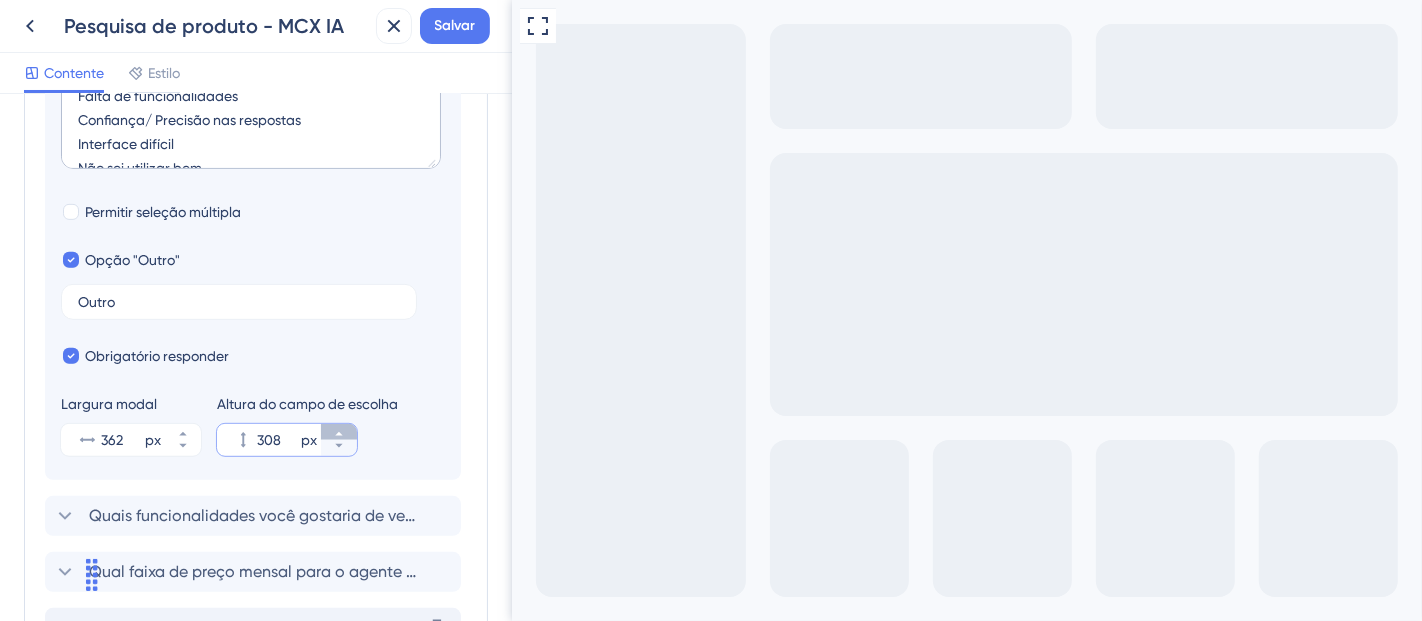 click 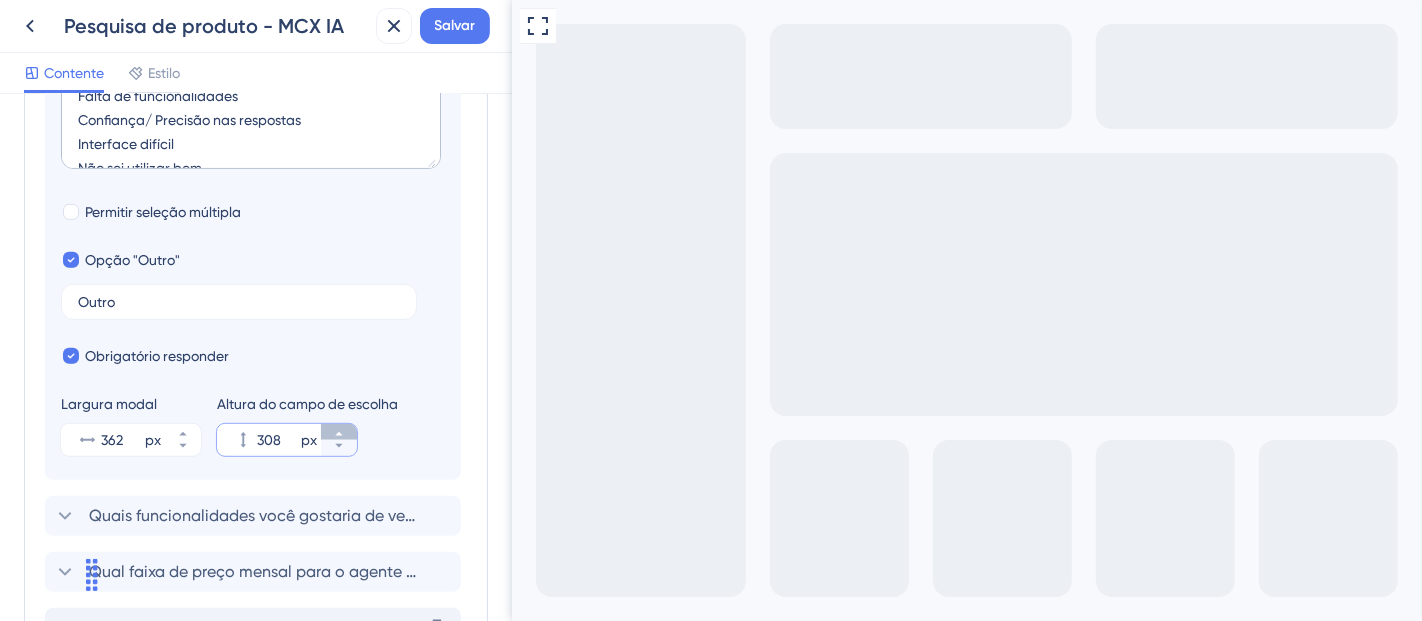 click 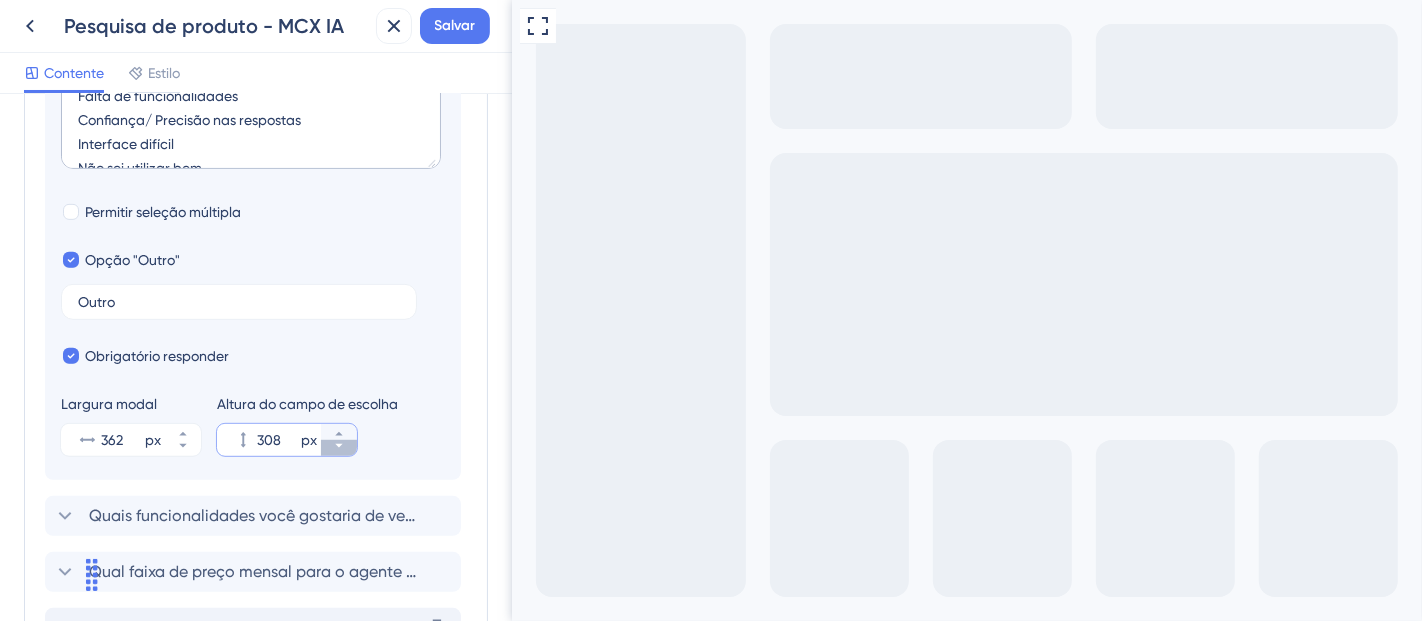 click 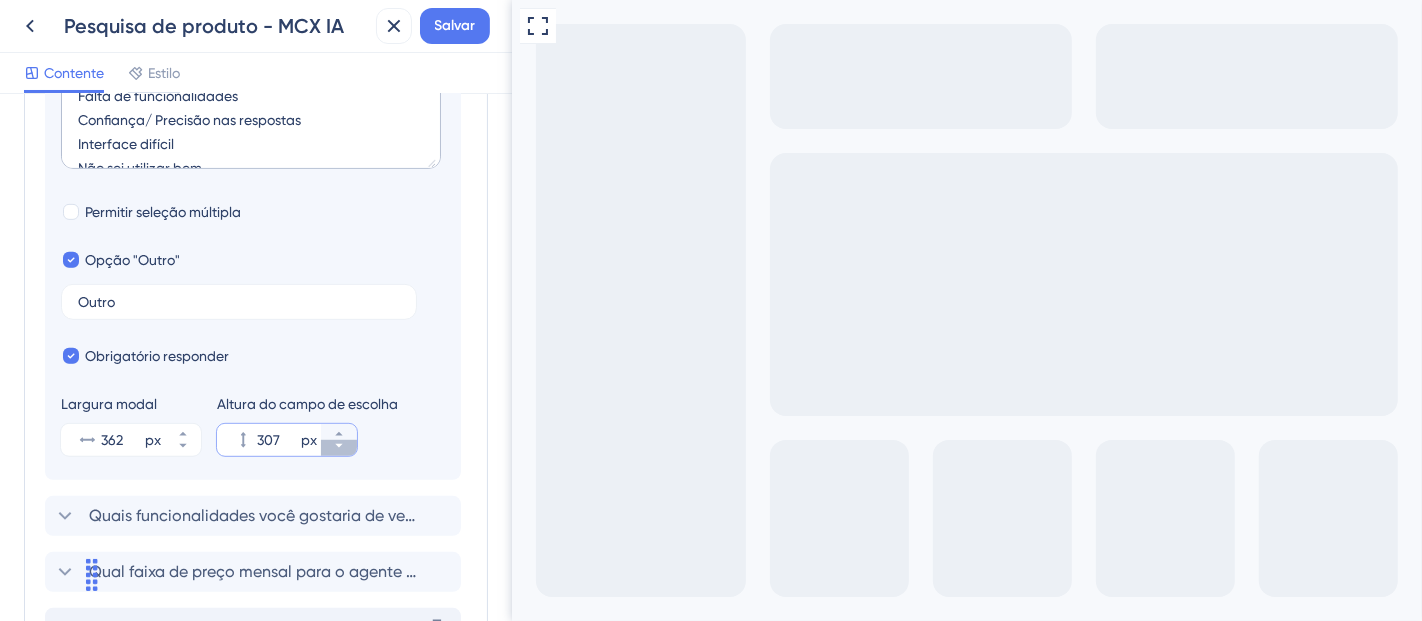 click 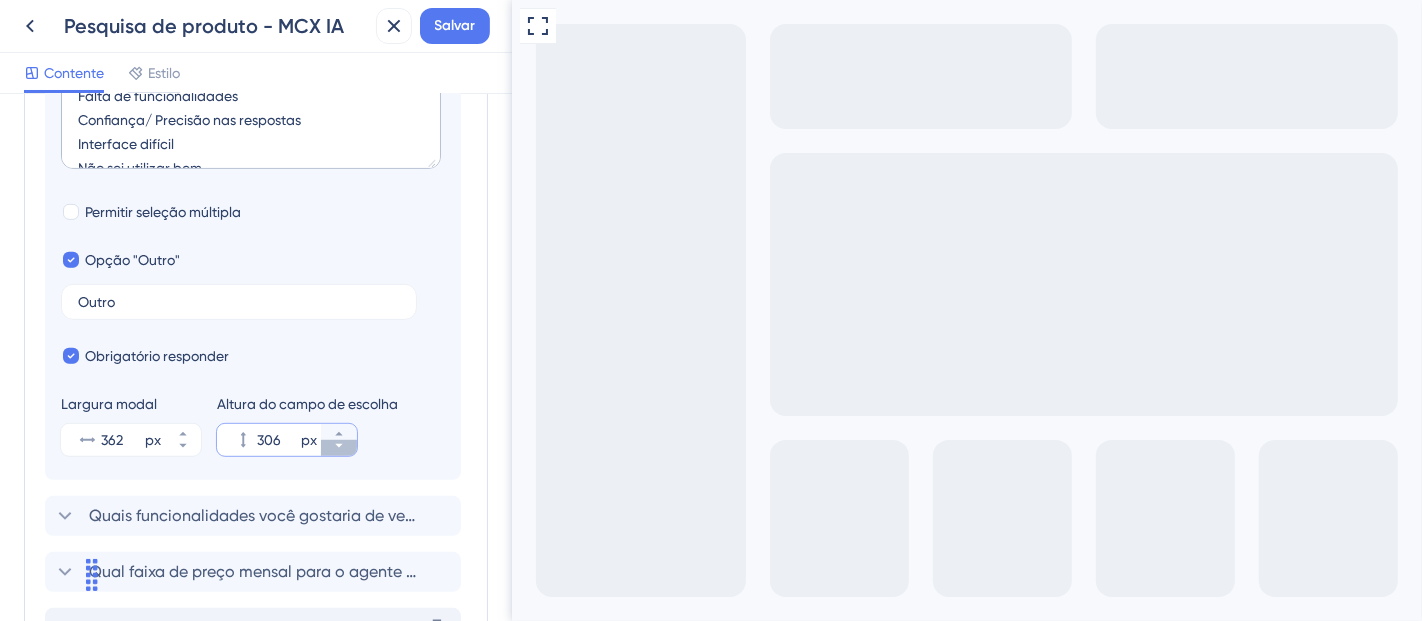 click 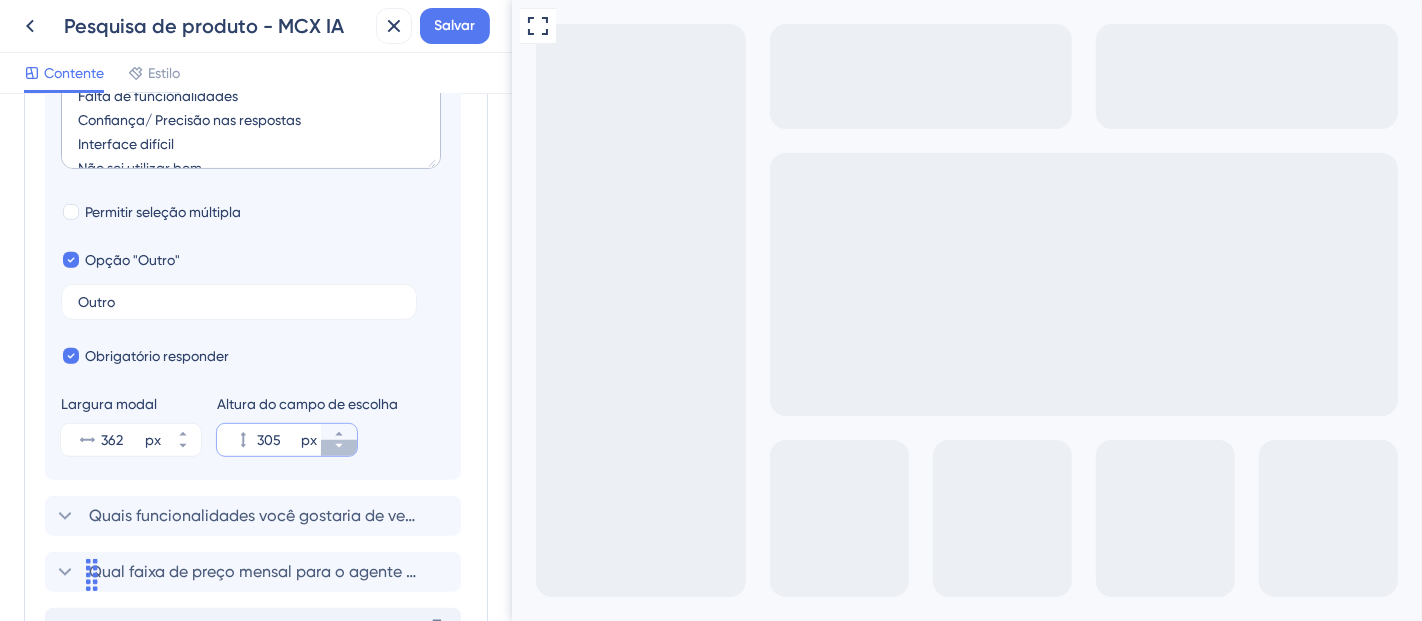 click 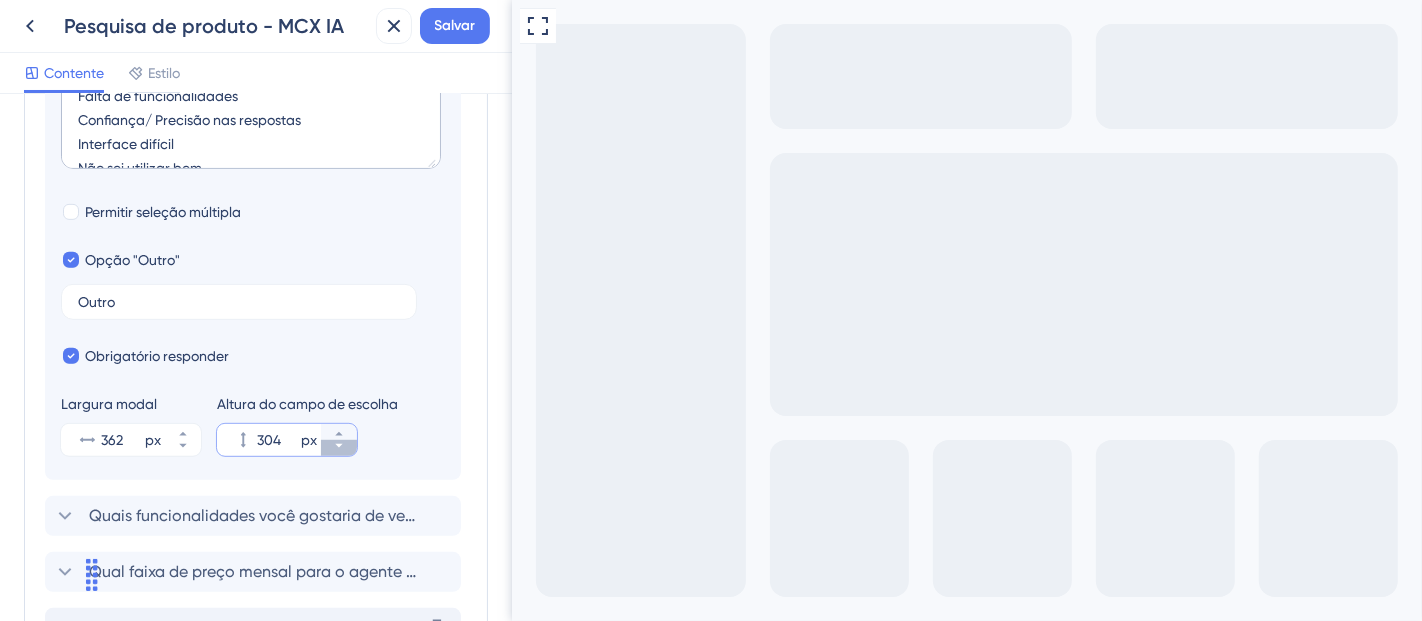 click 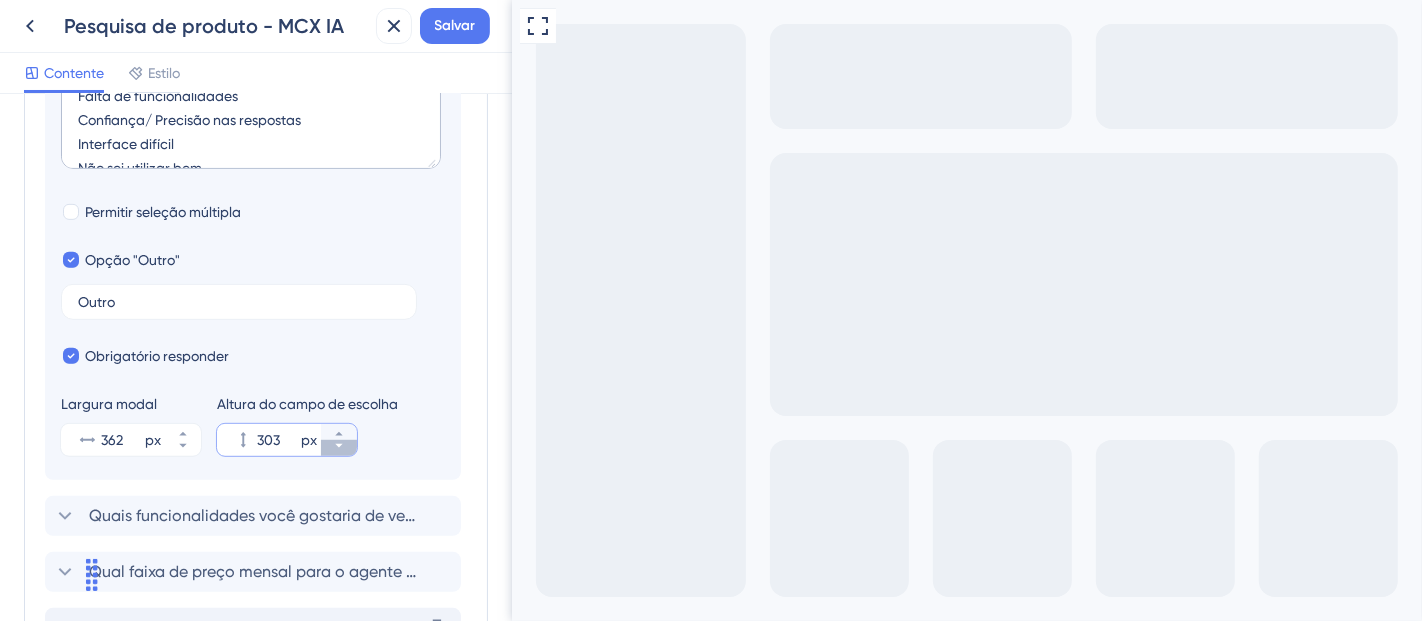 click 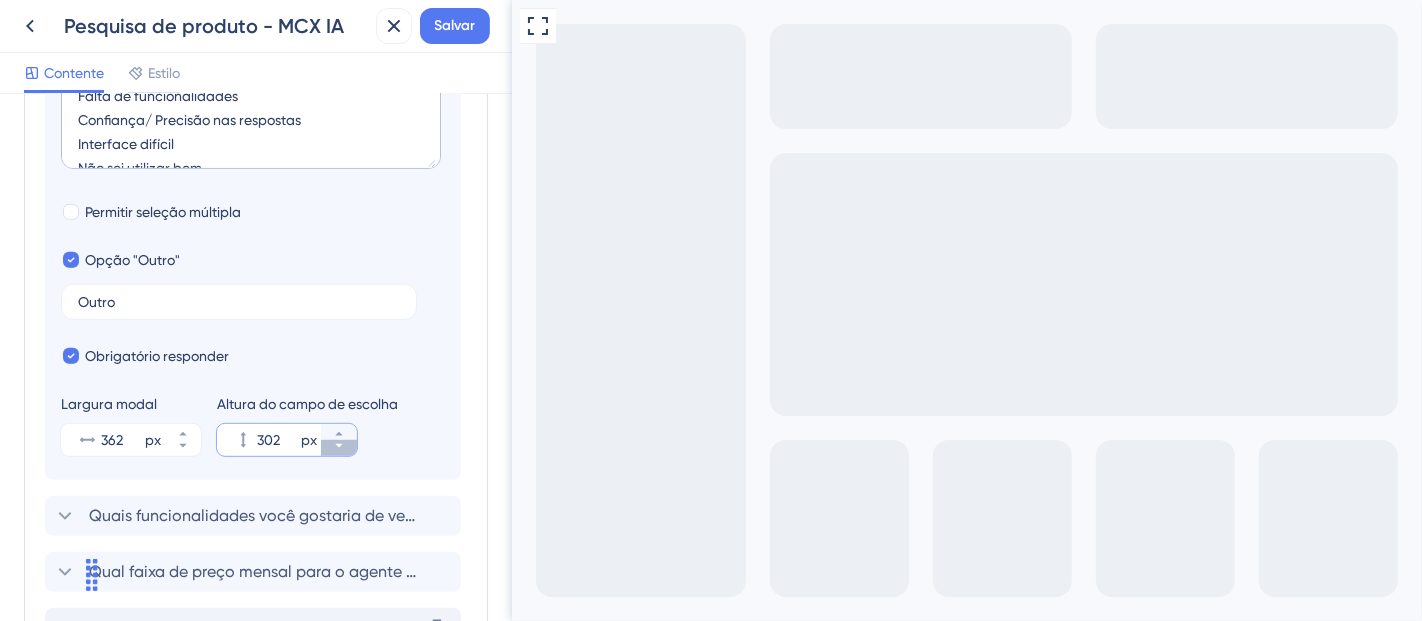 click 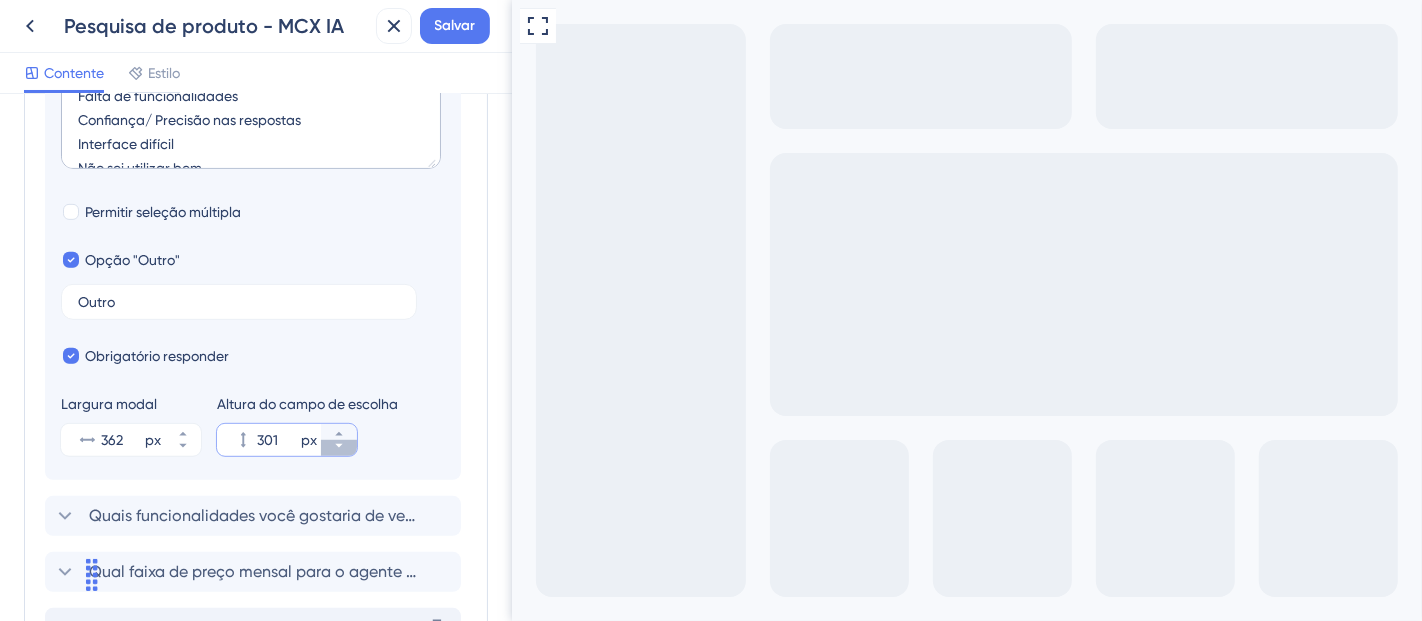 click 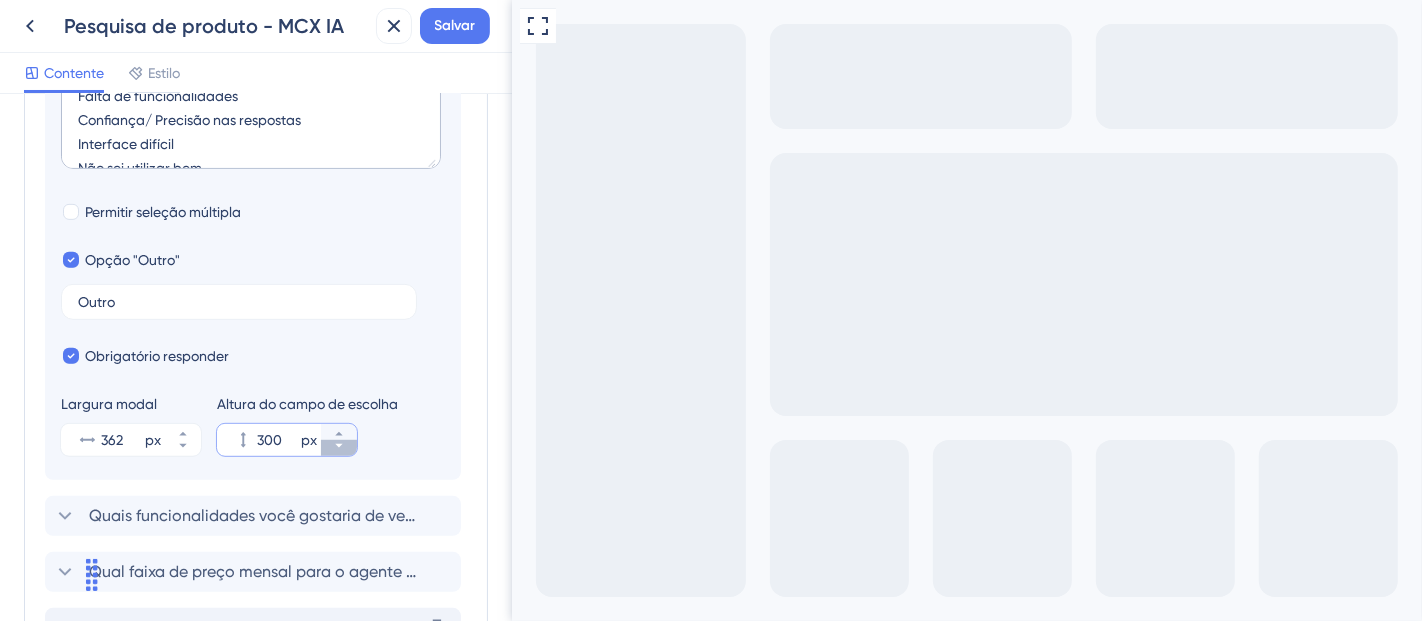 click 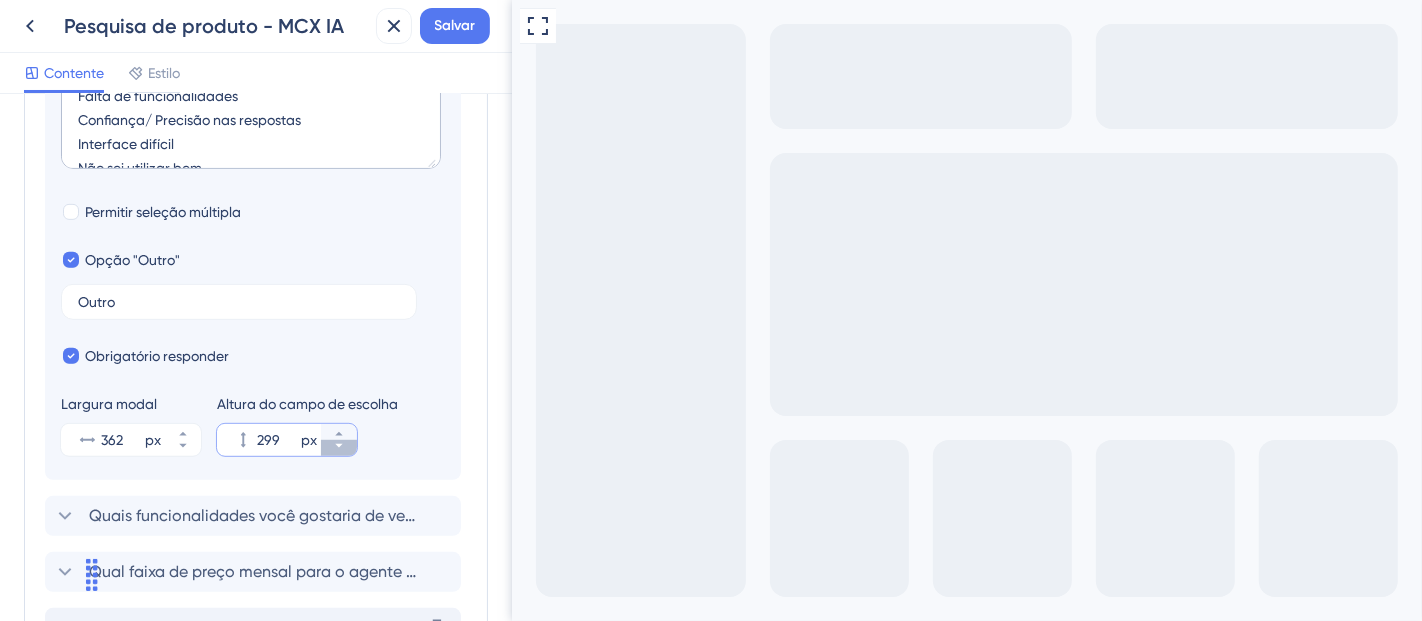 click 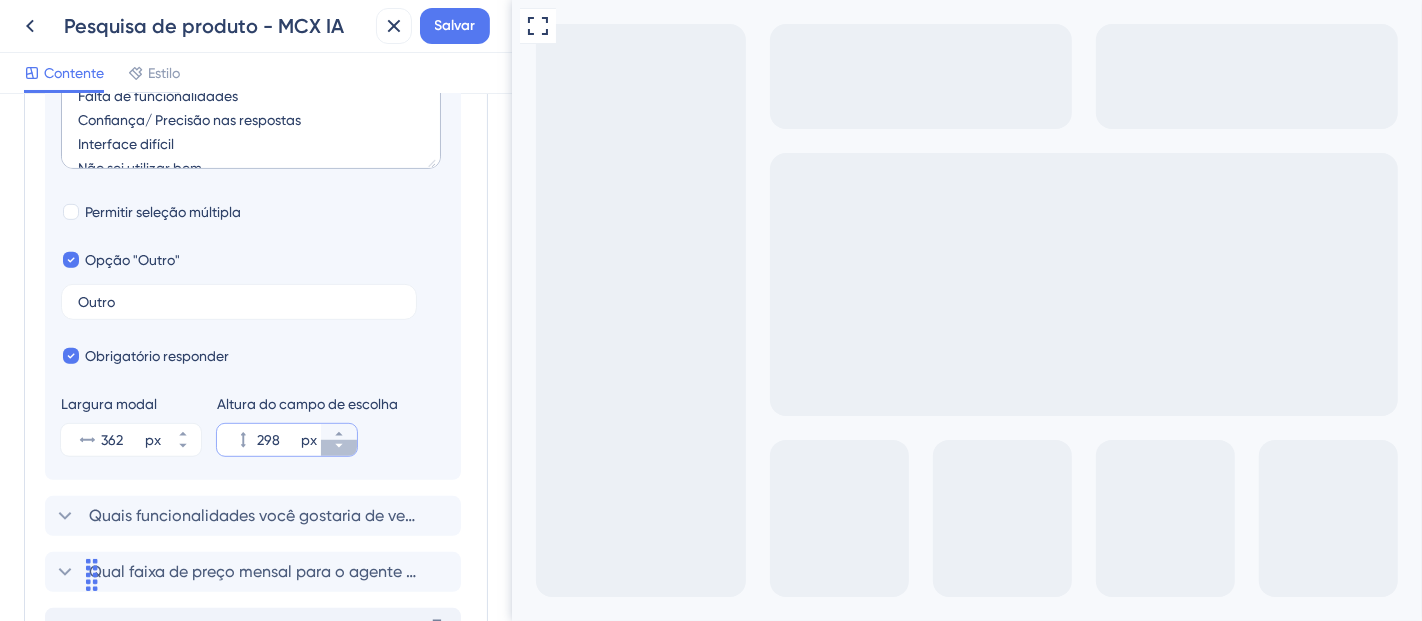 click 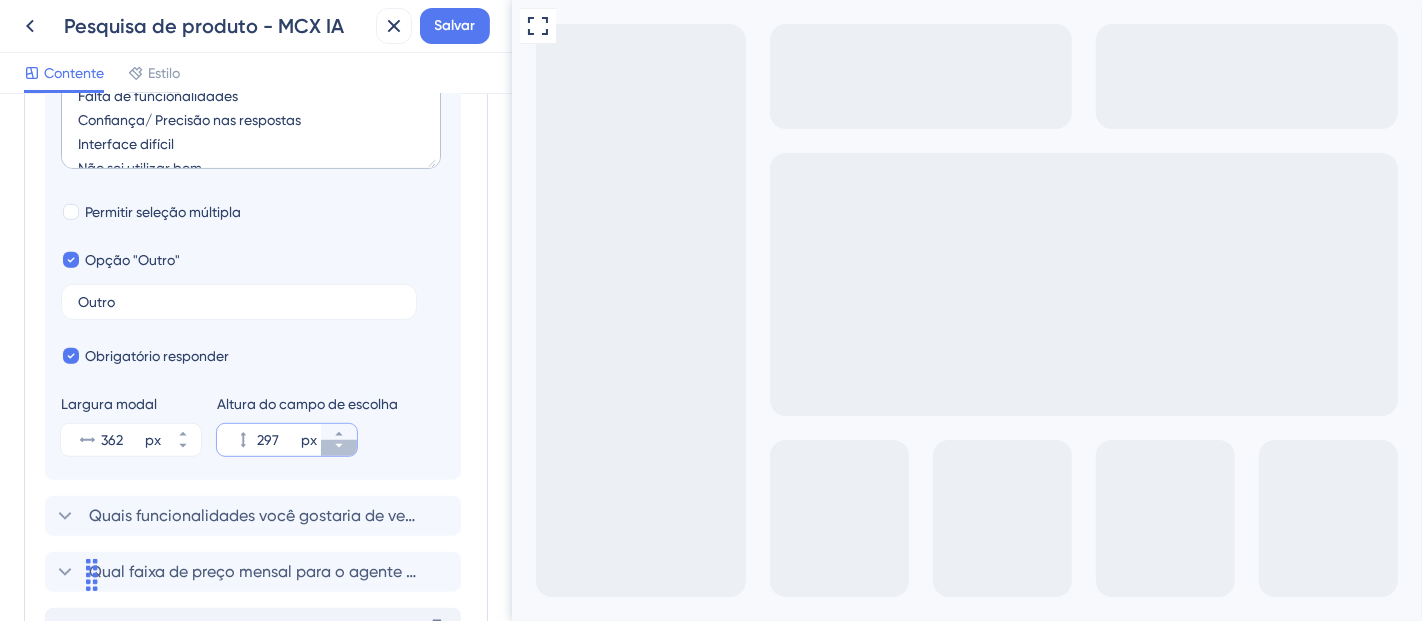 click 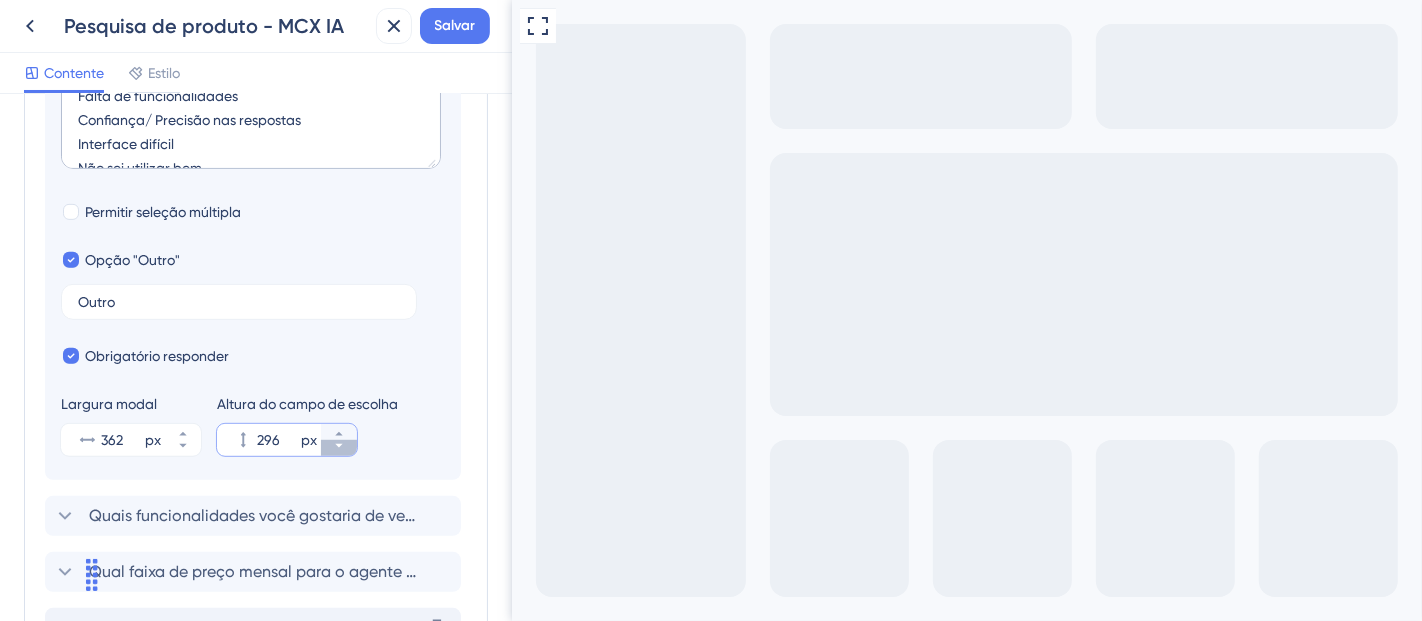 click 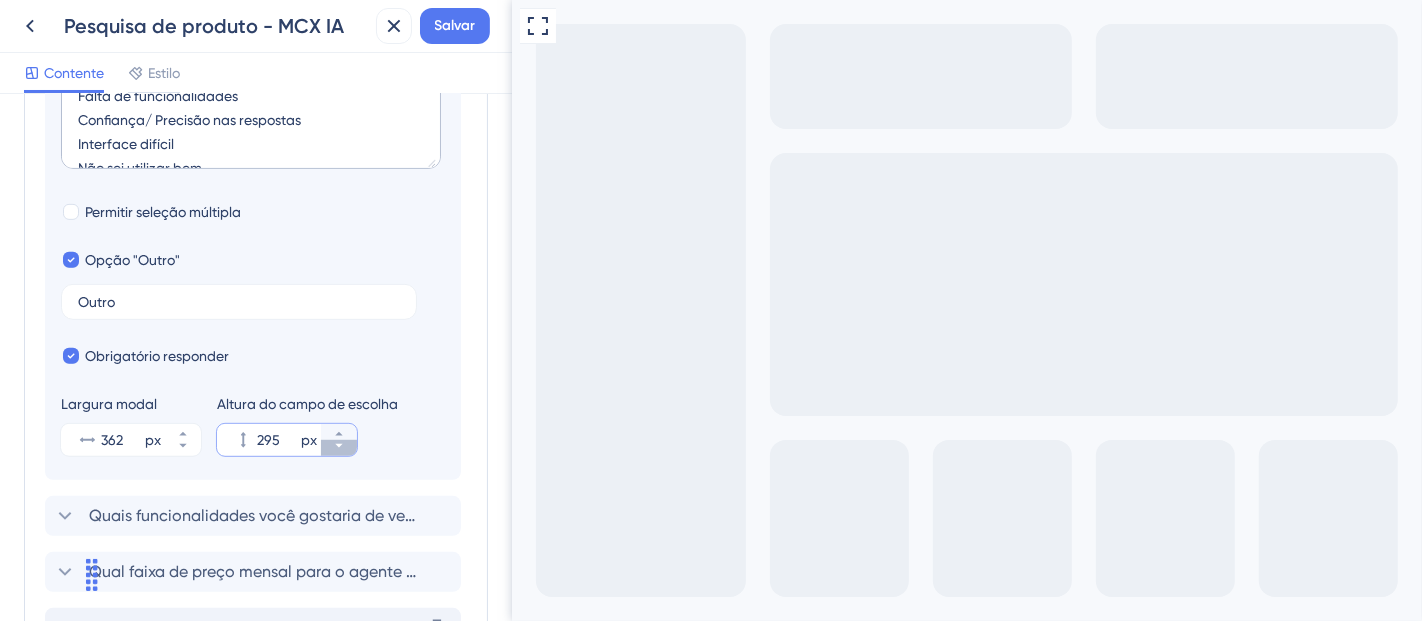 click 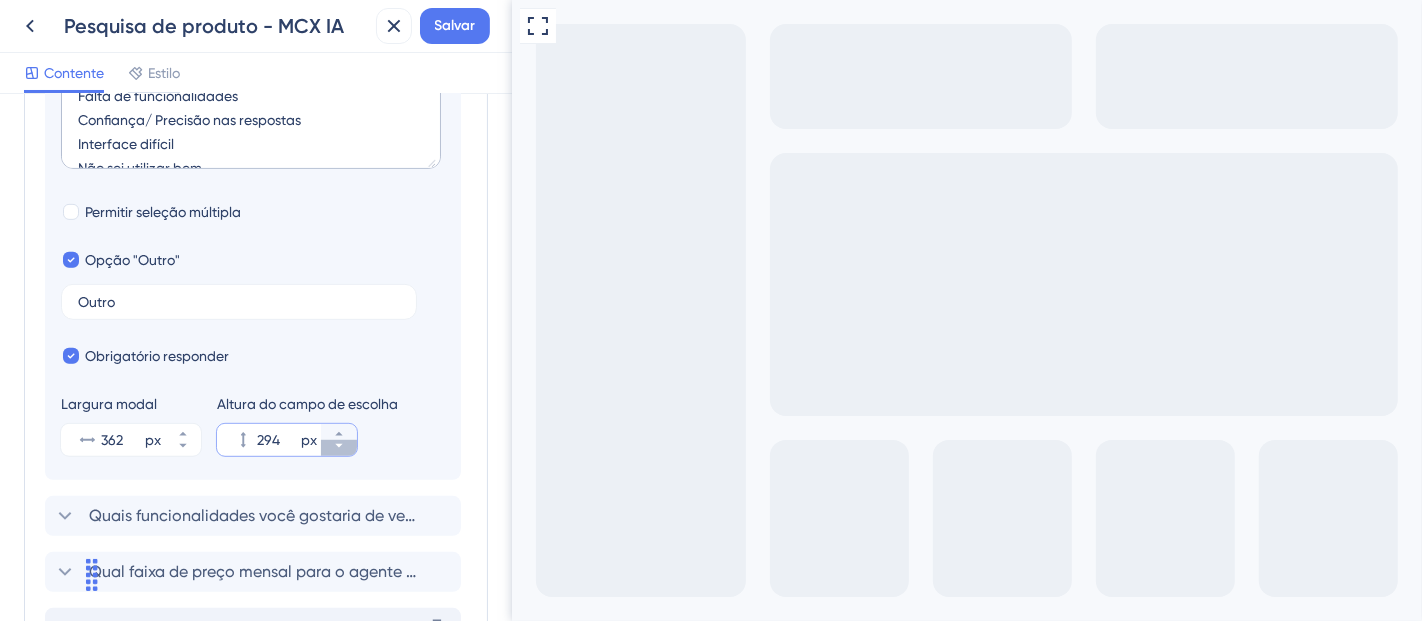 click 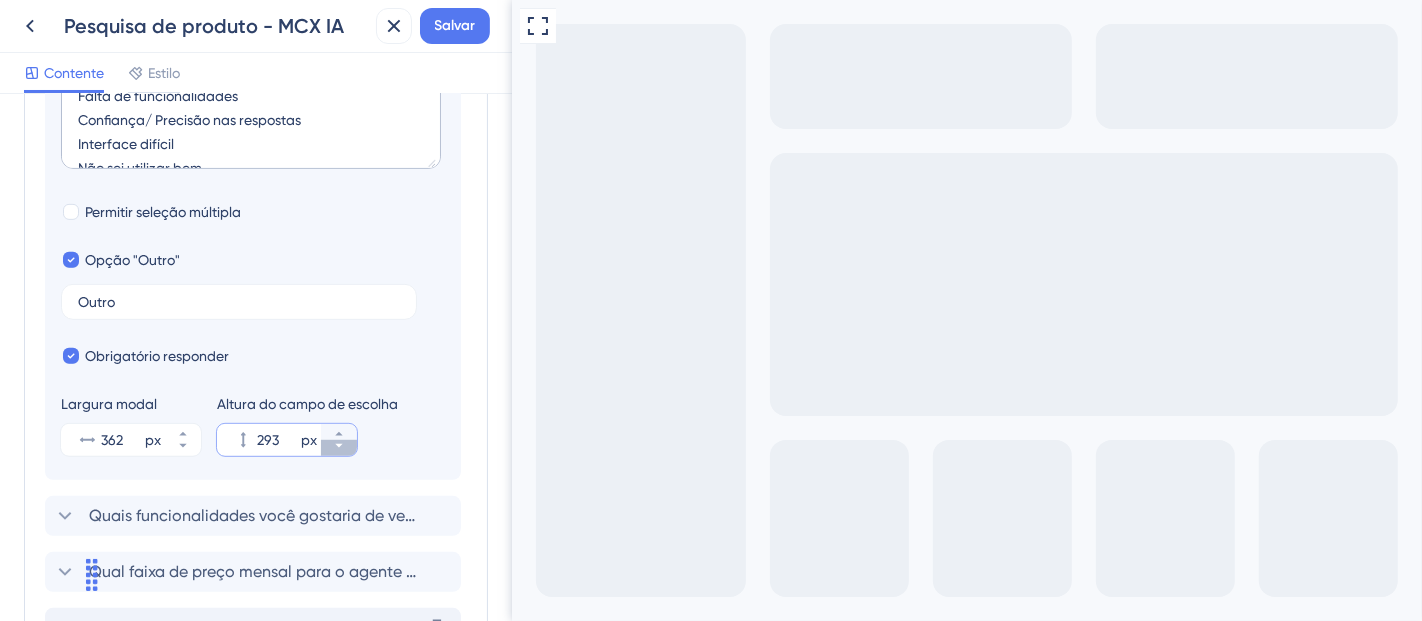 click 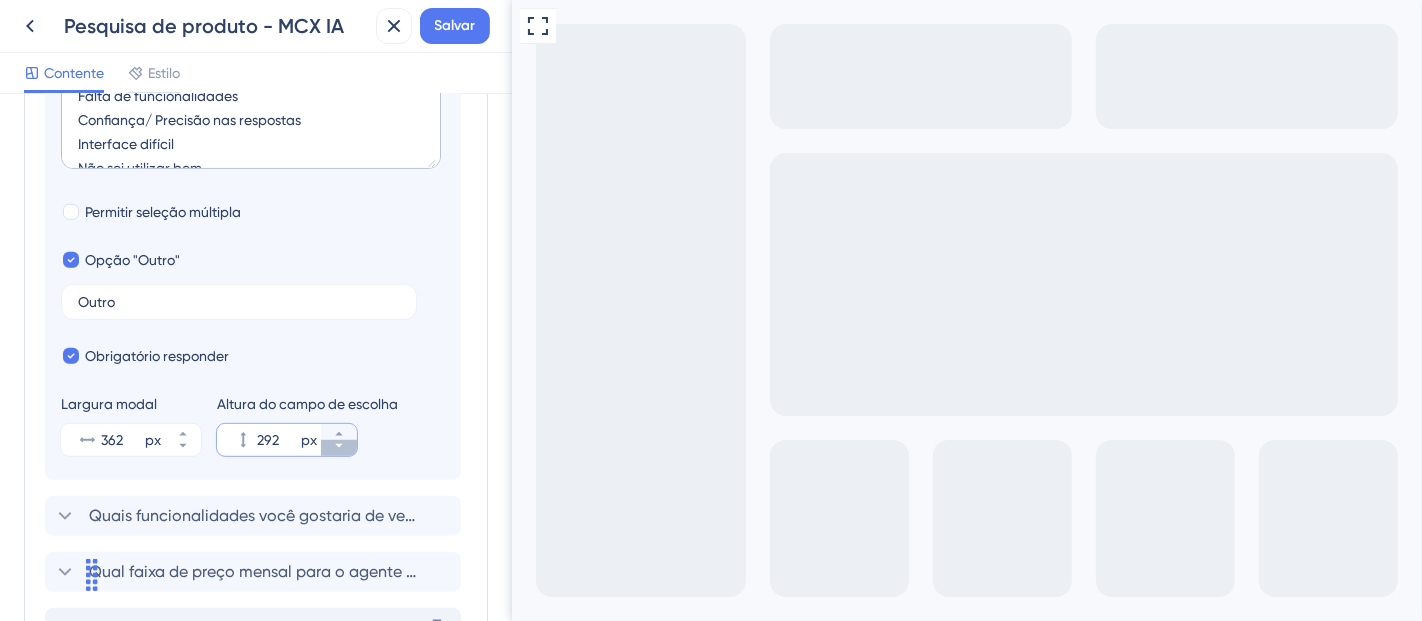 click 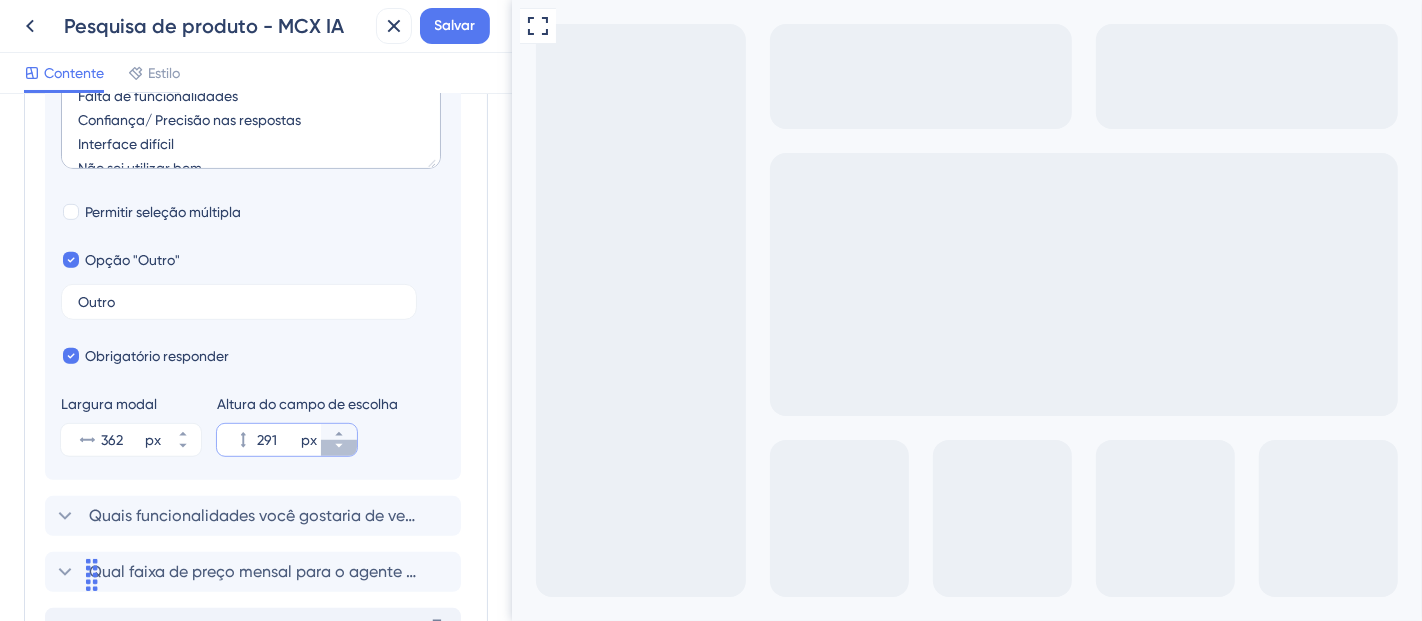 click 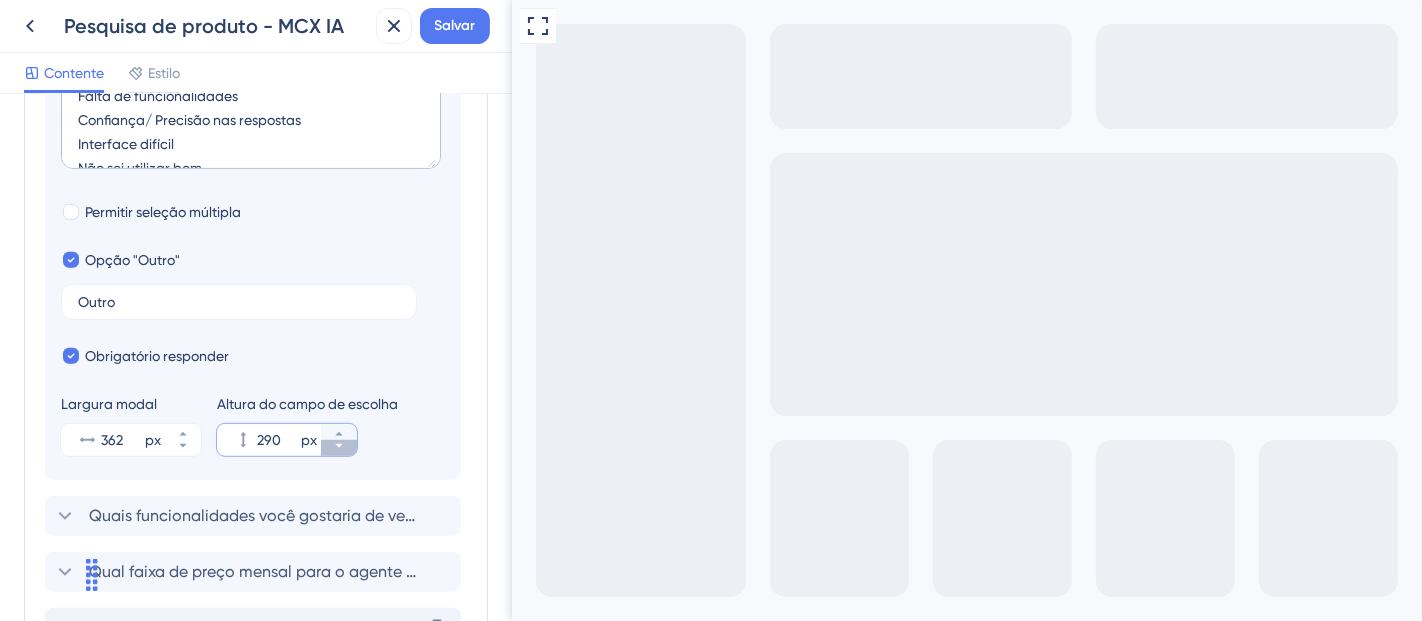 click 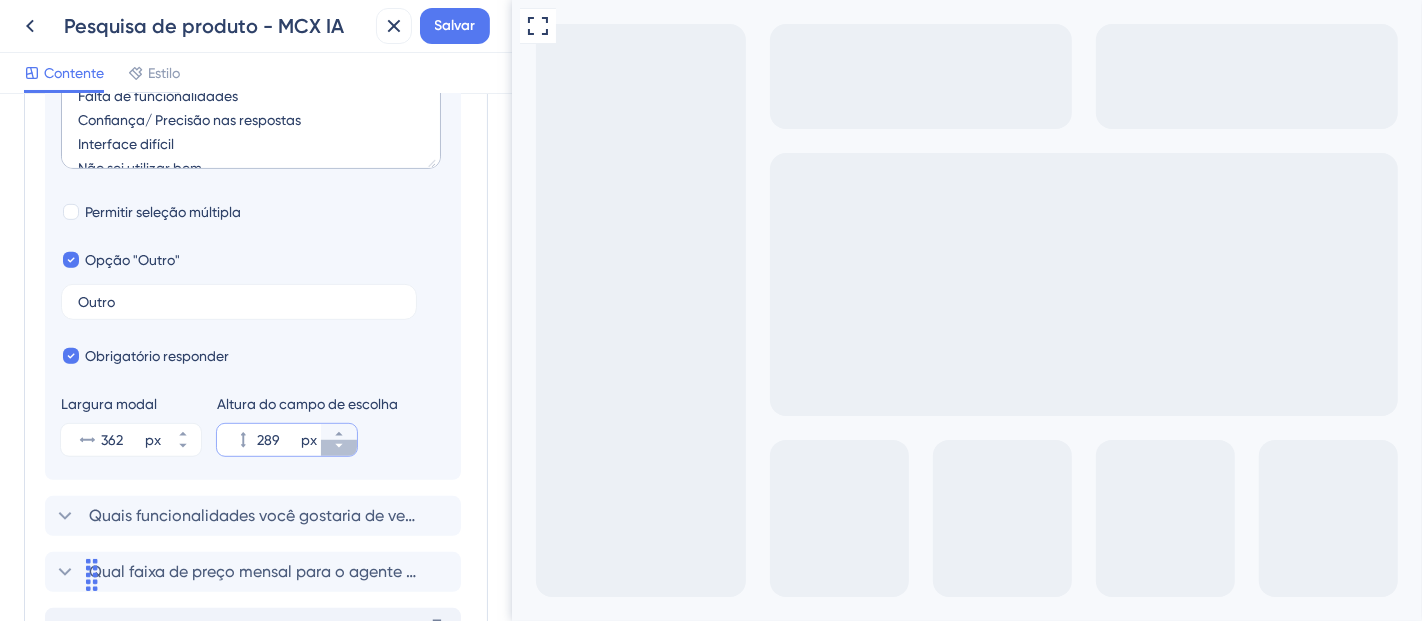 click 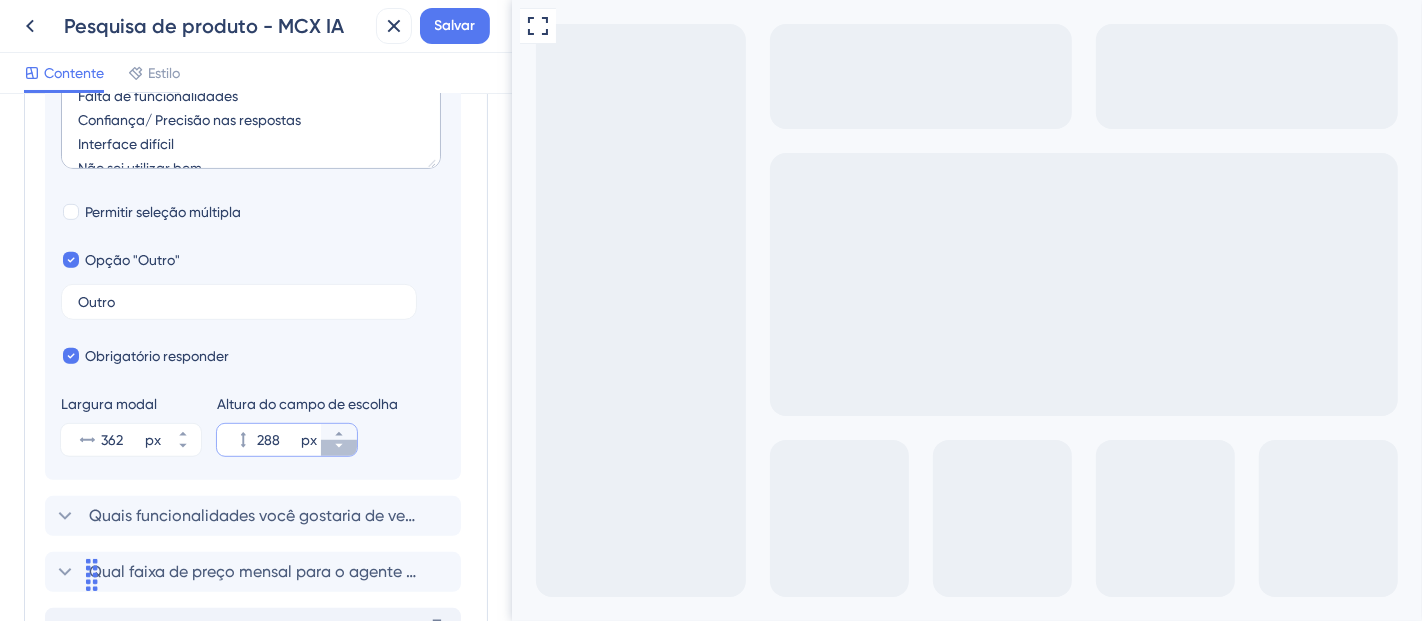 click 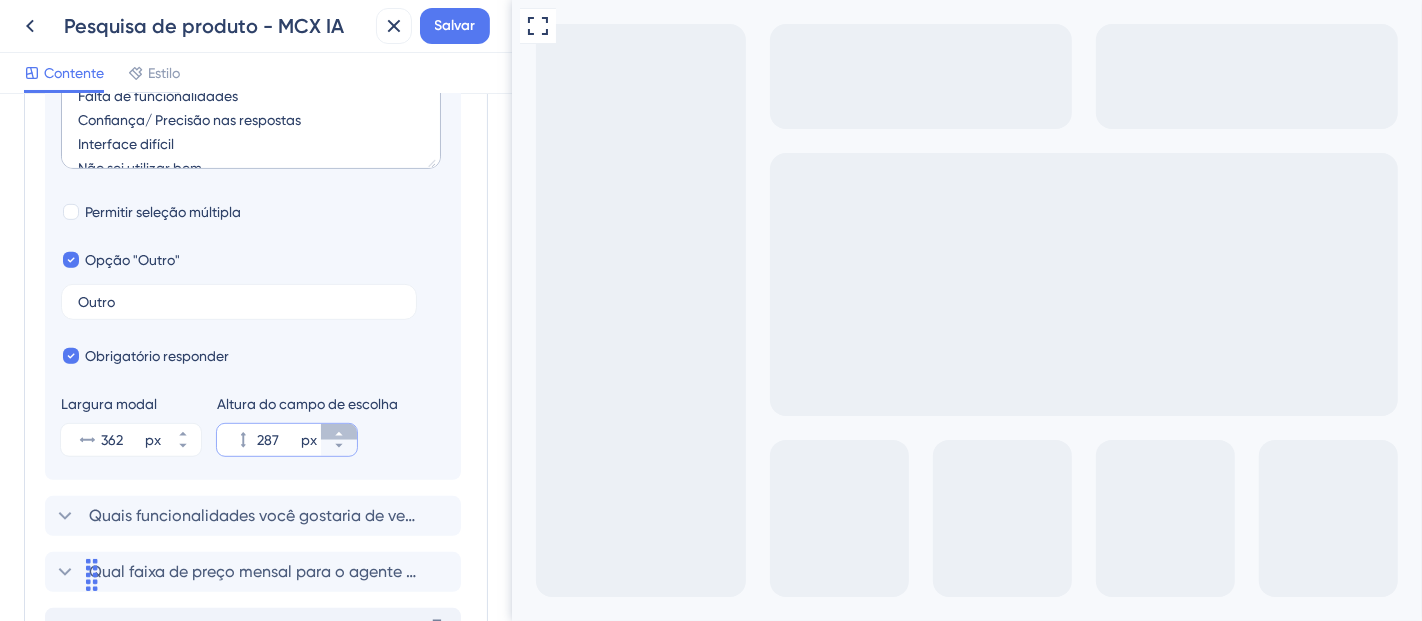 click on "287 px" at bounding box center [339, 432] 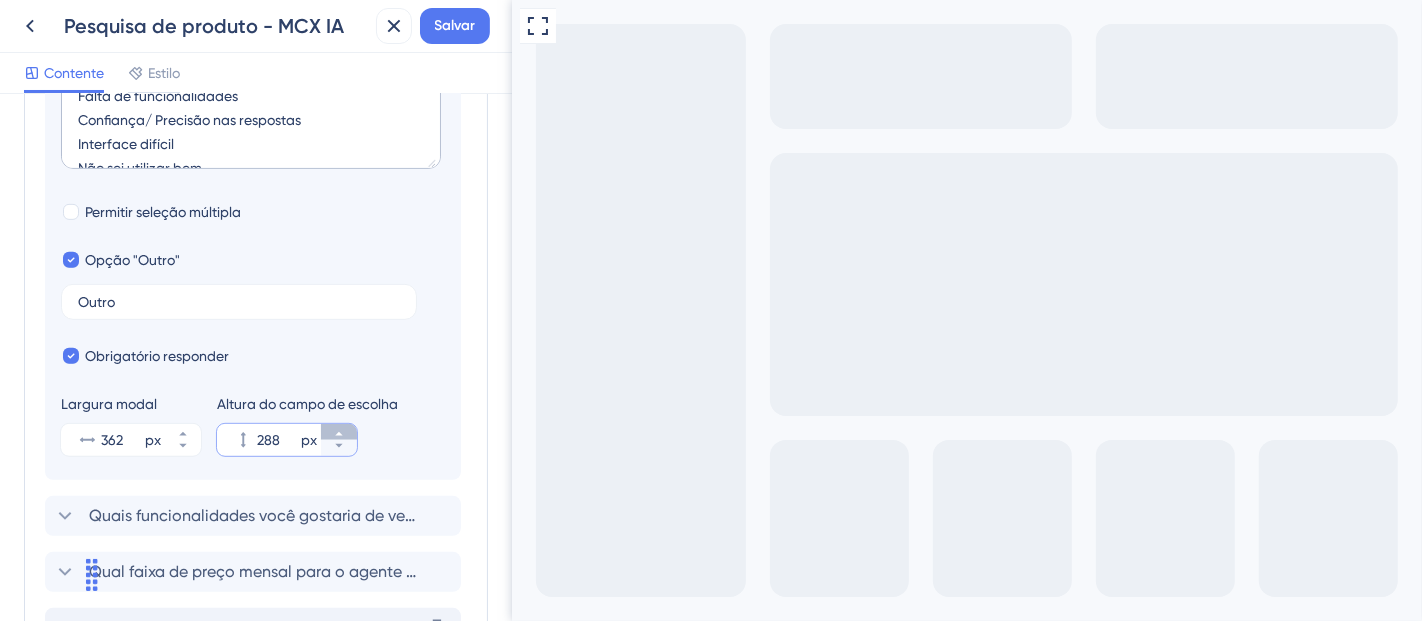 click on "288 px" at bounding box center [339, 432] 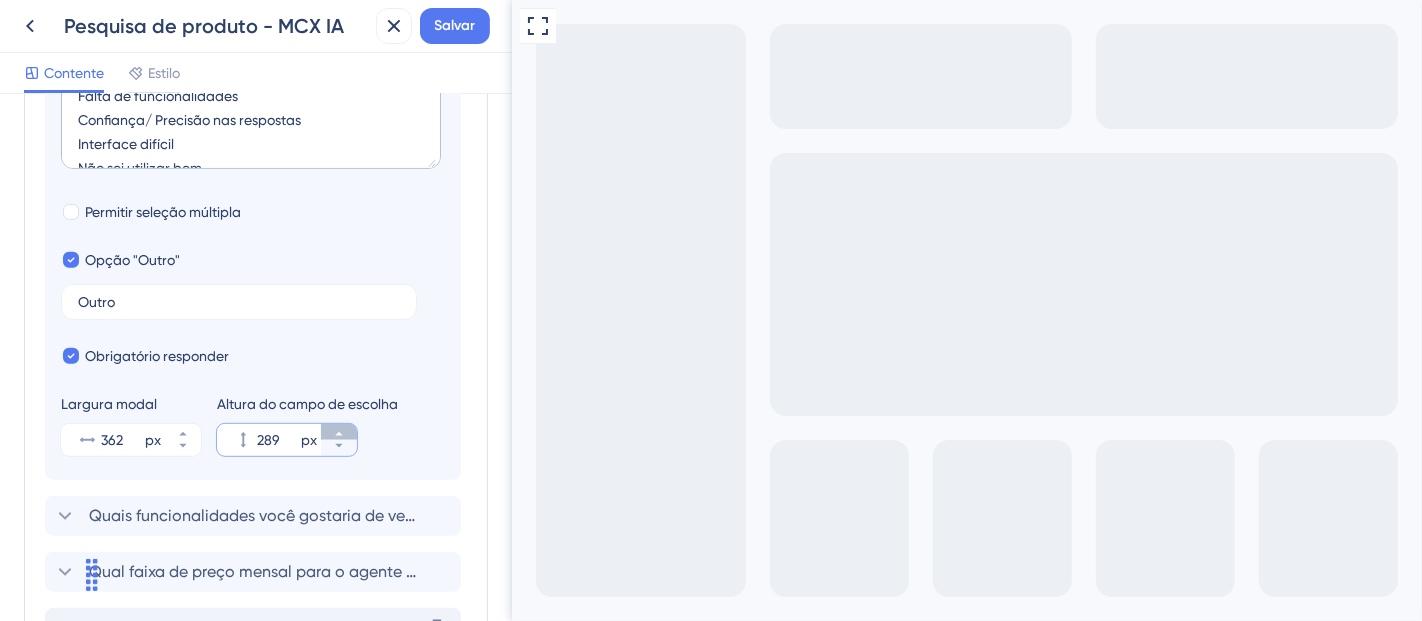 click on "289 px" at bounding box center [339, 432] 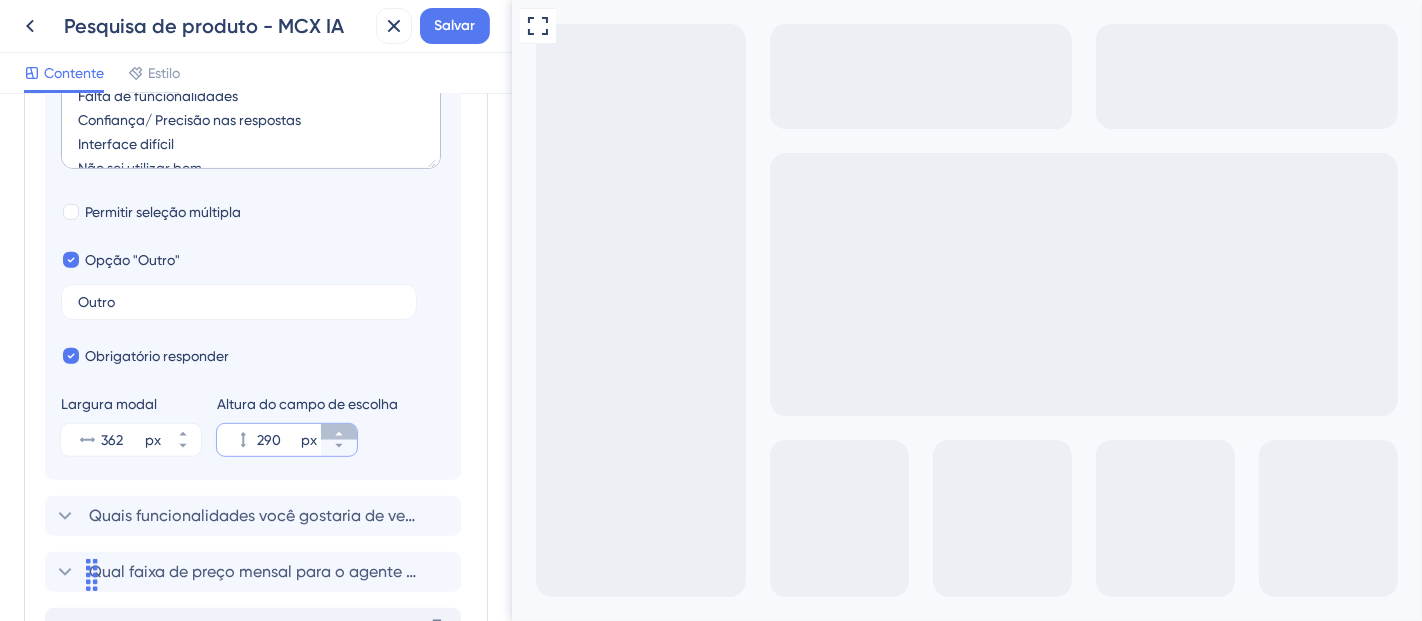 click on "290 px" at bounding box center [339, 432] 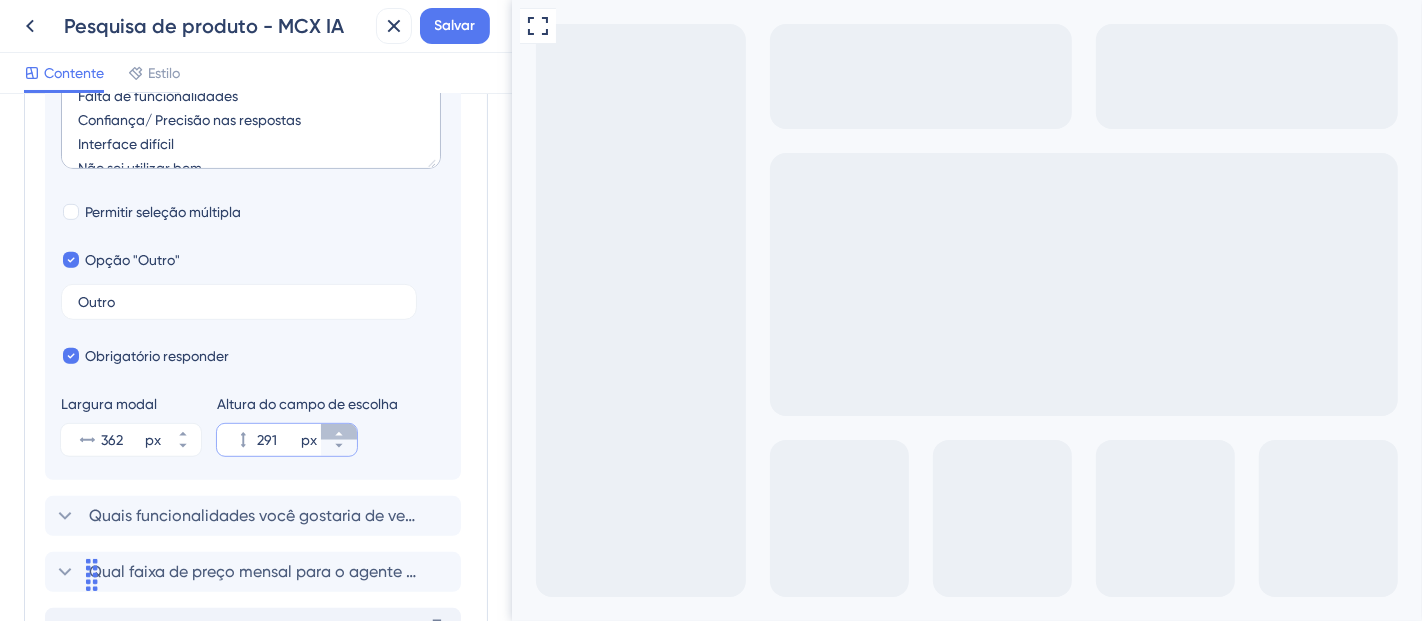 click on "291 px" at bounding box center (339, 432) 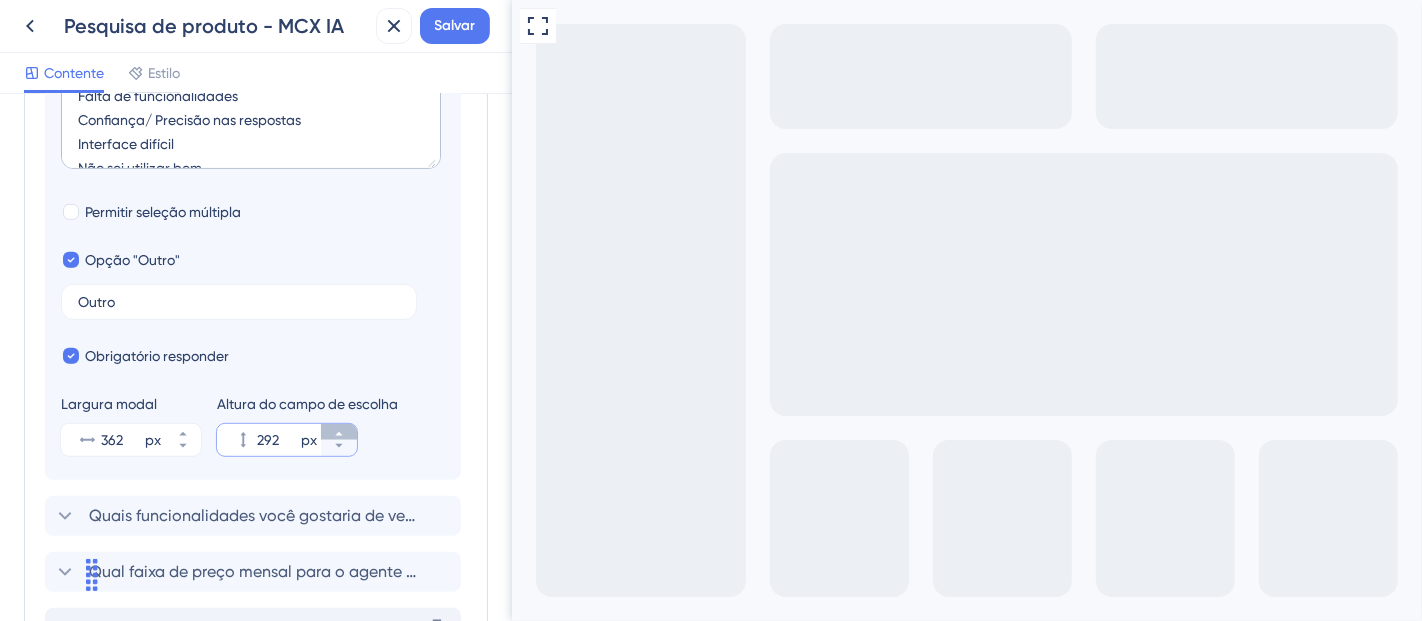 click on "292 px" at bounding box center [339, 432] 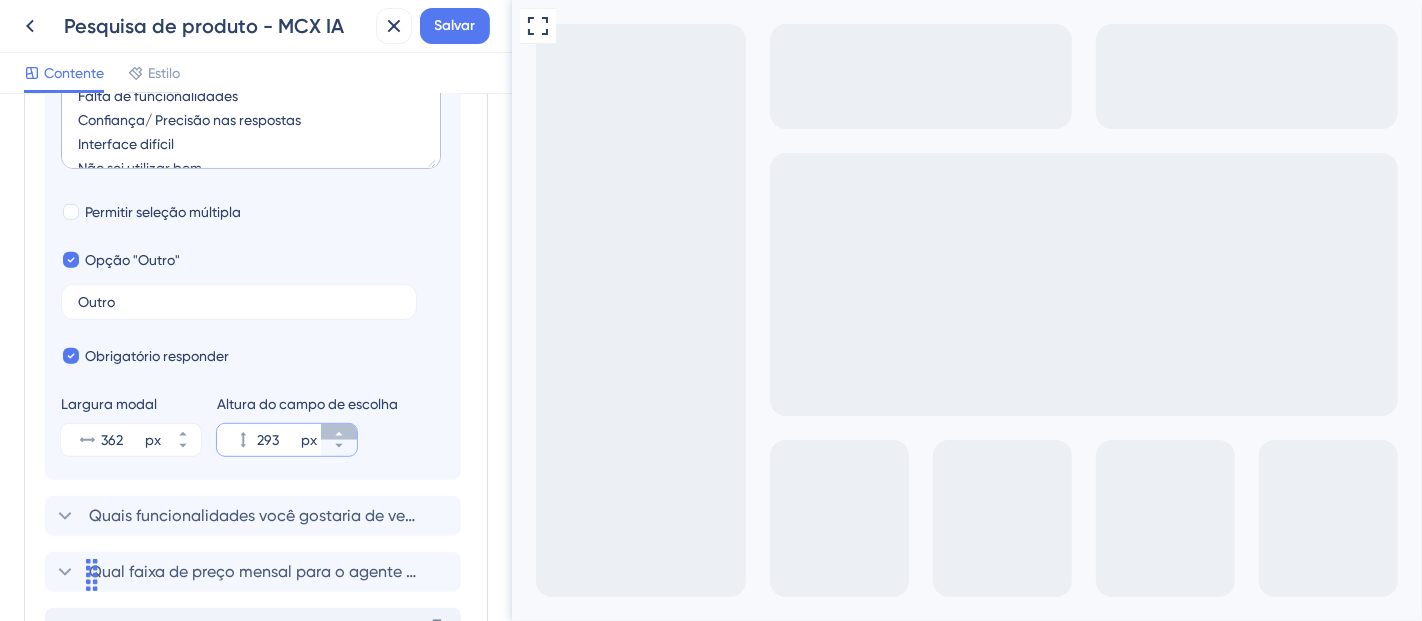 click on "293 px" at bounding box center (339, 432) 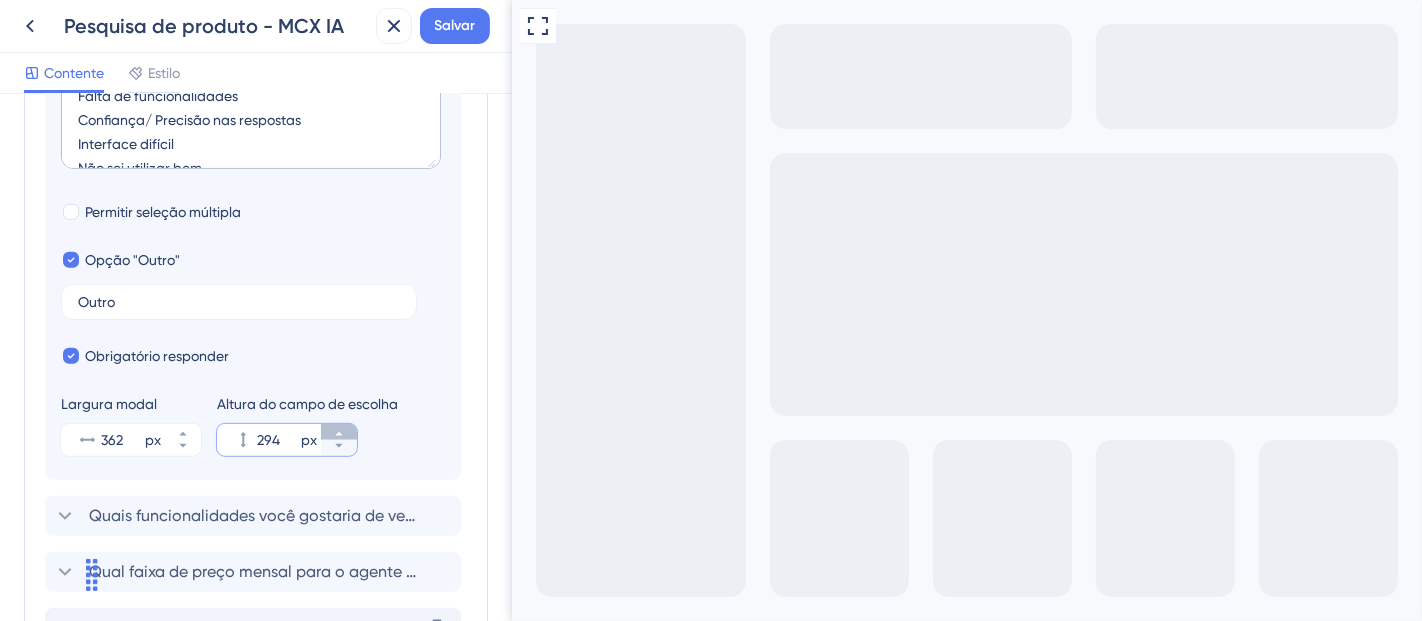 click on "294 px" at bounding box center (339, 432) 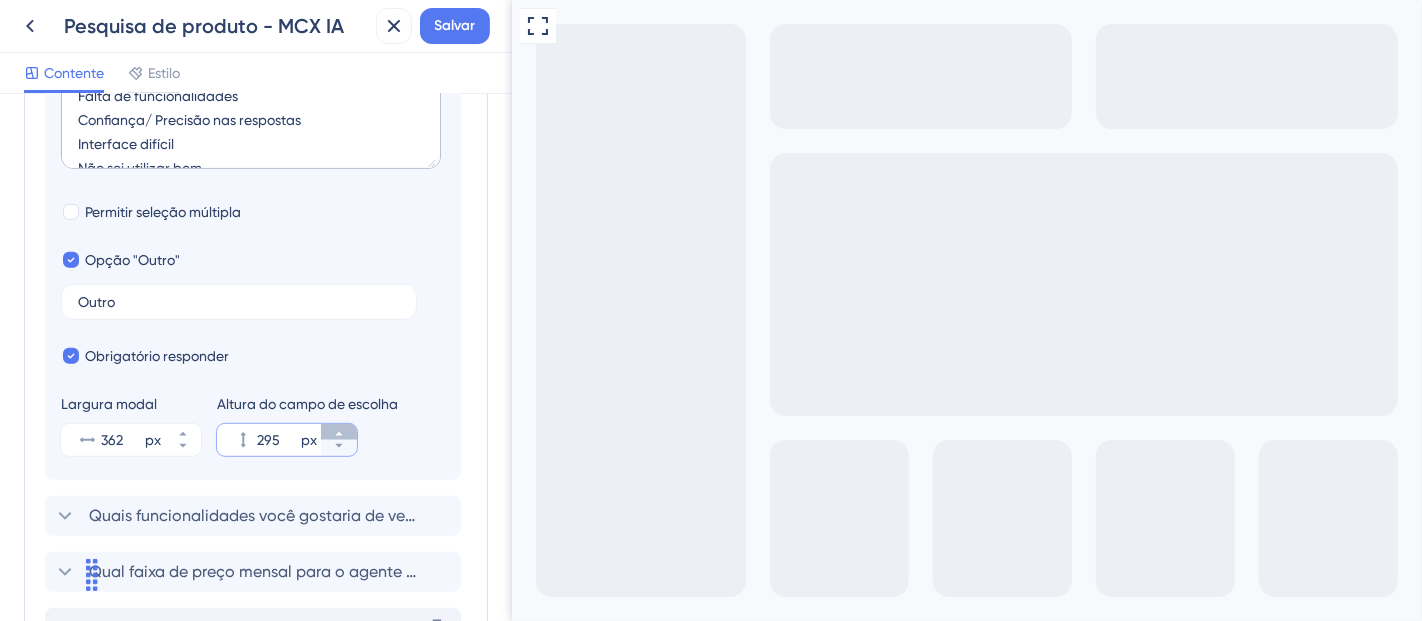 click on "295 px" at bounding box center (339, 432) 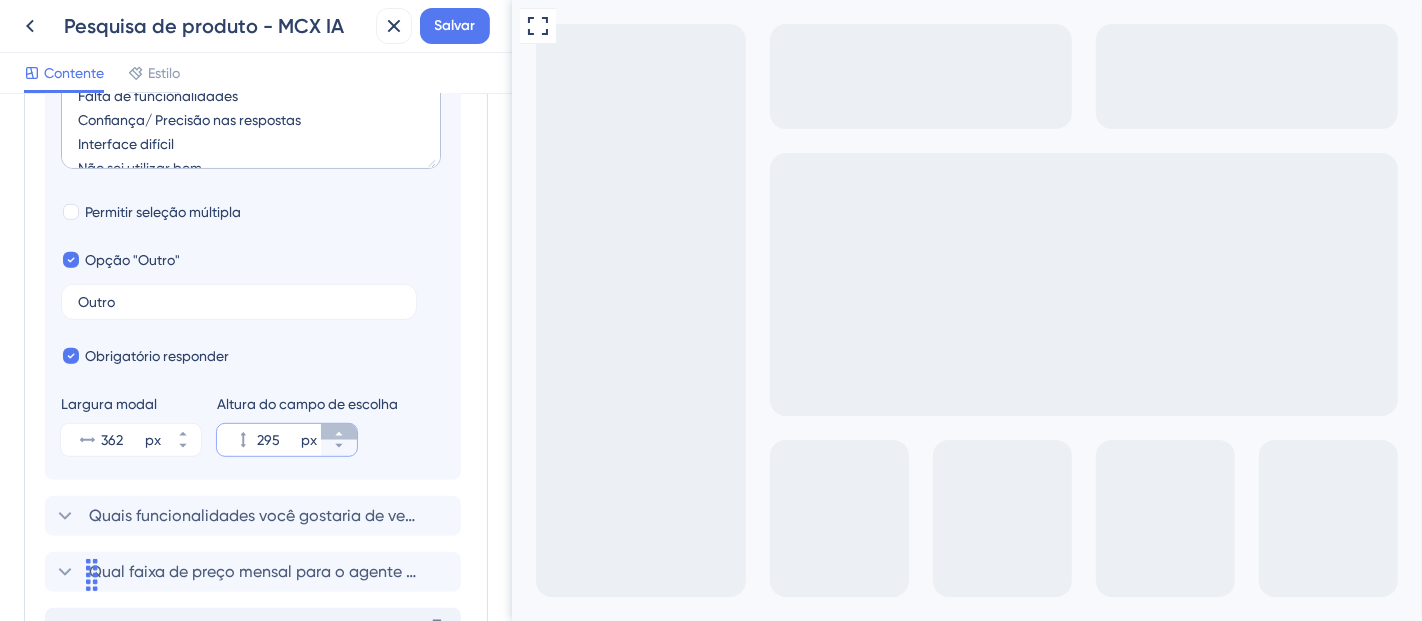drag, startPoint x: 334, startPoint y: 448, endPoint x: 341, endPoint y: 461, distance: 14.764823 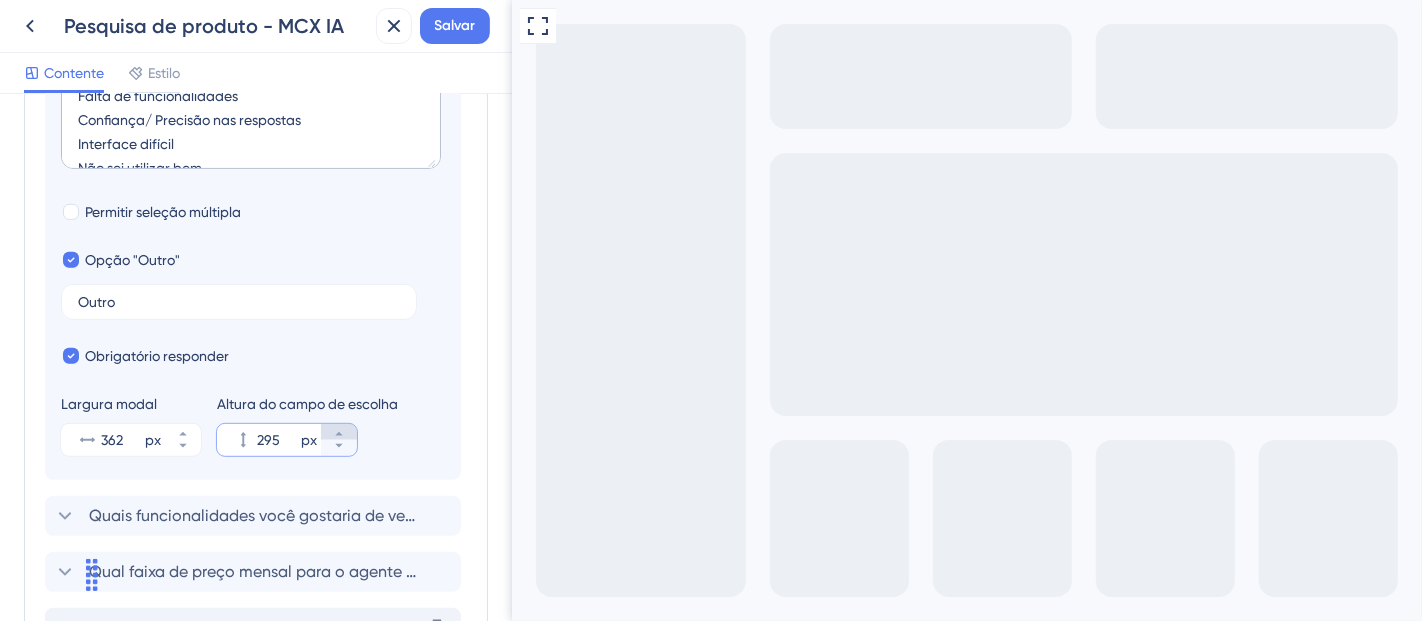 click on "295" at bounding box center (277, 440) 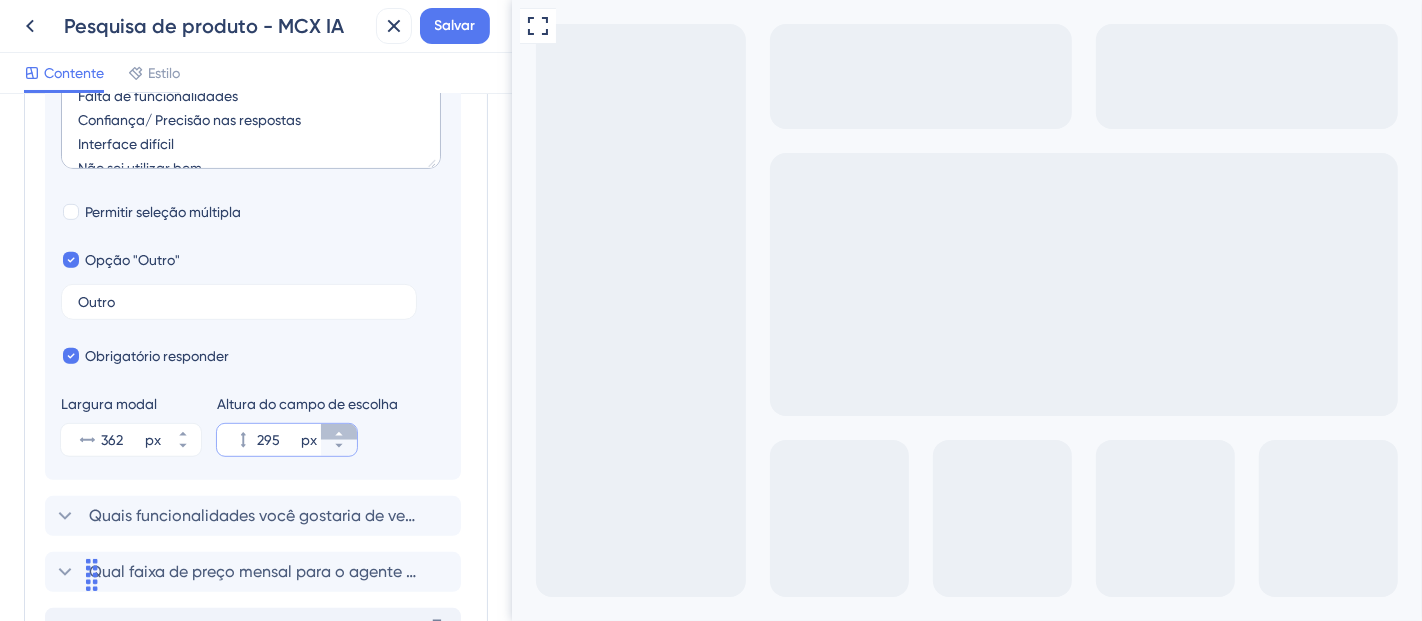 click 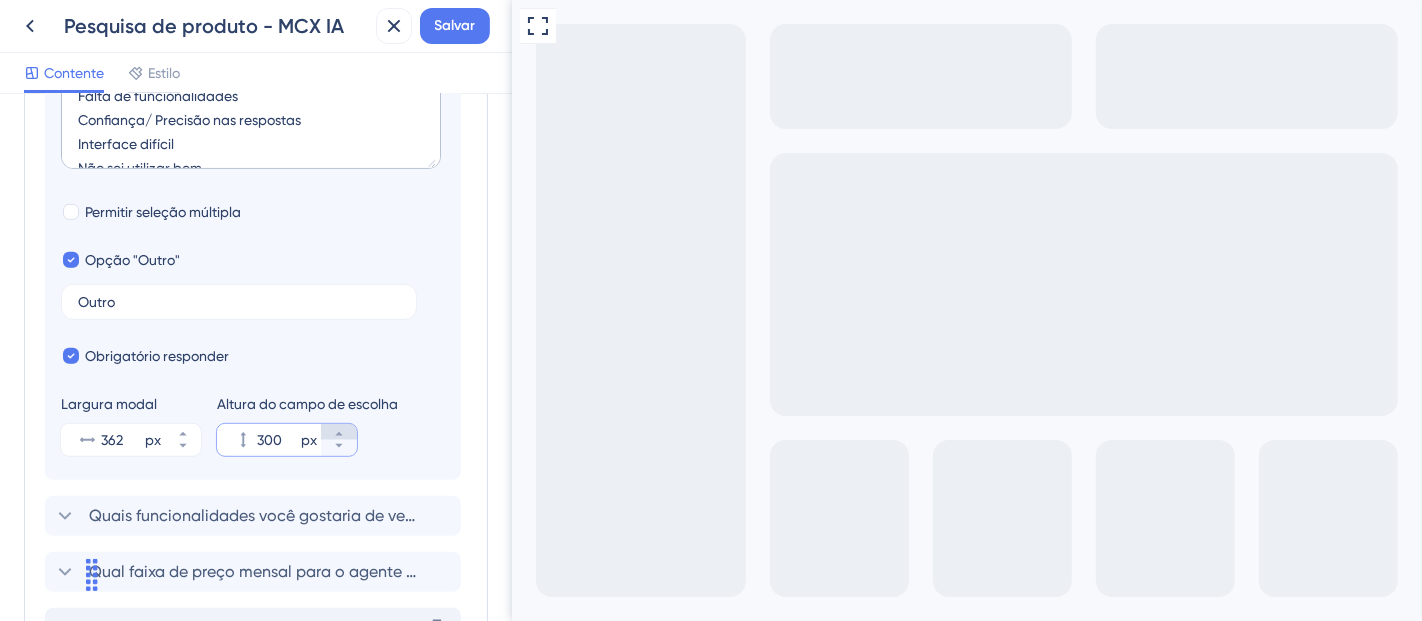 click 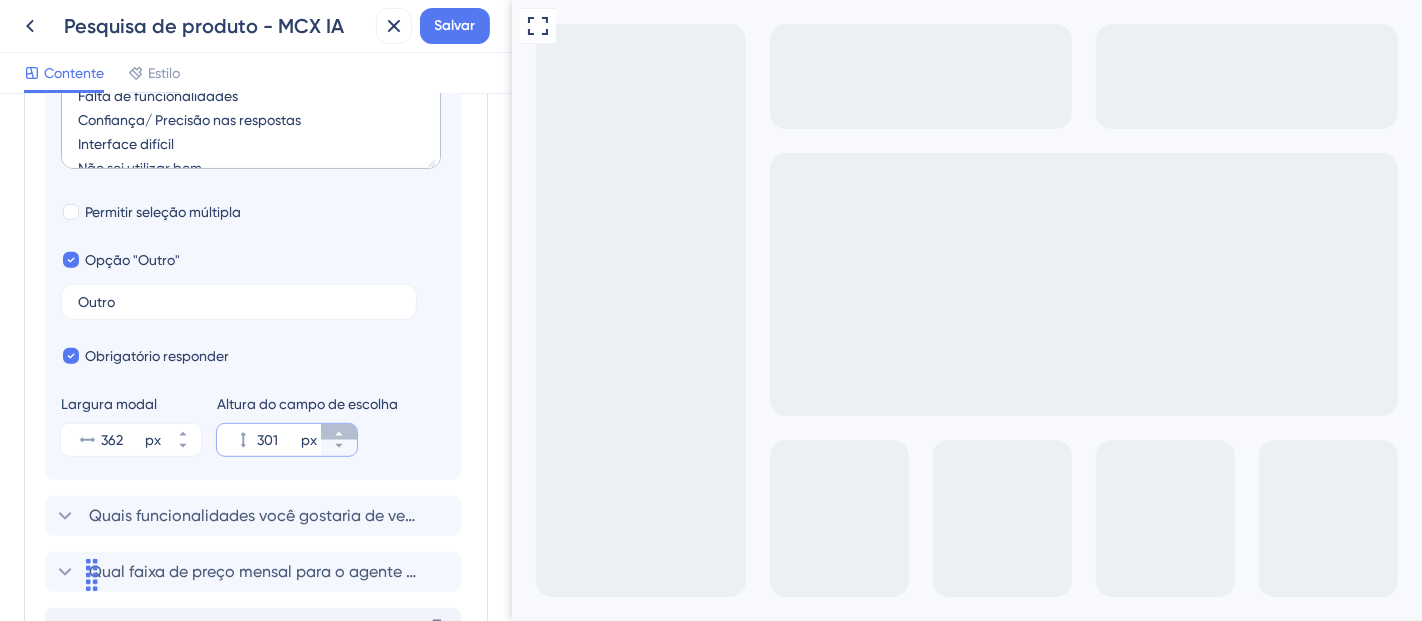 click 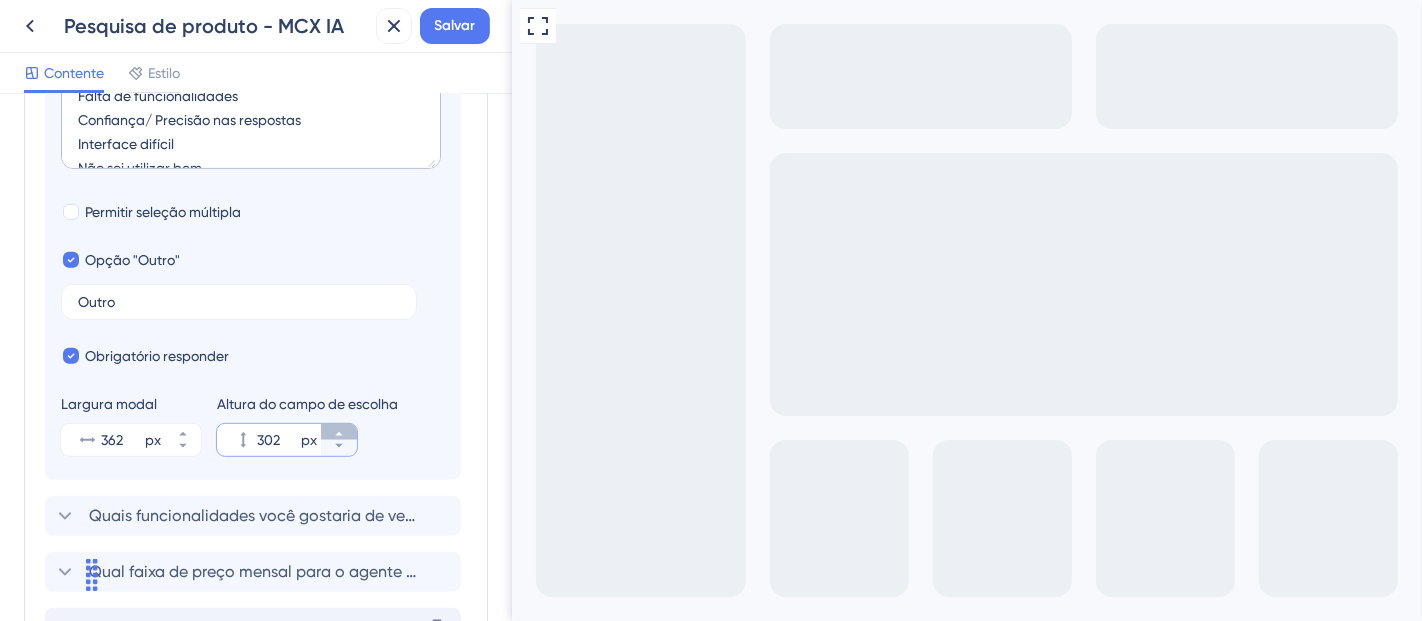 click 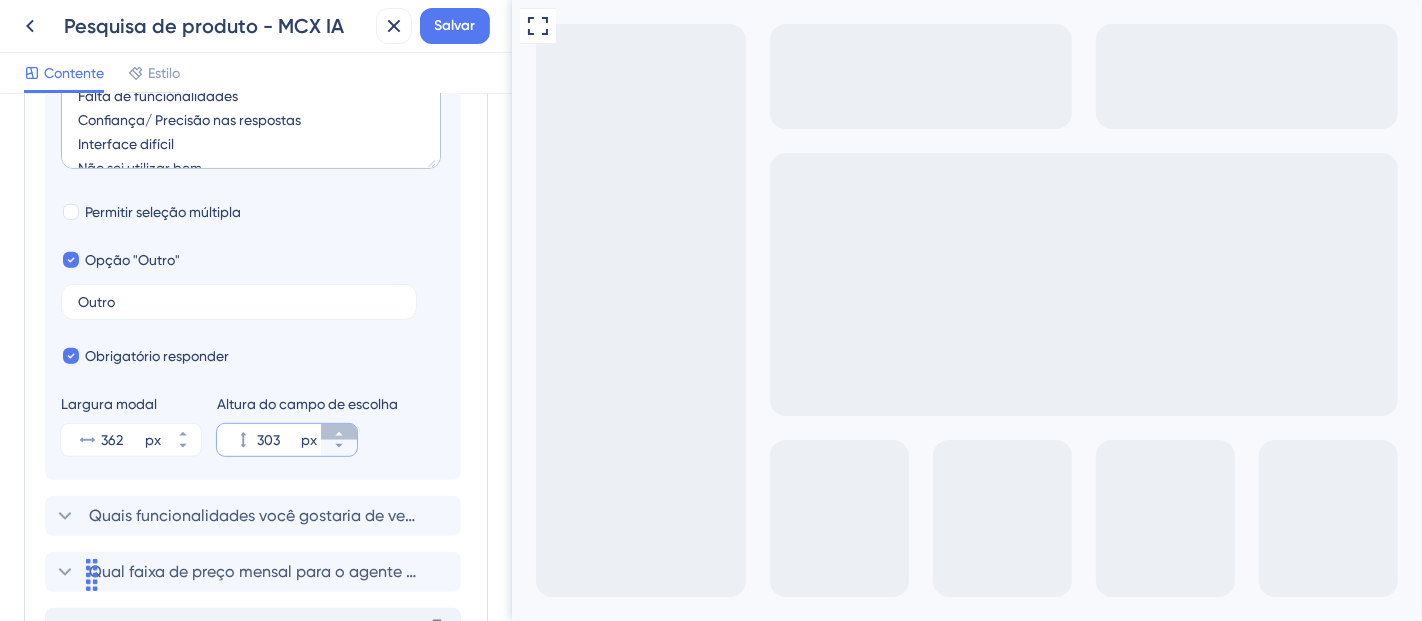 click 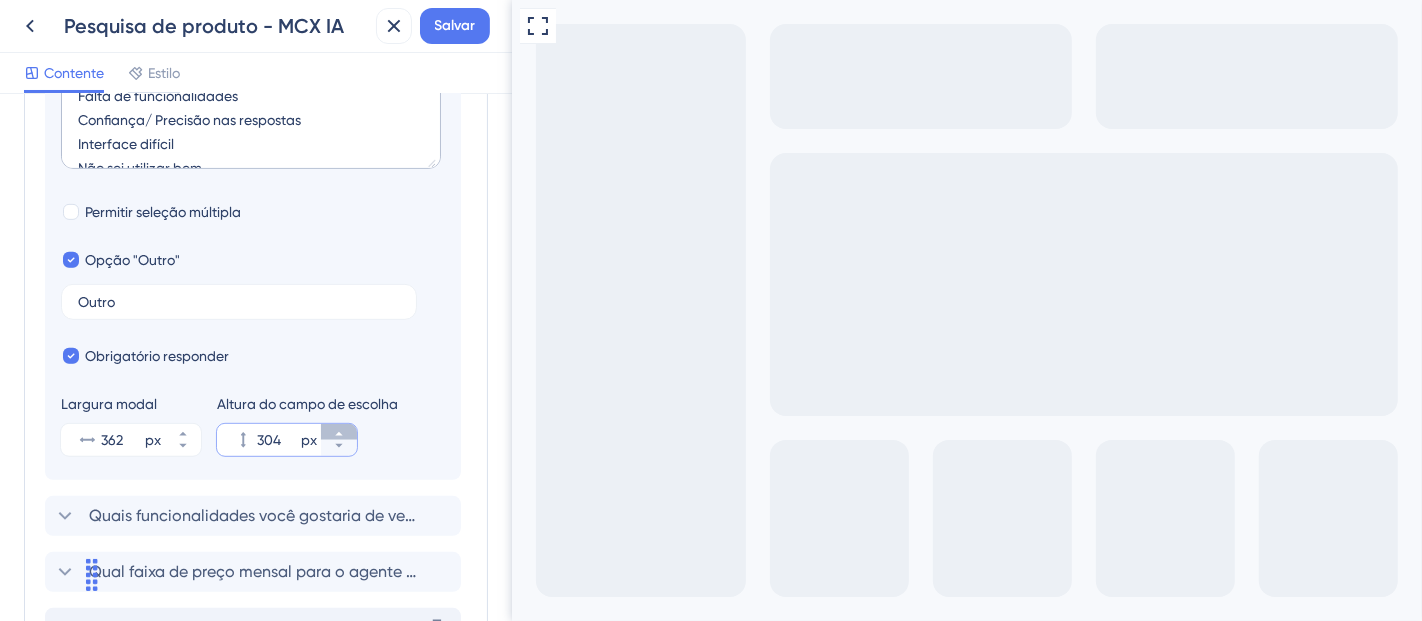 click 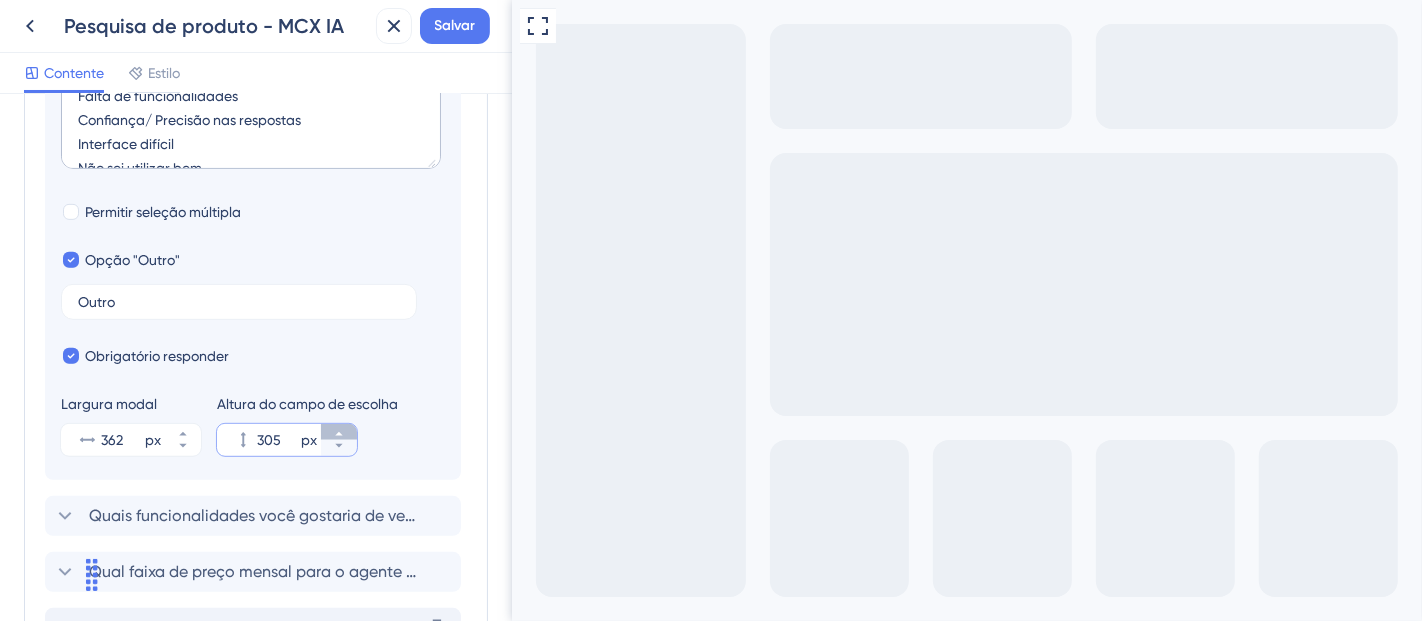 click 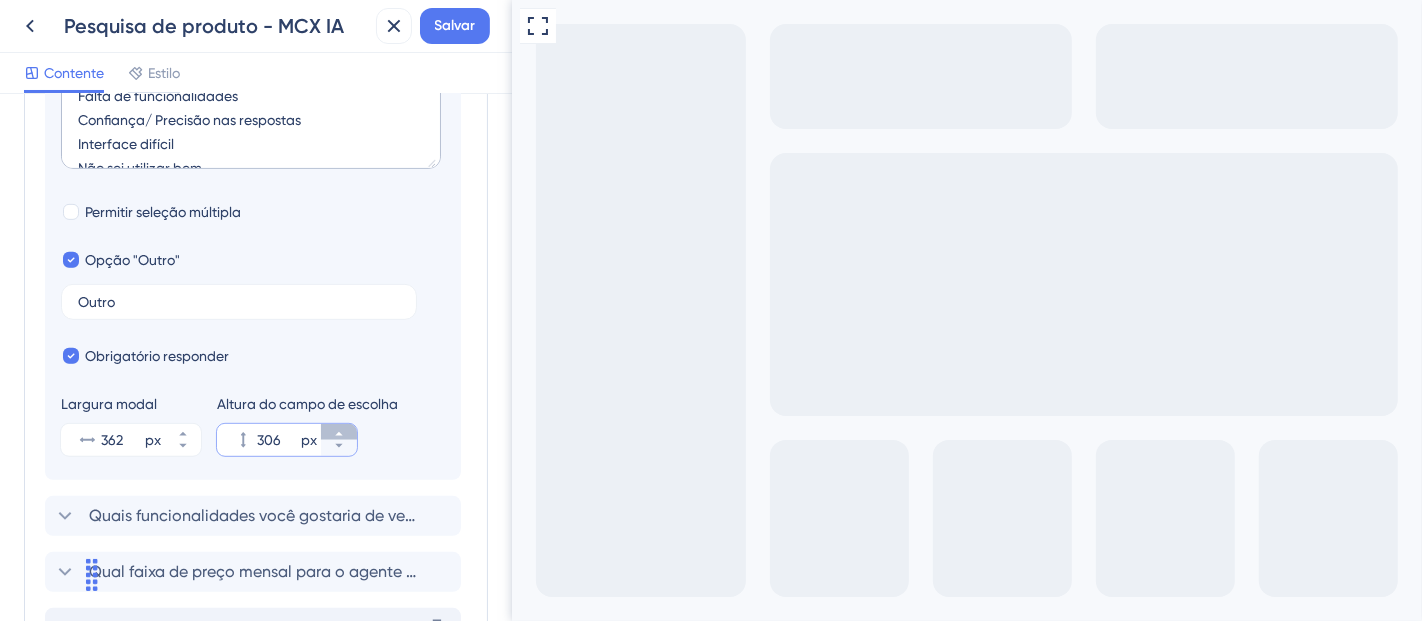 click 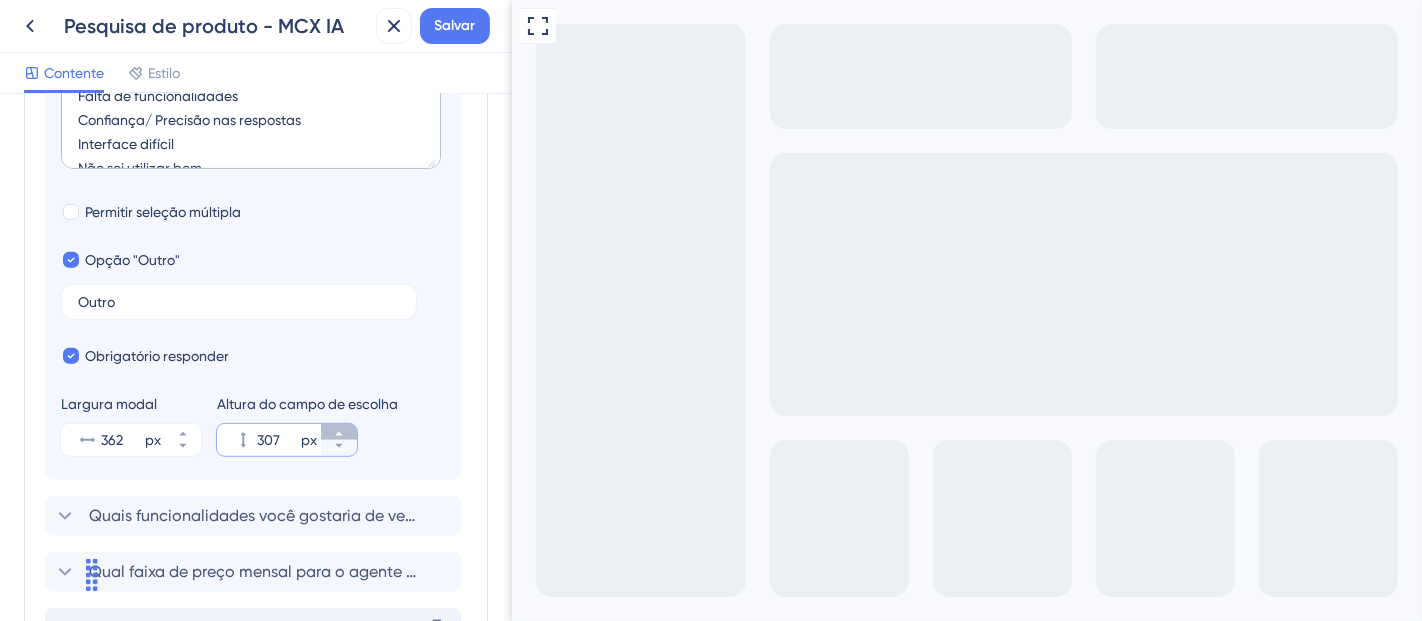 click 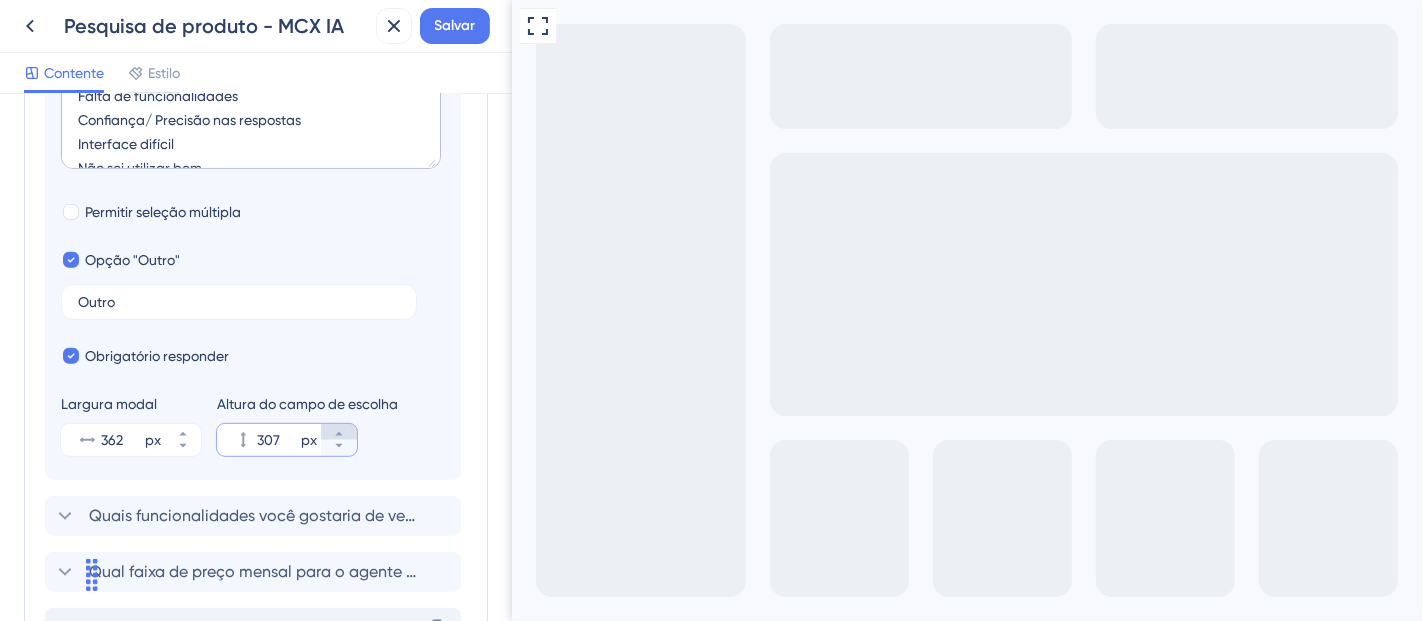 type on "308" 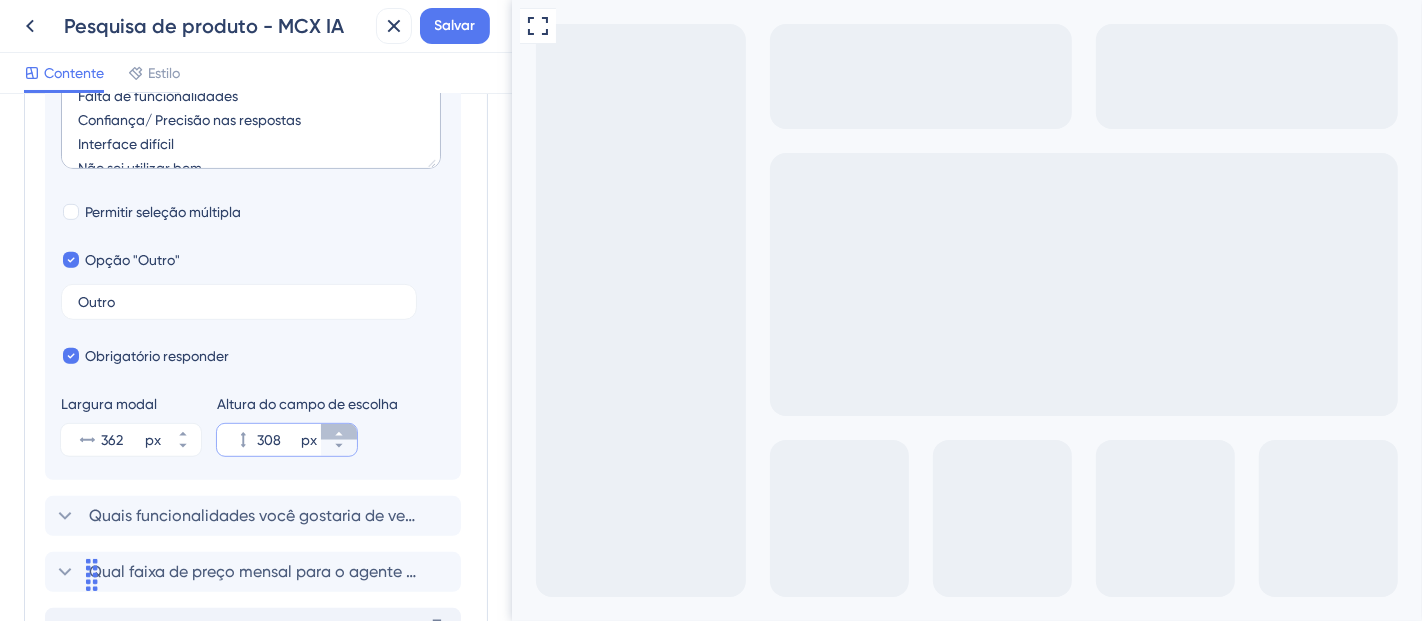click 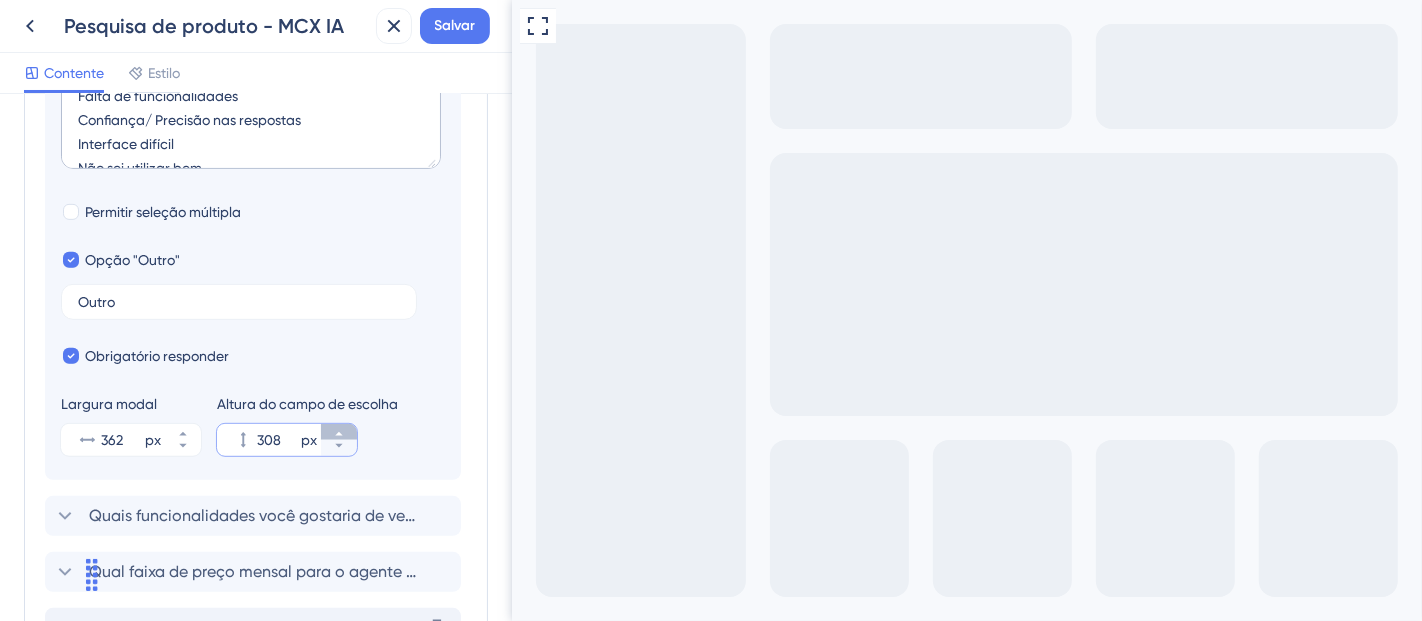 click 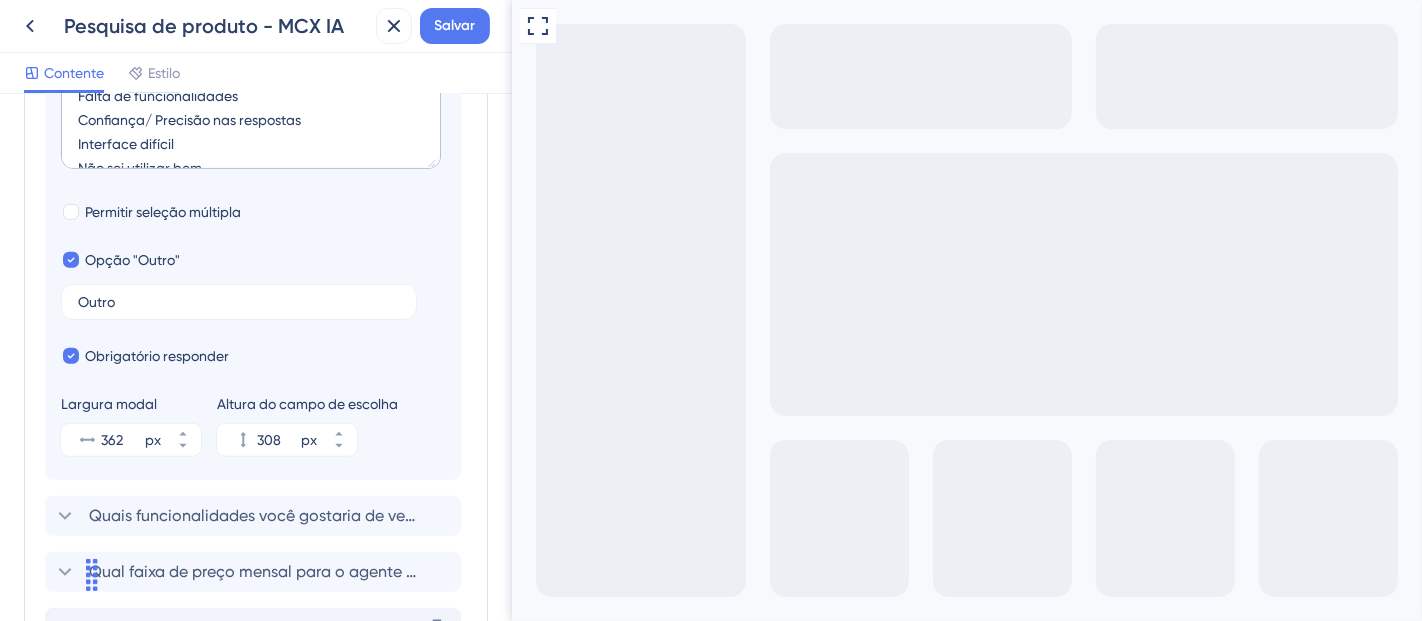 click on "Altura do campo de escolha 308 px" at bounding box center [307, 424] 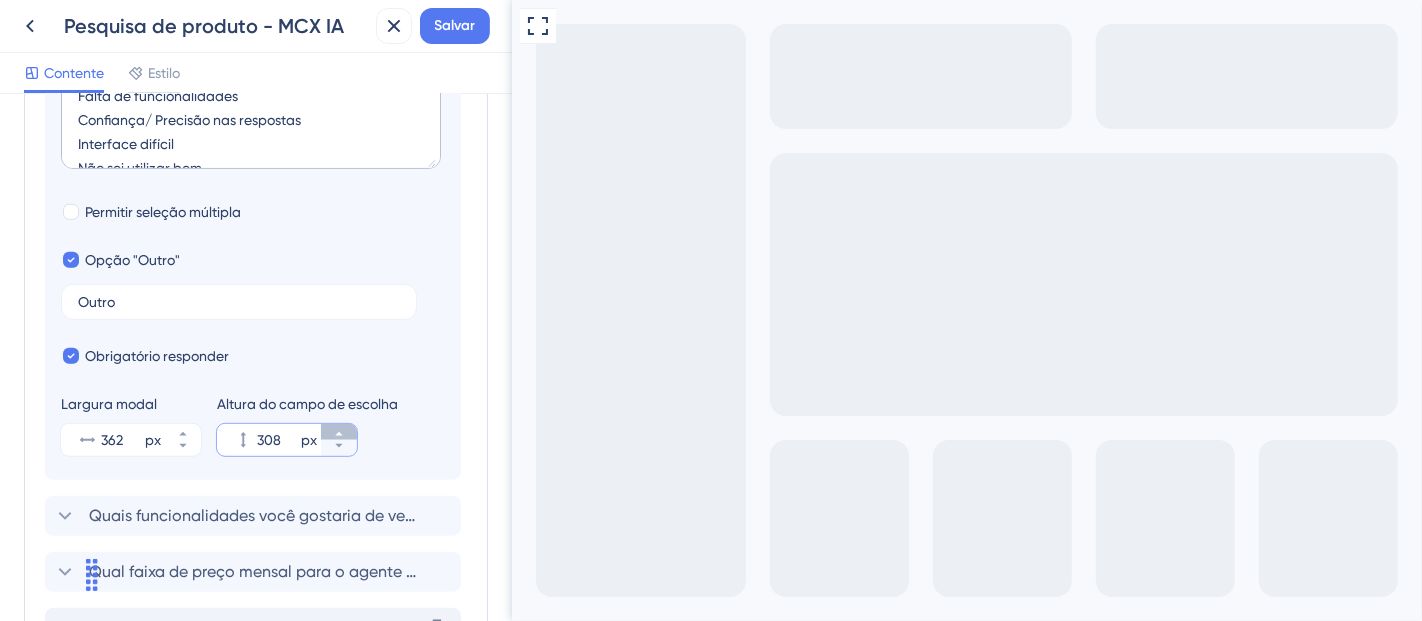 click 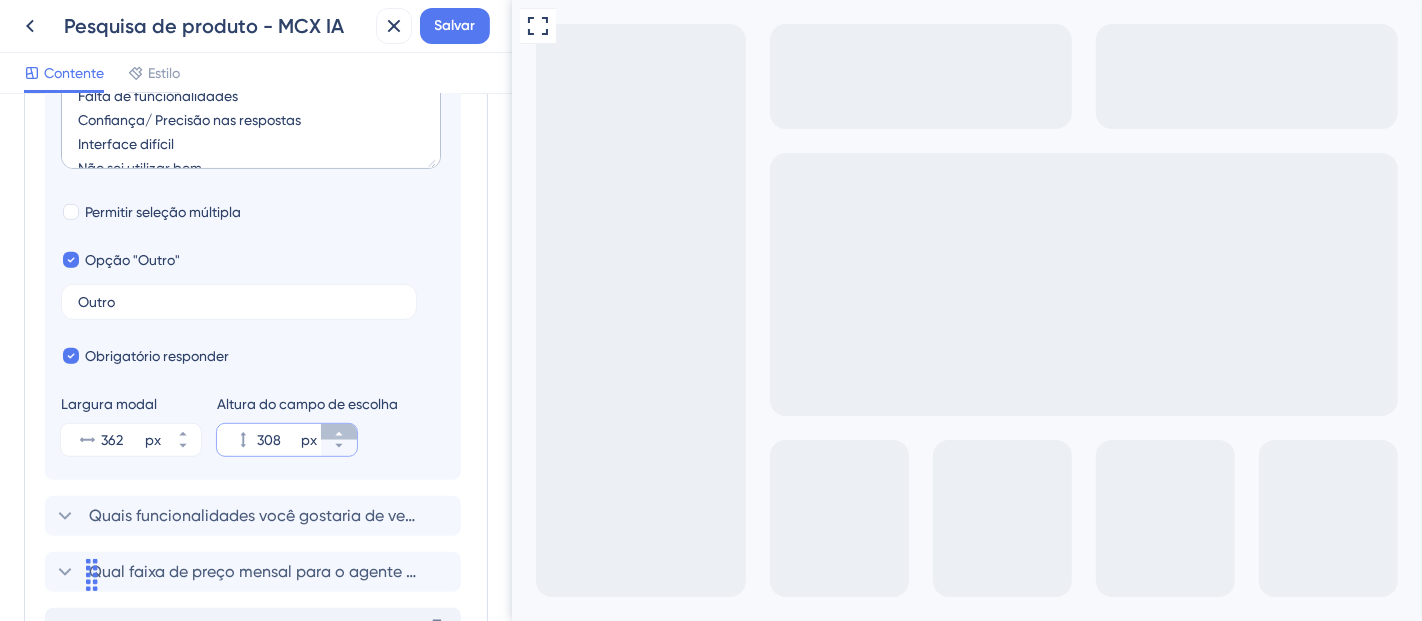 click 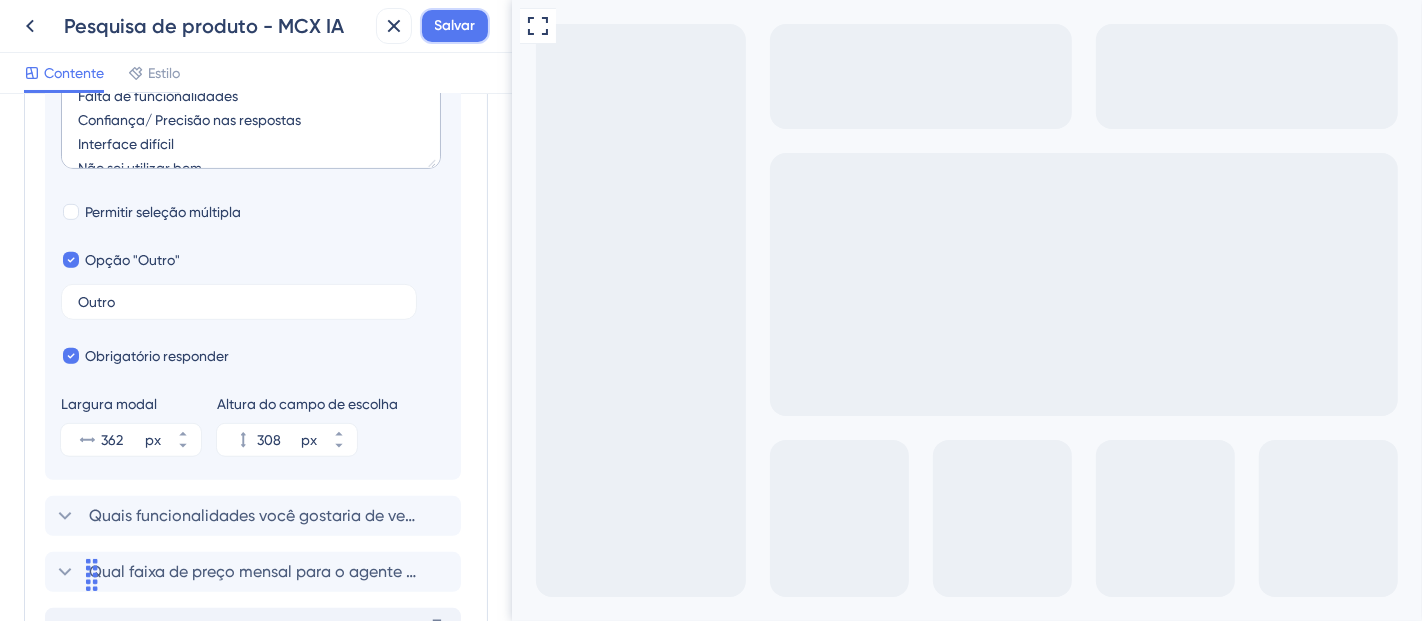 click on "Salvar" at bounding box center (455, 25) 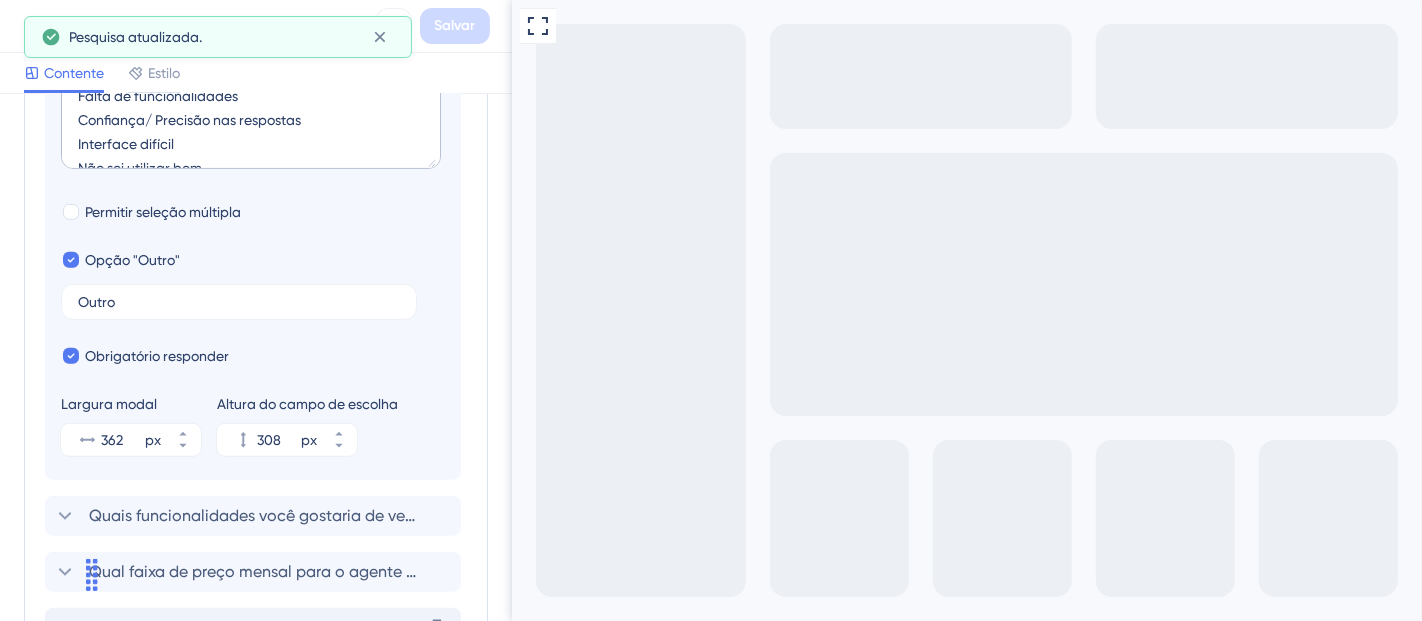 click at bounding box center (692, 800) 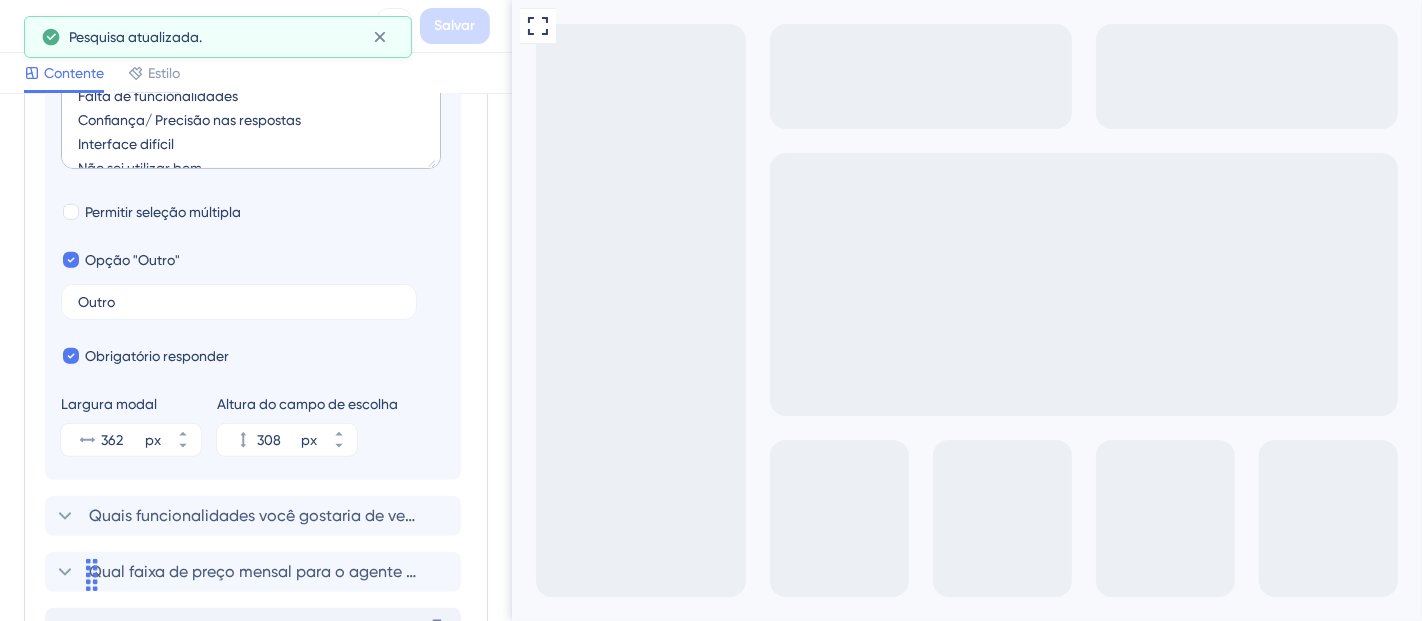 checkbox on "true" 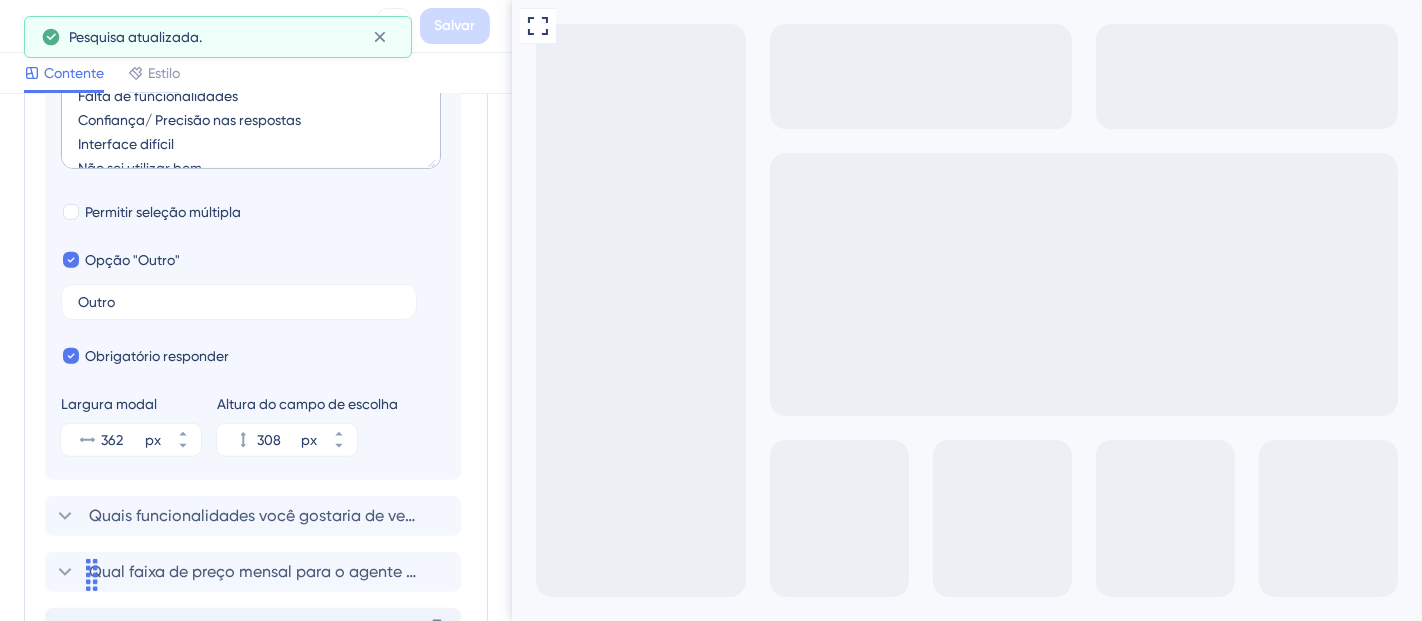 click at bounding box center (692, 868) 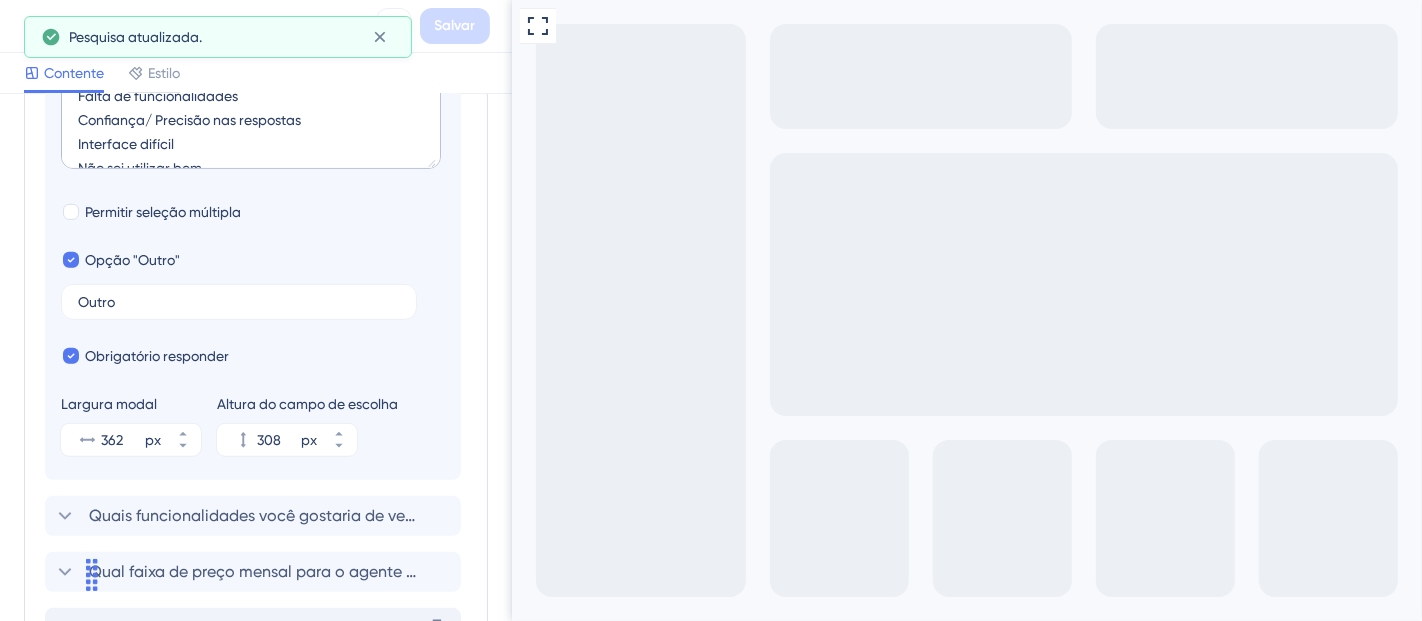checkbox on "true" 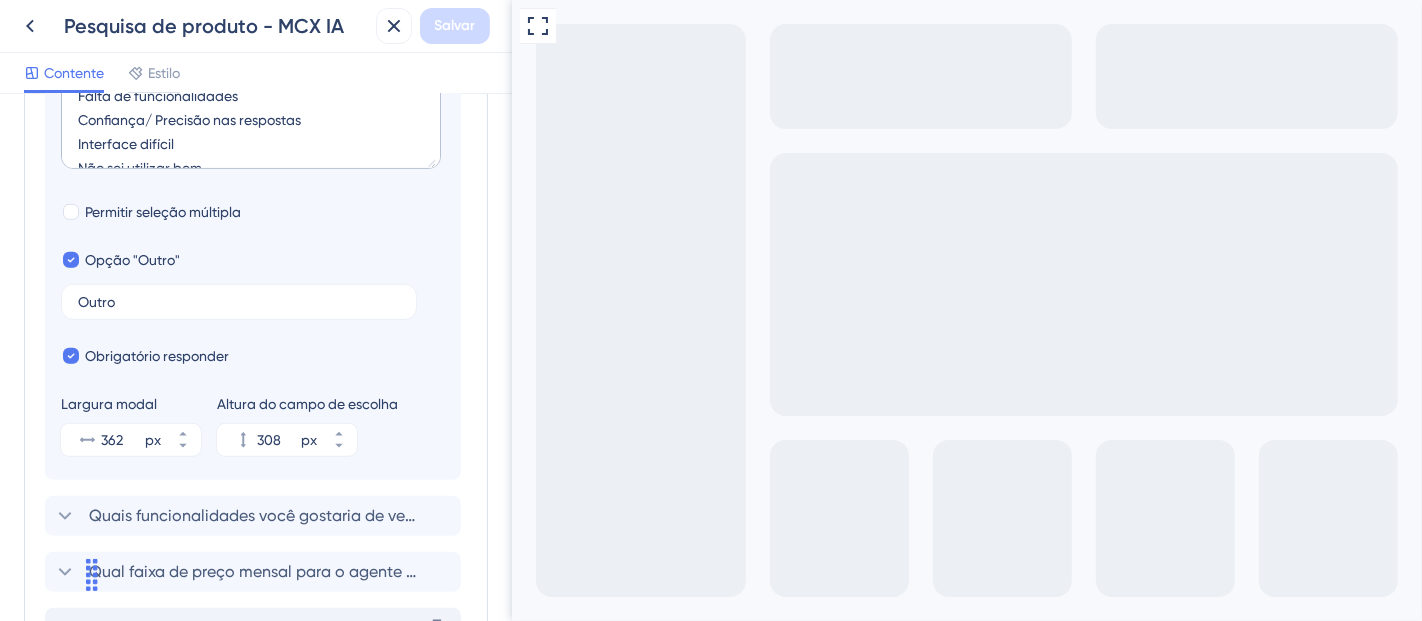 click on "Integração com campanhas de marketing" at bounding box center [692, 936] 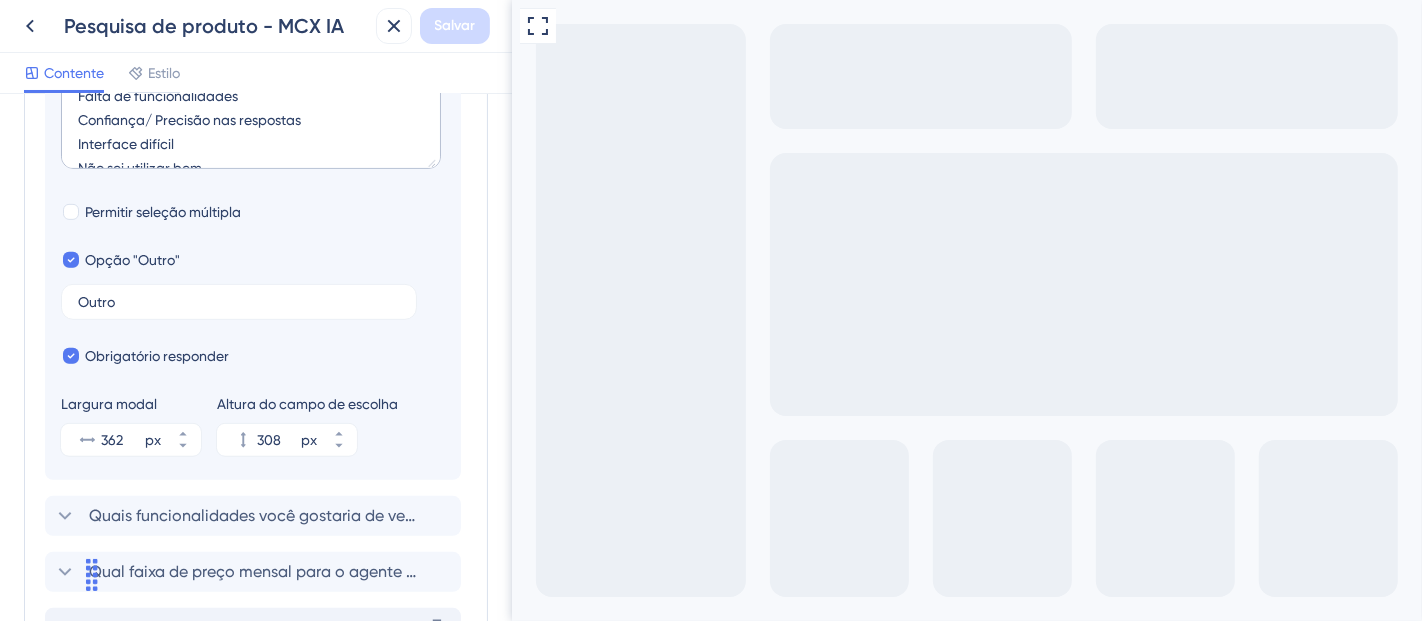 checkbox on "true" 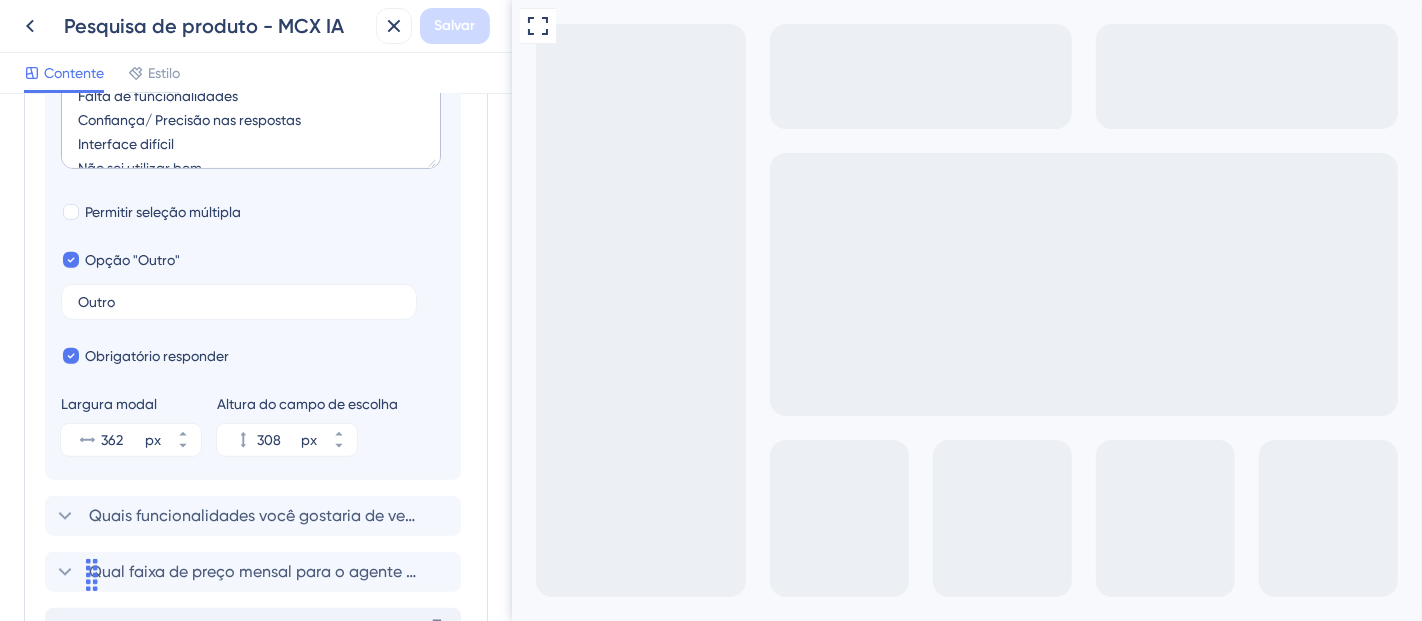 click on "Próximo" at bounding box center (692, 1195) 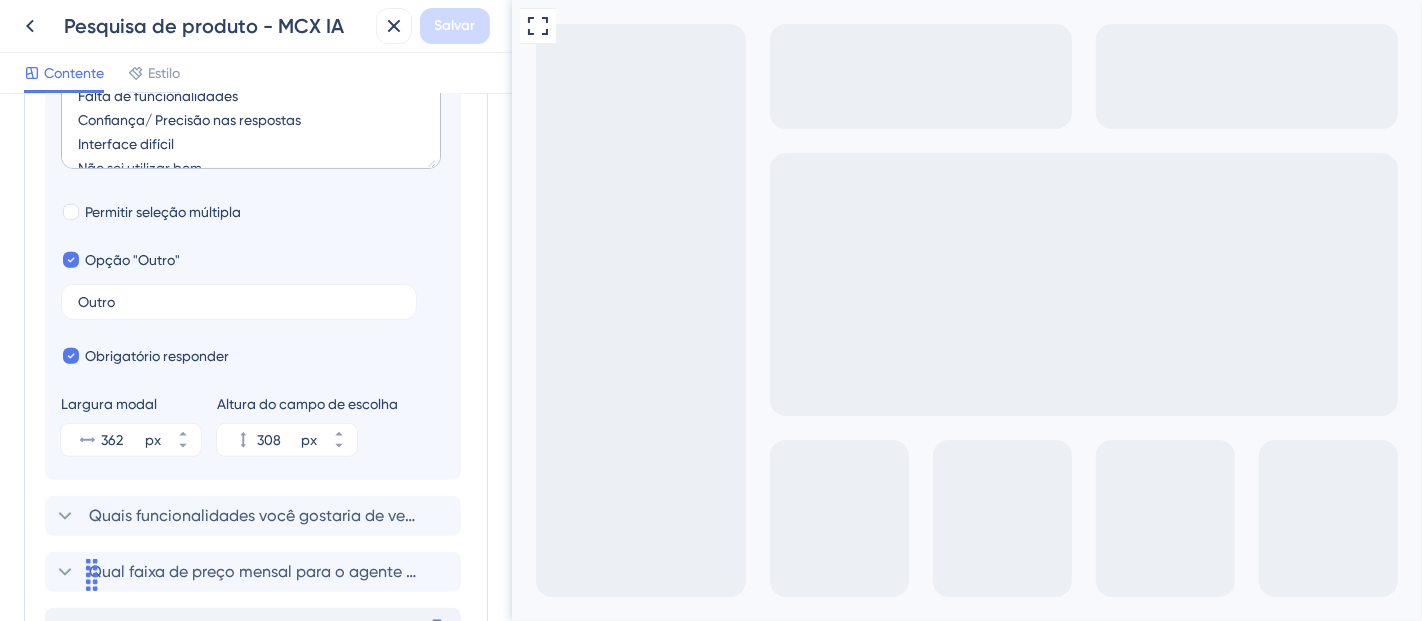 type on "1" 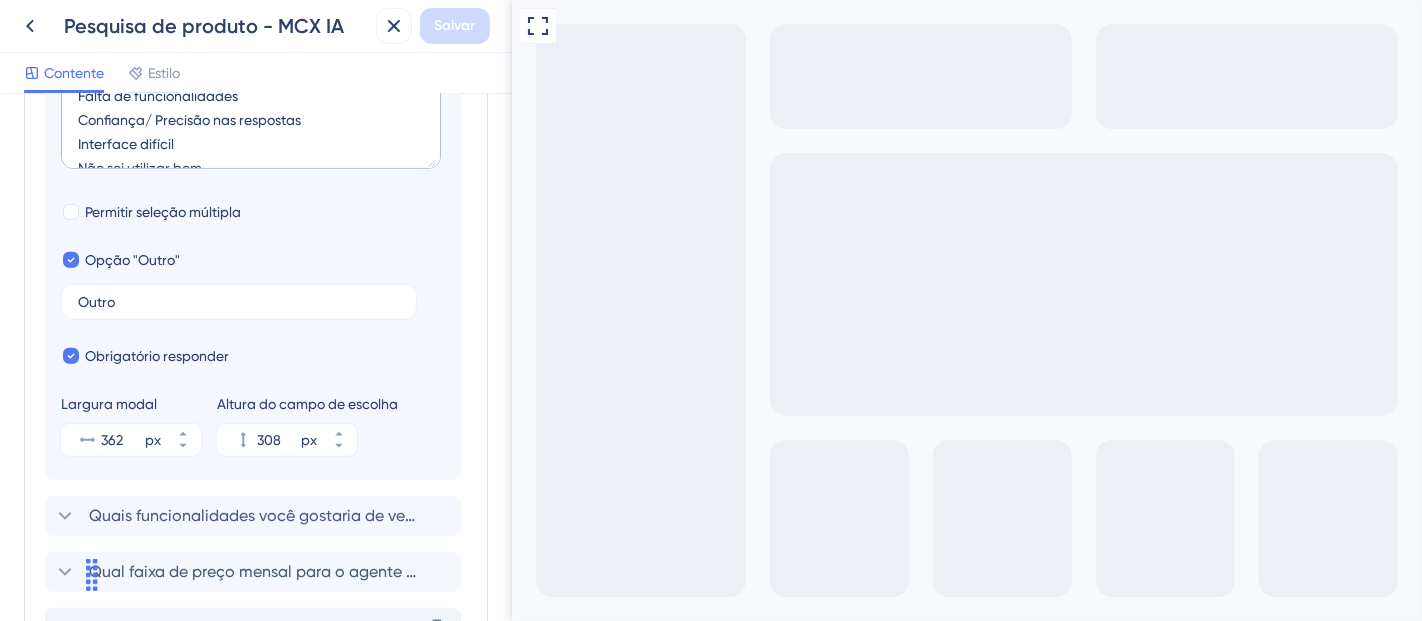 type on "s" 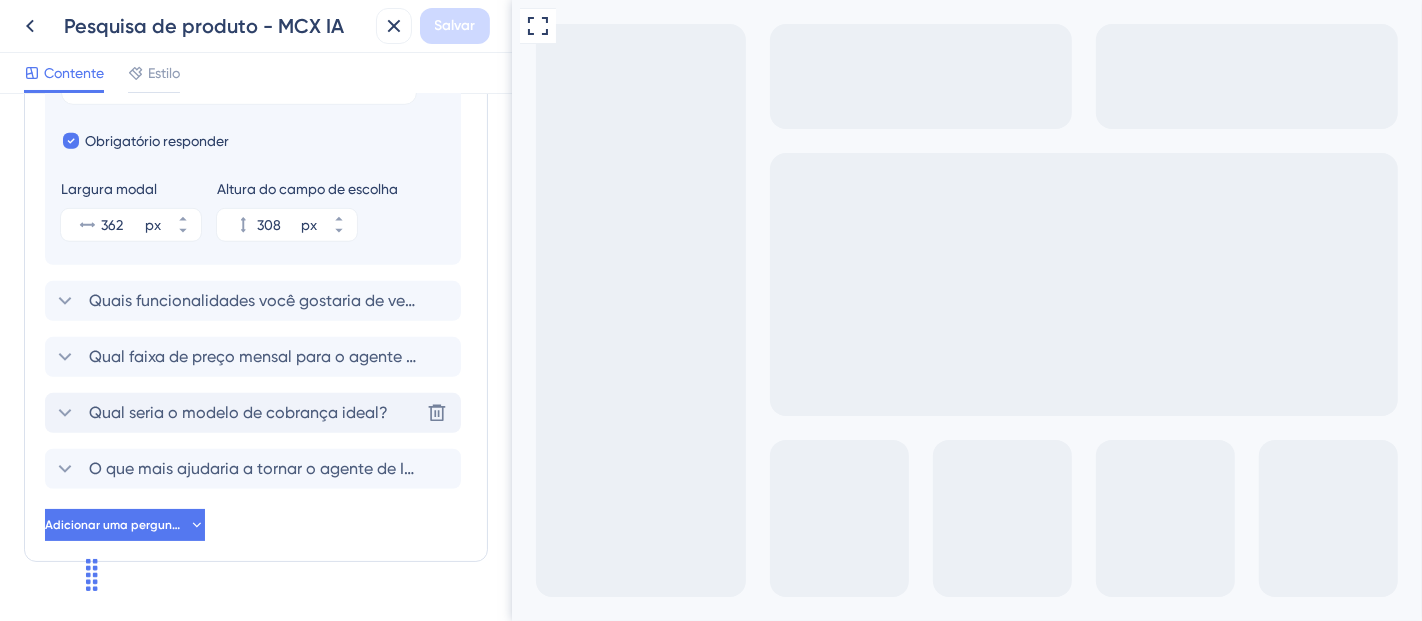 scroll, scrollTop: 1112, scrollLeft: 0, axis: vertical 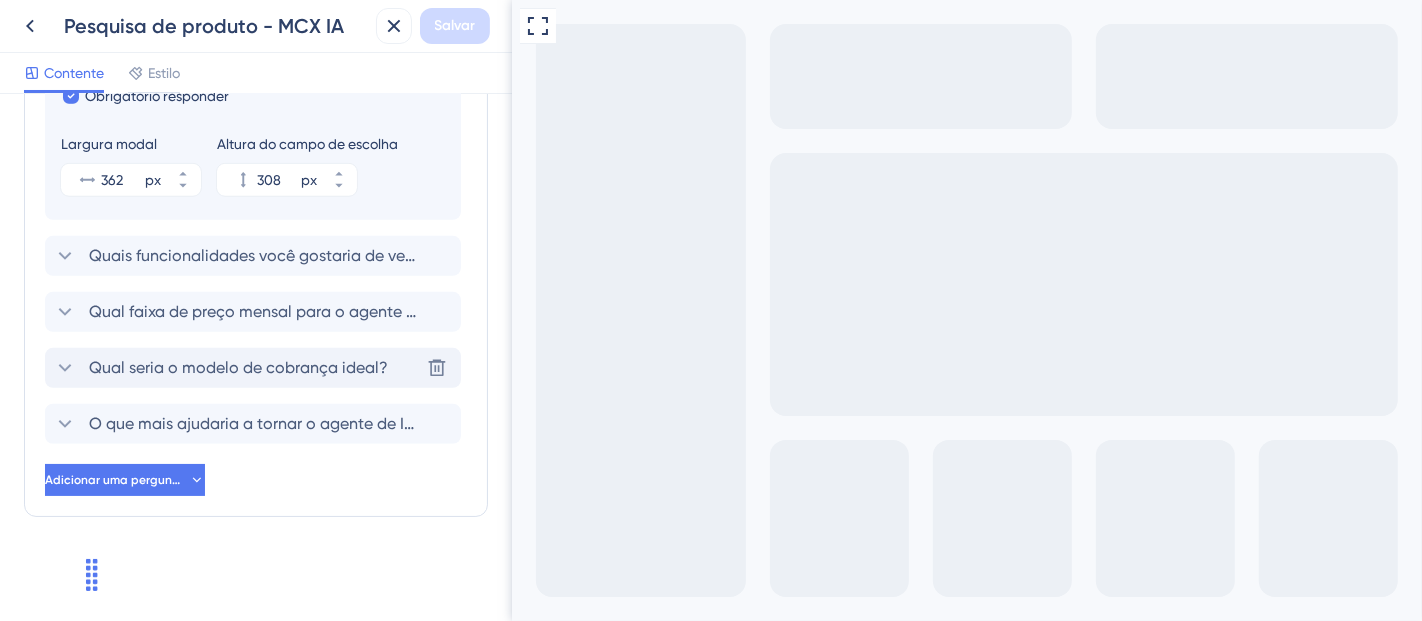 click on "Qual seria o modelo de cobrança ideal?" at bounding box center (238, 367) 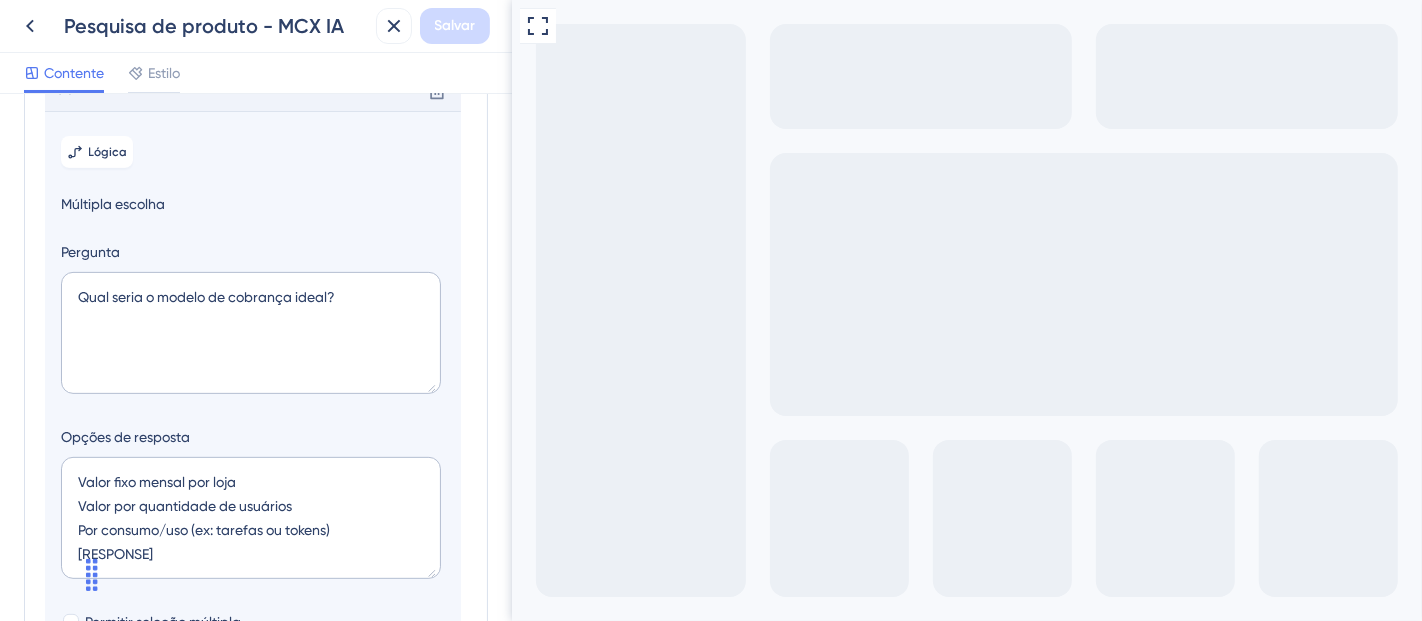 scroll, scrollTop: 982, scrollLeft: 0, axis: vertical 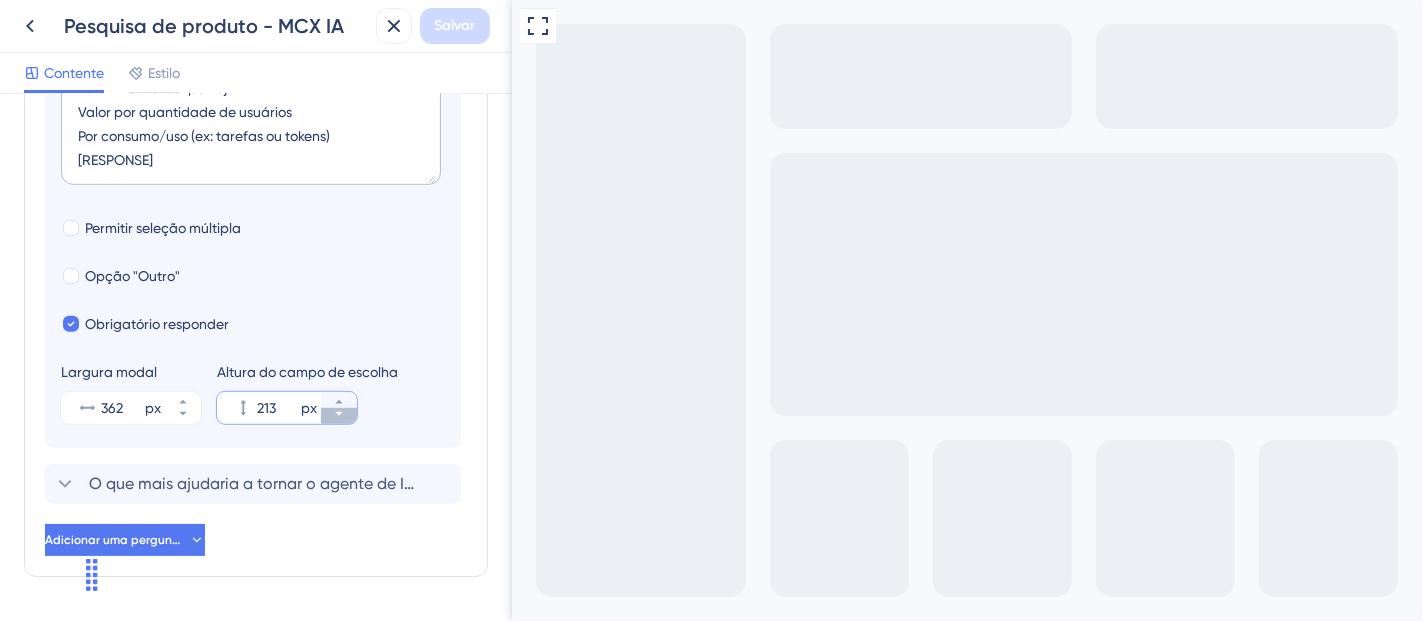 click 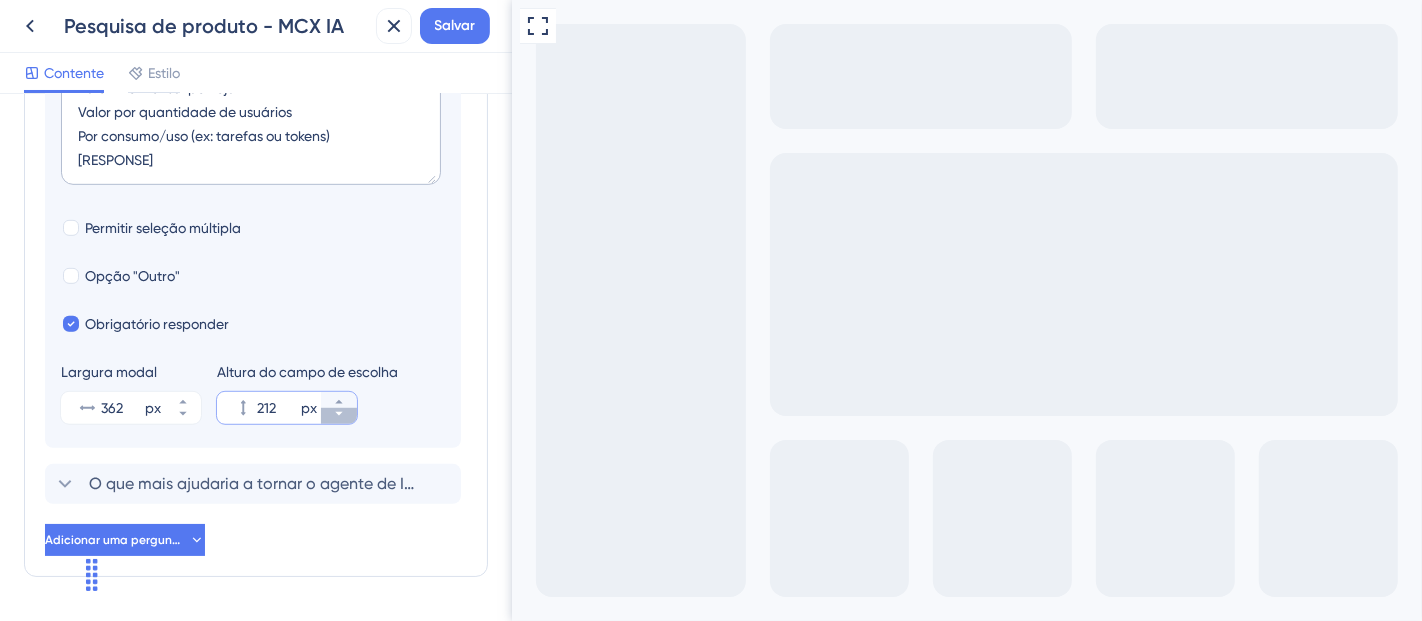 click 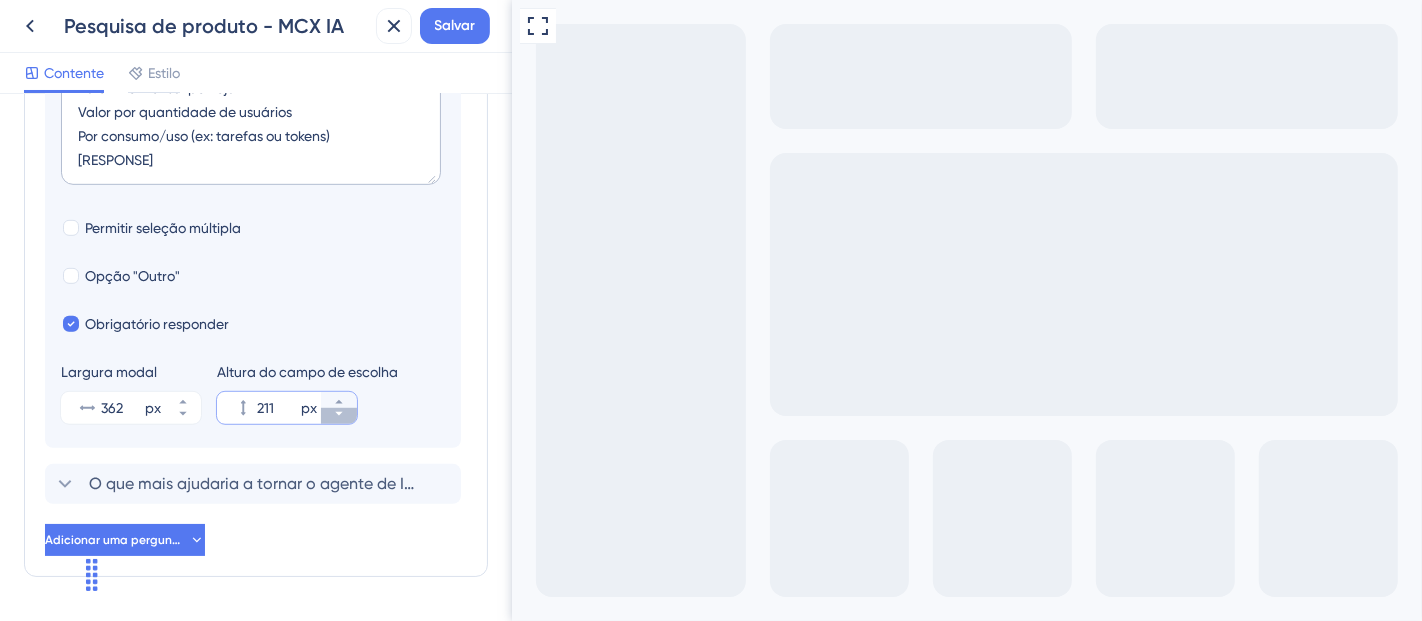 click 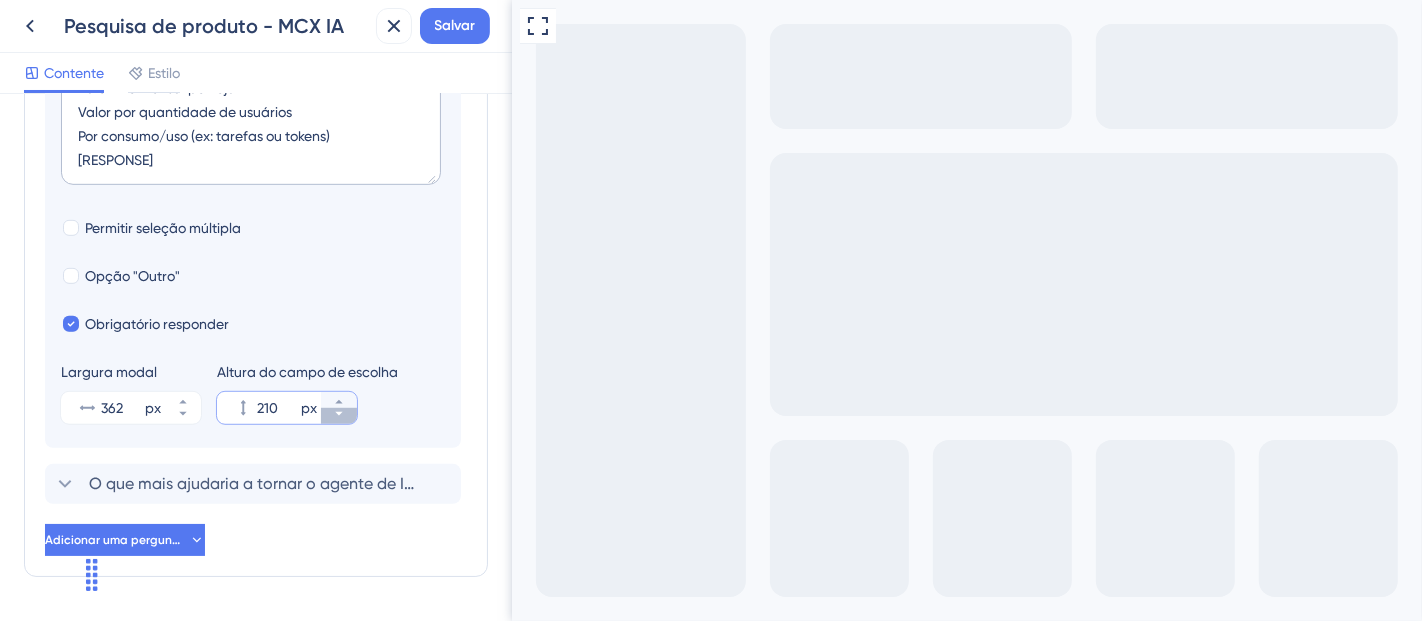 click 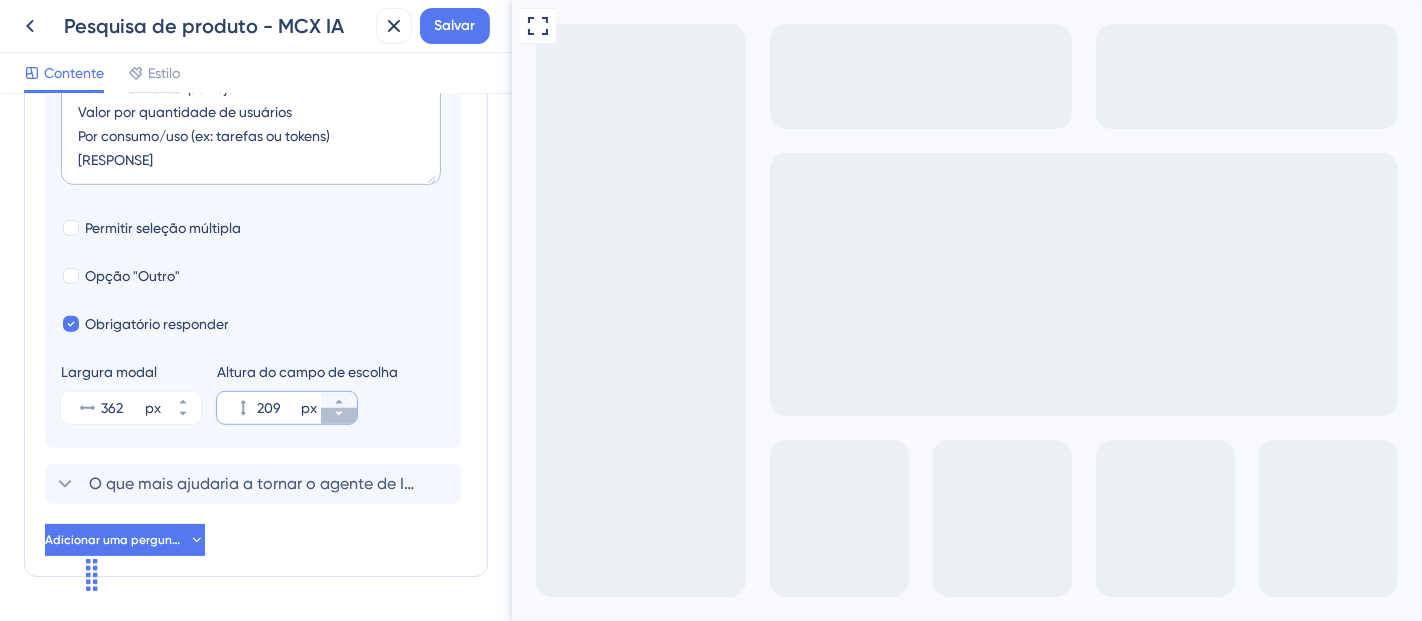 click 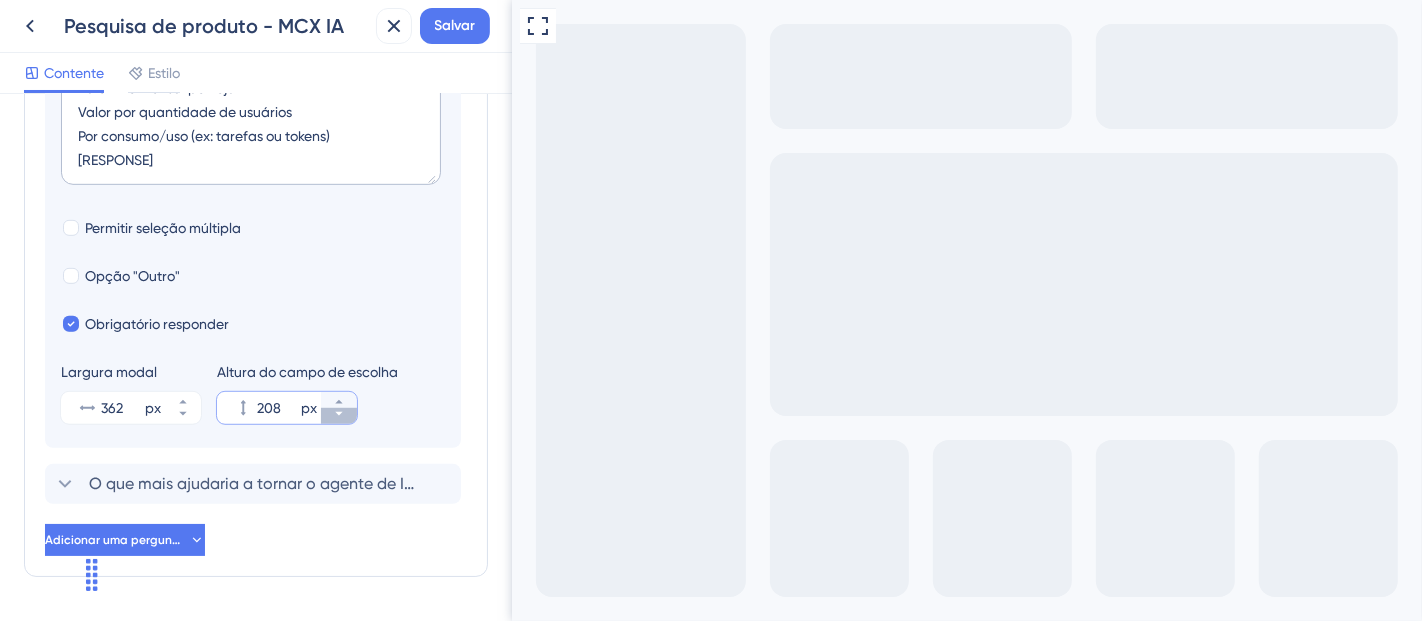 click 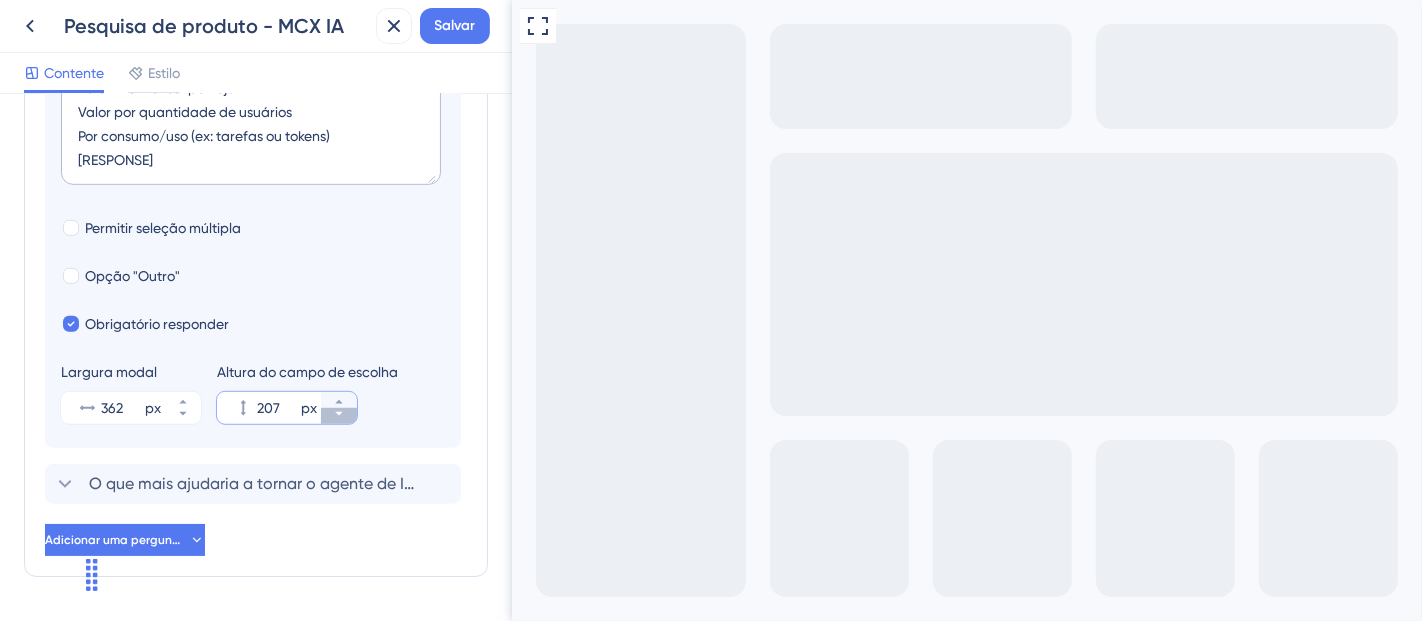 click 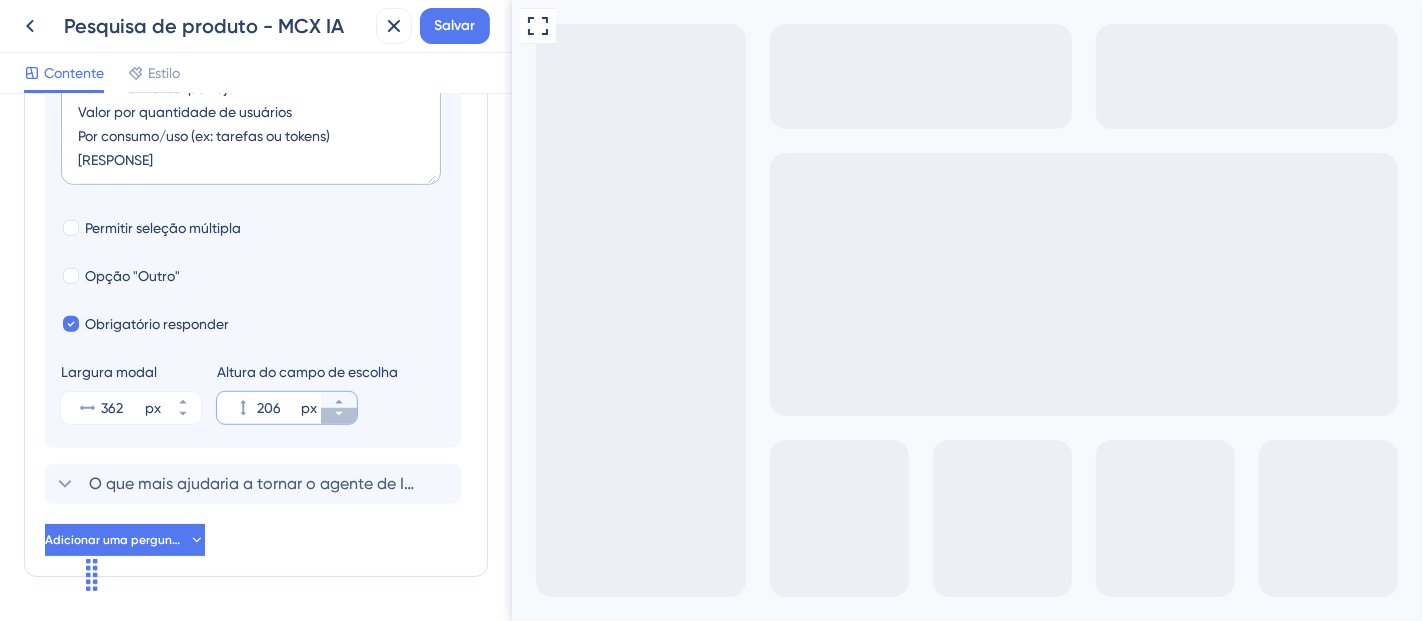 click 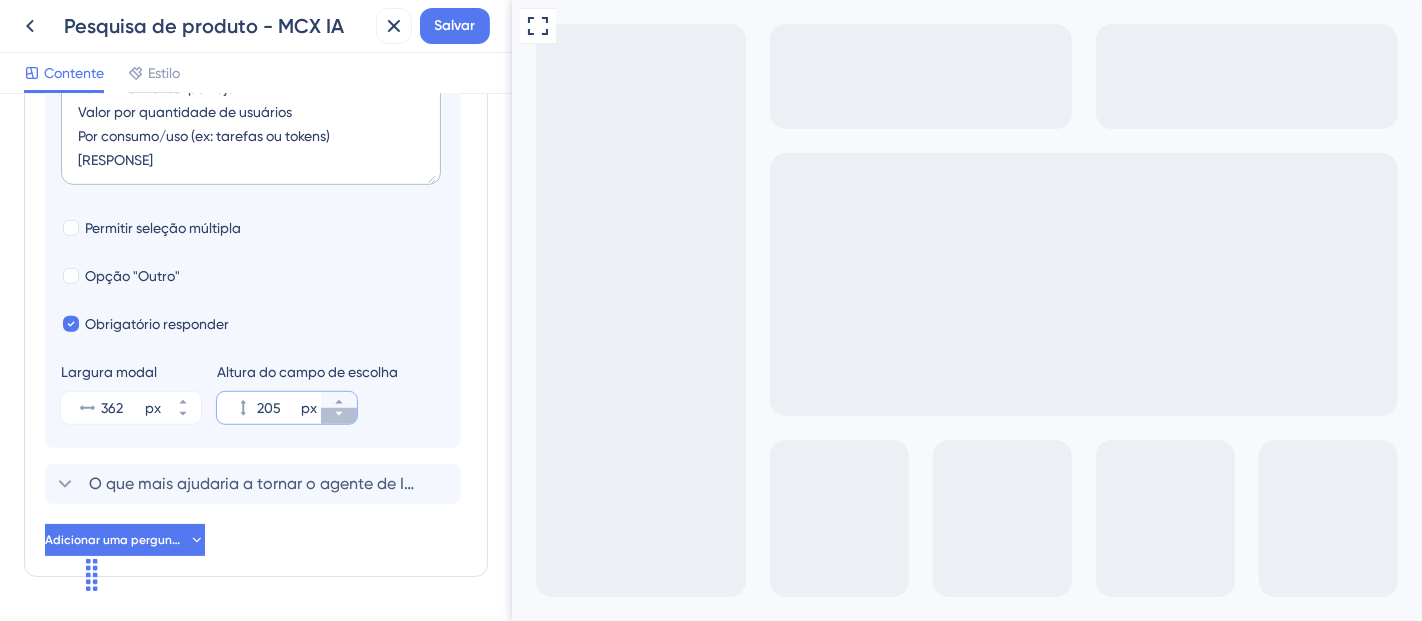 click 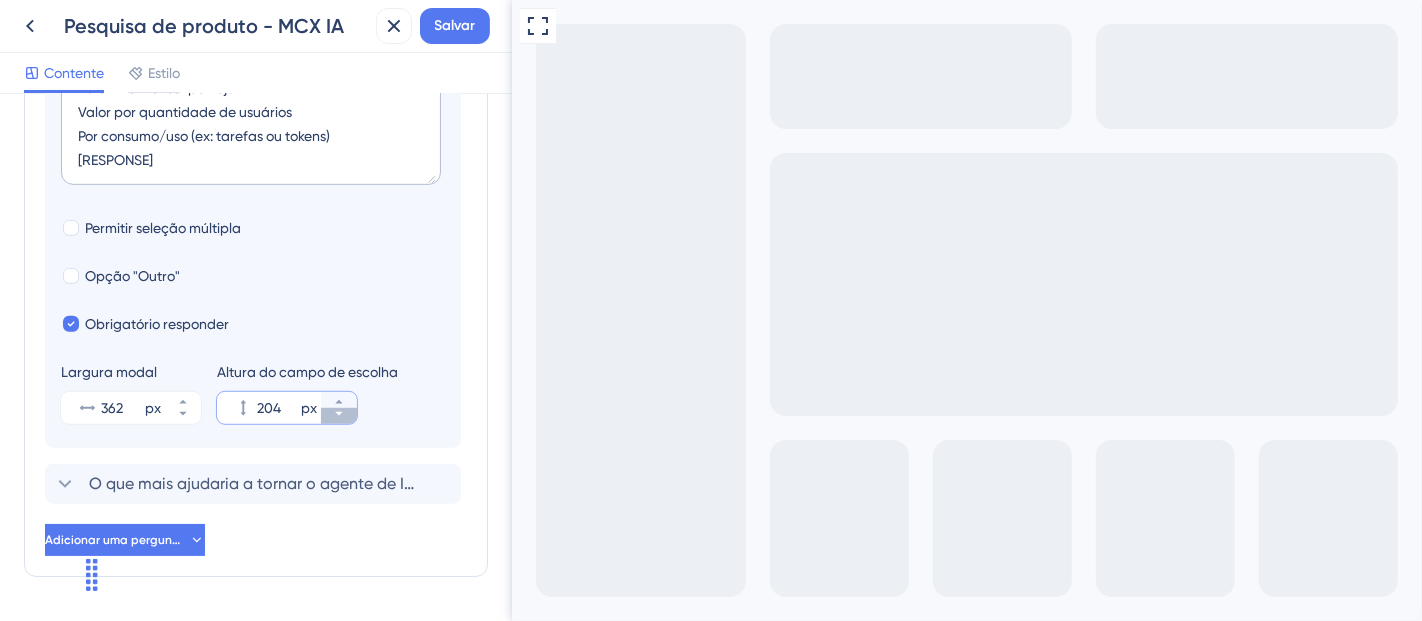 click 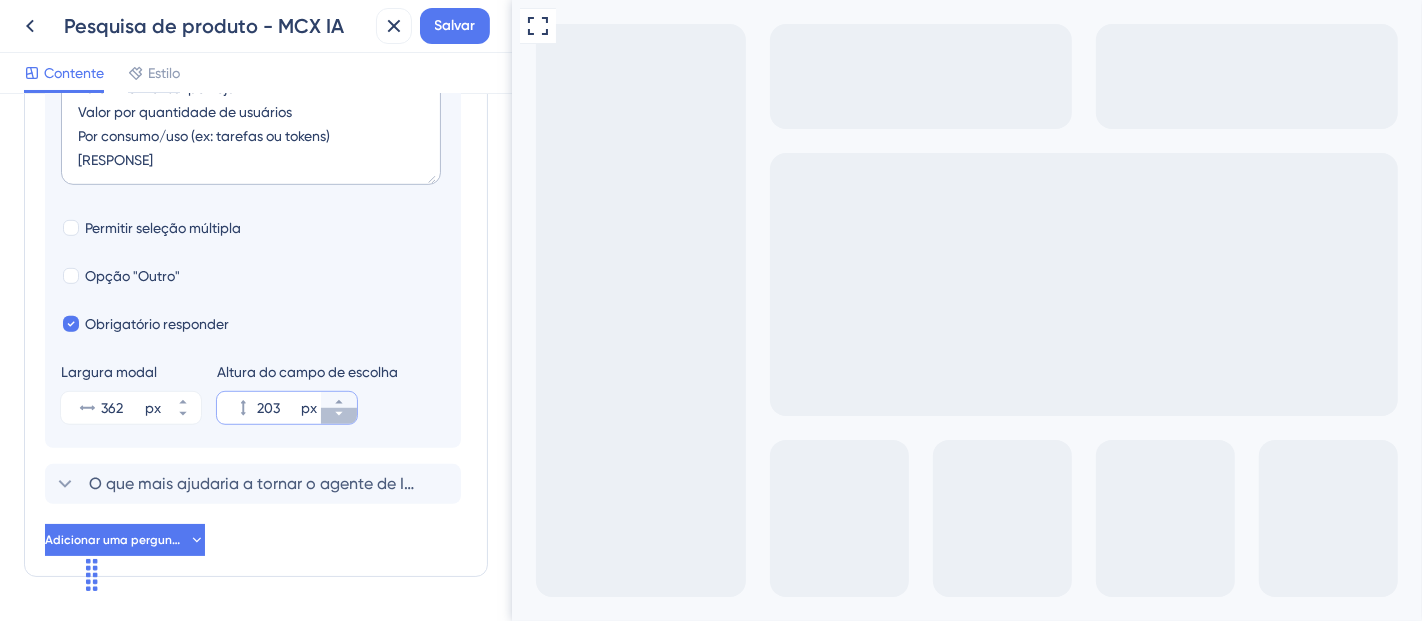click 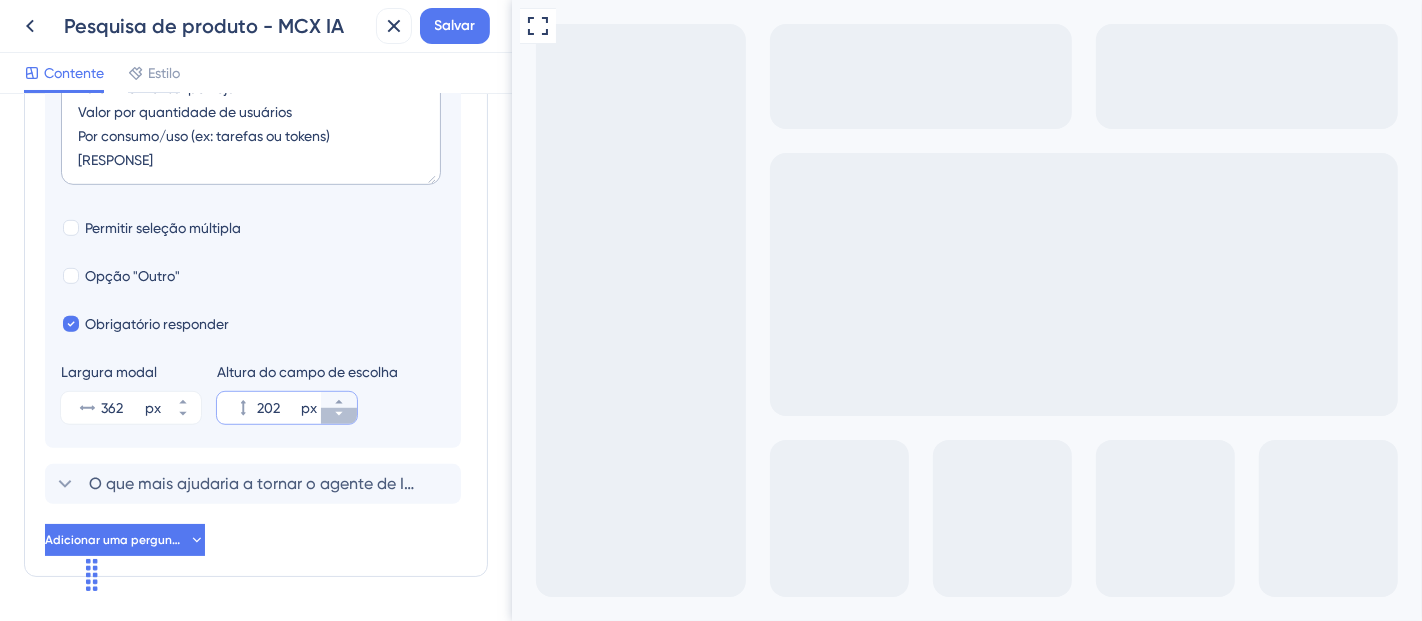 click 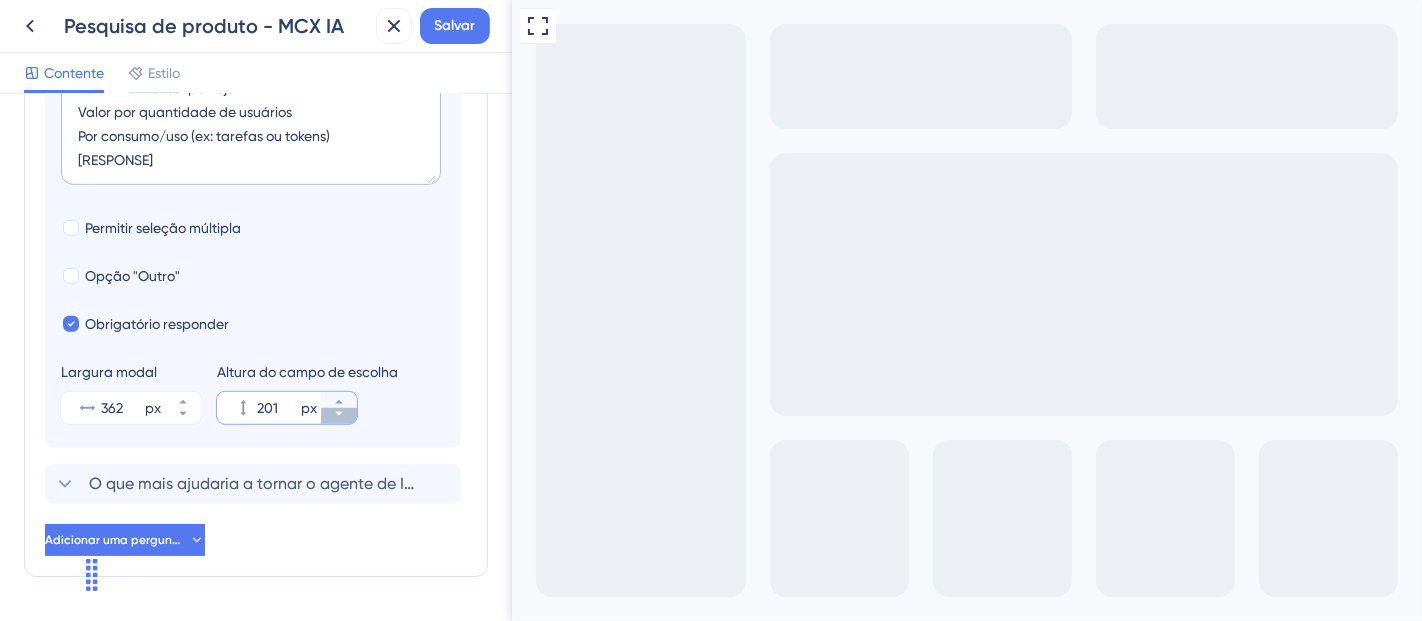 click 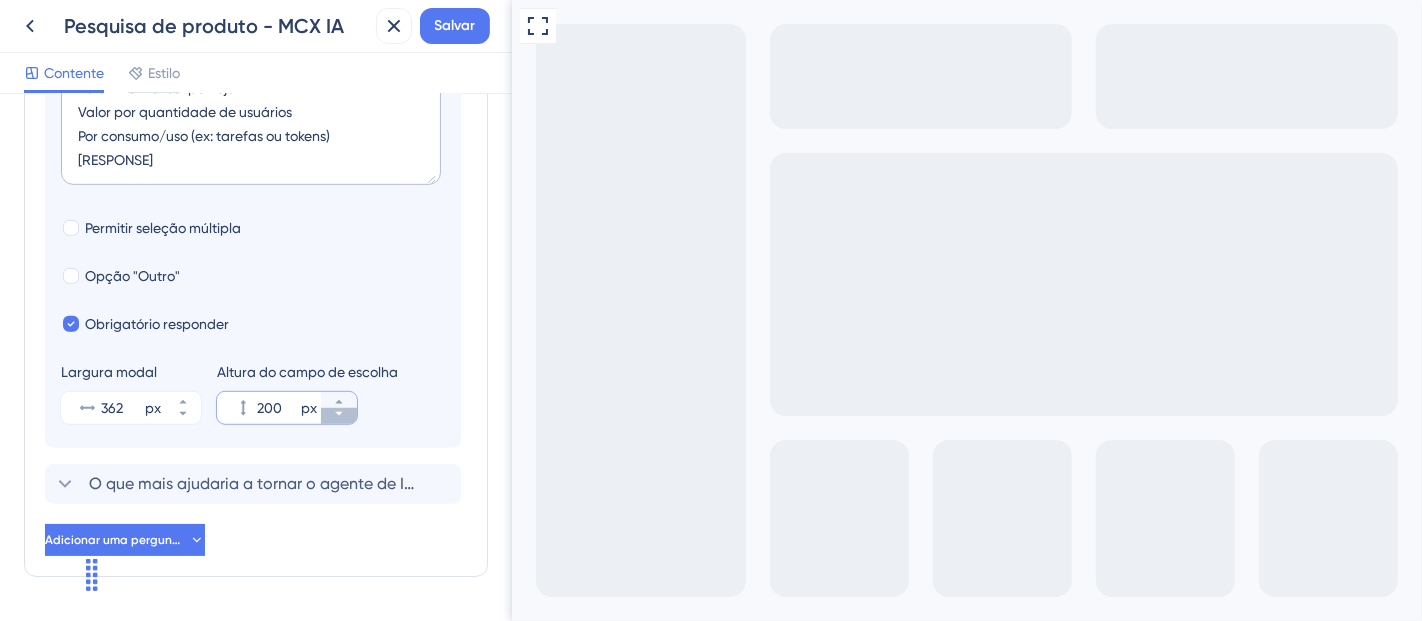 click 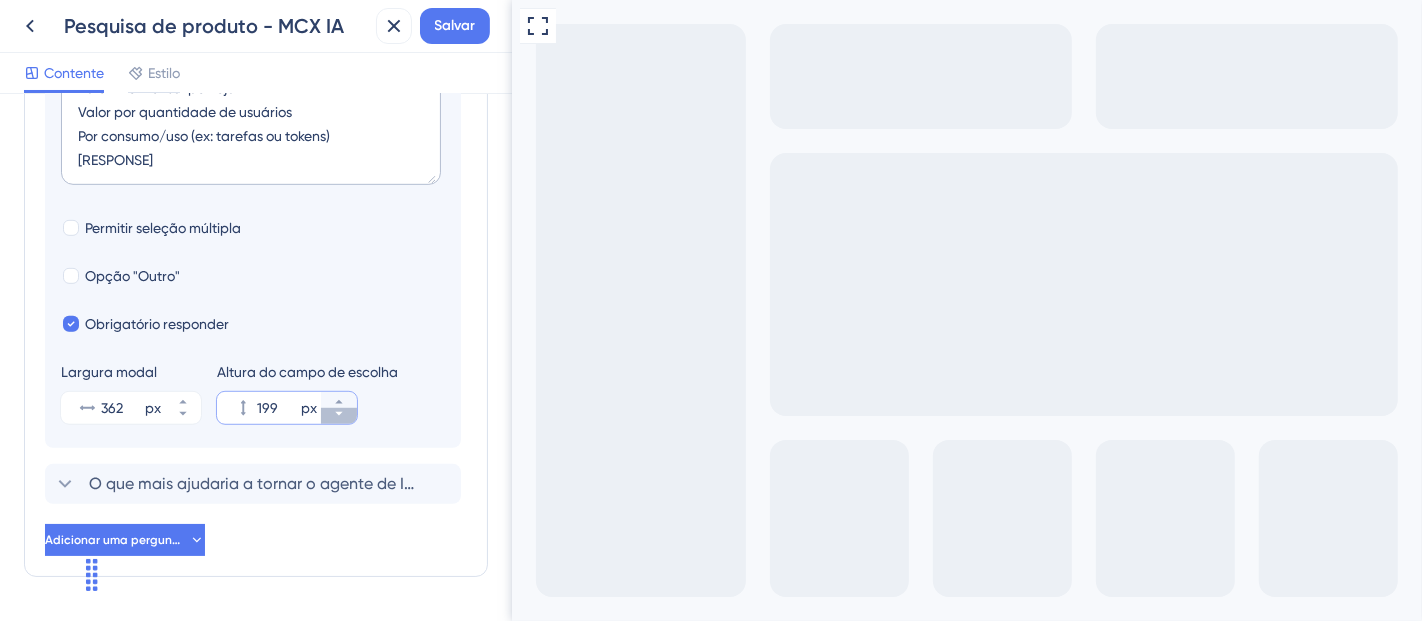 click 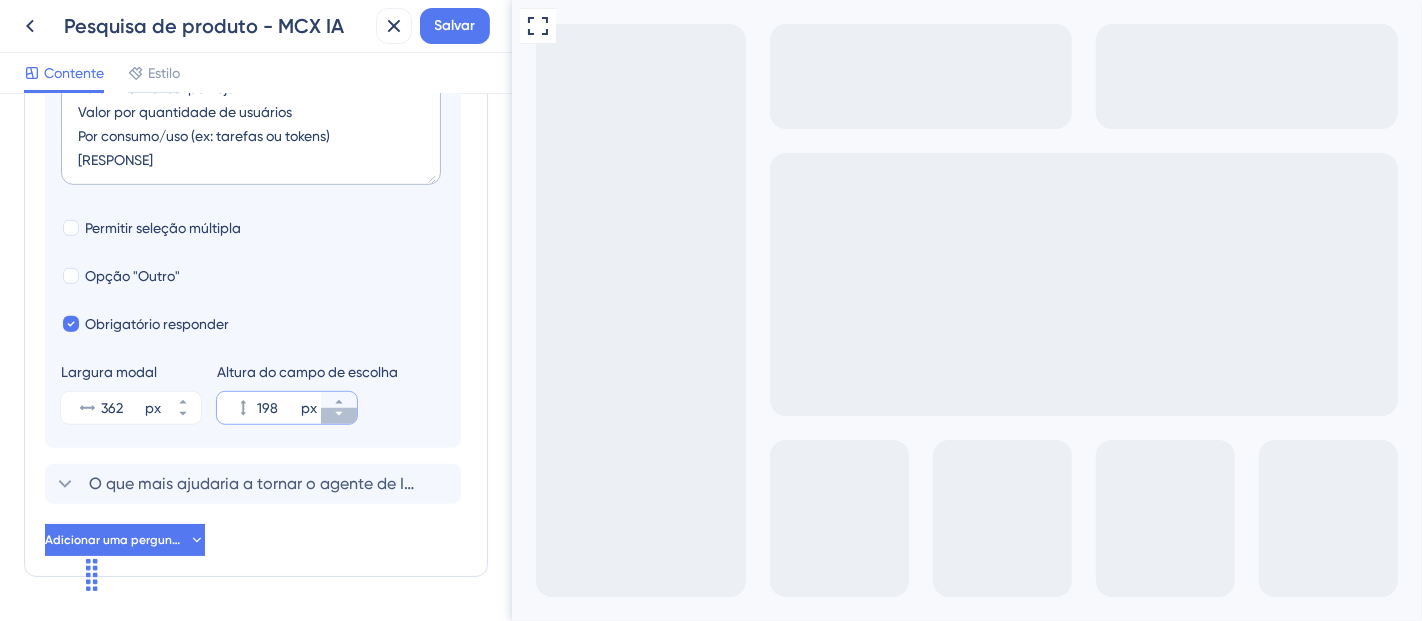 click 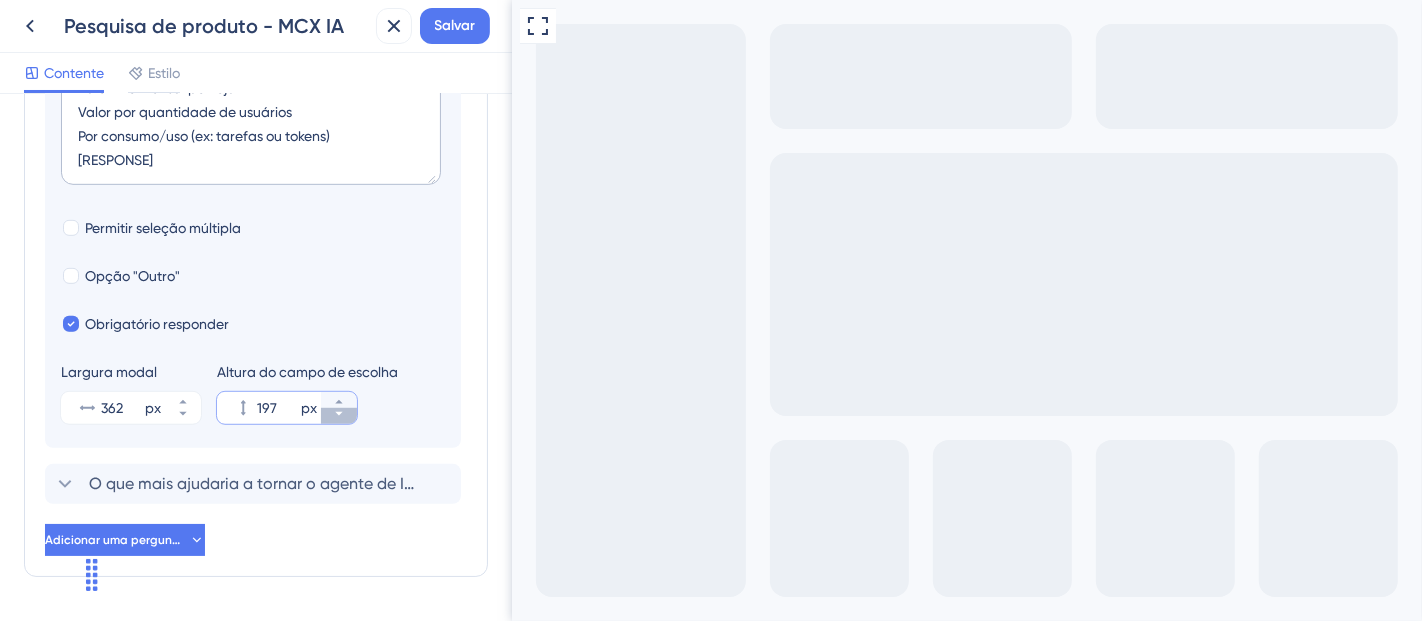 click 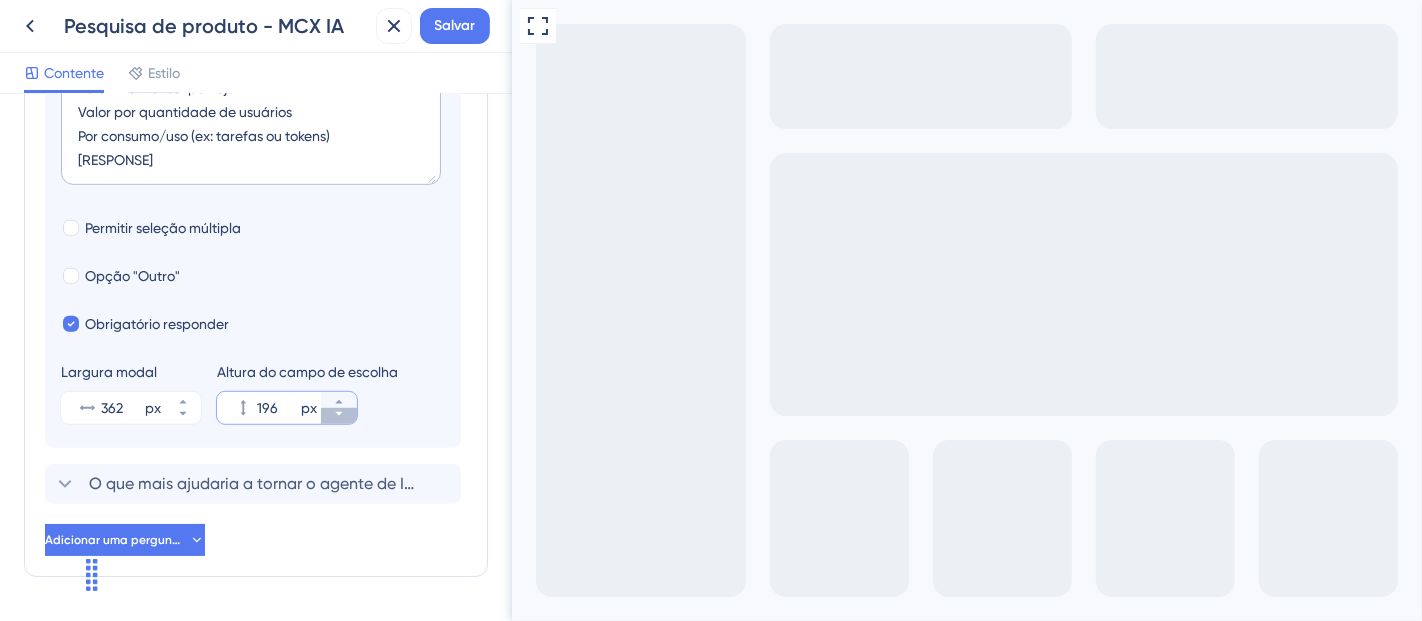 click 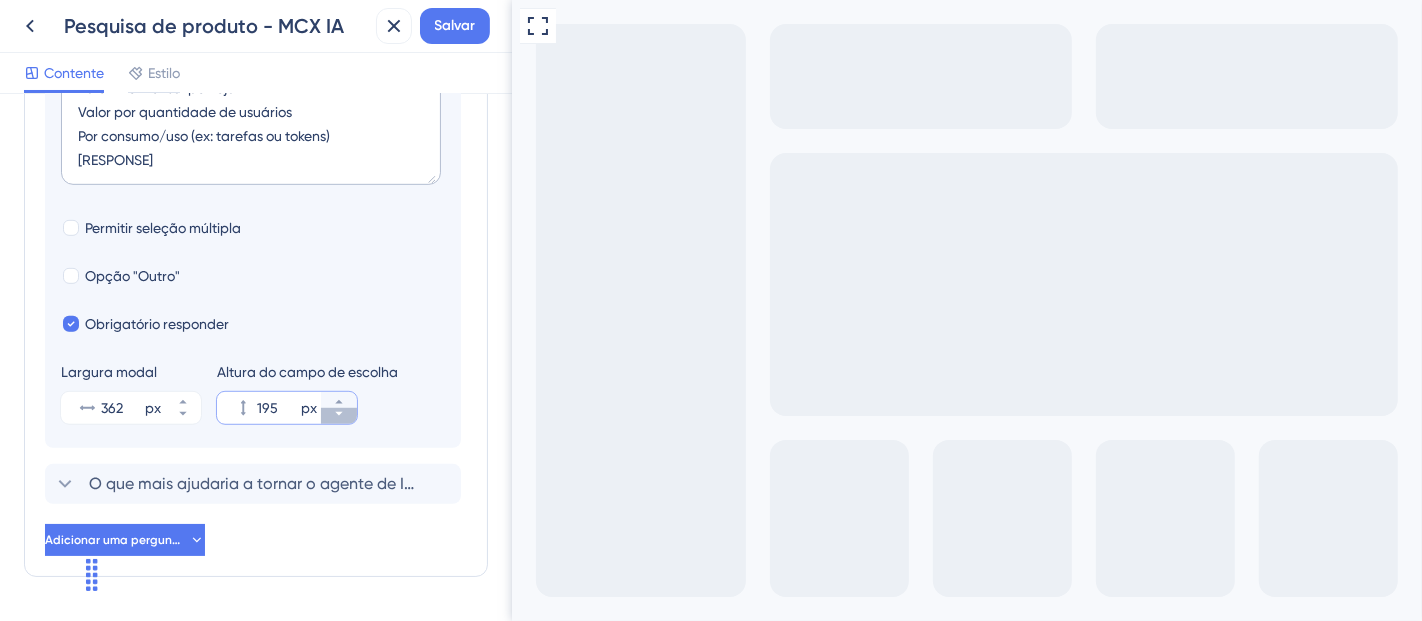 click 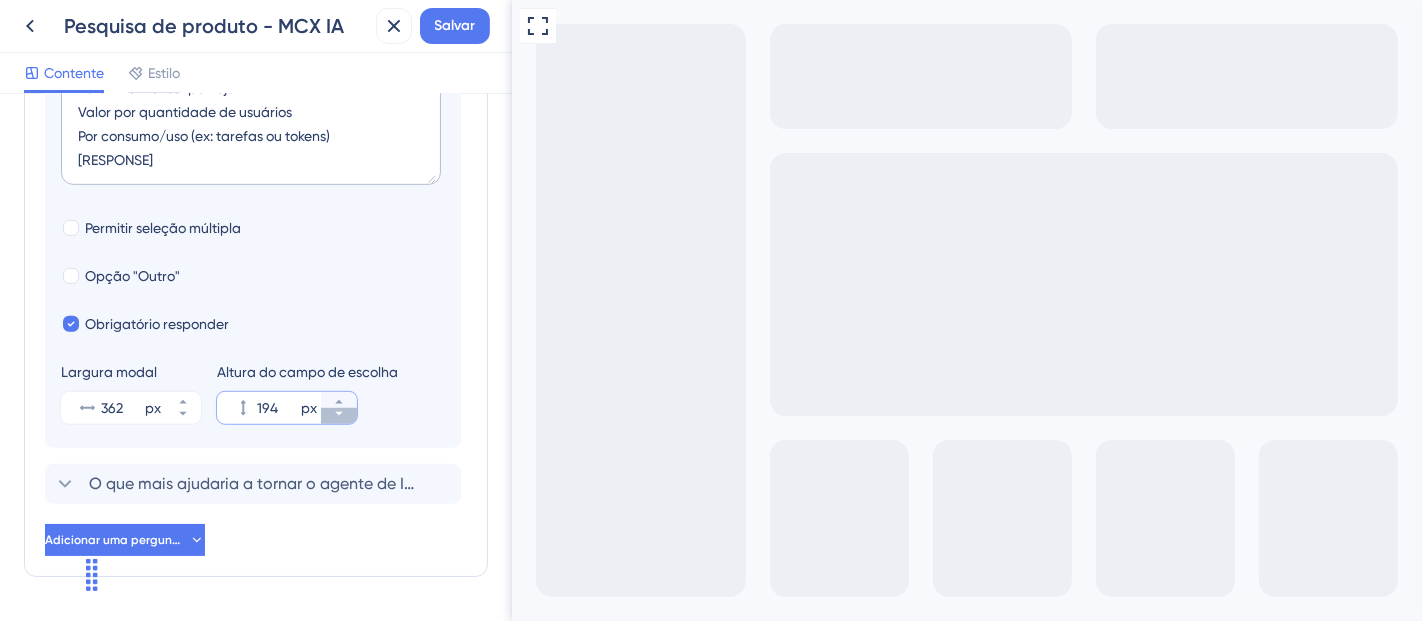 click 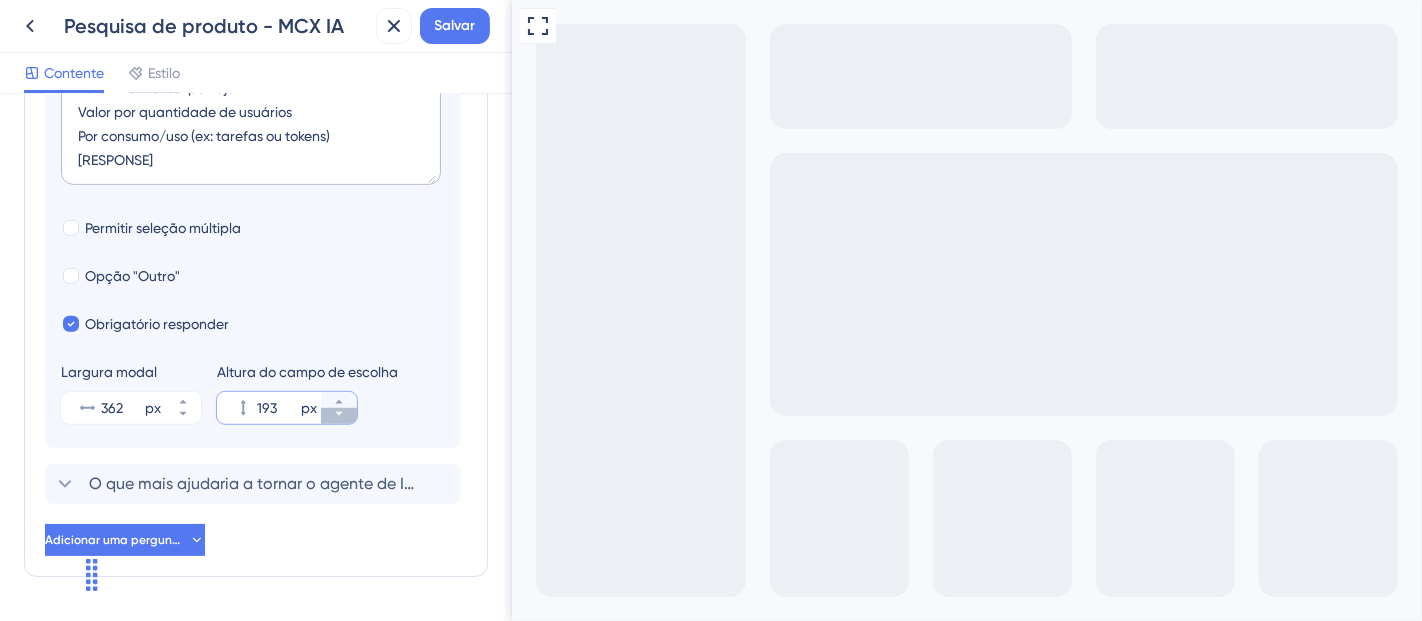 click 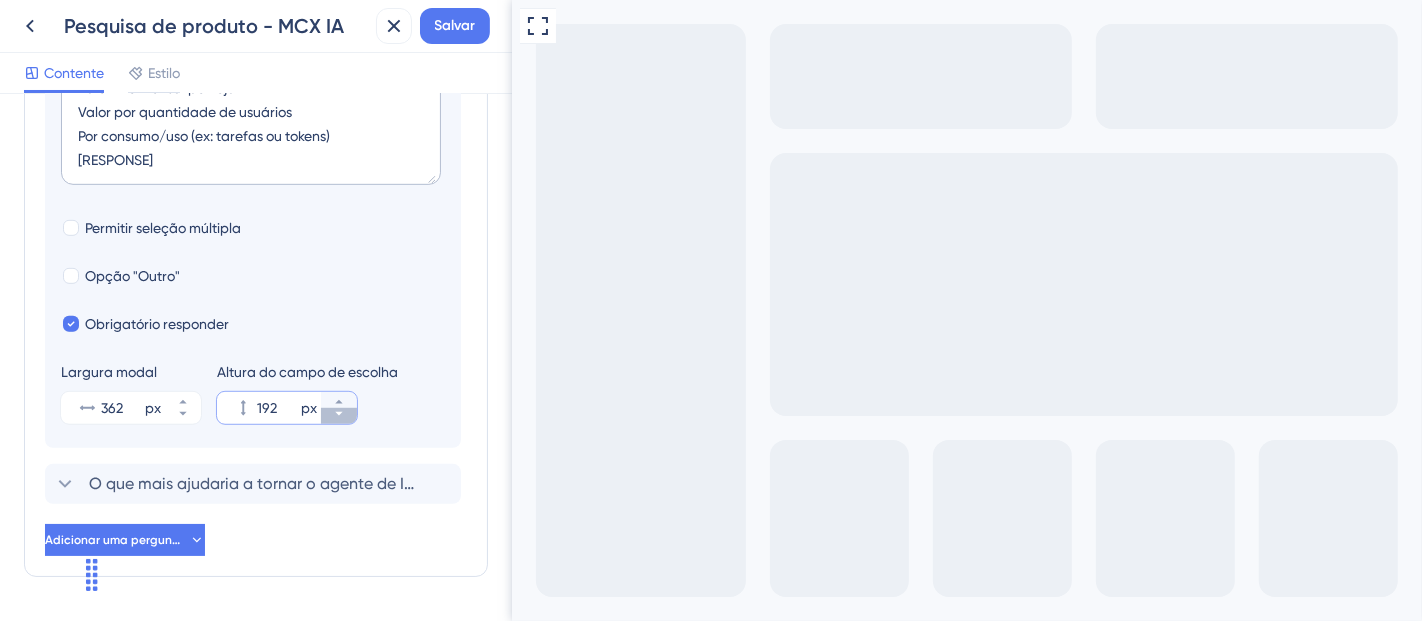click 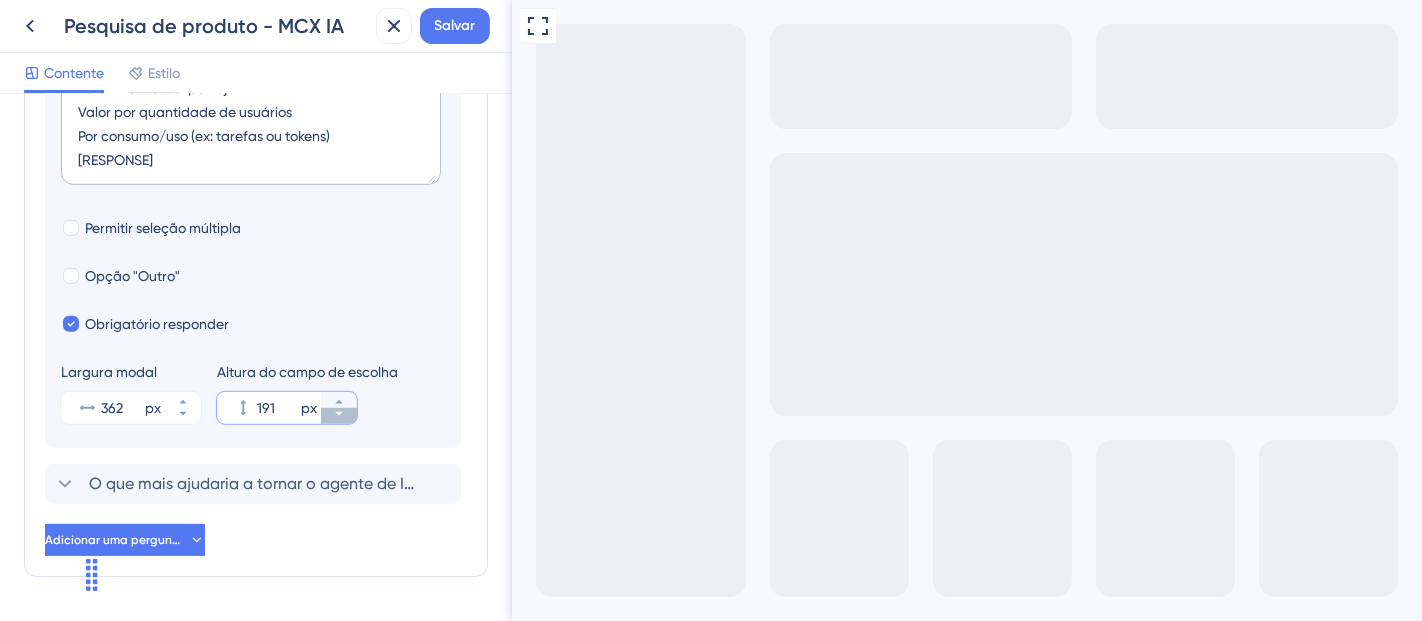 click 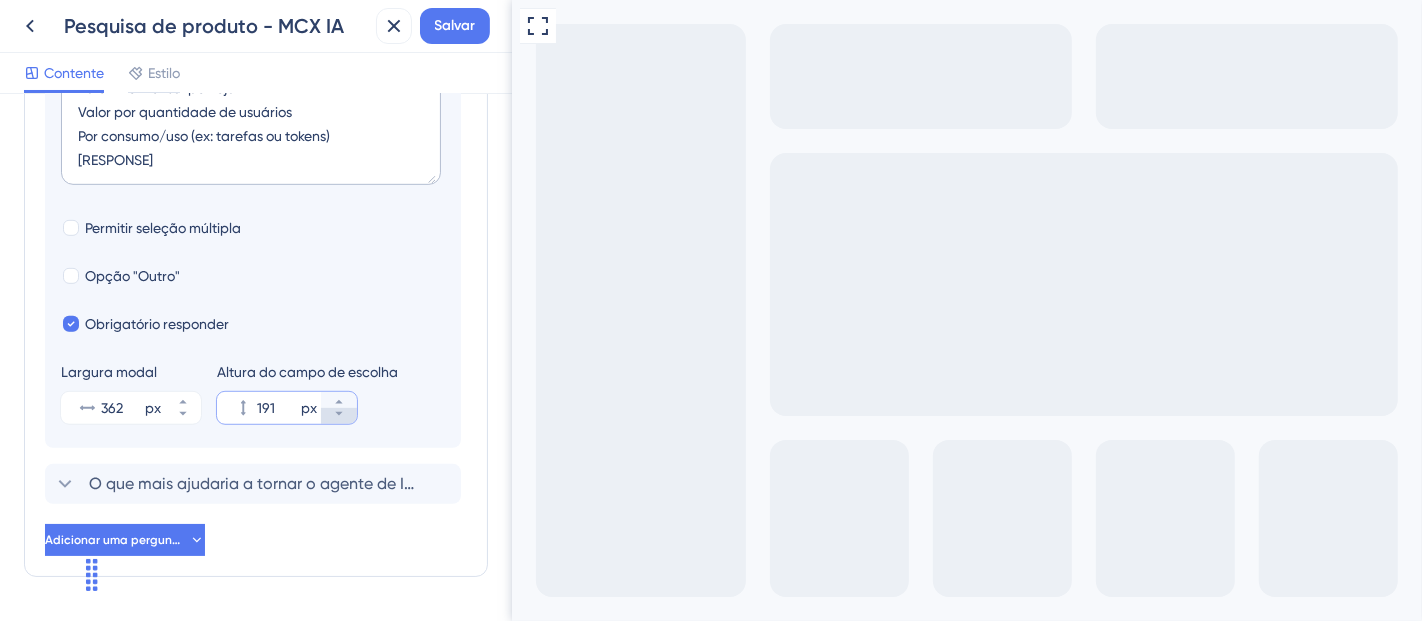 type on "190" 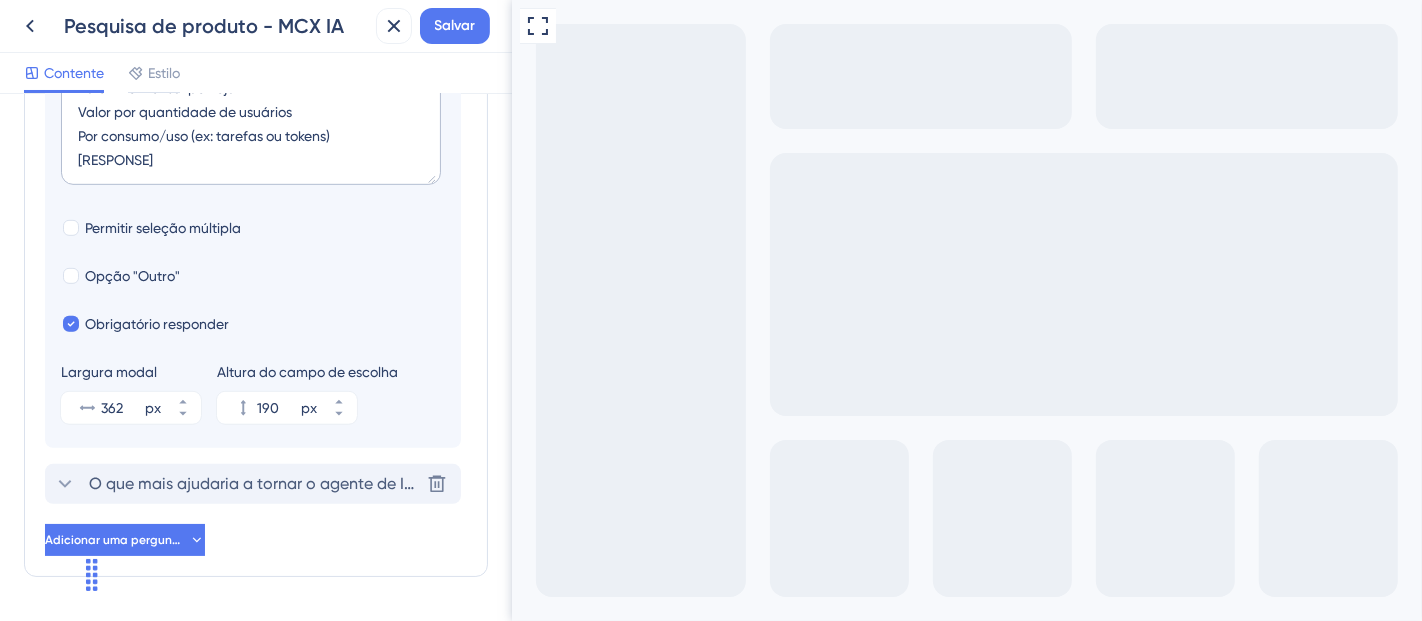 click on "O que mais ajudaria a tornar o agente de IA do Microvix indispensável no seu dia a dia? O que você faria usar todos os dias?" at bounding box center (550, 483) 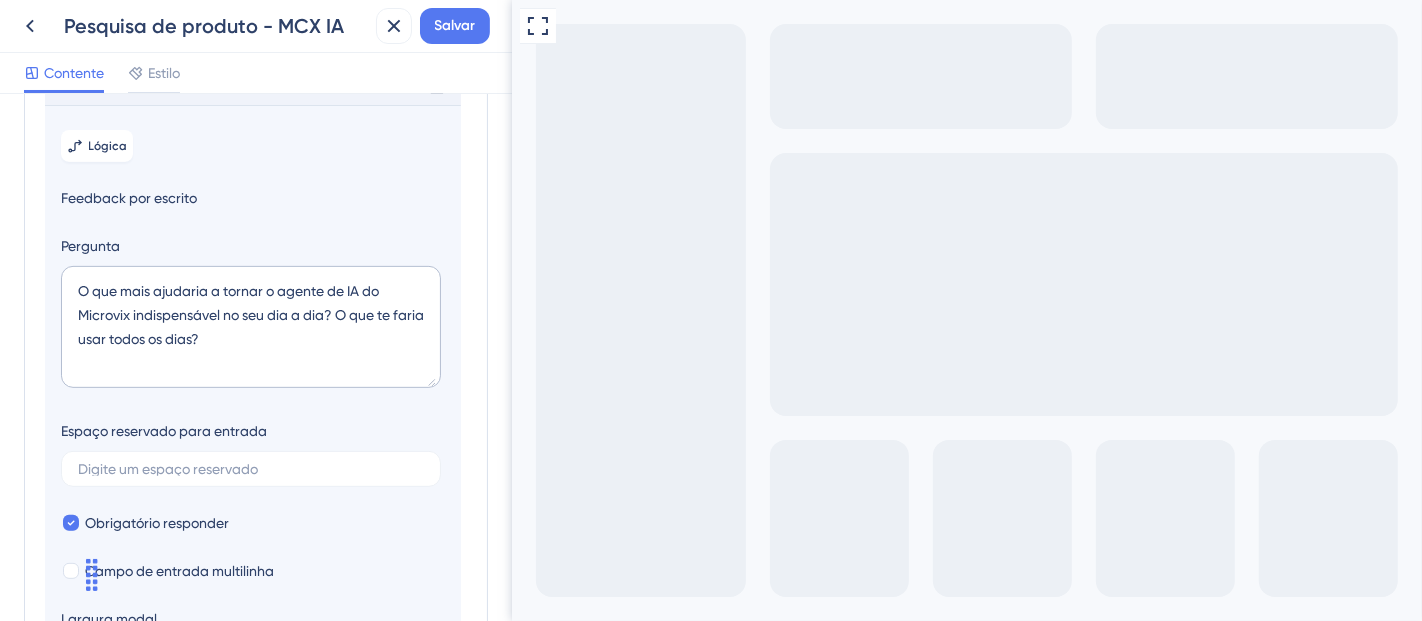 scroll, scrollTop: 644, scrollLeft: 0, axis: vertical 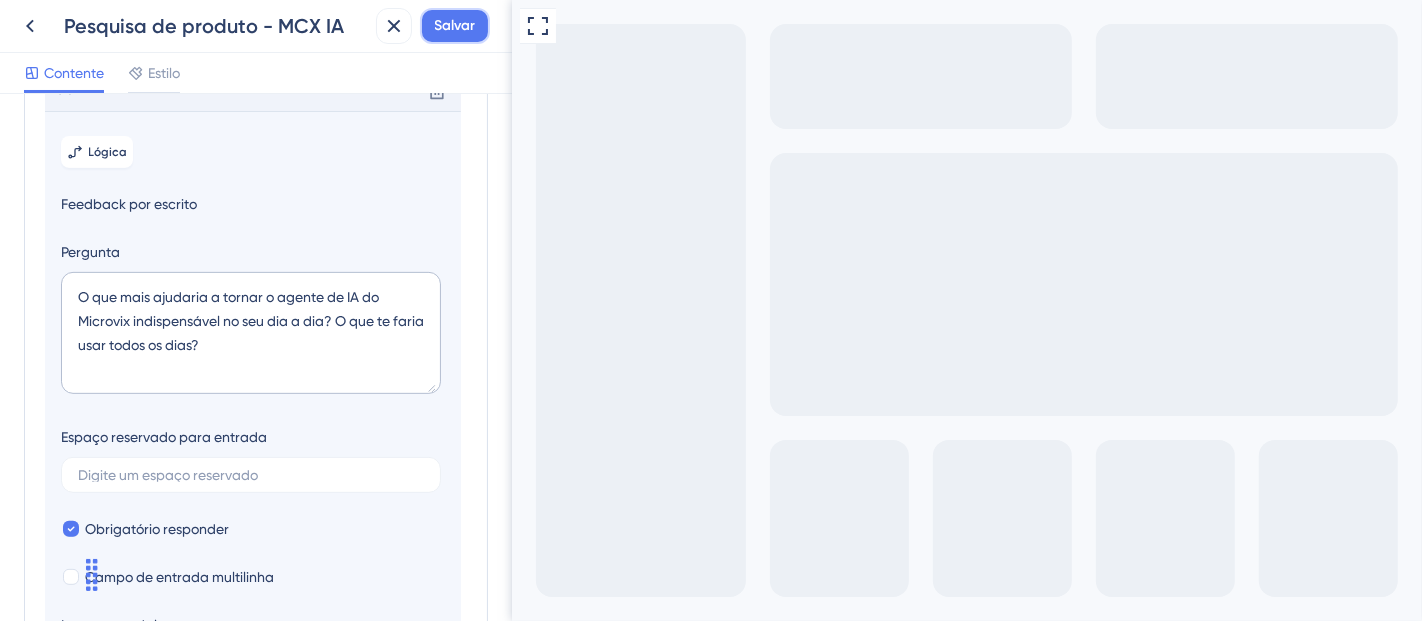 click on "Salvar" at bounding box center (455, 26) 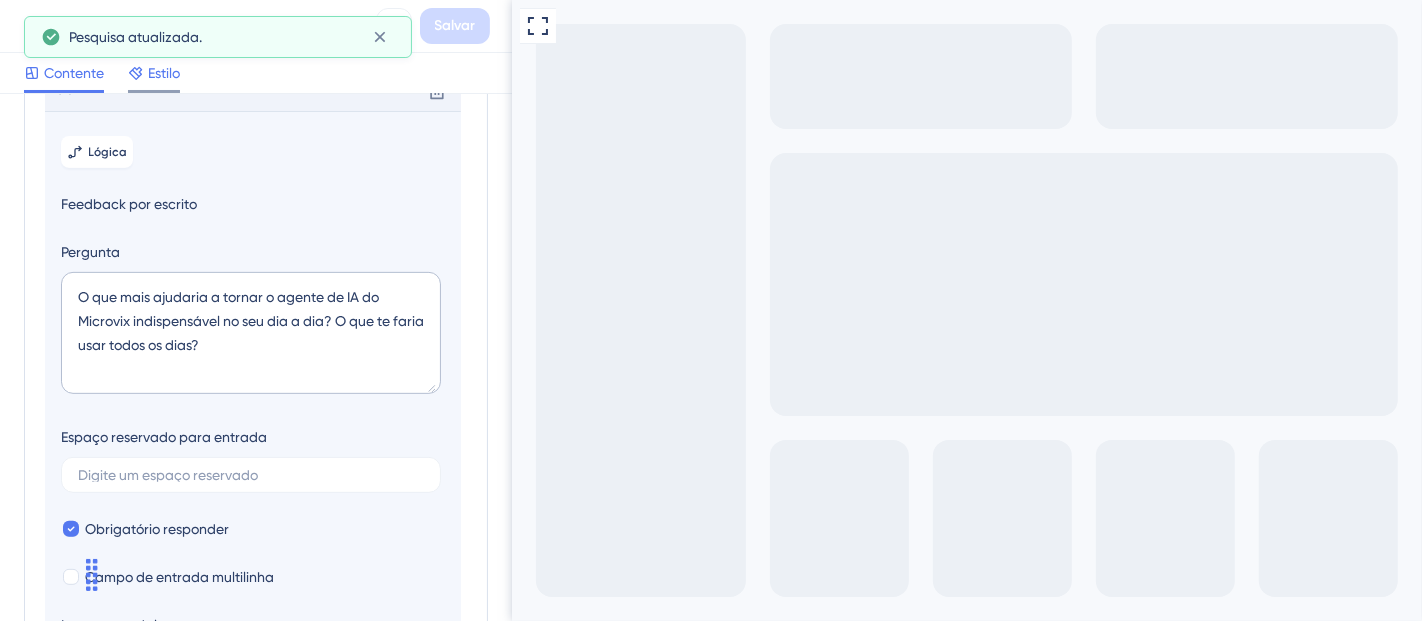 click 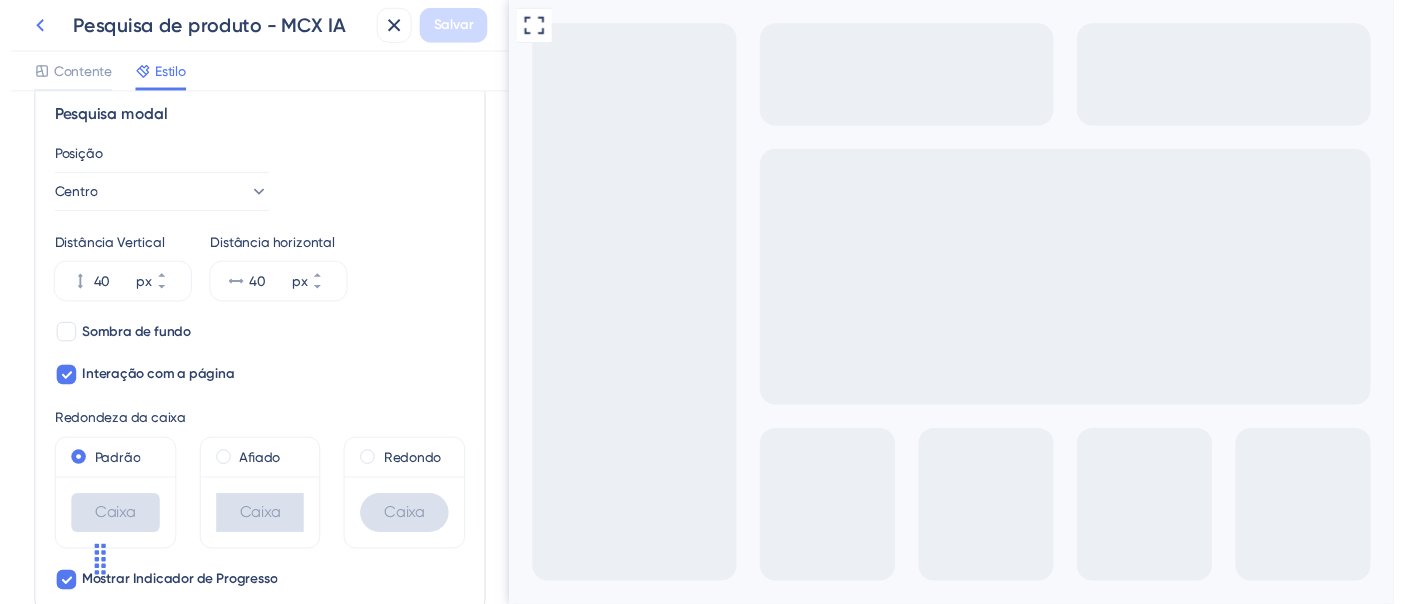 scroll, scrollTop: 0, scrollLeft: 0, axis: both 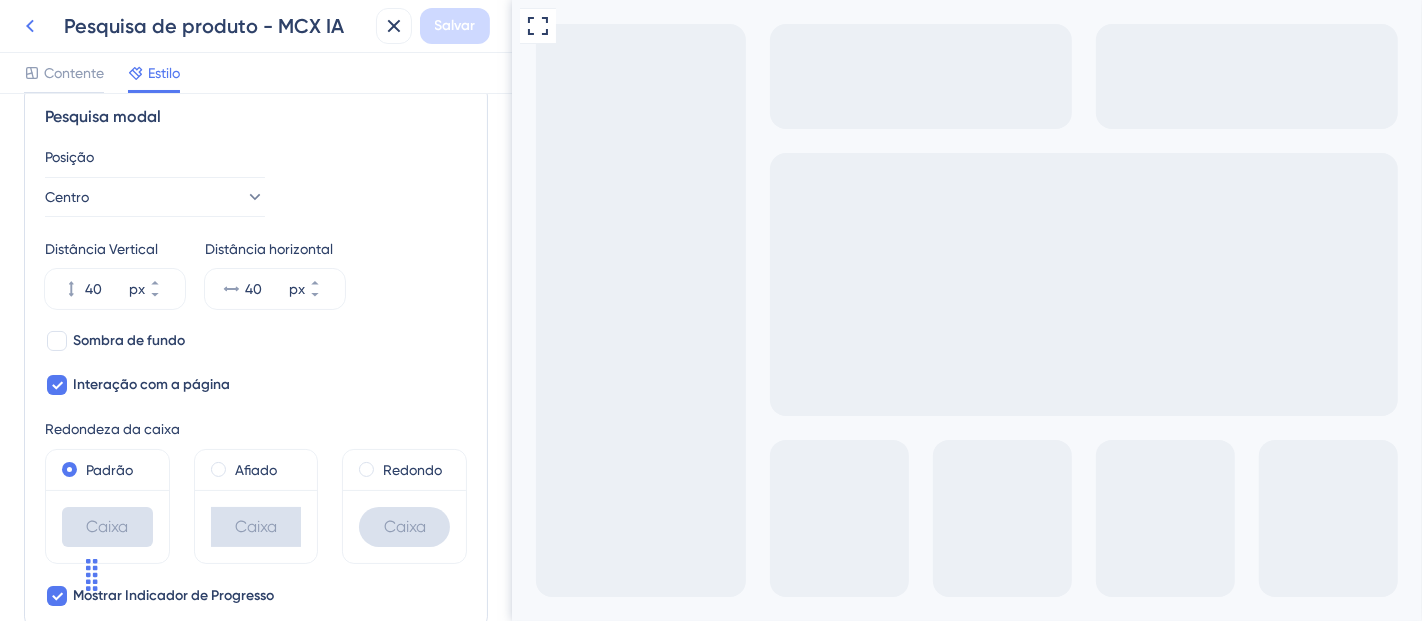 click 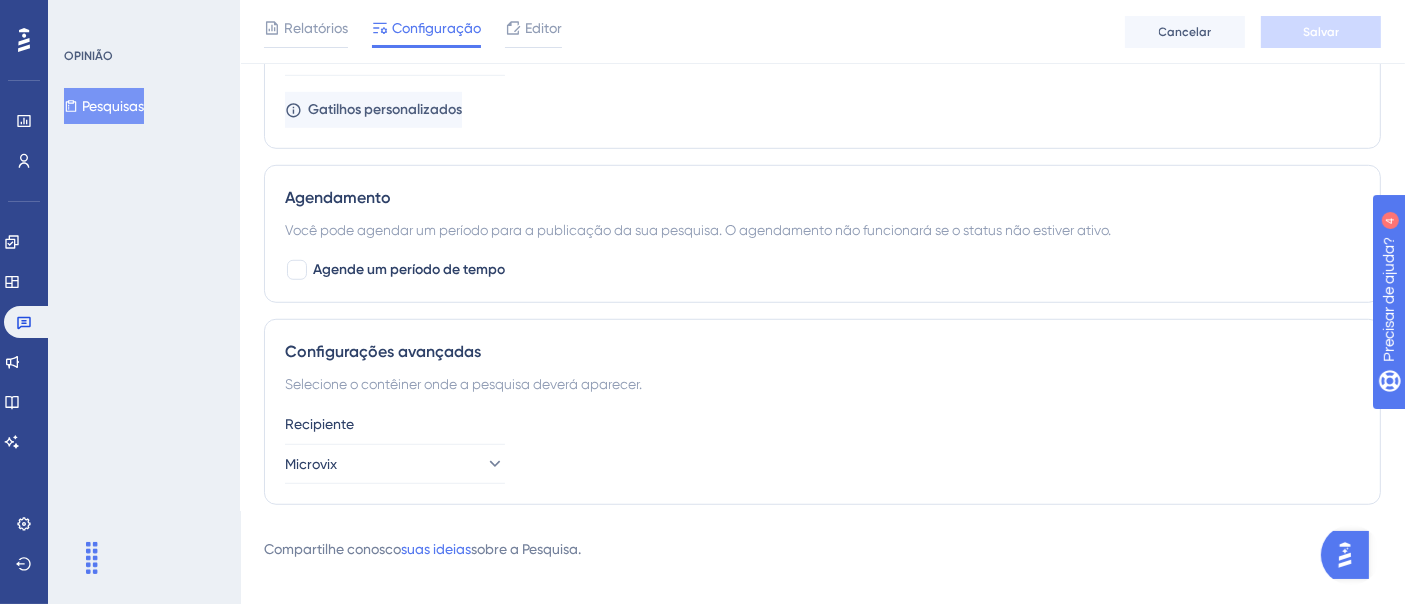 scroll, scrollTop: 1406, scrollLeft: 0, axis: vertical 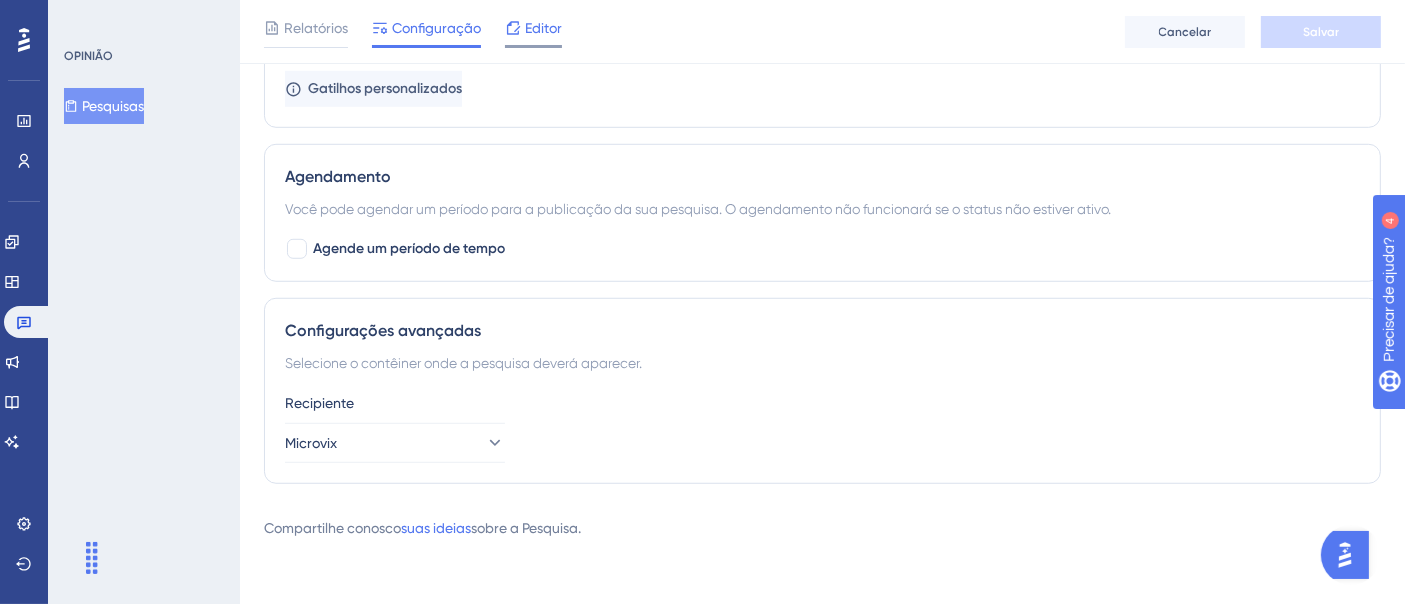 click on "Editor" at bounding box center (543, 28) 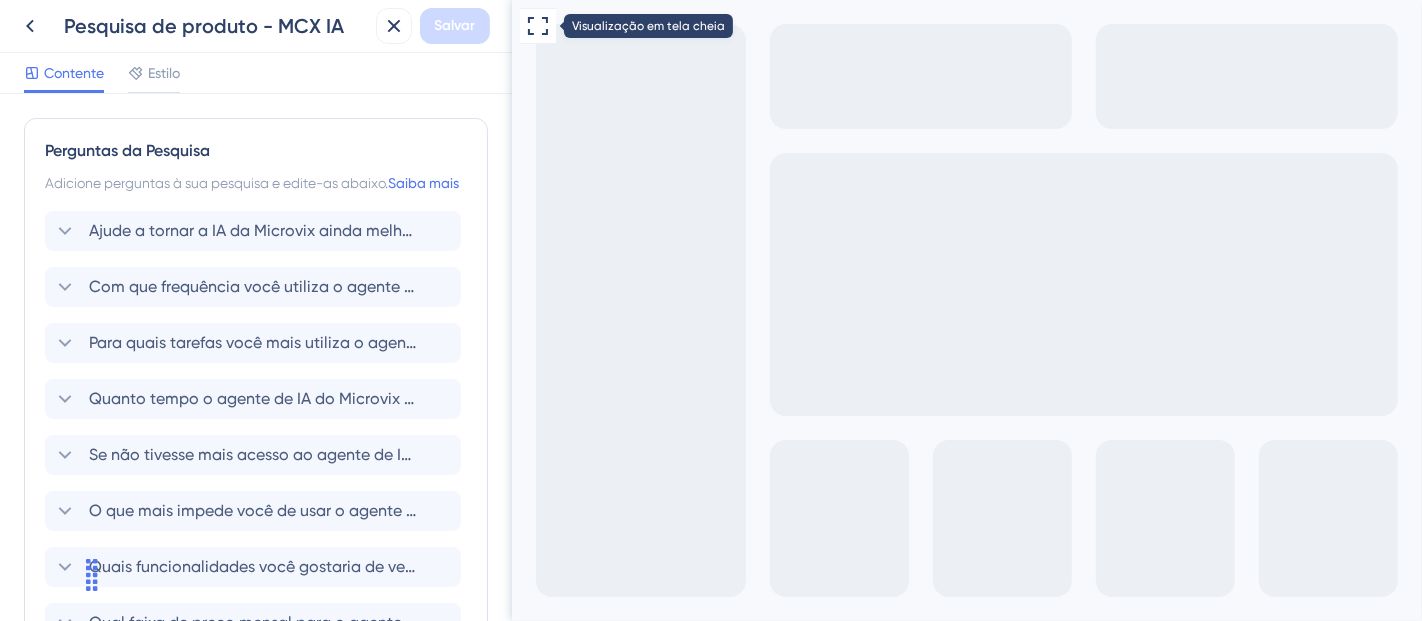 scroll, scrollTop: 0, scrollLeft: 0, axis: both 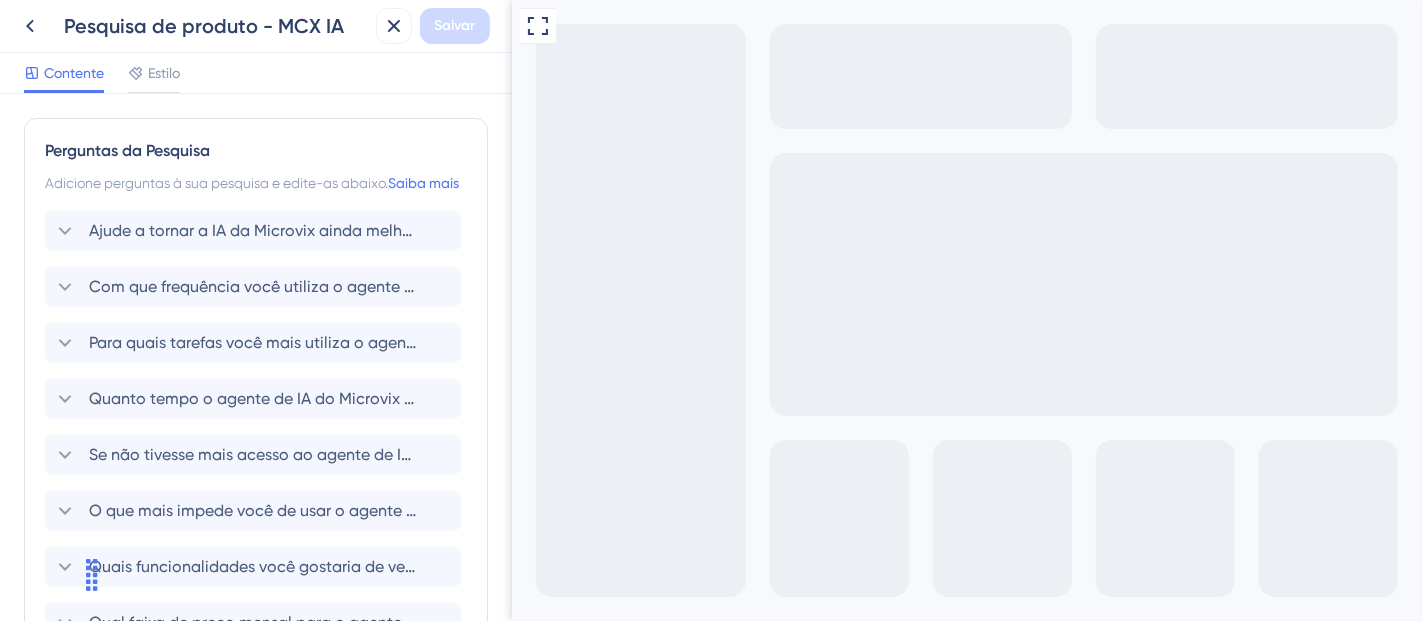 click on "Não" at bounding box center (692, 822) 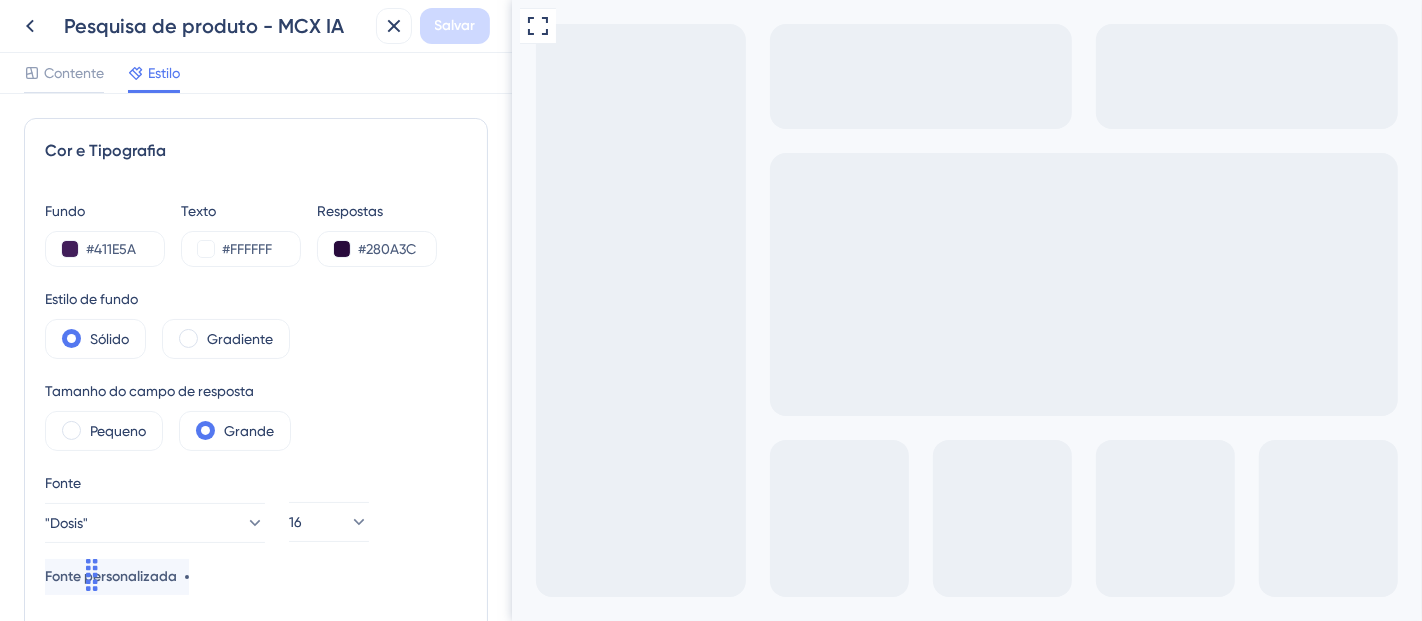 scroll, scrollTop: 0, scrollLeft: 0, axis: both 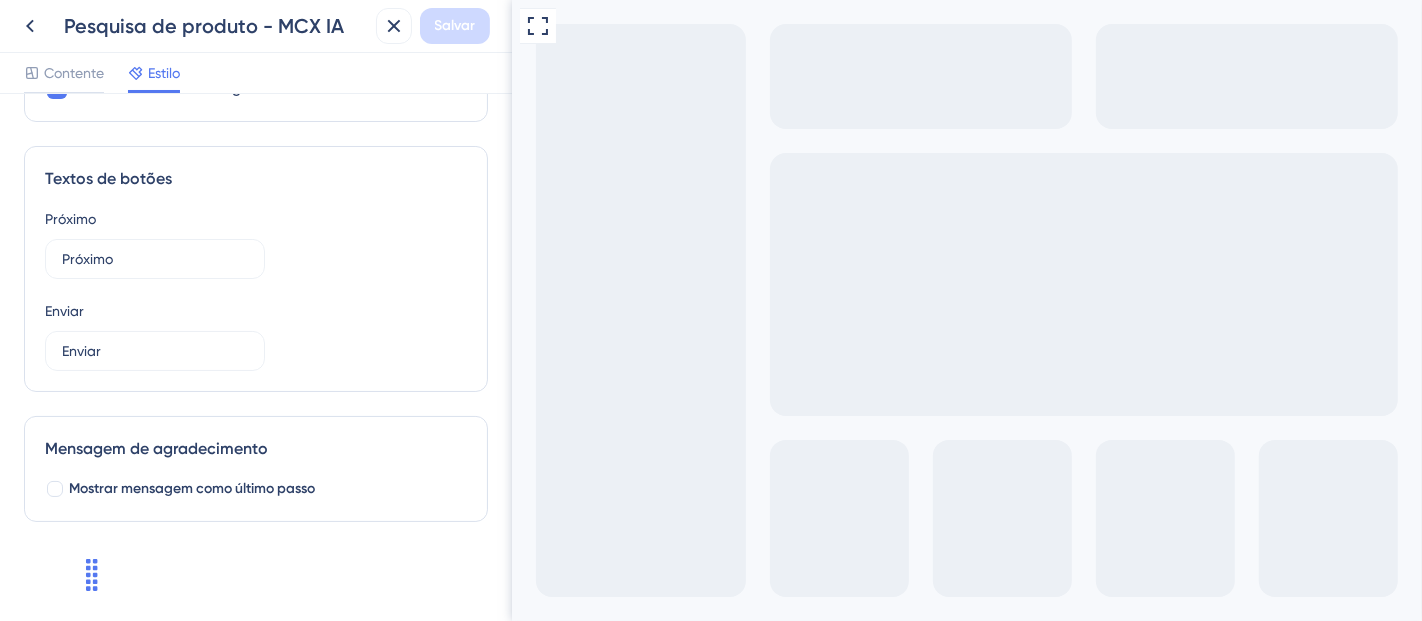 click on "Mensagem de agradecimento Mostrar mensagem como último passo" at bounding box center [256, 469] 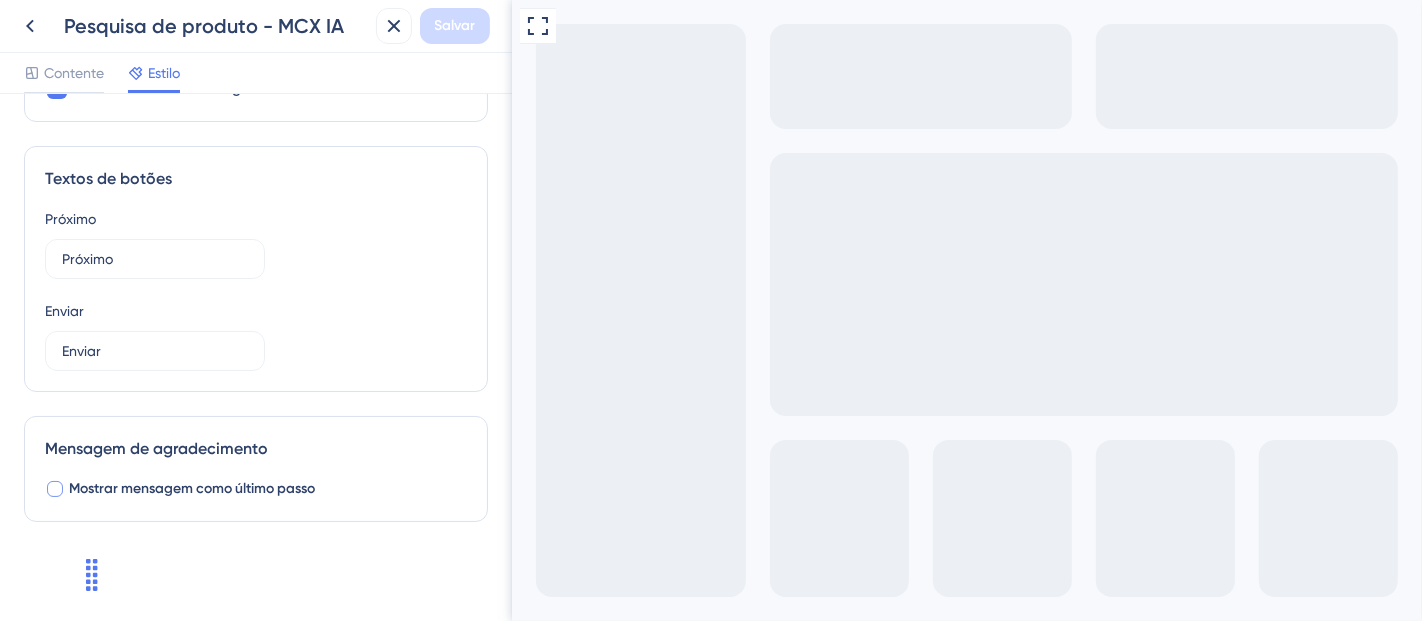 click on "Mostrar mensagem como último passo" at bounding box center (192, 488) 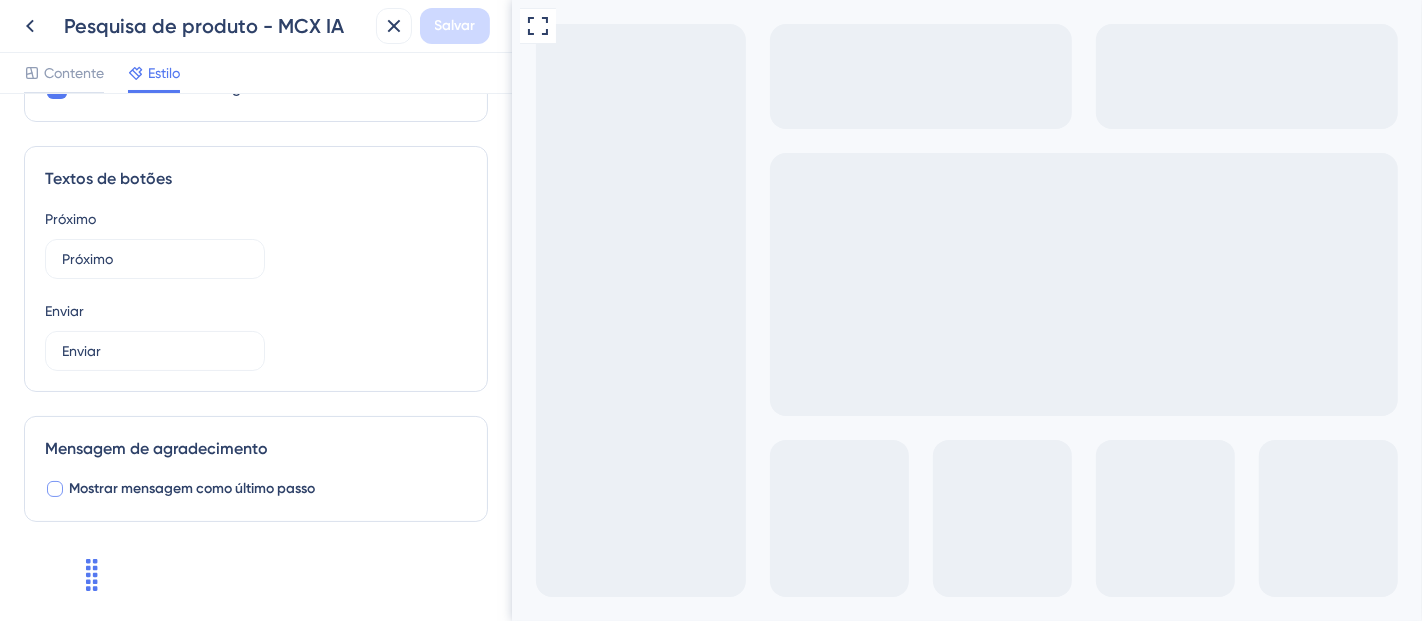 checkbox on "true" 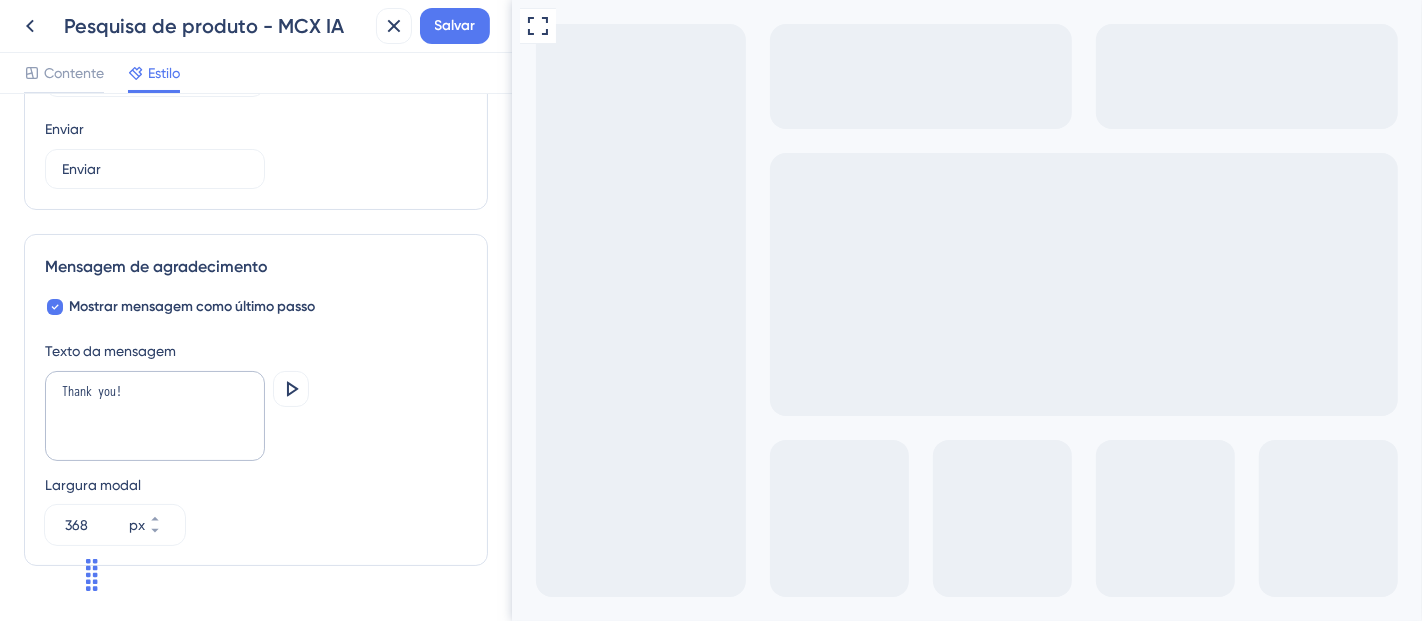 scroll, scrollTop: 1376, scrollLeft: 0, axis: vertical 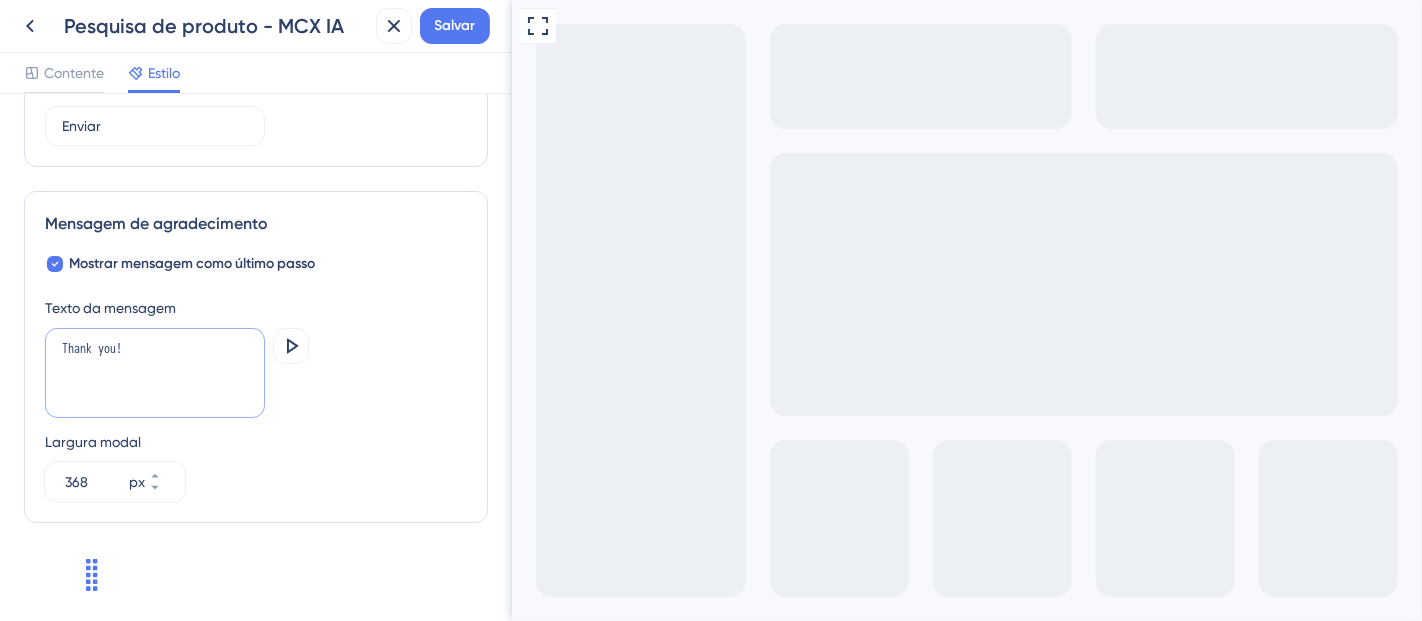 click on "Thank you!" at bounding box center [155, 373] 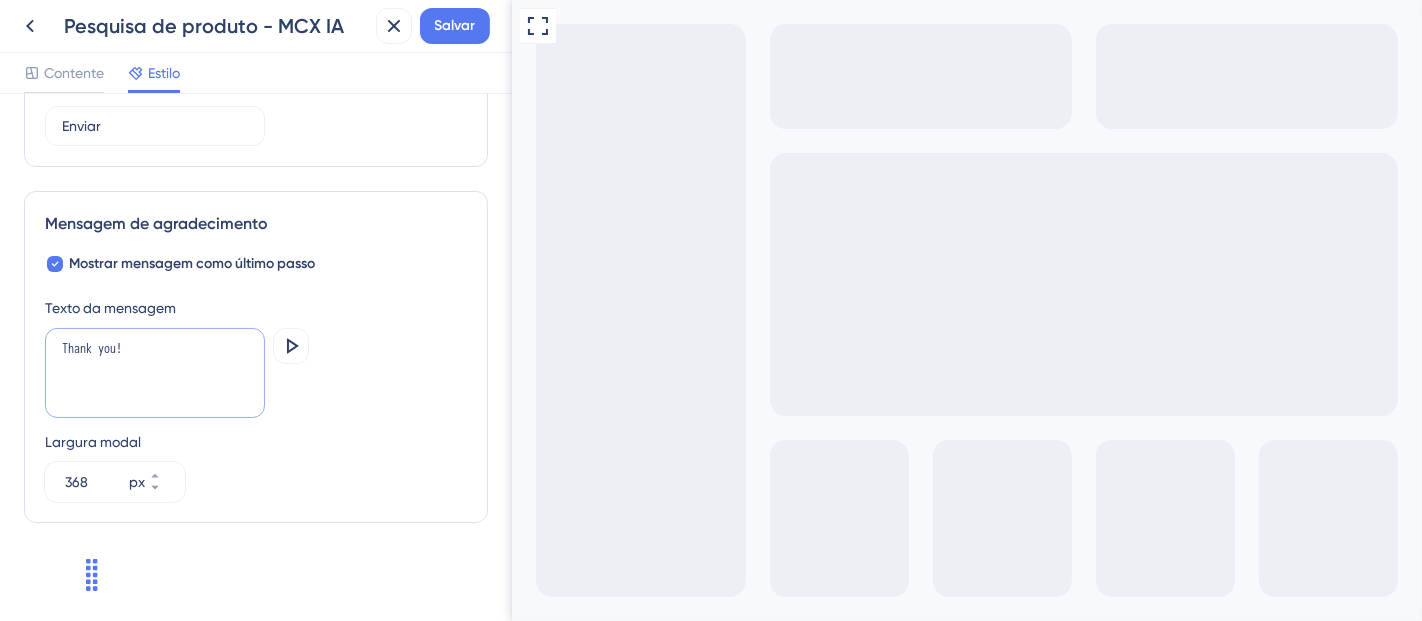 click on "Thank you!" at bounding box center [155, 373] 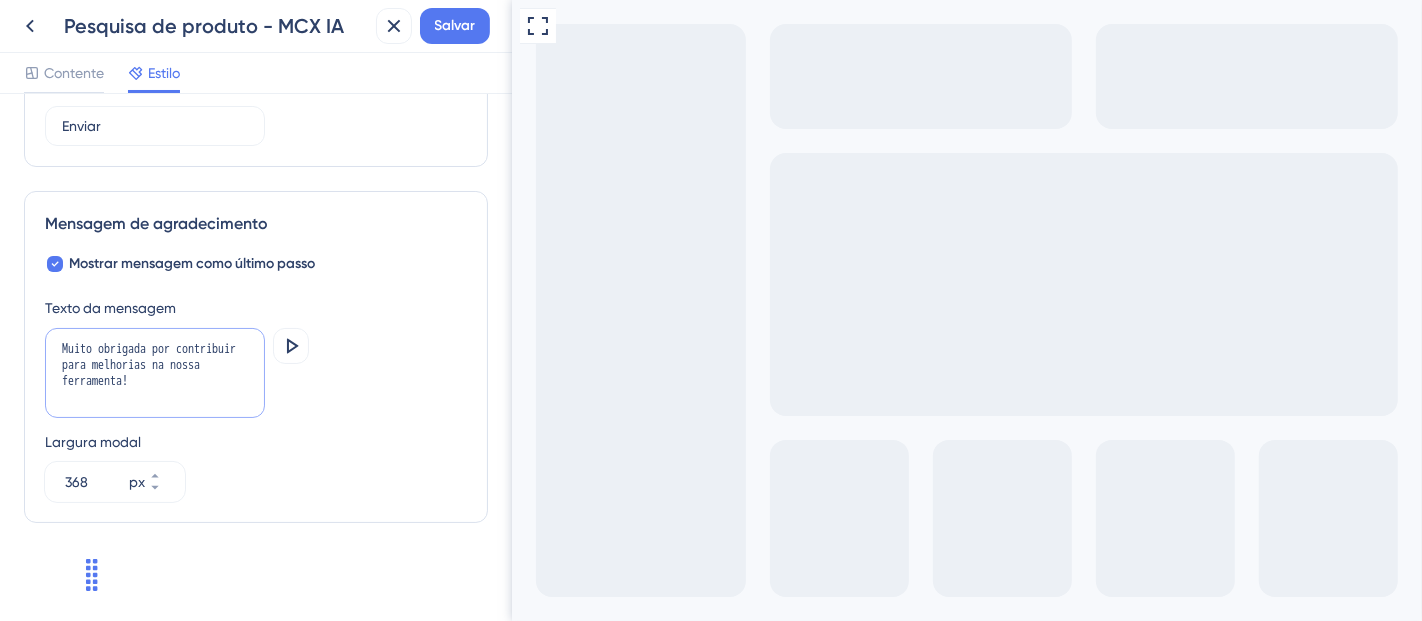 click on "Muito obrigada por contribuir para melhorias na nossa ferramenta!" at bounding box center (155, 373) 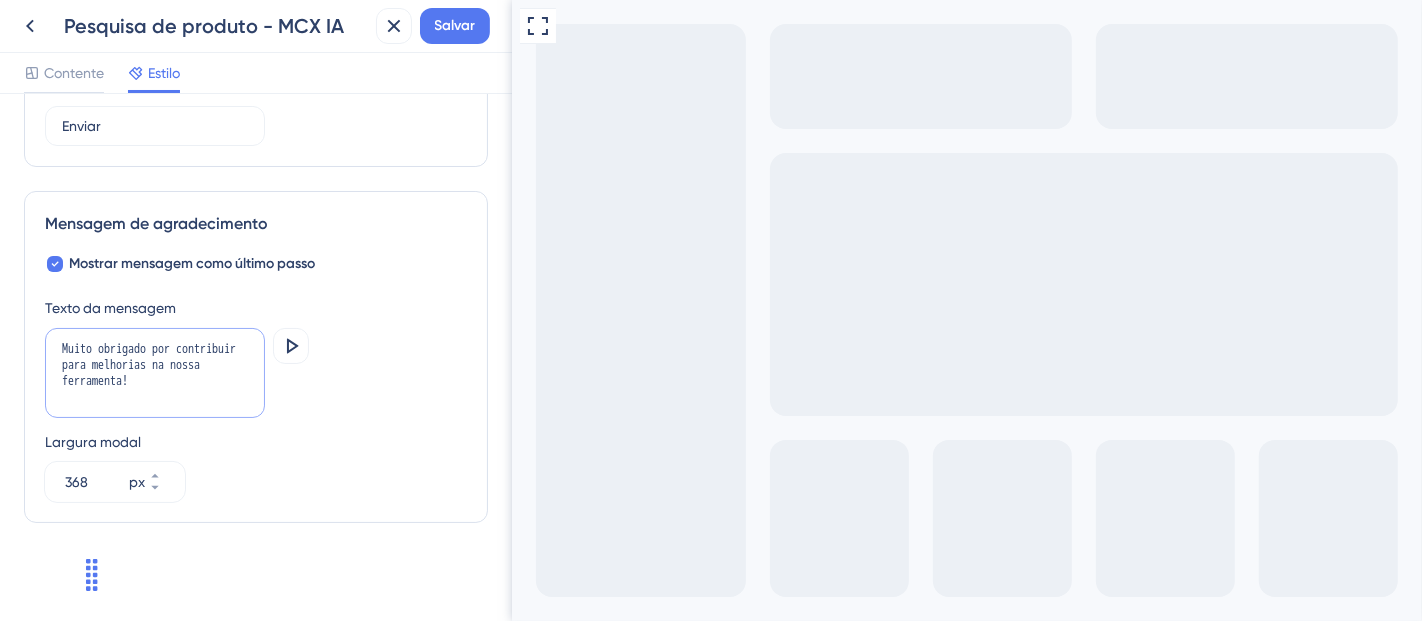 drag, startPoint x: 153, startPoint y: 352, endPoint x: 82, endPoint y: 347, distance: 71.17584 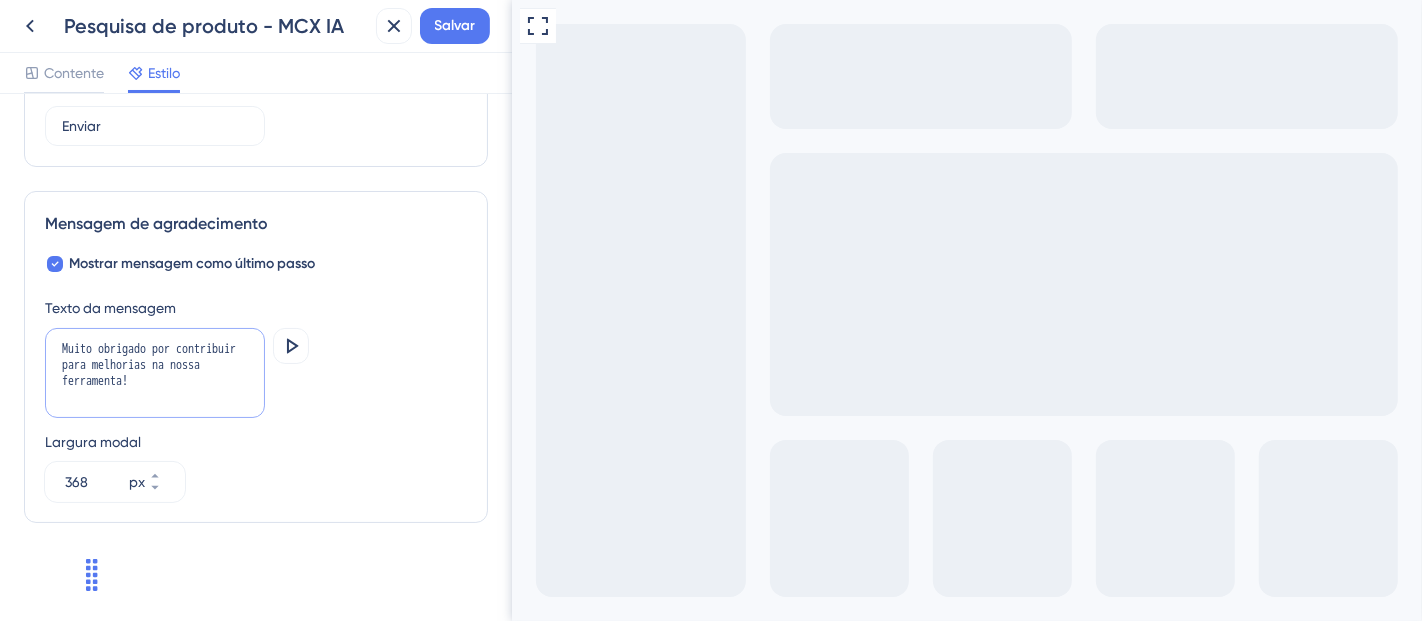 click on "Muito obrigado por contribuir para melhorias na nossa ferramenta!" at bounding box center (155, 373) 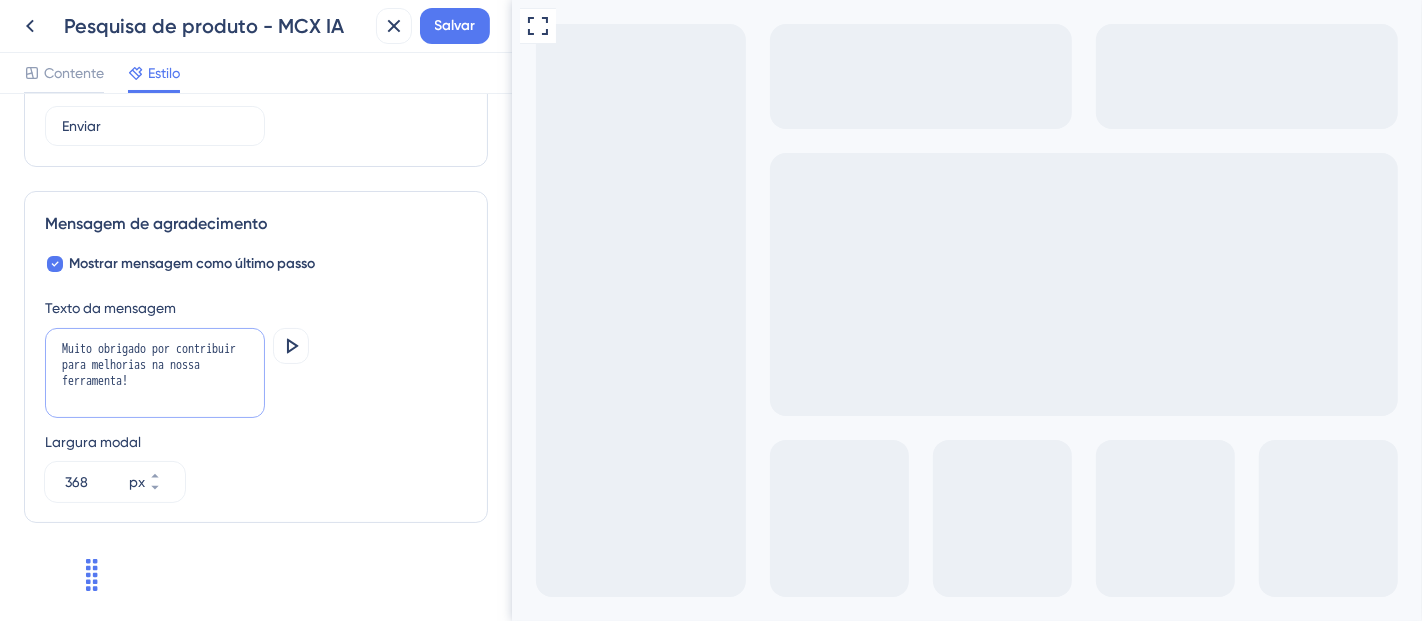 drag, startPoint x: 155, startPoint y: 345, endPoint x: 0, endPoint y: 312, distance: 158.47397 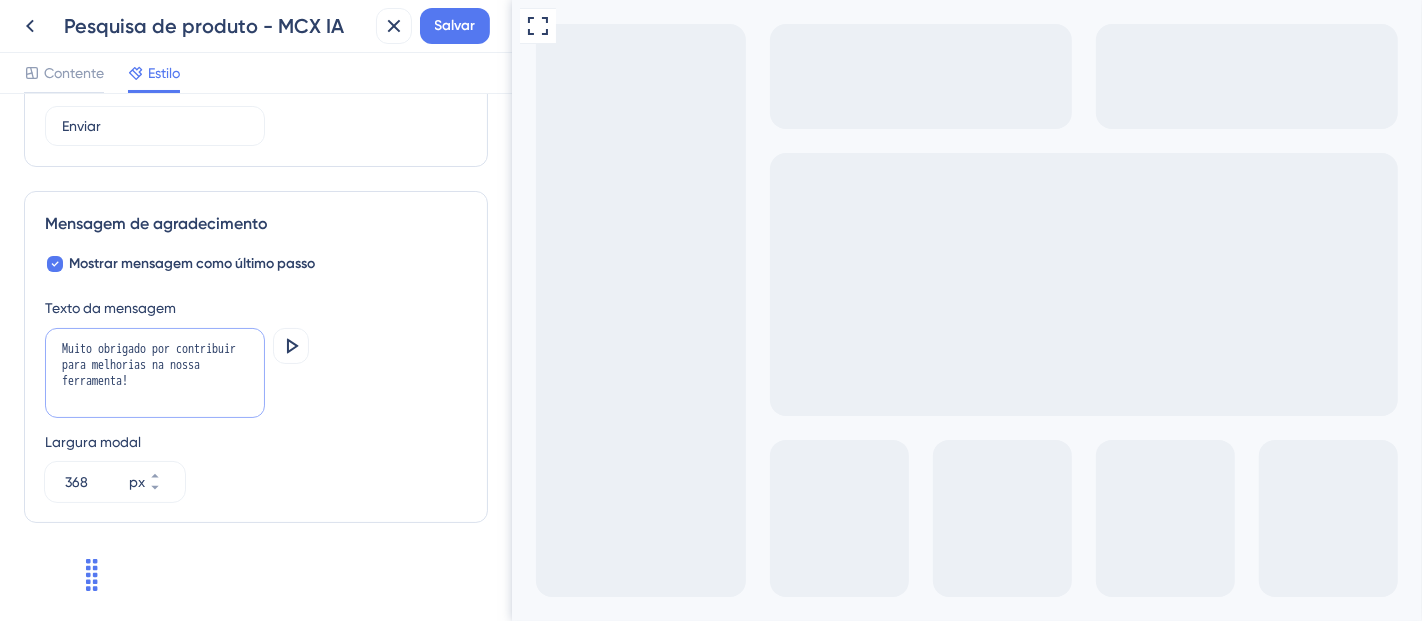 click on "Cor e Tipografia Fundo #411E5A Texto #FFFFFF Respostas #280A3C Estilo de fundo Sólido Gradiente Tamanho do campo de resposta Pequeno Grande Fonte "Dosis" Fonte personalizada 16 Cor do botão Enviar #7539a5 Enviar cor do texto #FFFFFF Pesquisa modal Posição Centro Distância Vertical 40 px Distância horizontal 40 px Sombra de fundo Interação com a página Redondeza da caixa Padrão Caixa Afiado Caixa Redondo Caixa Mostrar Indicador de Progresso Textos de botões Próximo Próximo Enviar Enviar Mensagem de agradecimento Mostrar mensagem como último passo Texto da mensagem Muito obrigado por contribuir para melhorias na nossa ferramenta! Visualização Largura modal 368 px" at bounding box center [256, 357] 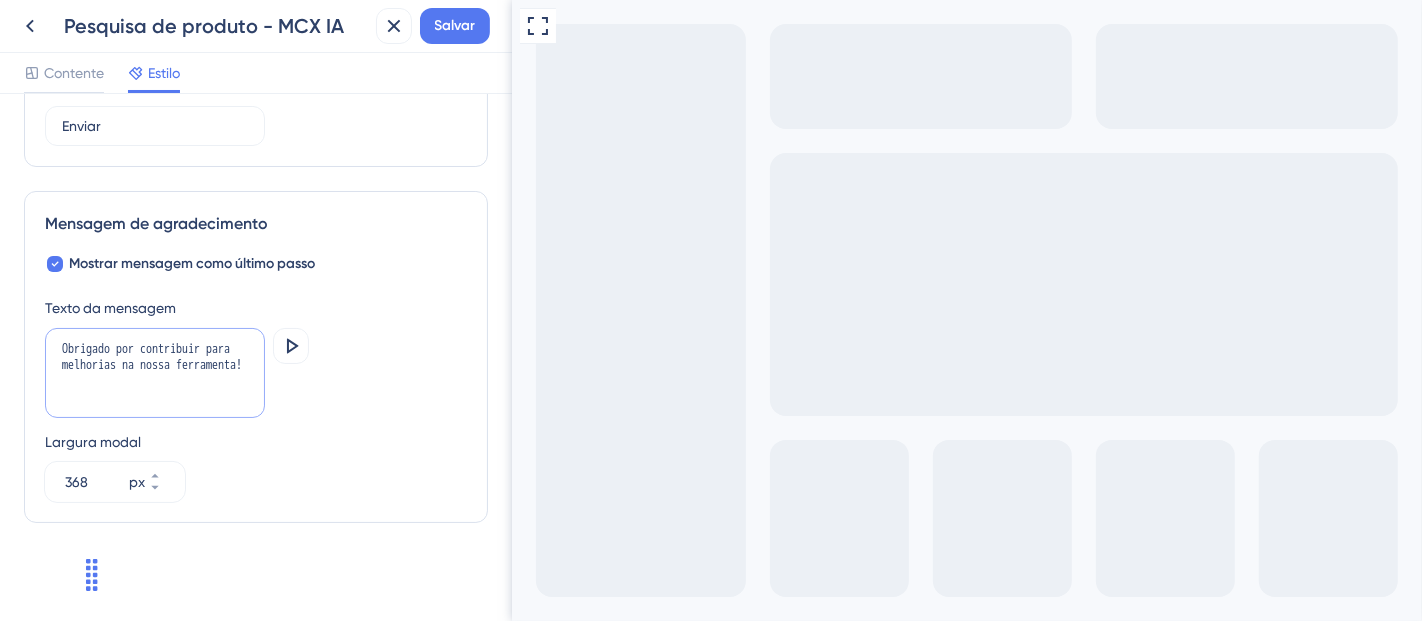 click on "Obrigado por contribuir para melhorias na nossa ferramenta!" at bounding box center (155, 373) 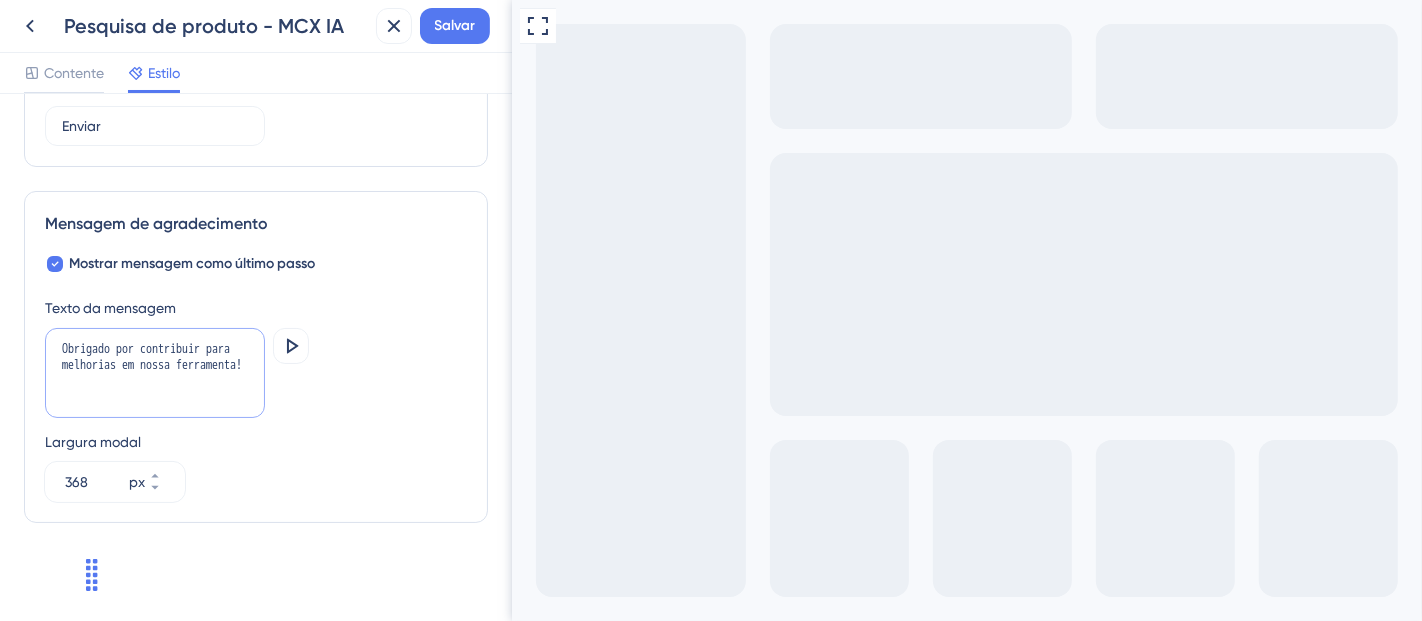 type on "Obrigado por contribuir para melhorias em nossa ferramenta!" 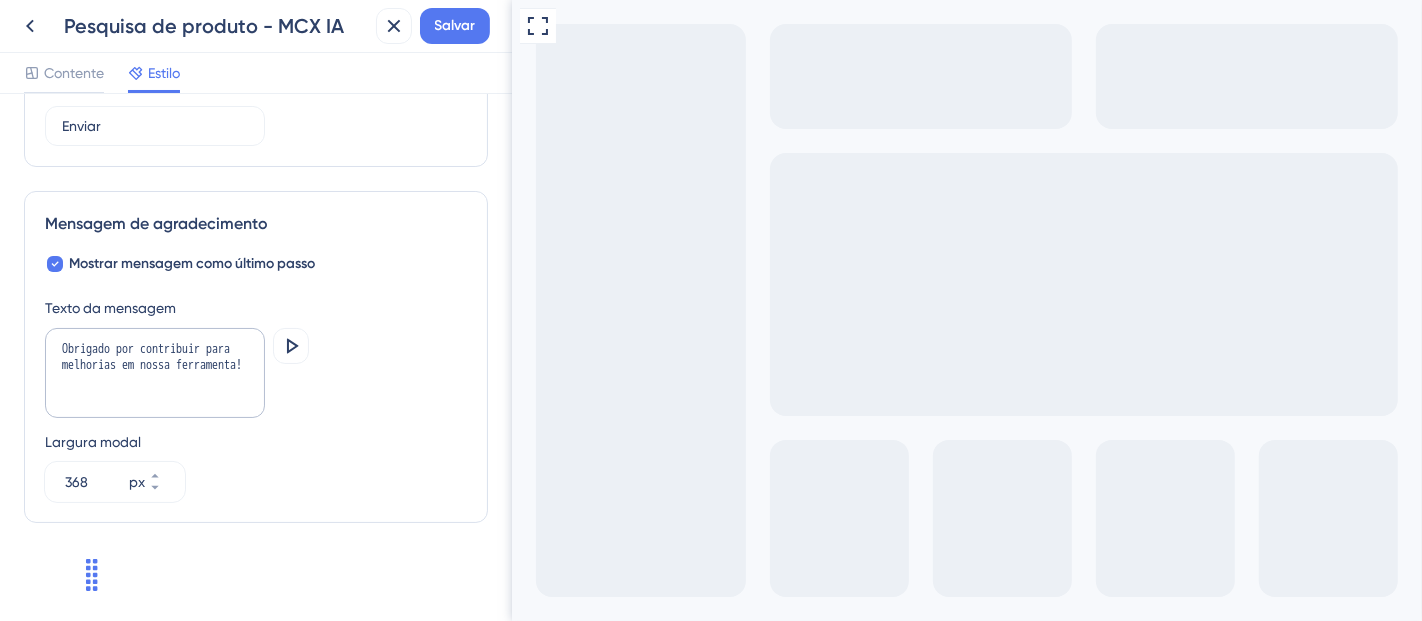 click on "Largura modal 368 px" at bounding box center (256, 466) 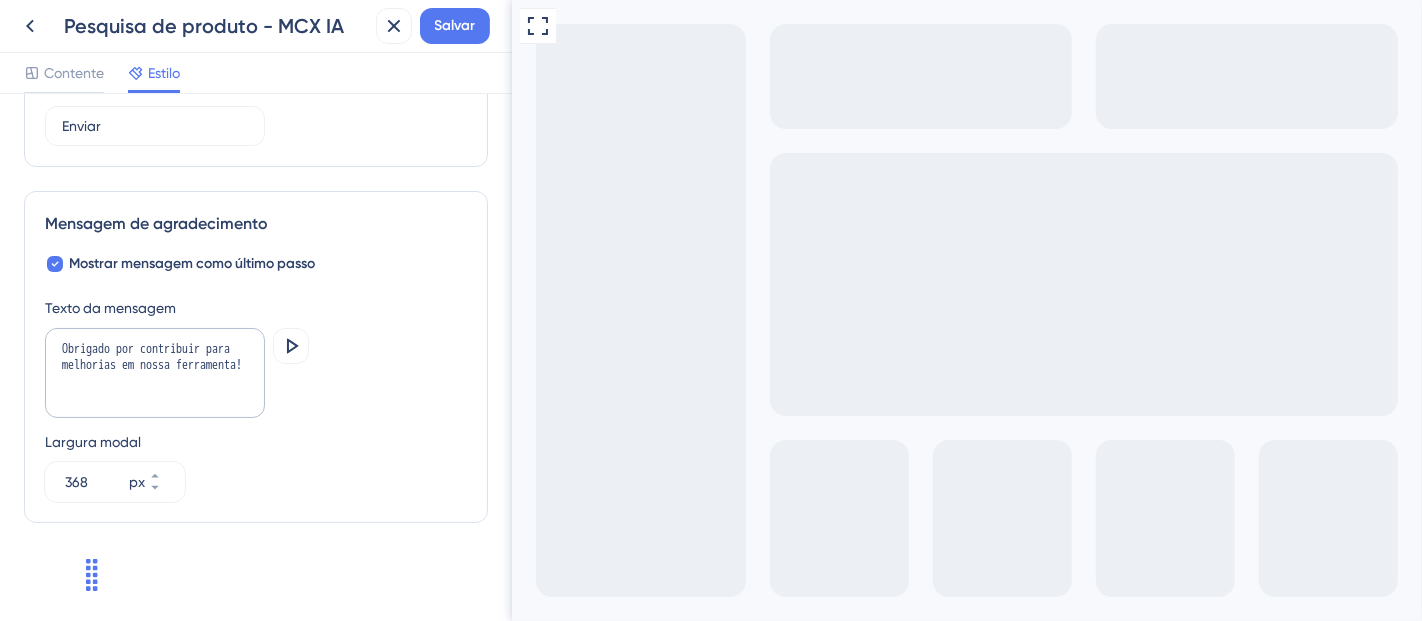 drag, startPoint x: 505, startPoint y: 474, endPoint x: 1, endPoint y: 499, distance: 504.61966 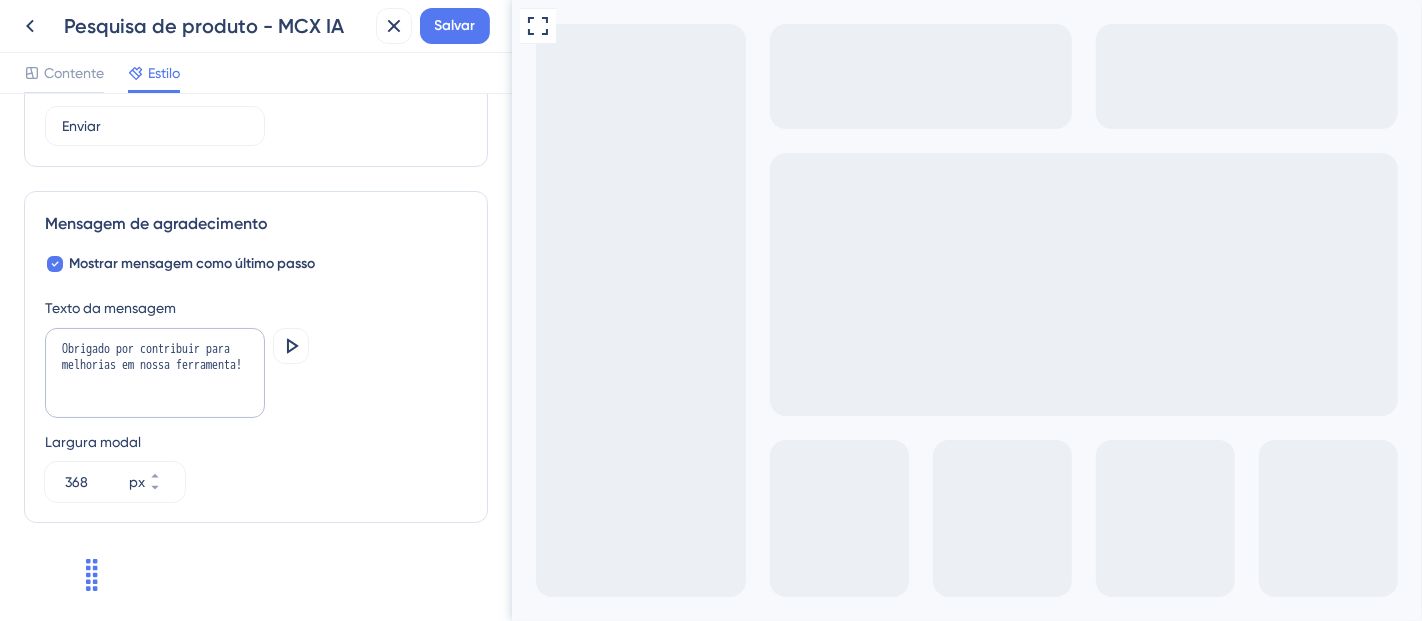 click on "sskss" at bounding box center [720, 770] 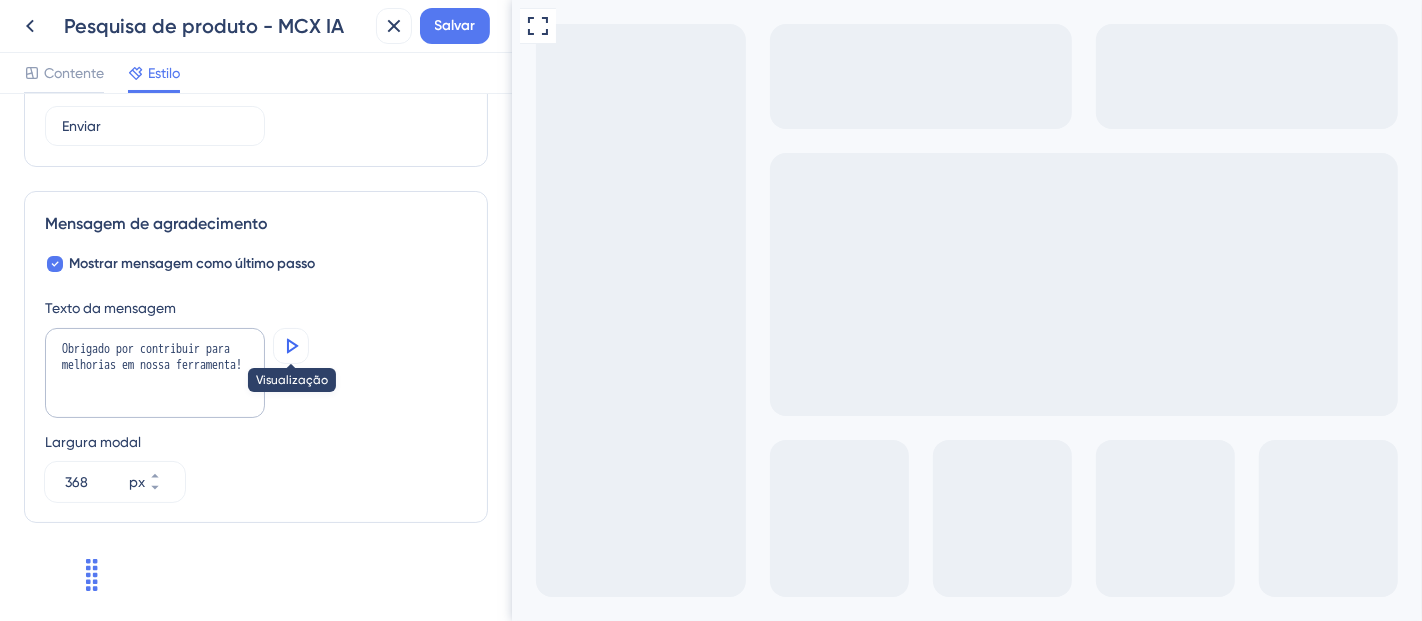 click 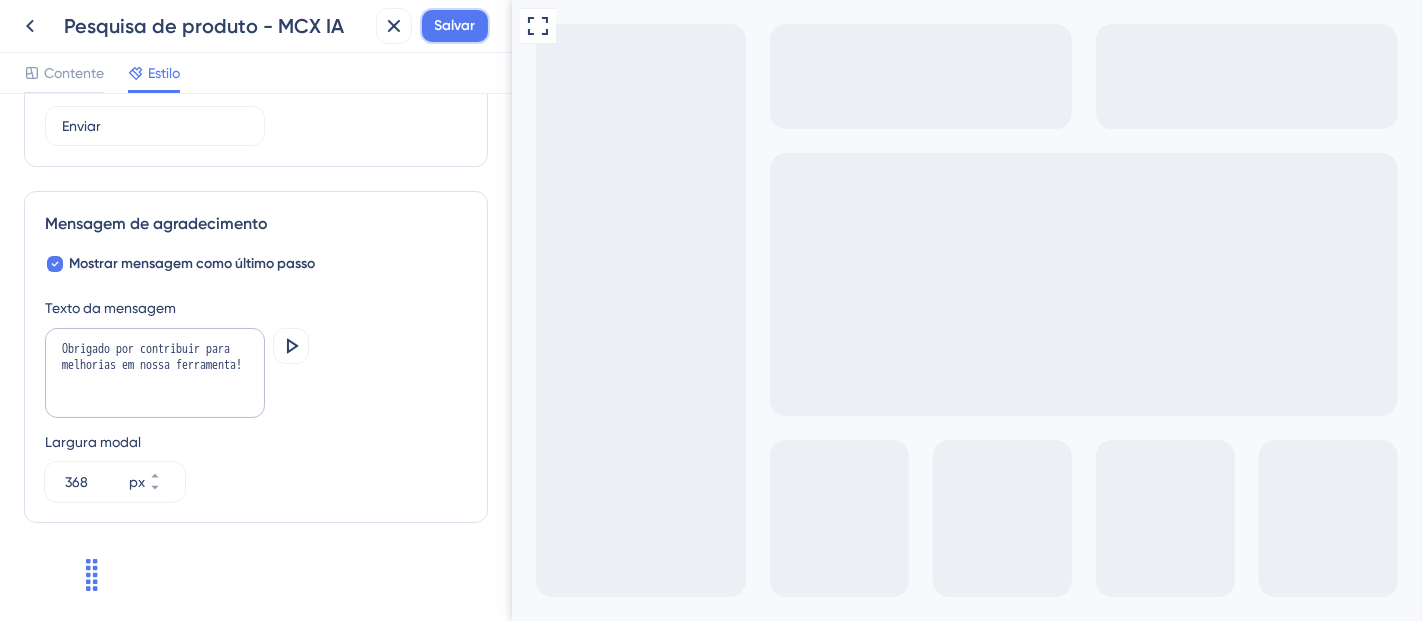 click on "Salvar" at bounding box center (455, 25) 